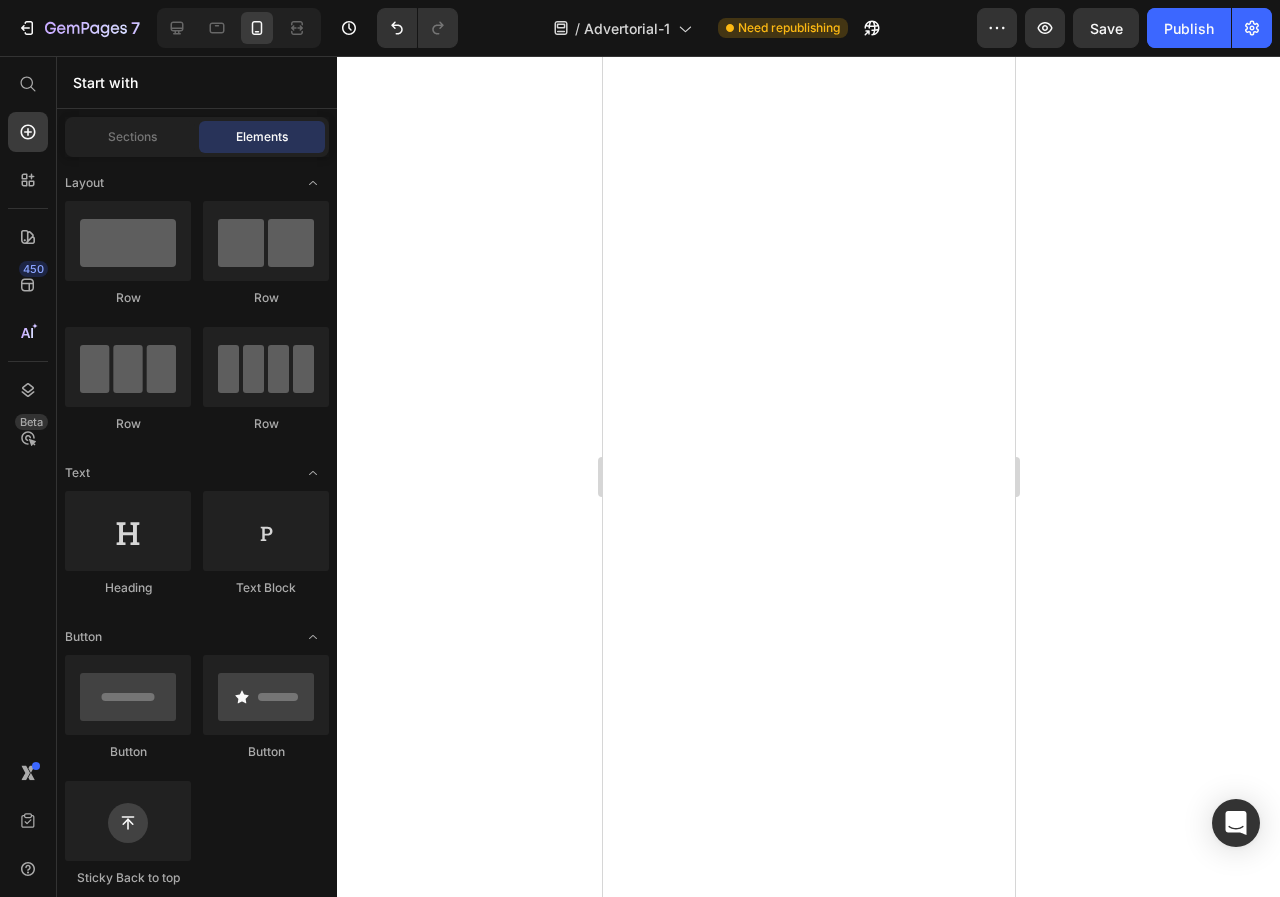 scroll, scrollTop: 0, scrollLeft: 0, axis: both 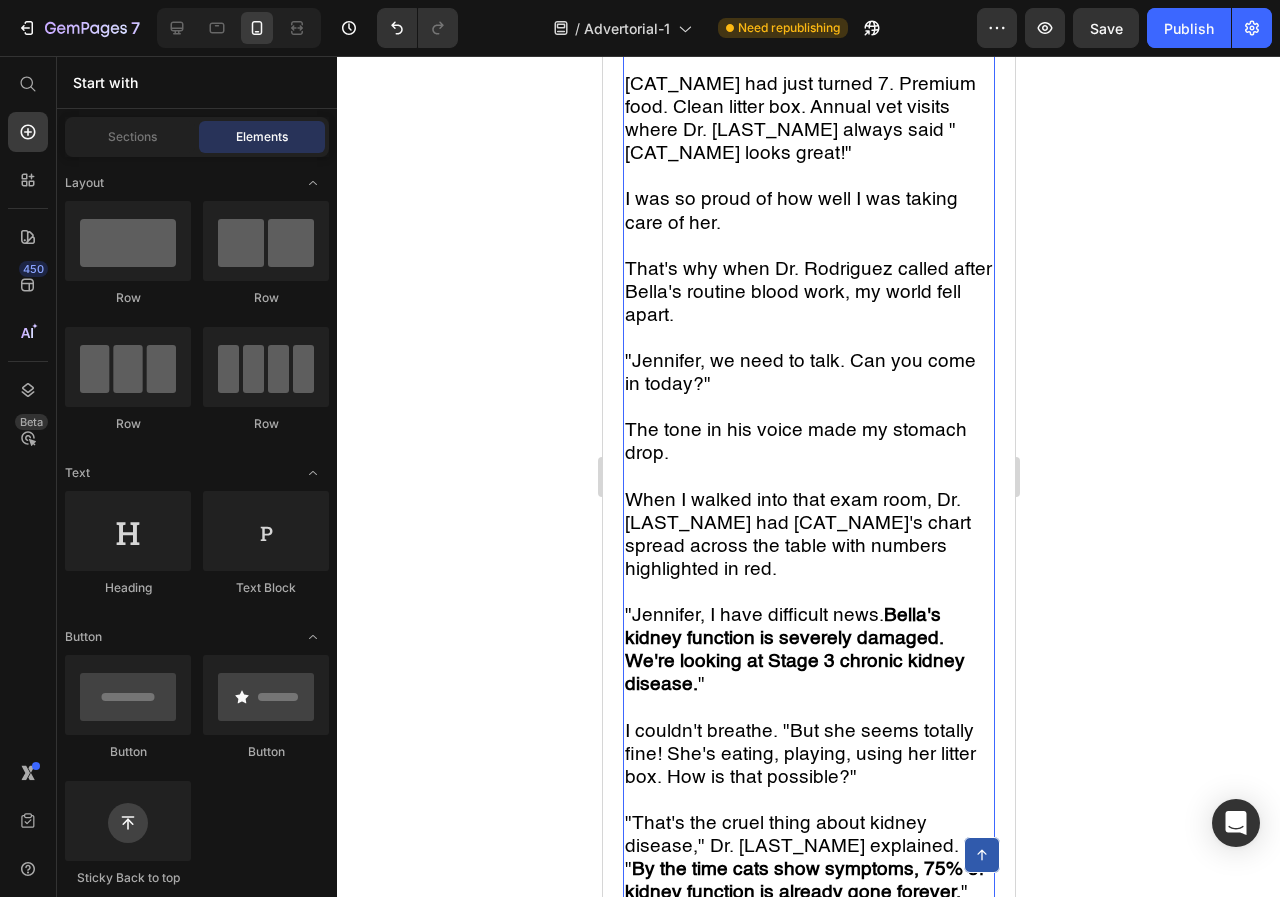 click on "I couldn't breathe. "But she seems totally fine! She's eating, playing, using her litter box. How is that possible?"" at bounding box center (799, 754) 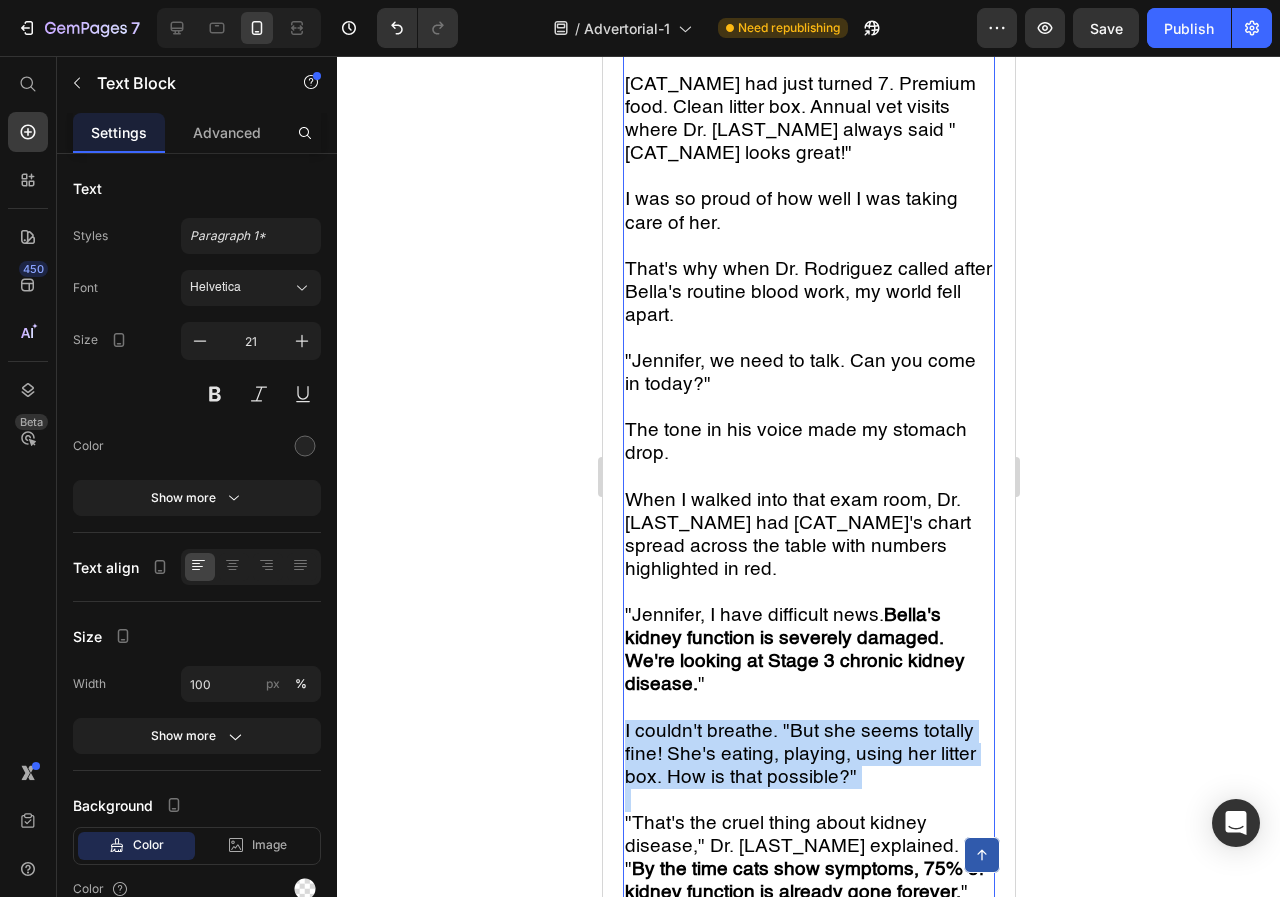 scroll, scrollTop: 1513, scrollLeft: 0, axis: vertical 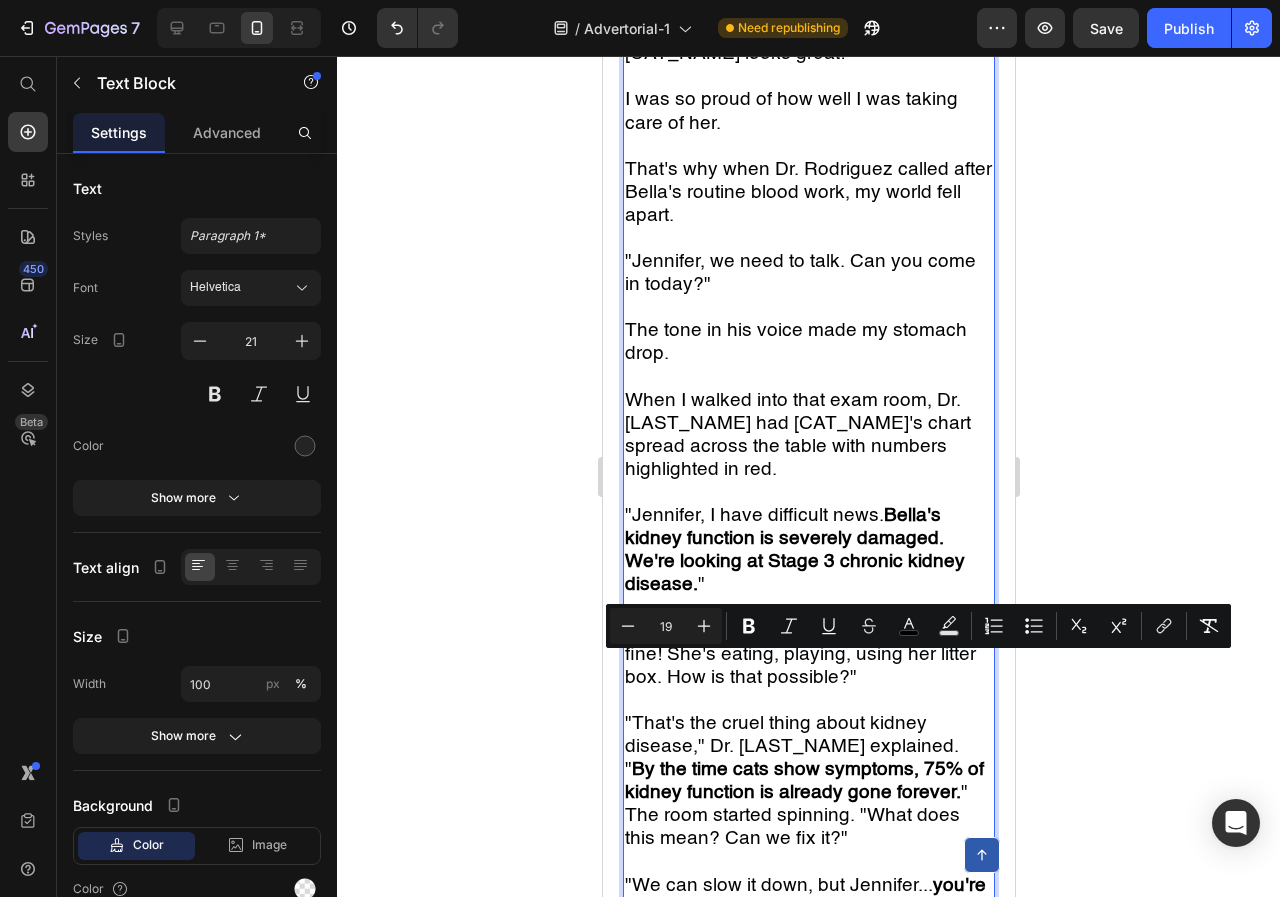click on "The tone in his voice made my stomach drop." at bounding box center [808, 342] 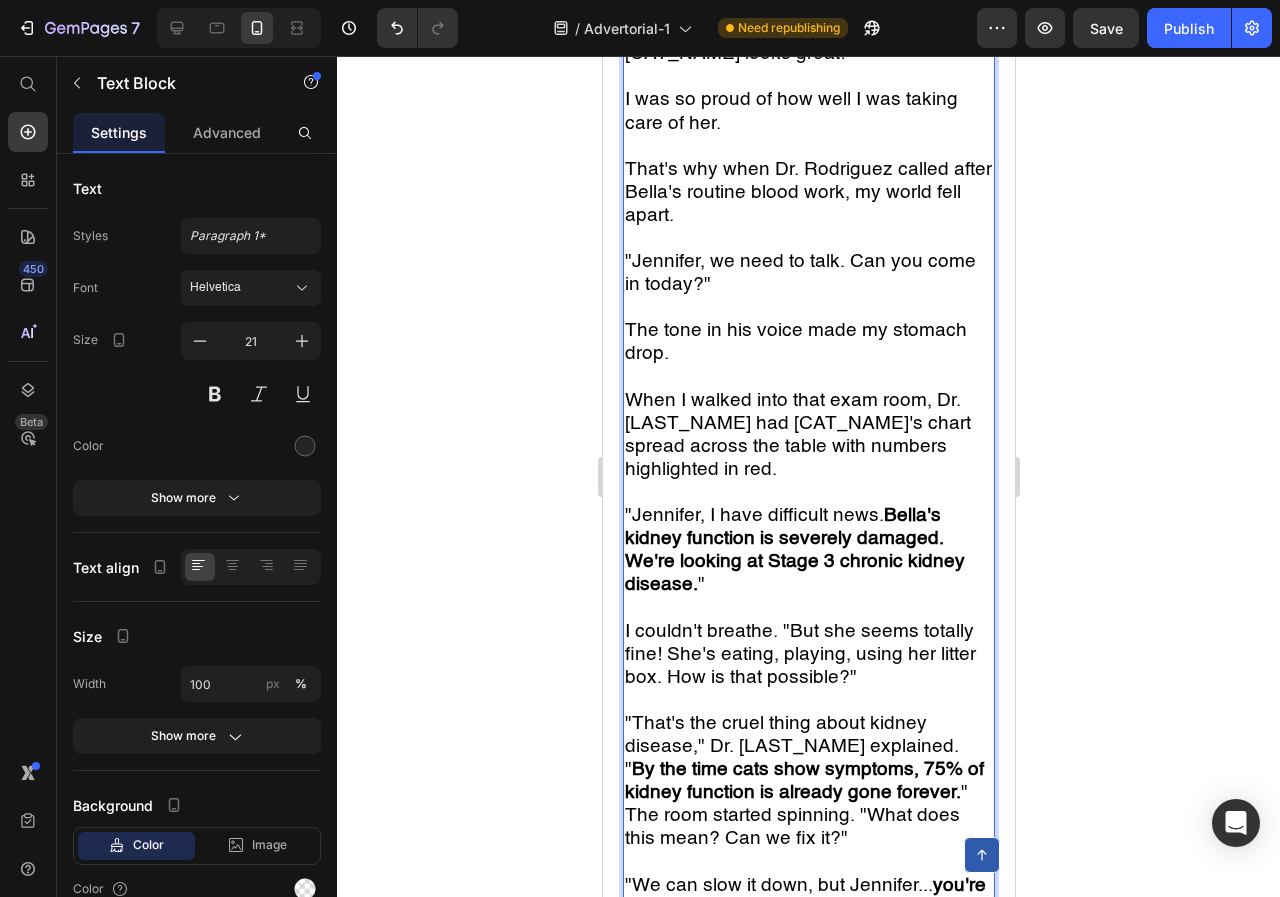 click on "The tone in his voice made my stomach drop." at bounding box center [795, 342] 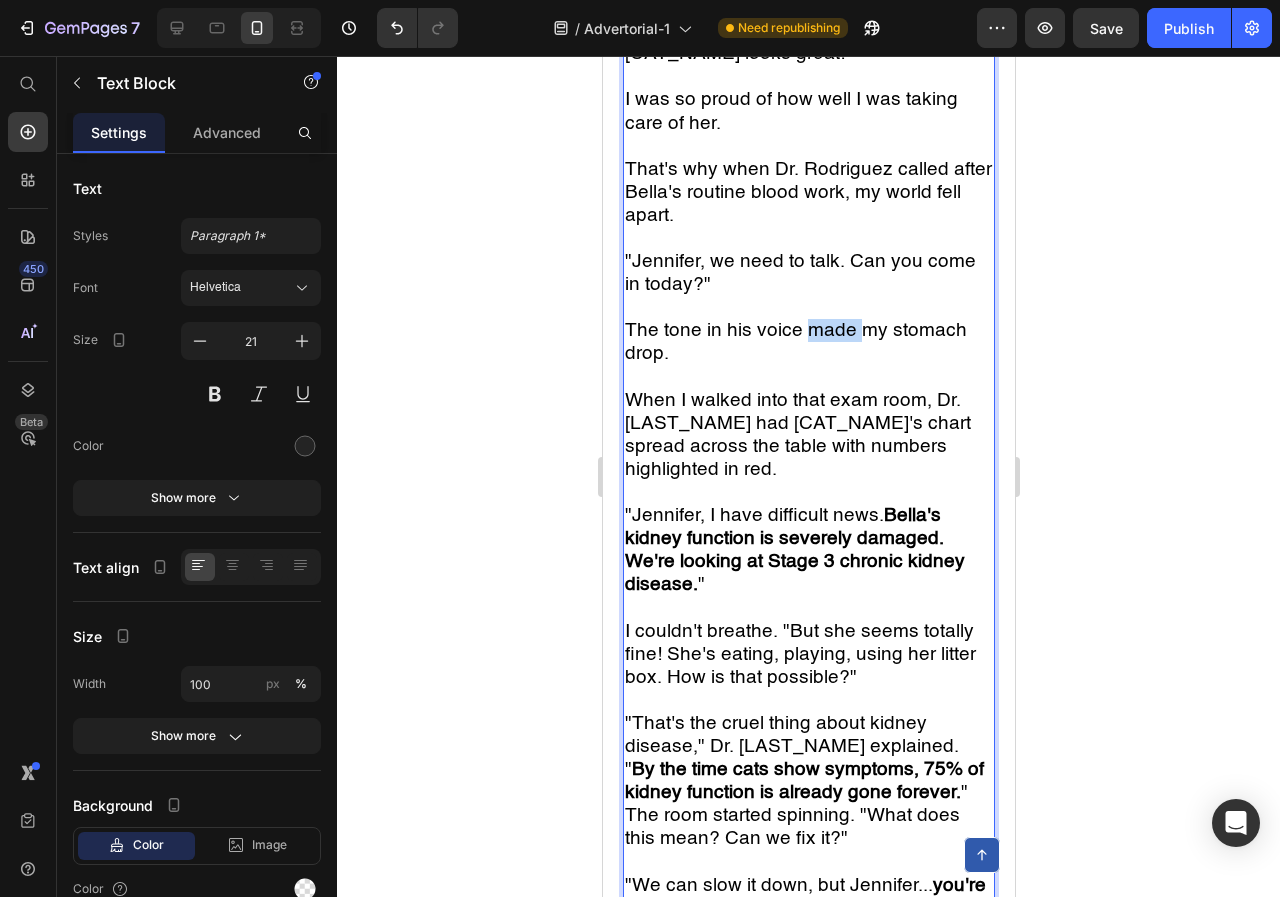 click on "The tone in his voice made my stomach drop." at bounding box center (795, 342) 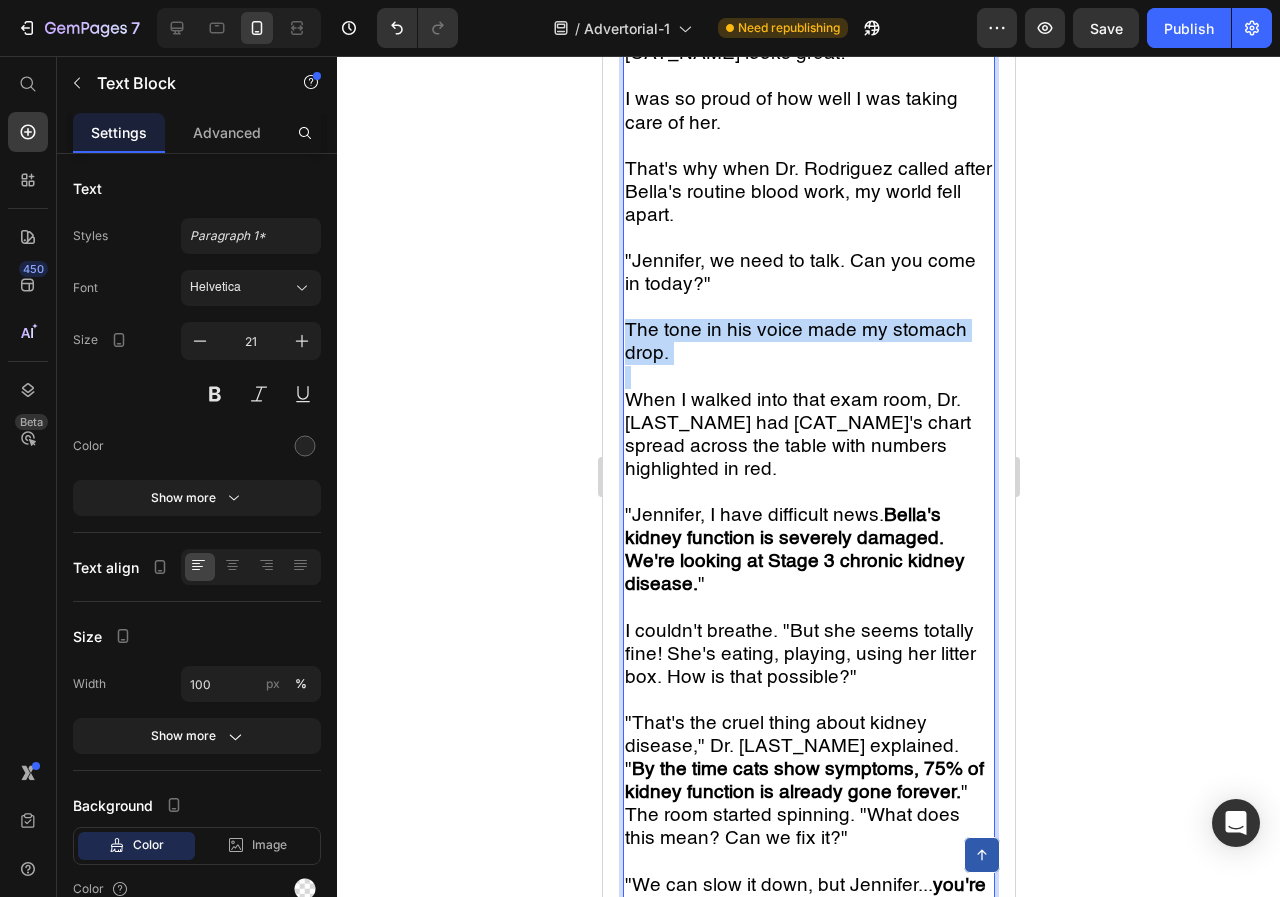 click on "The tone in his voice made my stomach drop." at bounding box center [795, 342] 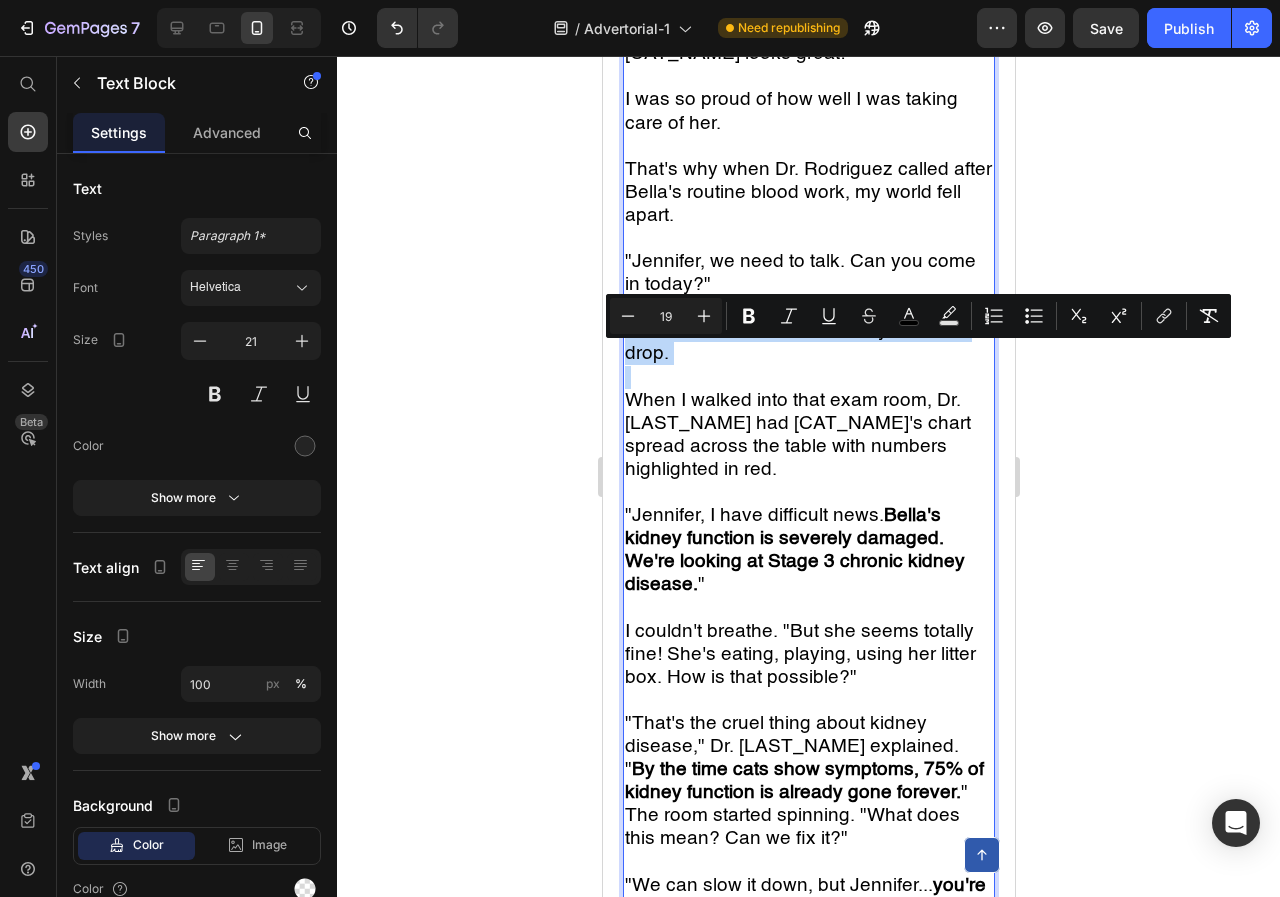 click on "The tone in his voice made my stomach drop." at bounding box center [808, 342] 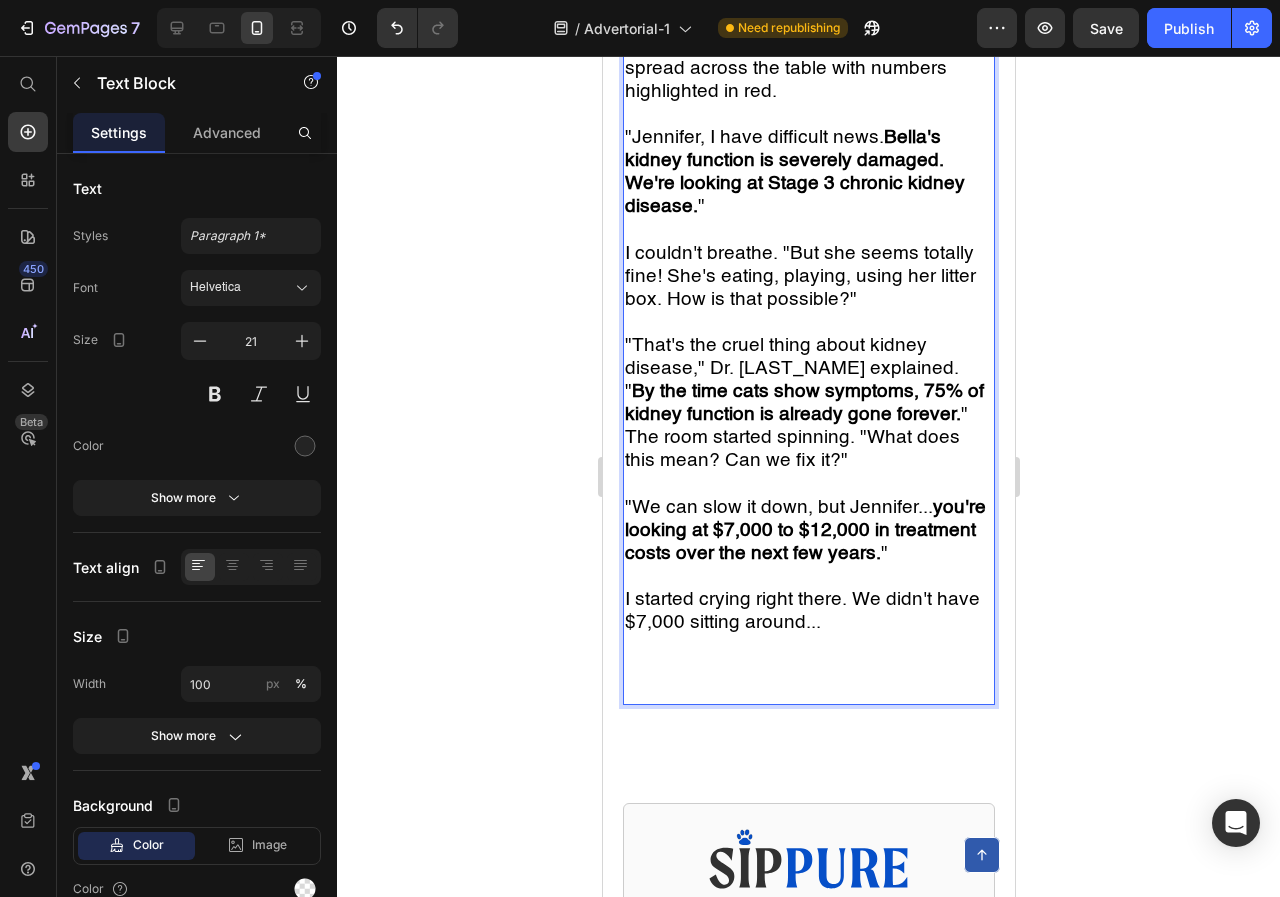 scroll, scrollTop: 1913, scrollLeft: 0, axis: vertical 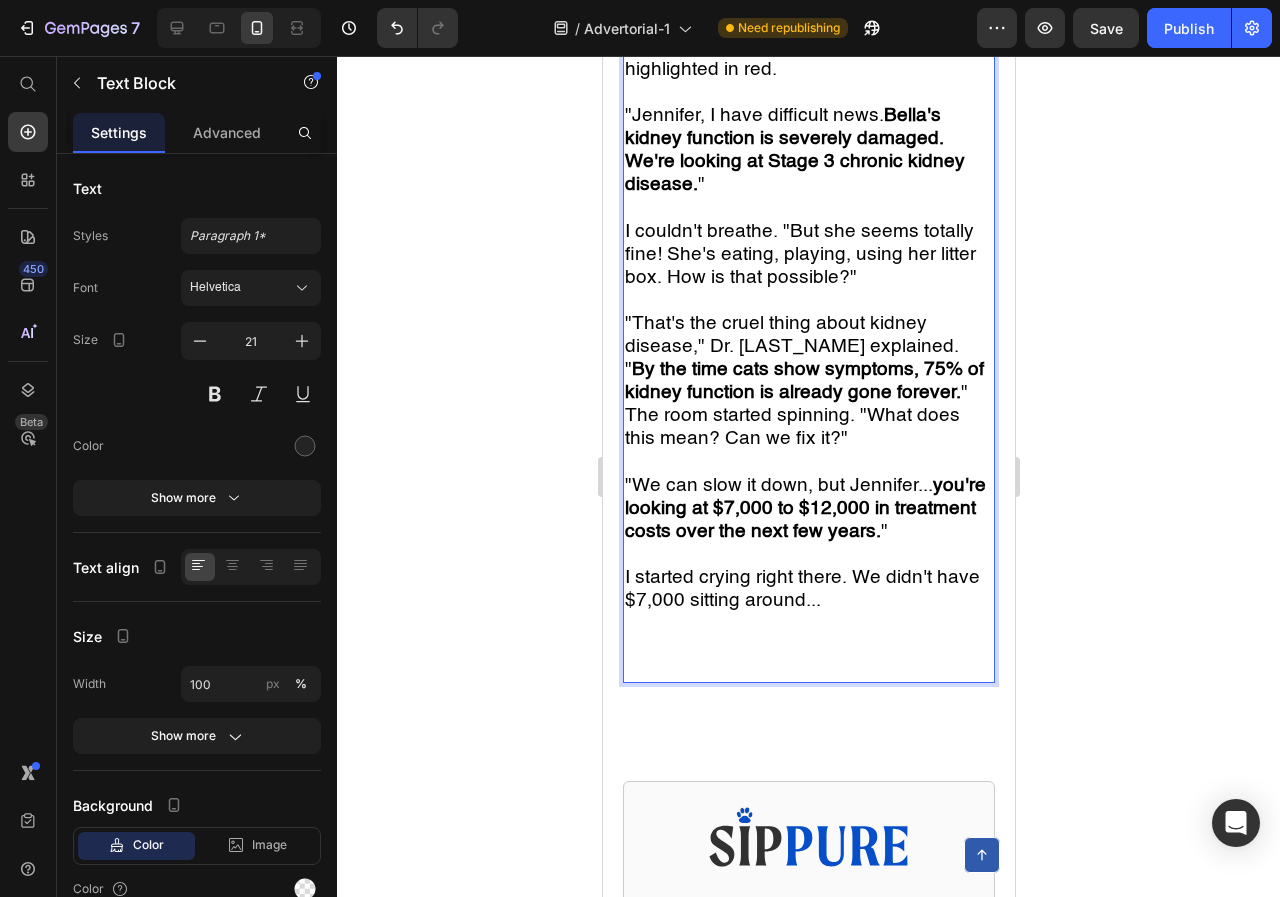 click at bounding box center (808, 623) 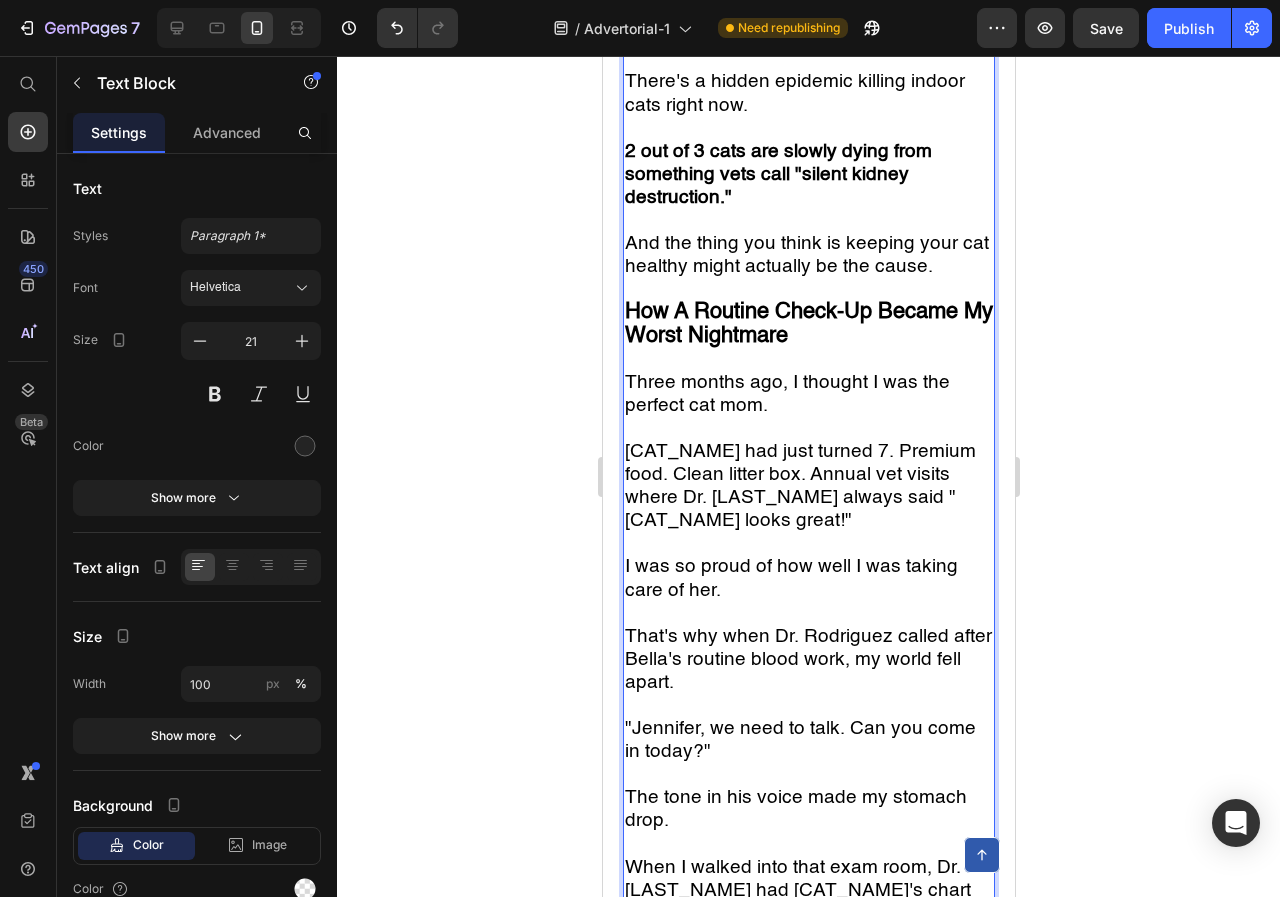 scroll, scrollTop: 1028, scrollLeft: 0, axis: vertical 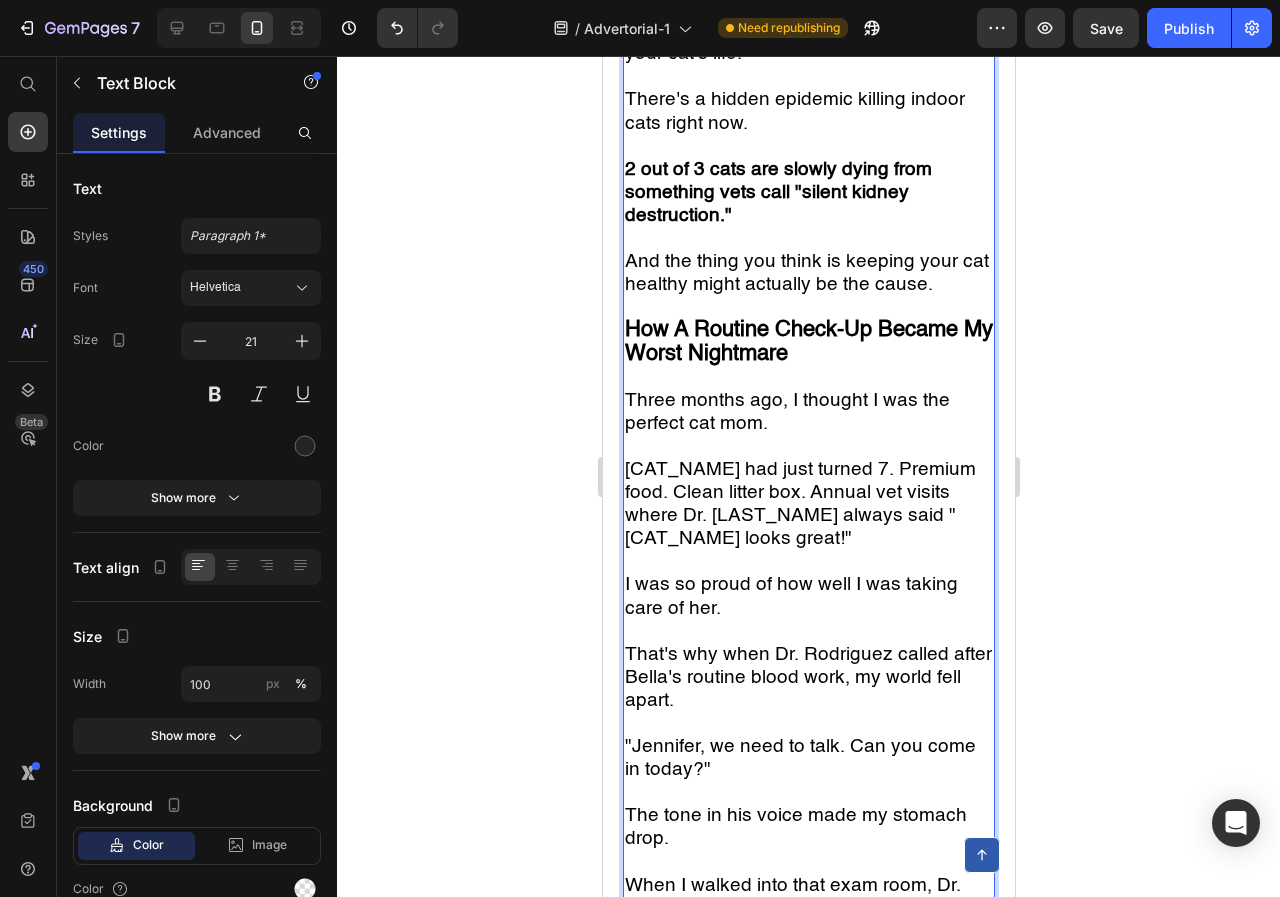 click on "How A Routine Check-Up Became My Worst Nightmare" at bounding box center [808, 342] 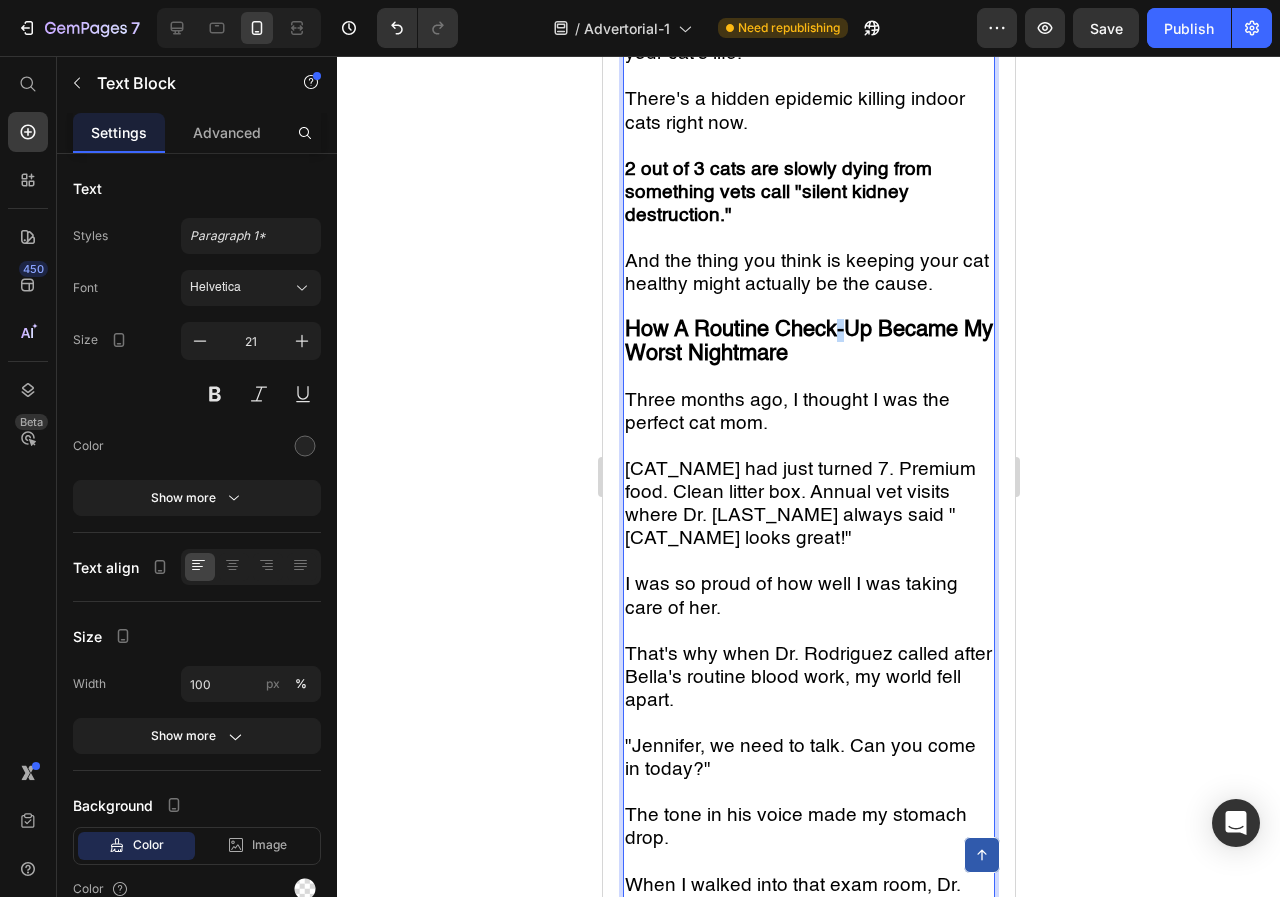 click on "How A Routine Check-Up Became My Worst Nightmare" at bounding box center [808, 341] 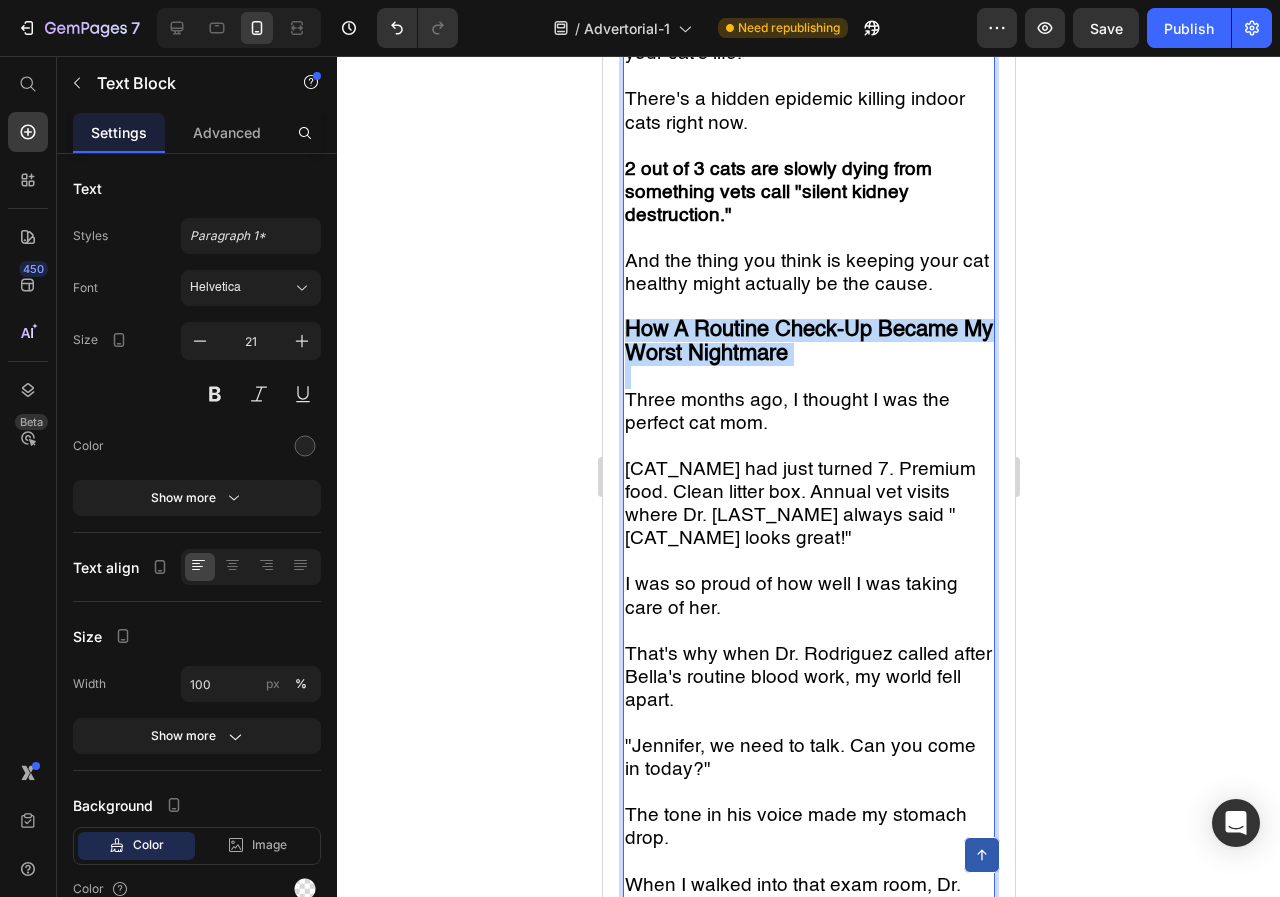 click on "How A Routine Check-Up Became My Worst Nightmare" at bounding box center (808, 341) 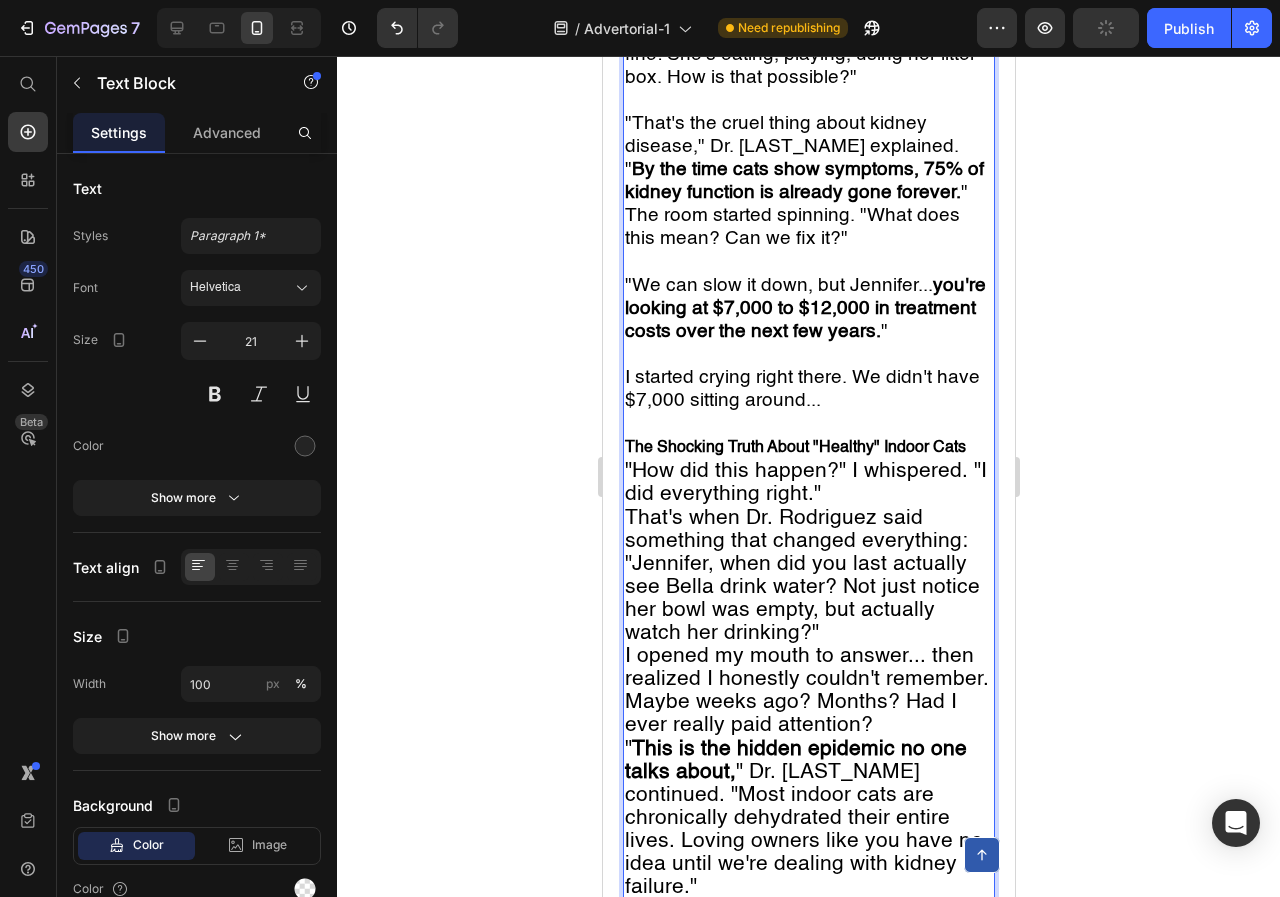 scroll, scrollTop: 2128, scrollLeft: 0, axis: vertical 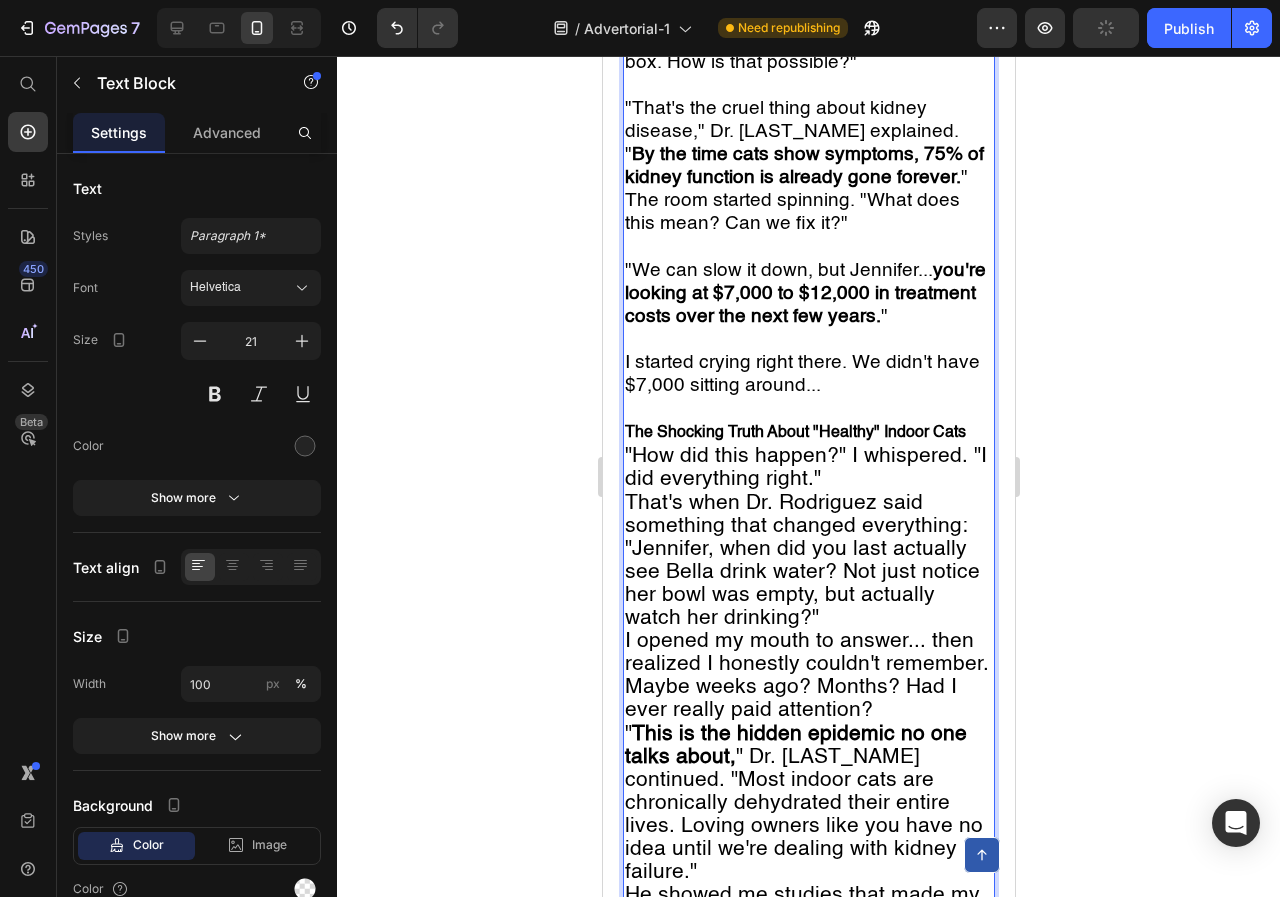 type on "12" 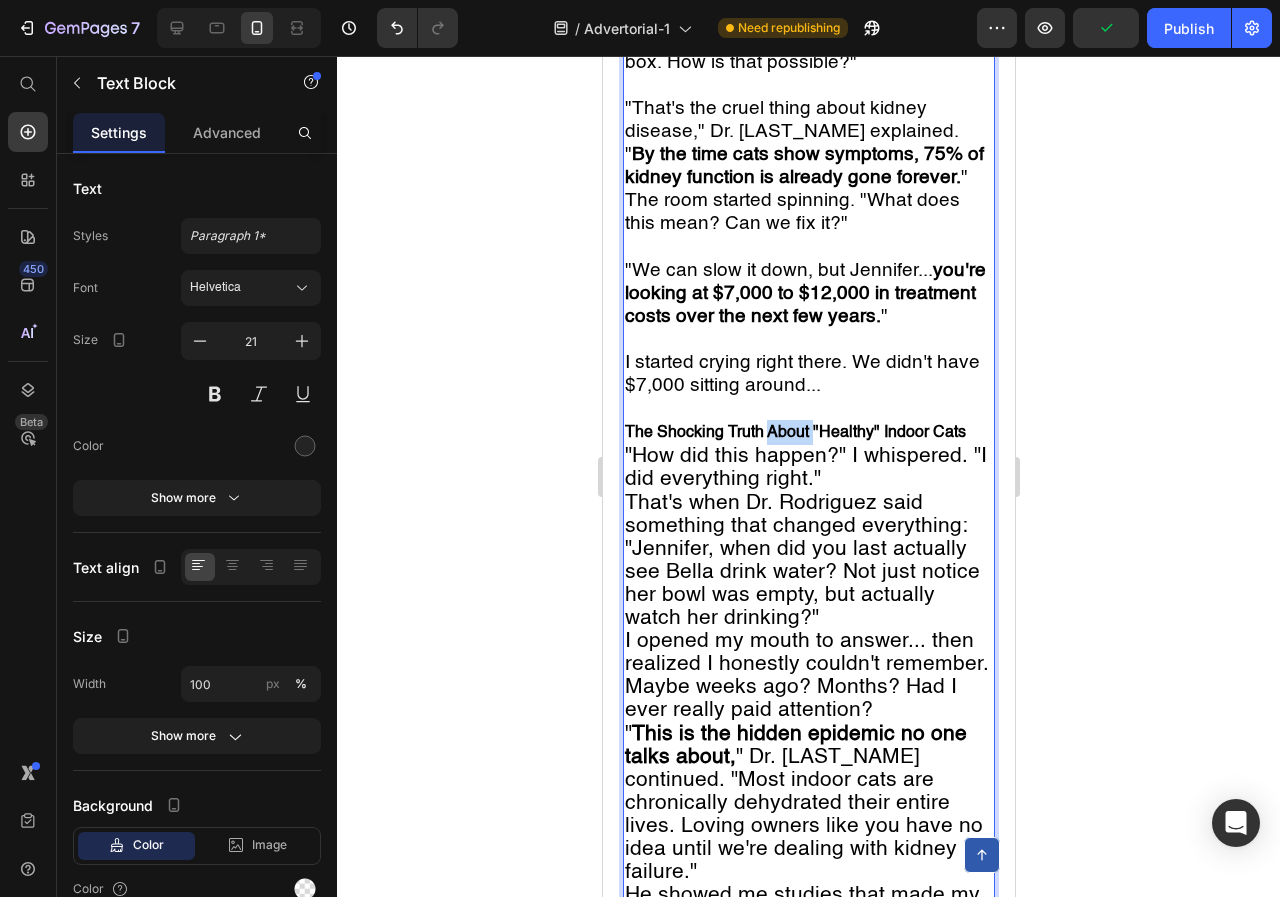 click on "The Shocking Truth About "Healthy" Indoor Cats" at bounding box center [794, 433] 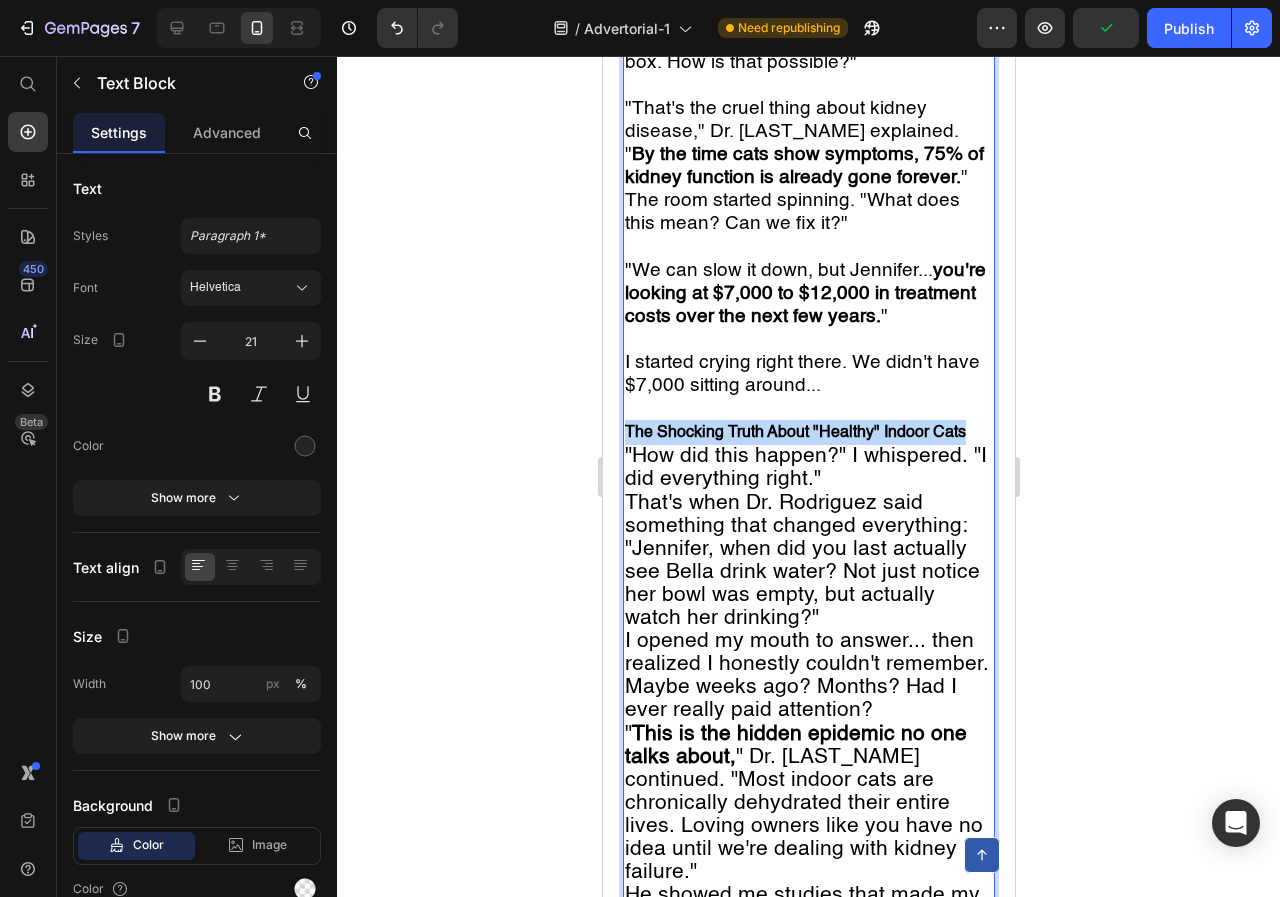 click on "The Shocking Truth About "Healthy" Indoor Cats" at bounding box center [794, 433] 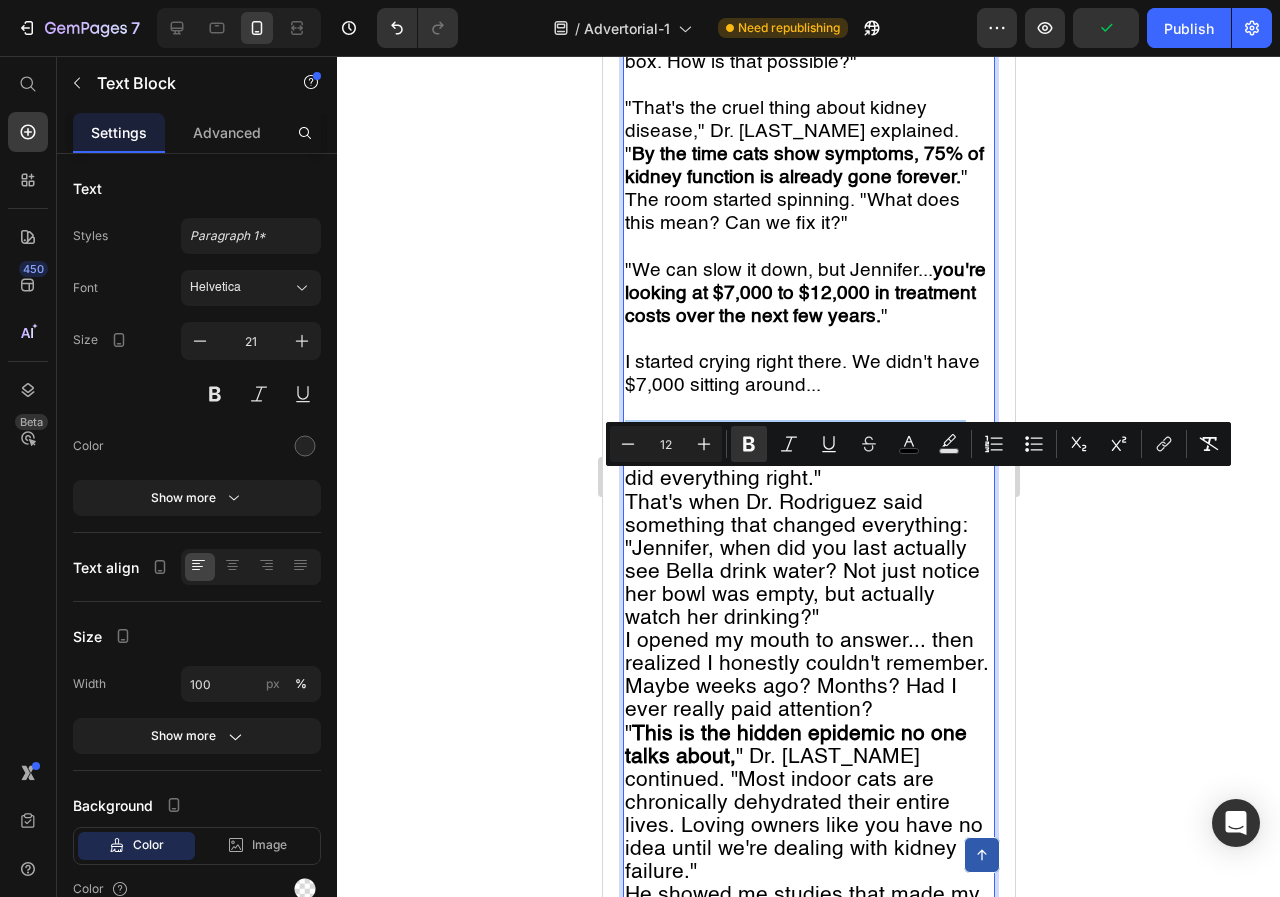 click on "12" at bounding box center (666, 444) 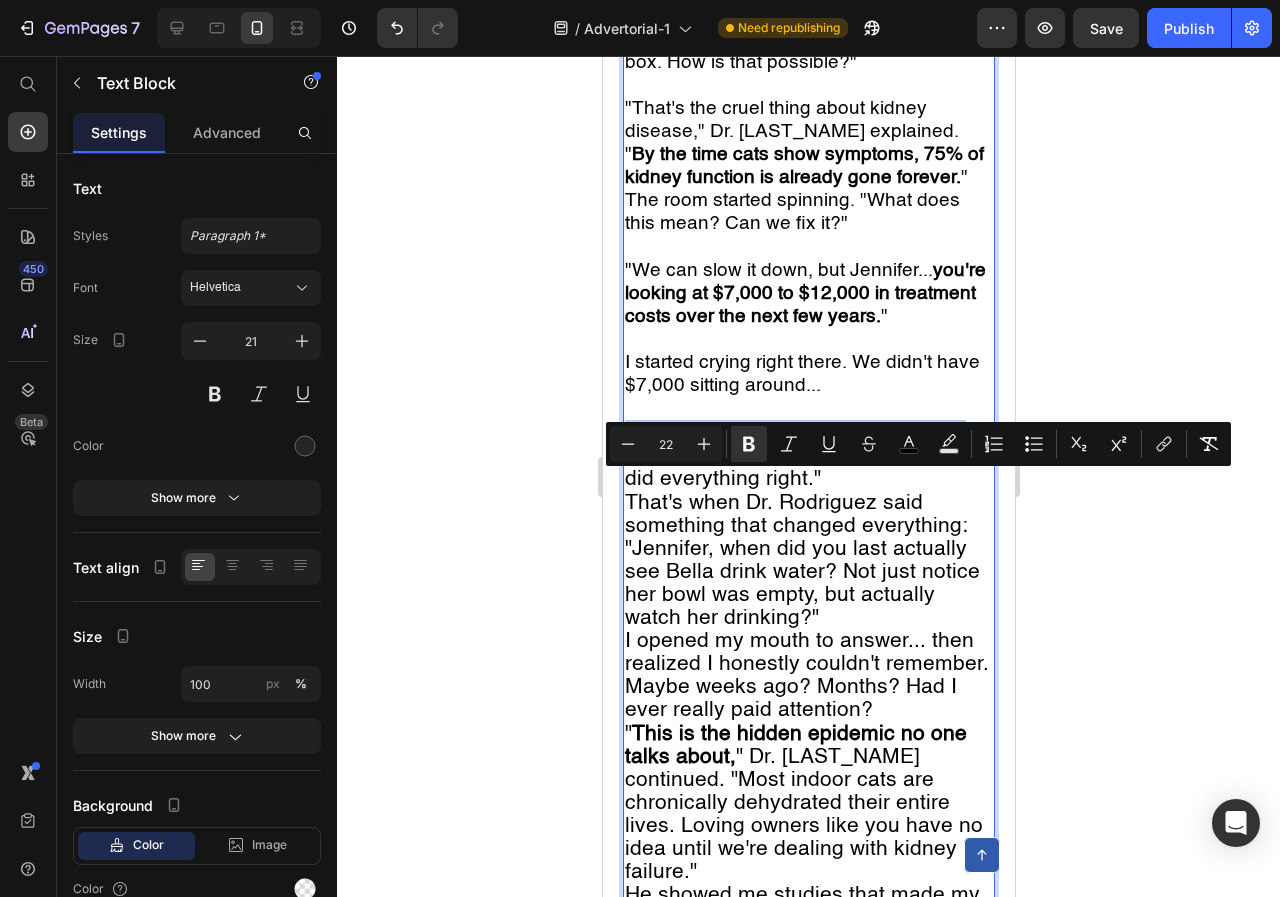 type on "22" 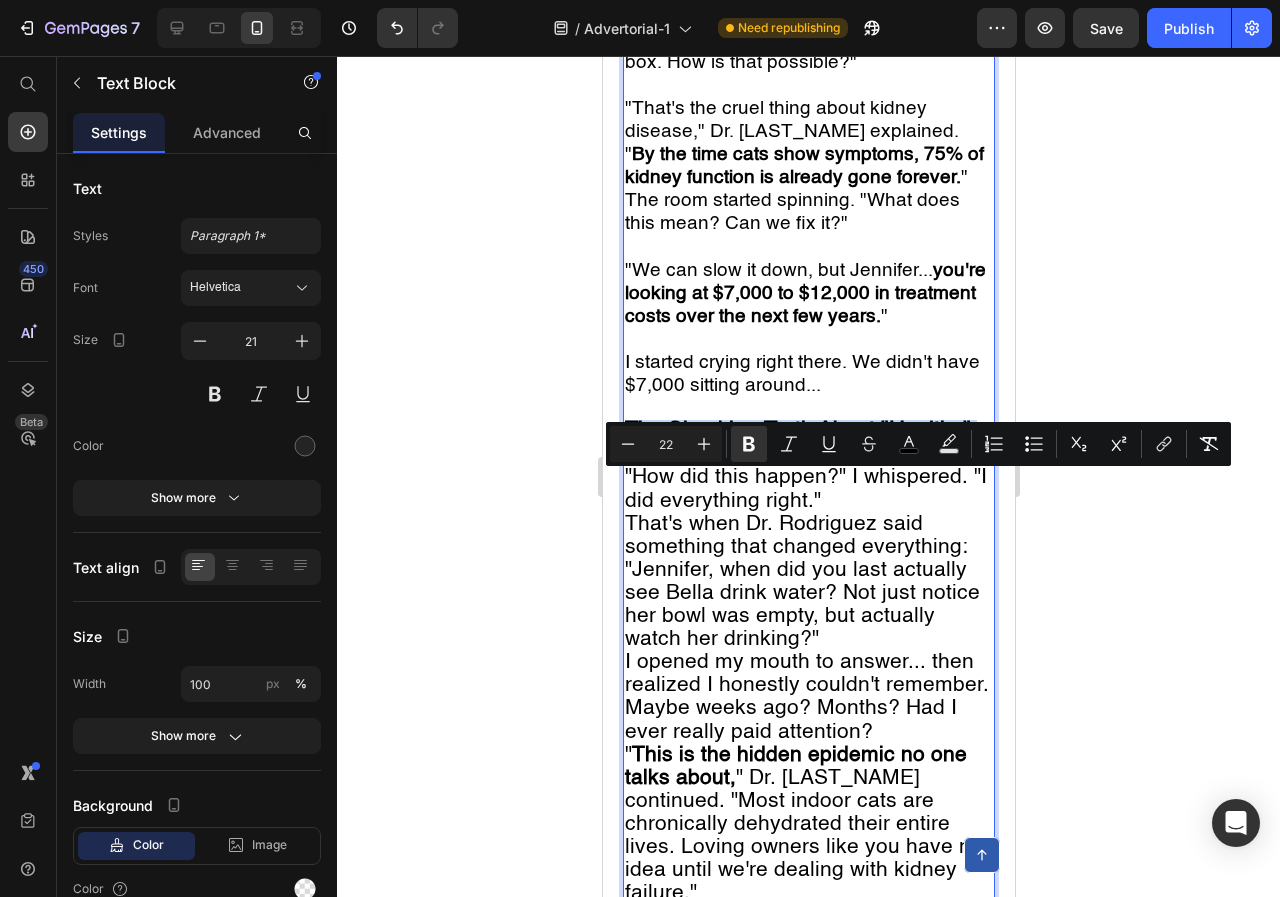 click on "The Shocking Truth About "Healthy" Indoor Cats" at bounding box center [808, 443] 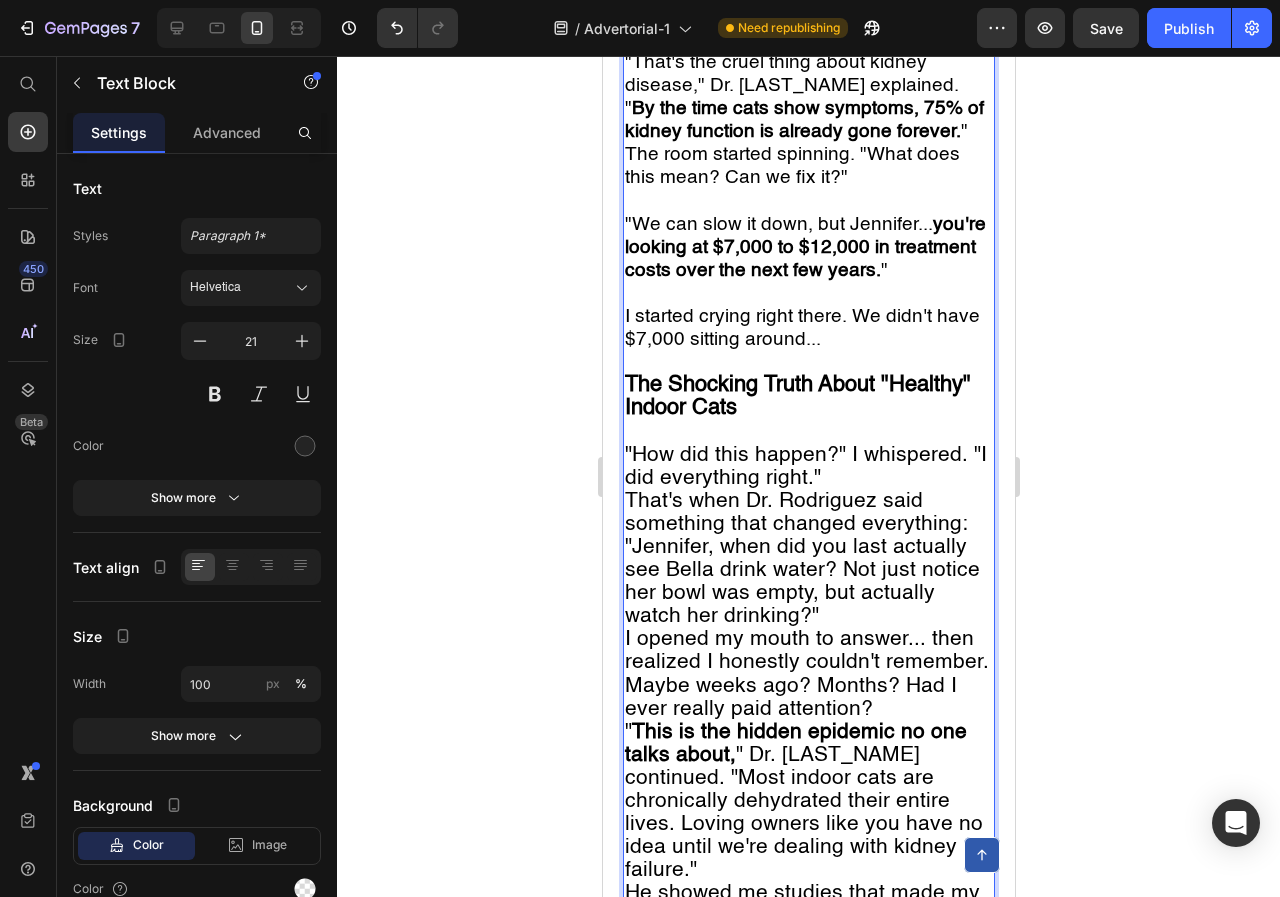 scroll, scrollTop: 2228, scrollLeft: 0, axis: vertical 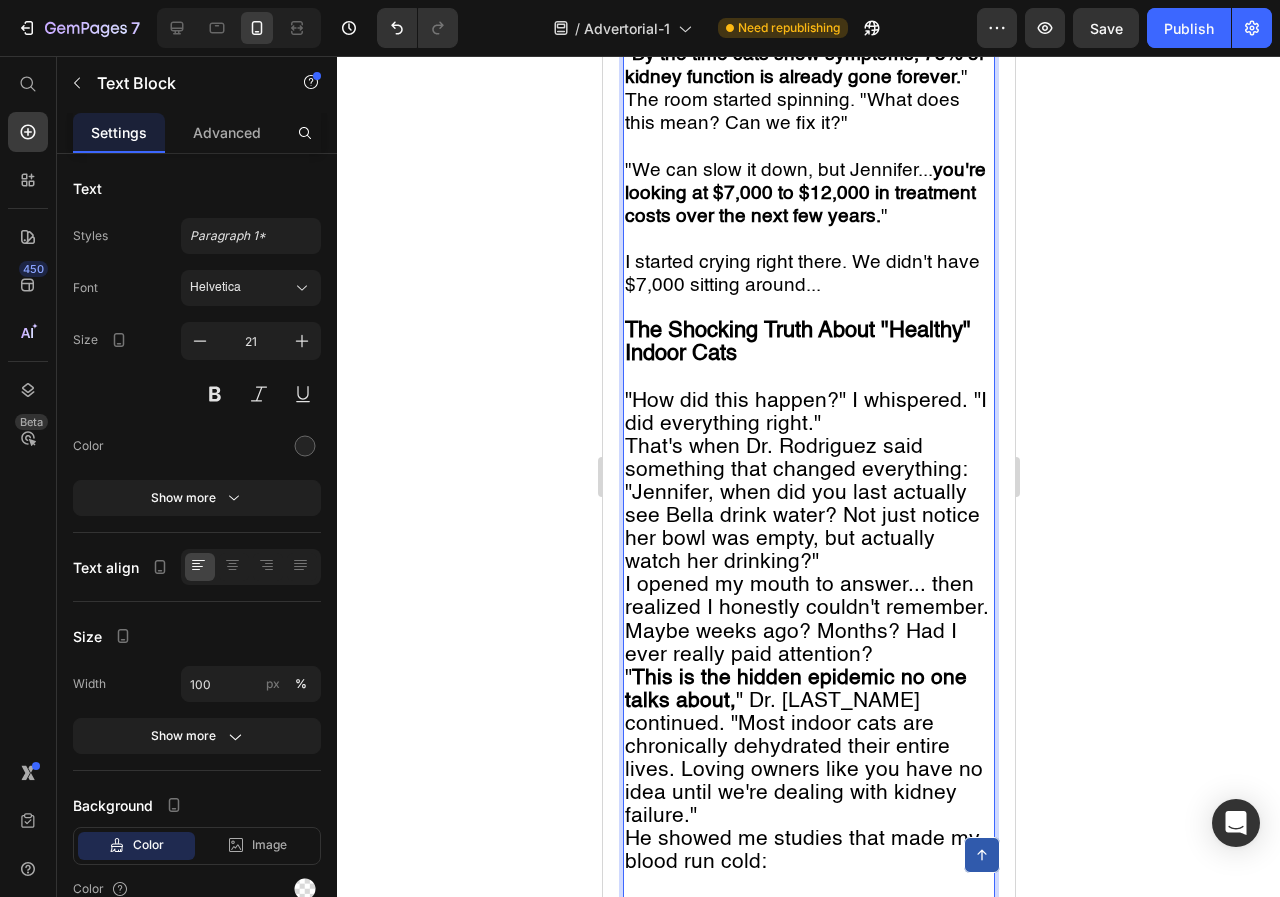click on ""How did this happen?" I whispered. "I did everything right."" at bounding box center (808, 413) 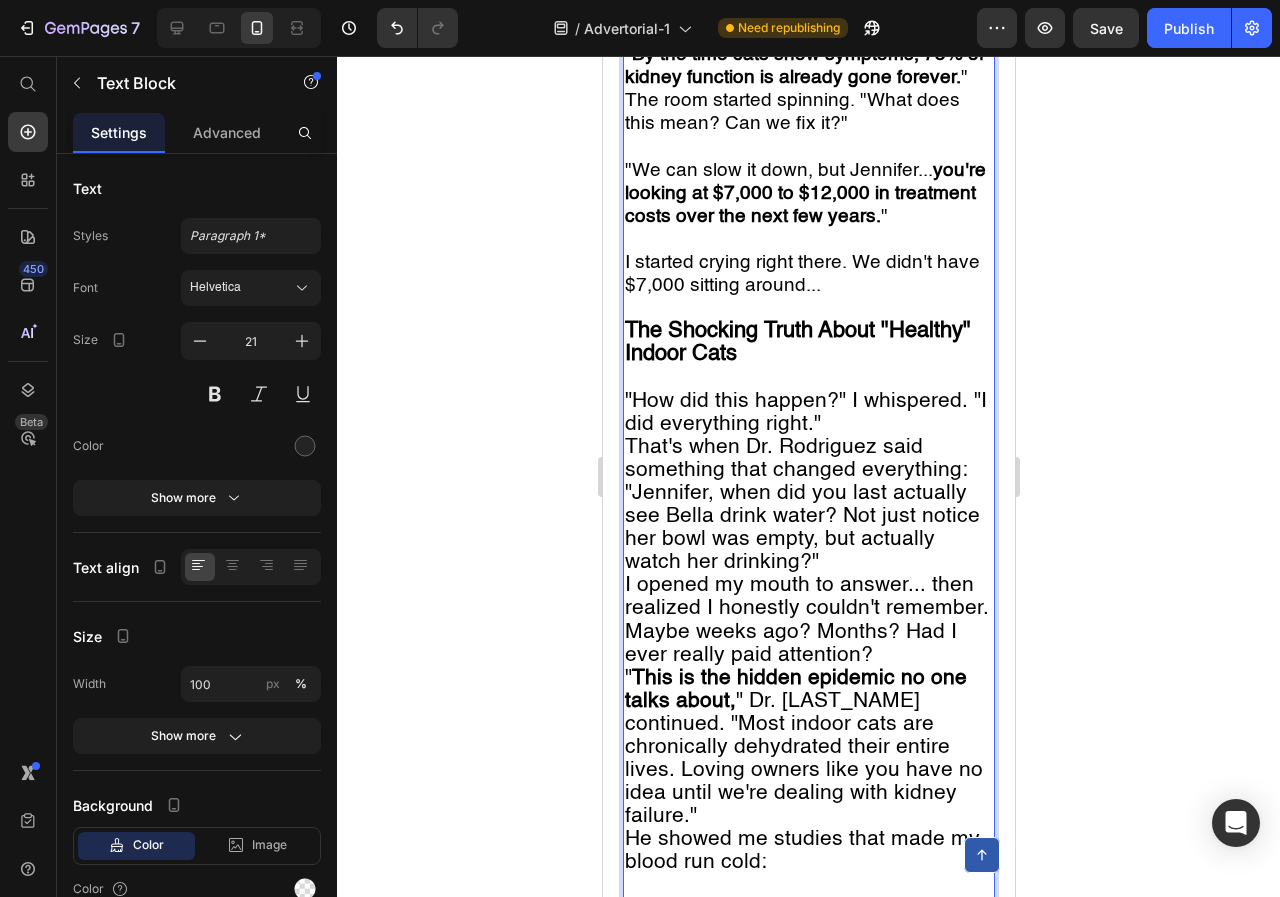 click on ""How did this happen?" I whispered. "I did everything right."" at bounding box center [805, 413] 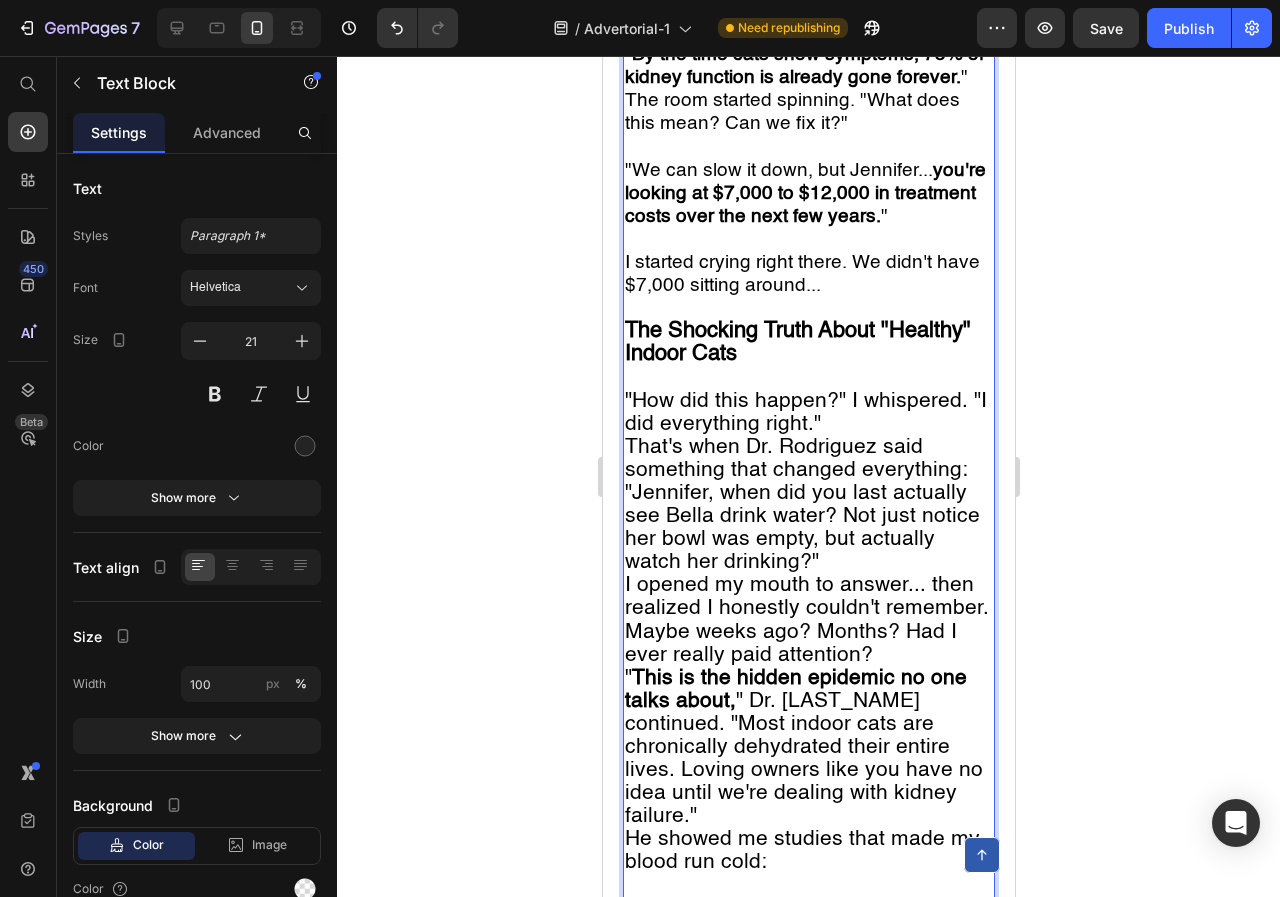 click on ""How did this happen?" I whispered. "I did everything right."" at bounding box center [808, 413] 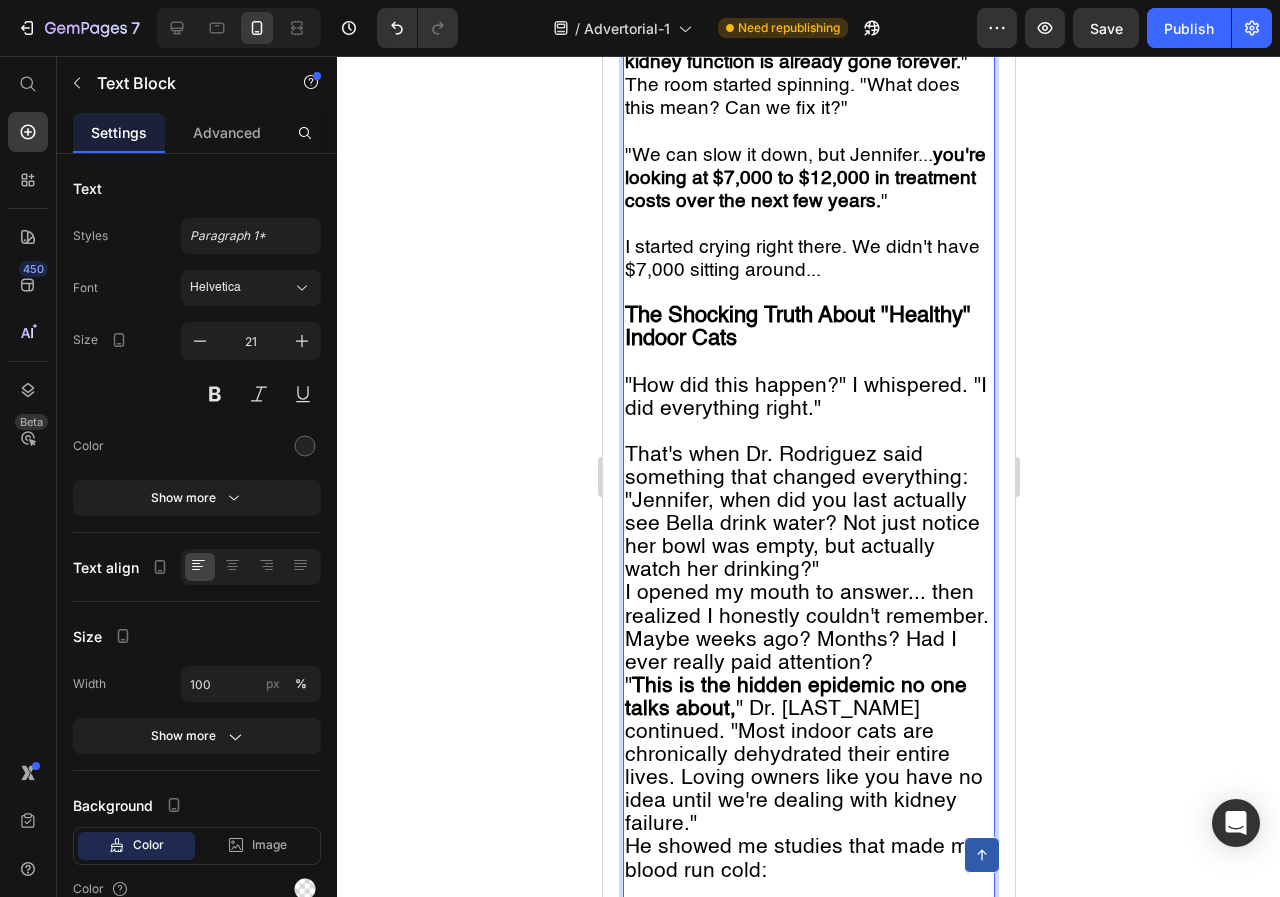 scroll, scrollTop: 2328, scrollLeft: 0, axis: vertical 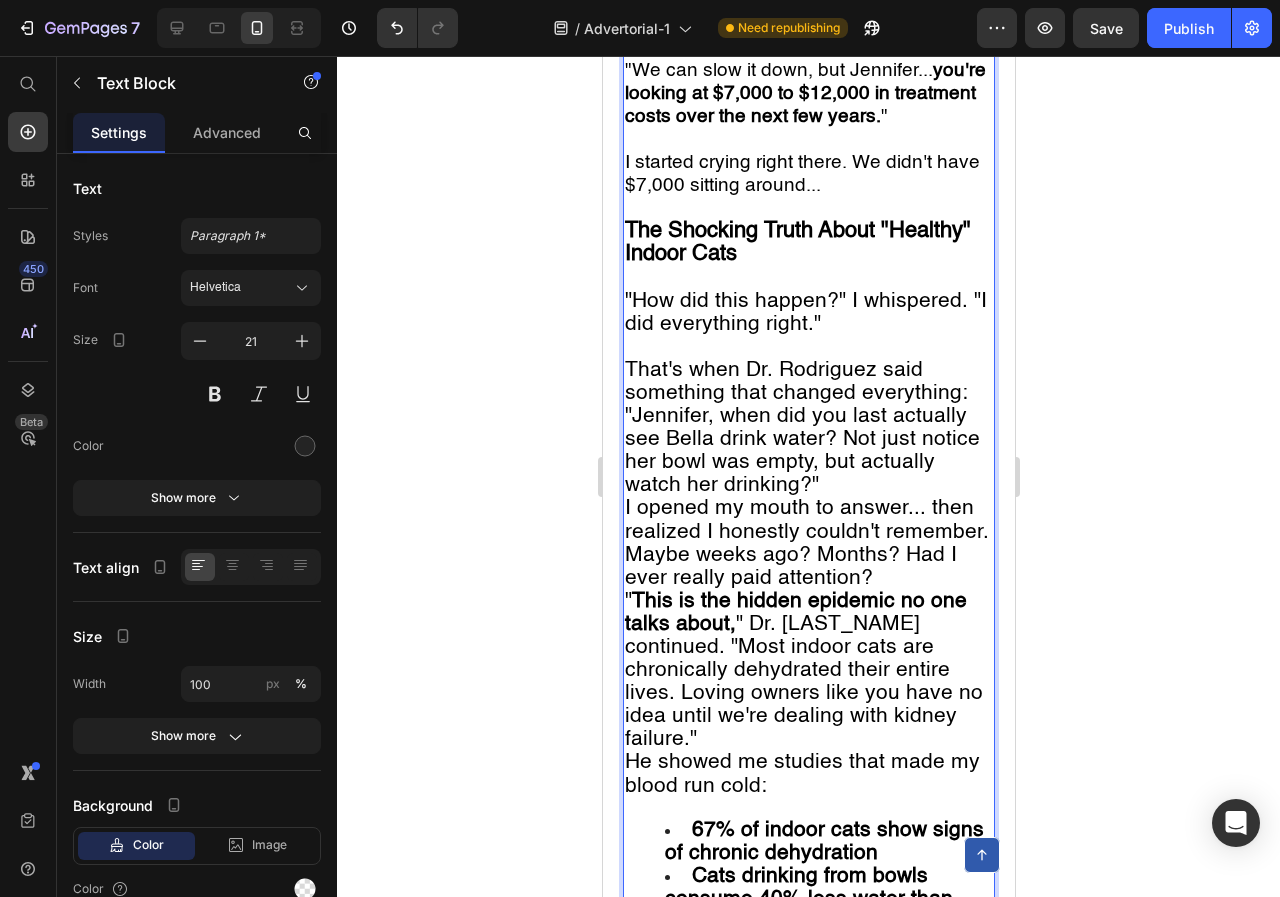 click on "That's when Dr. Rodriguez said something that changed everything:" at bounding box center (808, 382) 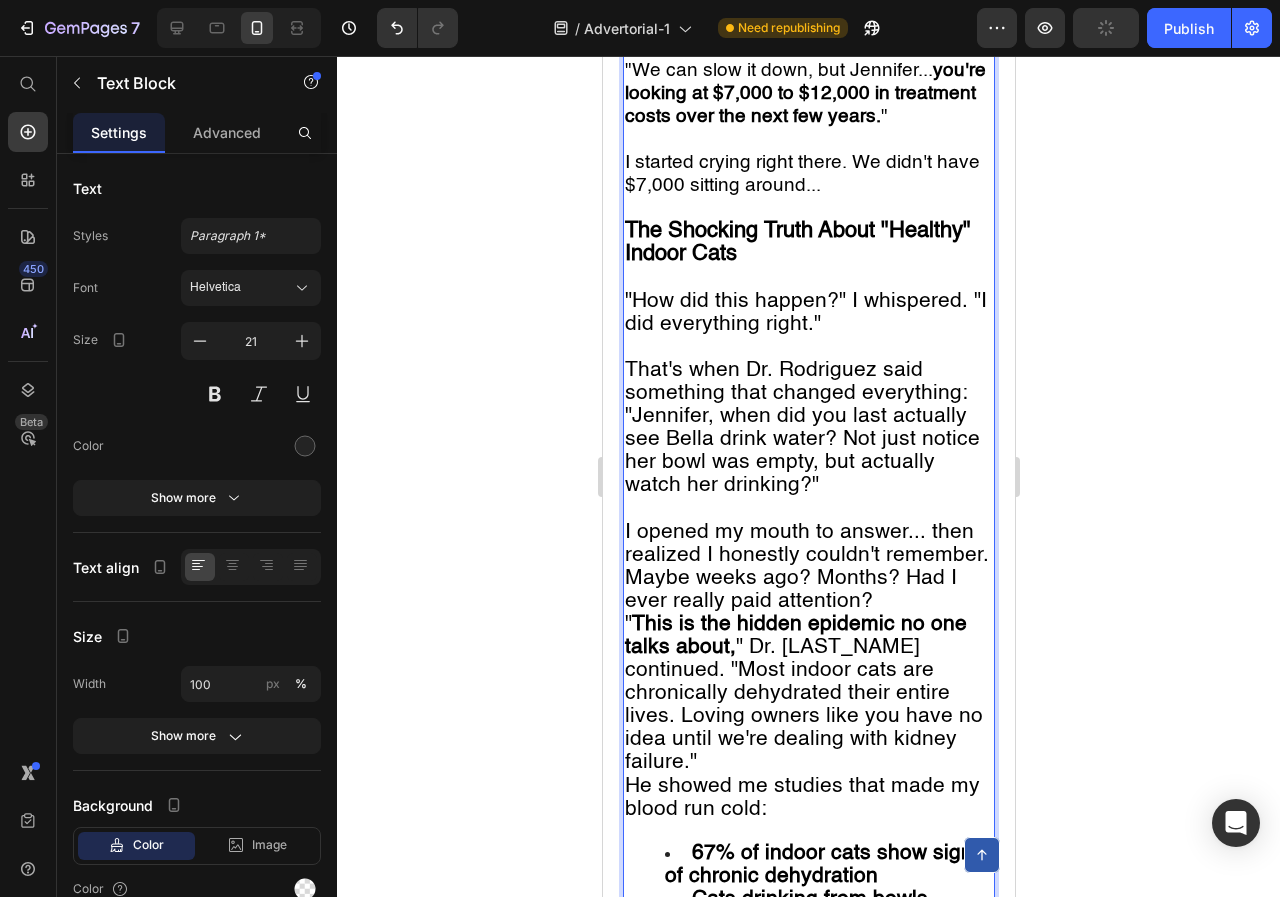 click on "That's when Dr. Rodriguez said something that changed everything:" at bounding box center (808, 382) 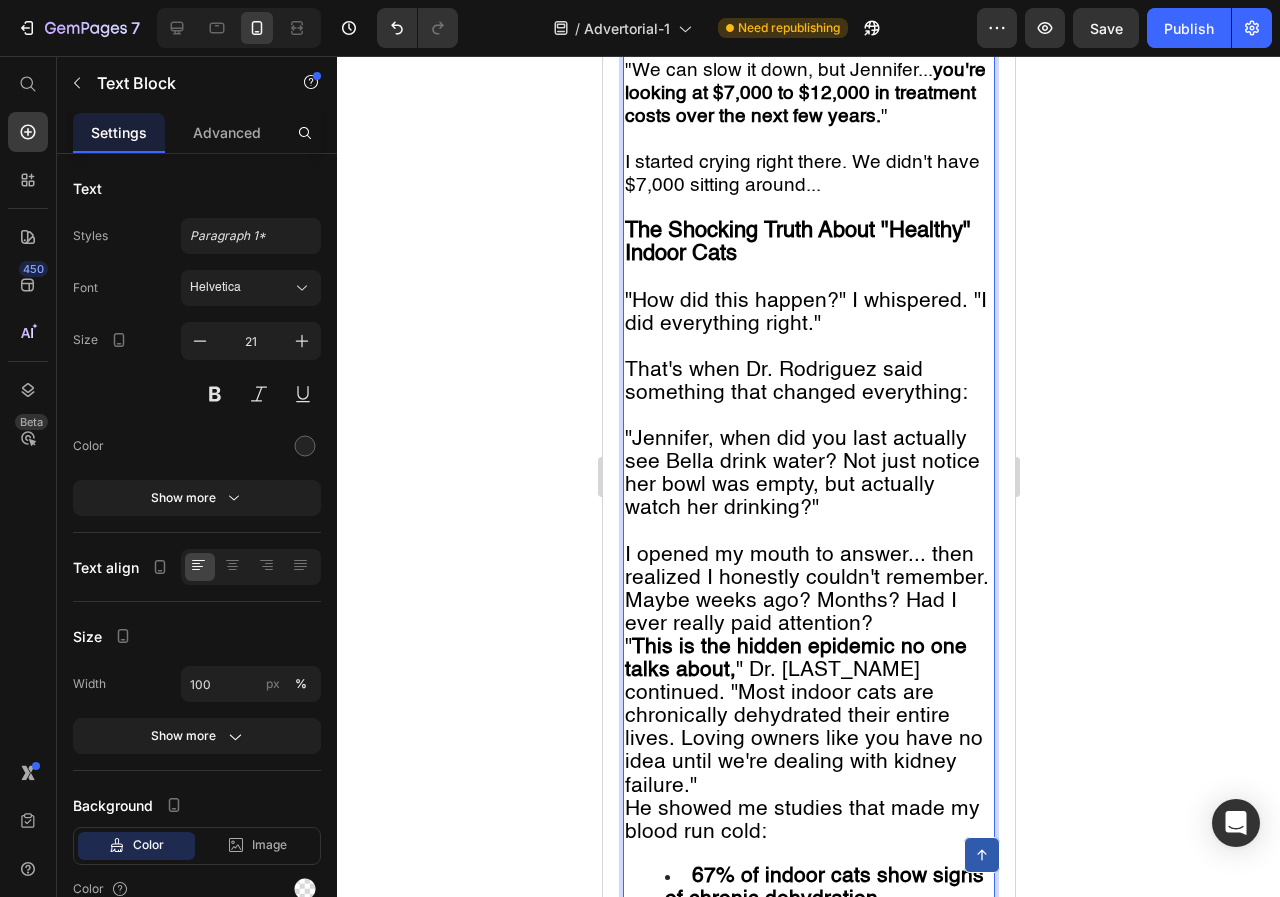 click at bounding box center (808, 416) 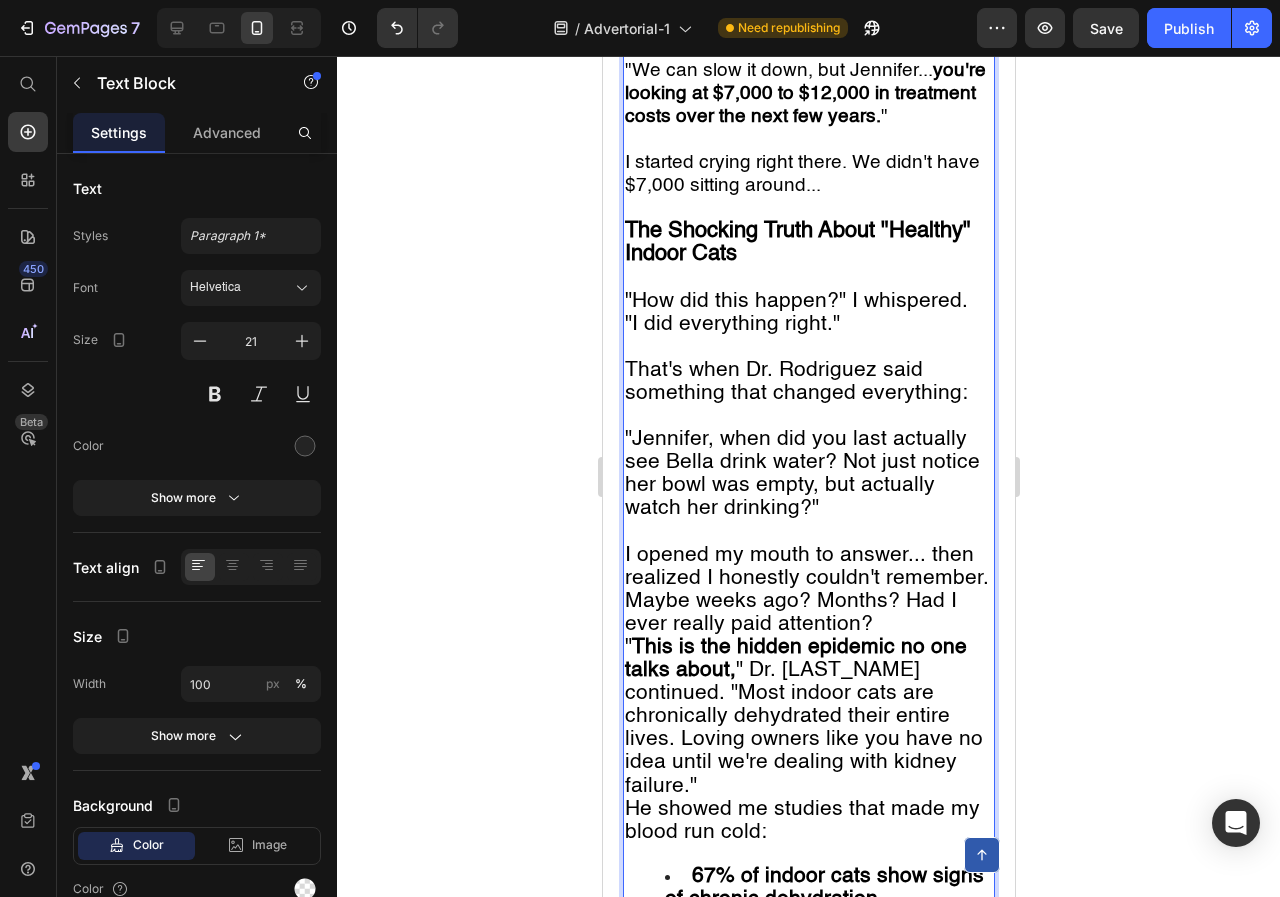 click on ""How did this happen?" I whispered." at bounding box center [795, 301] 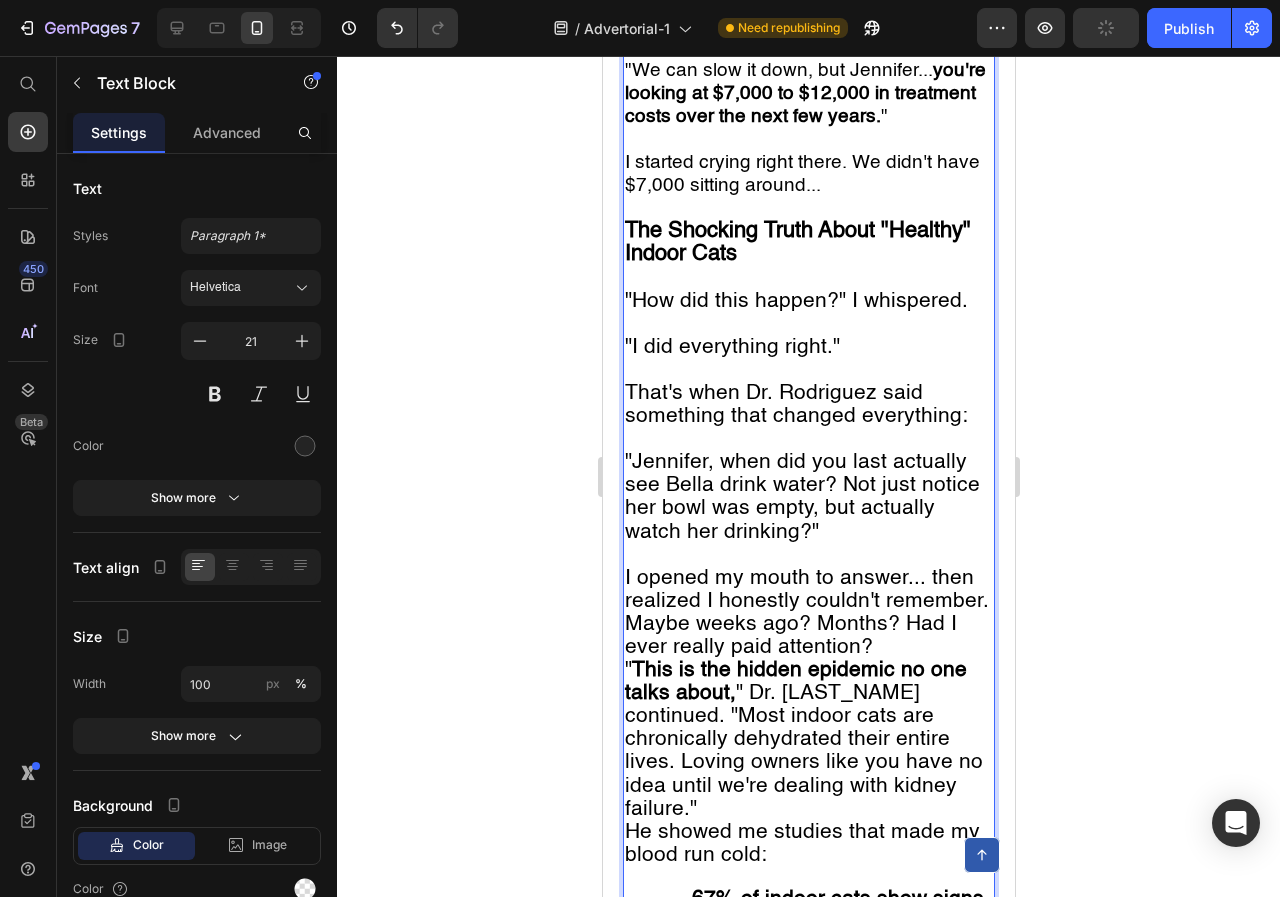 scroll, scrollTop: 2428, scrollLeft: 0, axis: vertical 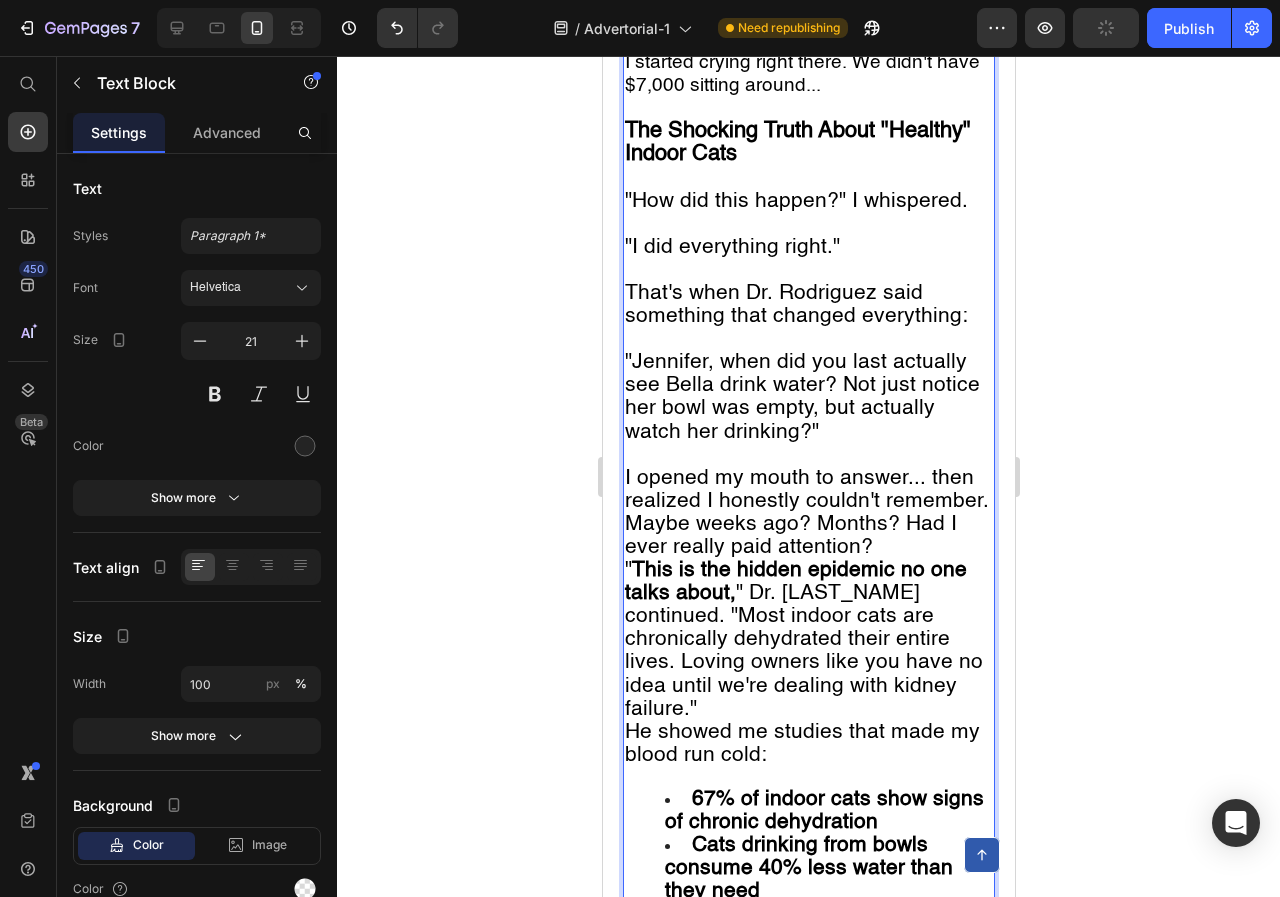 click on "I opened my mouth to answer... then realized I honestly couldn't remember." at bounding box center (806, 490) 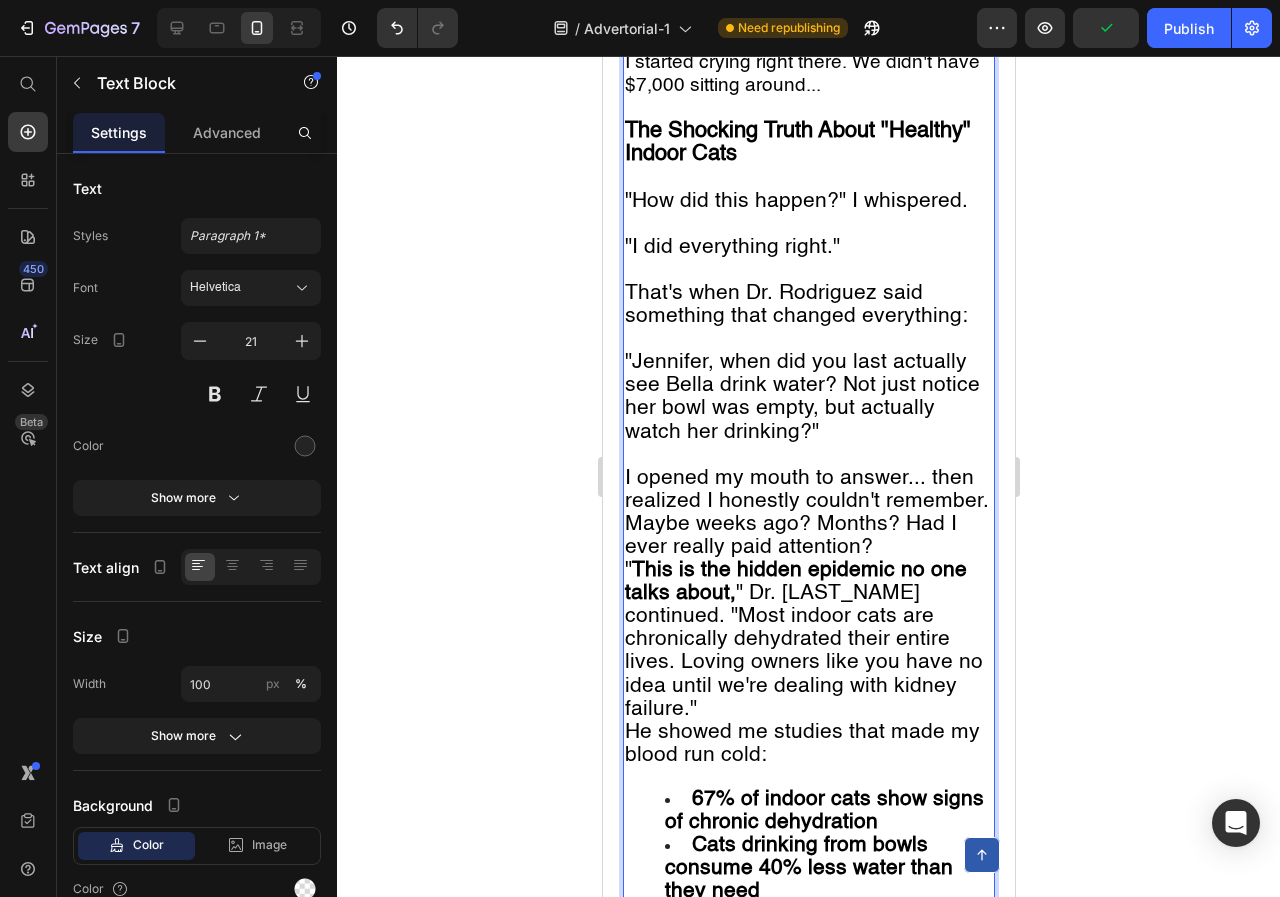 click on "I opened my mouth to answer... then realized I honestly couldn't remember." at bounding box center (808, 490) 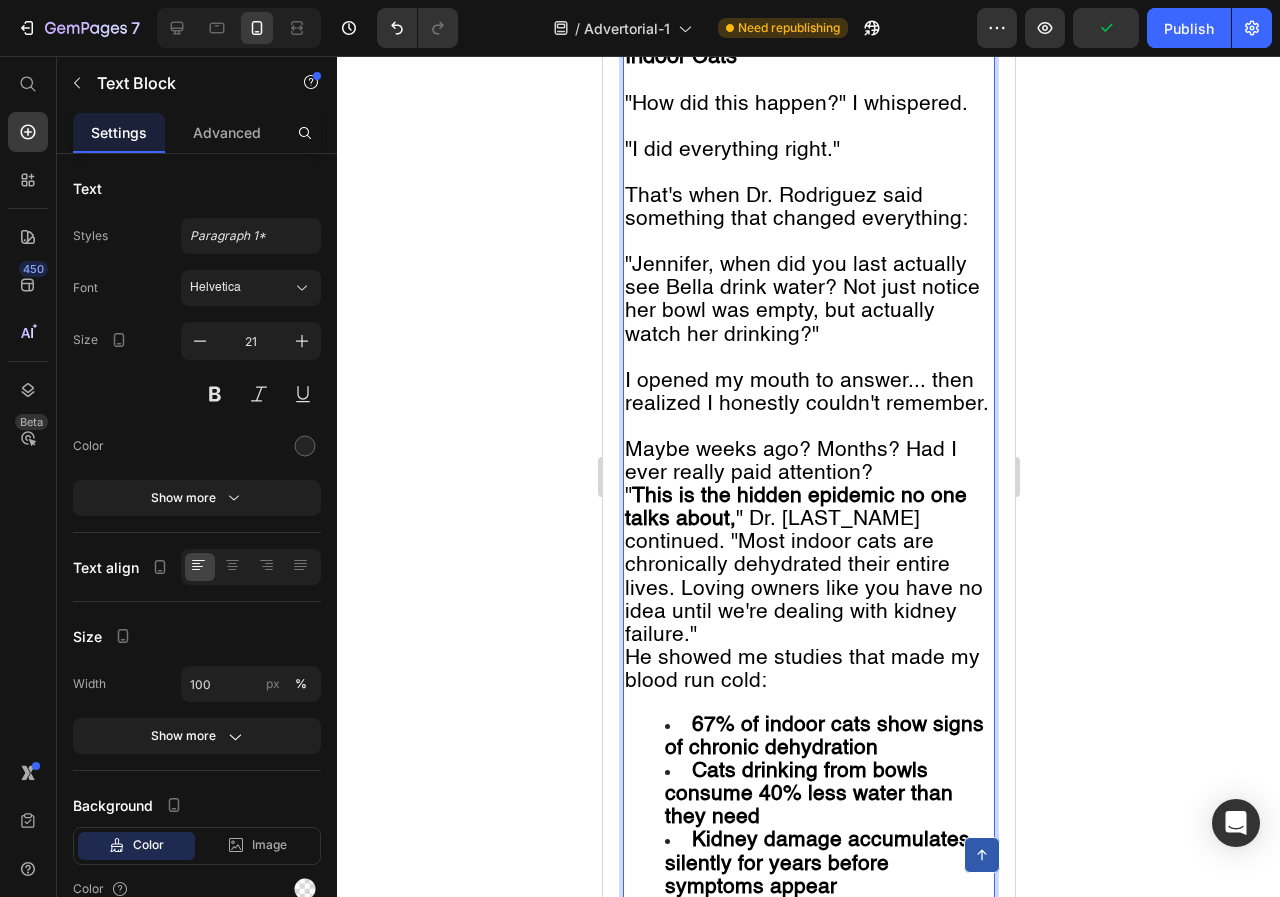 scroll, scrollTop: 2528, scrollLeft: 0, axis: vertical 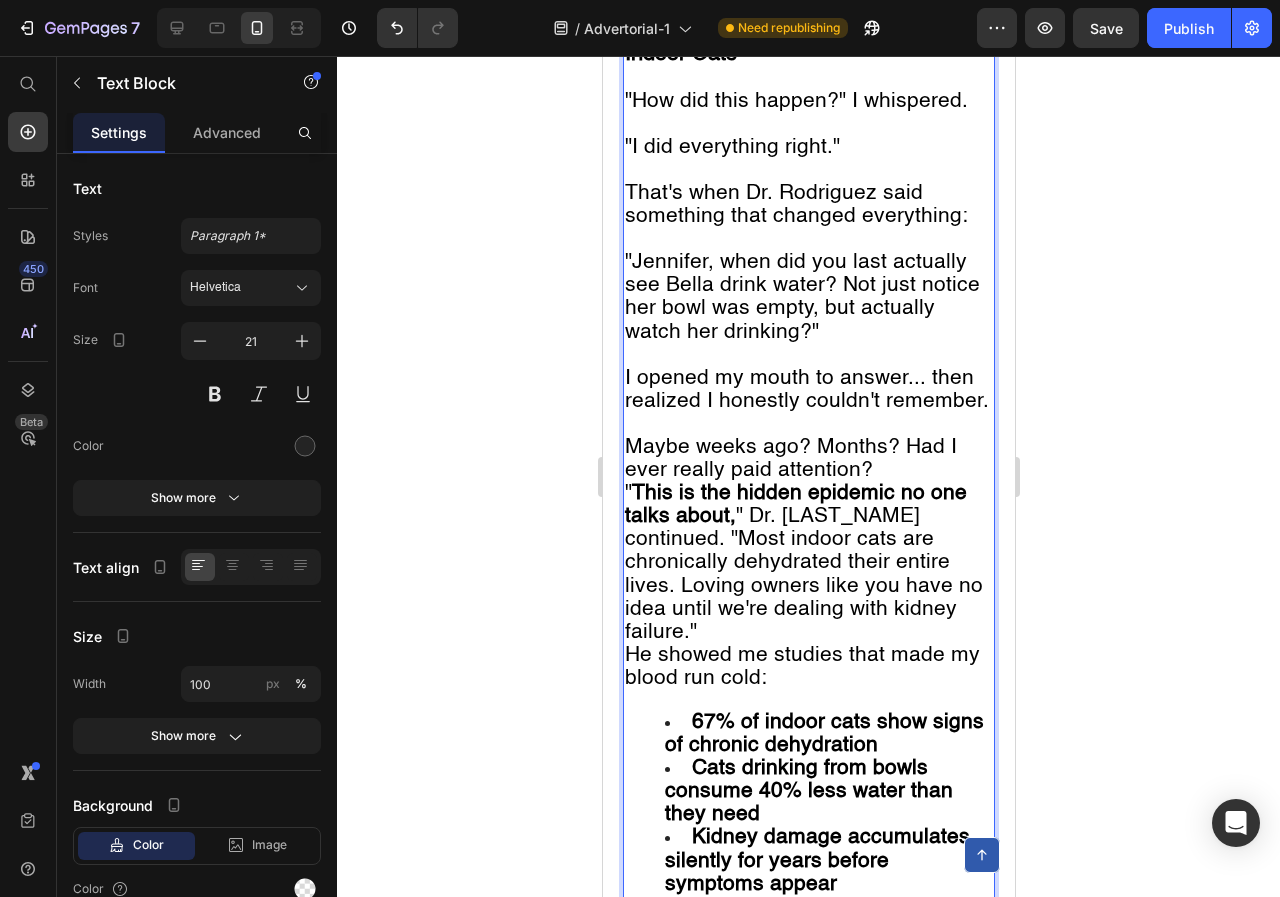 click on "Maybe weeks ago? Months? Had I ever really paid attention?" at bounding box center (808, 459) 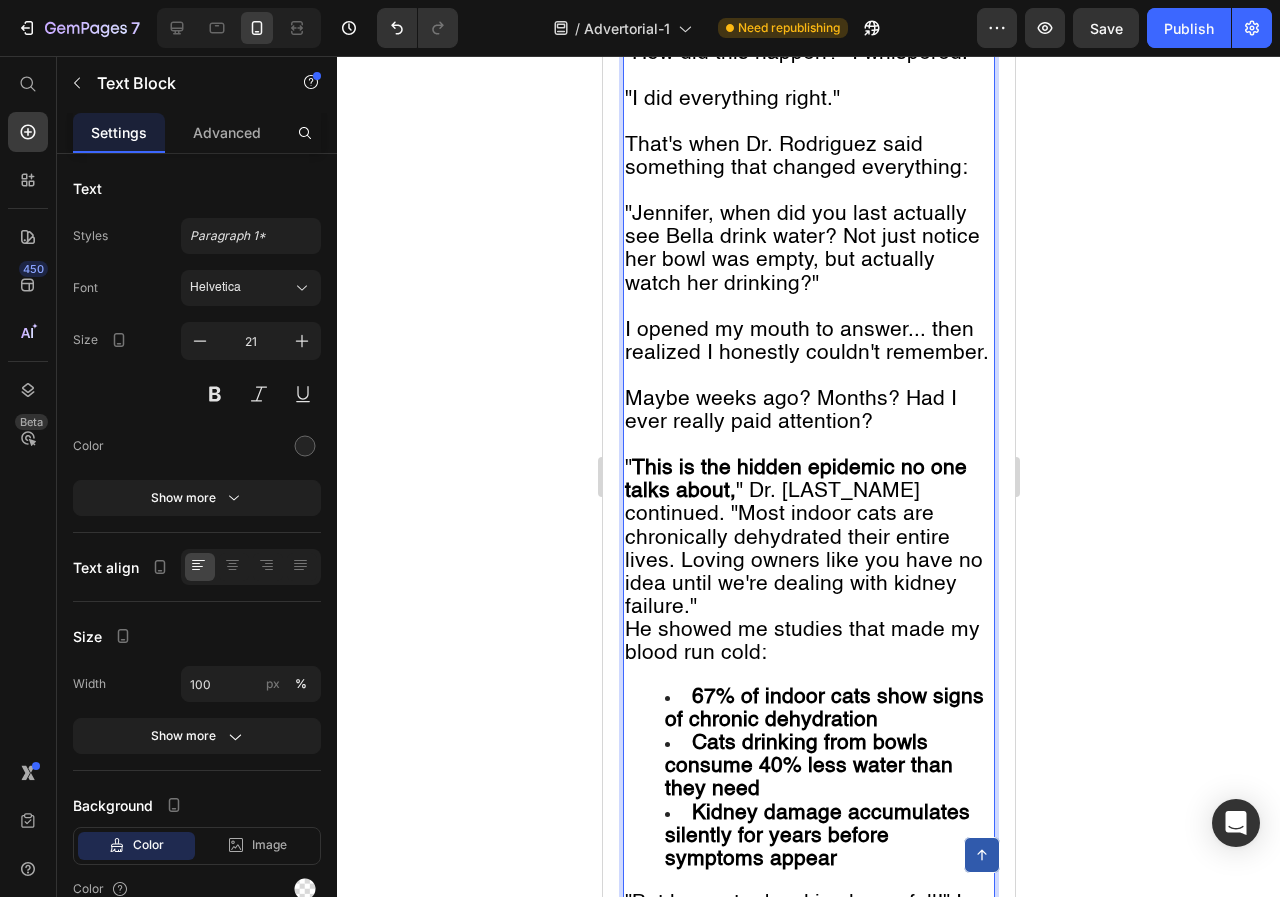 scroll, scrollTop: 2628, scrollLeft: 0, axis: vertical 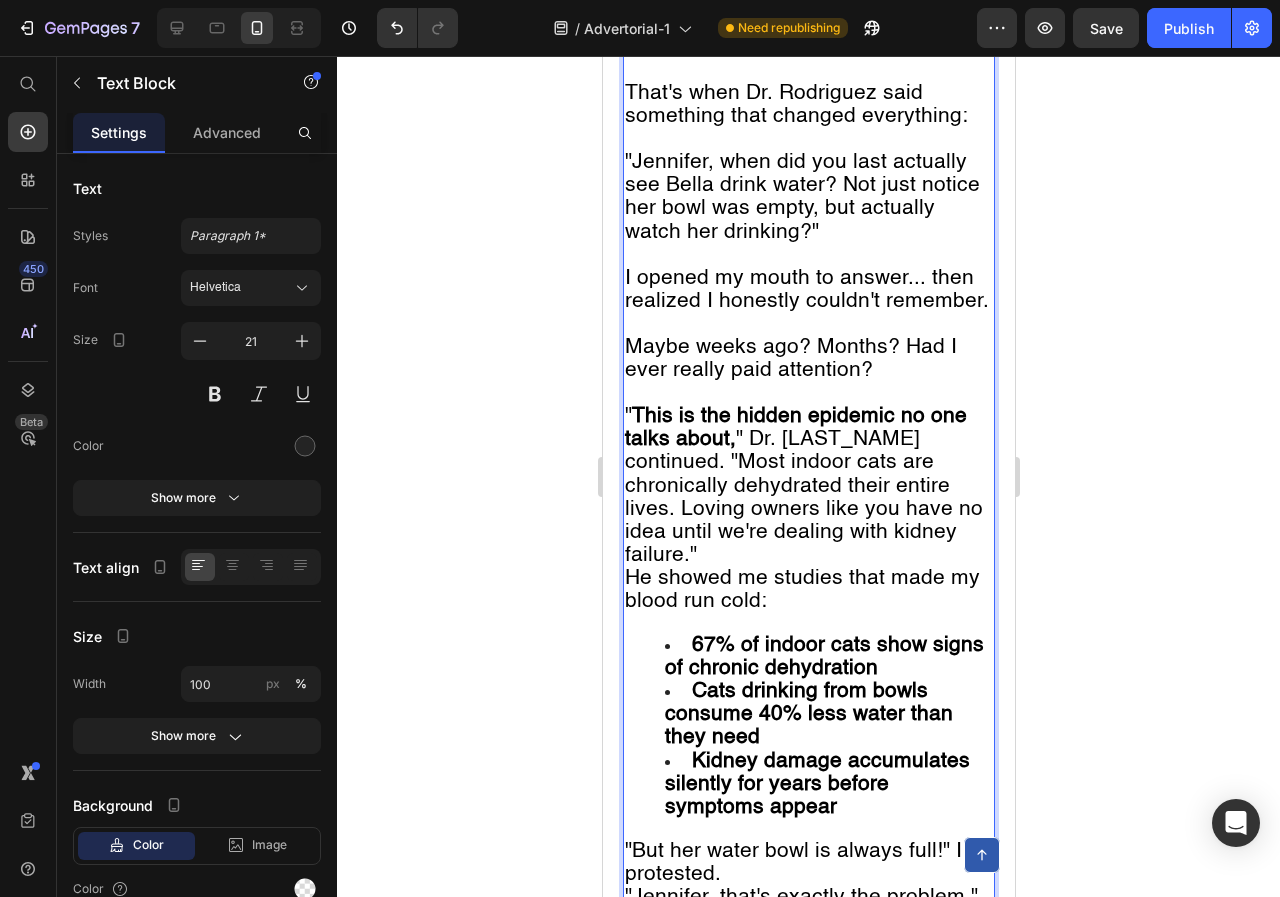 click on "This is the hidden epidemic no one talks about," at bounding box center [795, 428] 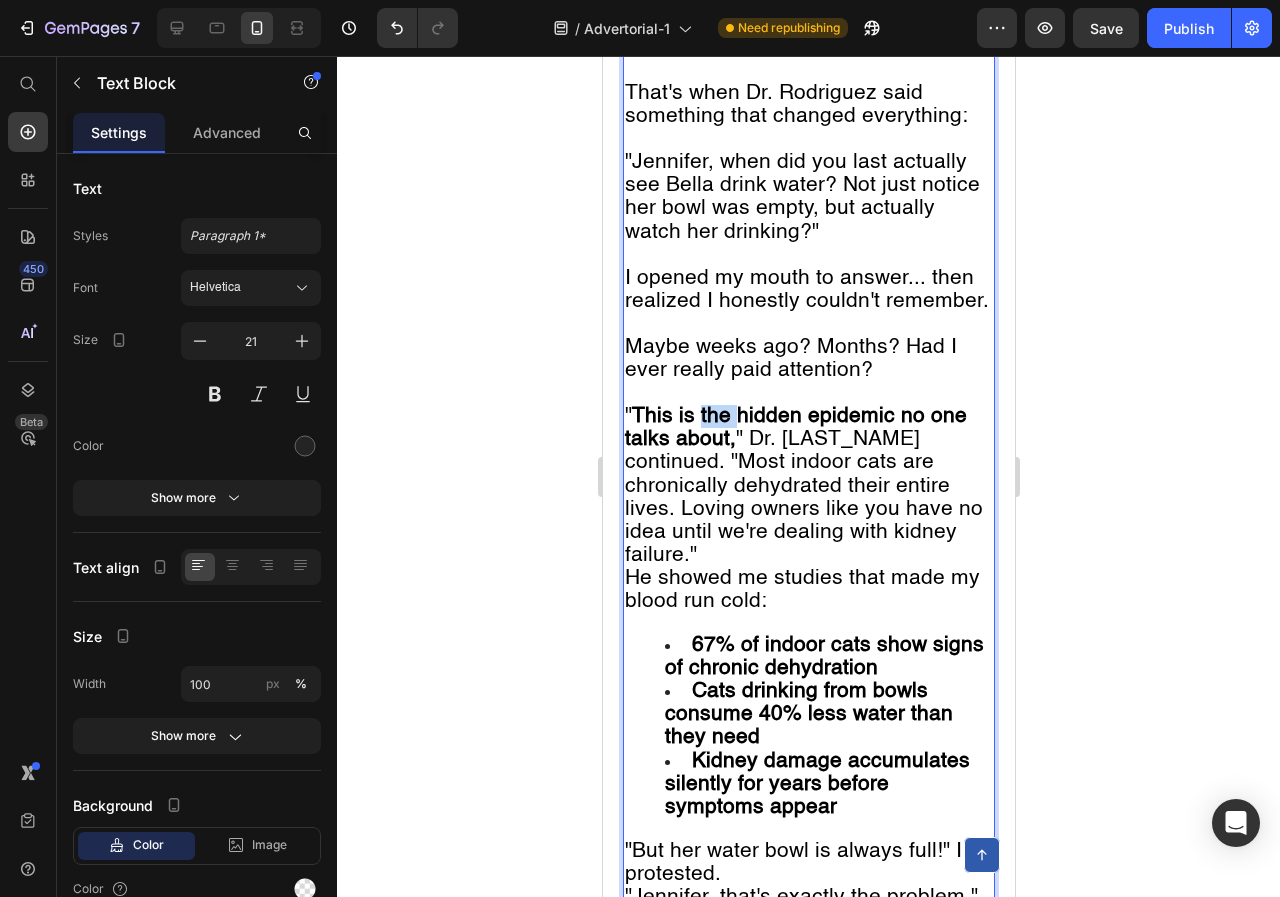 click on "This is the hidden epidemic no one talks about," at bounding box center [795, 428] 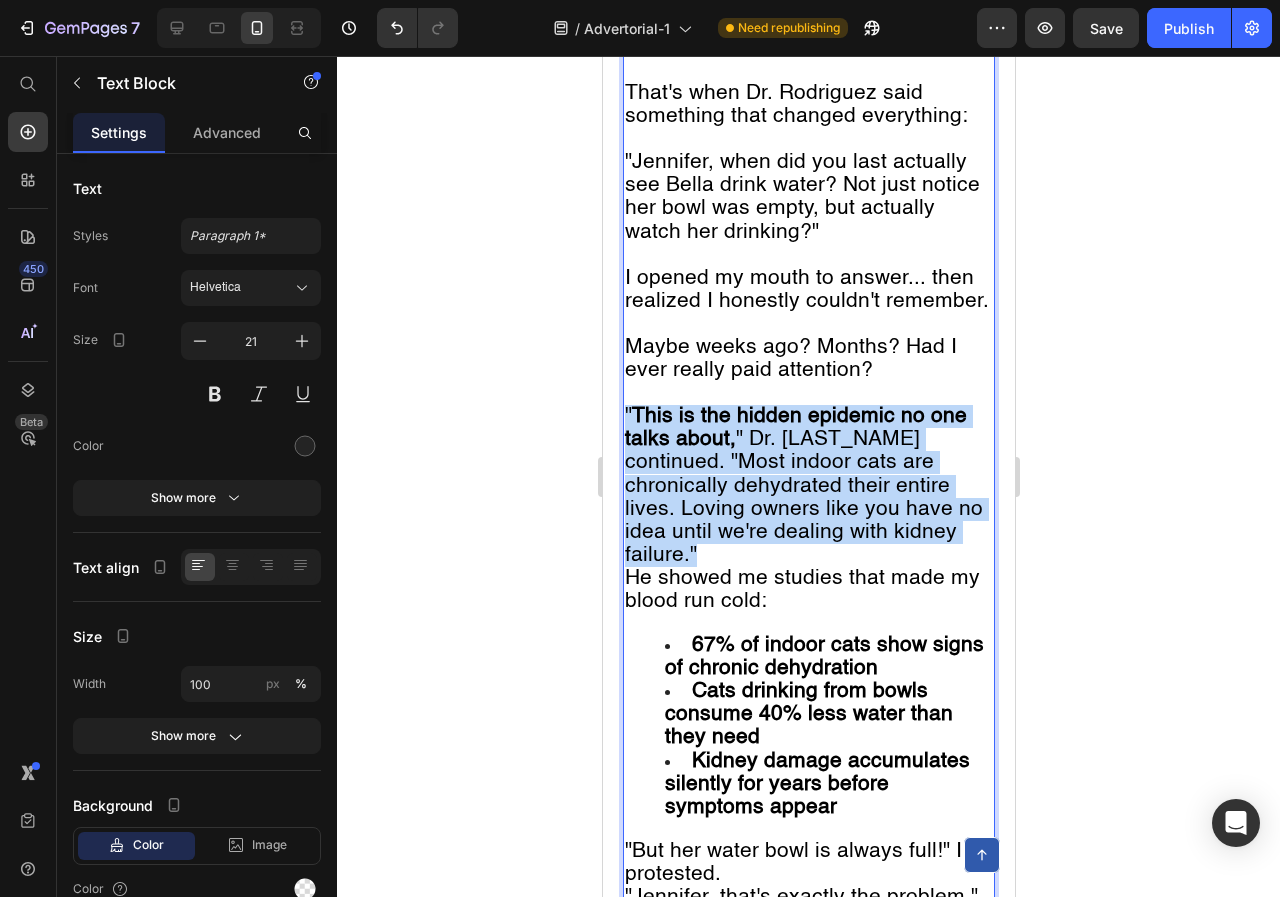 click on "This is the hidden epidemic no one talks about," at bounding box center (795, 428) 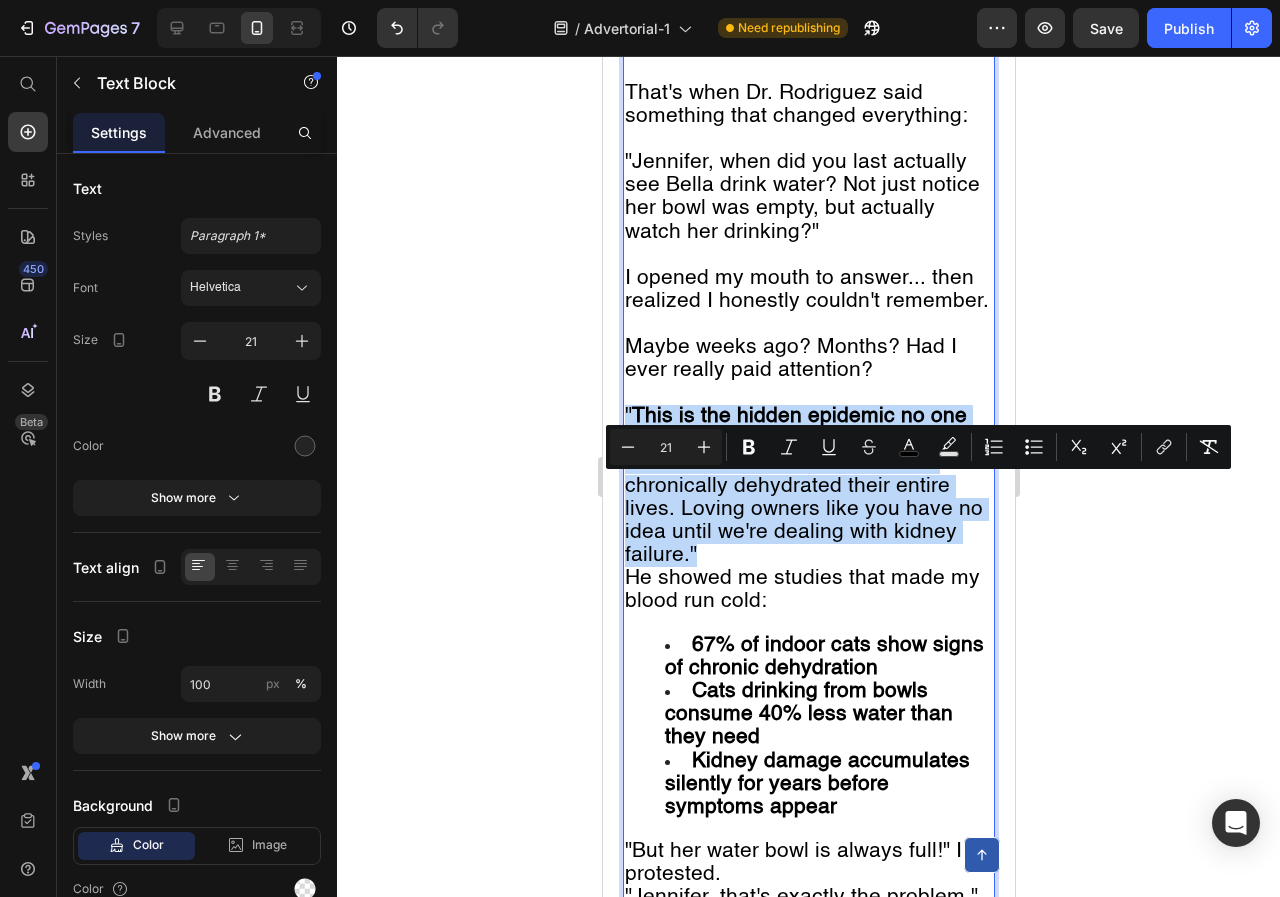 click on "This is the hidden epidemic no one talks about," at bounding box center (795, 428) 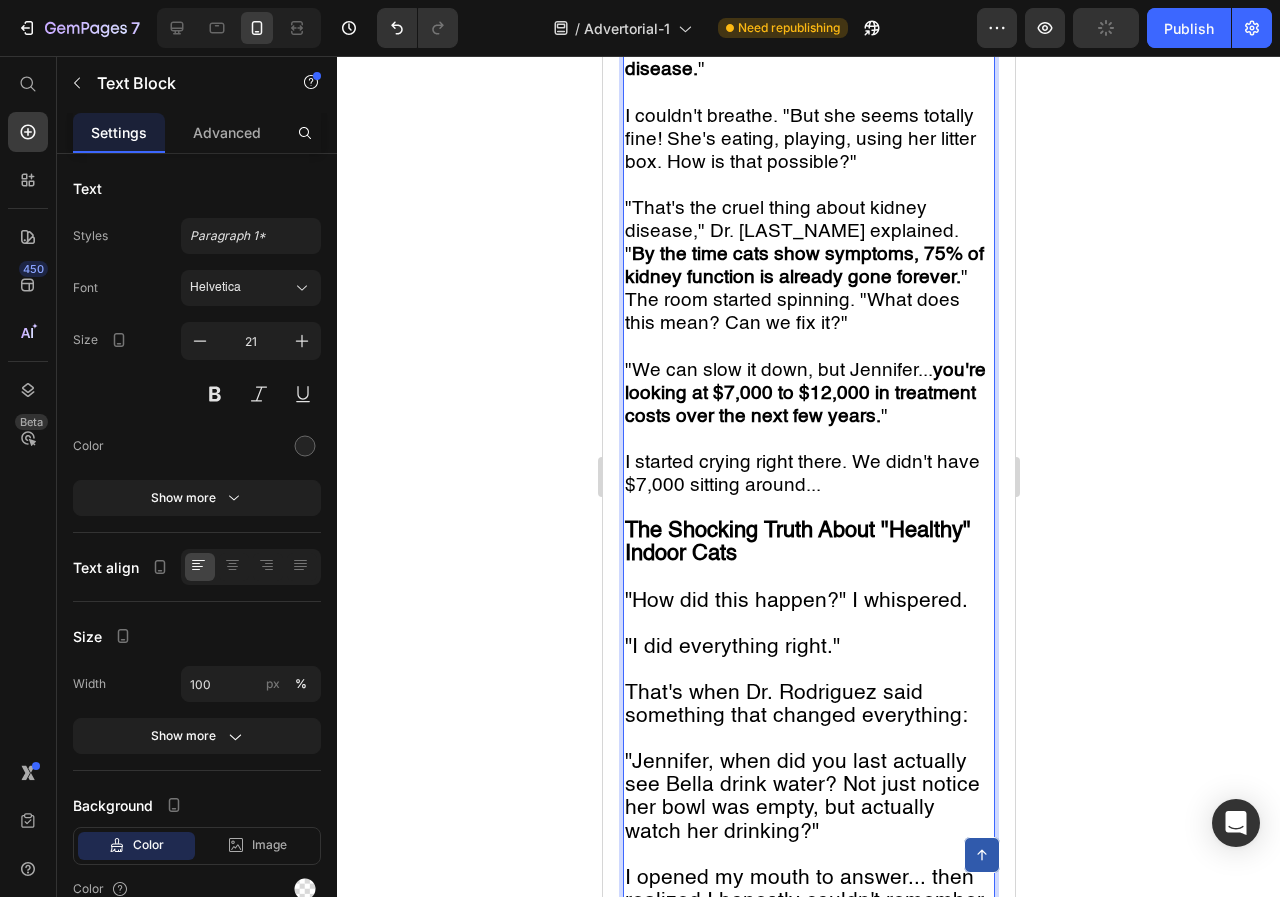 scroll, scrollTop: 2128, scrollLeft: 0, axis: vertical 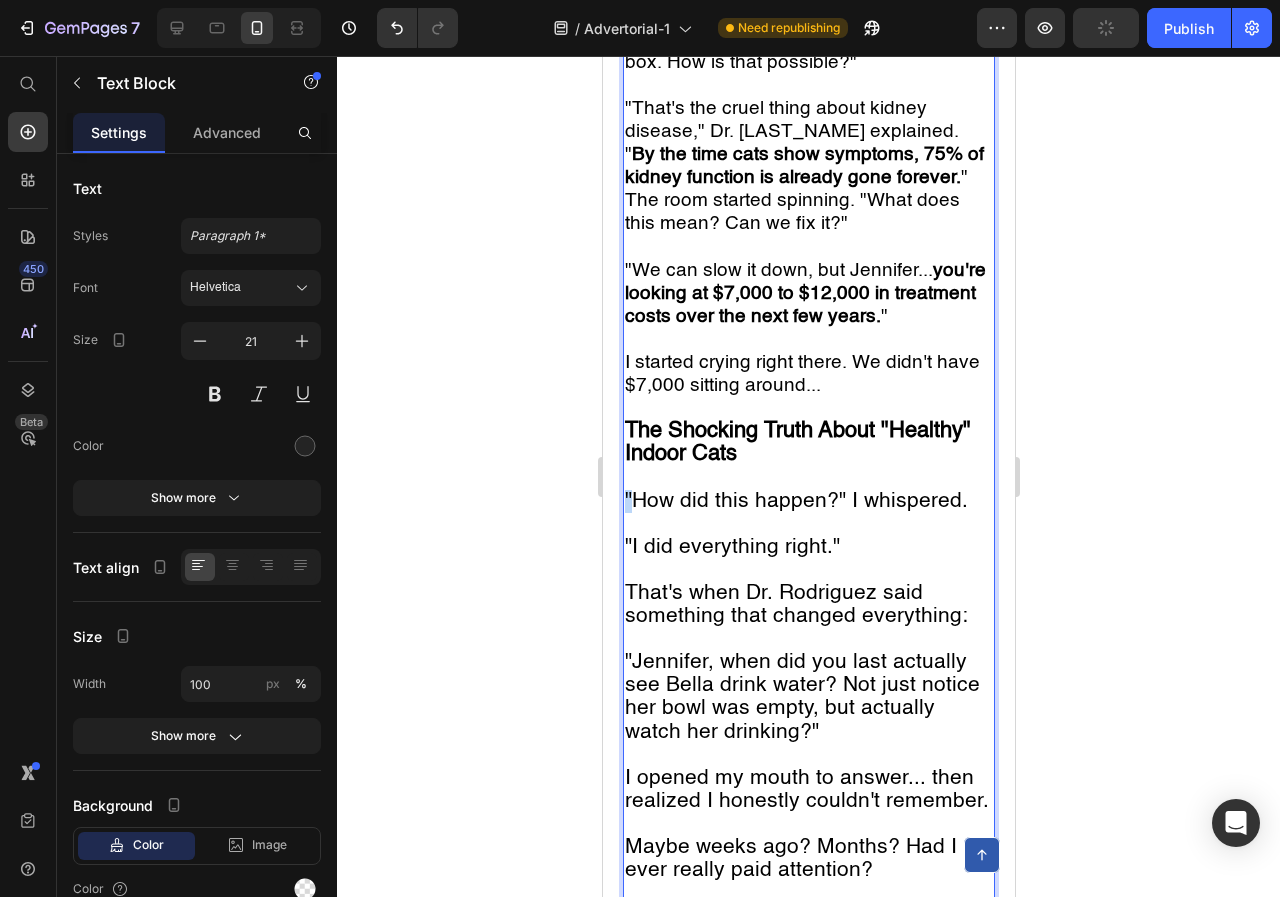 click on ""How did this happen?" I whispered." at bounding box center [795, 501] 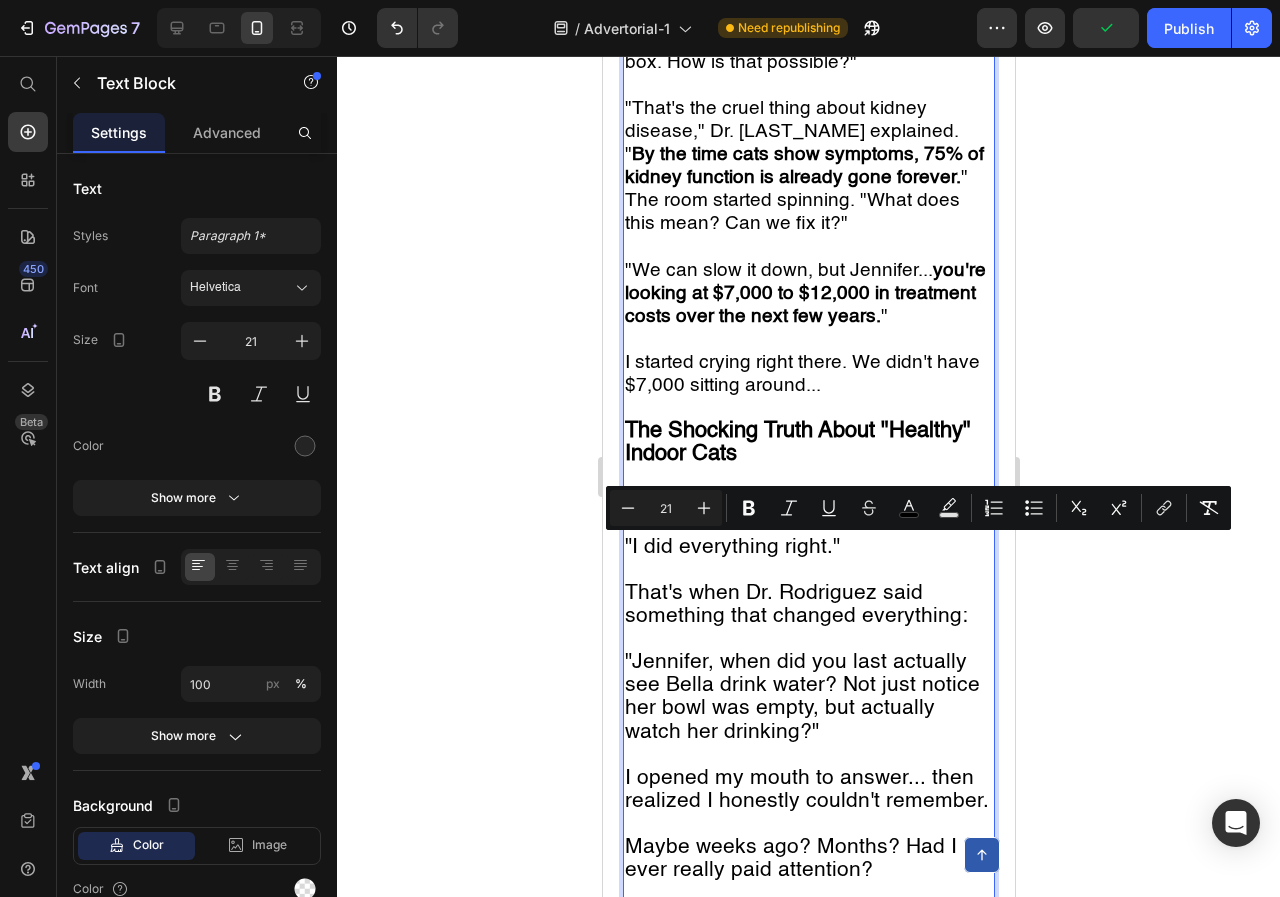 click on ""How did this happen?" I whispered." at bounding box center [795, 501] 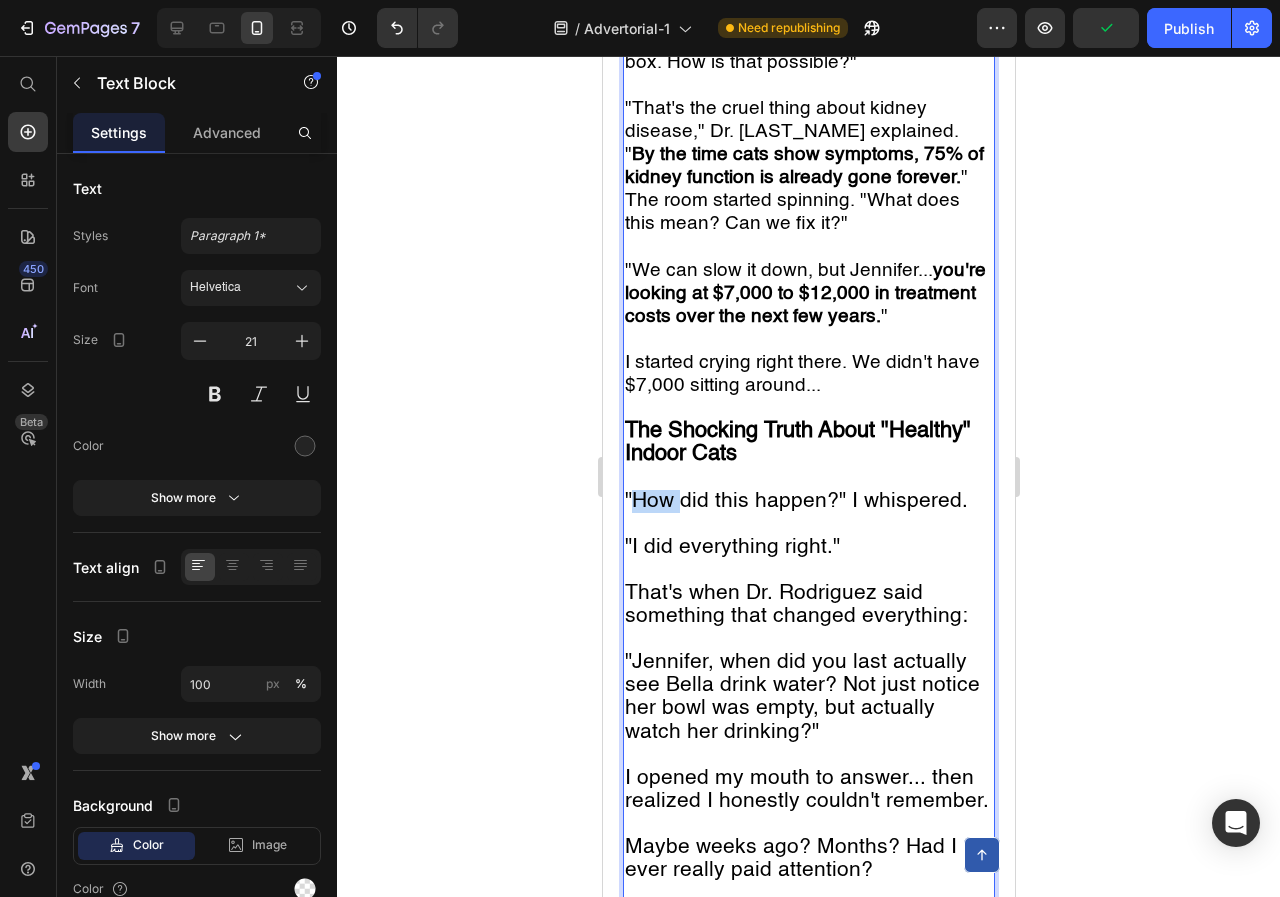 click on ""How did this happen?" I whispered." at bounding box center [795, 501] 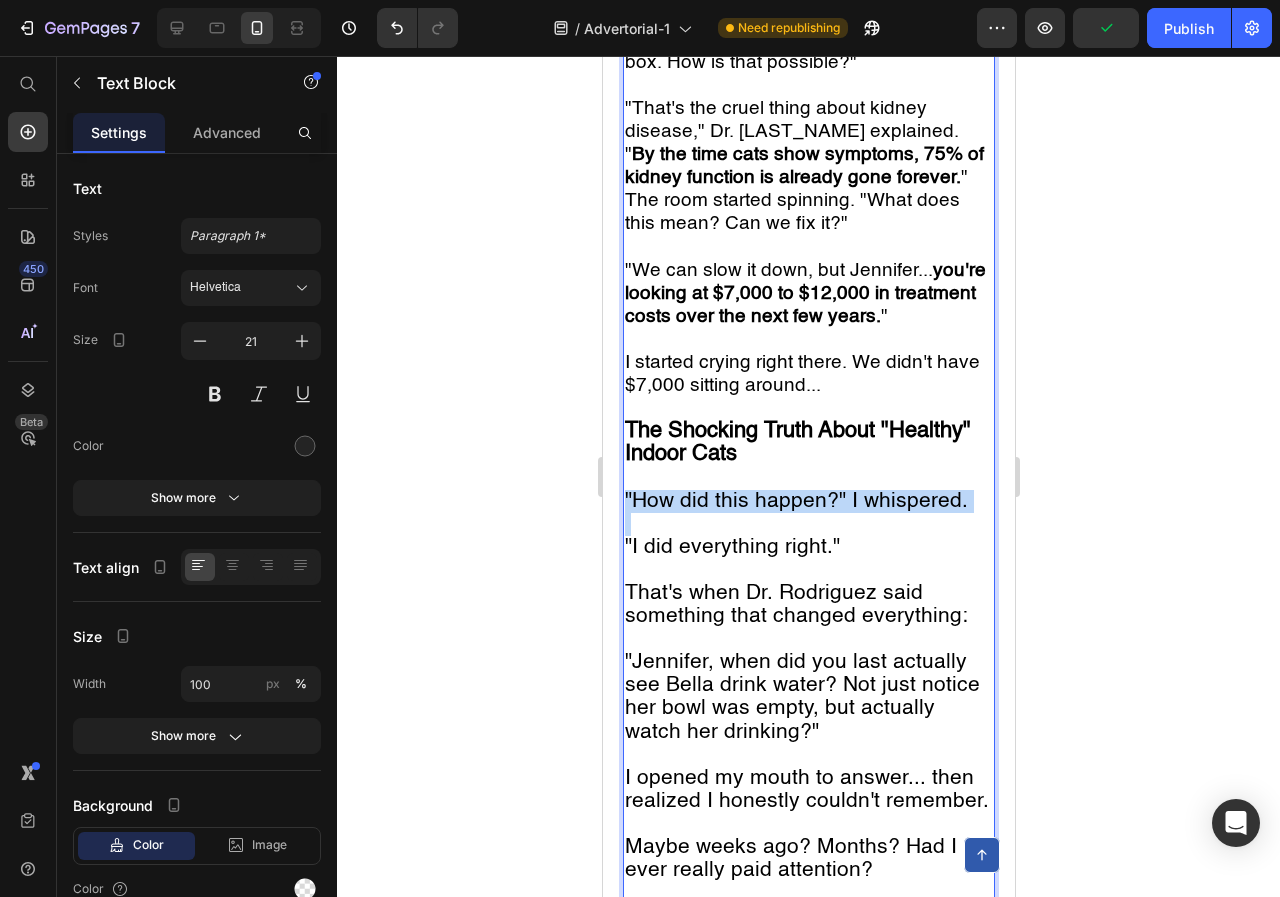 click on ""How did this happen?" I whispered." at bounding box center [795, 501] 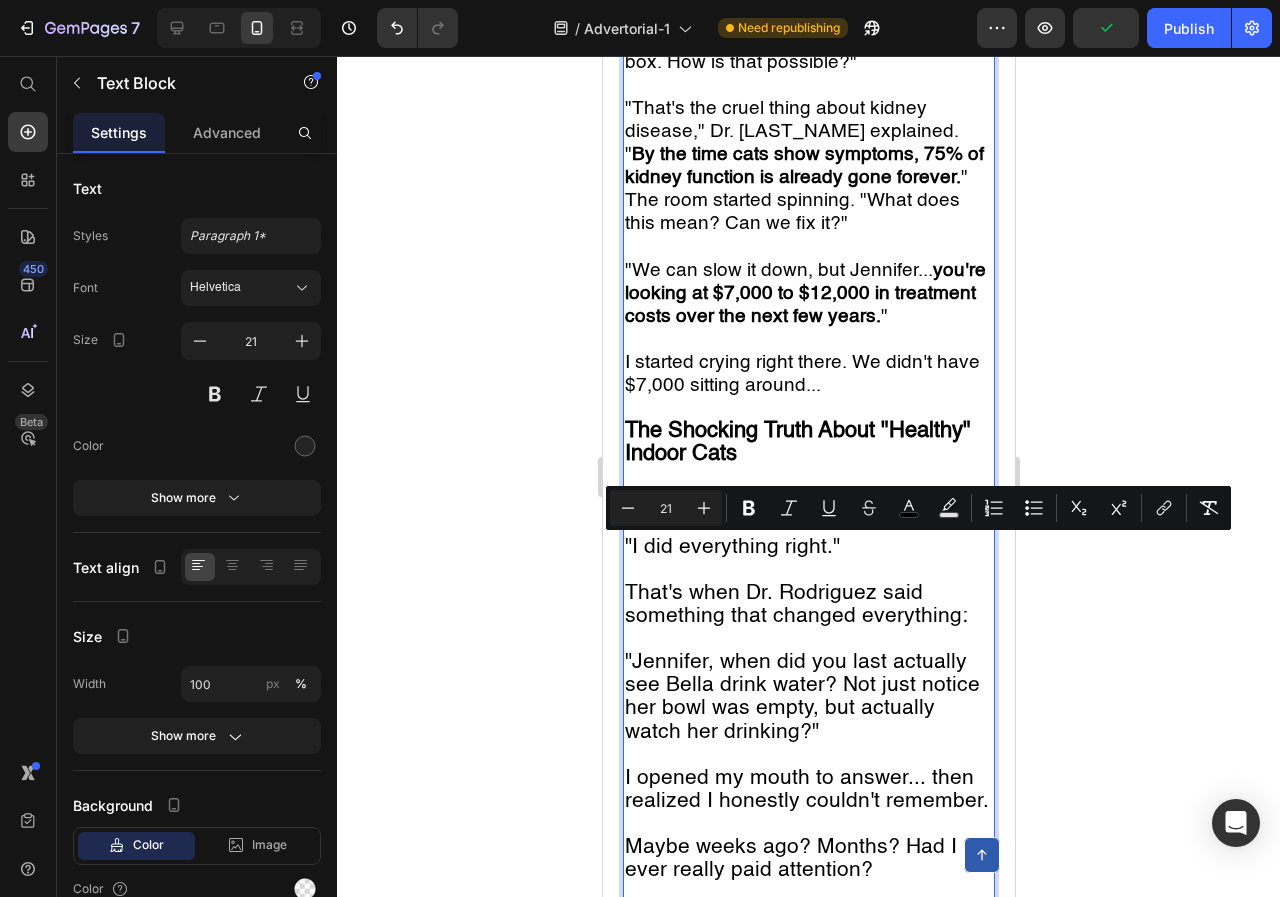 click on ""I did everything right."" at bounding box center [808, 547] 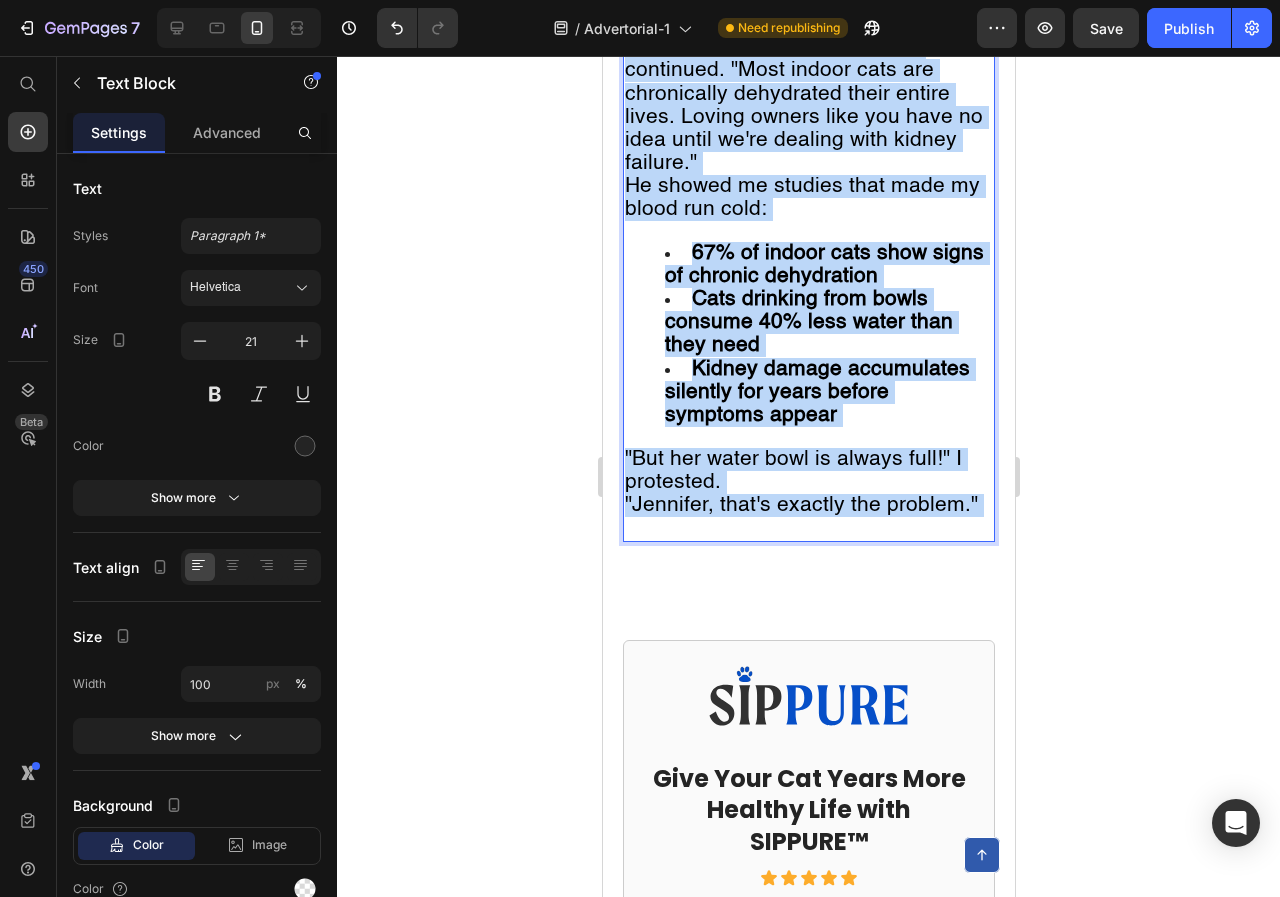 scroll, scrollTop: 3028, scrollLeft: 0, axis: vertical 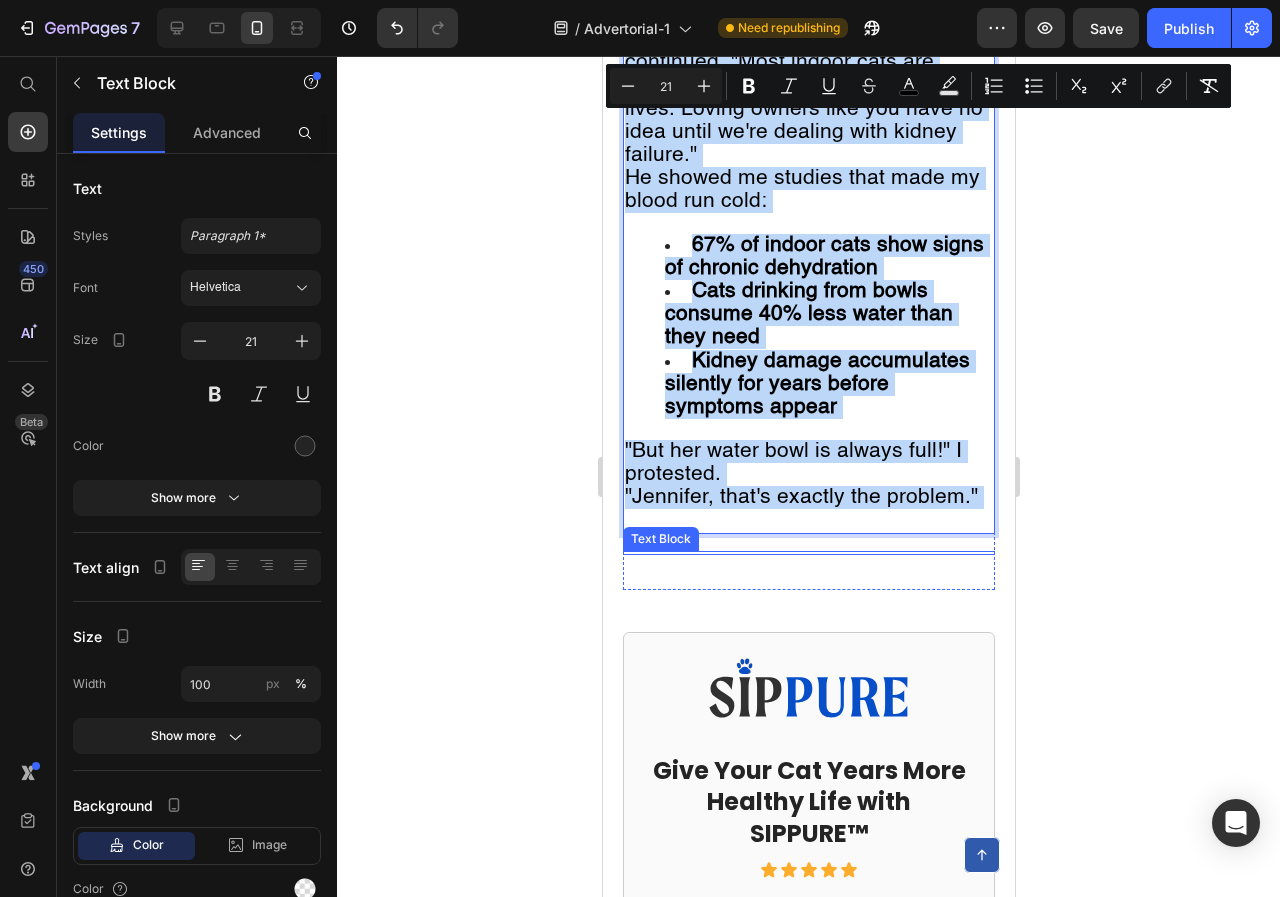 drag, startPoint x: 624, startPoint y: 533, endPoint x: 942, endPoint y: 603, distance: 325.61328 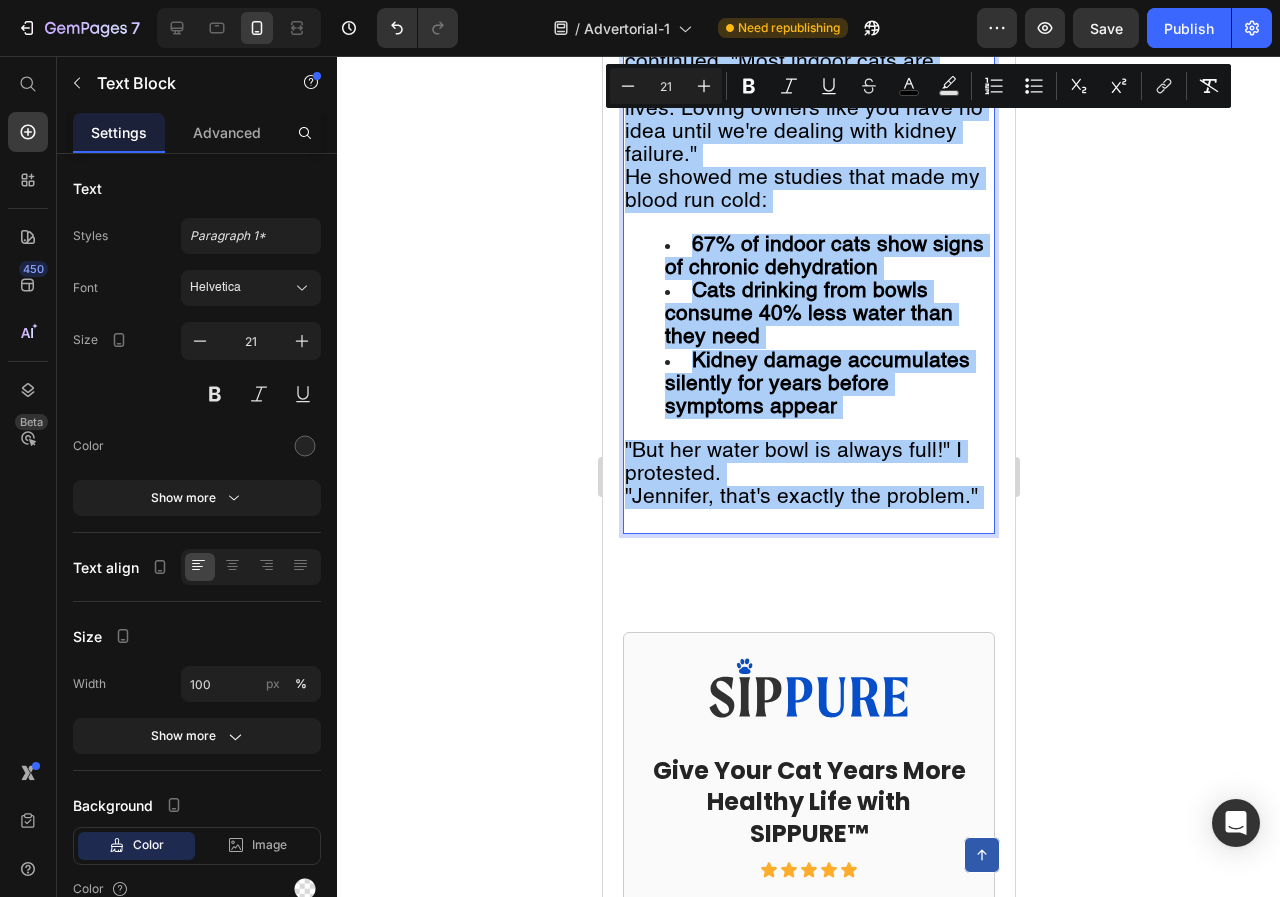 click on "21" at bounding box center (666, 86) 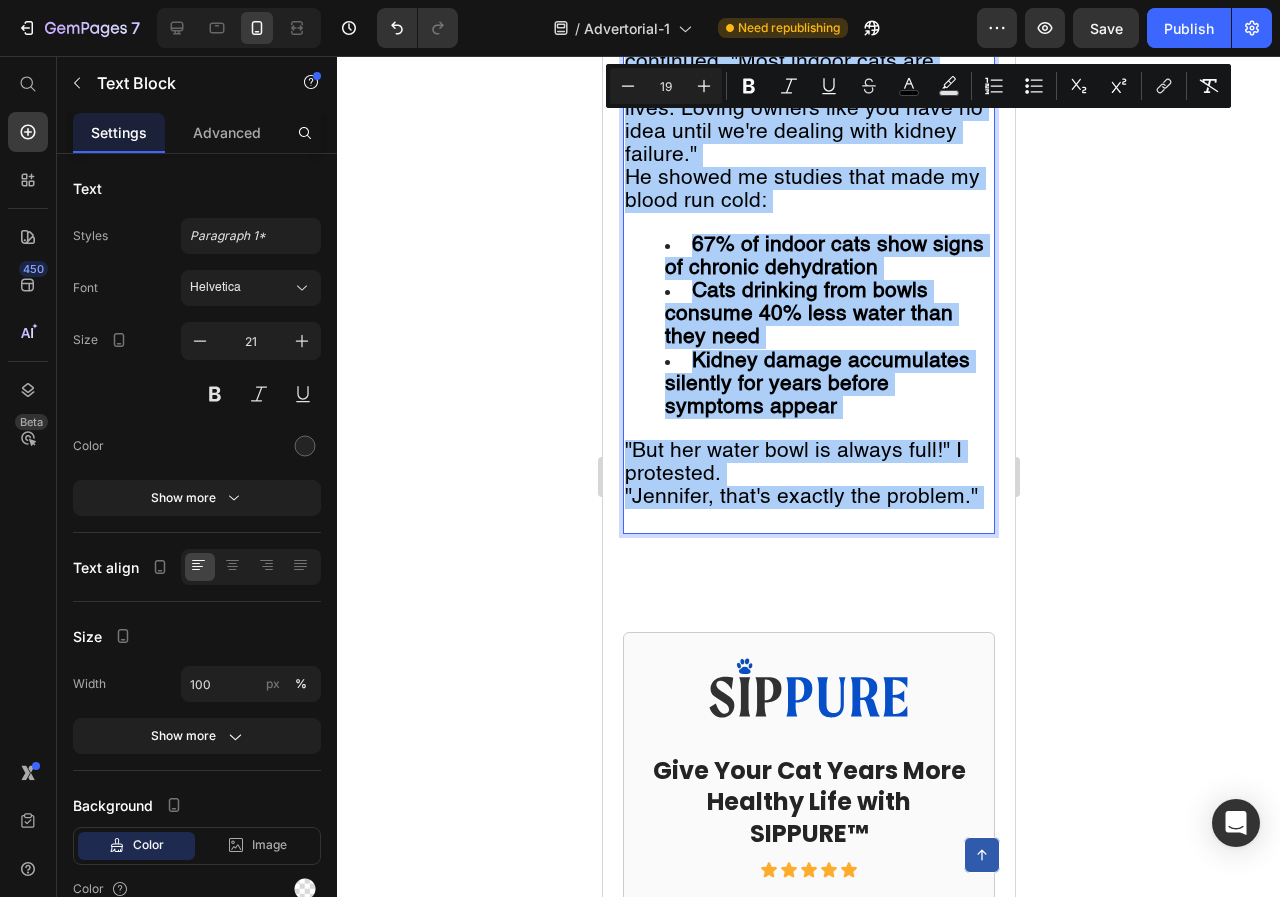 type on "19" 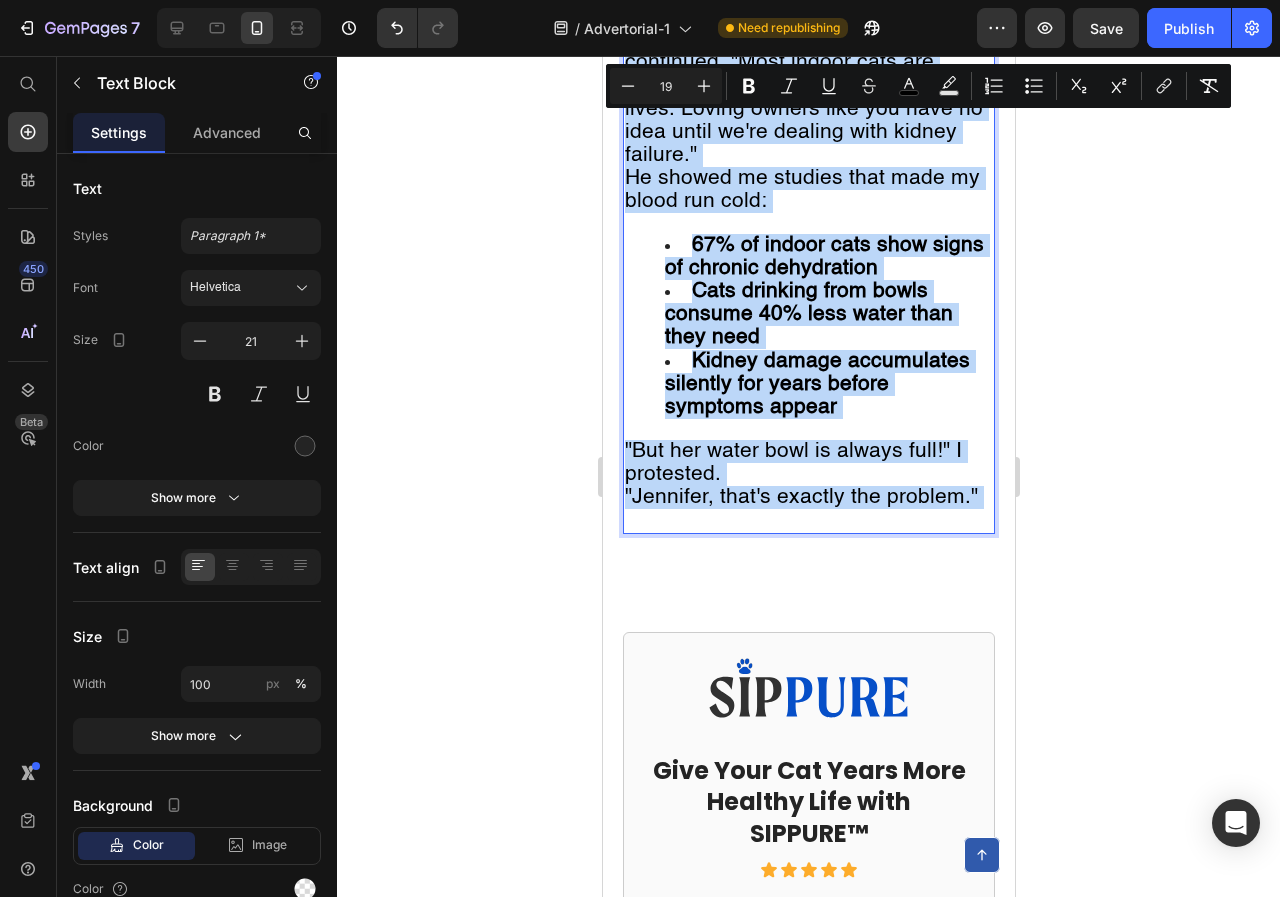 scroll, scrollTop: 3017, scrollLeft: 0, axis: vertical 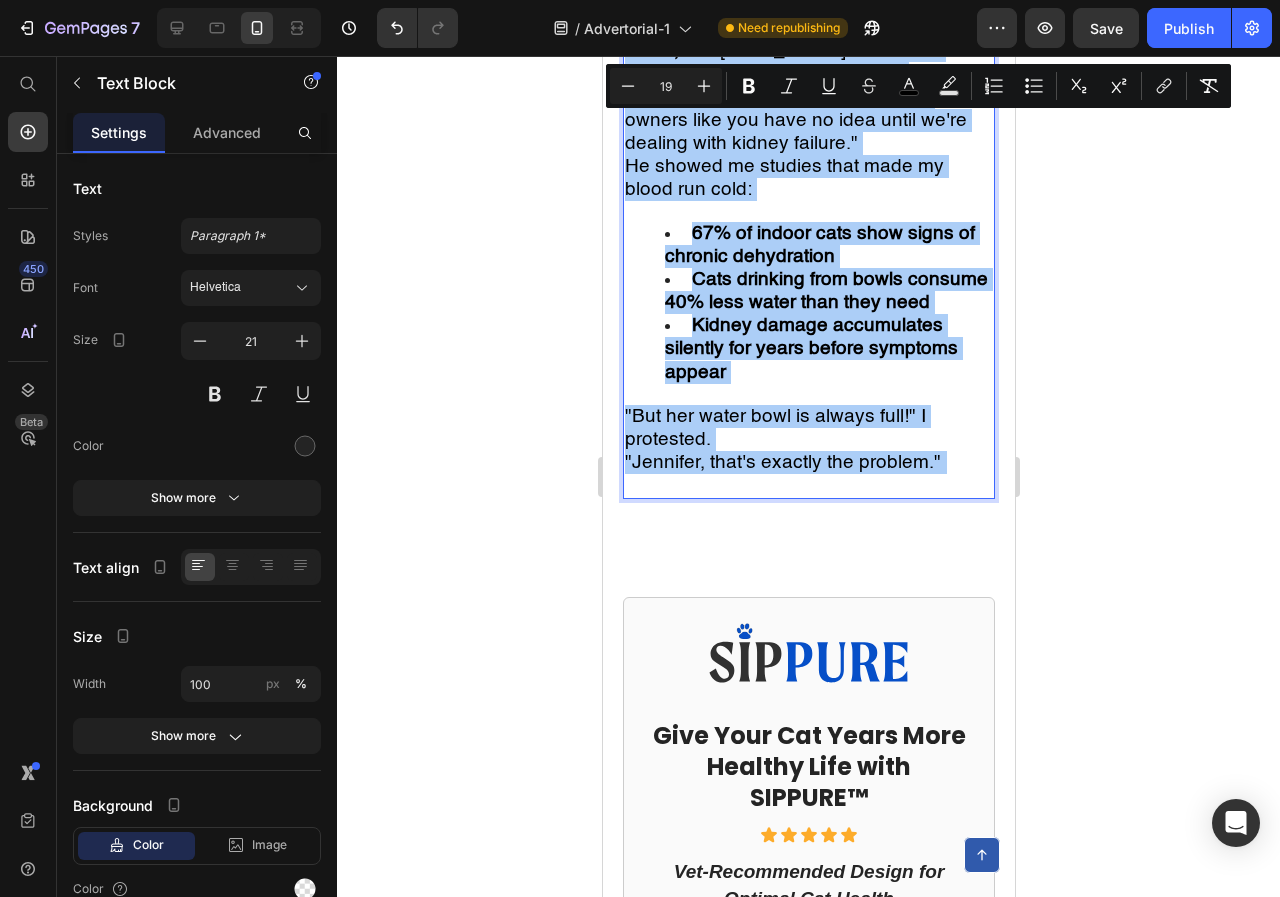 click 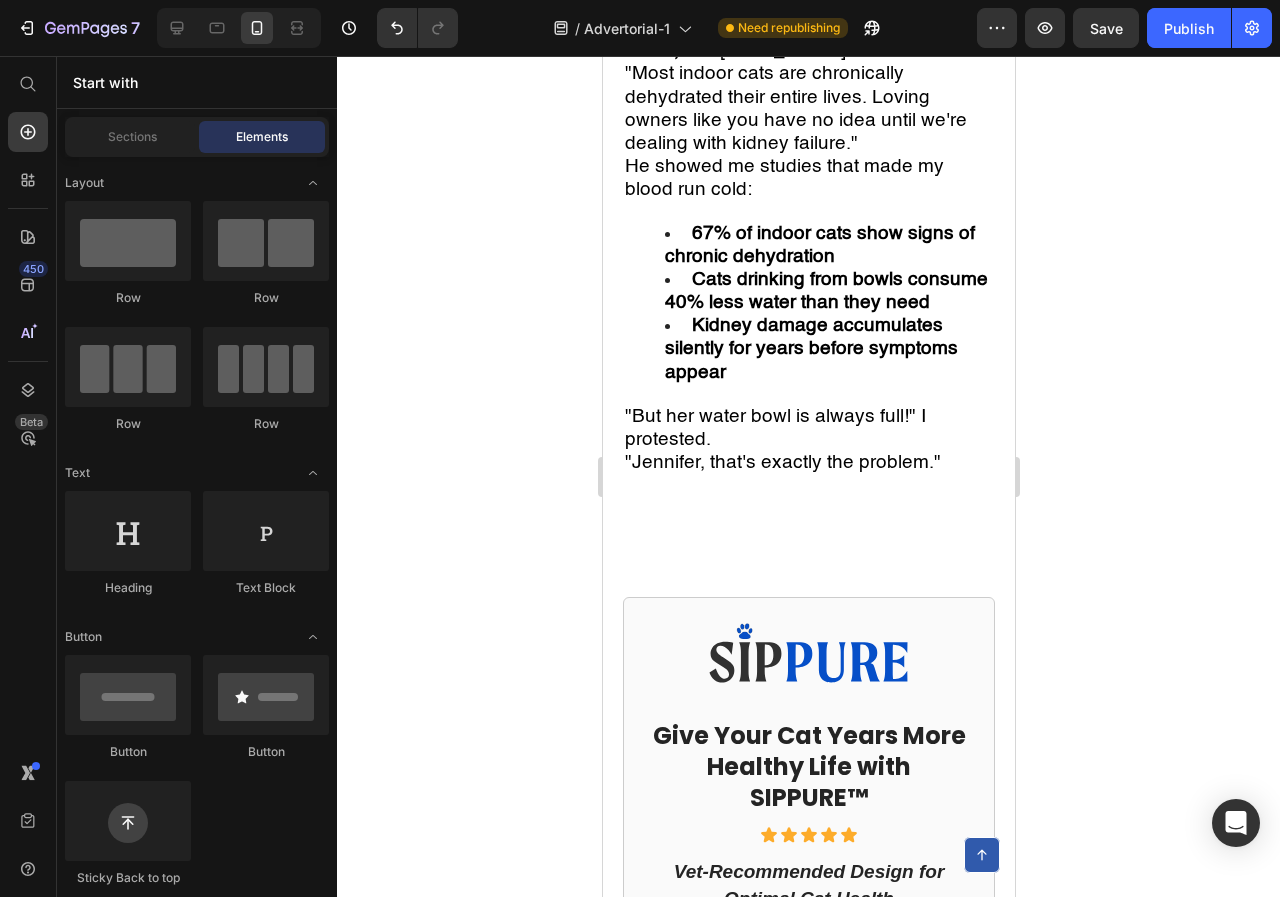 click 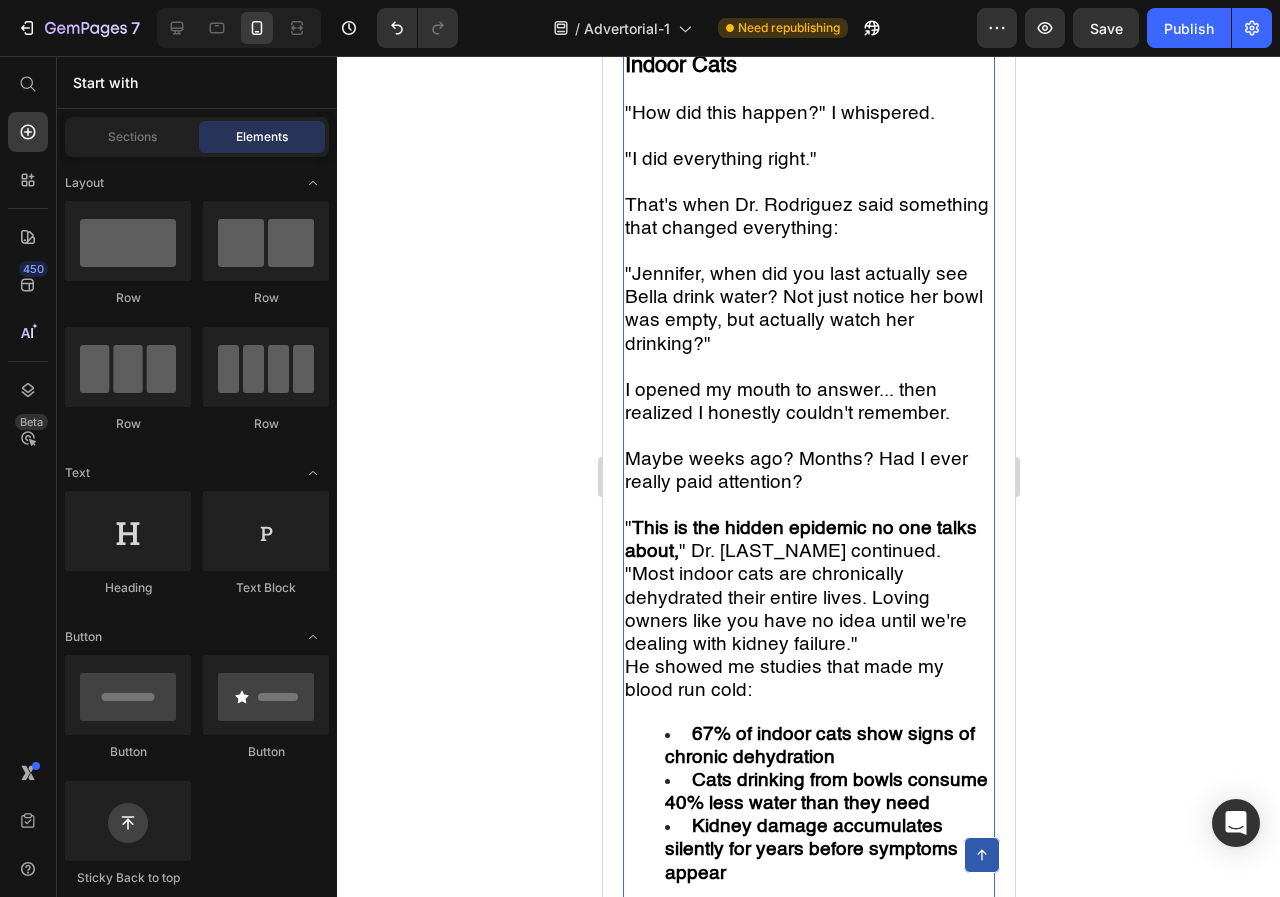 scroll, scrollTop: 2517, scrollLeft: 0, axis: vertical 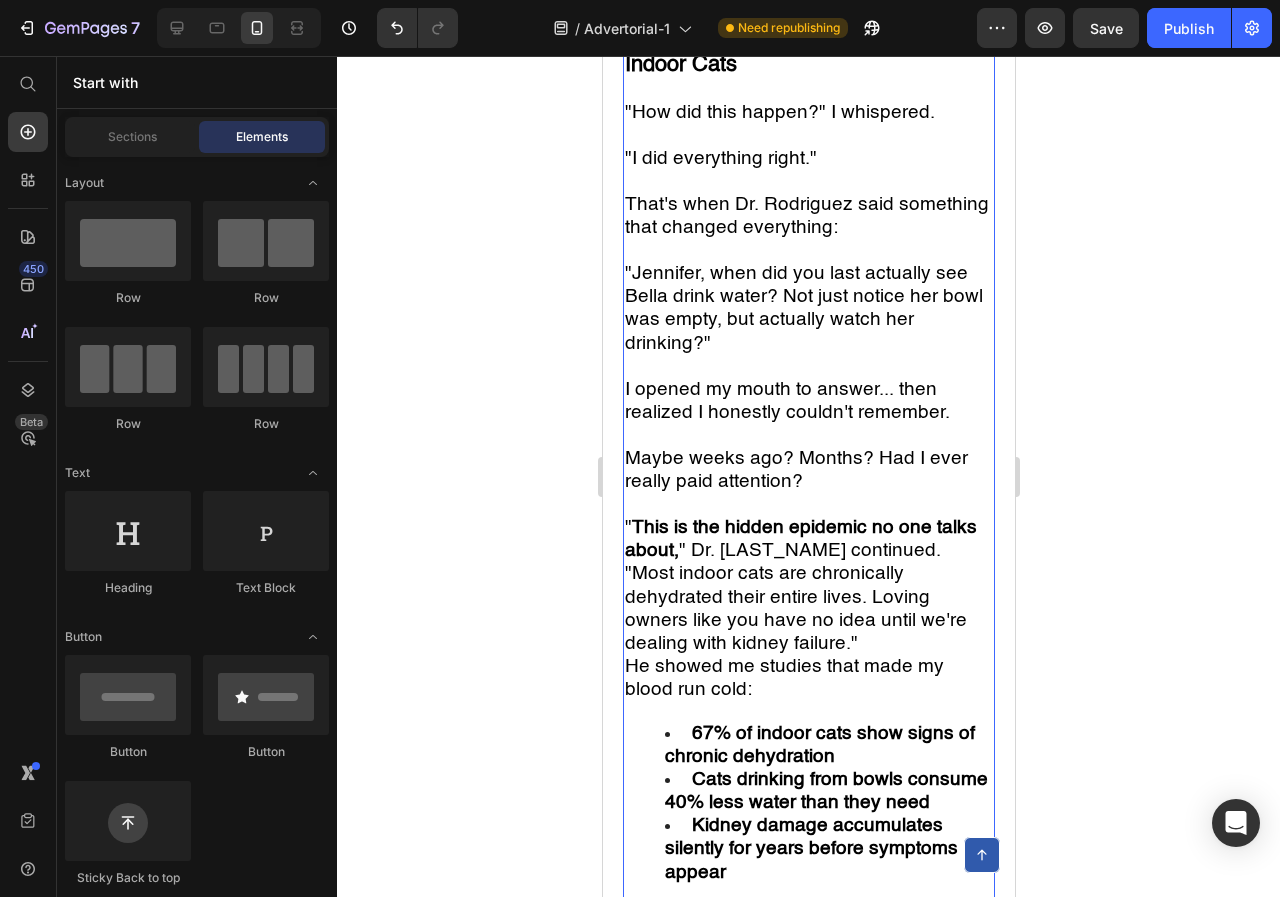 click on "He showed me studies that made my blood run cold:" at bounding box center [783, 678] 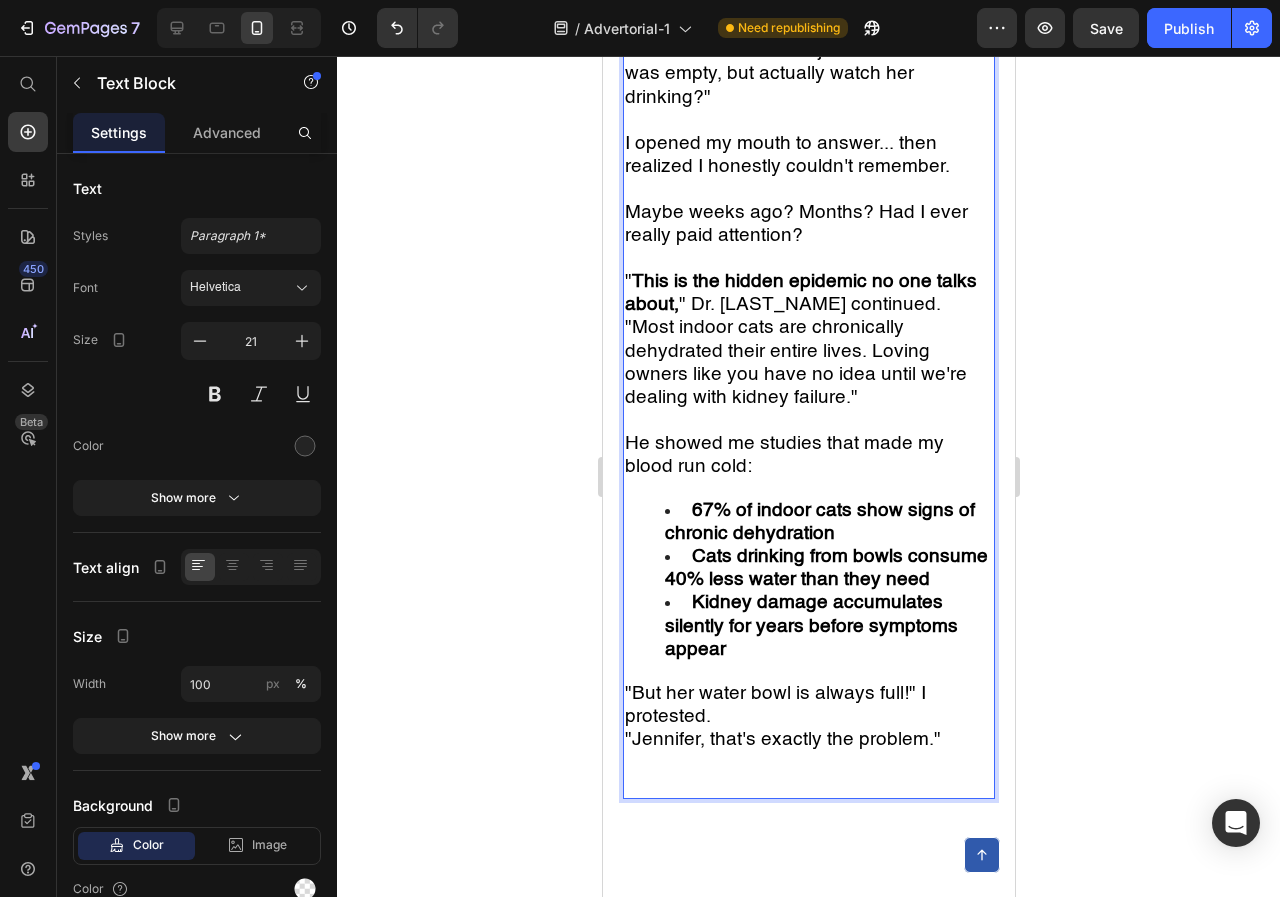 scroll, scrollTop: 2817, scrollLeft: 0, axis: vertical 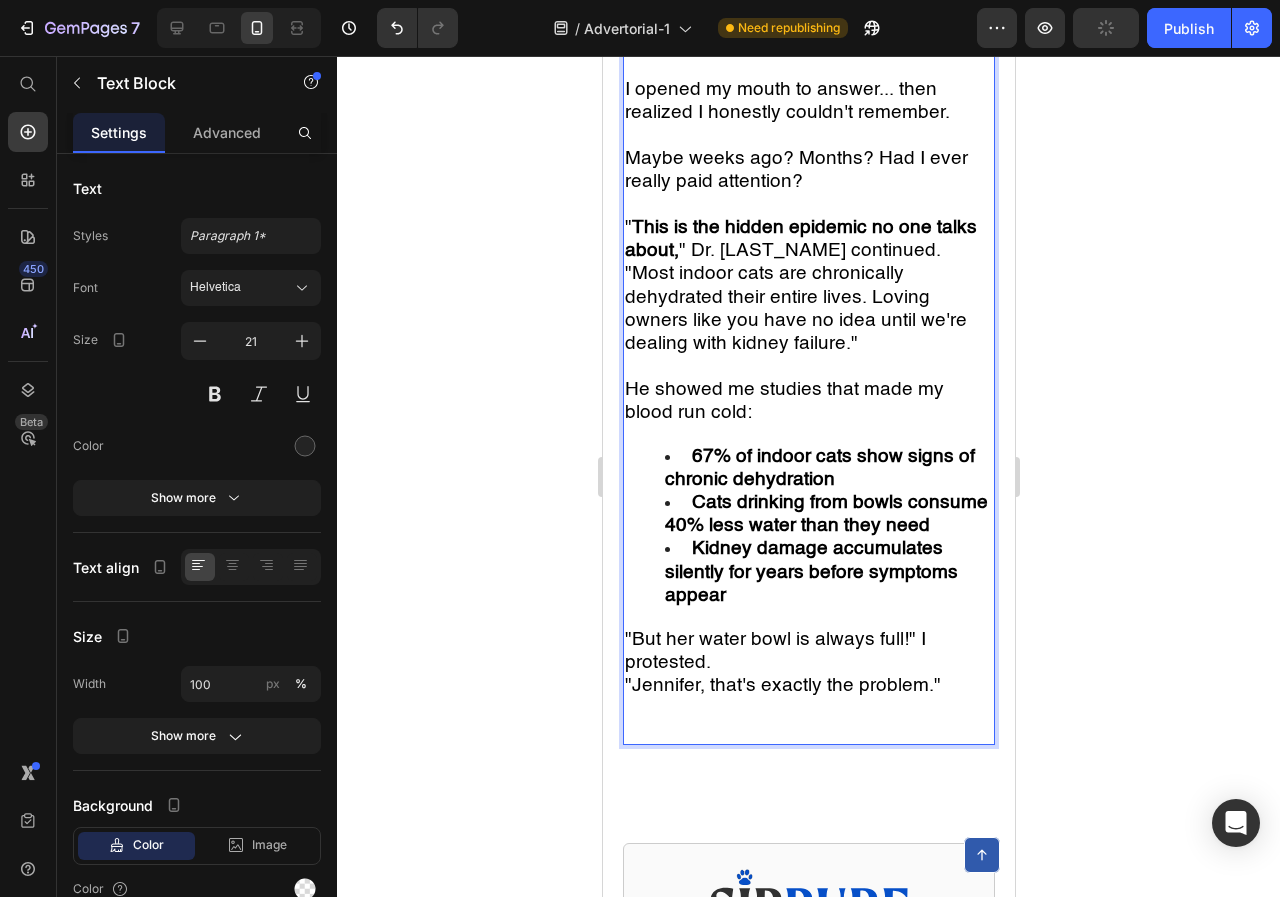 click on ""But her water bowl is always full!" I protested." at bounding box center [808, 651] 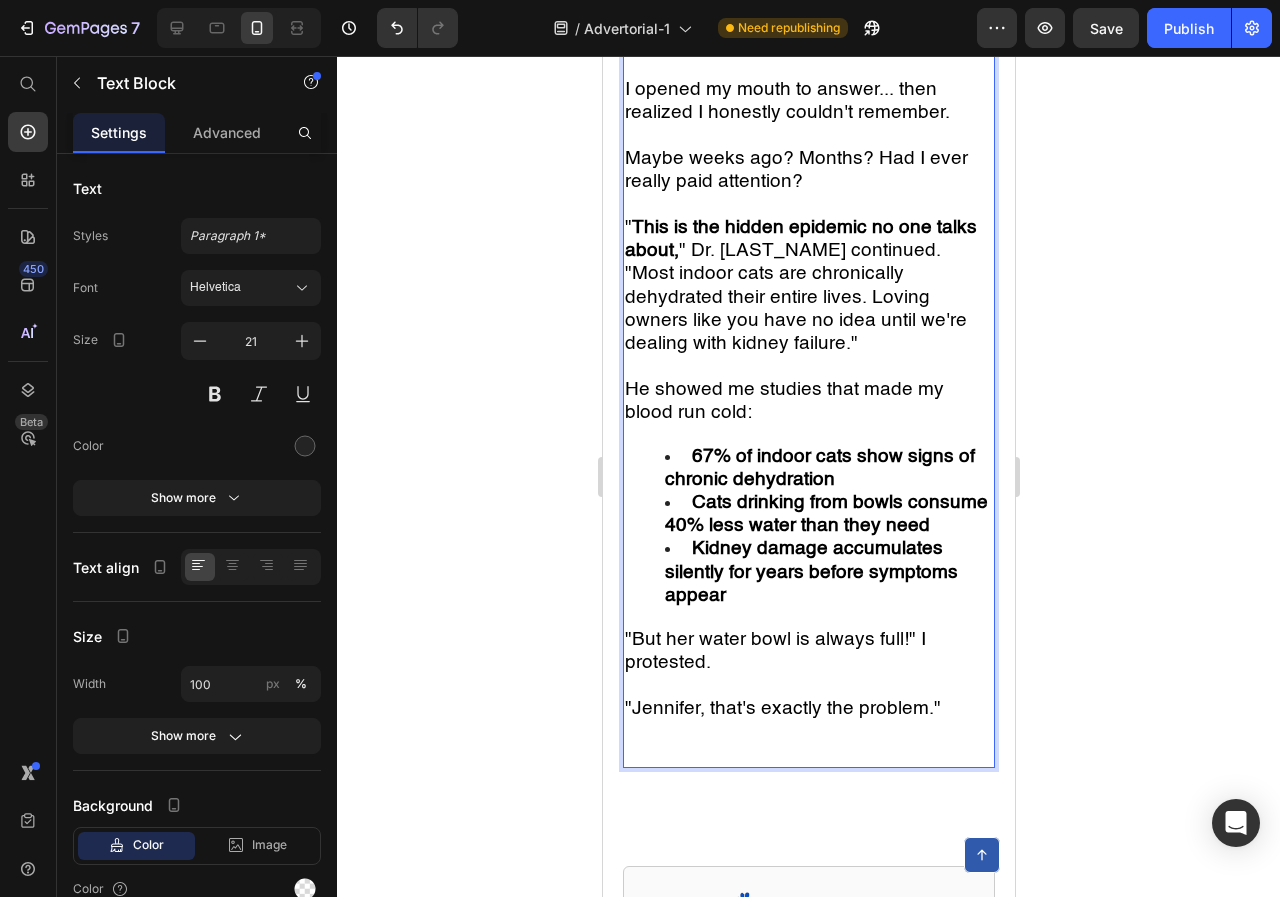 scroll, scrollTop: 2917, scrollLeft: 0, axis: vertical 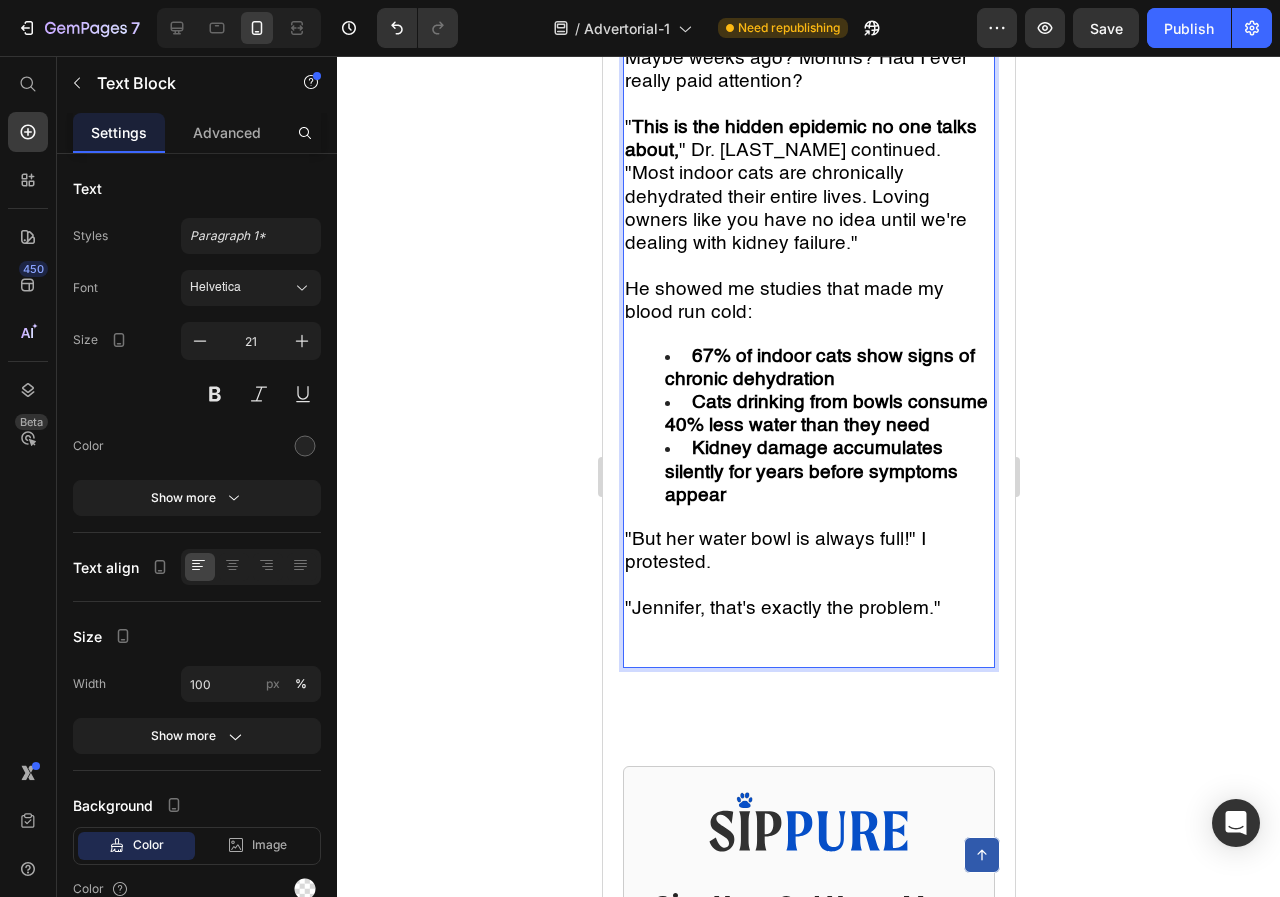 click on ""Jennifer, that's exactly the problem."" at bounding box center (808, 631) 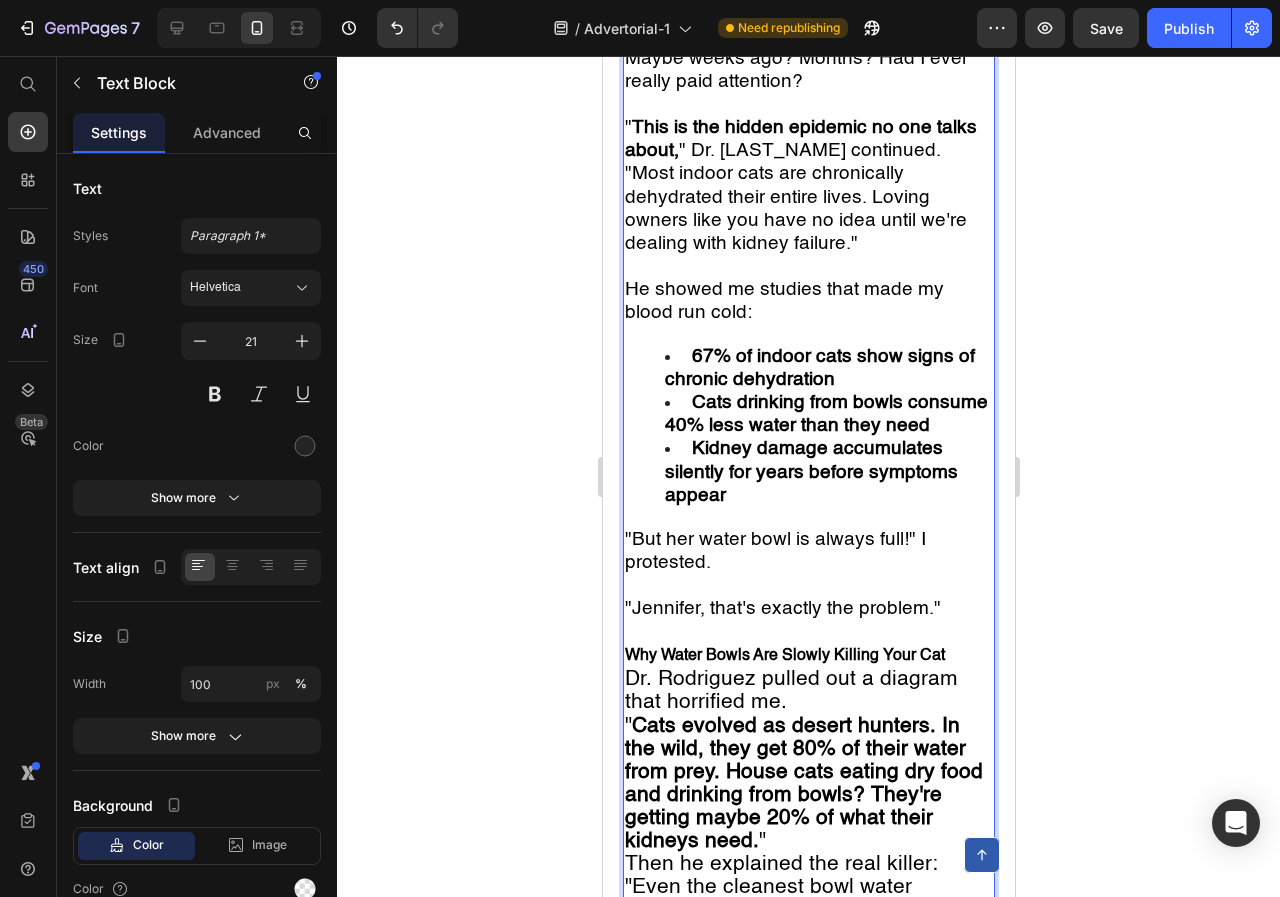 scroll, scrollTop: 3136, scrollLeft: 0, axis: vertical 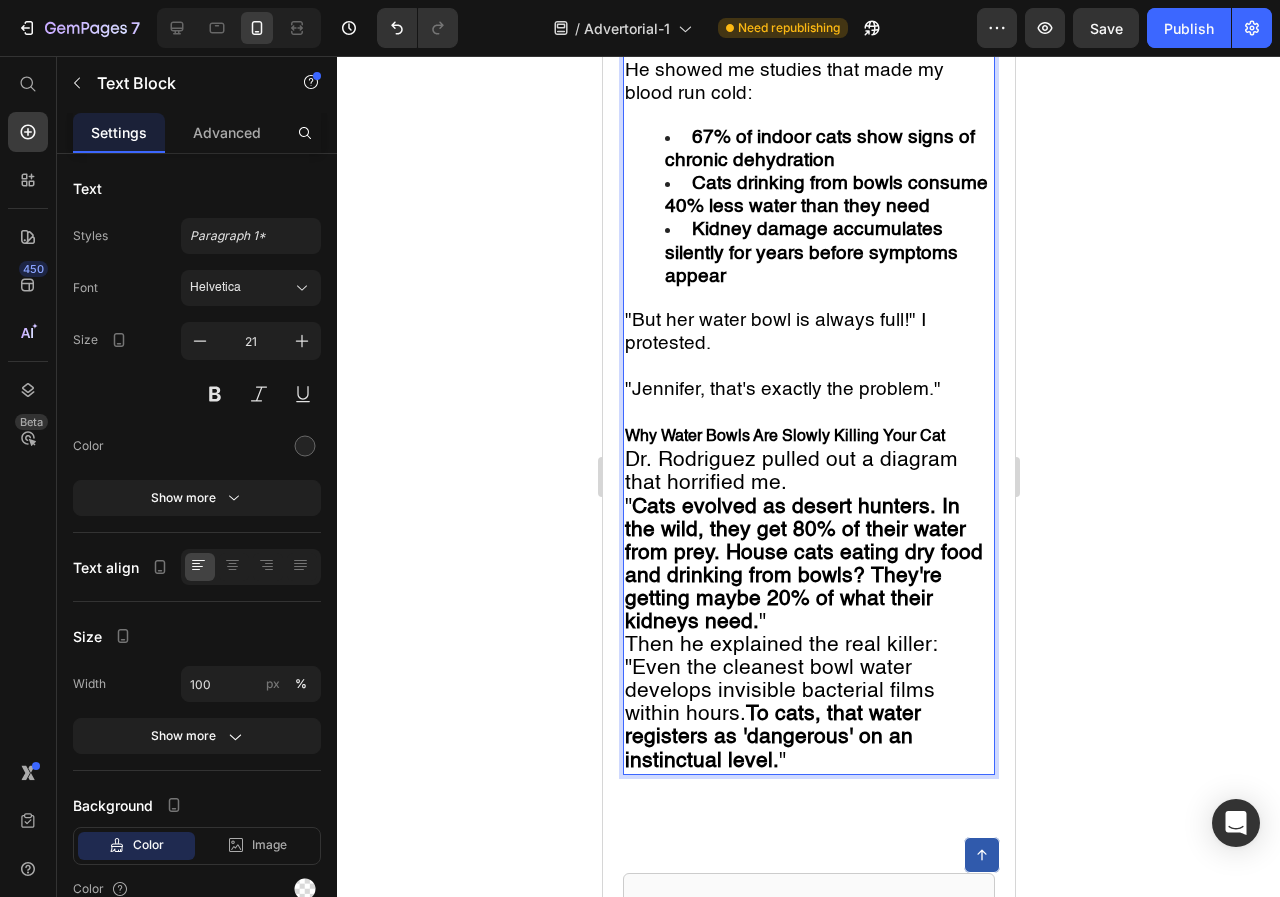 click on "Why Water Bowls Are Slowly Killing Your Cat" at bounding box center (784, 437) 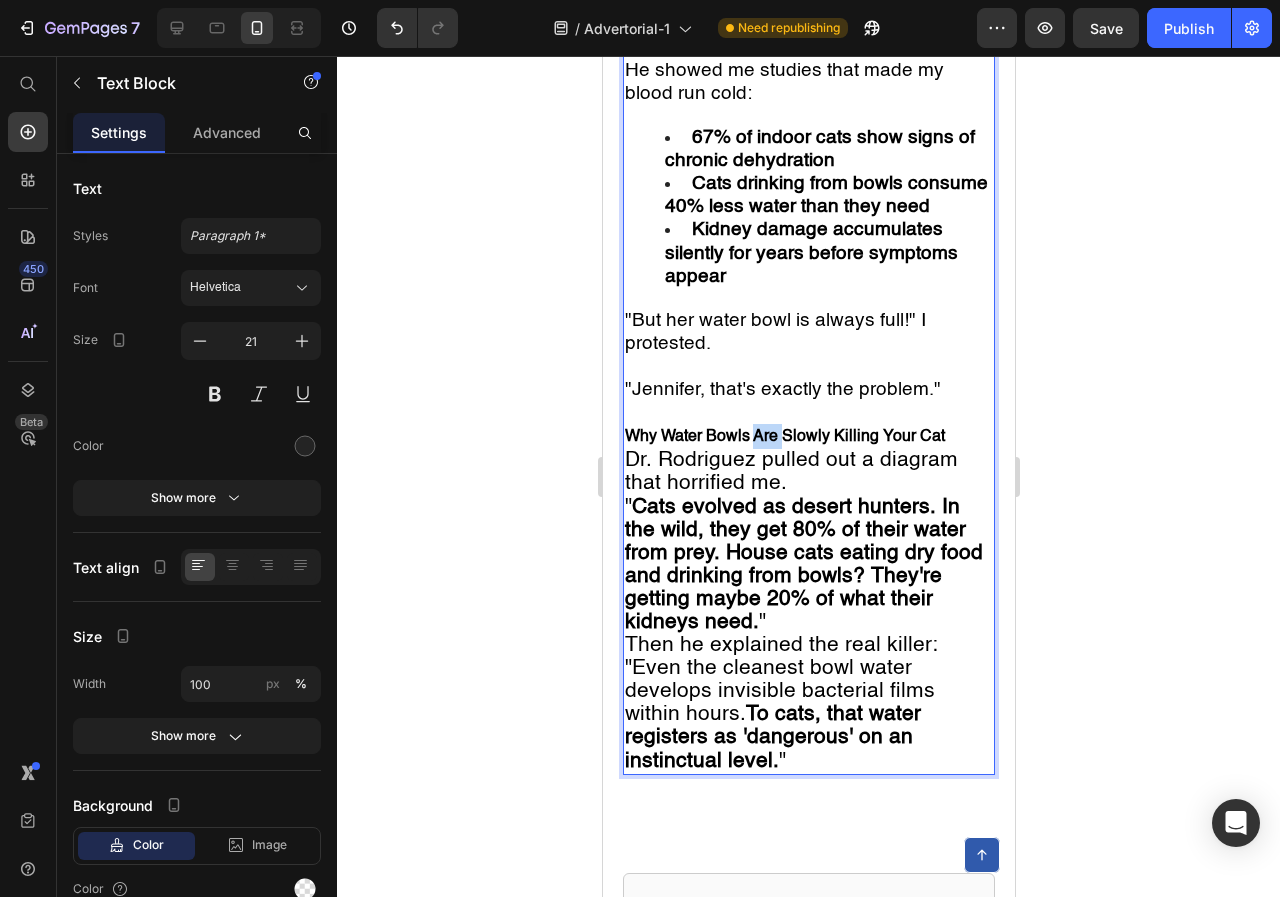 click on "Why Water Bowls Are Slowly Killing Your Cat" at bounding box center (784, 437) 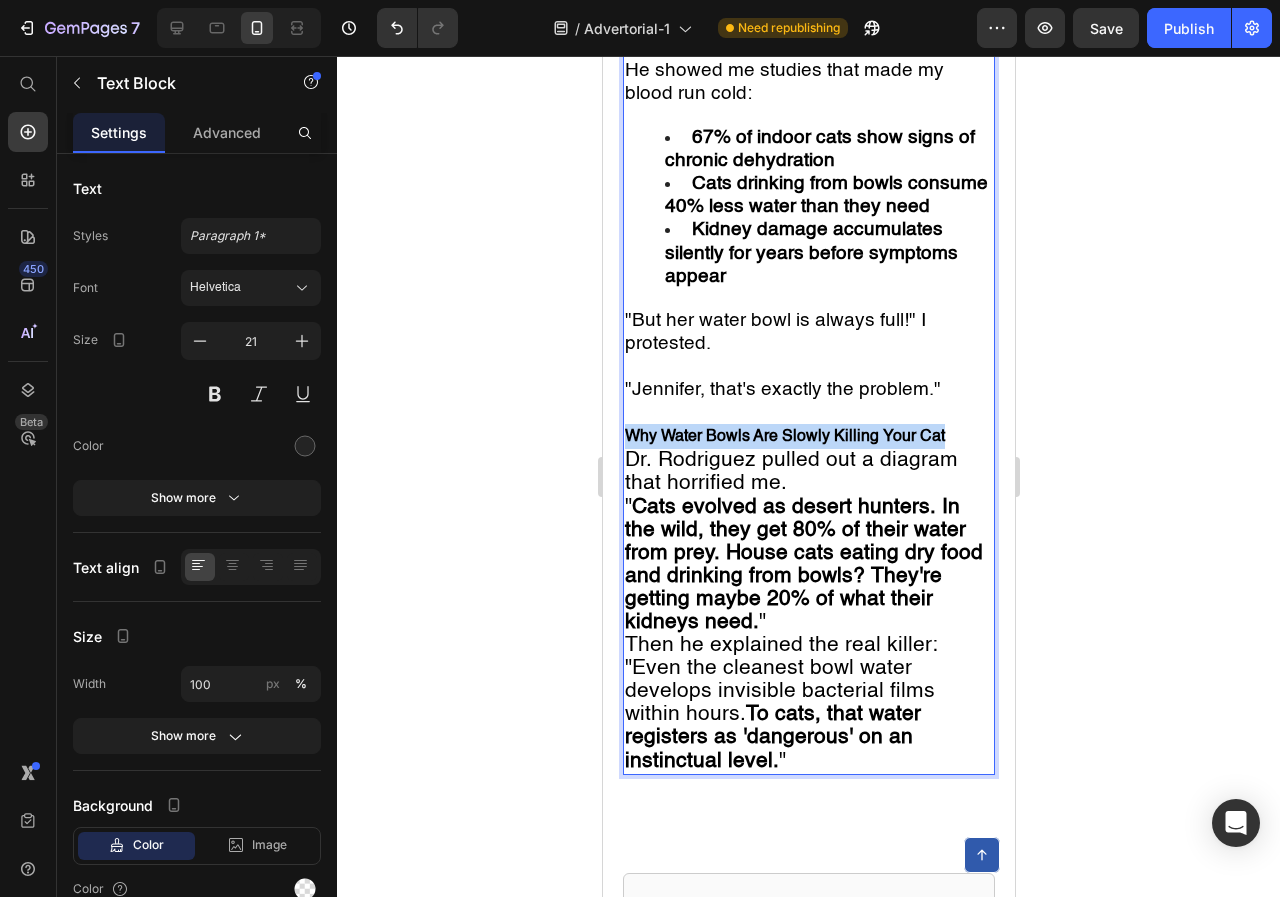 click on "Why Water Bowls Are Slowly Killing Your Cat" at bounding box center (784, 437) 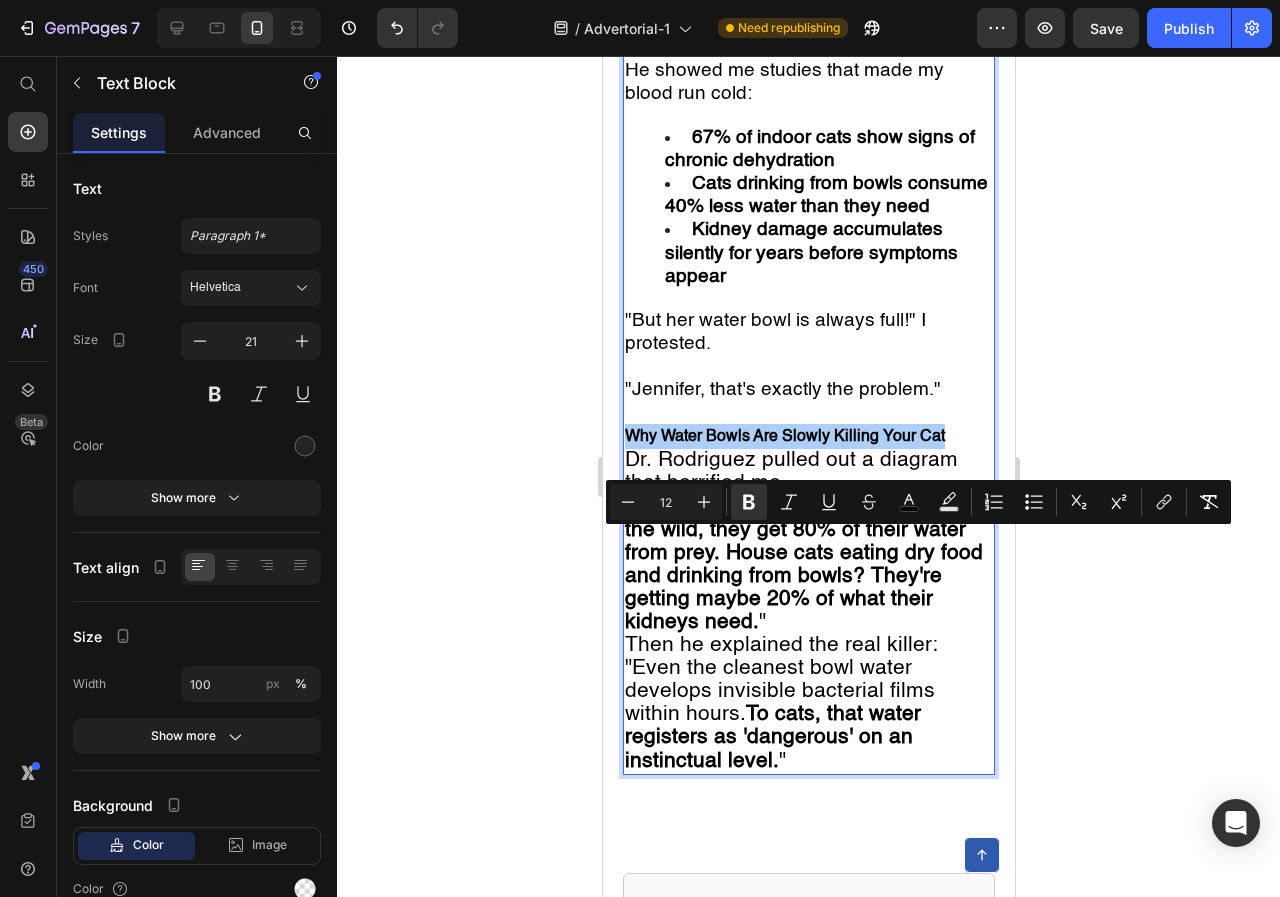 click on "12" at bounding box center [666, 502] 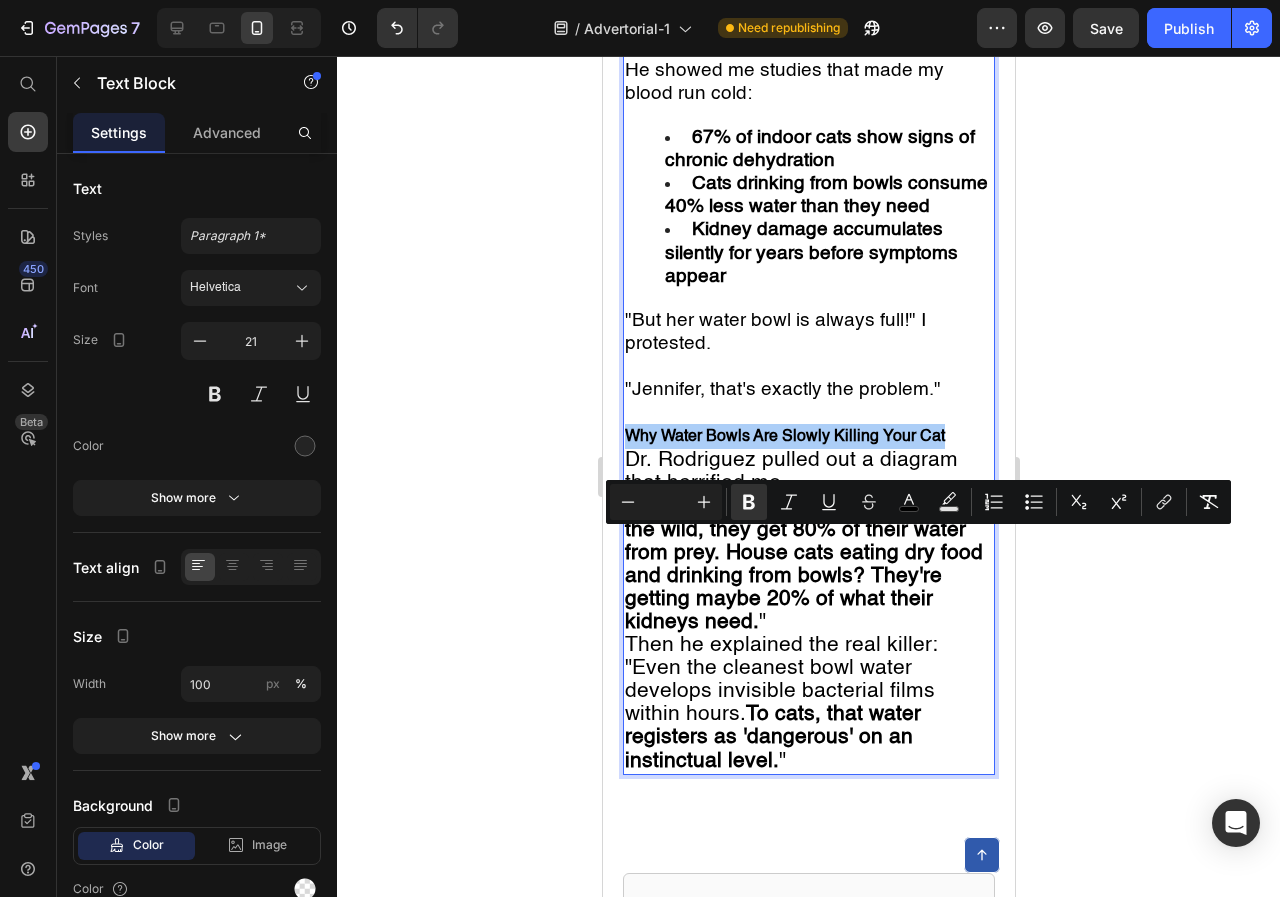 type 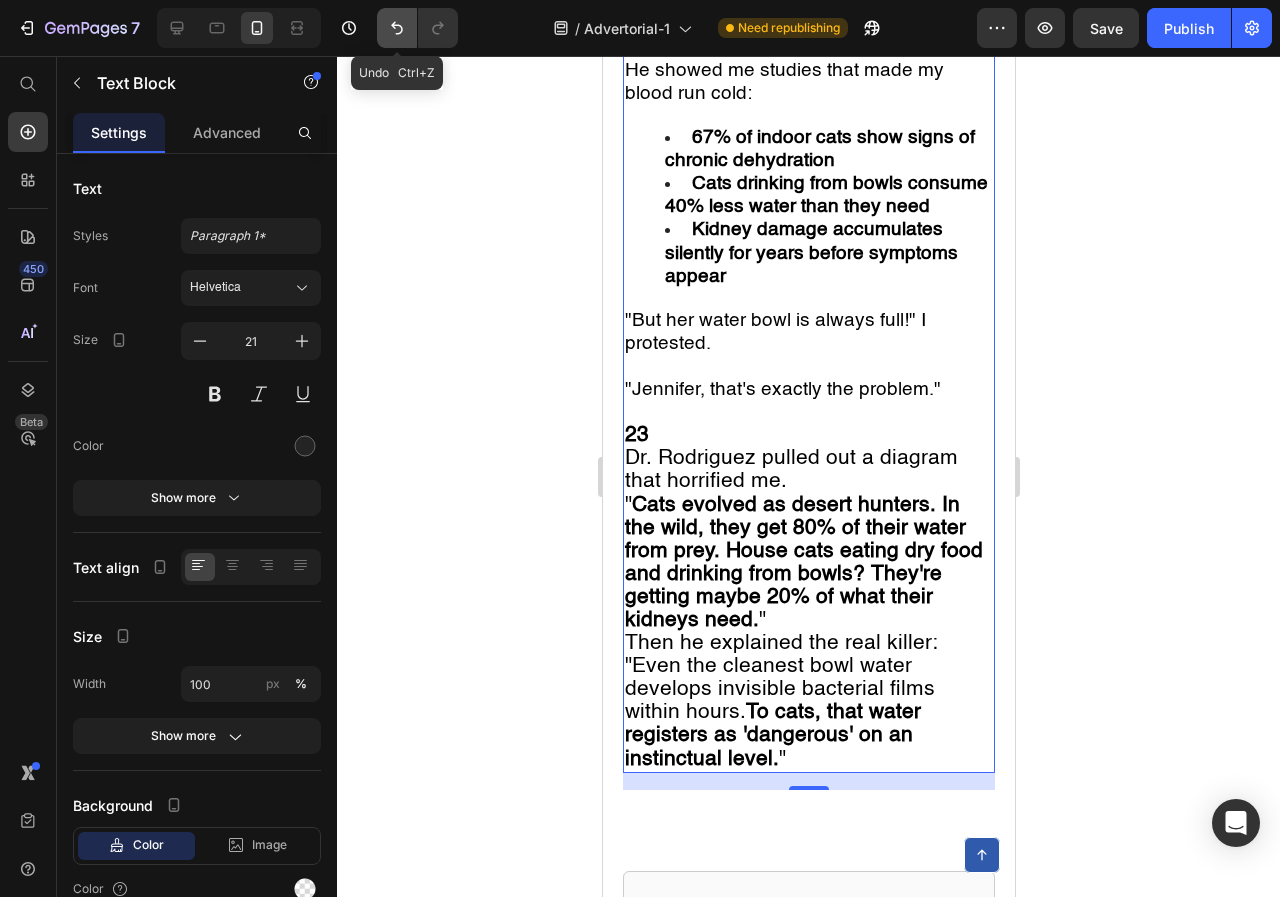 click 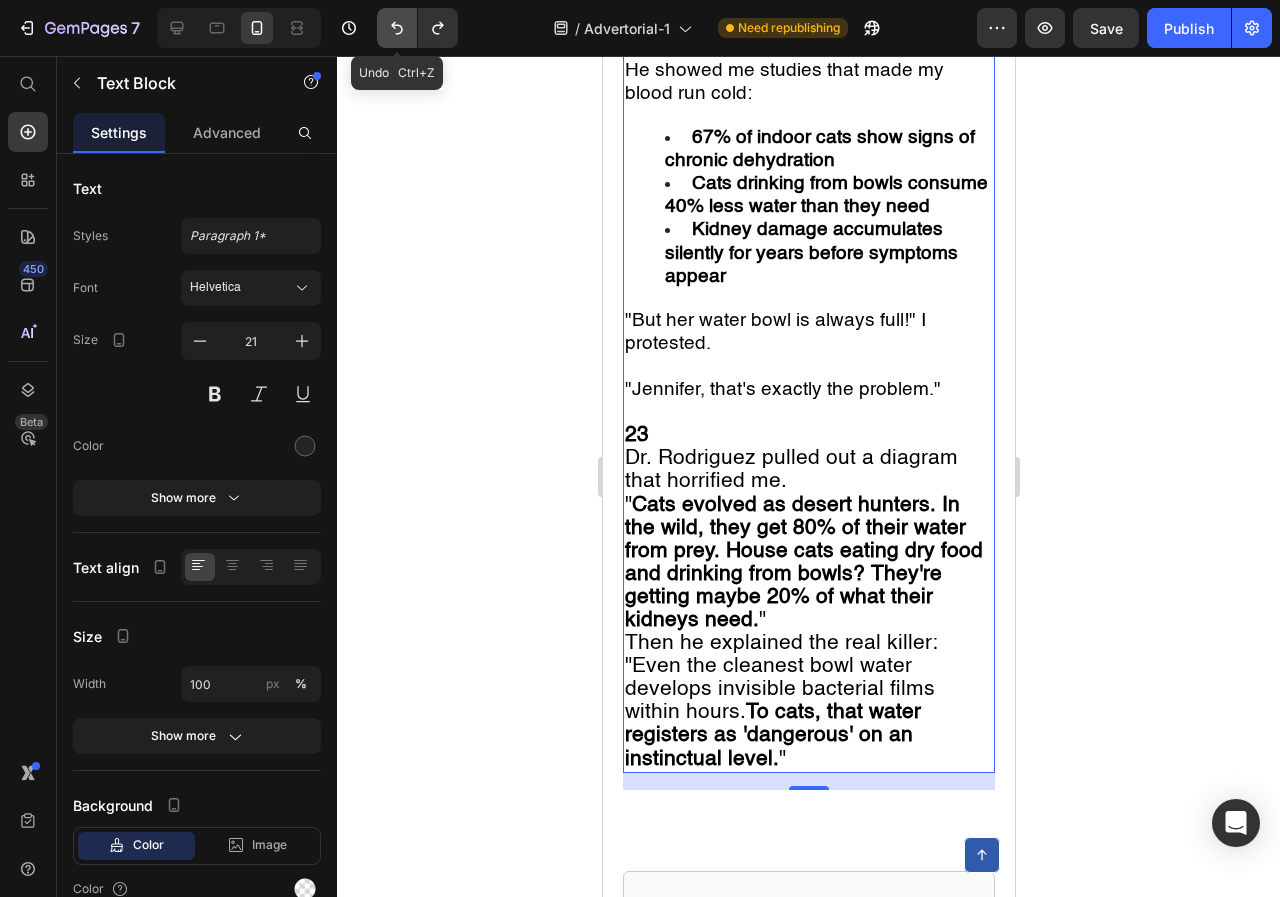 click 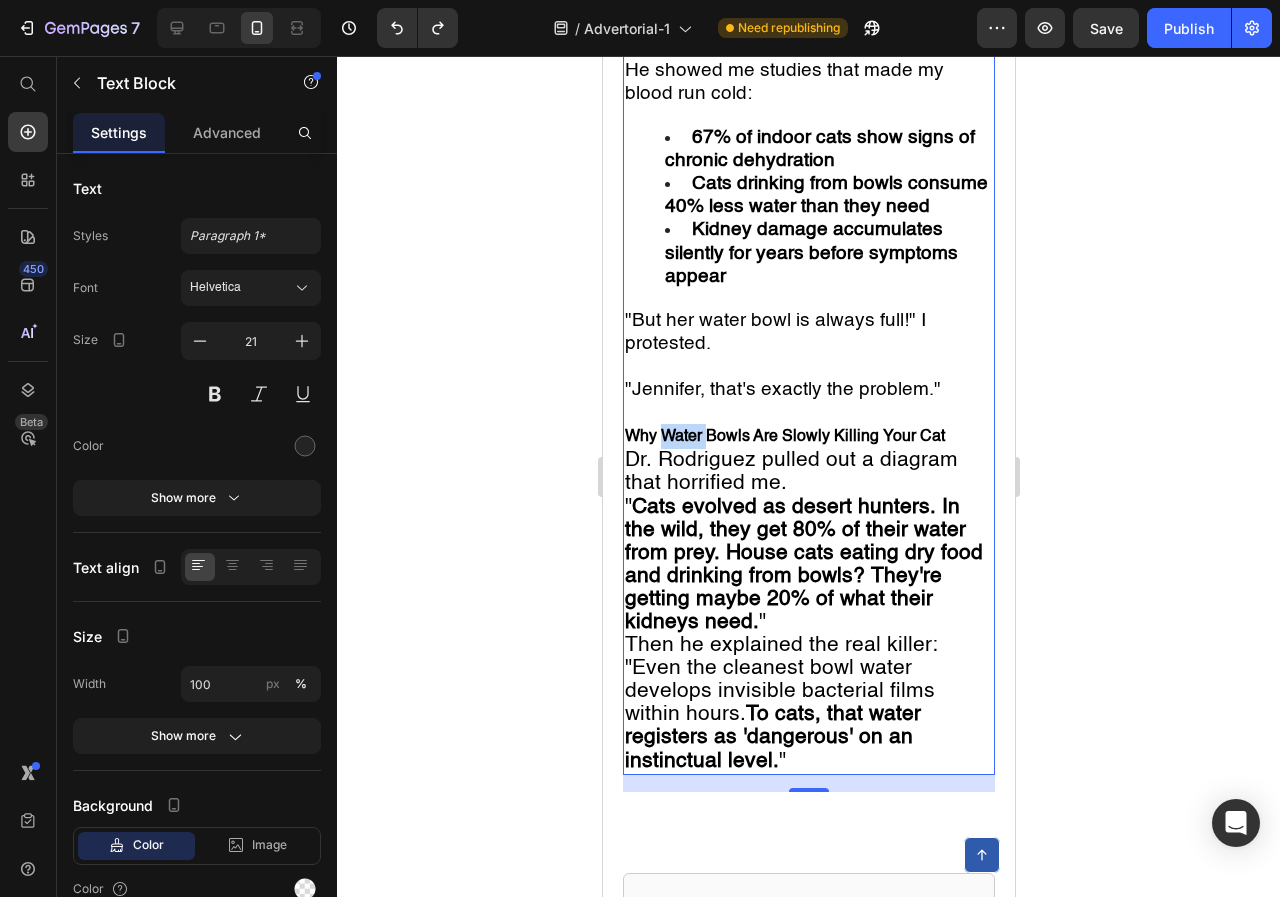 click on "Why Water Bowls Are Slowly Killing Your Cat" at bounding box center [784, 437] 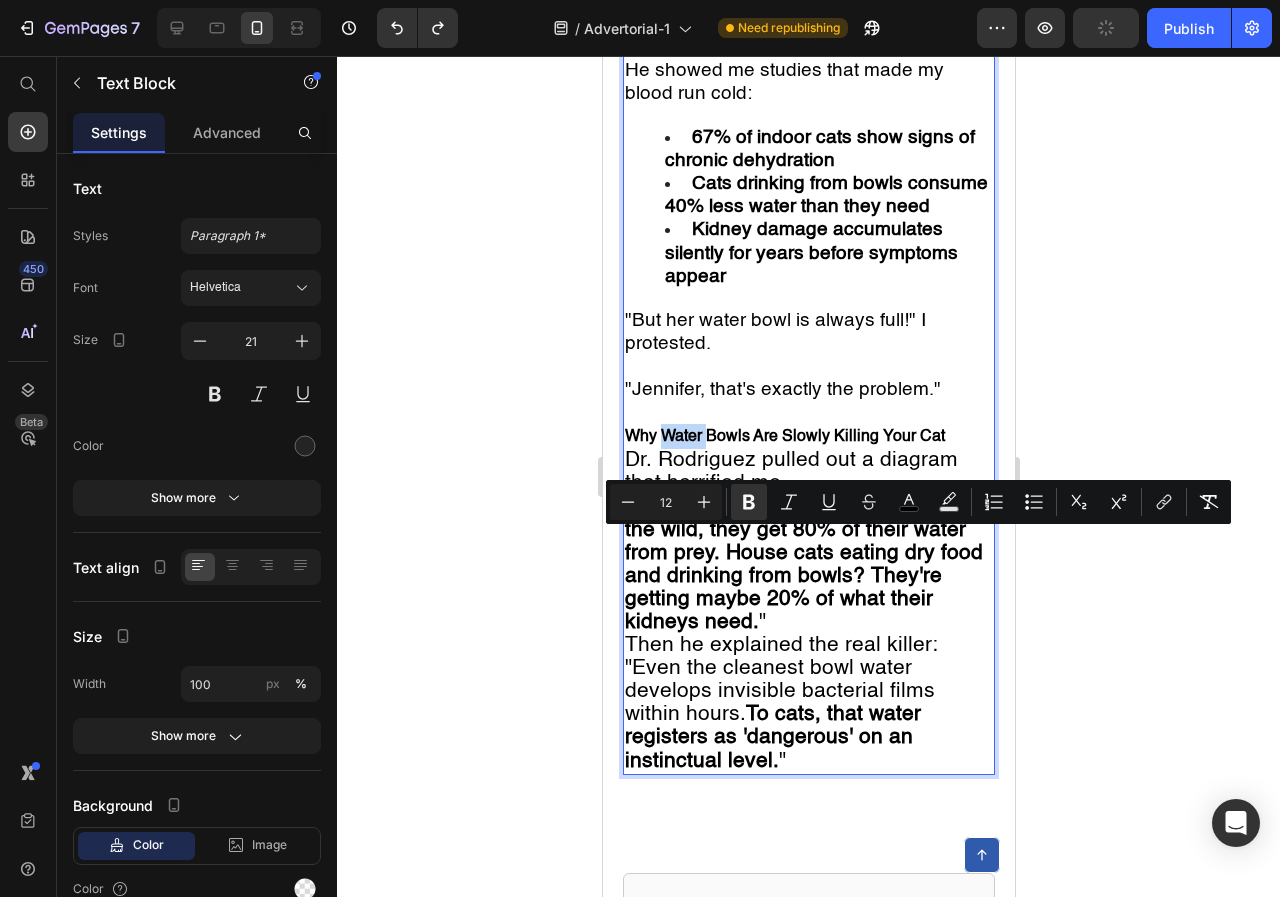 click on "Why Water Bowls Are Slowly Killing Your Cat" at bounding box center (784, 437) 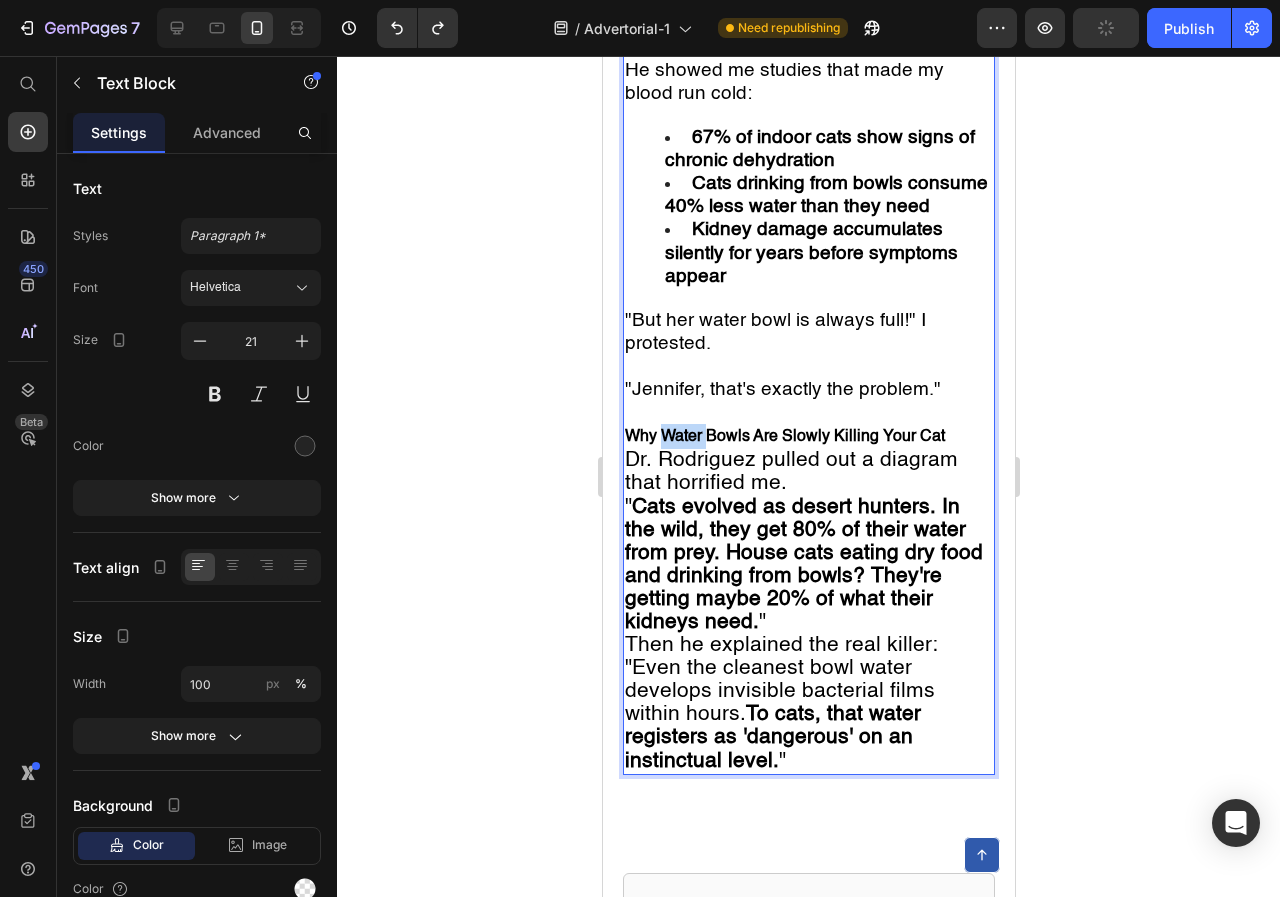 click on "Why Water Bowls Are Slowly Killing Your Cat" at bounding box center [784, 437] 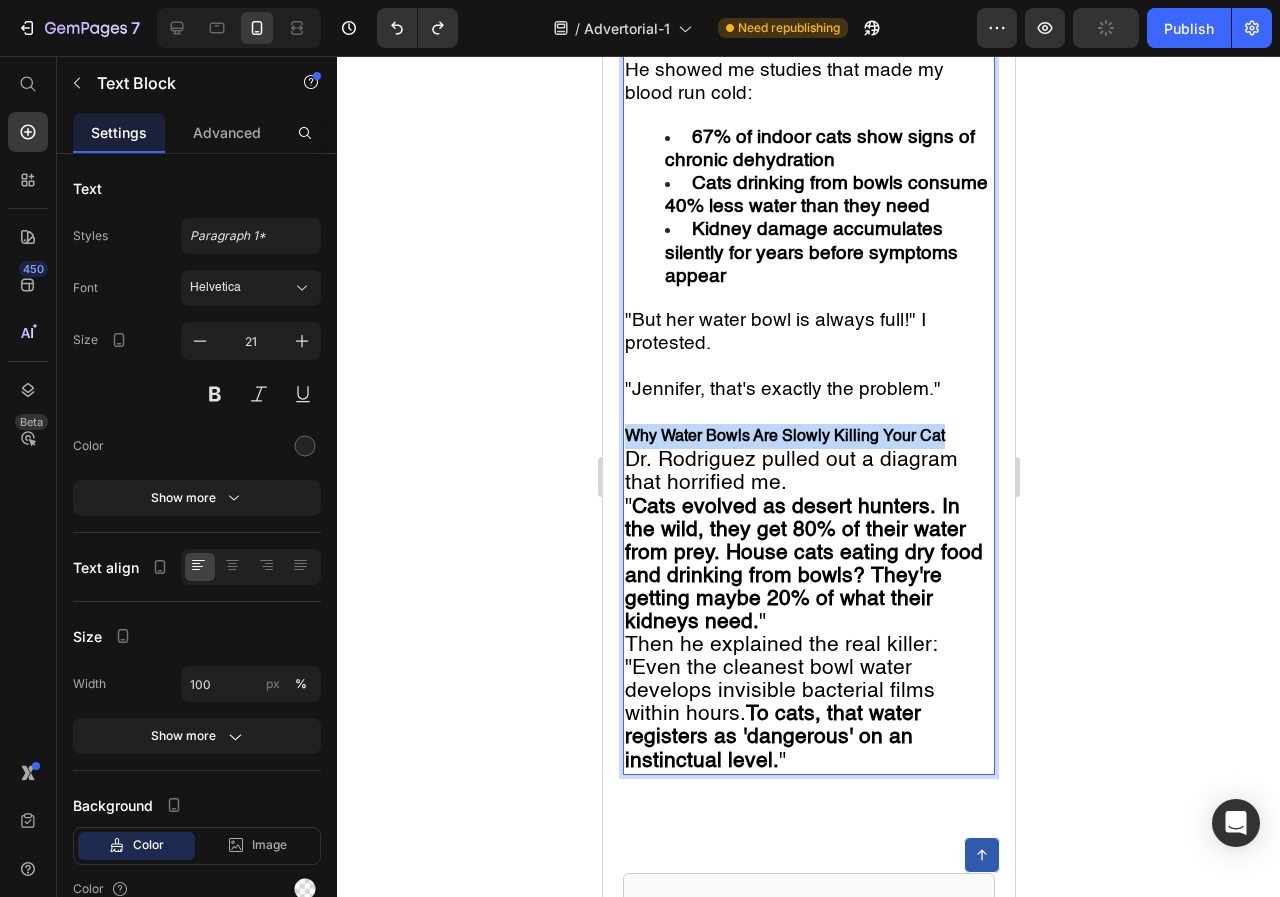 click on "Why Water Bowls Are Slowly Killing Your Cat" at bounding box center (784, 437) 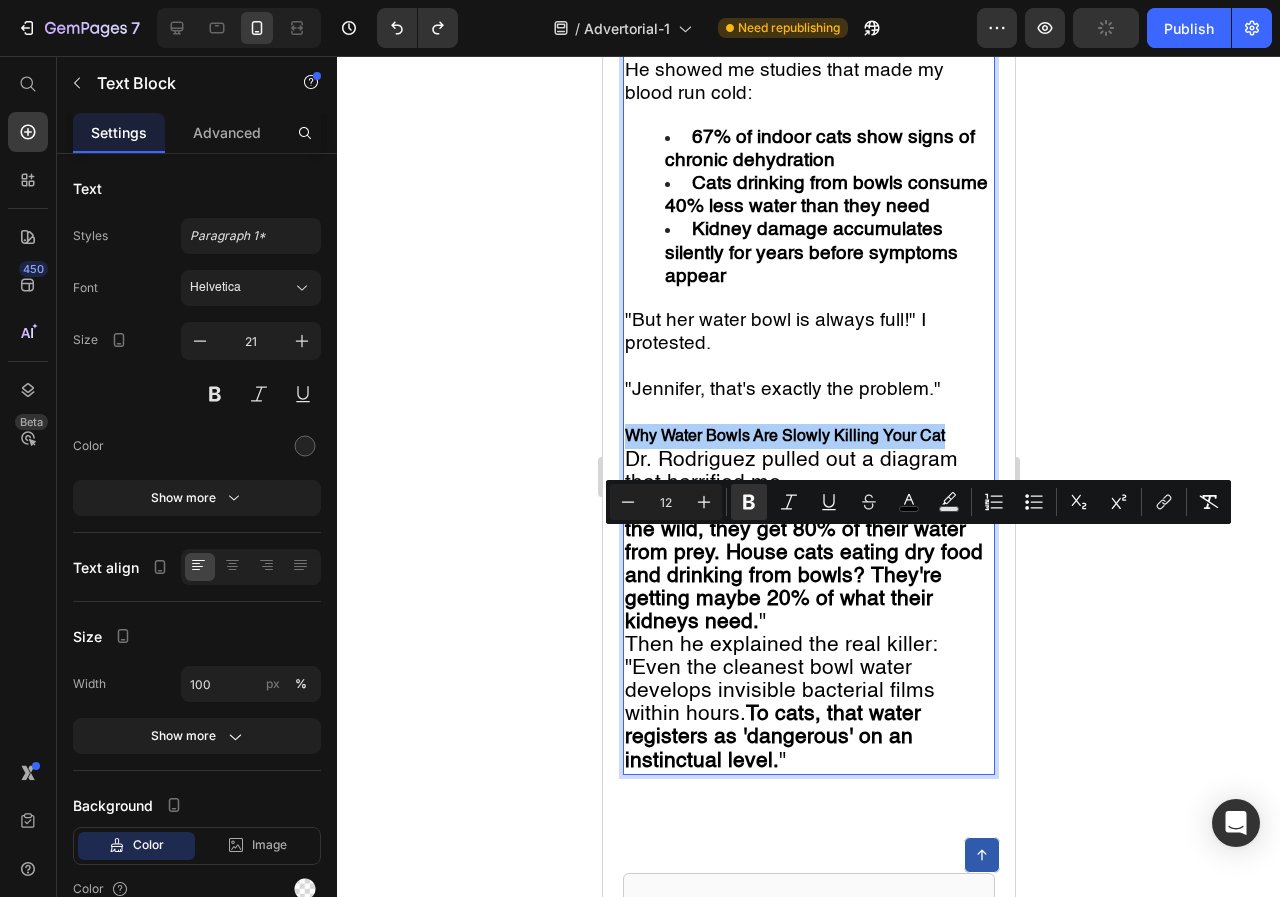 click on "12" at bounding box center [666, 502] 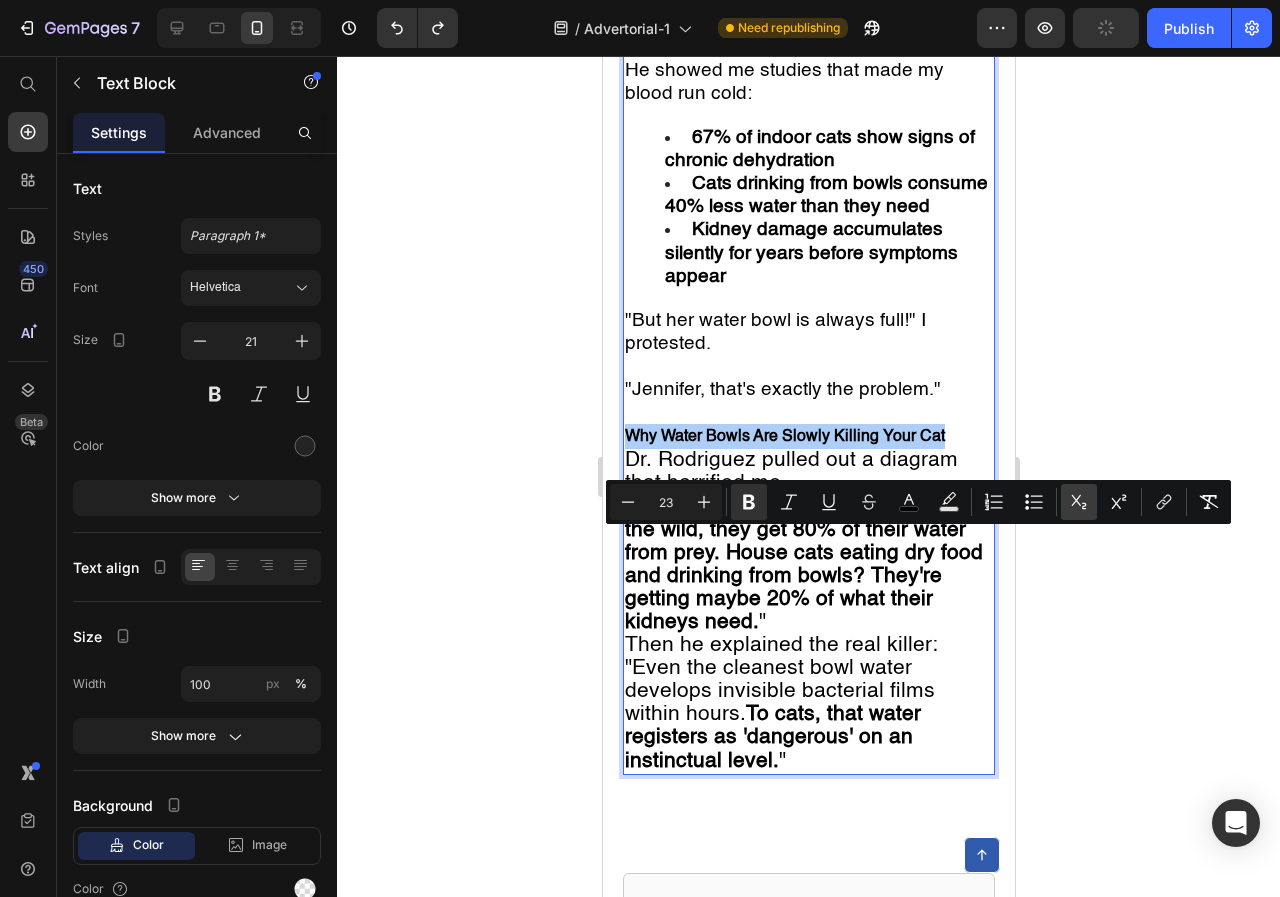 type on "23" 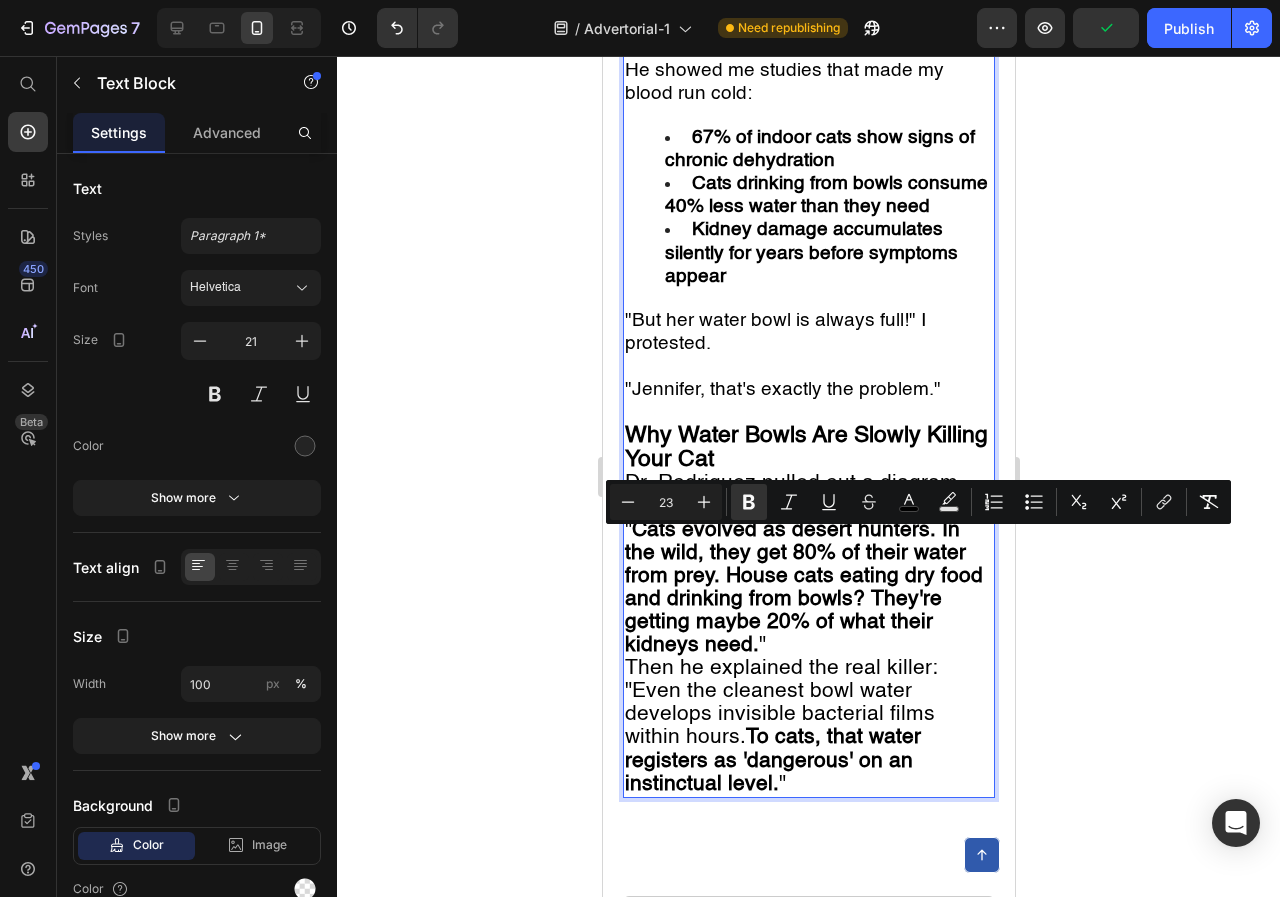 click 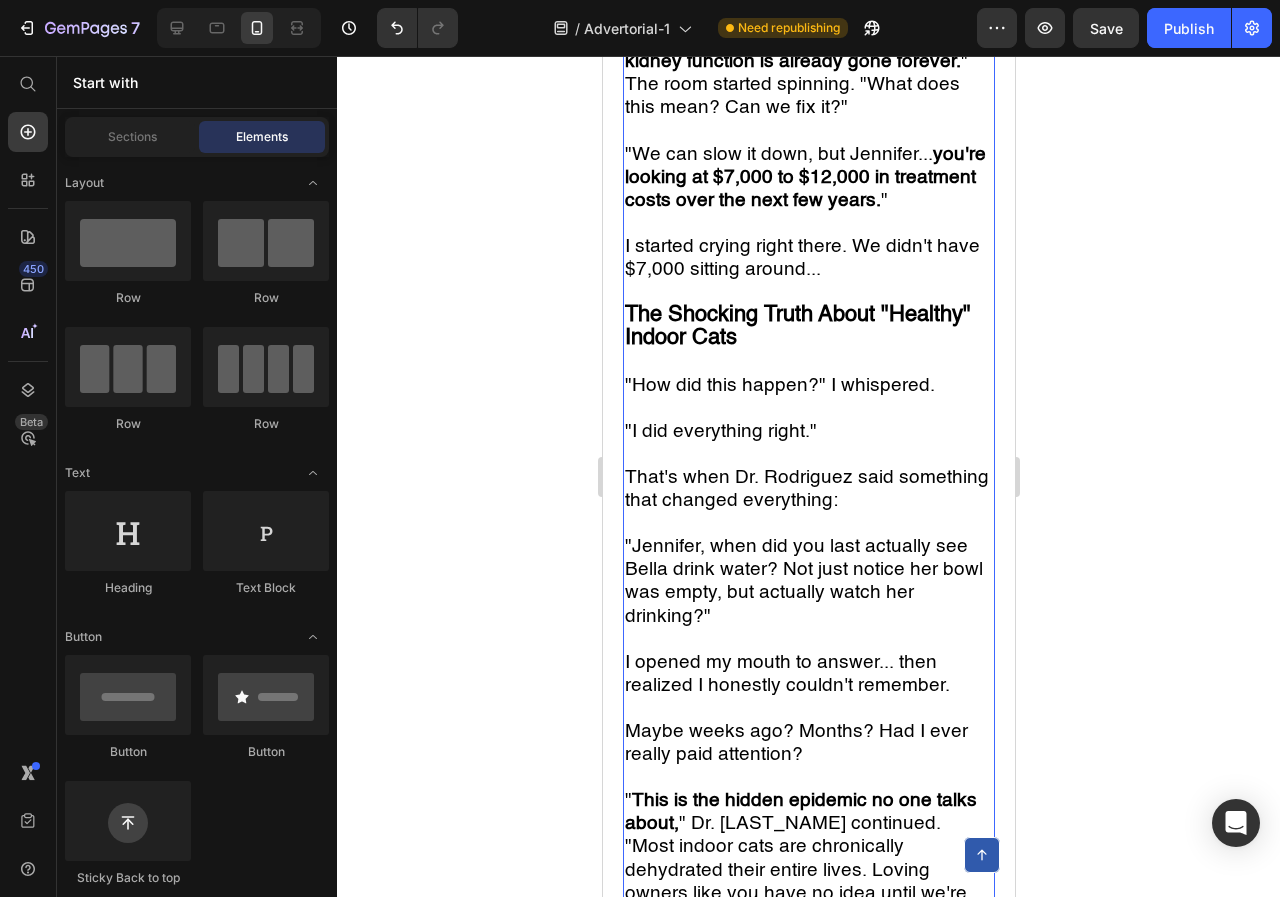 scroll, scrollTop: 2236, scrollLeft: 0, axis: vertical 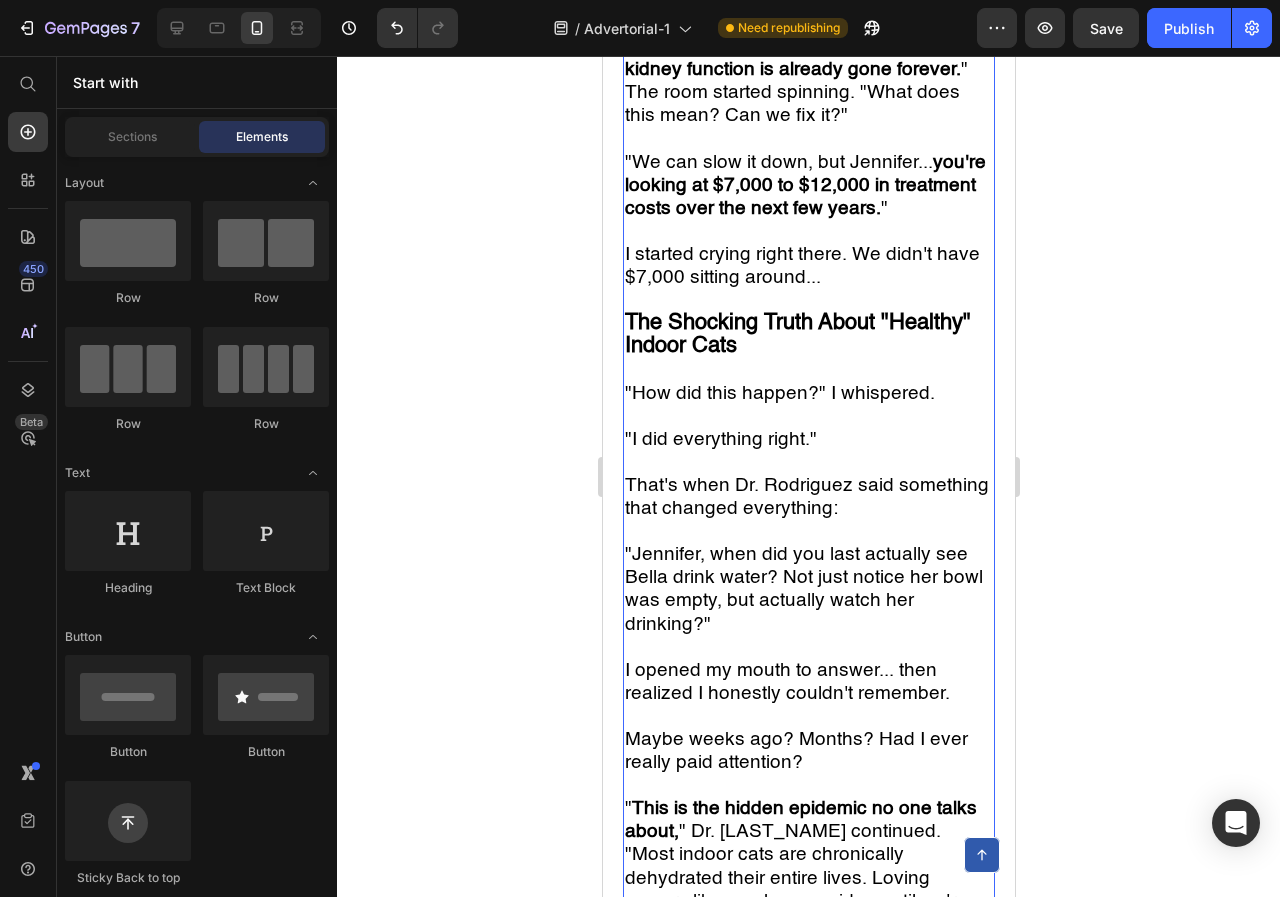 click on "The Shocking Truth About "Healthy" Indoor Cats" at bounding box center [797, 334] 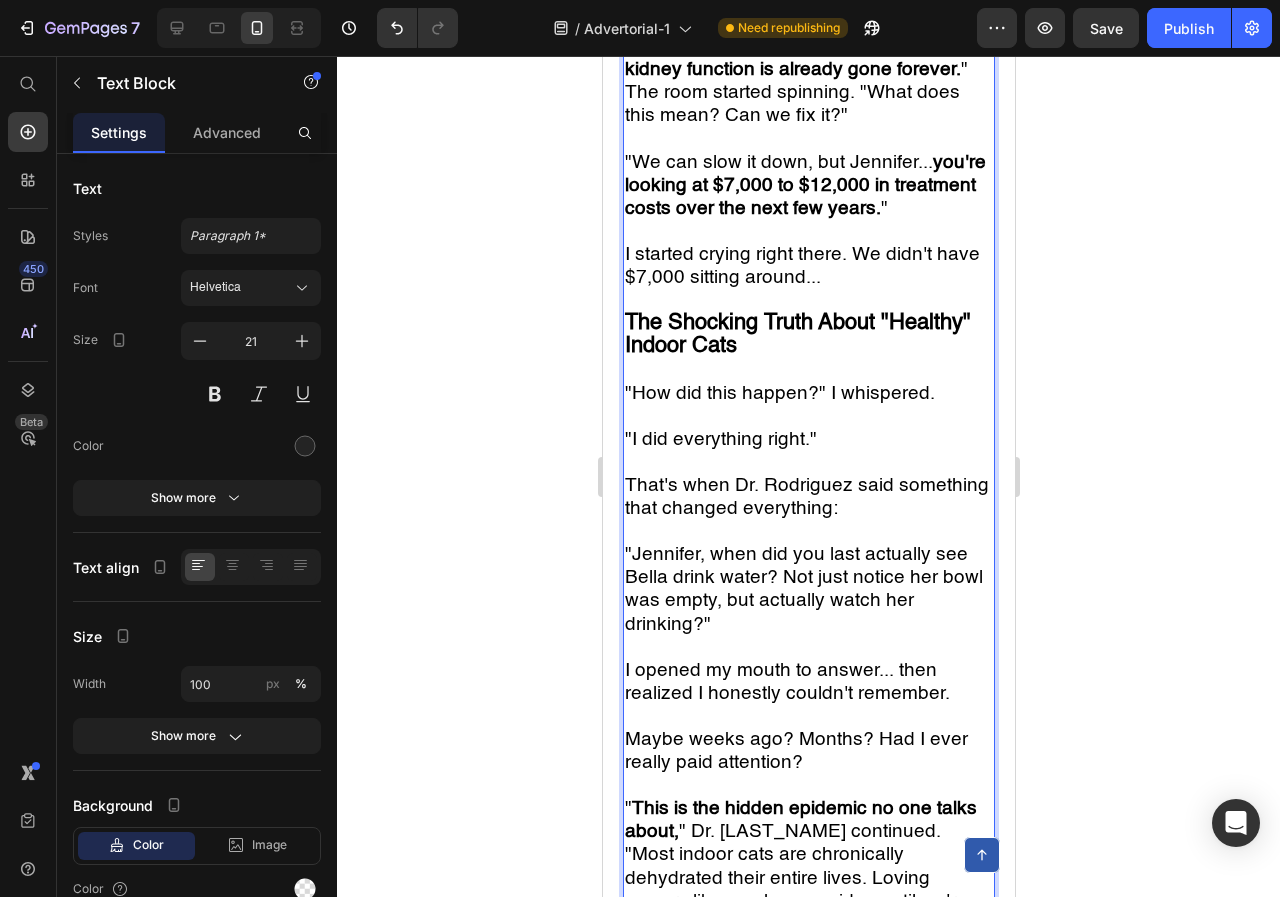 click on "The Shocking Truth About "Healthy" Indoor Cats" at bounding box center [797, 334] 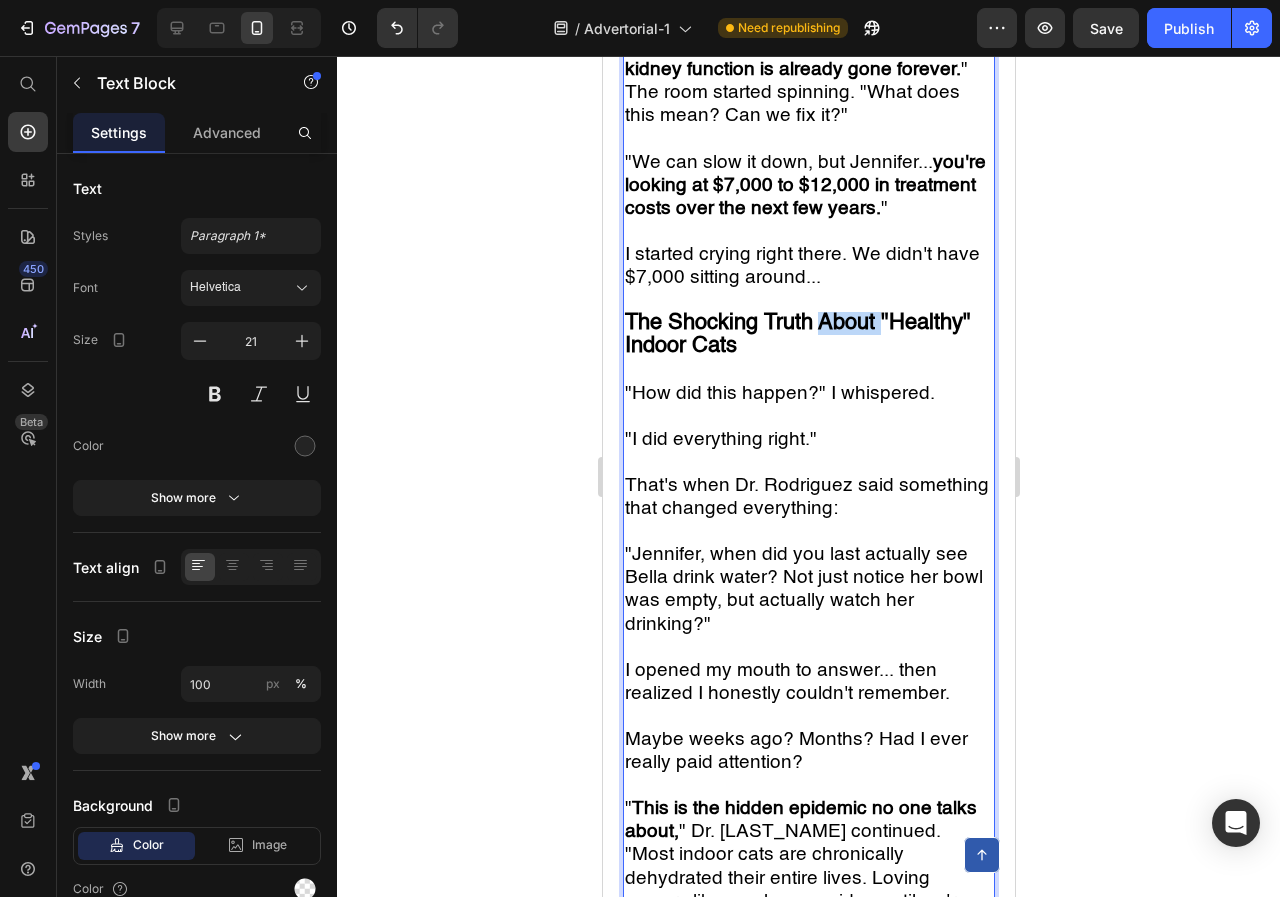 click on "The Shocking Truth About "Healthy" Indoor Cats" at bounding box center (797, 334) 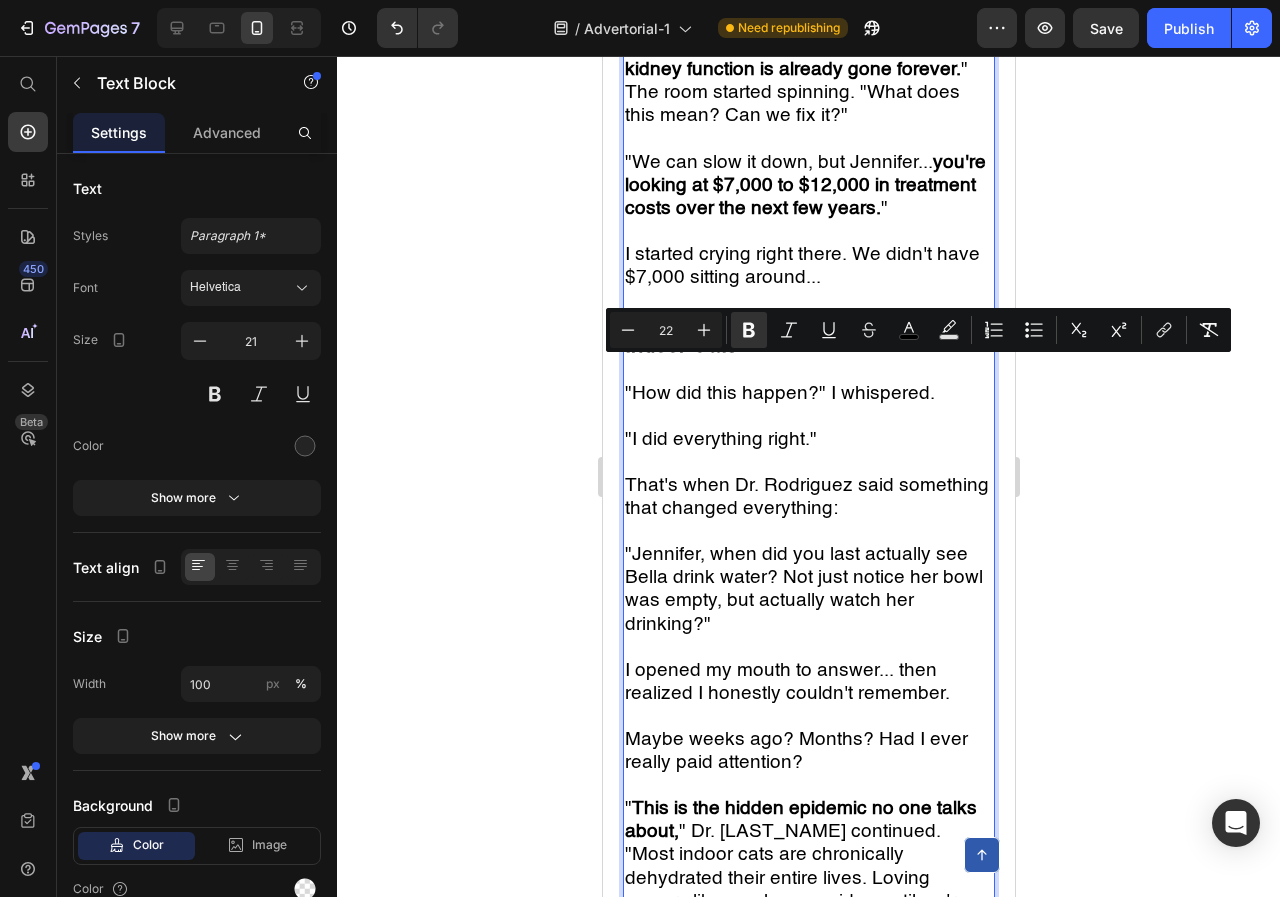 click on "The Shocking Truth About "Healthy" Indoor Cats" at bounding box center (797, 334) 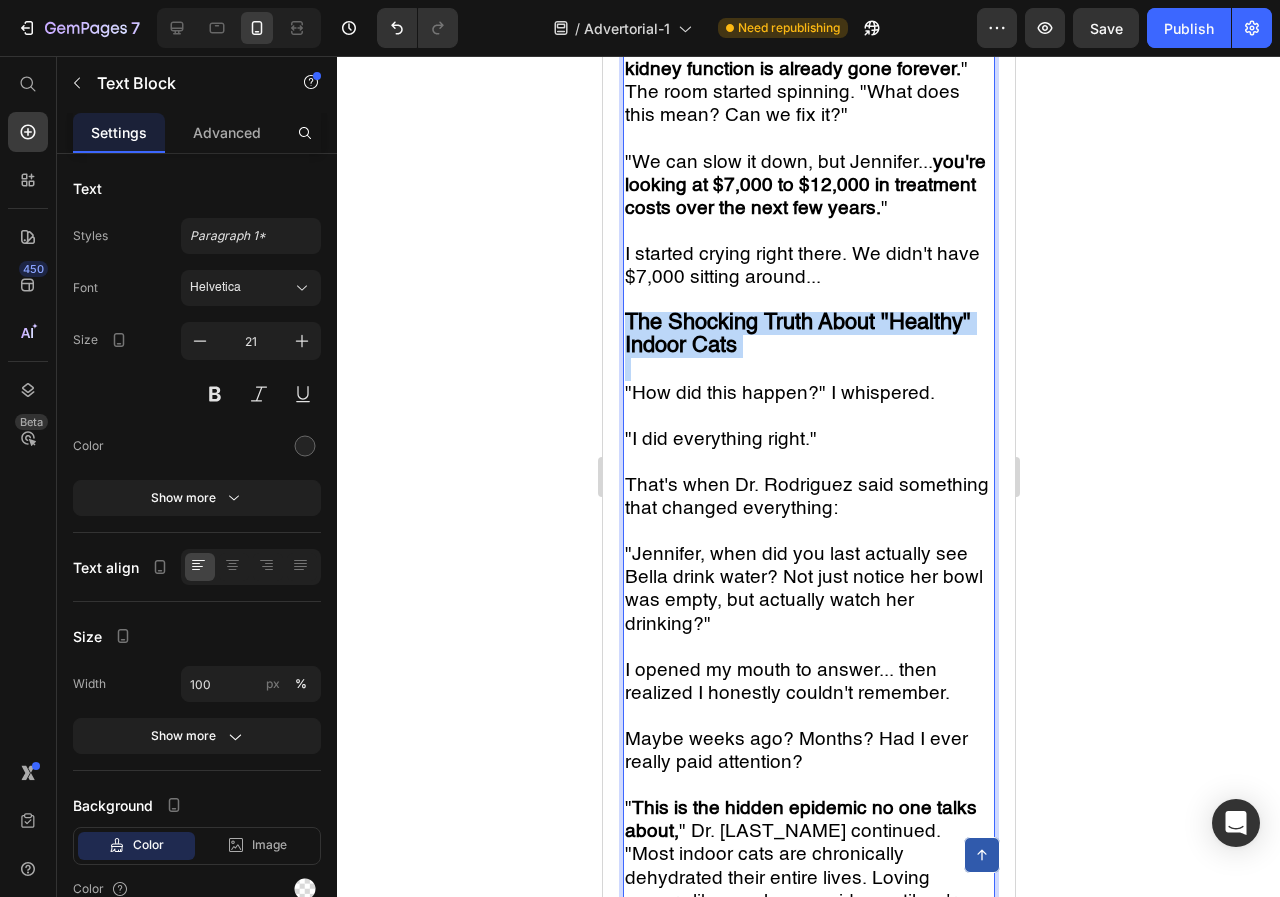 click on "The Shocking Truth About "Healthy" Indoor Cats" at bounding box center [797, 334] 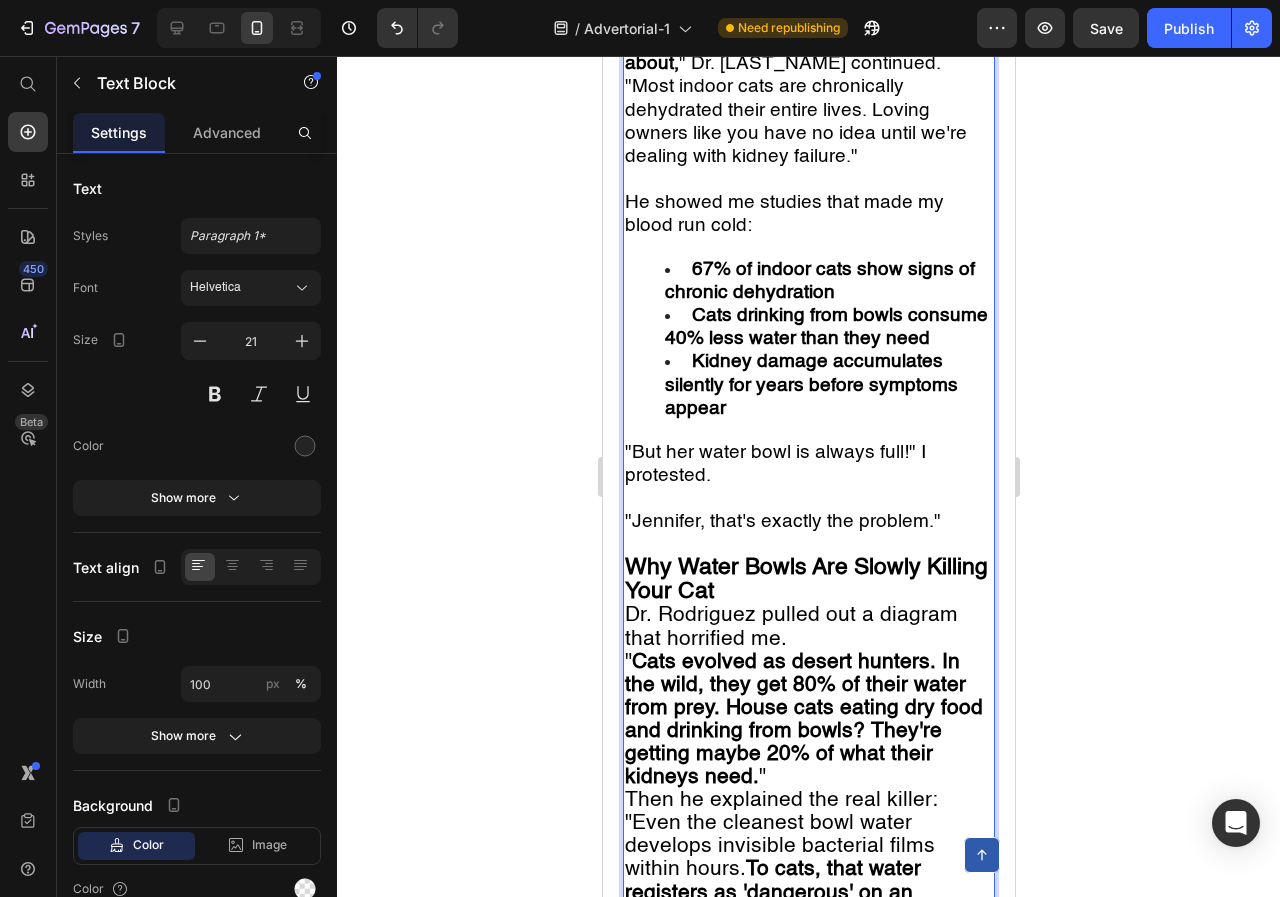 scroll, scrollTop: 3036, scrollLeft: 0, axis: vertical 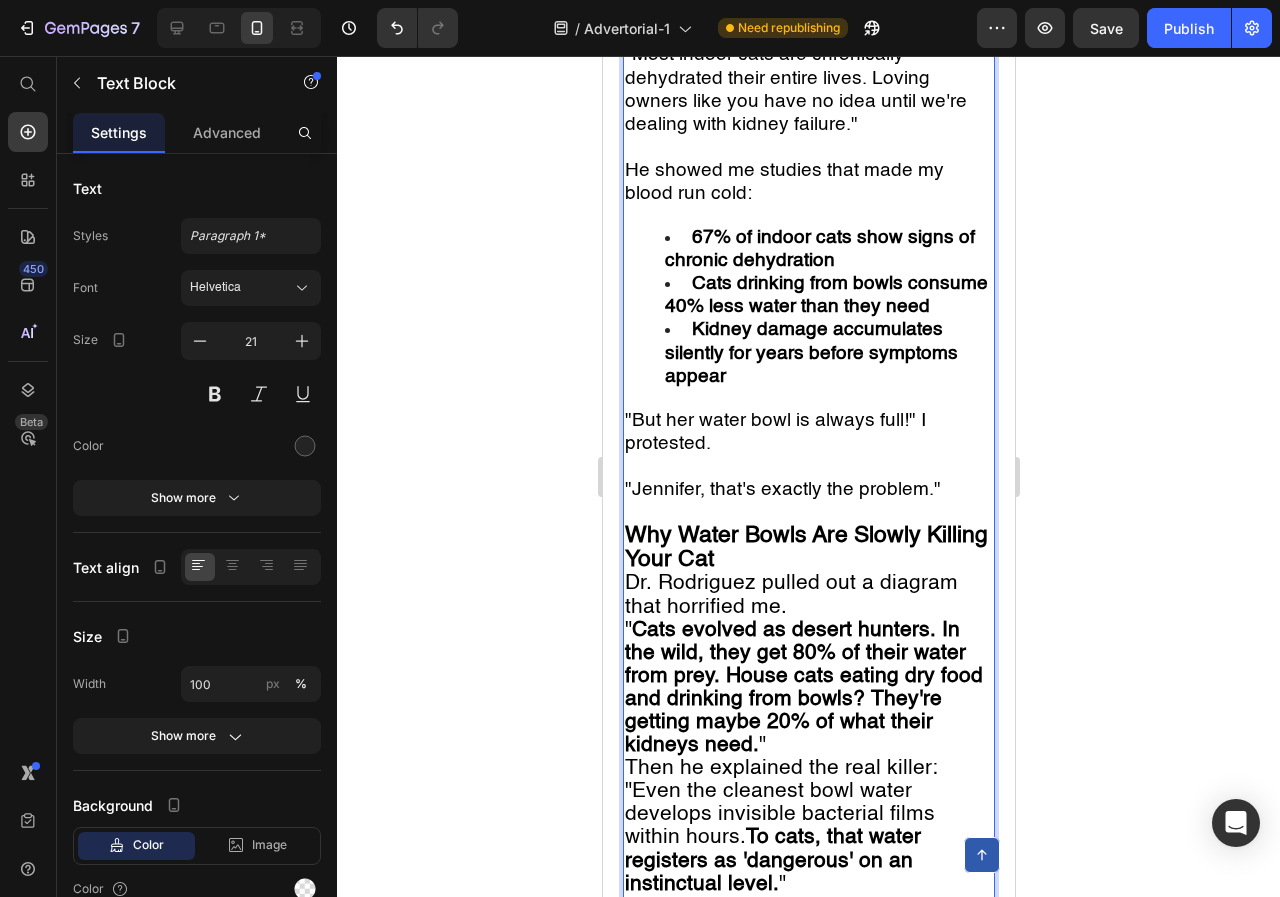click on "Why Water Bowls Are Slowly Killing Your Cat" at bounding box center (805, 547) 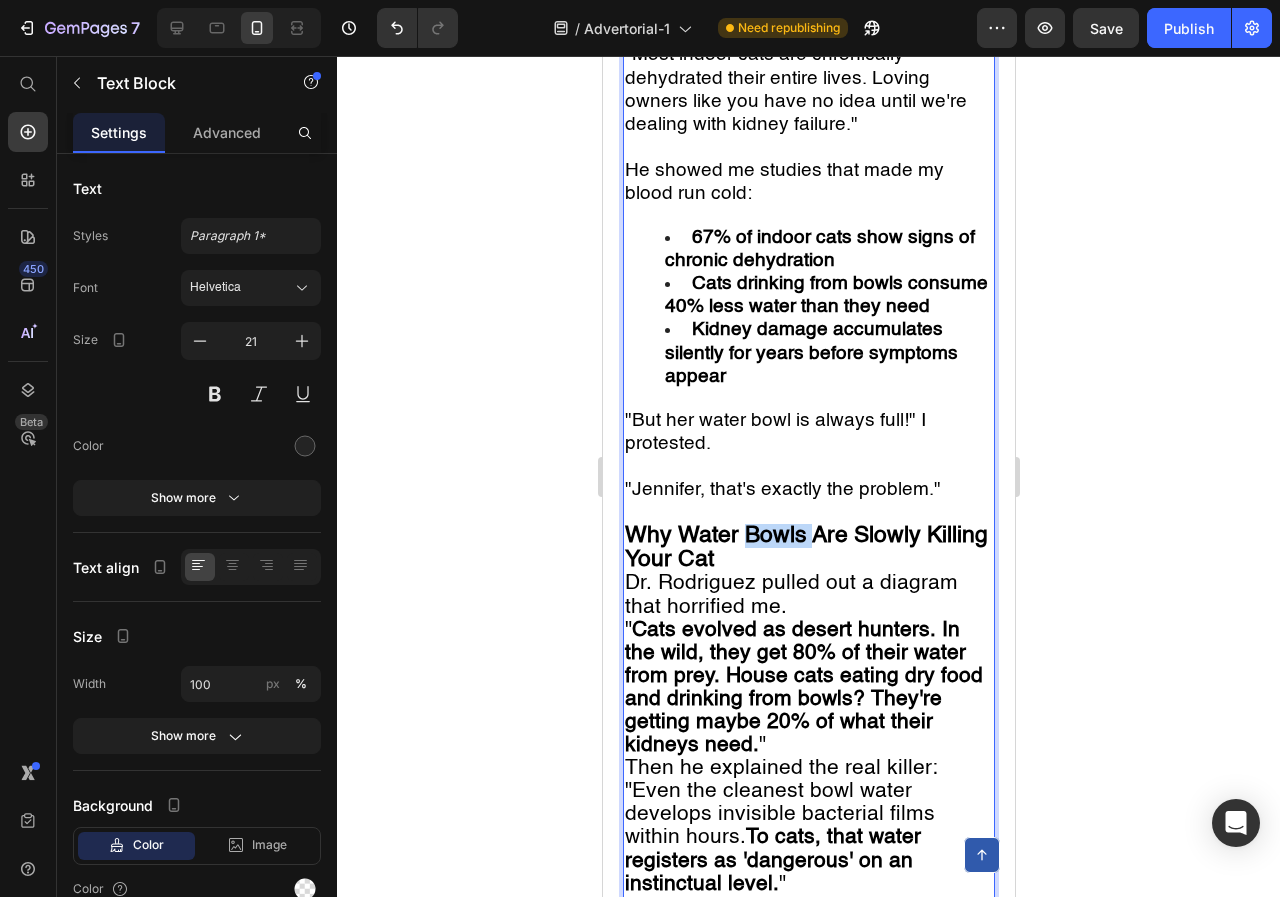 click on "Why Water Bowls Are Slowly Killing Your Cat" at bounding box center (805, 547) 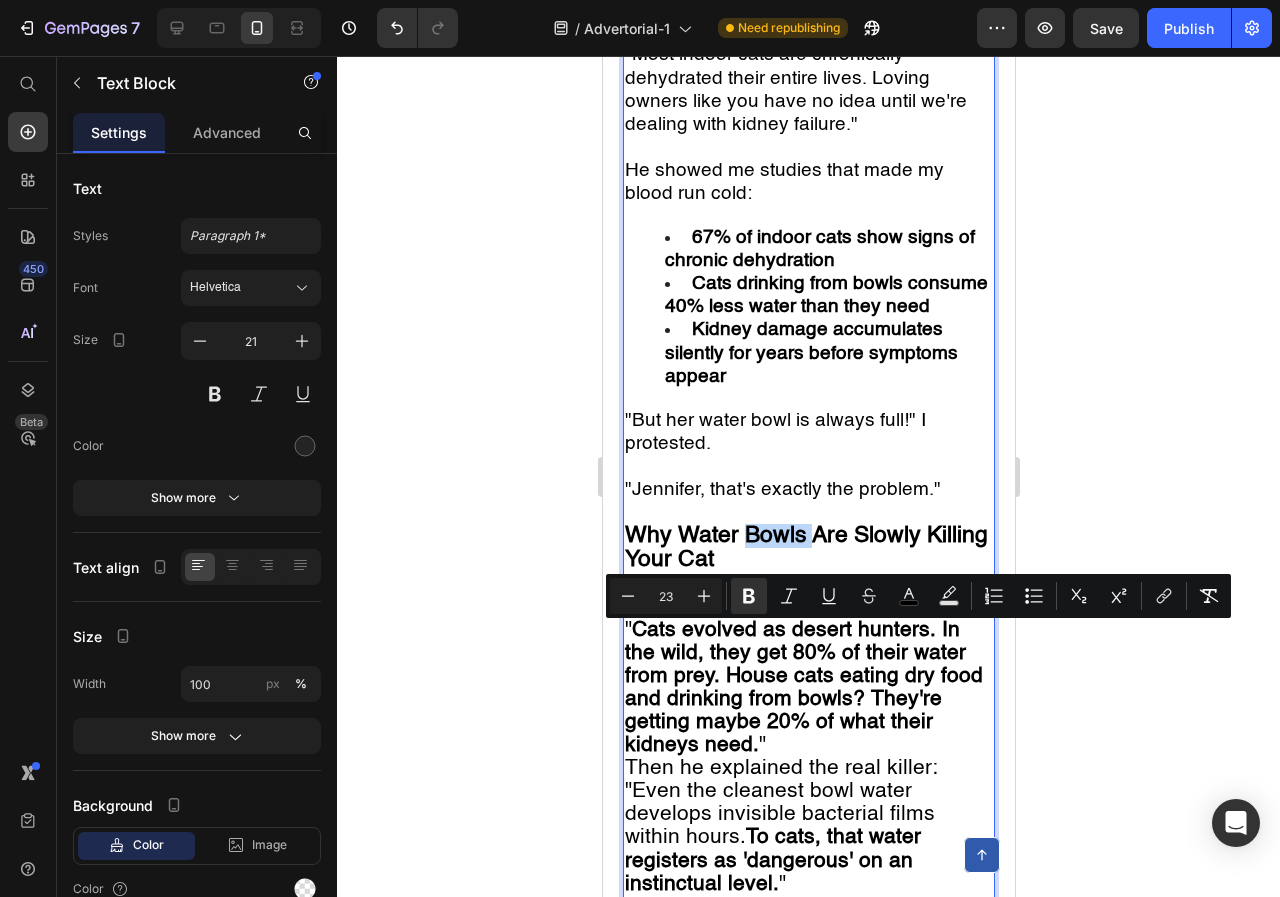 click on "Why Water Bowls Are Slowly Killing Your Cat" at bounding box center (805, 547) 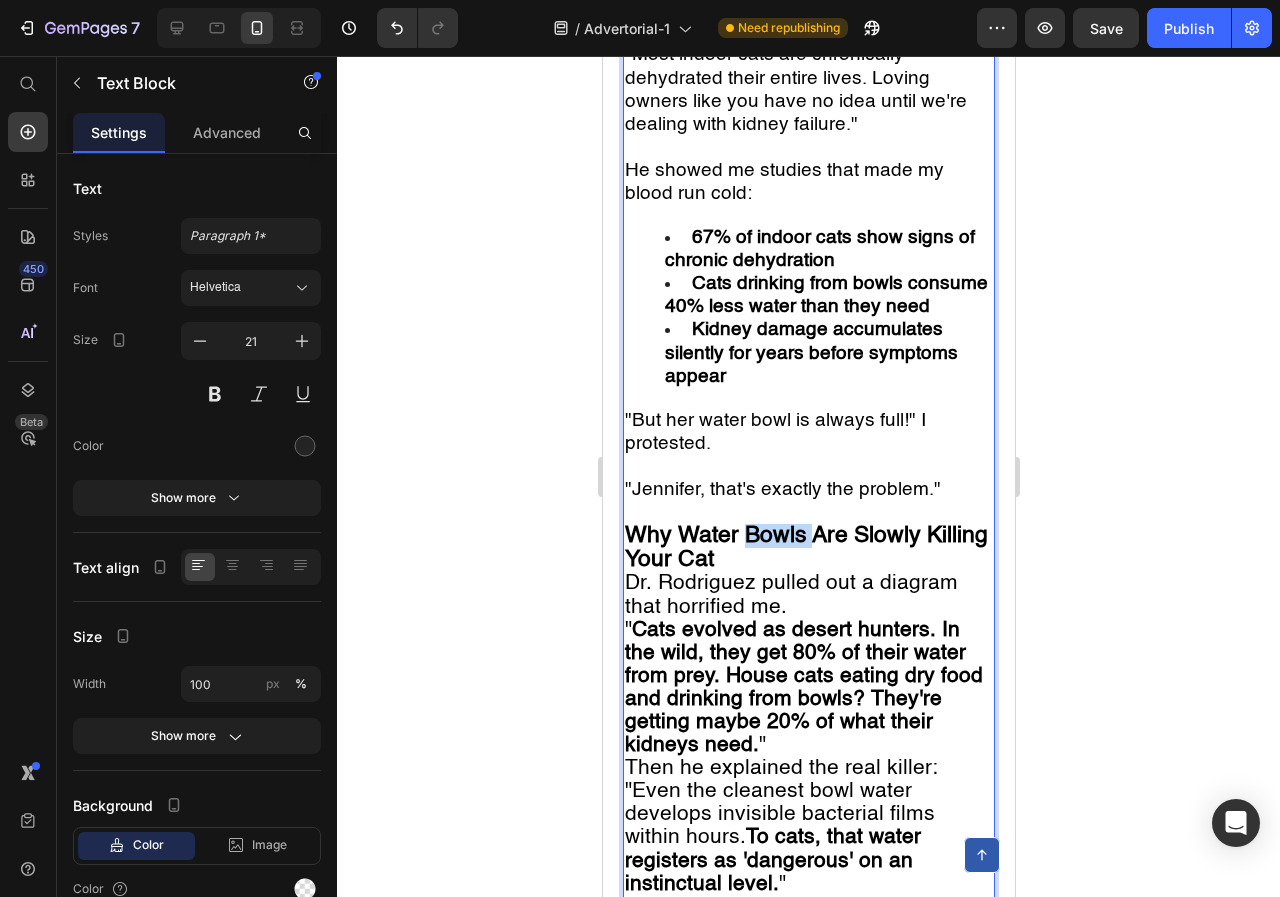 click on "Why Water Bowls Are Slowly Killing Your Cat" at bounding box center (805, 547) 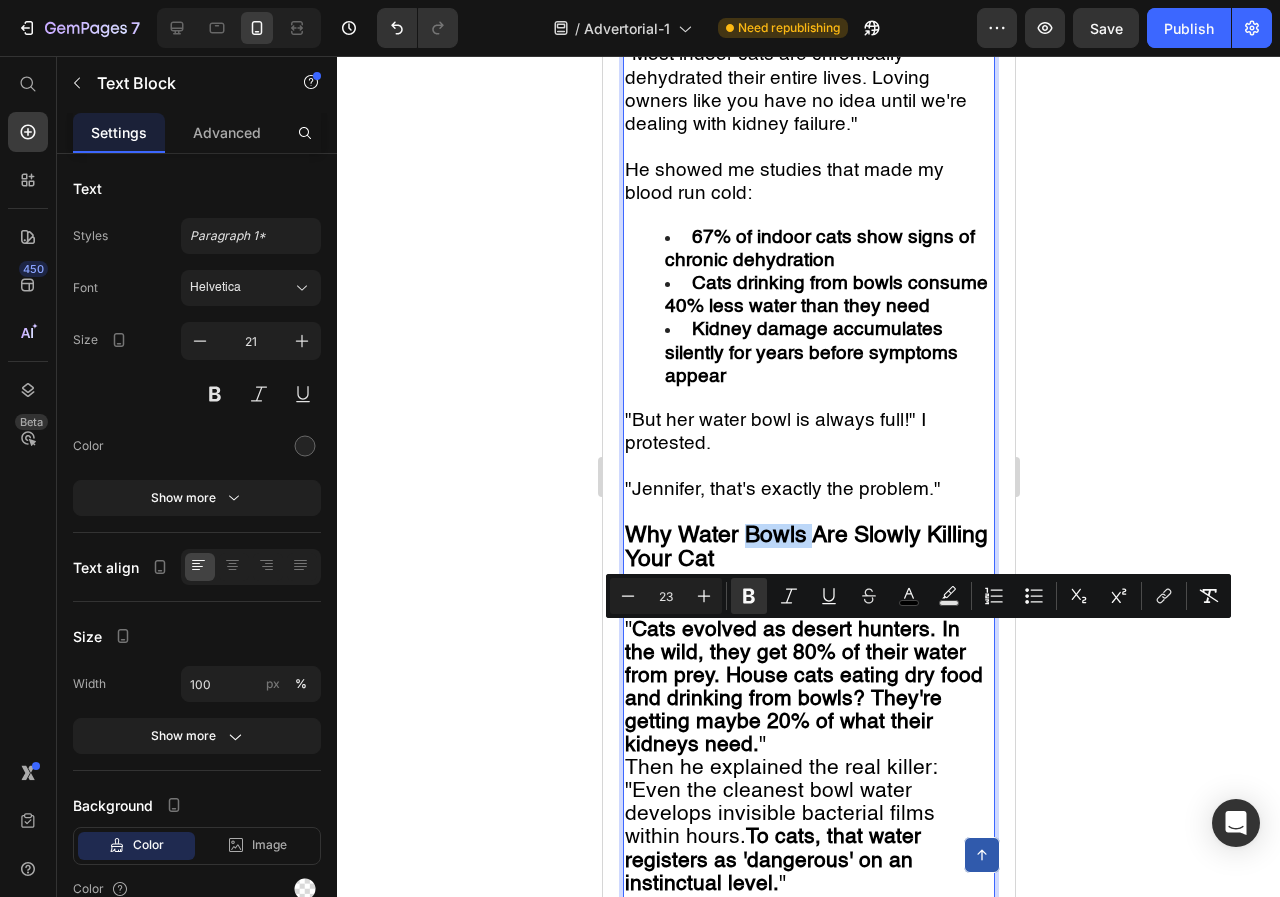 click on "Why Water Bowls Are Slowly Killing Your Cat" at bounding box center (805, 547) 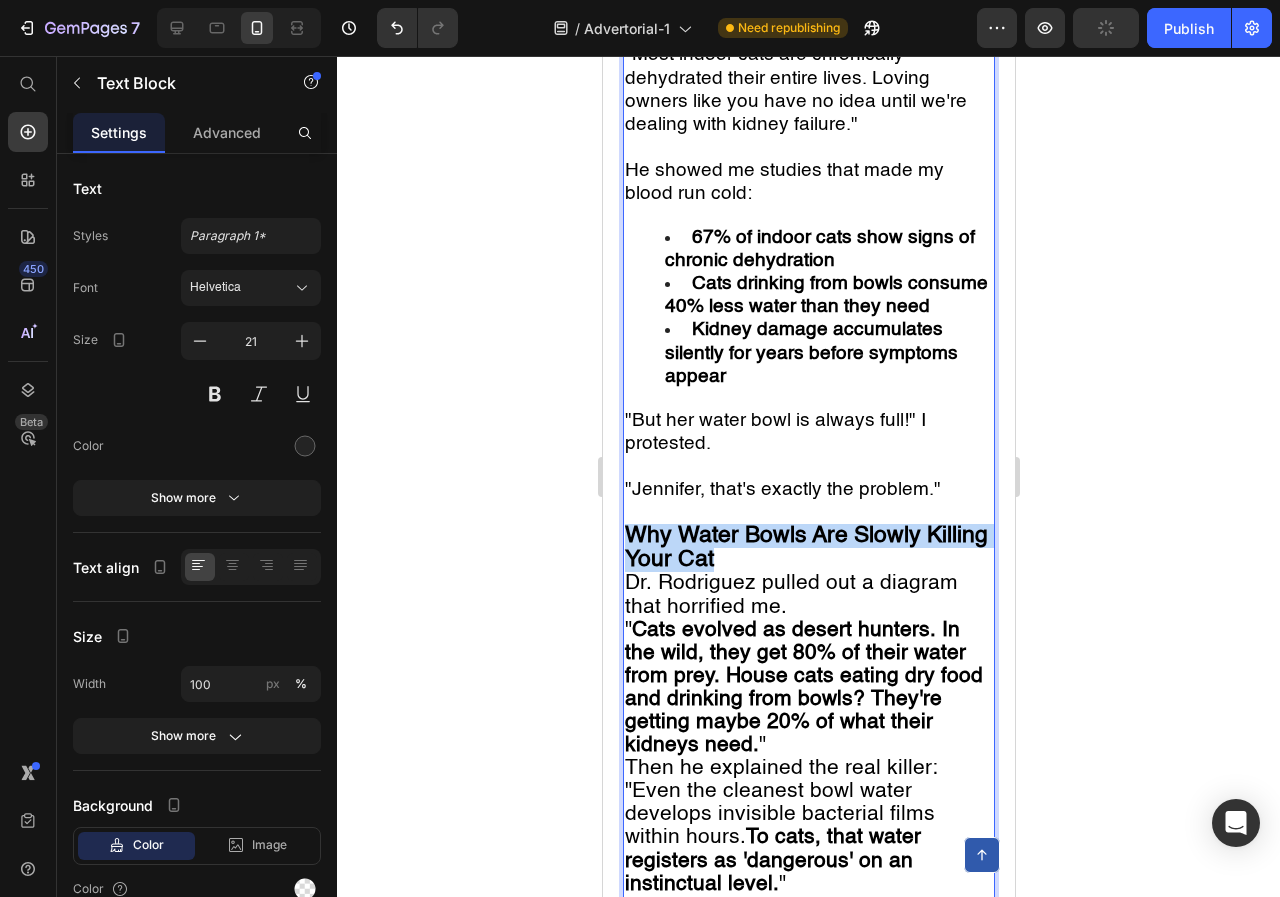click on "Why Water Bowls Are Slowly Killing Your Cat" at bounding box center (805, 547) 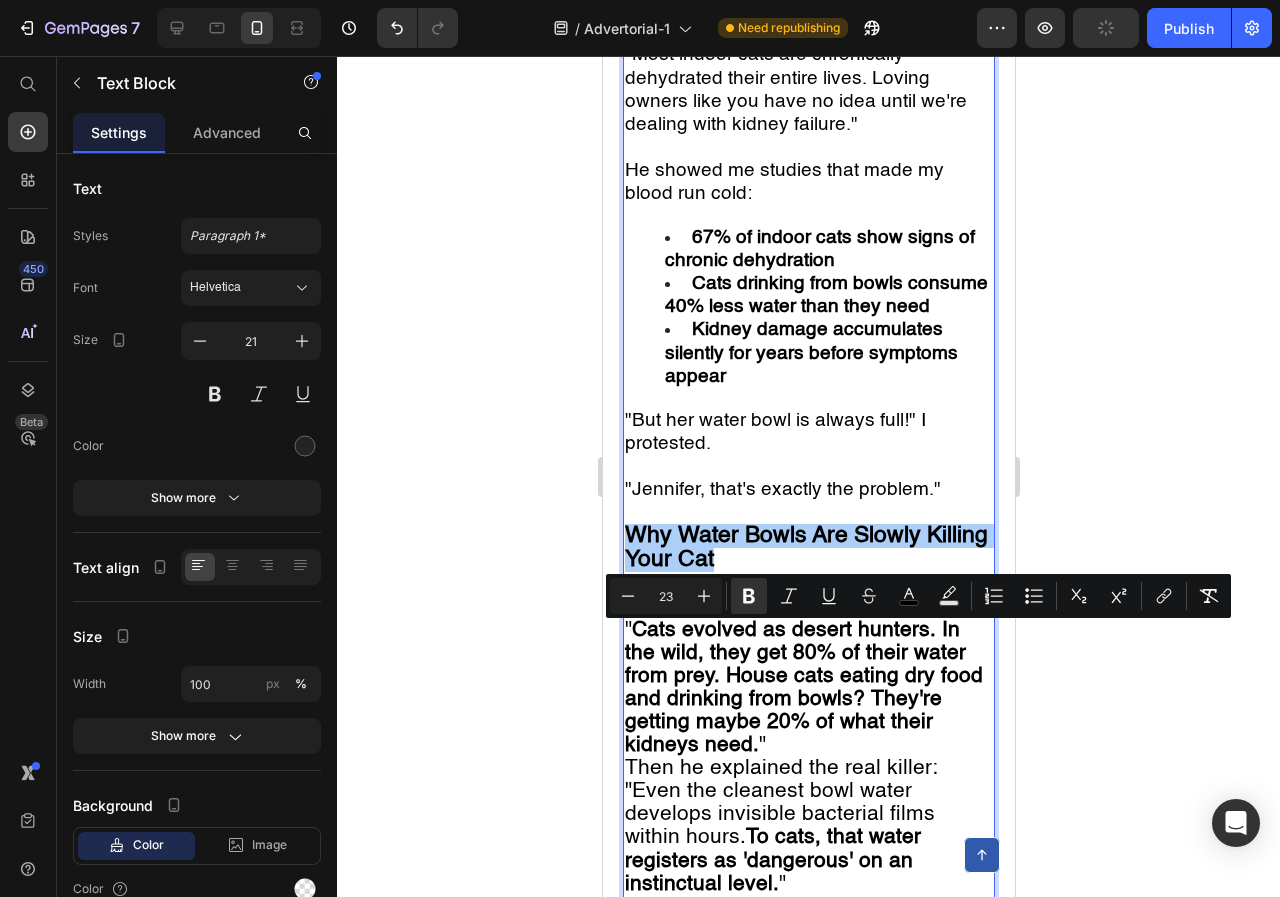 click on "23" at bounding box center [666, 596] 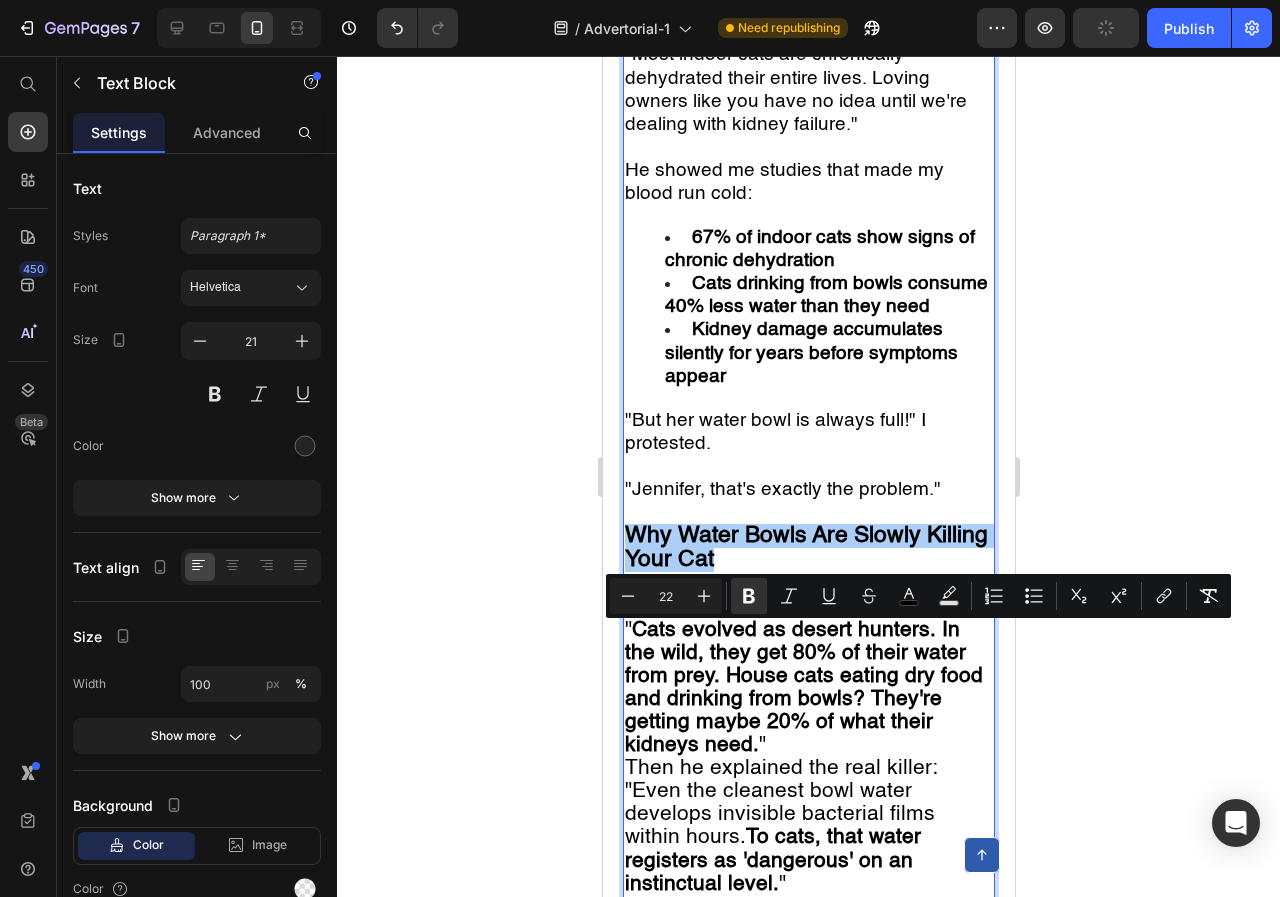 type on "22" 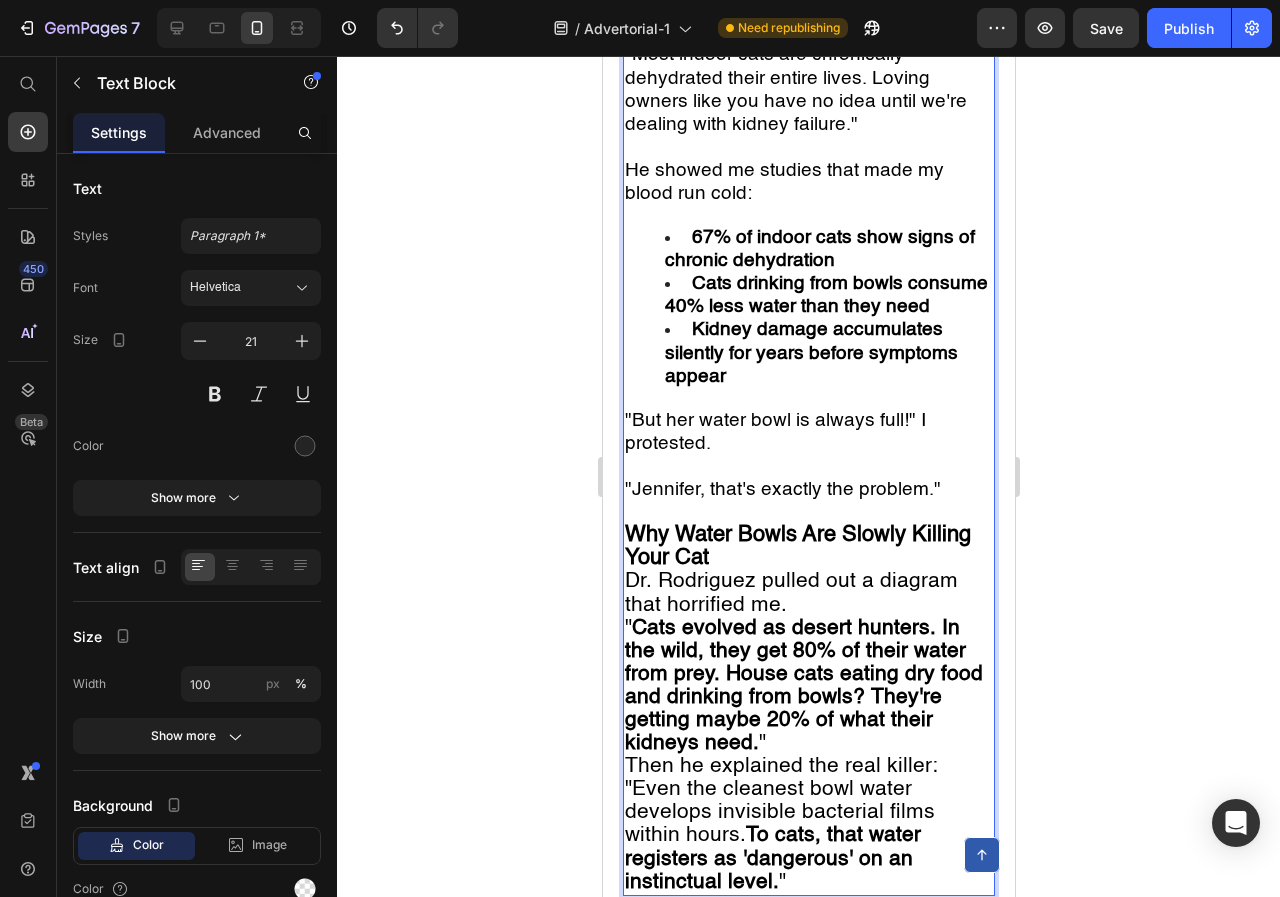 click on "Dr. Rodriguez pulled out a diagram that horrified me." at bounding box center (790, 593) 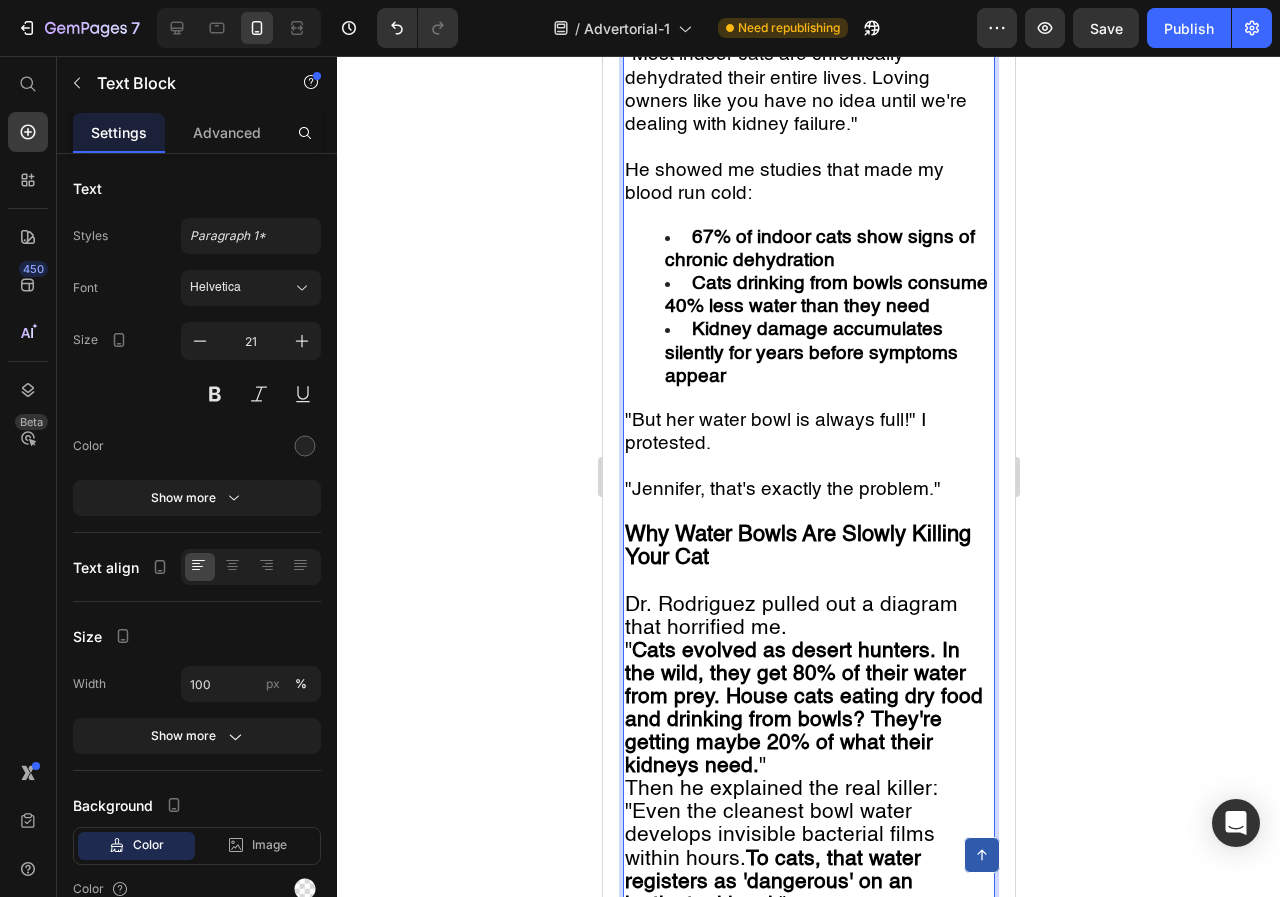 click on "Dr. Rodriguez pulled out a diagram that horrified me." at bounding box center [808, 617] 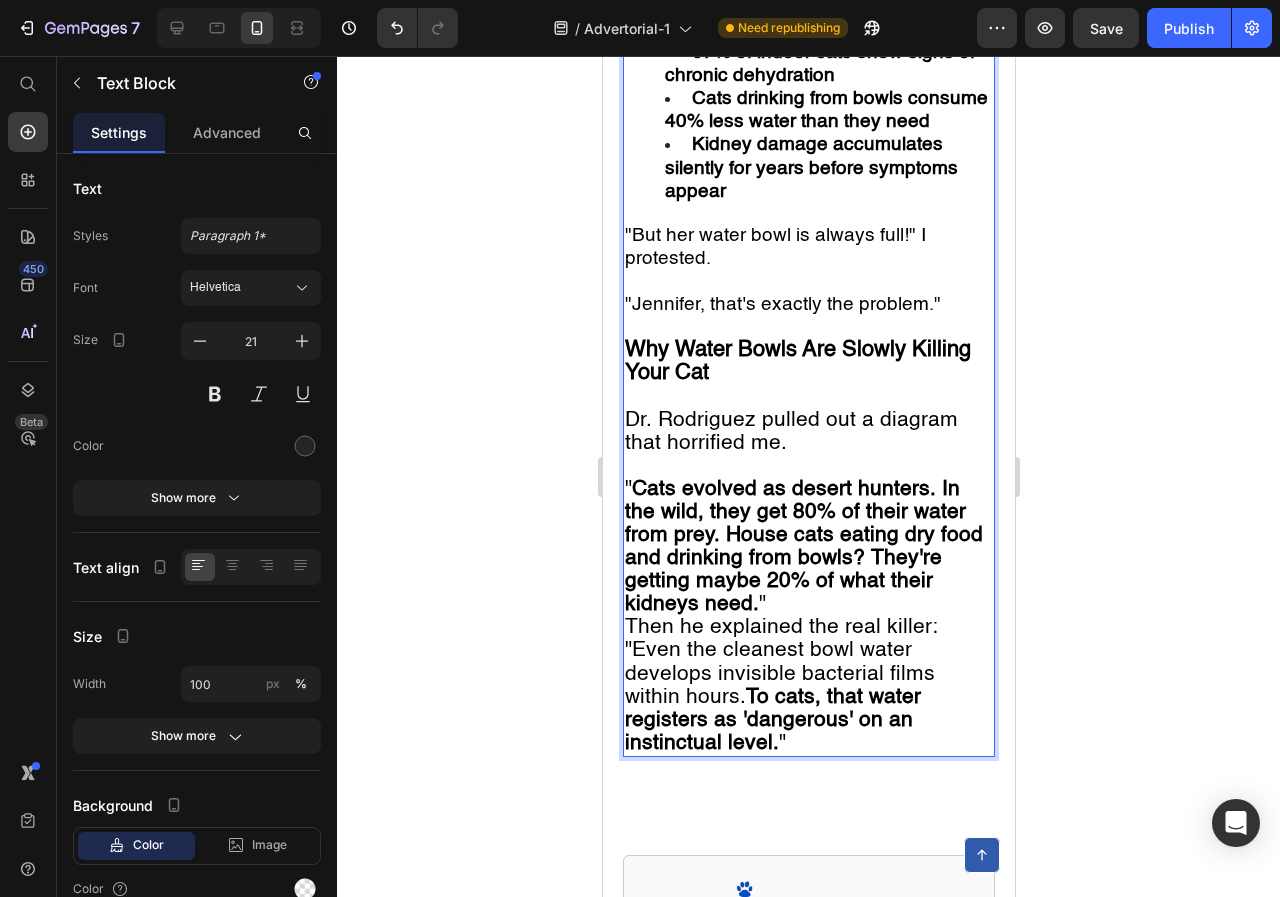 scroll, scrollTop: 3236, scrollLeft: 0, axis: vertical 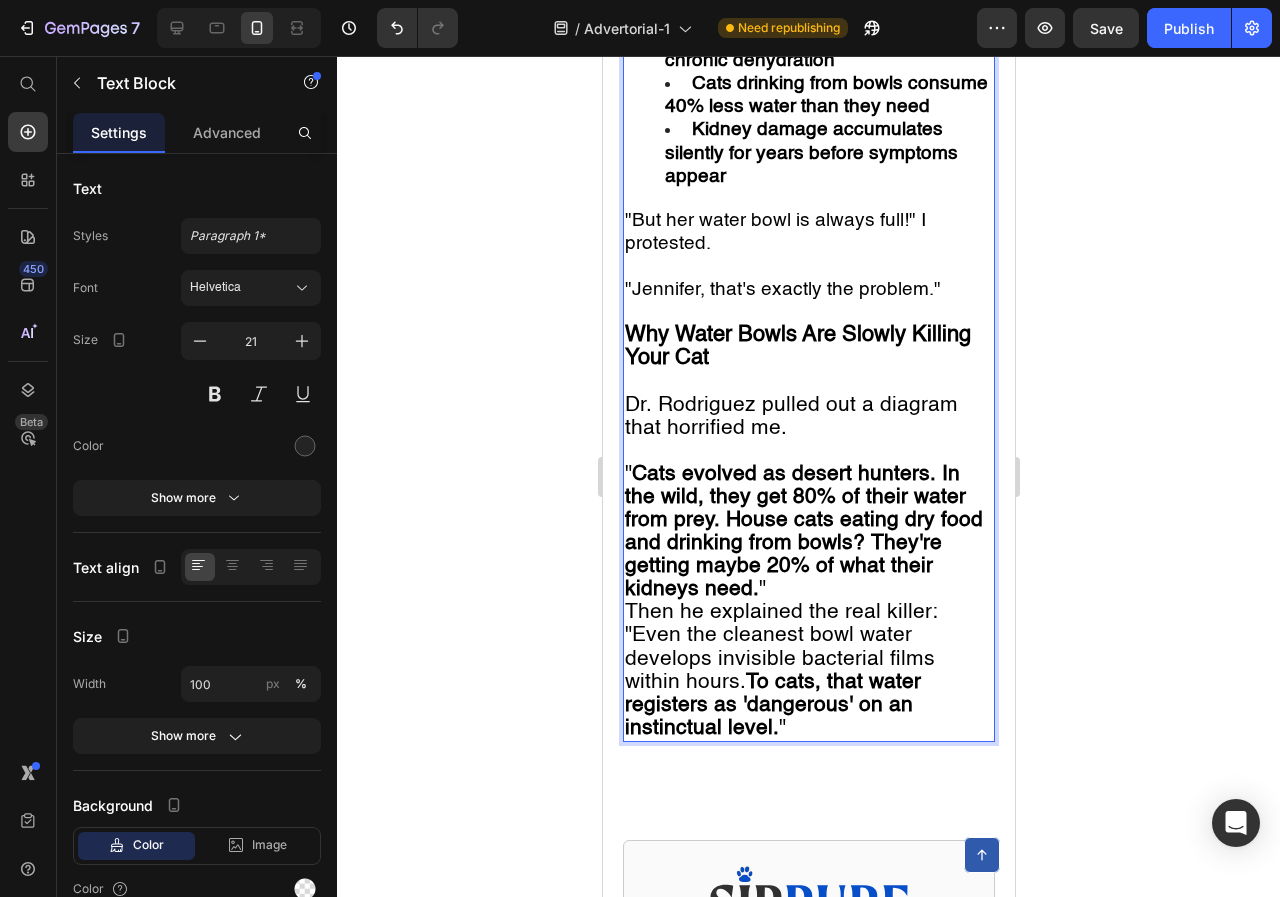 click on "" Cats evolved as desert hunters. In the wild, they get 80% of their water from prey. House cats eating dry food and drinking from bowls? They're getting maybe 20% of what their kidneys need. "" at bounding box center (808, 532) 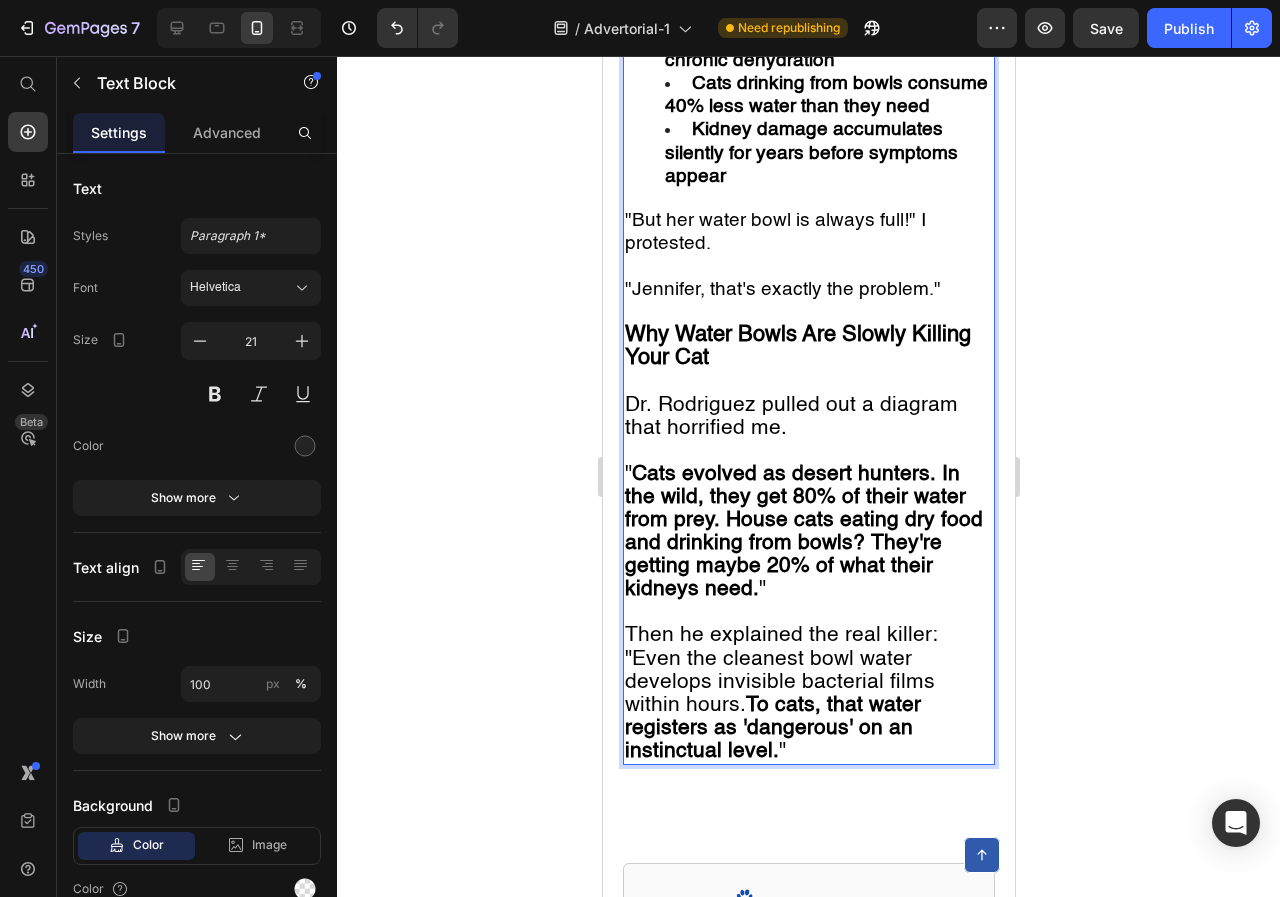 scroll, scrollTop: 3336, scrollLeft: 0, axis: vertical 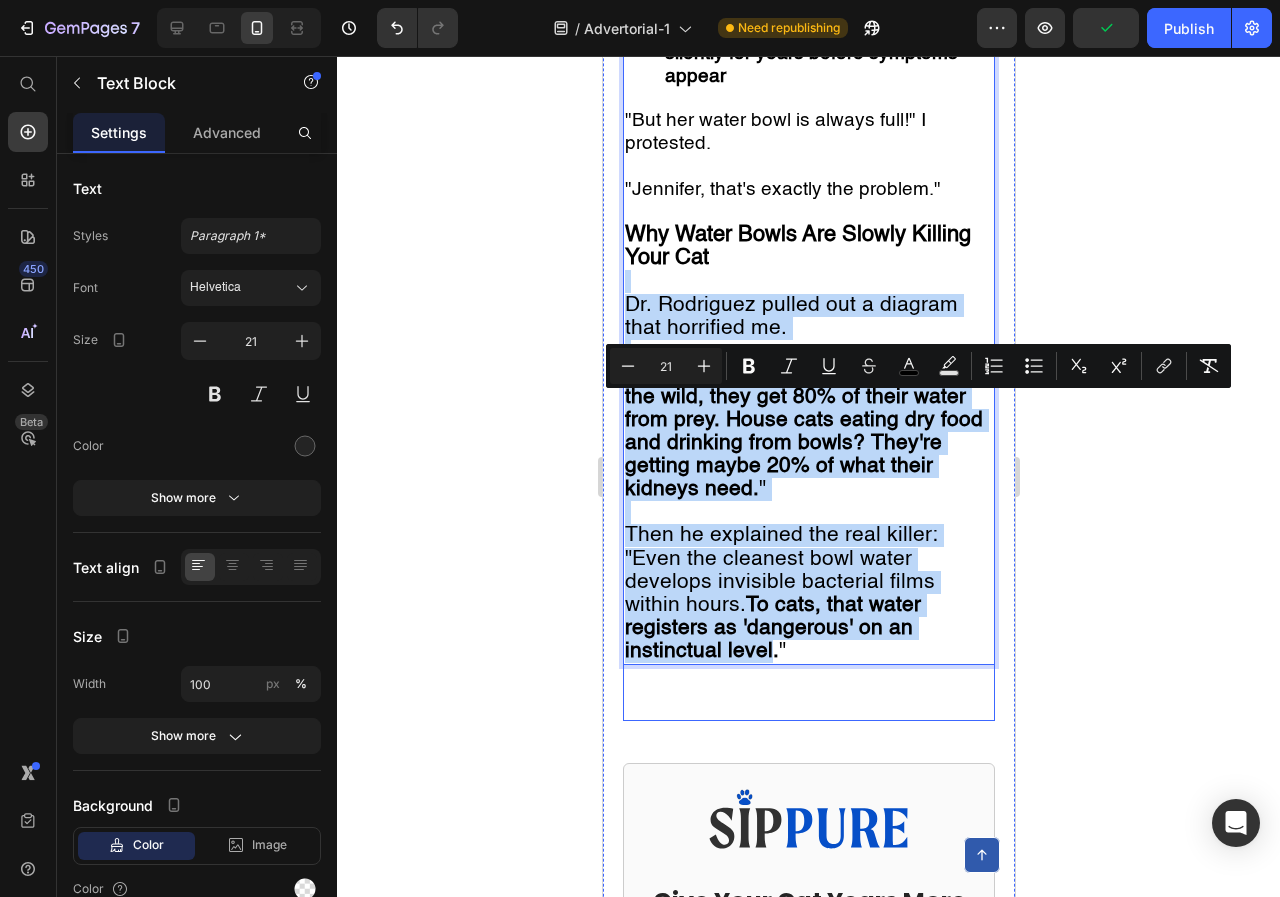 drag, startPoint x: 627, startPoint y: 388, endPoint x: 768, endPoint y: 770, distance: 407.1916 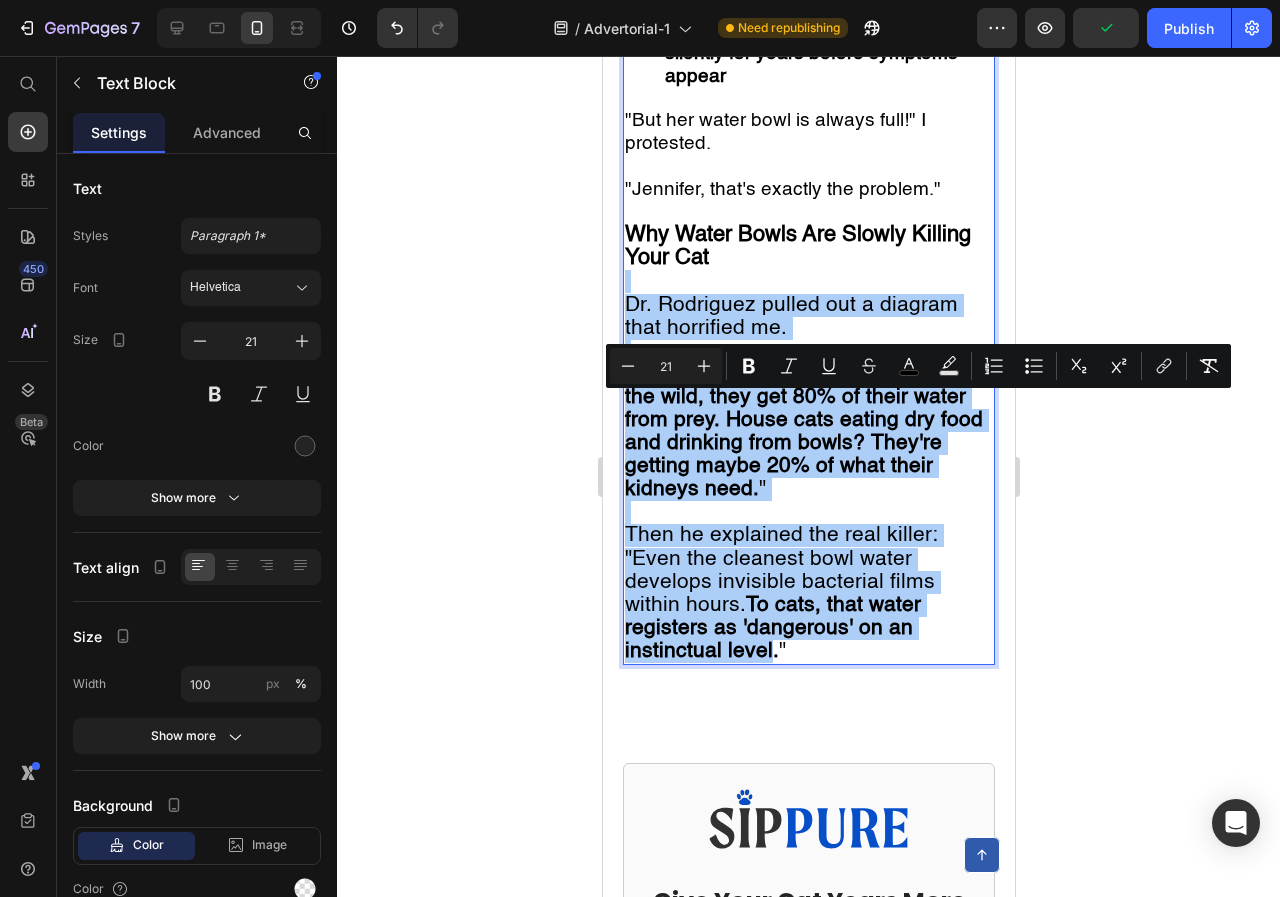 click on "21" at bounding box center (666, 366) 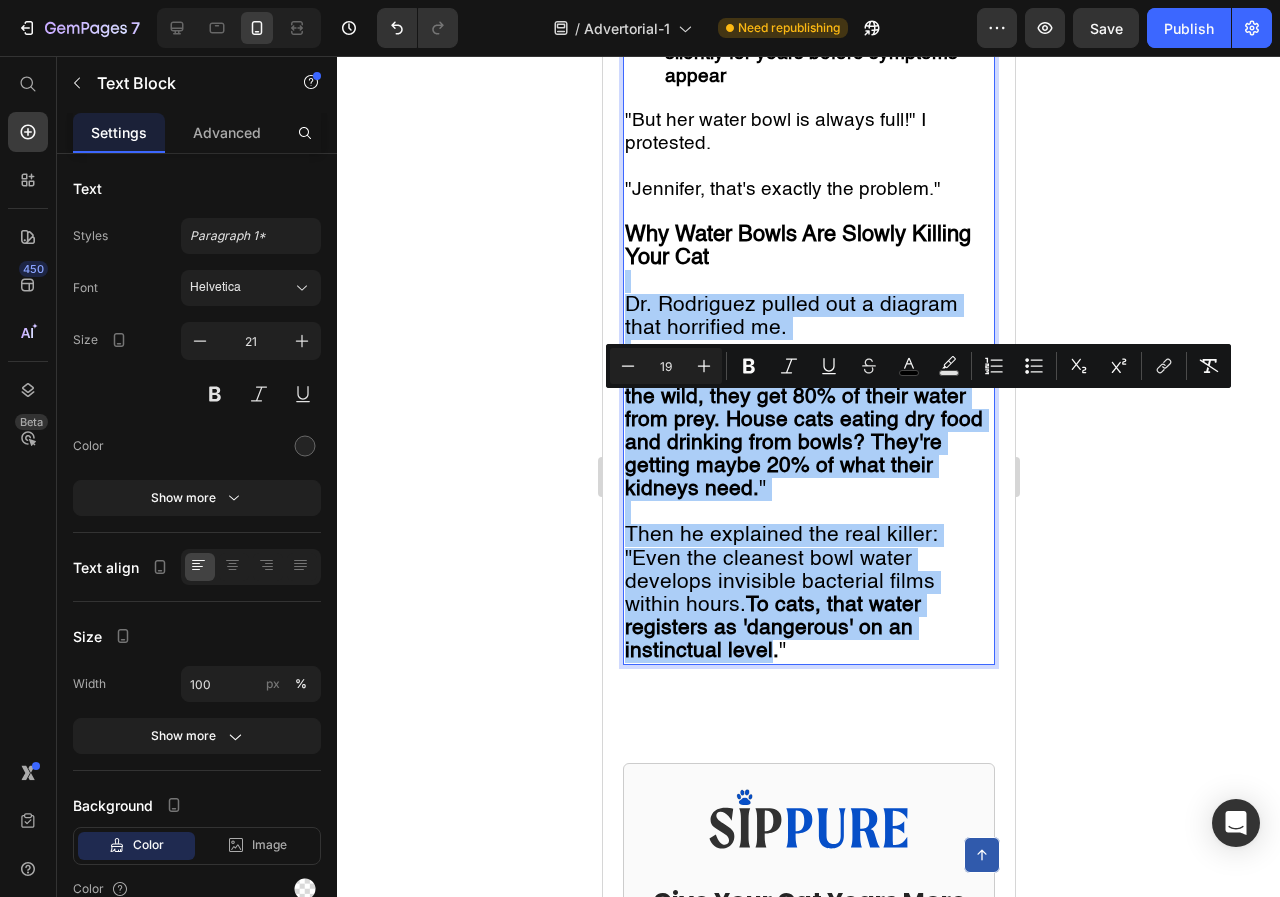 type on "19" 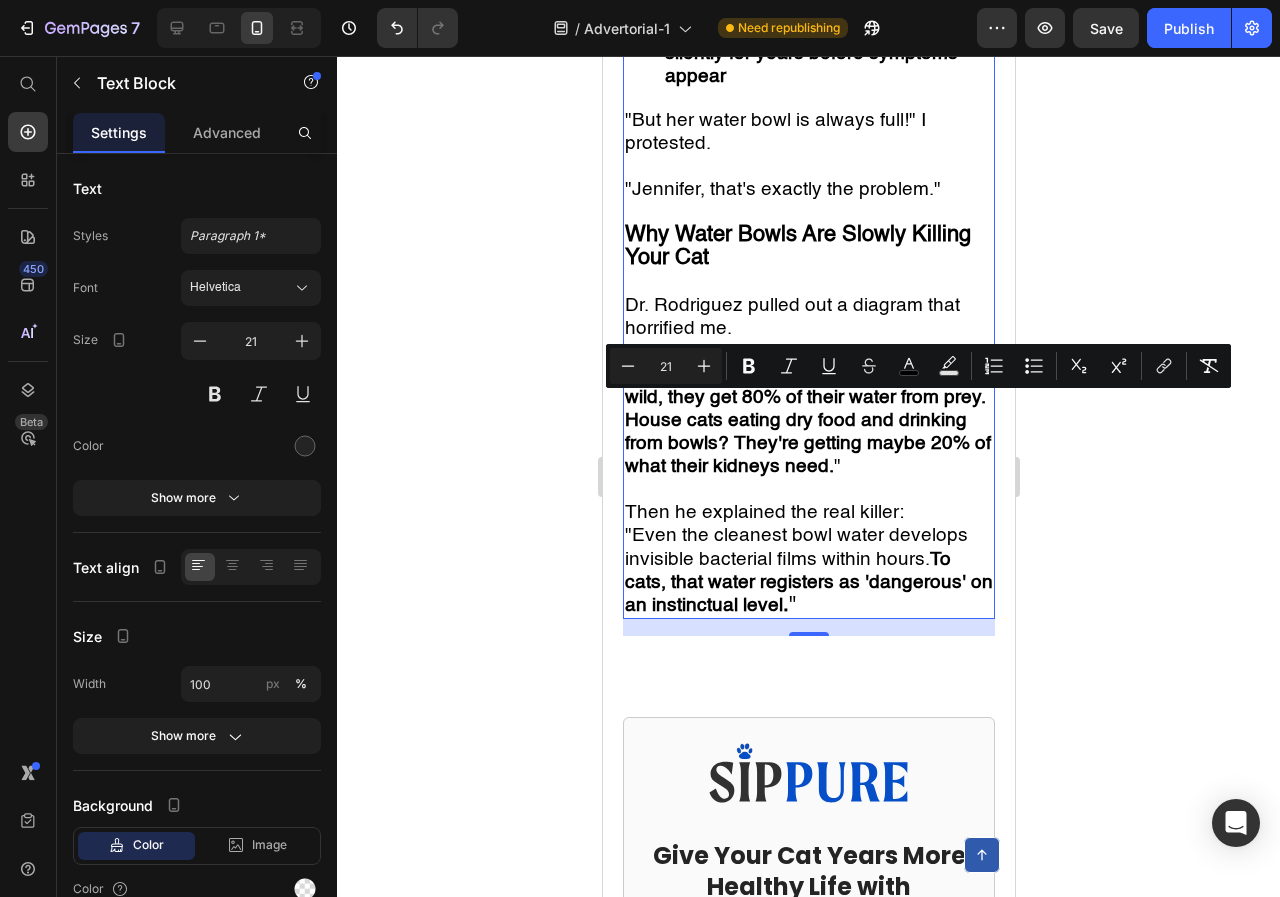 click on ""Even the cleanest bowl water develops invisible bacterial films within hours.  To cats, that water registers as 'dangerous' on an instinctual level . "" at bounding box center [808, 570] 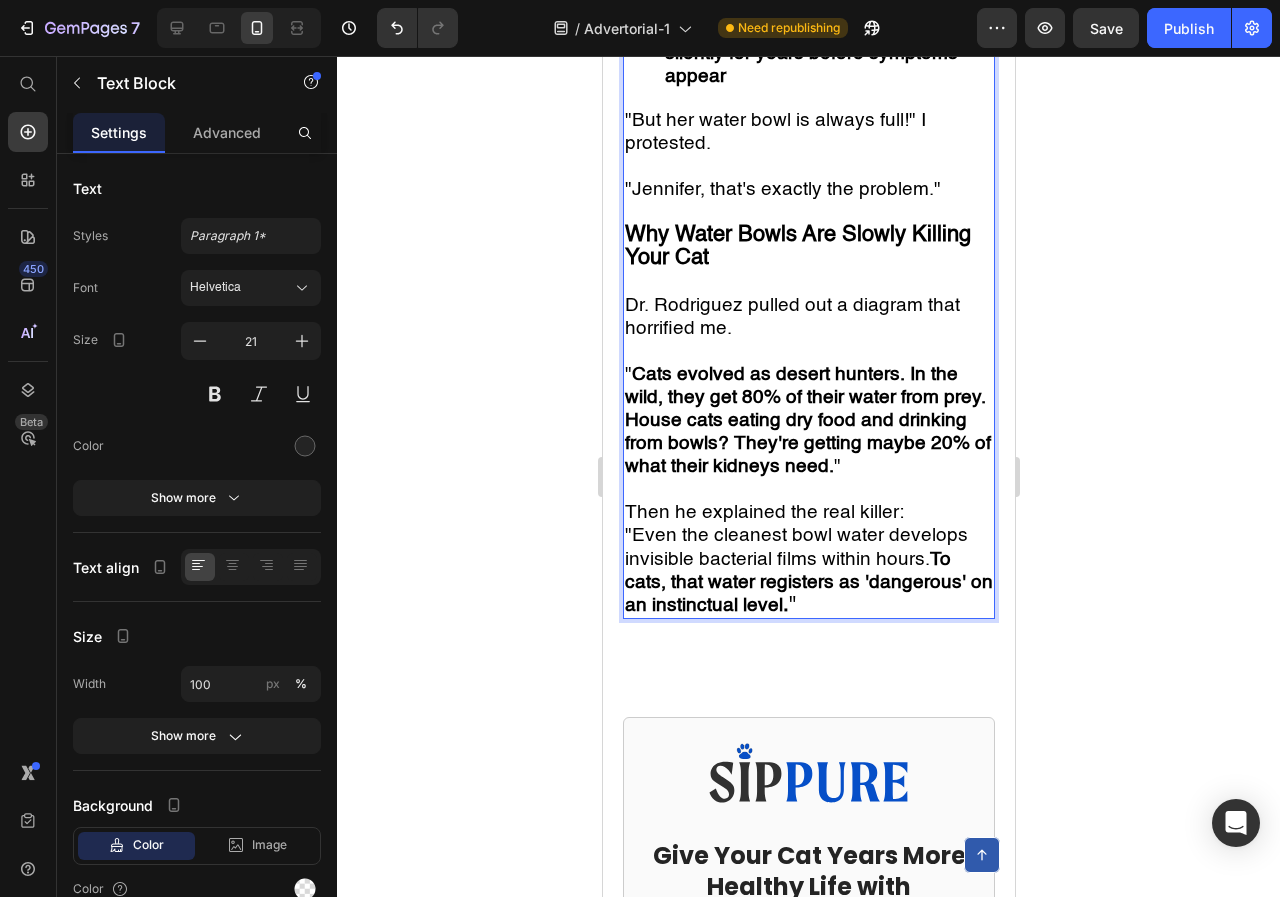 click on "Dr. Rodriguez pulled out a diagram that horrified me." at bounding box center (791, 317) 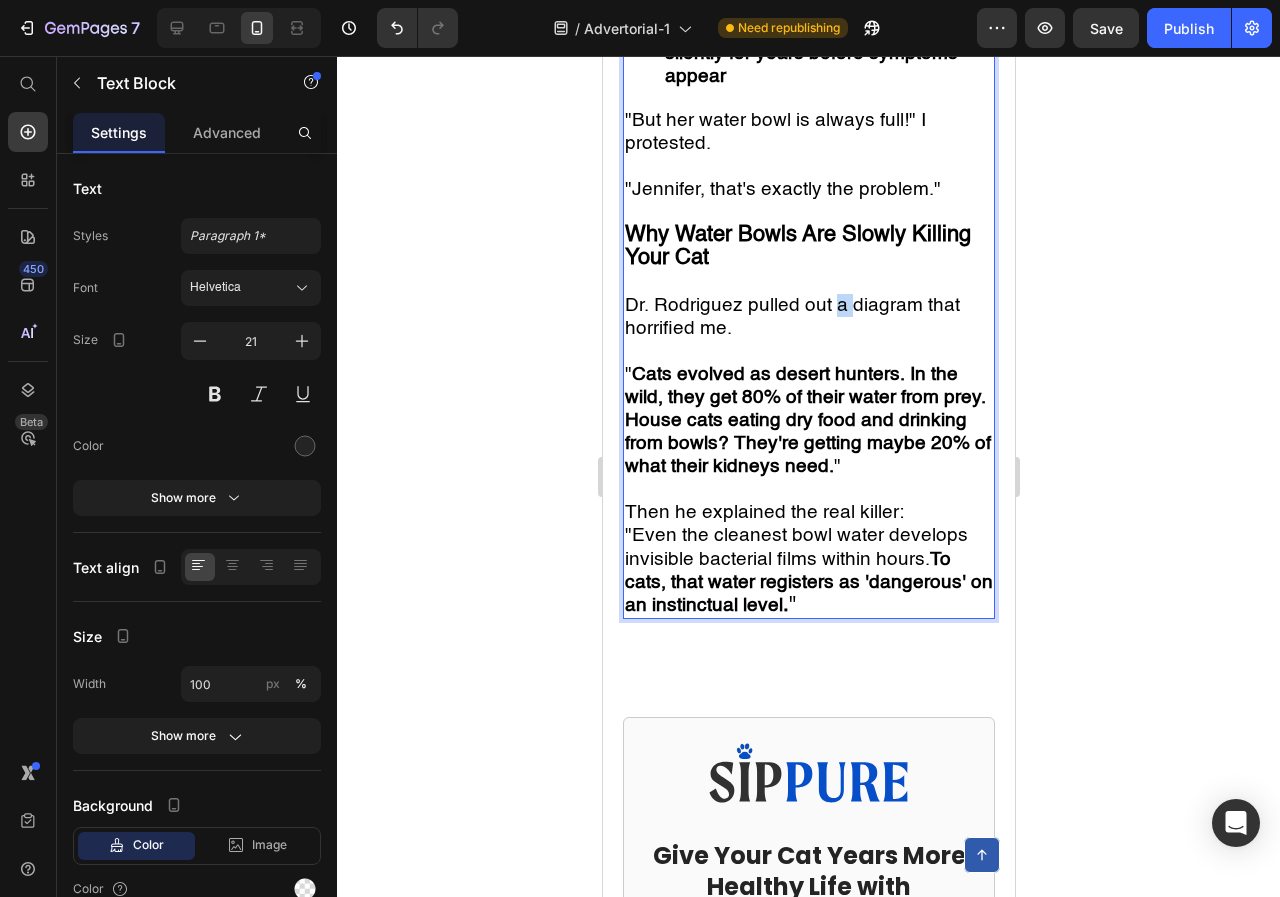 click on "Dr. Rodriguez pulled out a diagram that horrified me." at bounding box center [791, 317] 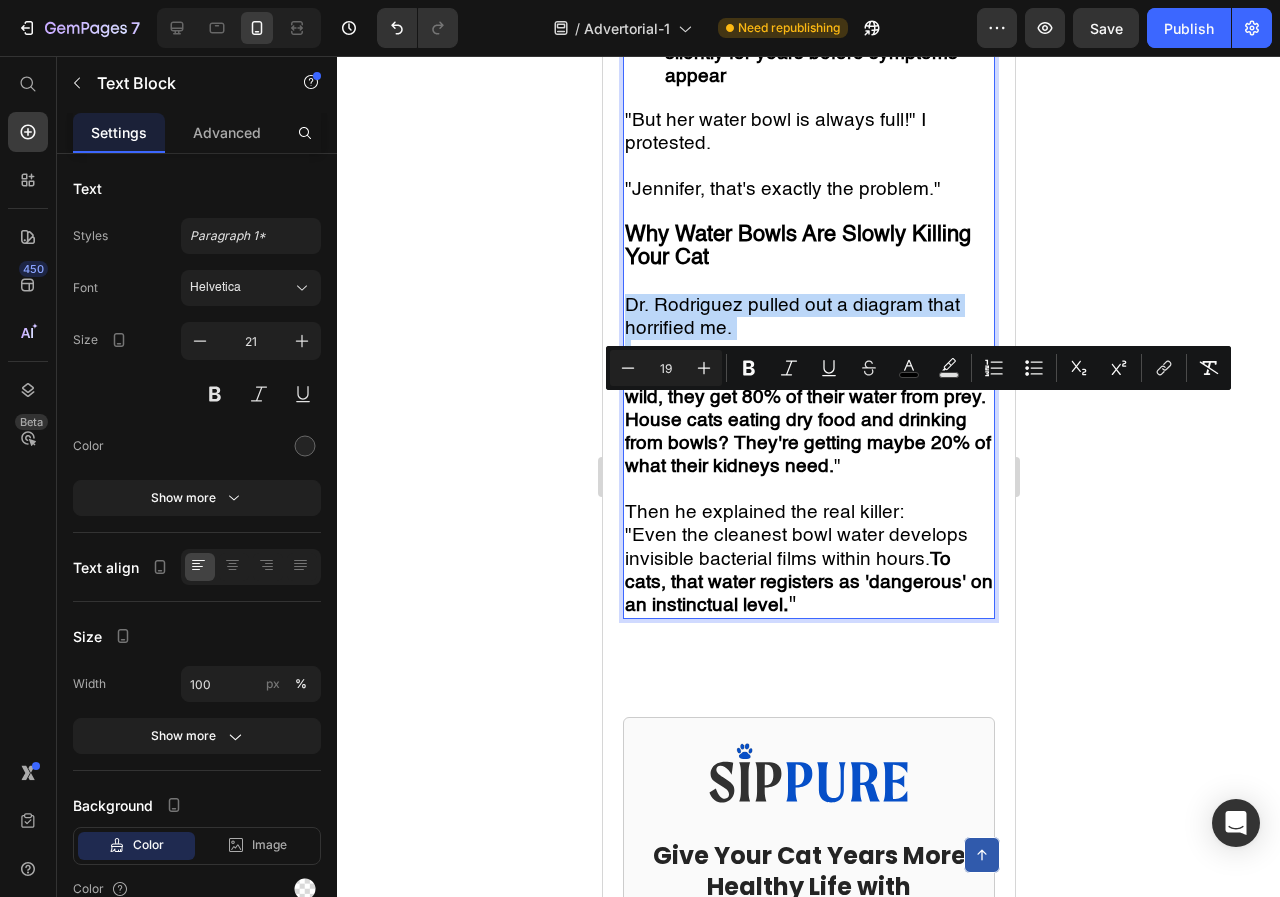 click on "Dr. Rodriguez pulled out a diagram that horrified me." at bounding box center (791, 317) 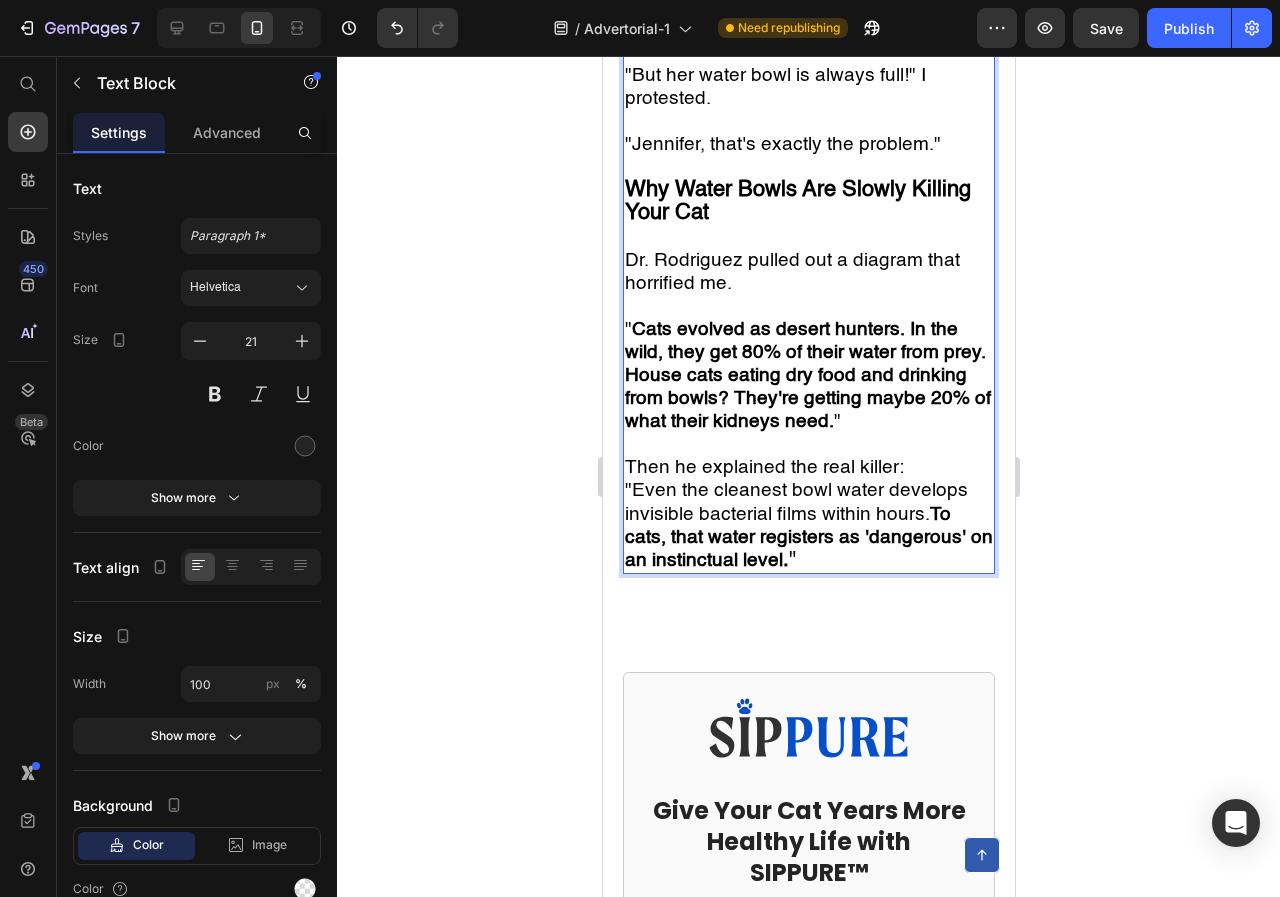 scroll, scrollTop: 3436, scrollLeft: 0, axis: vertical 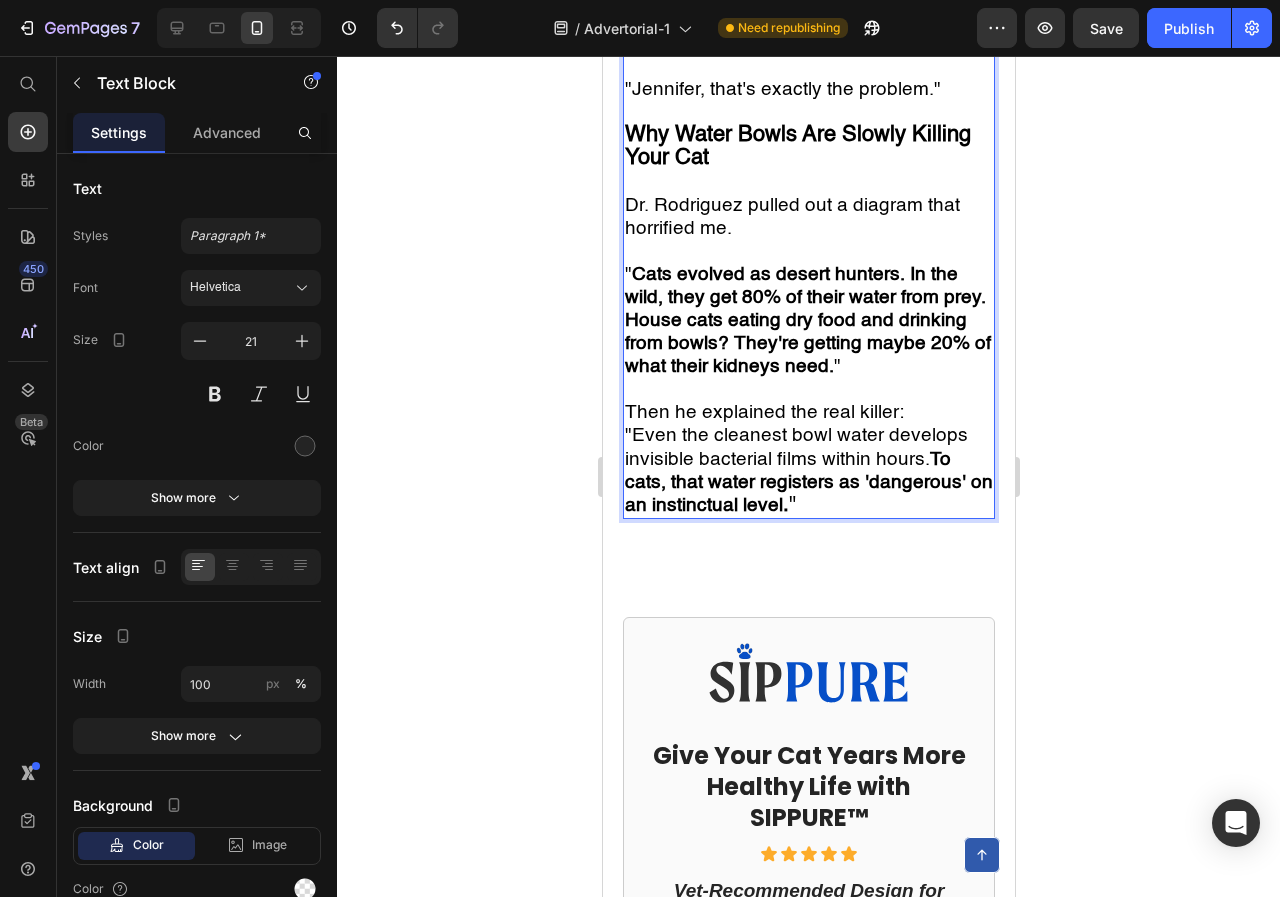 click on "Then he explained the real killer:" at bounding box center (808, 412) 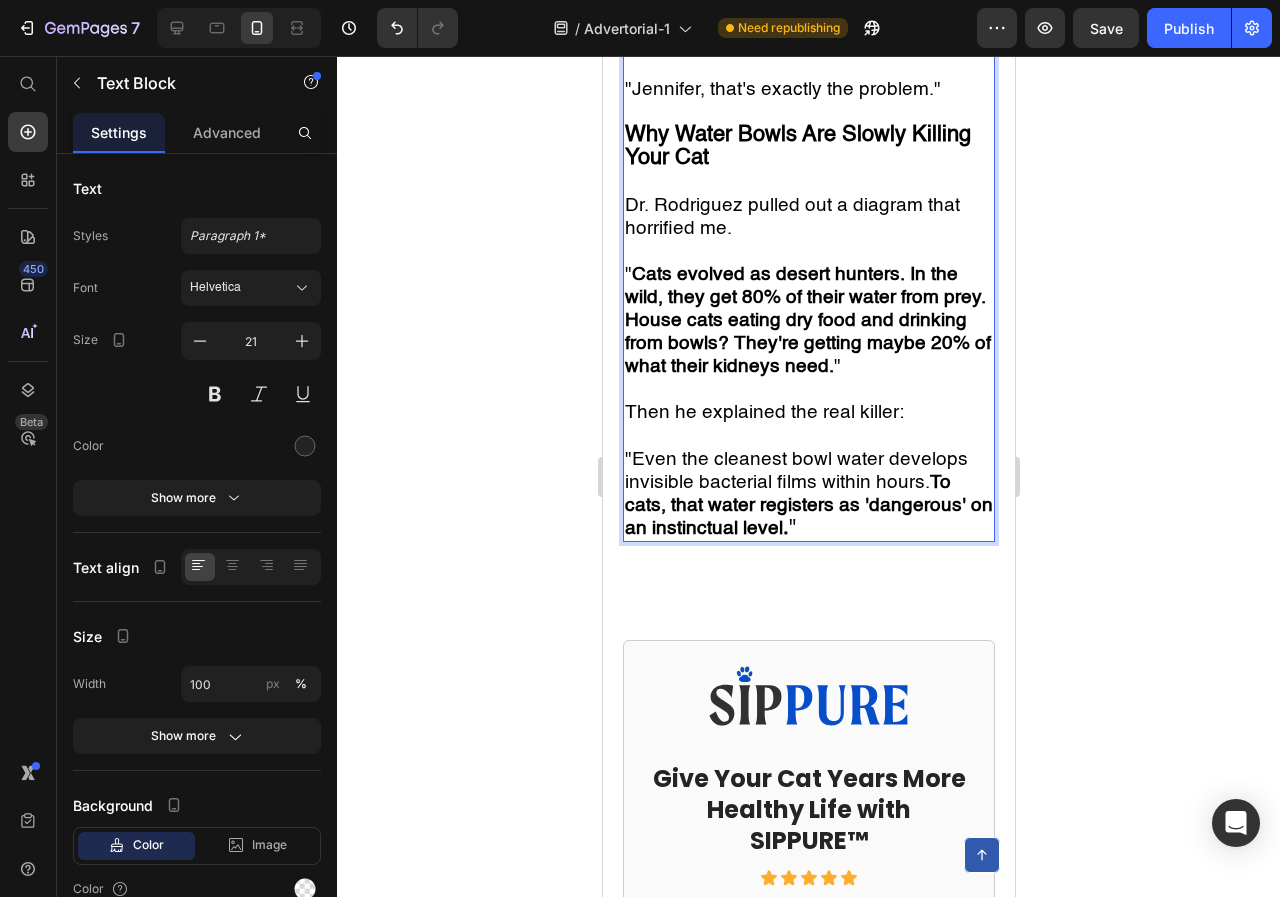 click on ""Even the cleanest bowl water develops invisible bacterial films within hours.  To cats, that water registers as 'dangerous' on an instinctual level . "" at bounding box center [808, 494] 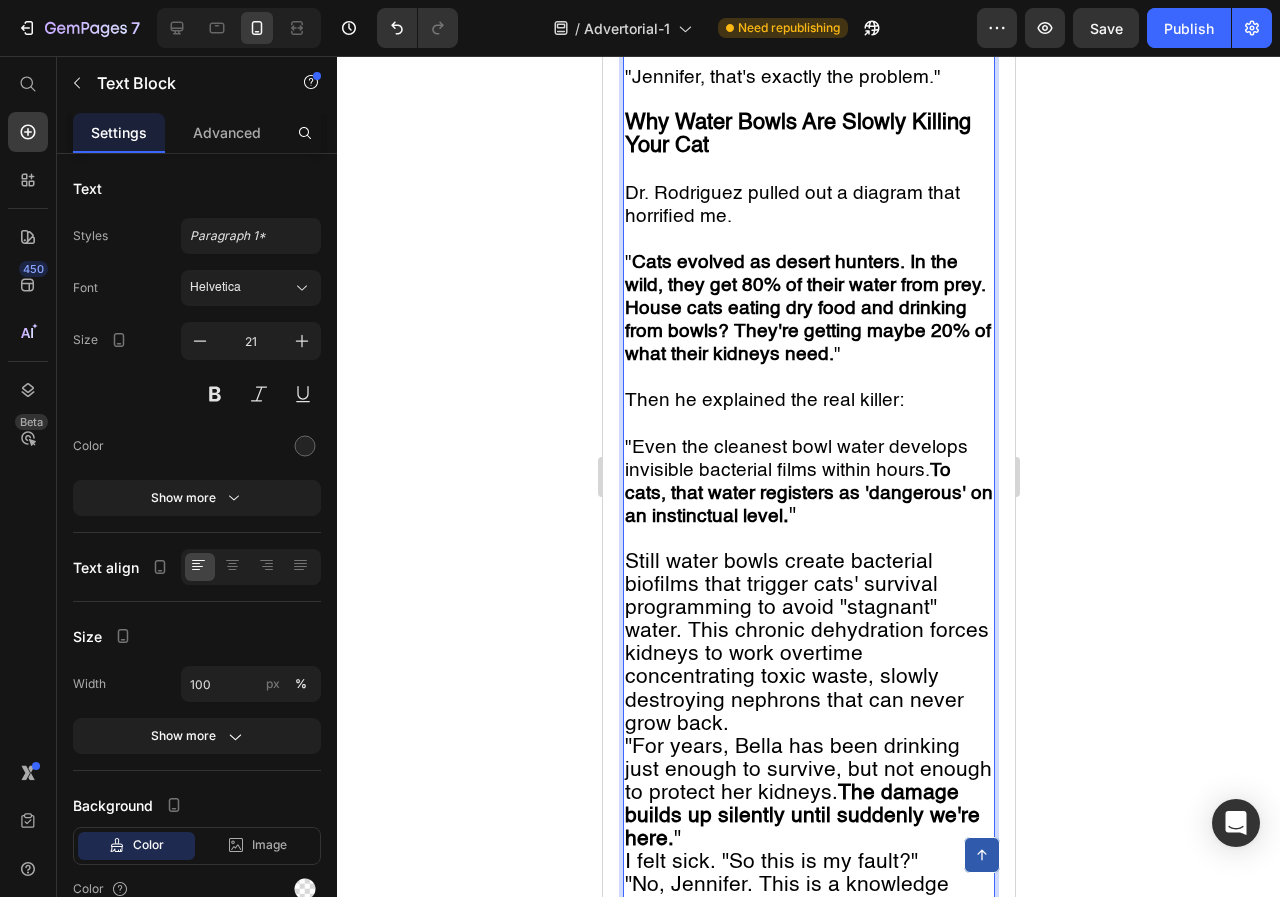 scroll, scrollTop: 3631, scrollLeft: 0, axis: vertical 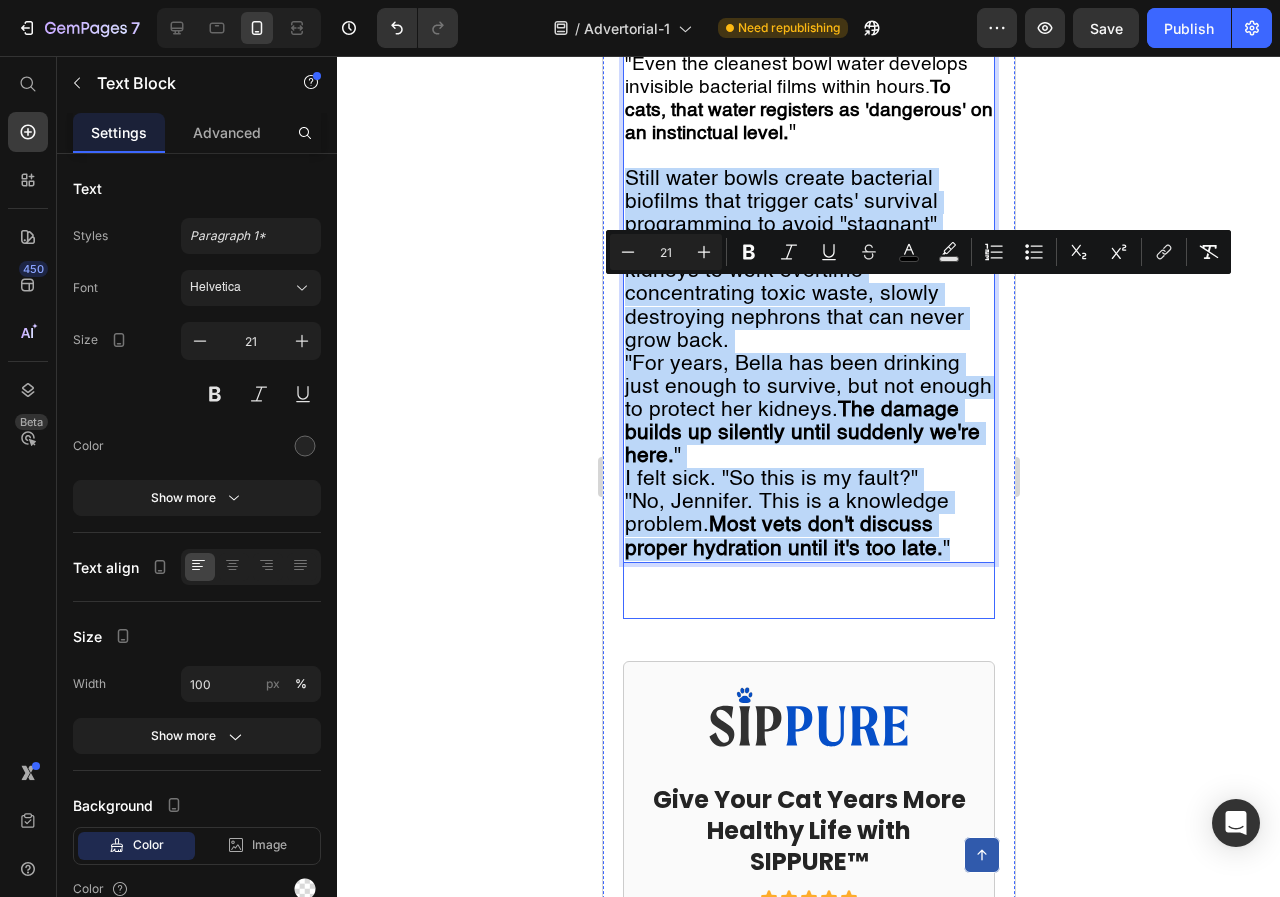 drag, startPoint x: 628, startPoint y: 482, endPoint x: 962, endPoint y: 680, distance: 388.27826 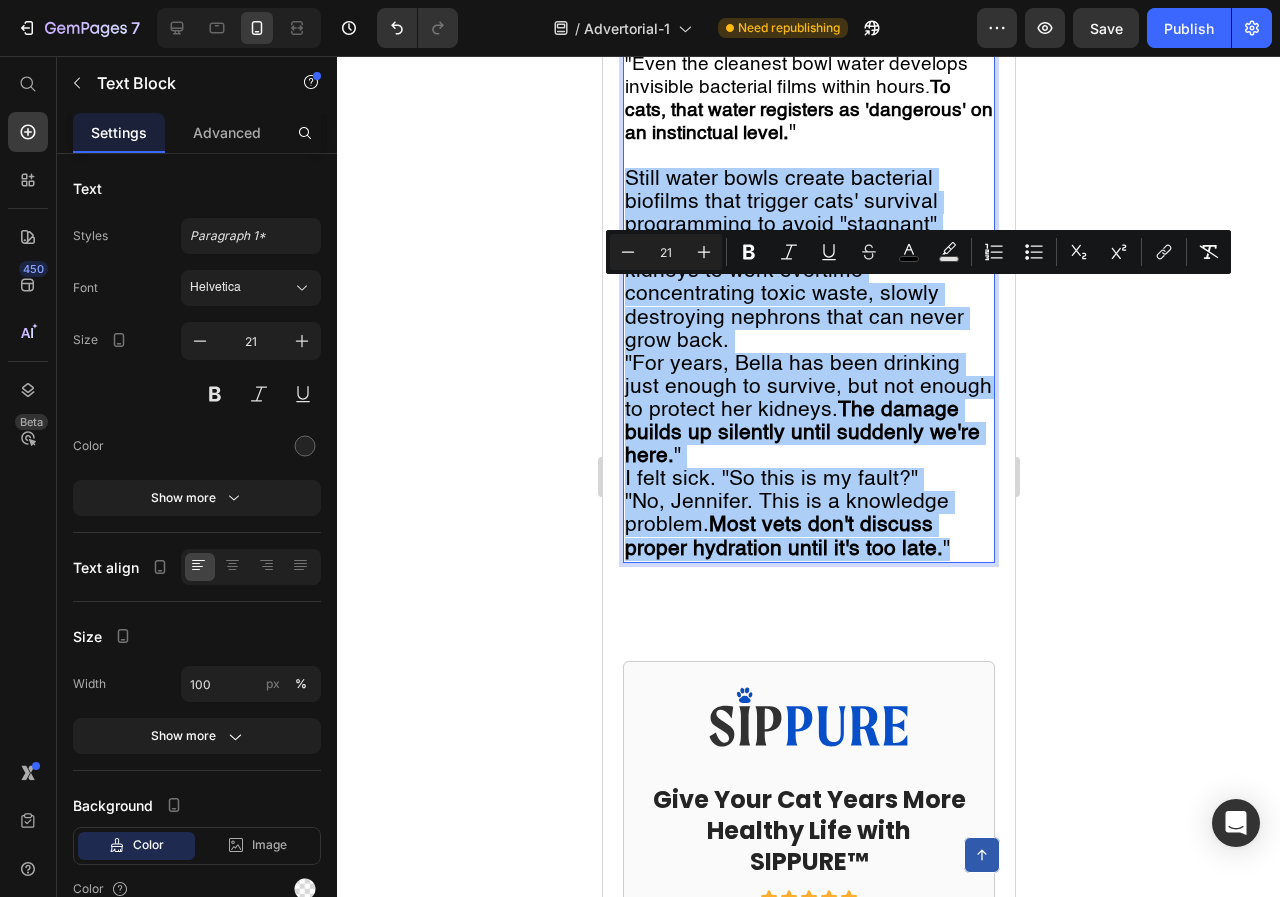 click on "21" at bounding box center [666, 252] 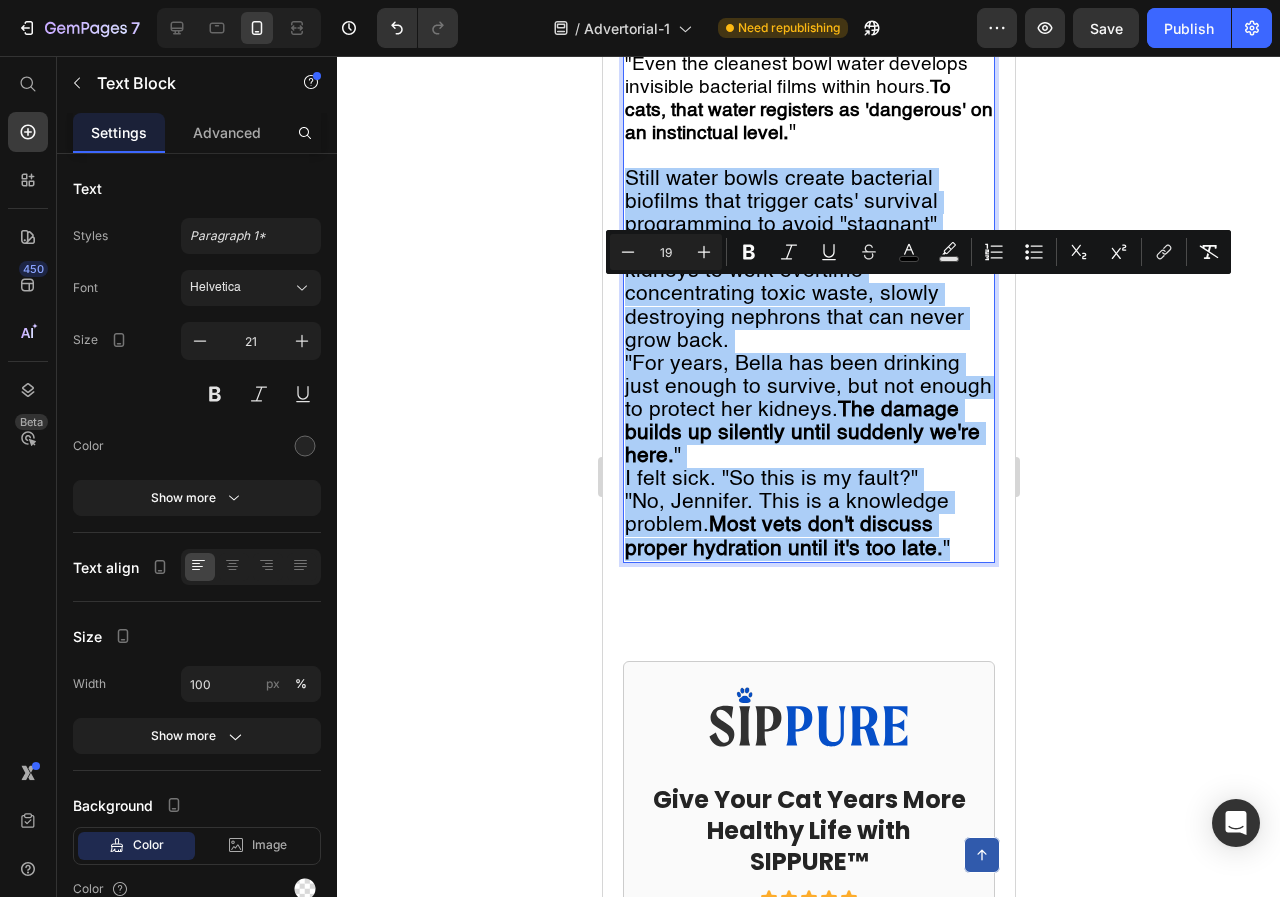 type on "19" 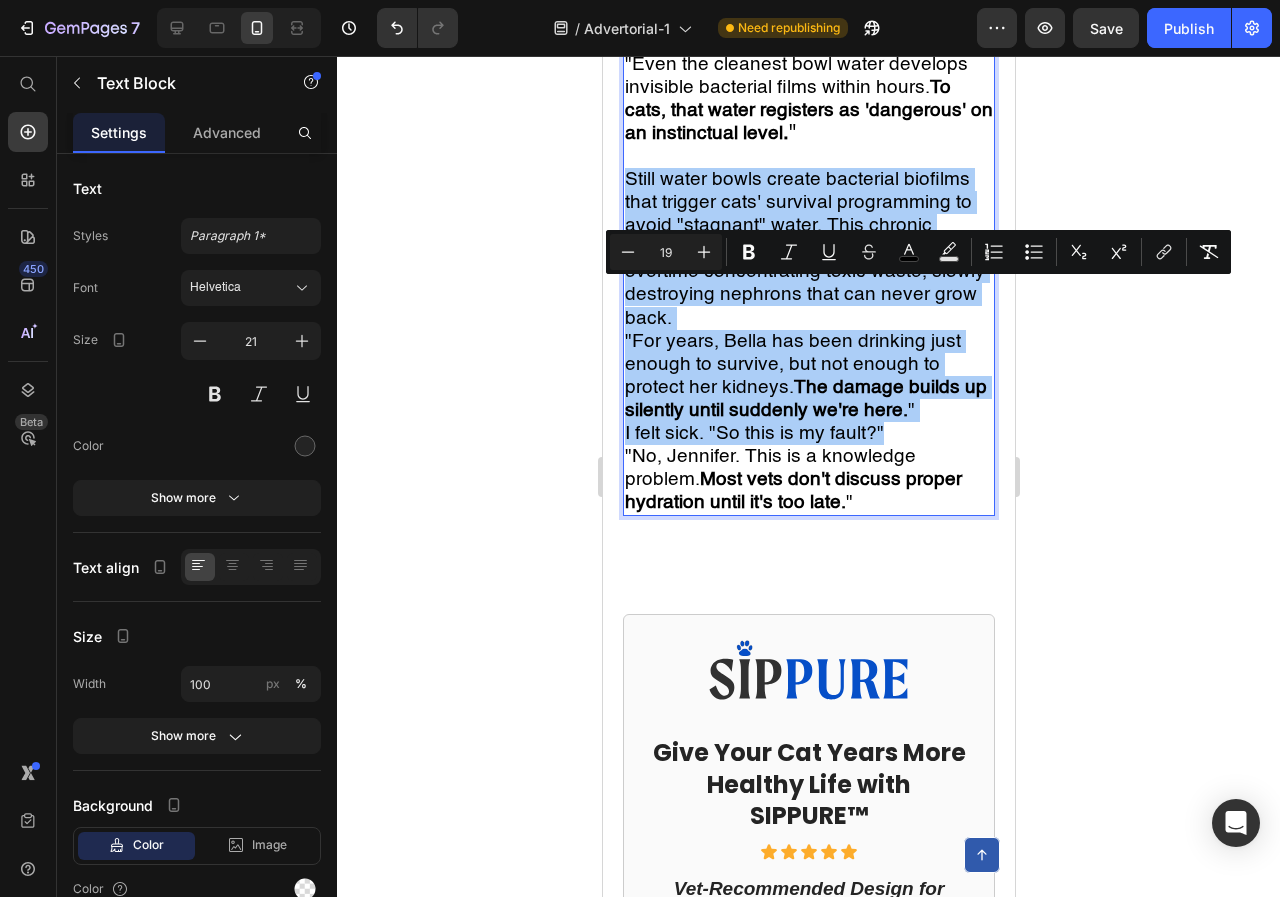 click 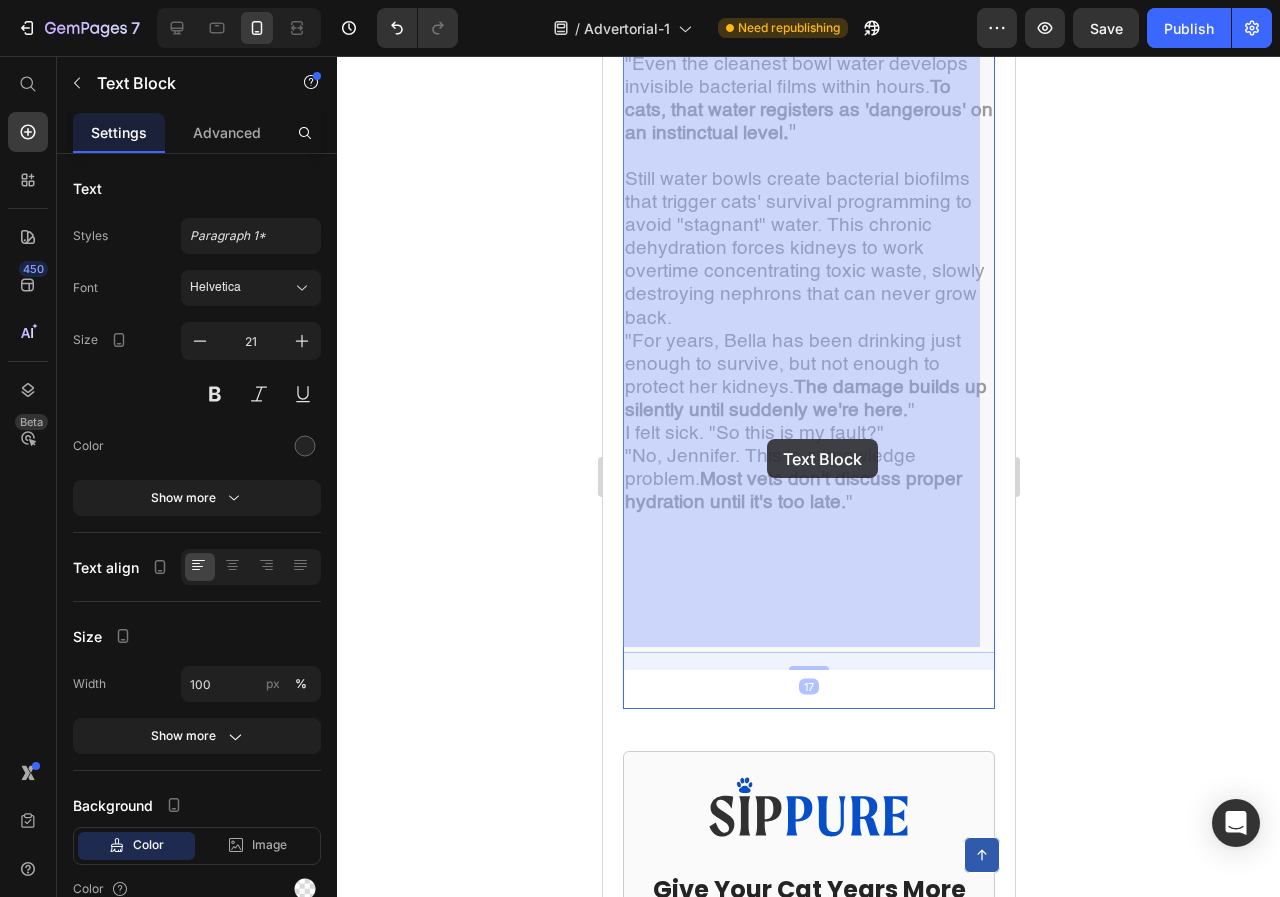 drag, startPoint x: 803, startPoint y: 442, endPoint x: 768, endPoint y: 439, distance: 35.128338 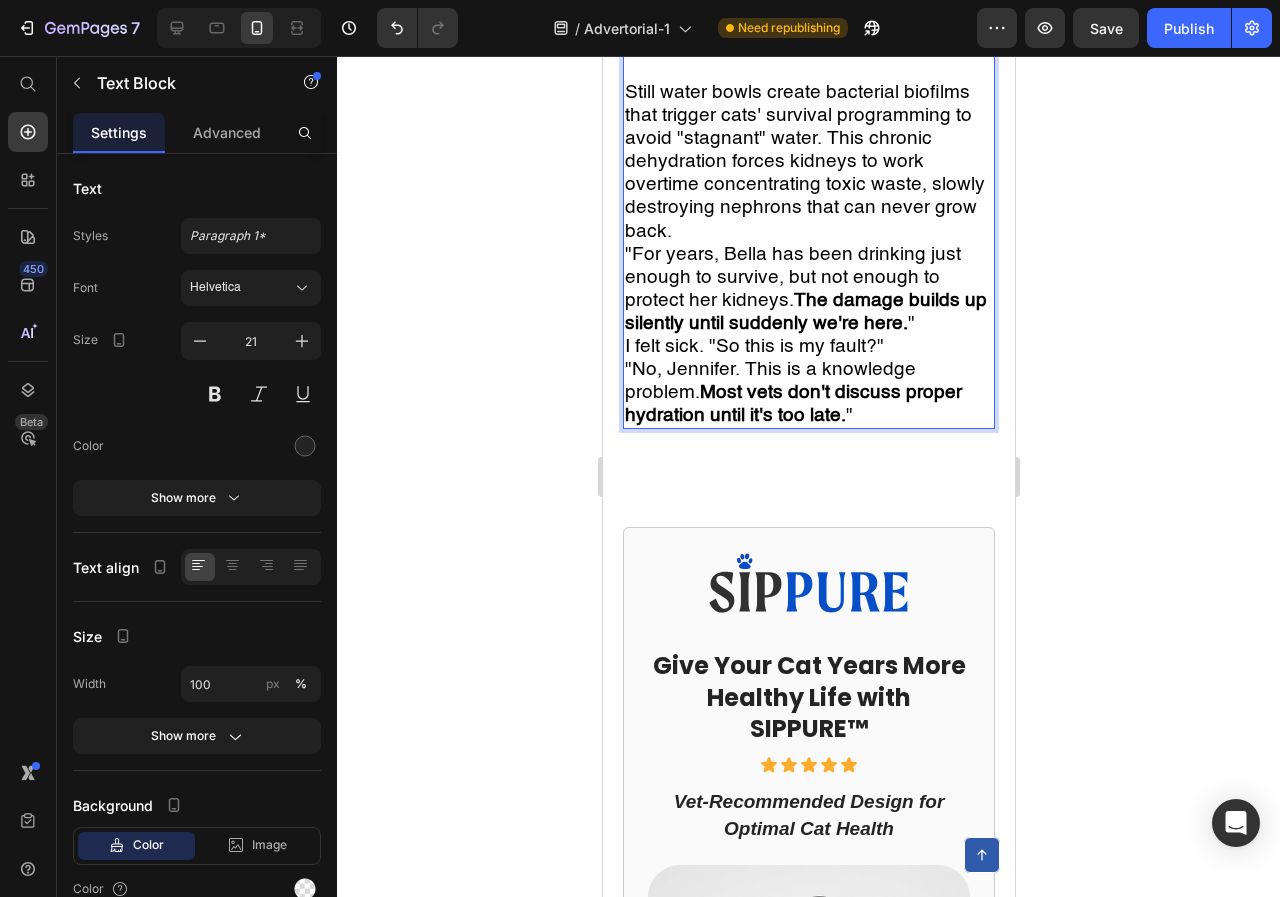 scroll, scrollTop: 3876, scrollLeft: 0, axis: vertical 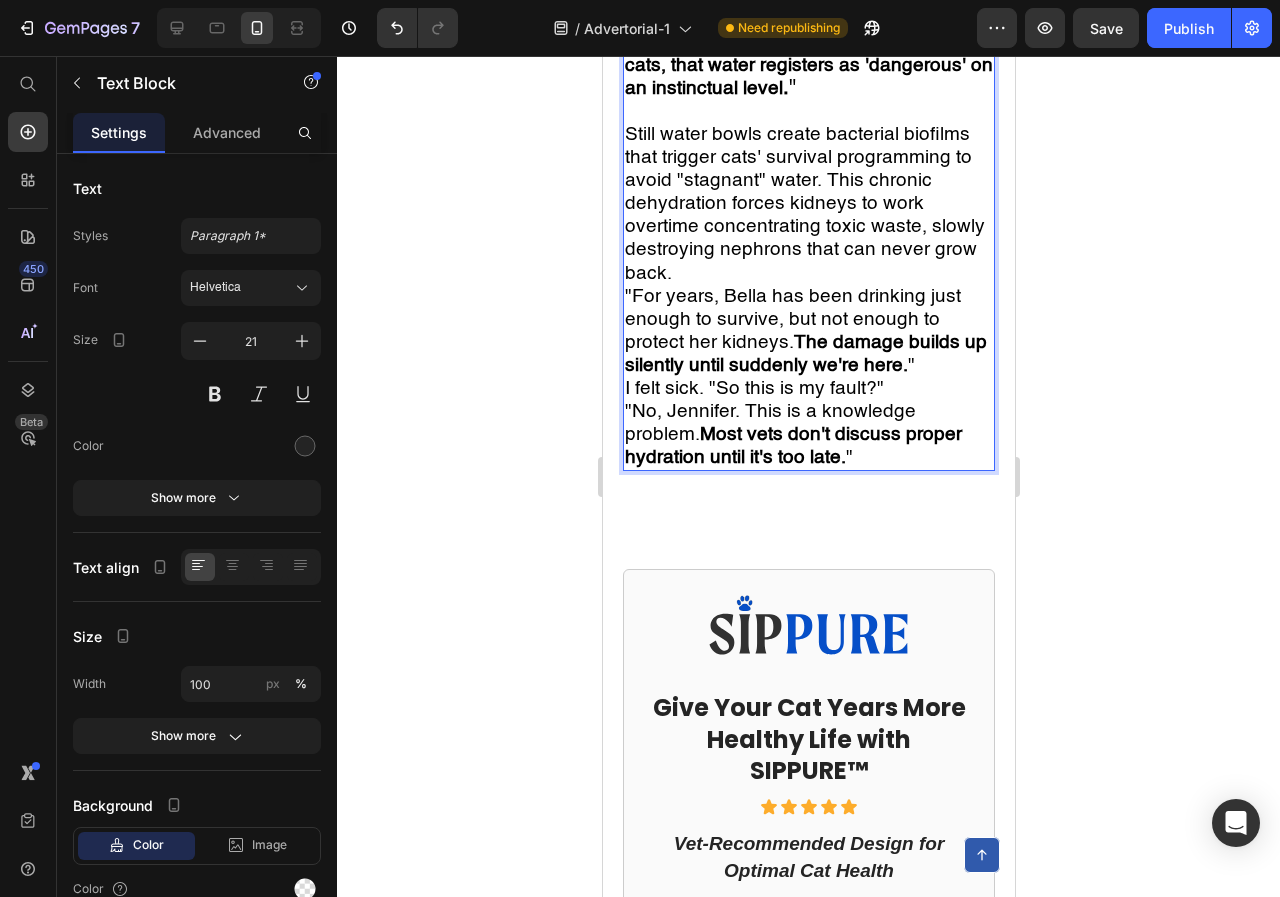 click on "Still water bowls create bacterial biofilms that trigger cats' survival programming to avoid "stagnant" water. This chronic dehydration forces kidneys to work overtime concentrating toxic waste, slowly destroying nephrons that can never grow back." at bounding box center (808, 204) 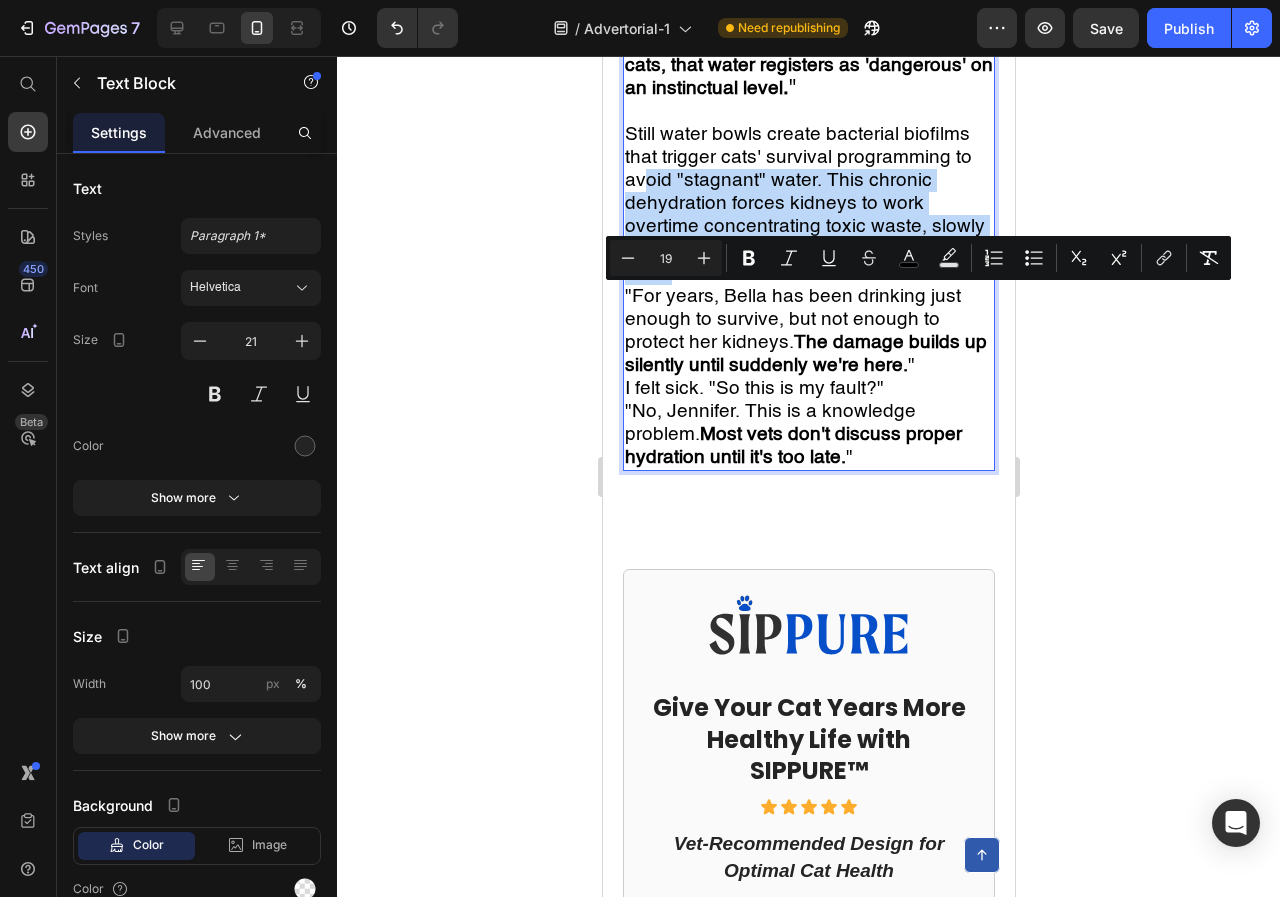 drag, startPoint x: 775, startPoint y: 400, endPoint x: 639, endPoint y: 294, distance: 172.4297 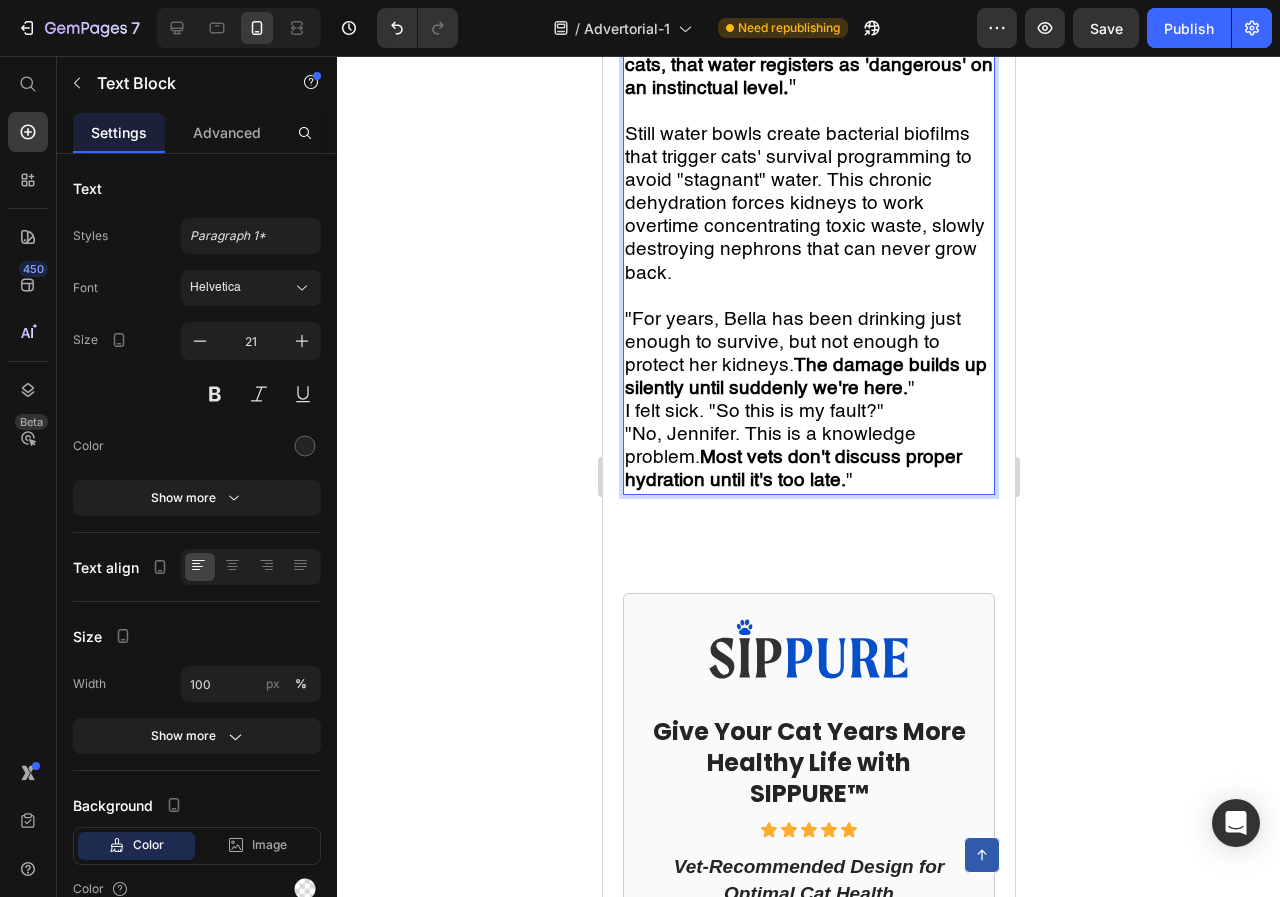 scroll, scrollTop: 3976, scrollLeft: 0, axis: vertical 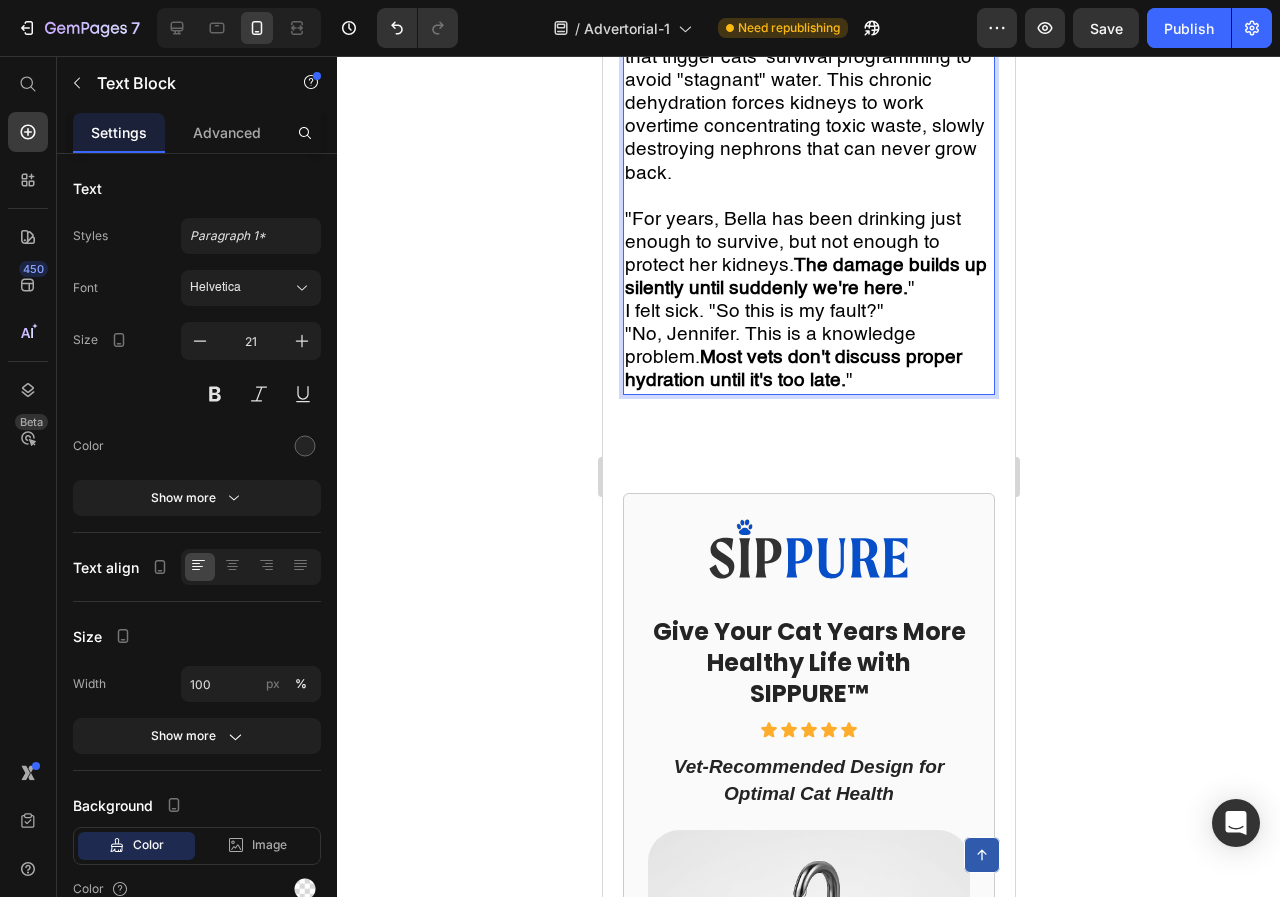 click on "I felt sick. "So this is my fault?"" at bounding box center (808, 311) 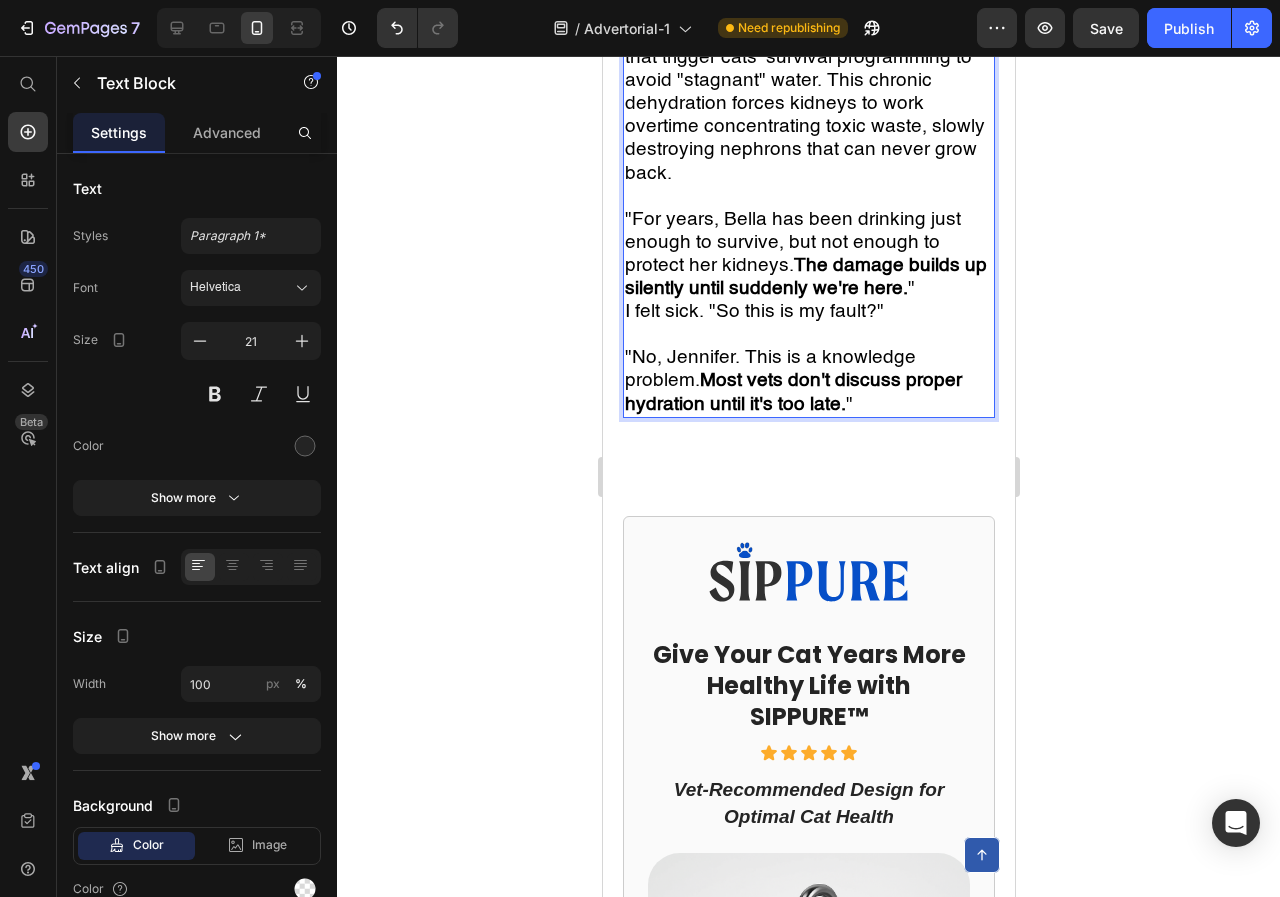 click on ""No, [FIRST]. This is a knowledge problem. Most vets don't discuss proper hydration until it's too late. "" at bounding box center [808, 380] 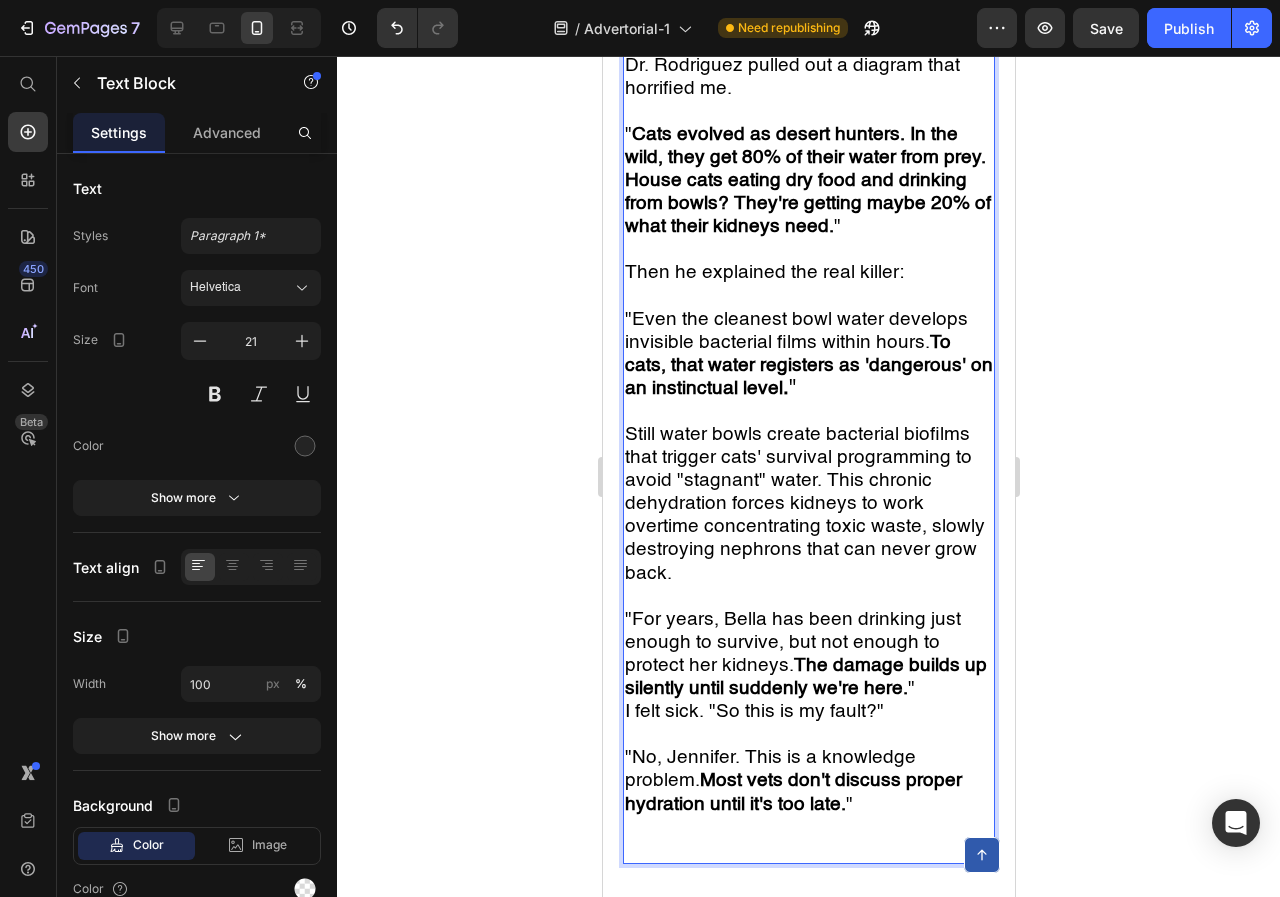 scroll, scrollTop: 3676, scrollLeft: 0, axis: vertical 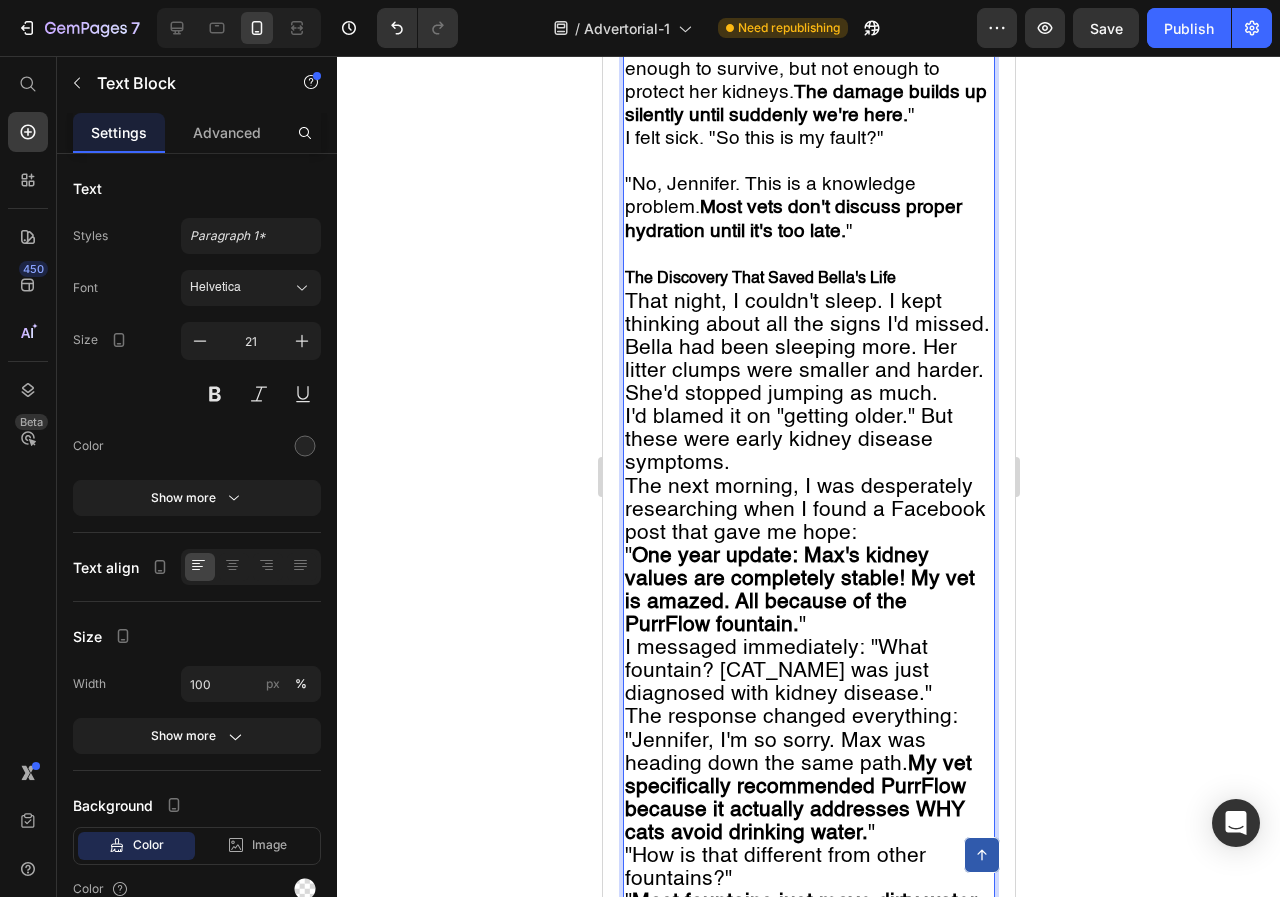 click on "The Discovery That Saved Bella's Life" at bounding box center (759, 279) 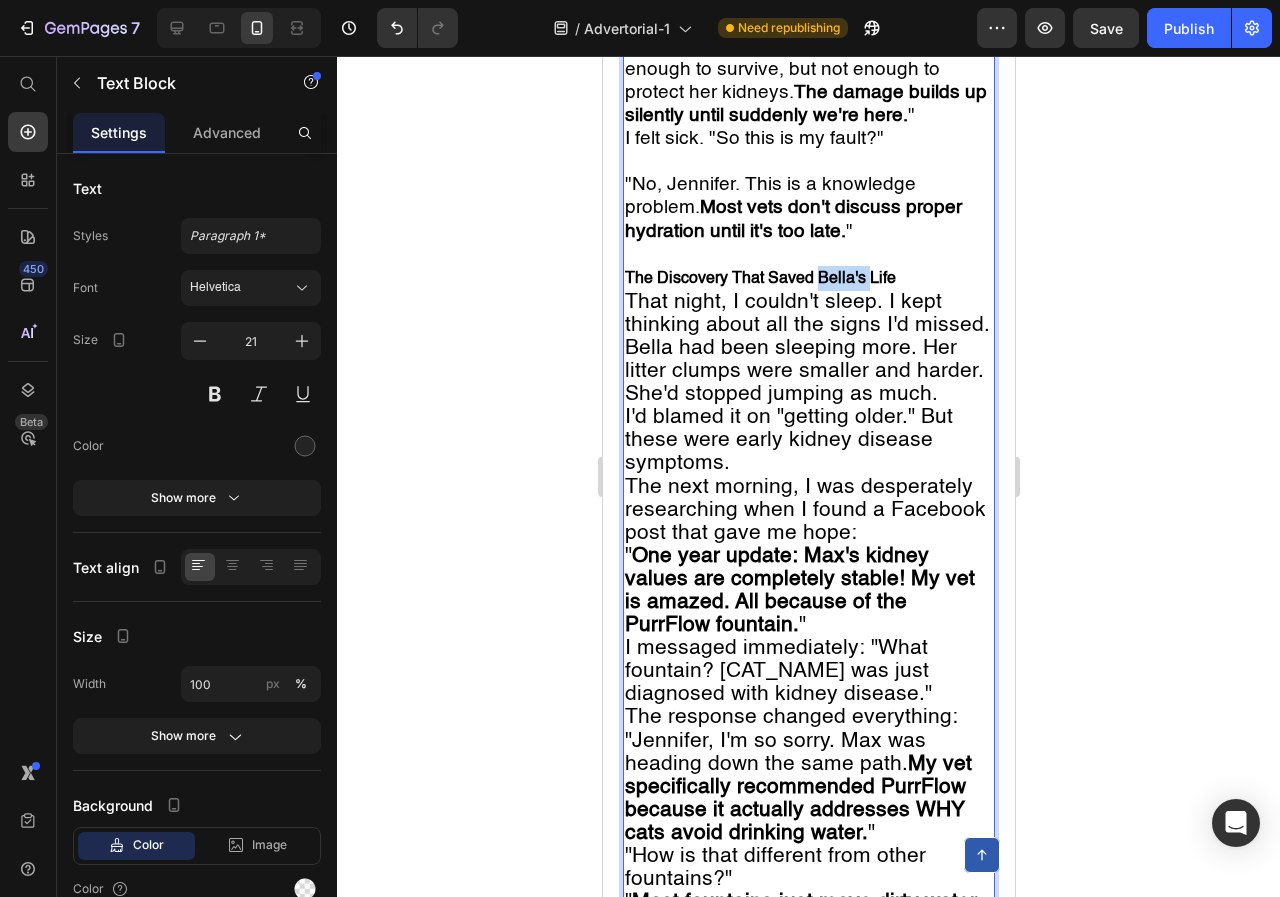 click on "The Discovery That Saved Bella's Life" at bounding box center (759, 279) 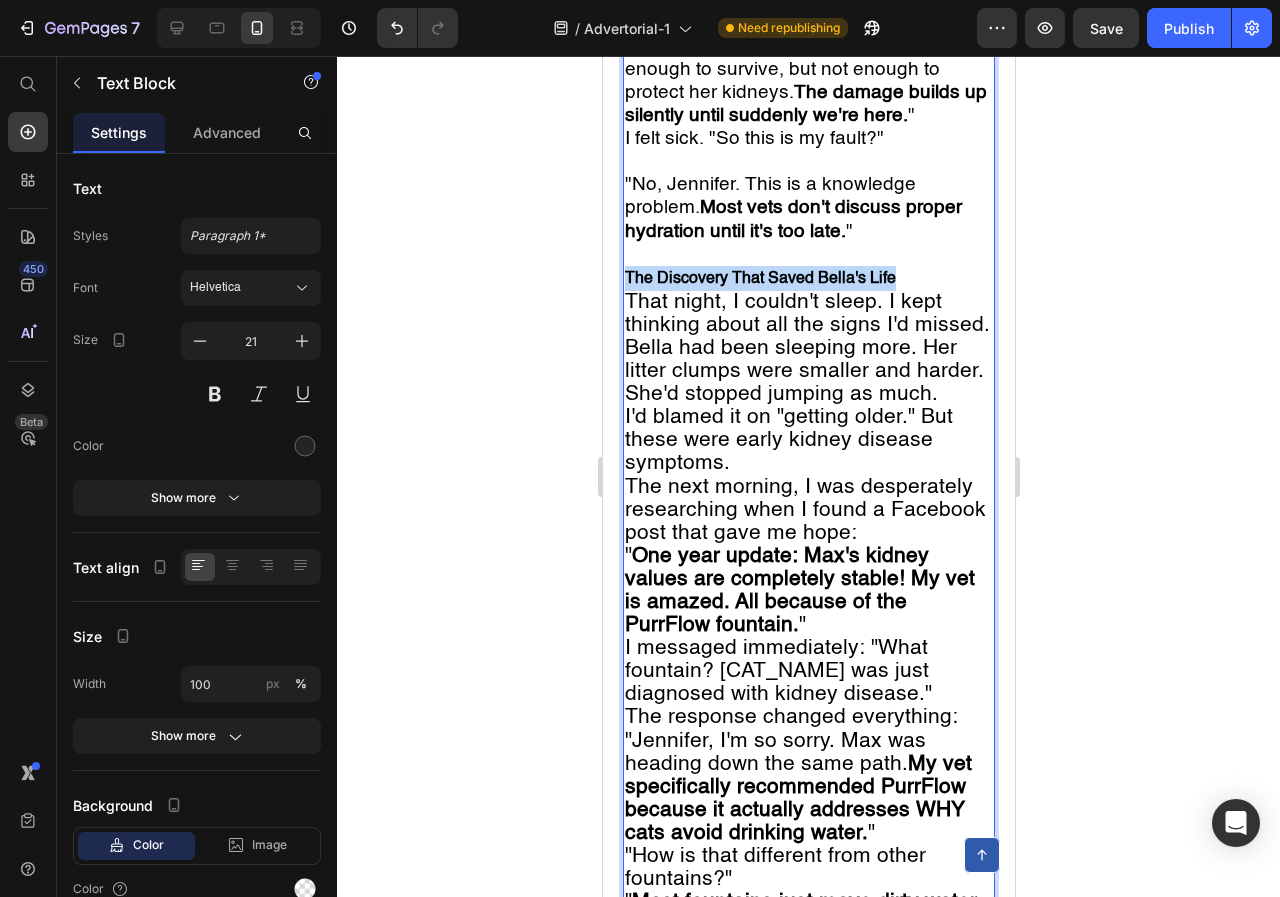 click on "The Discovery That Saved Bella's Life" at bounding box center (759, 279) 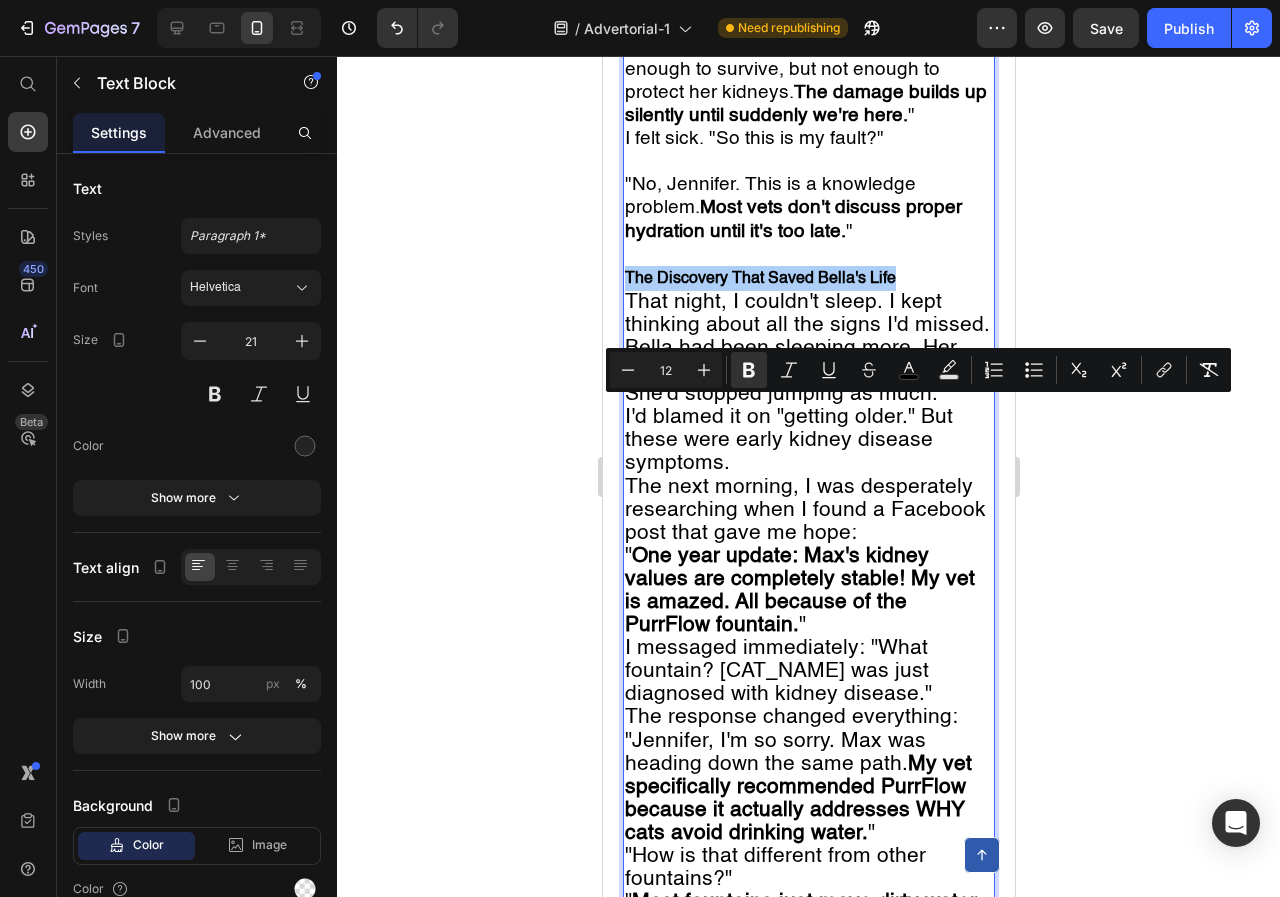 click on "12" at bounding box center [666, 370] 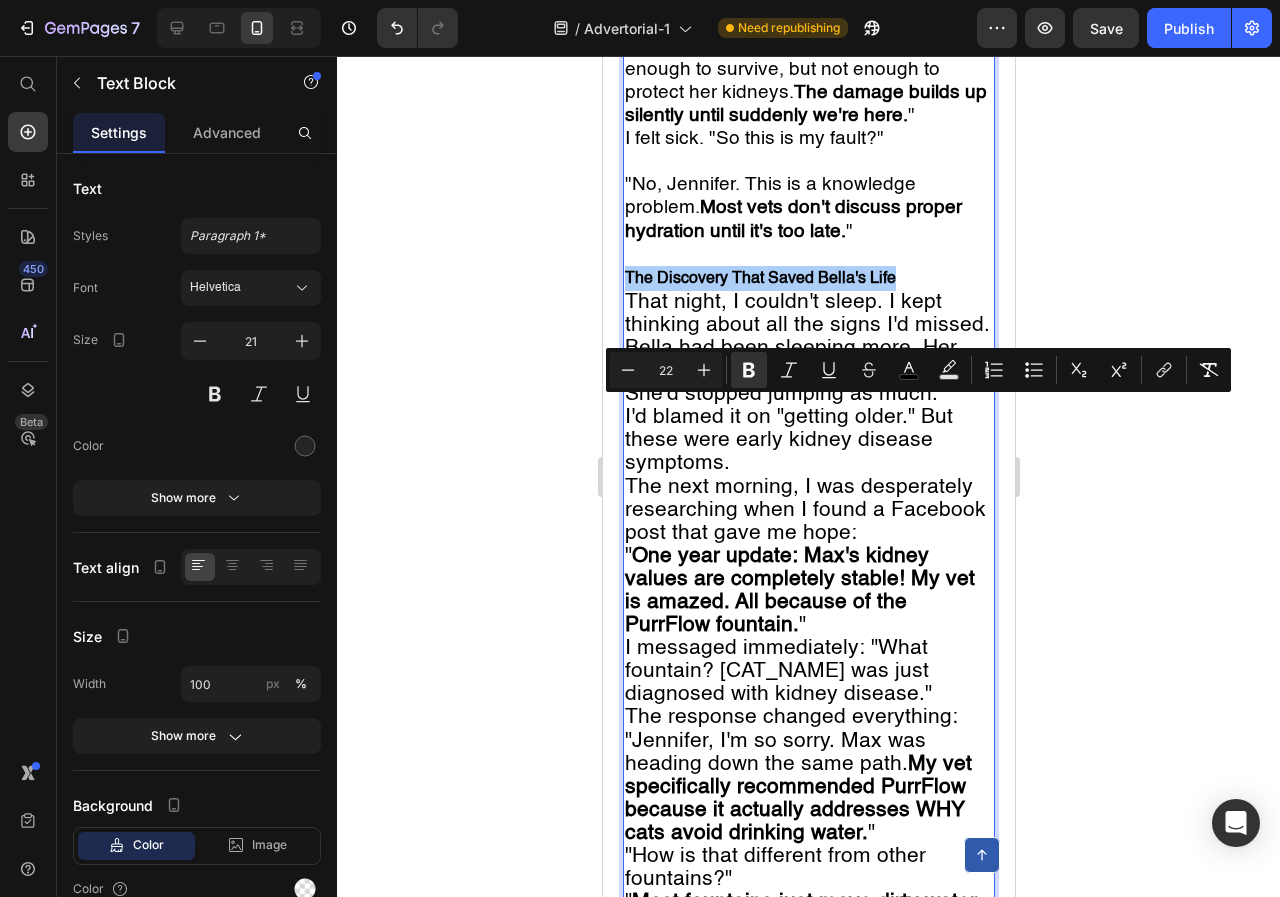 type on "22" 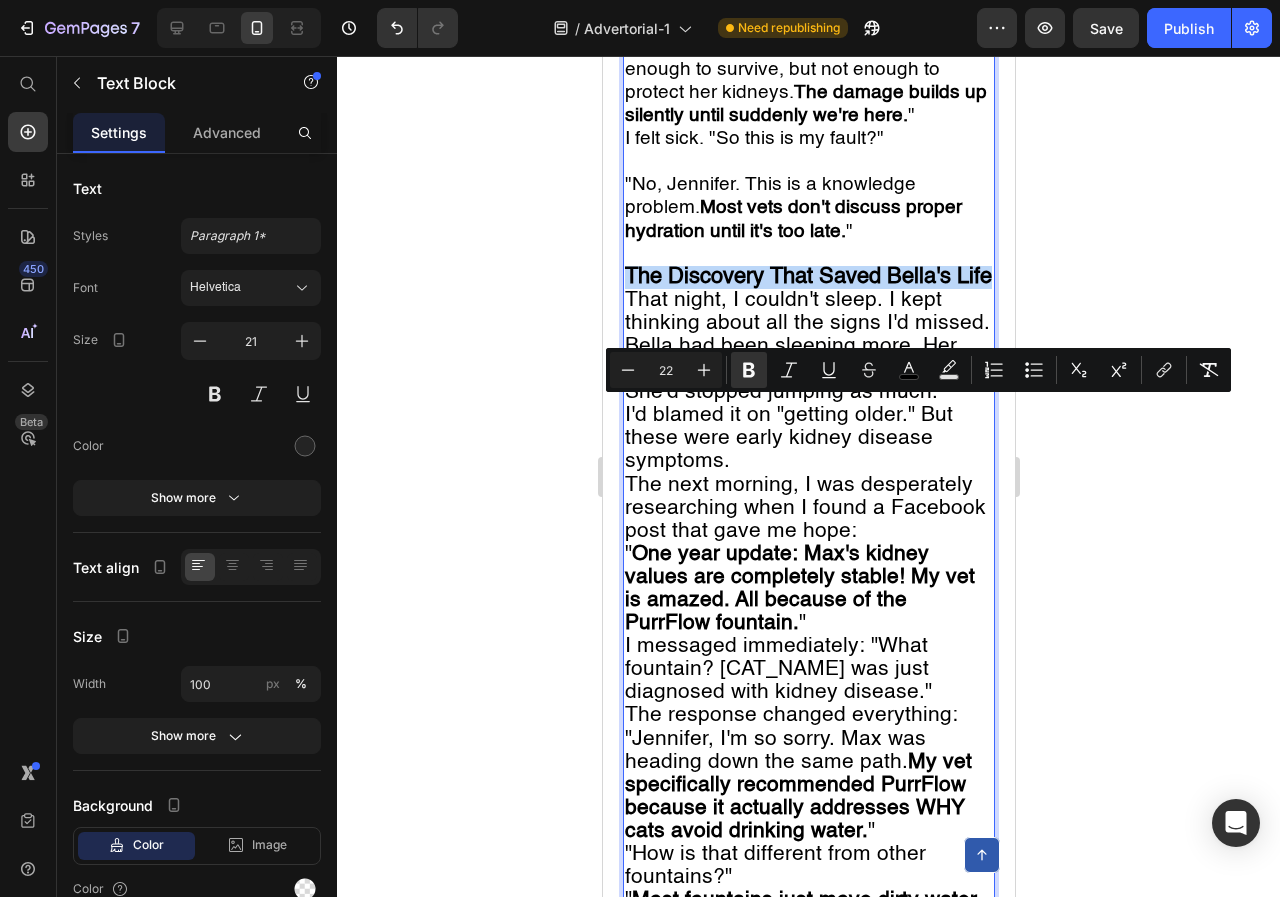 click on "The Discovery That Saved Bella's Life" at bounding box center [808, 277] 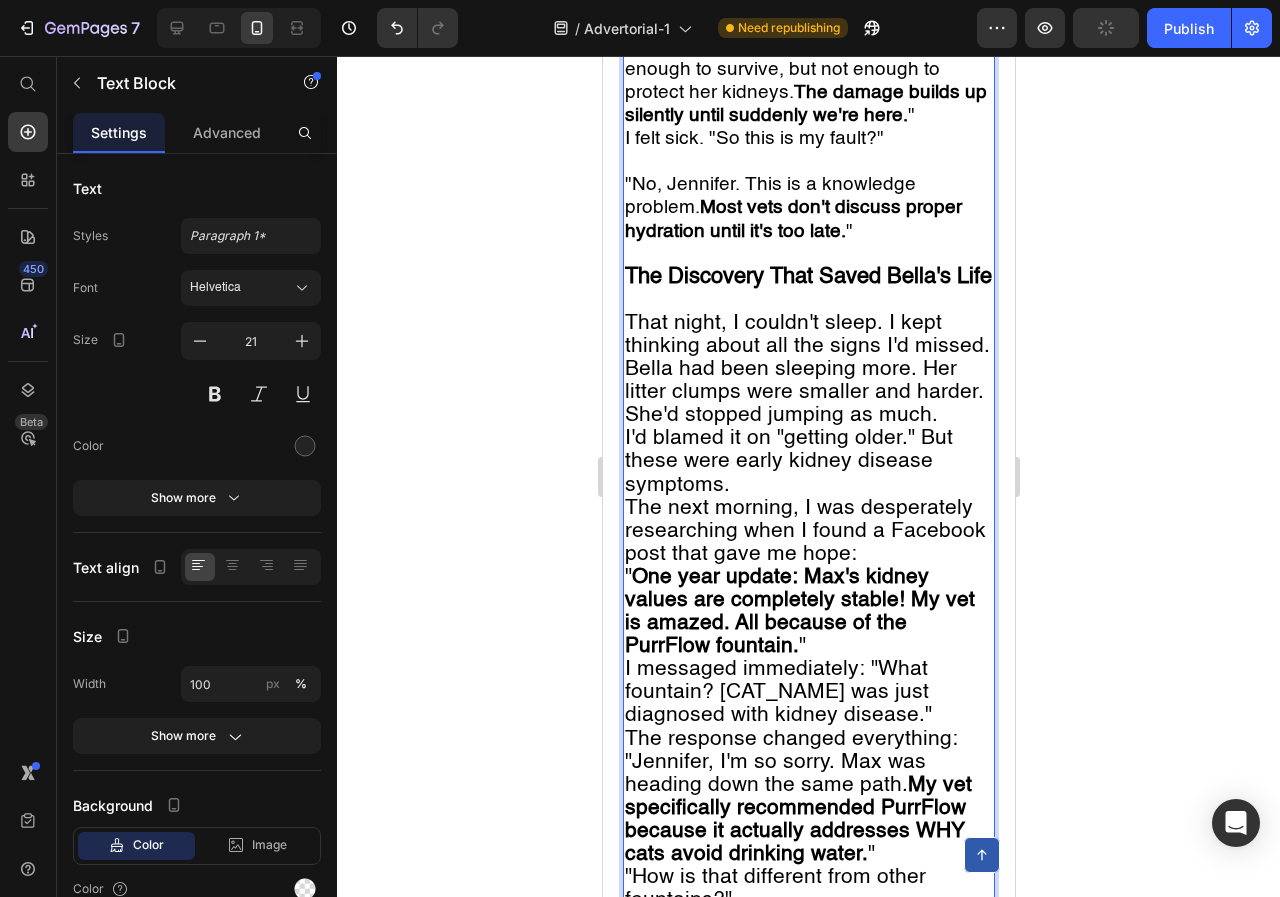 click on "That night, I couldn't sleep. I kept thinking about all the signs I'd missed." at bounding box center (806, 335) 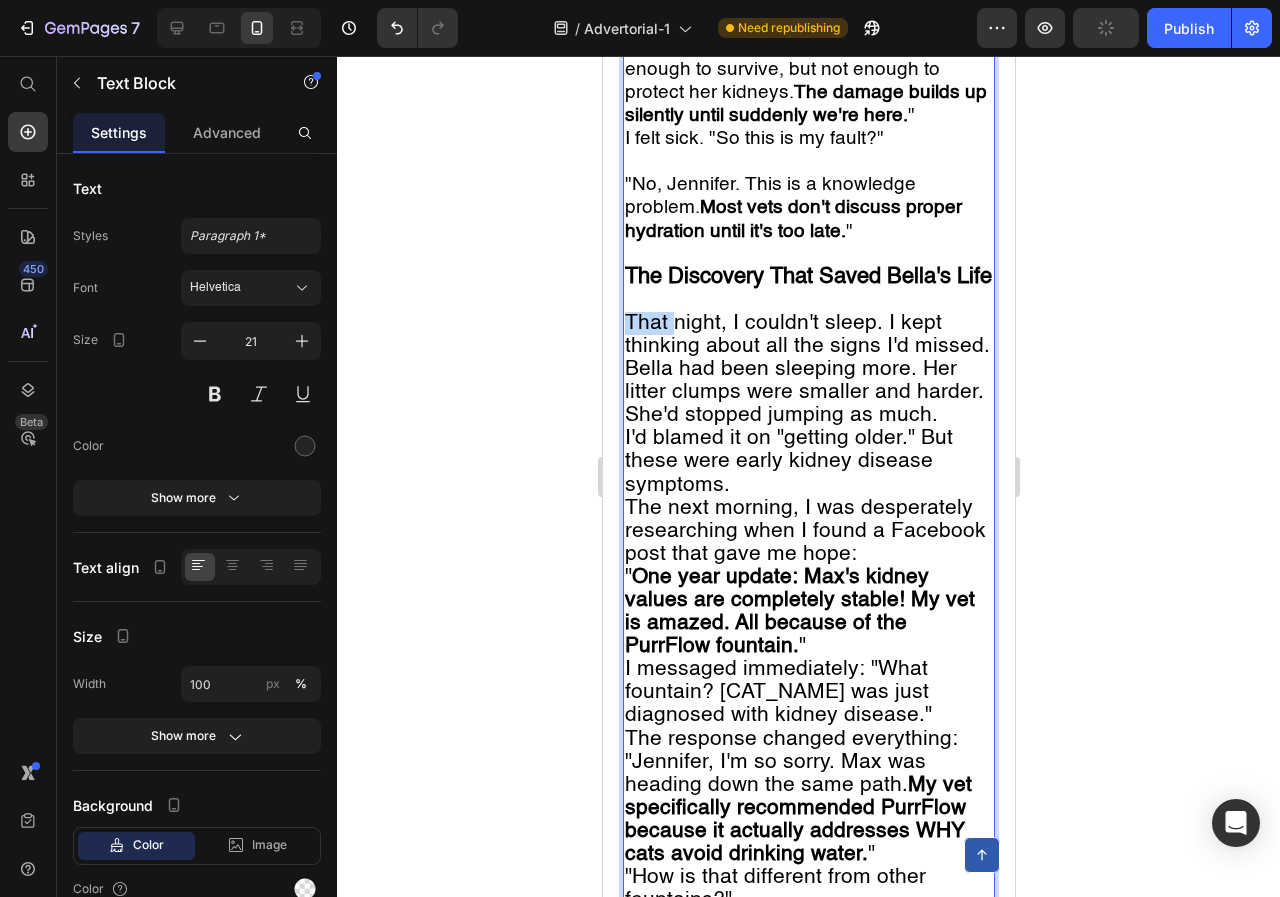 click on "That night, I couldn't sleep. I kept thinking about all the signs I'd missed." at bounding box center (806, 335) 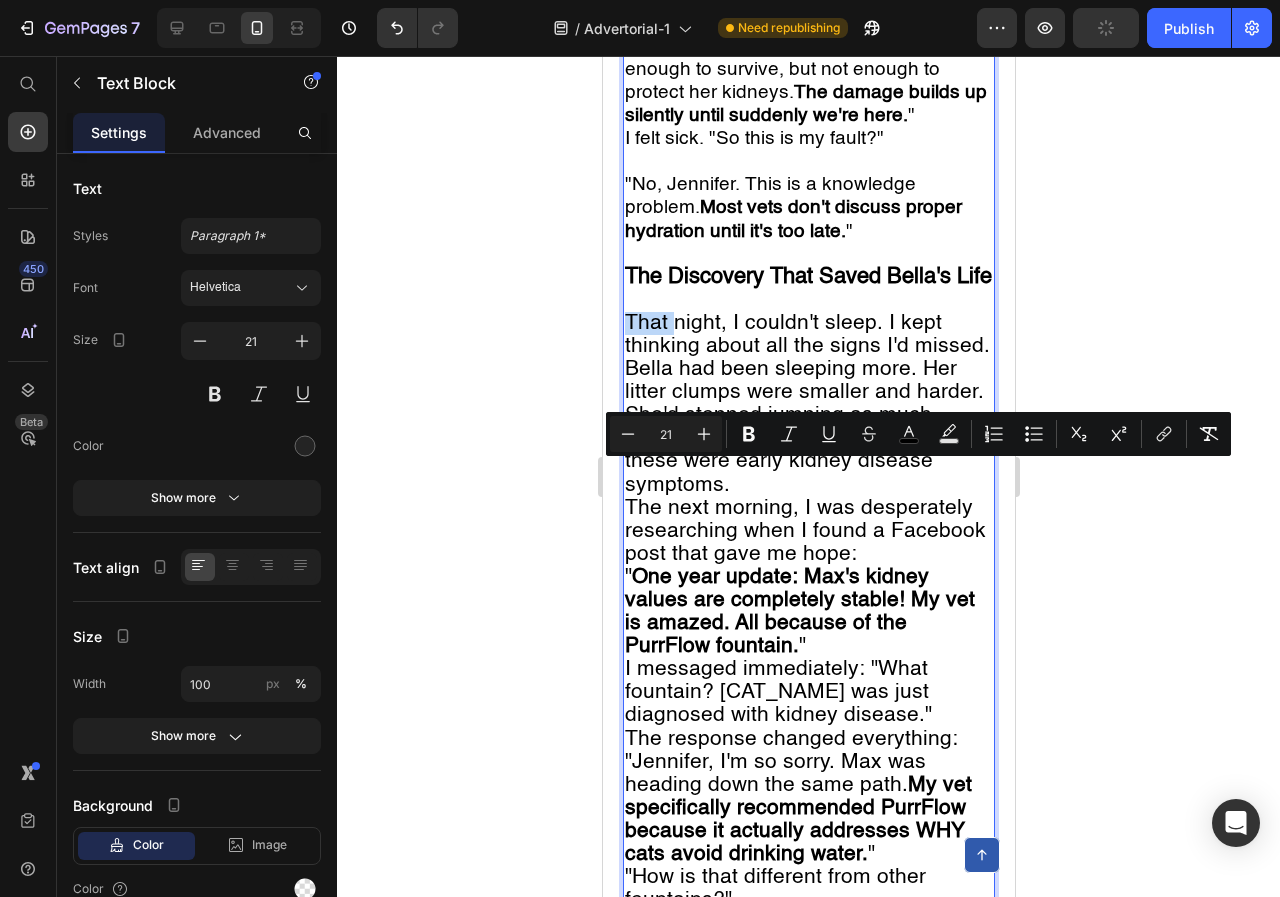 click on "That night, I couldn't sleep. I kept thinking about all the signs I'd missed." at bounding box center (806, 335) 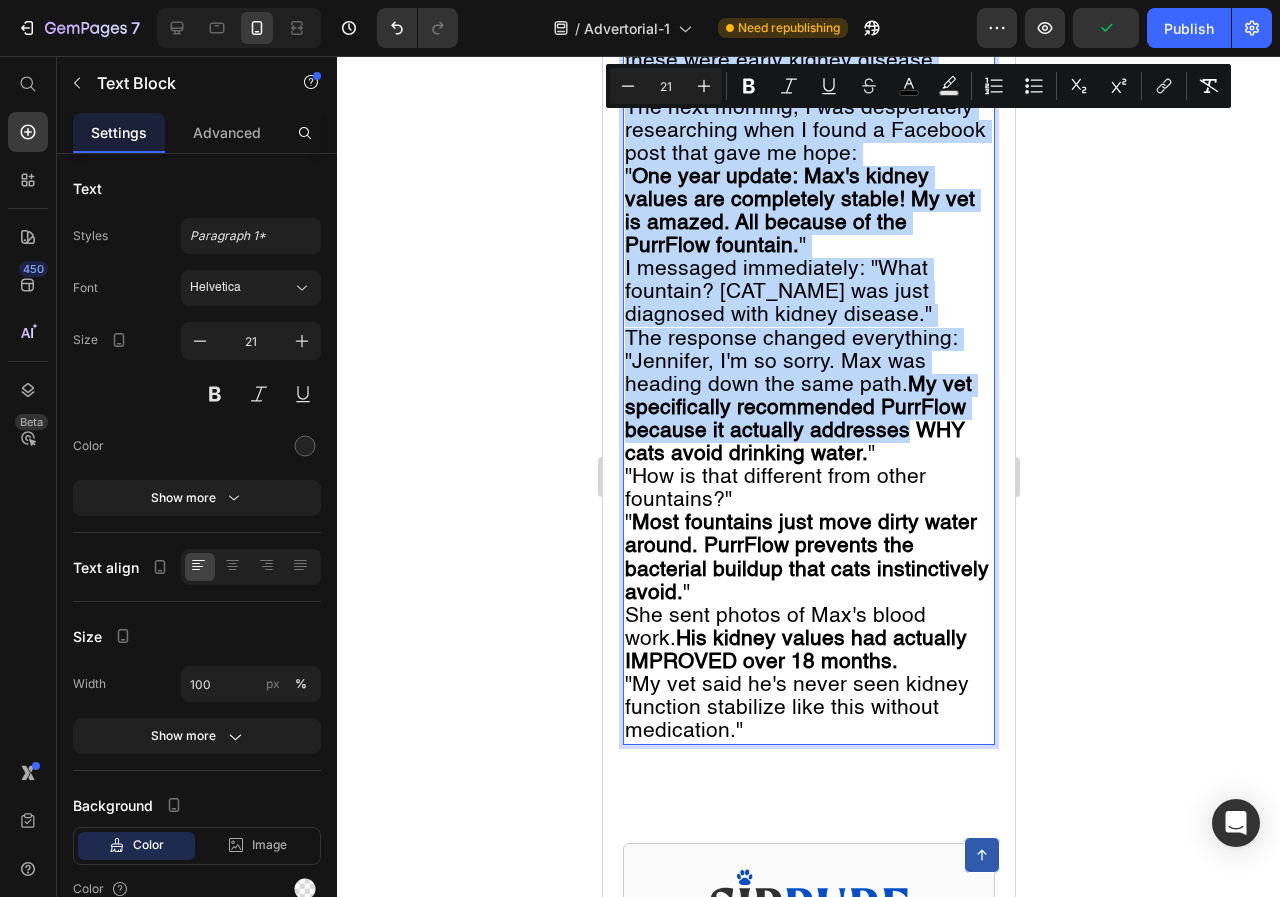 scroll, scrollTop: 4849, scrollLeft: 0, axis: vertical 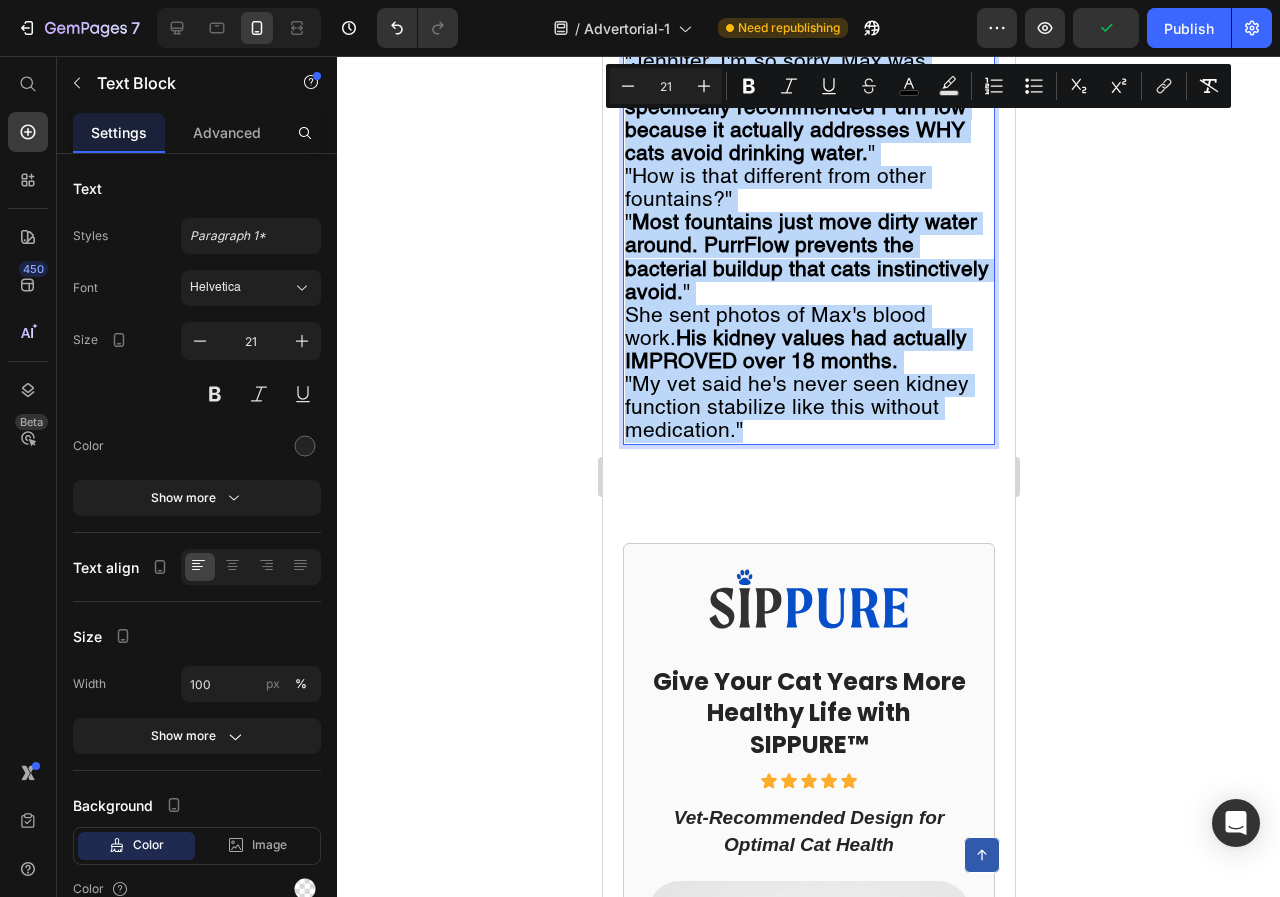 drag, startPoint x: 627, startPoint y: 474, endPoint x: 831, endPoint y: 606, distance: 242.98148 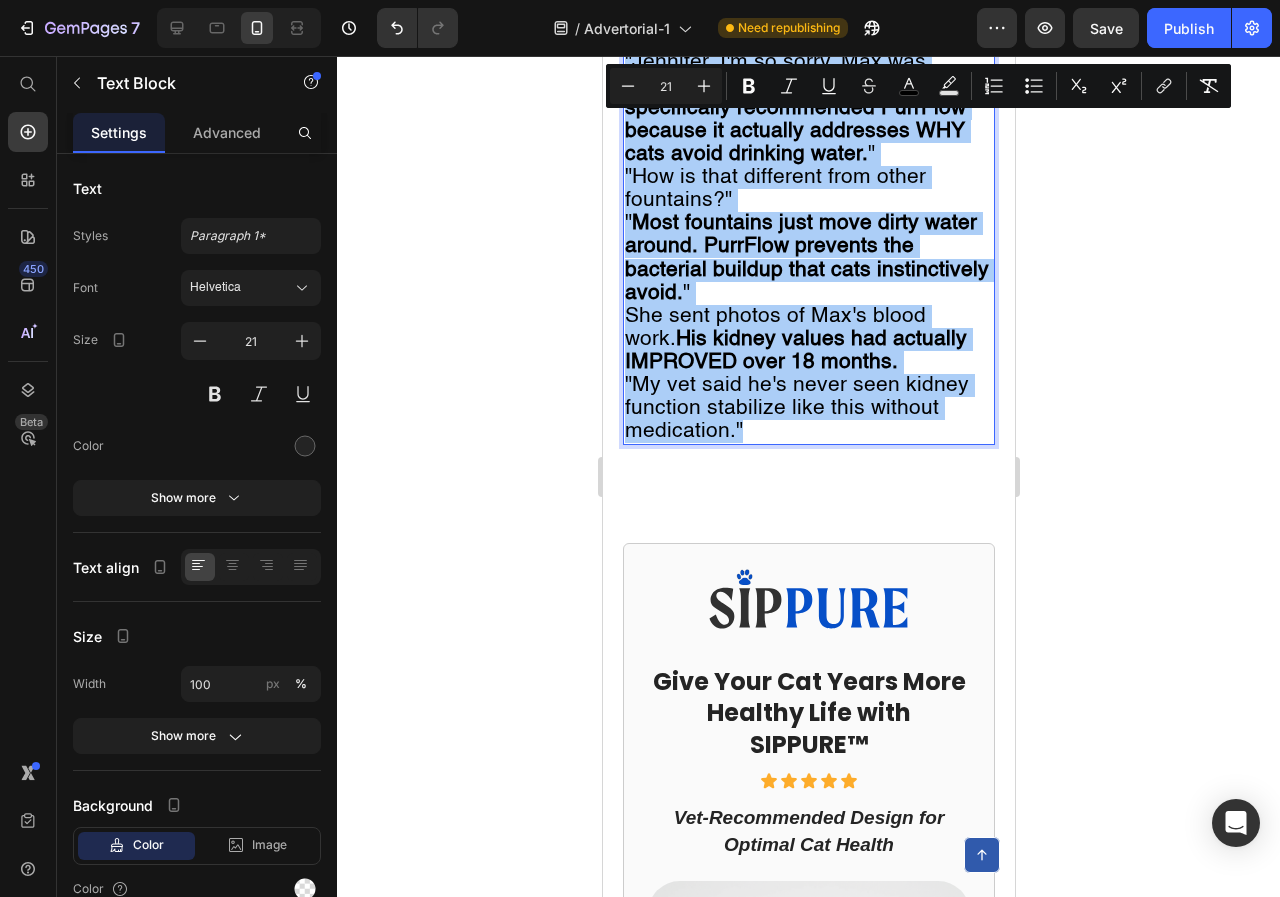 click on "21" at bounding box center [666, 86] 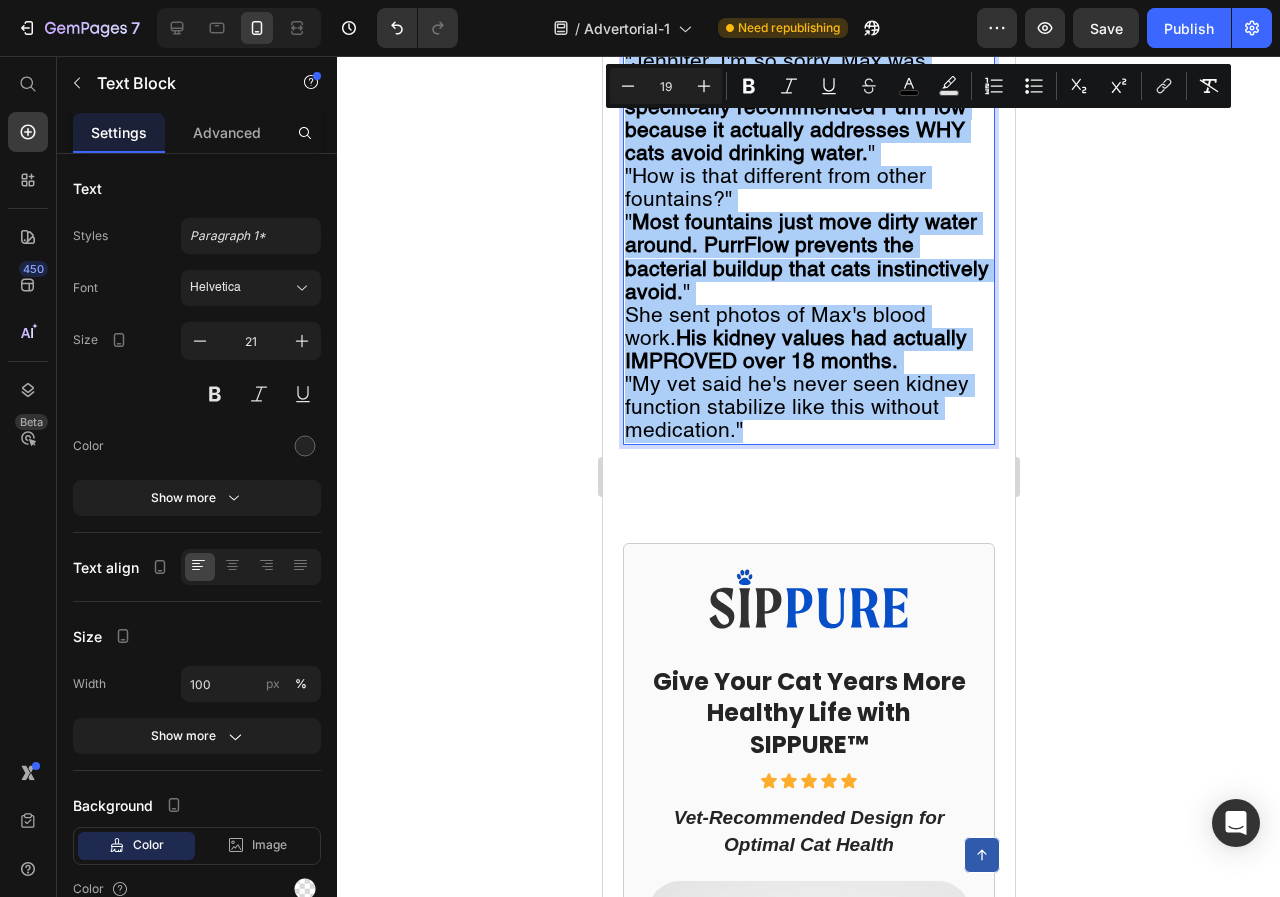 type on "19" 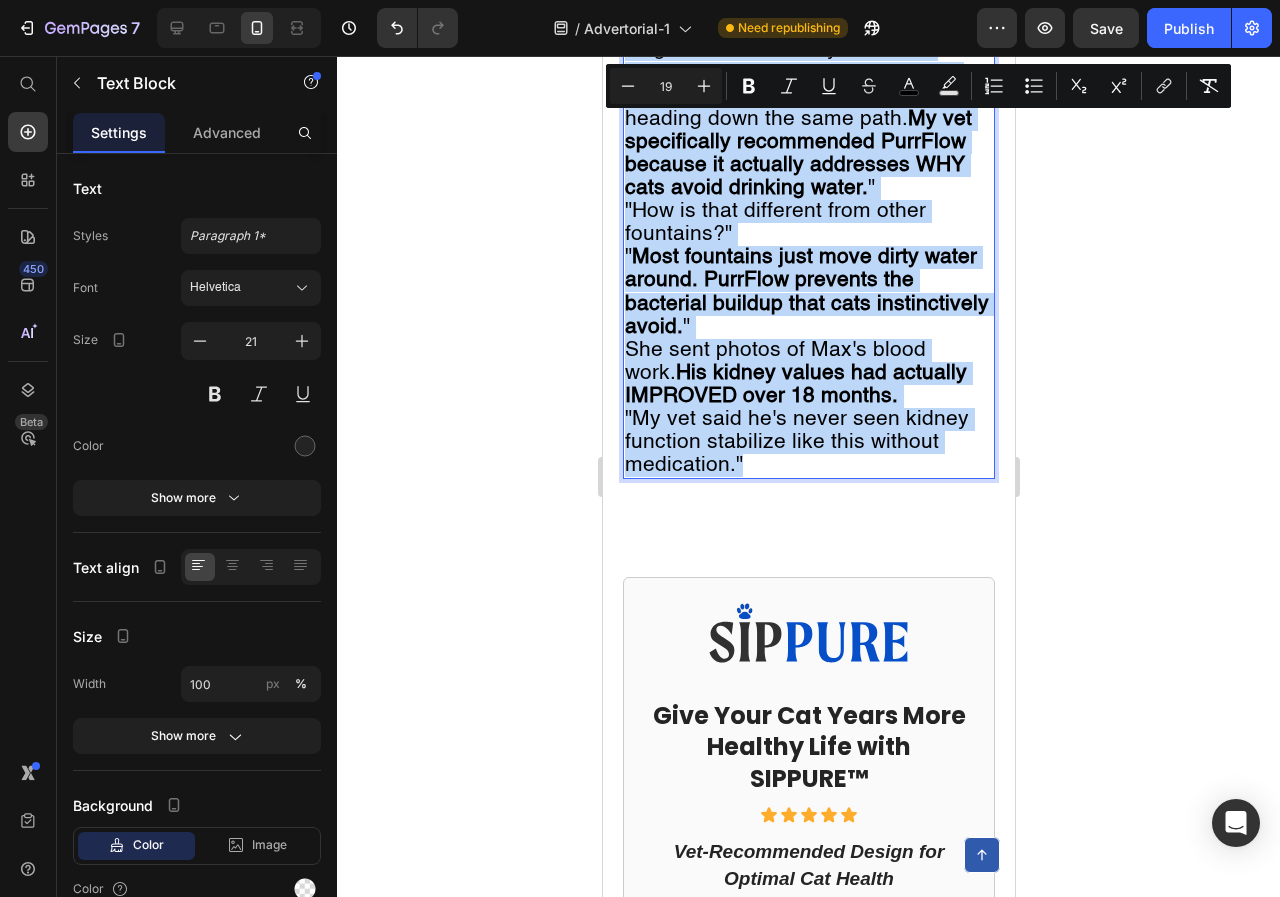 click on "Most fountains just move dirty water around. PurrFlow prevents the bacterial buildup that cats instinctively avoid." at bounding box center (806, 292) 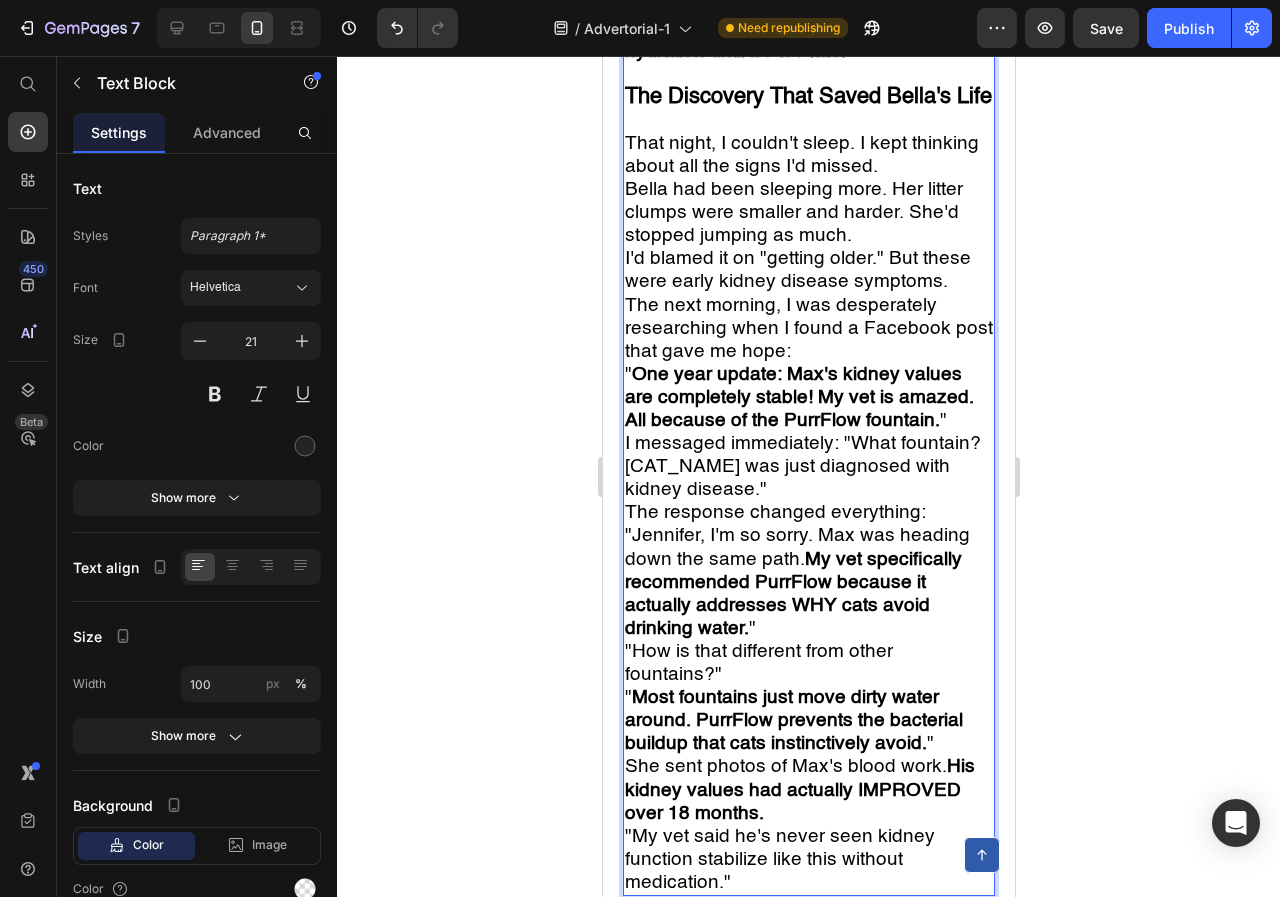 scroll, scrollTop: 4315, scrollLeft: 0, axis: vertical 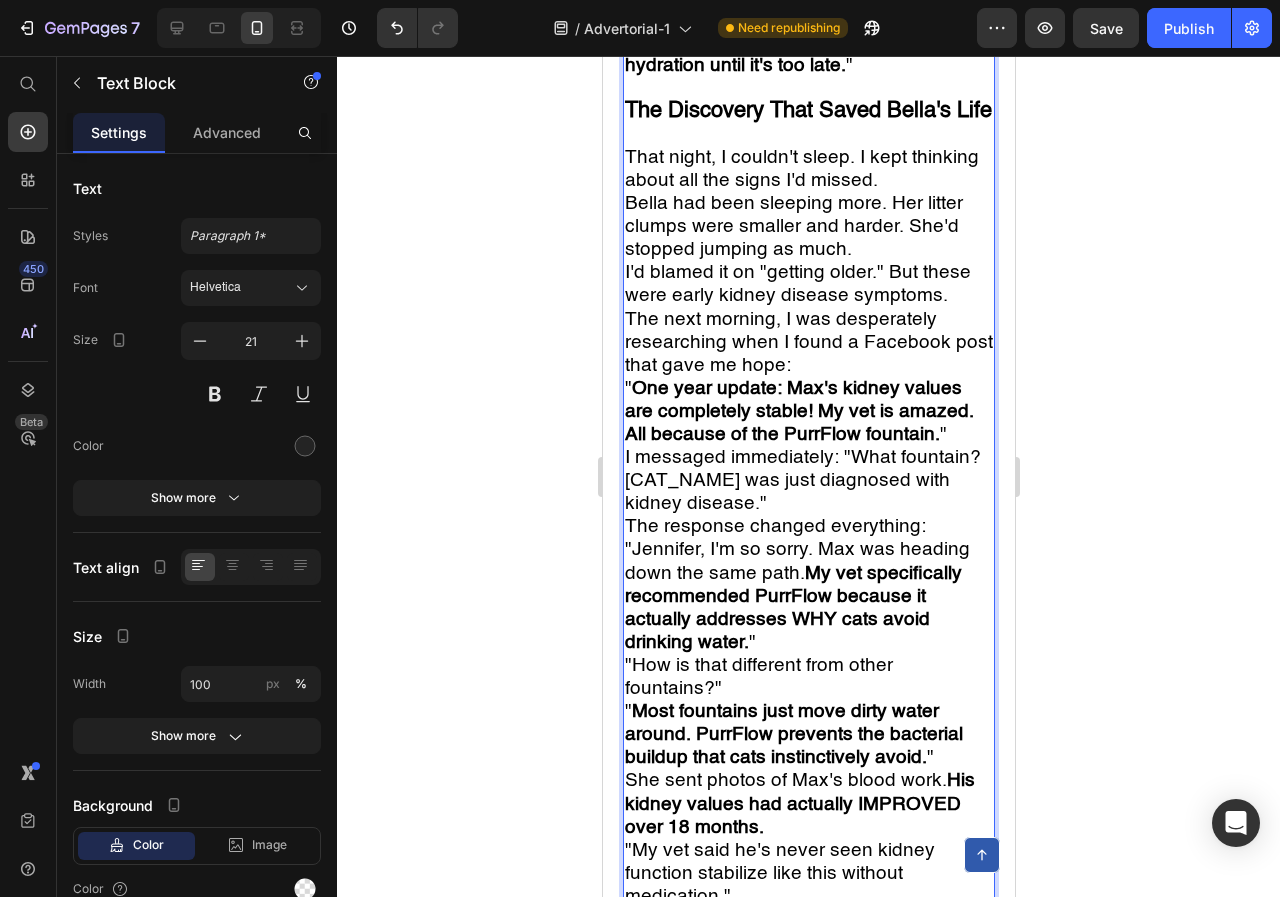 click on "That night, I couldn't sleep. I kept thinking about all the signs I'd missed." at bounding box center (808, 169) 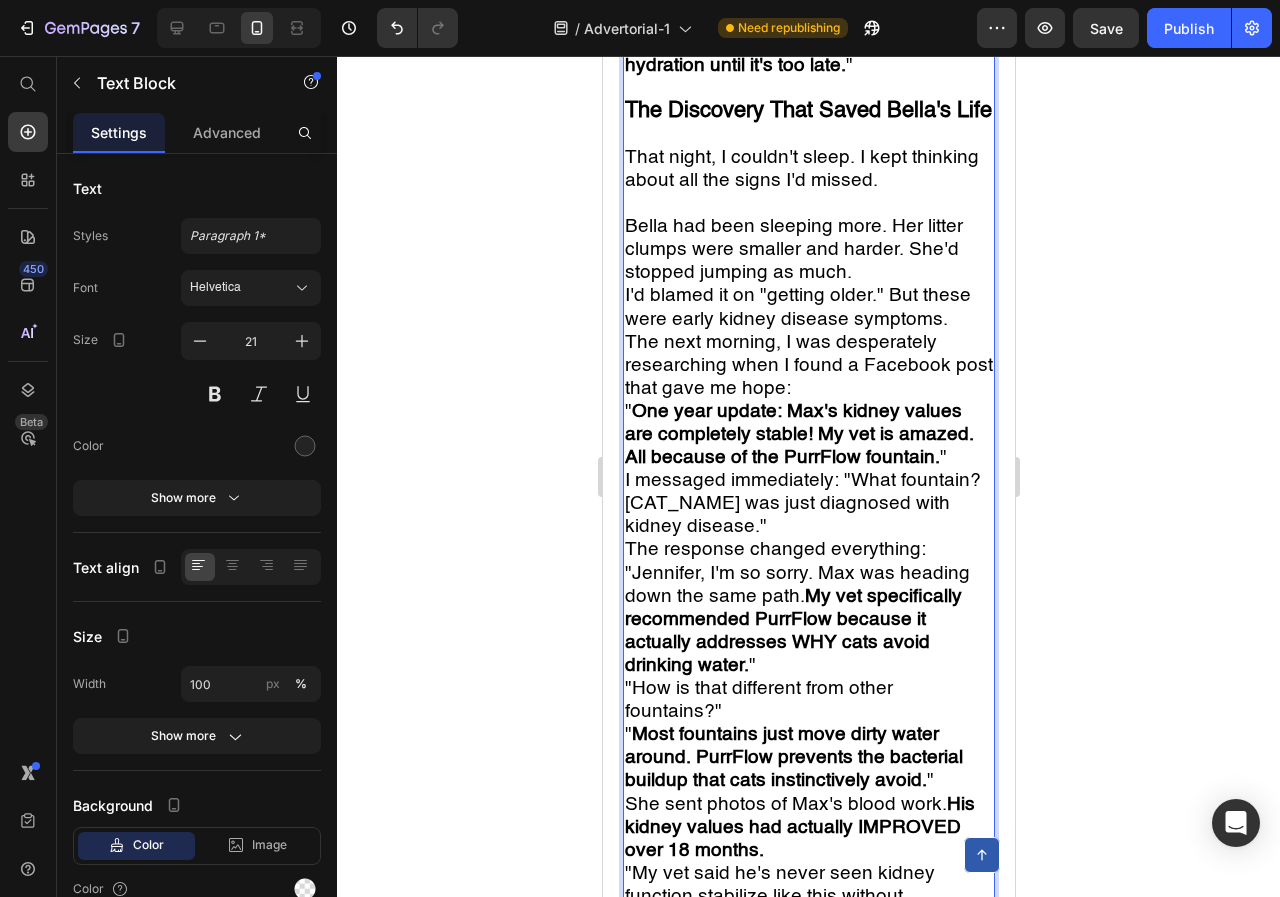 click on "Bella had been sleeping more. Her litter clumps were smaller and harder. She'd stopped jumping as much." at bounding box center (808, 249) 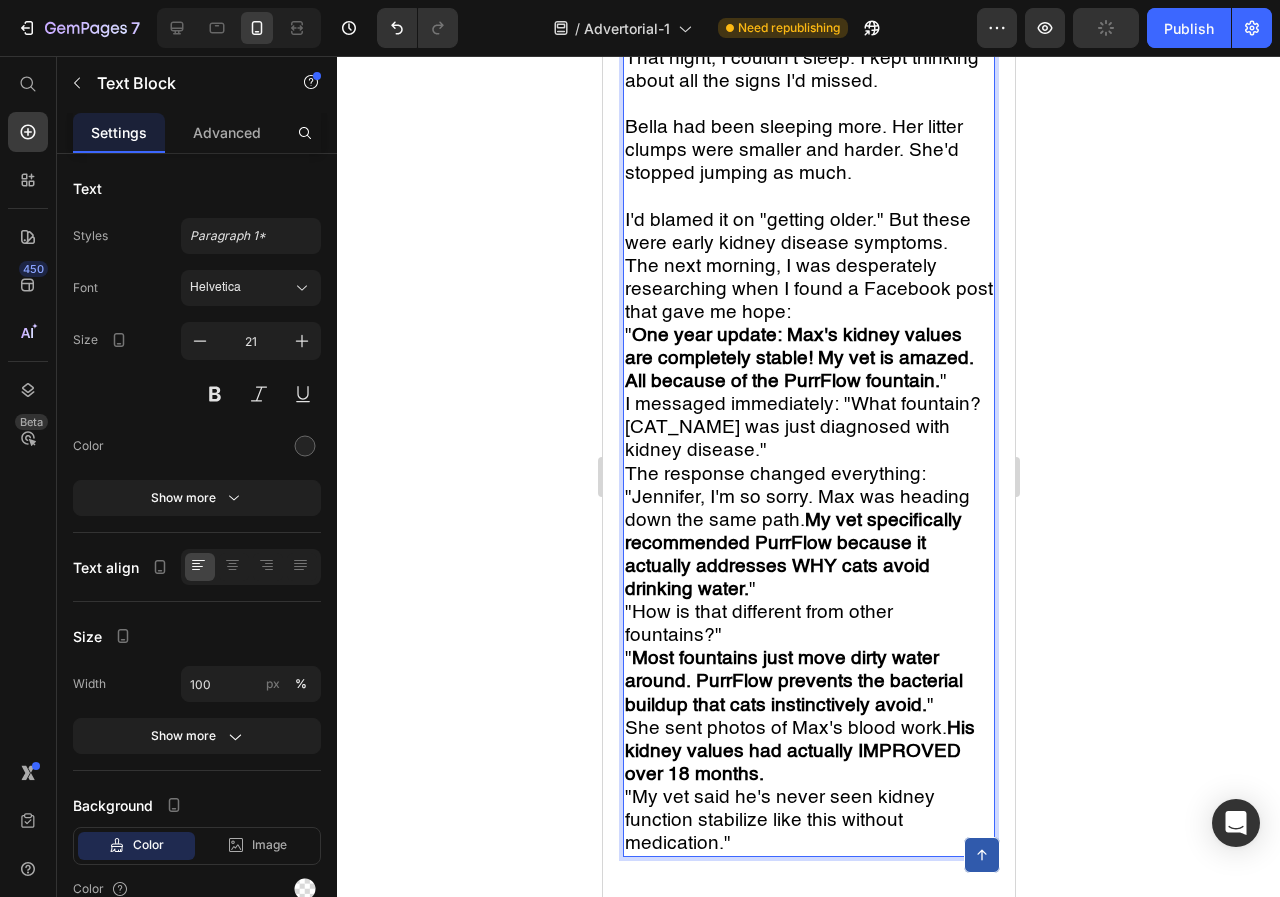 scroll, scrollTop: 4415, scrollLeft: 0, axis: vertical 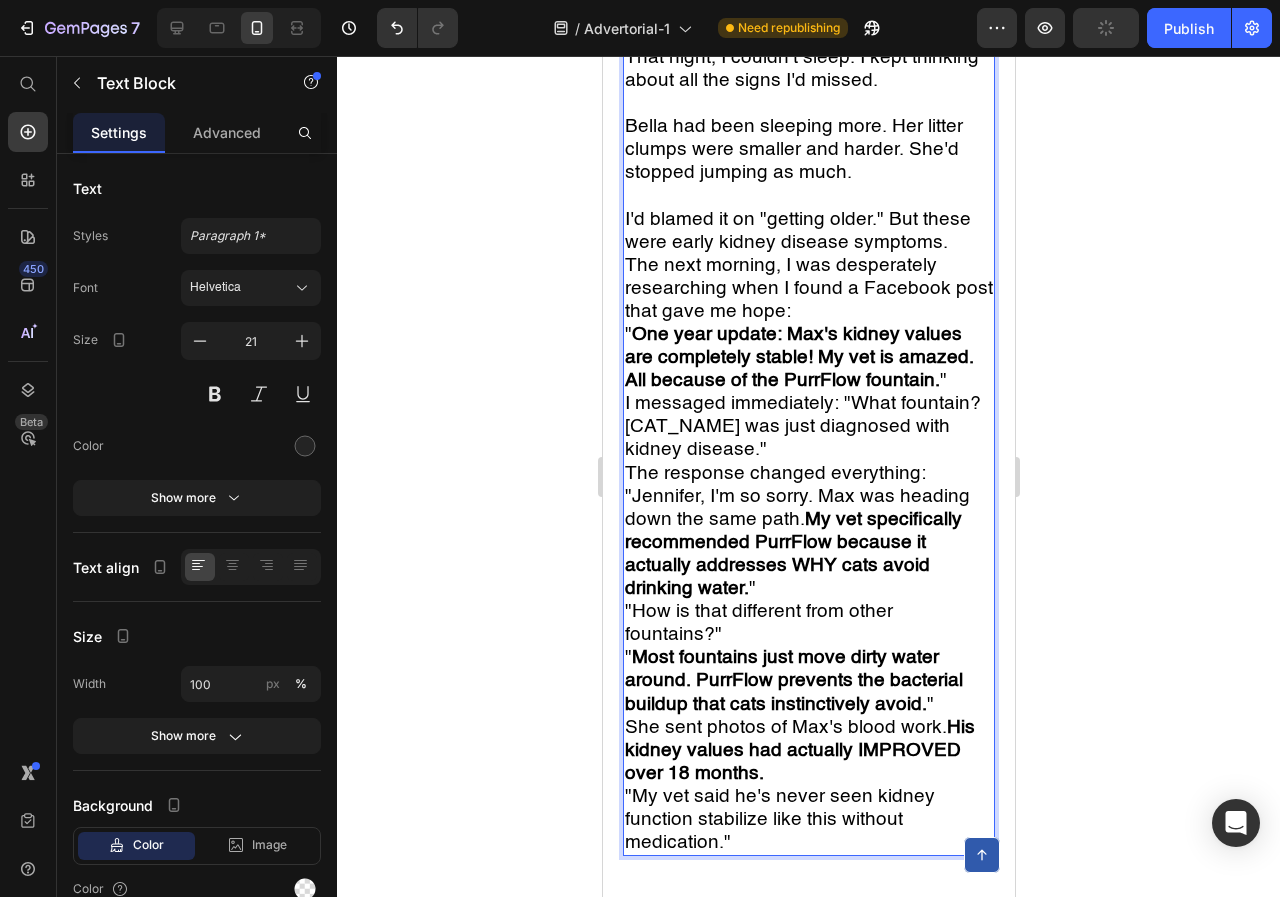 click on "The next morning, I was desperately researching when I found a Facebook post that gave me hope:" at bounding box center [808, 288] 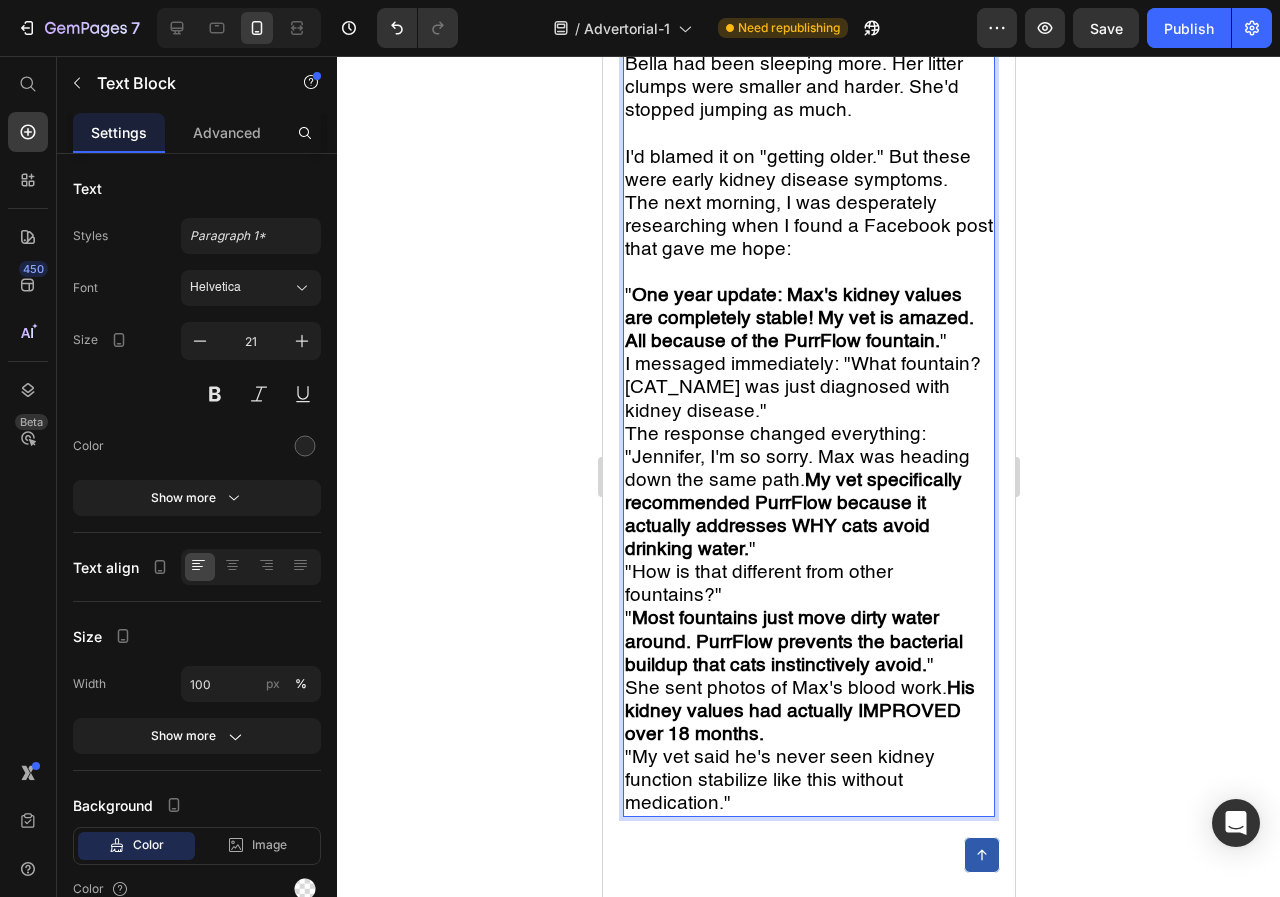 scroll, scrollTop: 4515, scrollLeft: 0, axis: vertical 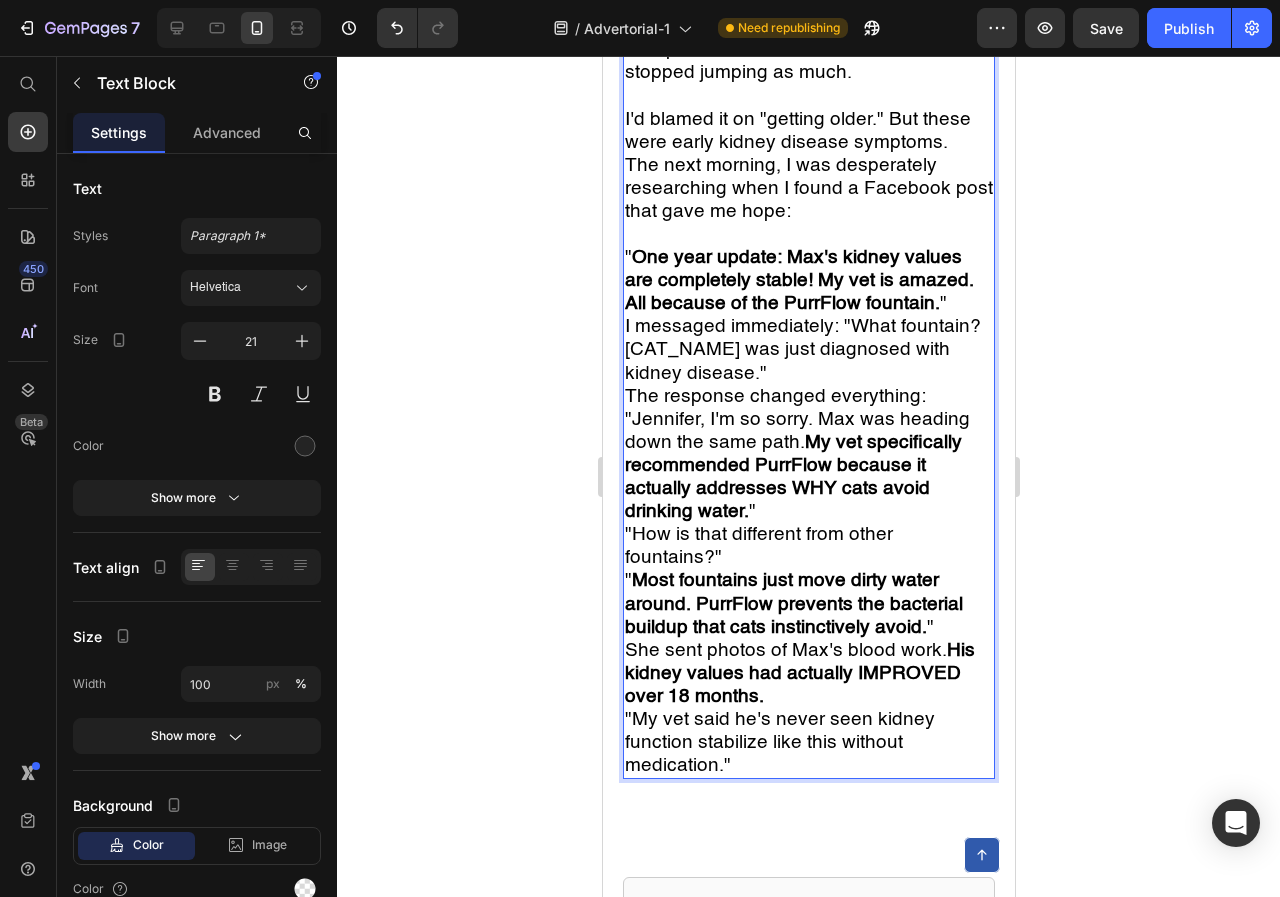 click on "" One year update: [CAT_NAME]'s kidney values are completely stable! My vet is amazed. All because of the PurrFlow fountain. "" at bounding box center (808, 280) 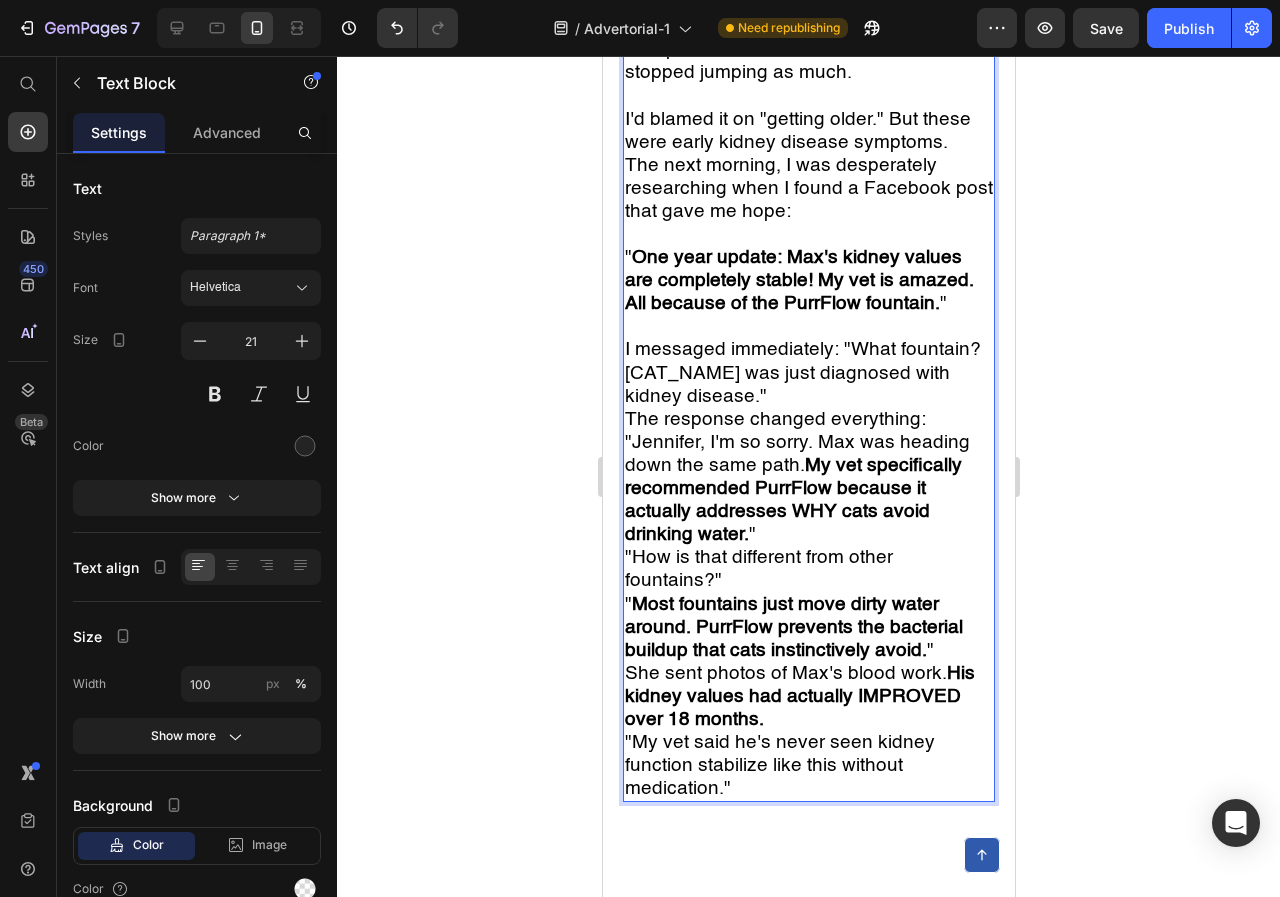 click on "One year update: Max's kidney values are completely stable! My vet is amazed. All because of the PurrFlow fountain." at bounding box center (798, 280) 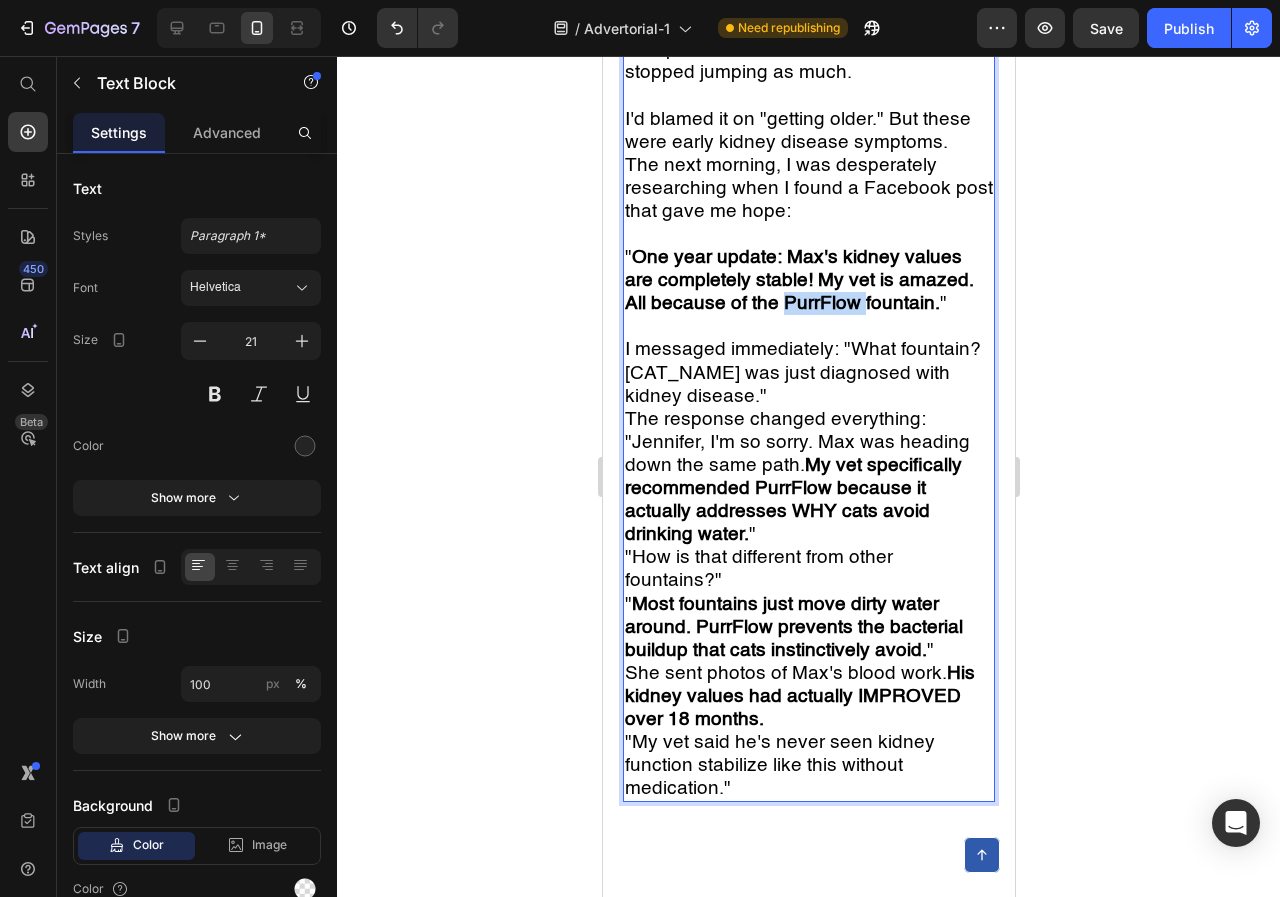 click on "One year update: Max's kidney values are completely stable! My vet is amazed. All because of the PurrFlow fountain." at bounding box center [798, 280] 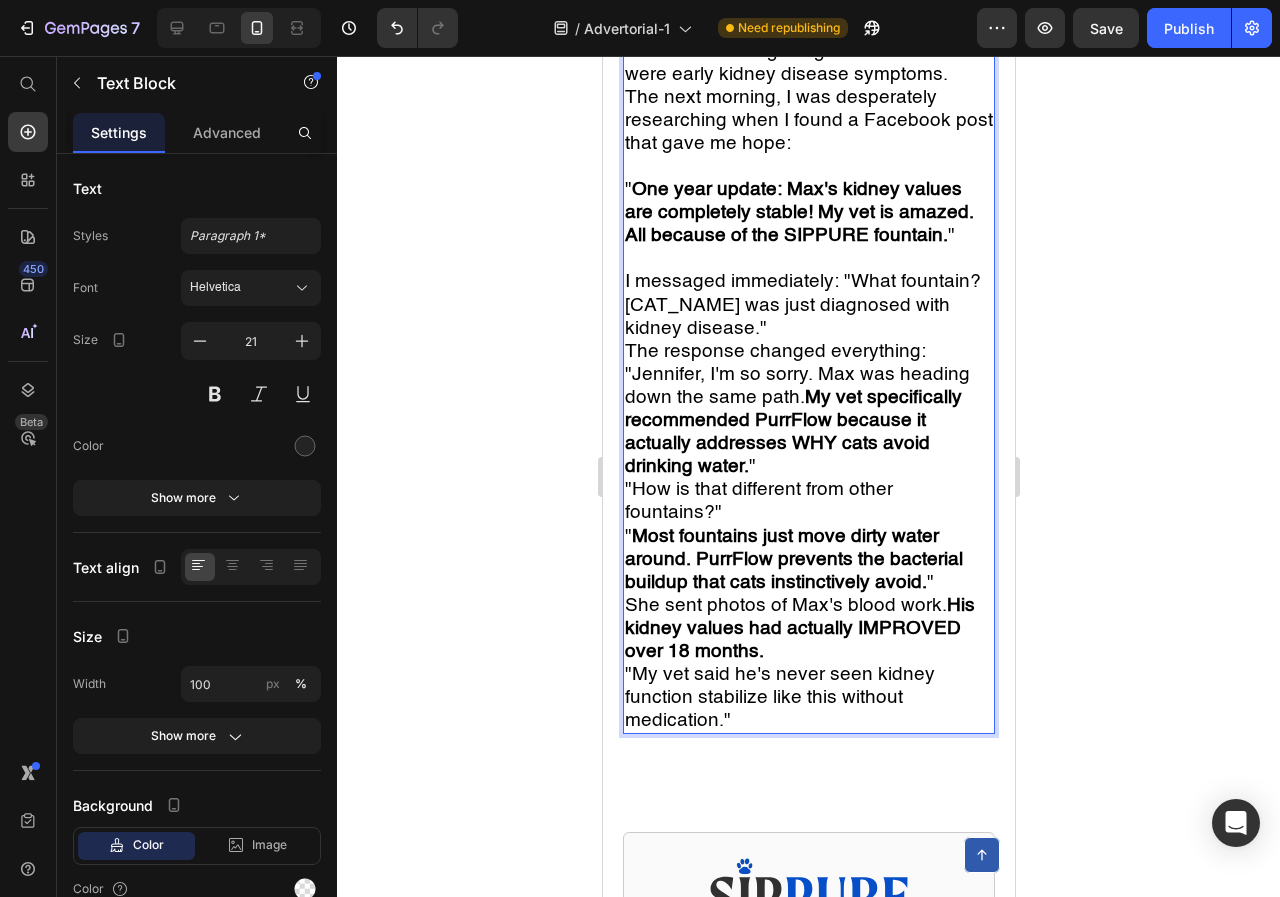 scroll, scrollTop: 4615, scrollLeft: 0, axis: vertical 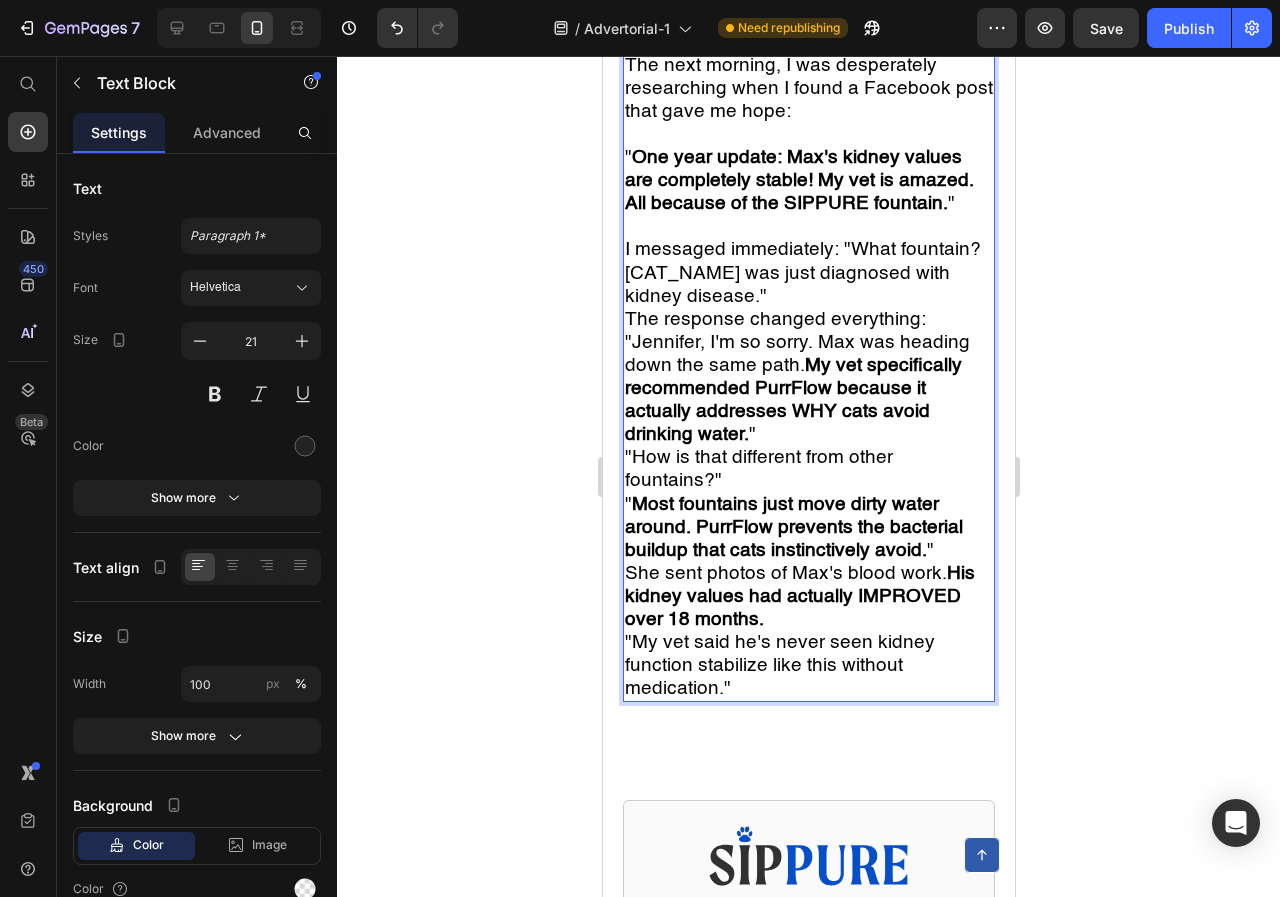 click on "I messaged immediately: "What fountain? [CAT_NAME] was just diagnosed with kidney disease."" at bounding box center [808, 272] 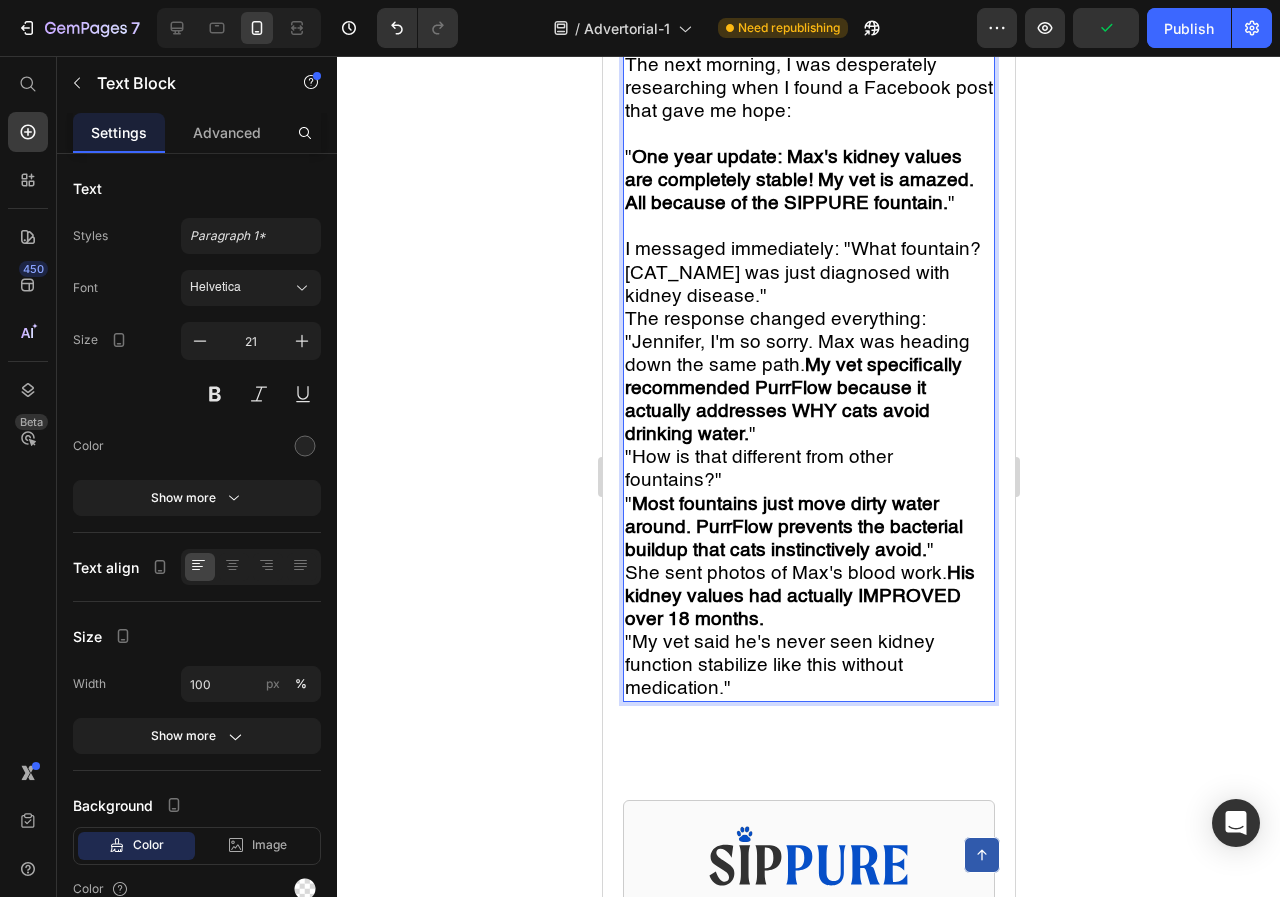 click on "I messaged immediately: "What fountain? [CAT_NAME] was just diagnosed with kidney disease."" at bounding box center [802, 272] 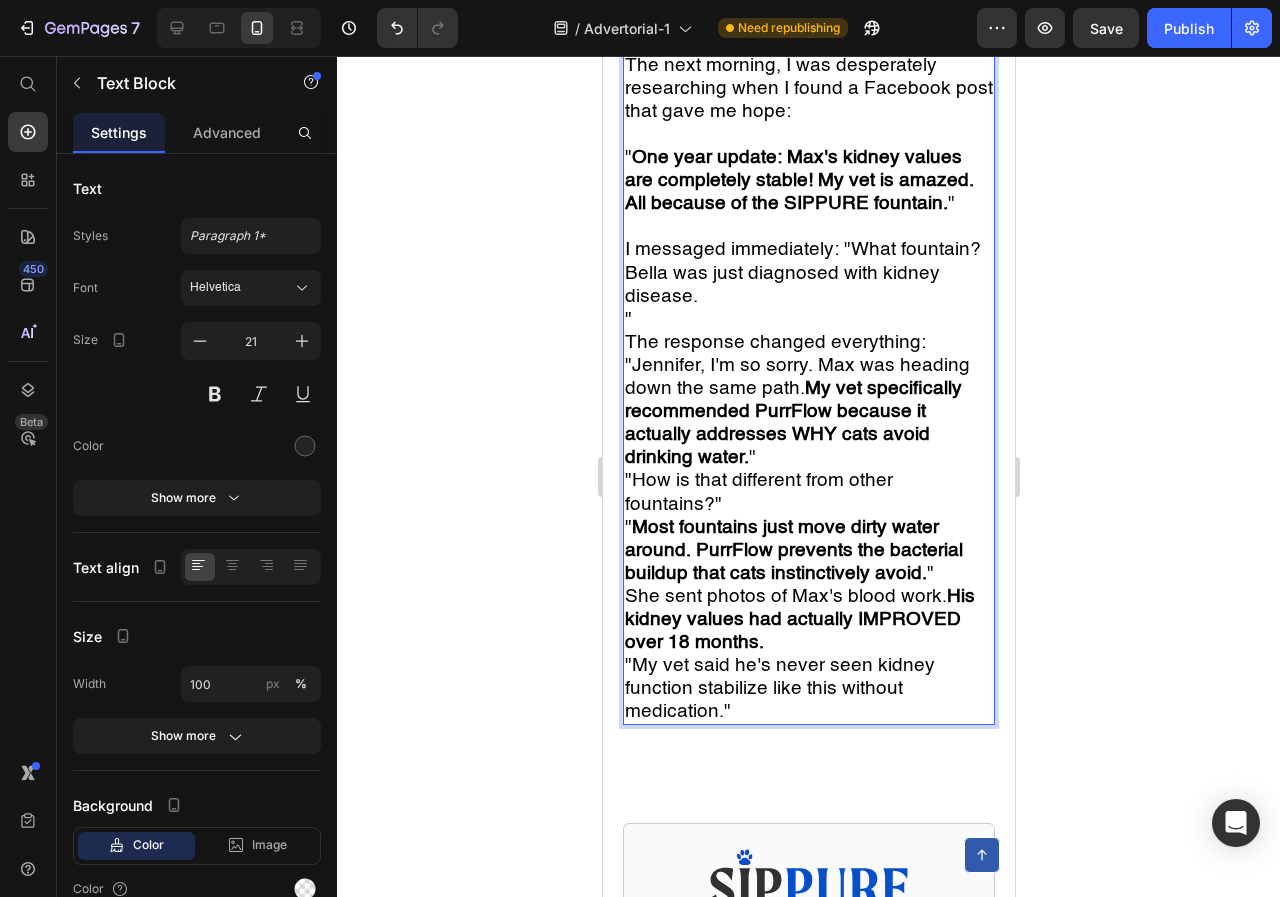 click on """ at bounding box center (808, 319) 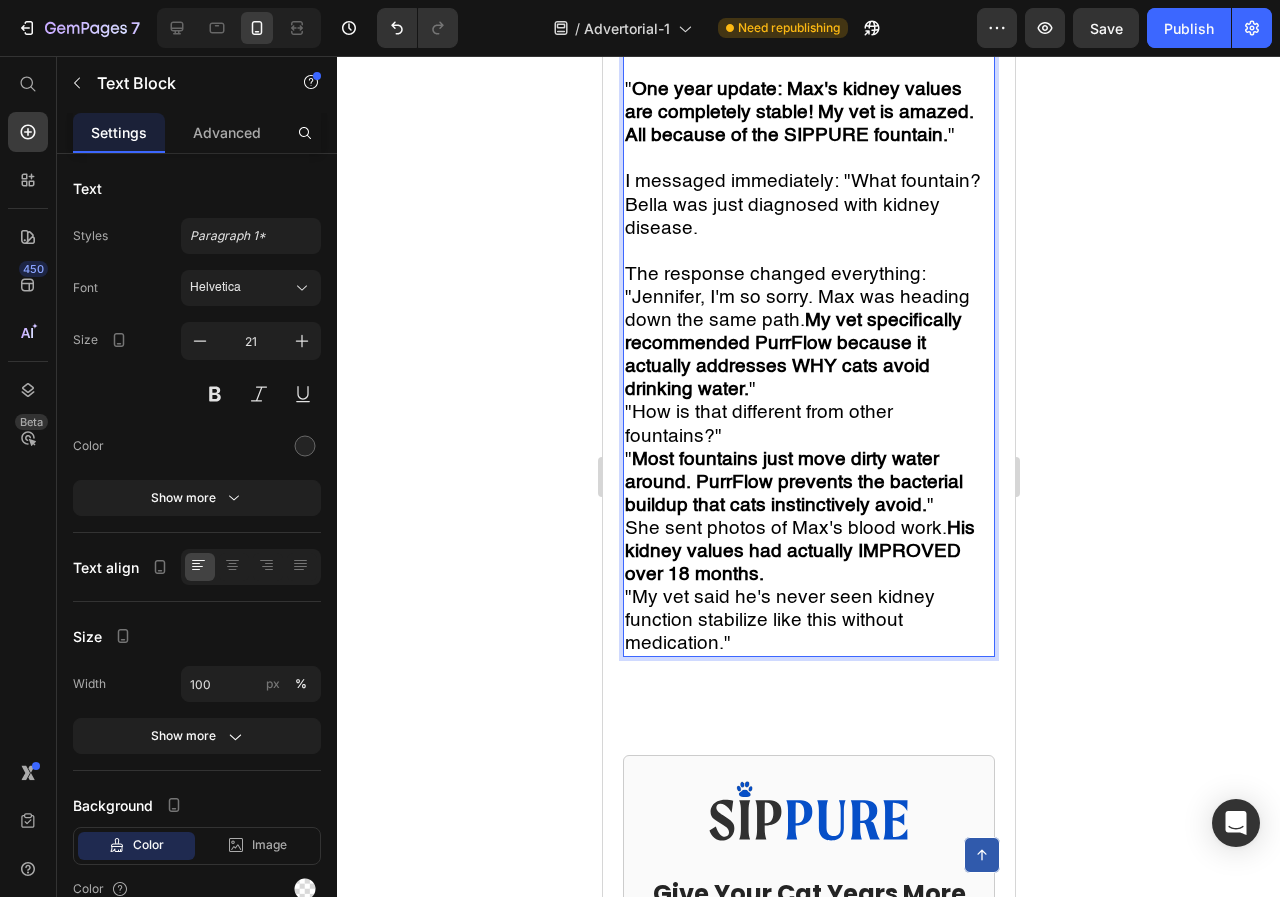 scroll, scrollTop: 4715, scrollLeft: 0, axis: vertical 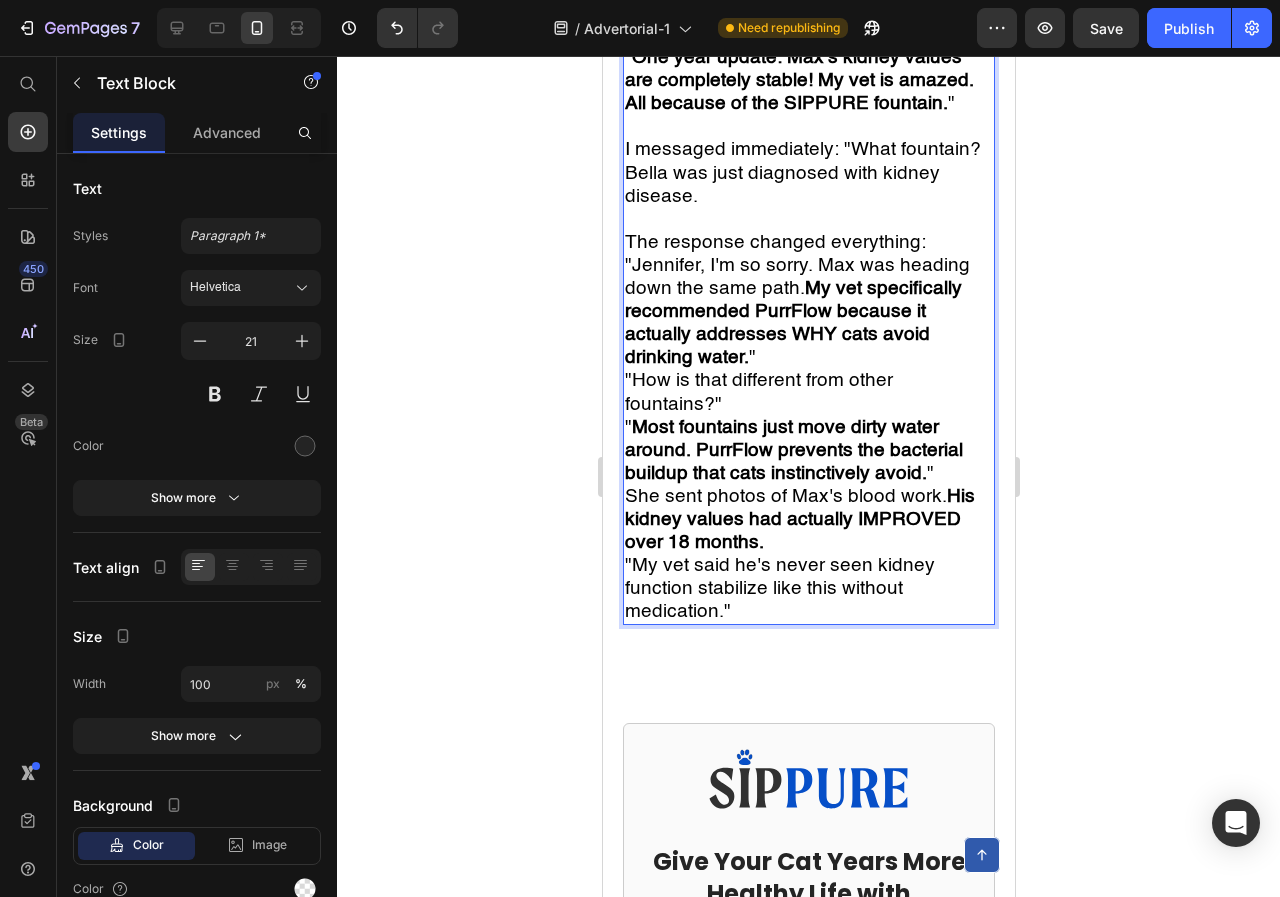 click on "The response changed everything:" at bounding box center (774, 242) 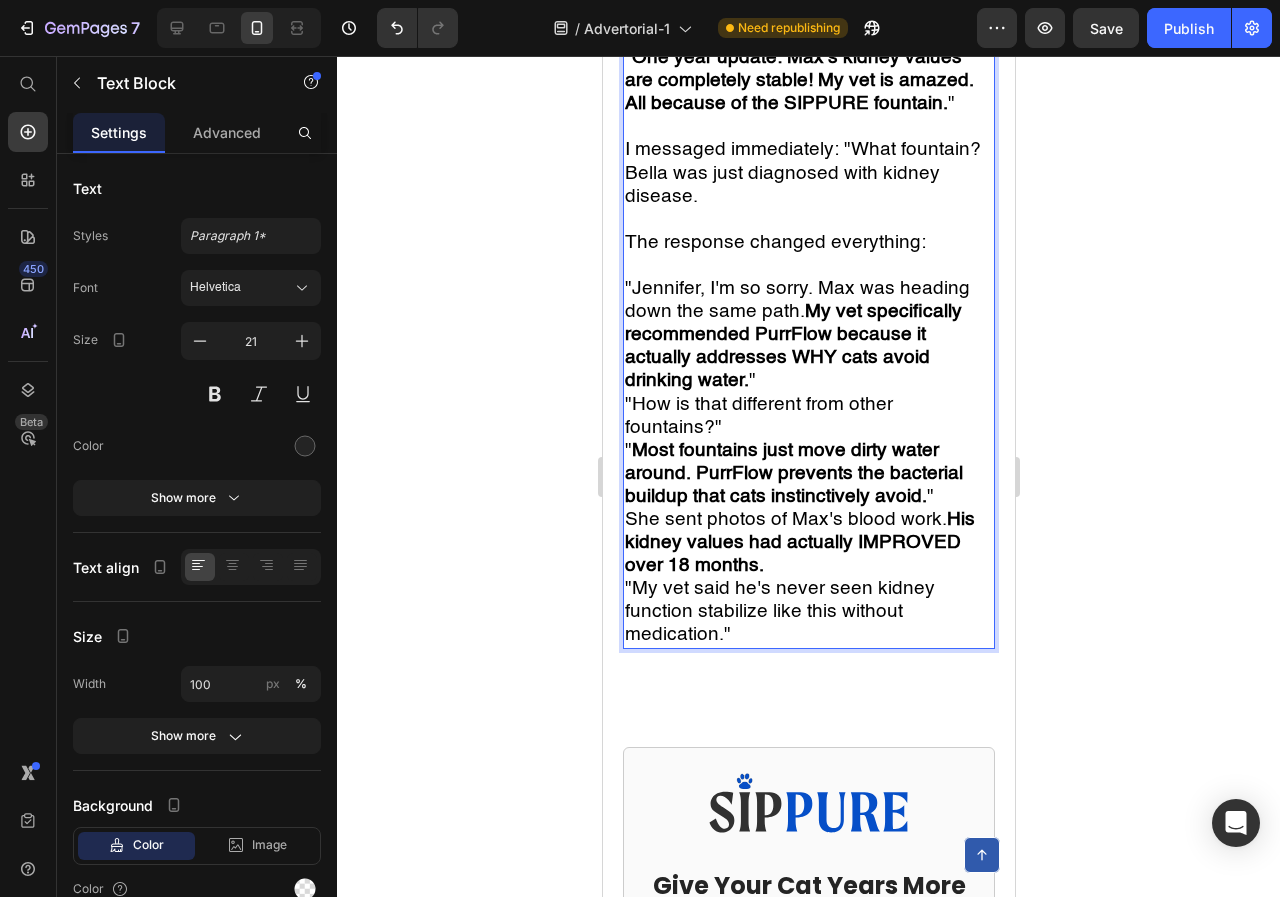 click at bounding box center [808, 219] 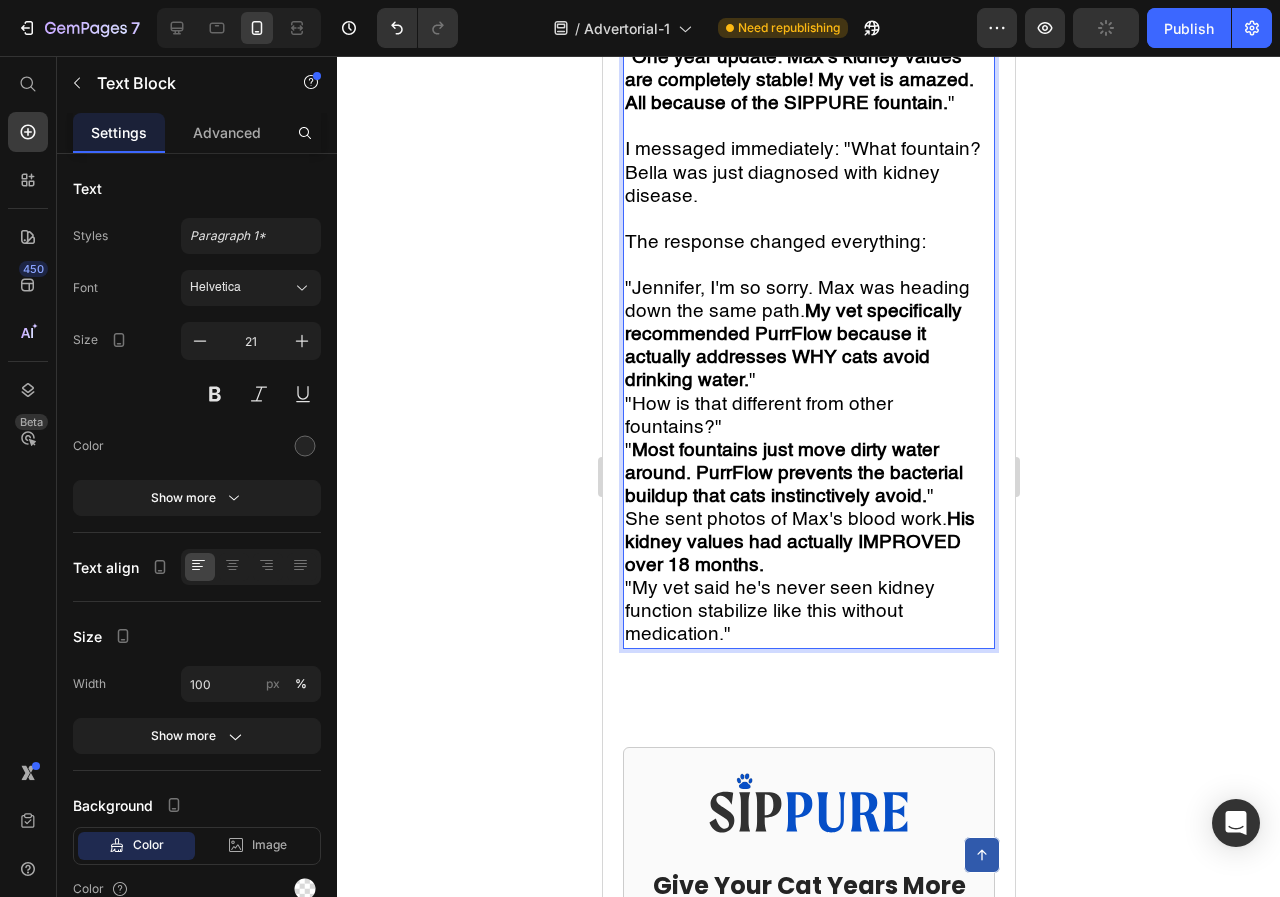 scroll, scrollTop: 4815, scrollLeft: 0, axis: vertical 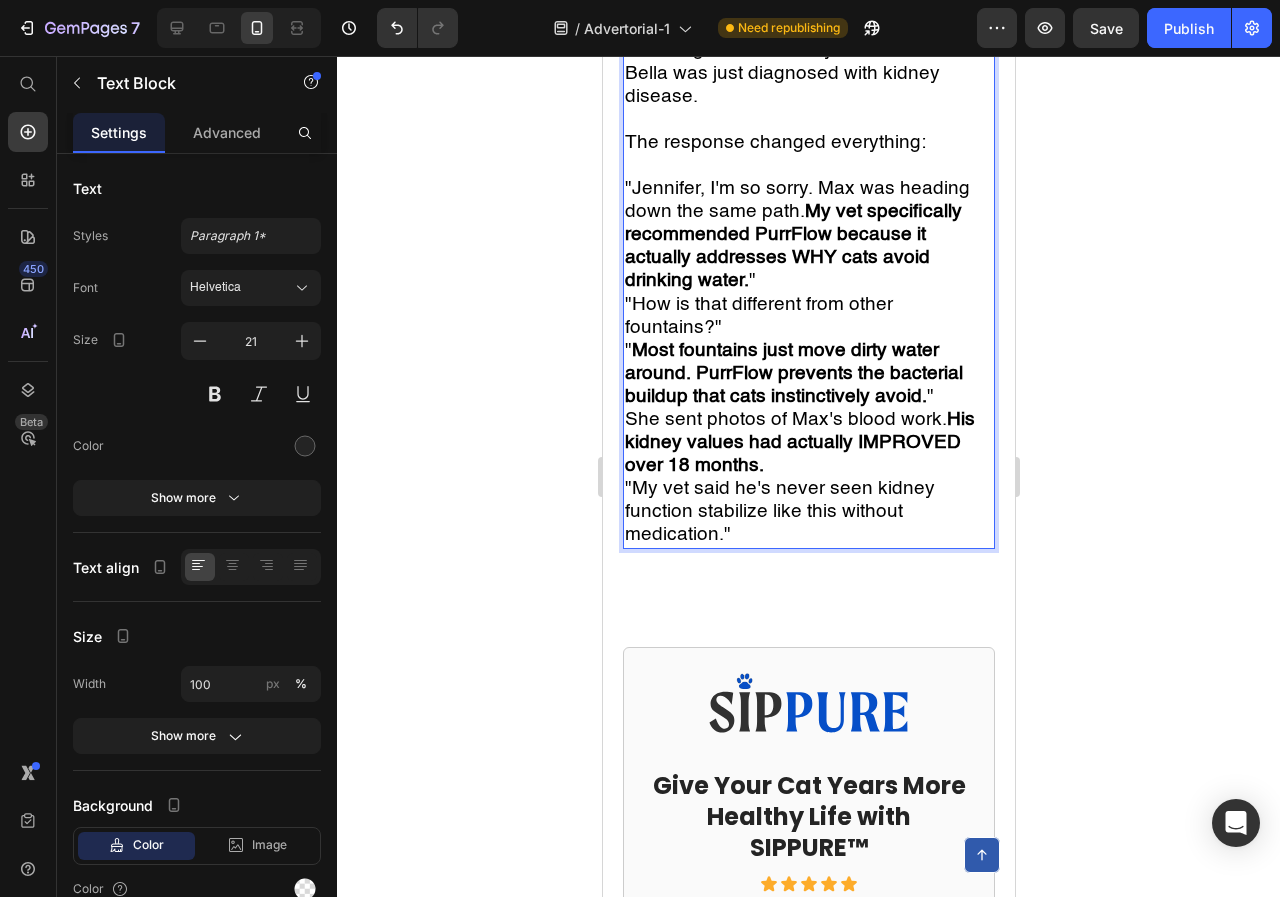 click on ""[FIRST], I'm so sorry. [CAT_NAME] was heading down the same path. My vet specifically recommended PurrFlow because it actually addresses WHY cats avoid drinking water. "" at bounding box center [808, 234] 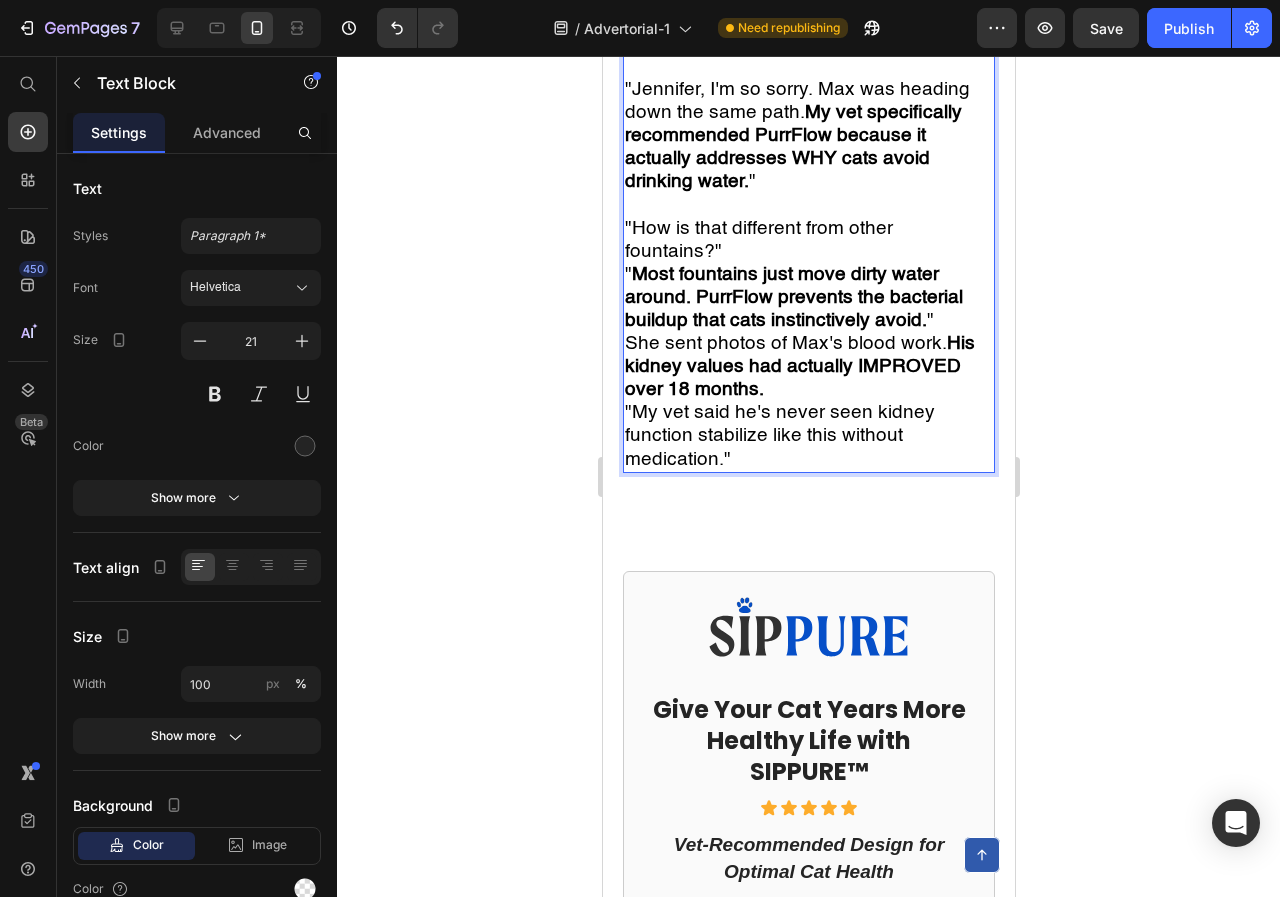 scroll, scrollTop: 4915, scrollLeft: 0, axis: vertical 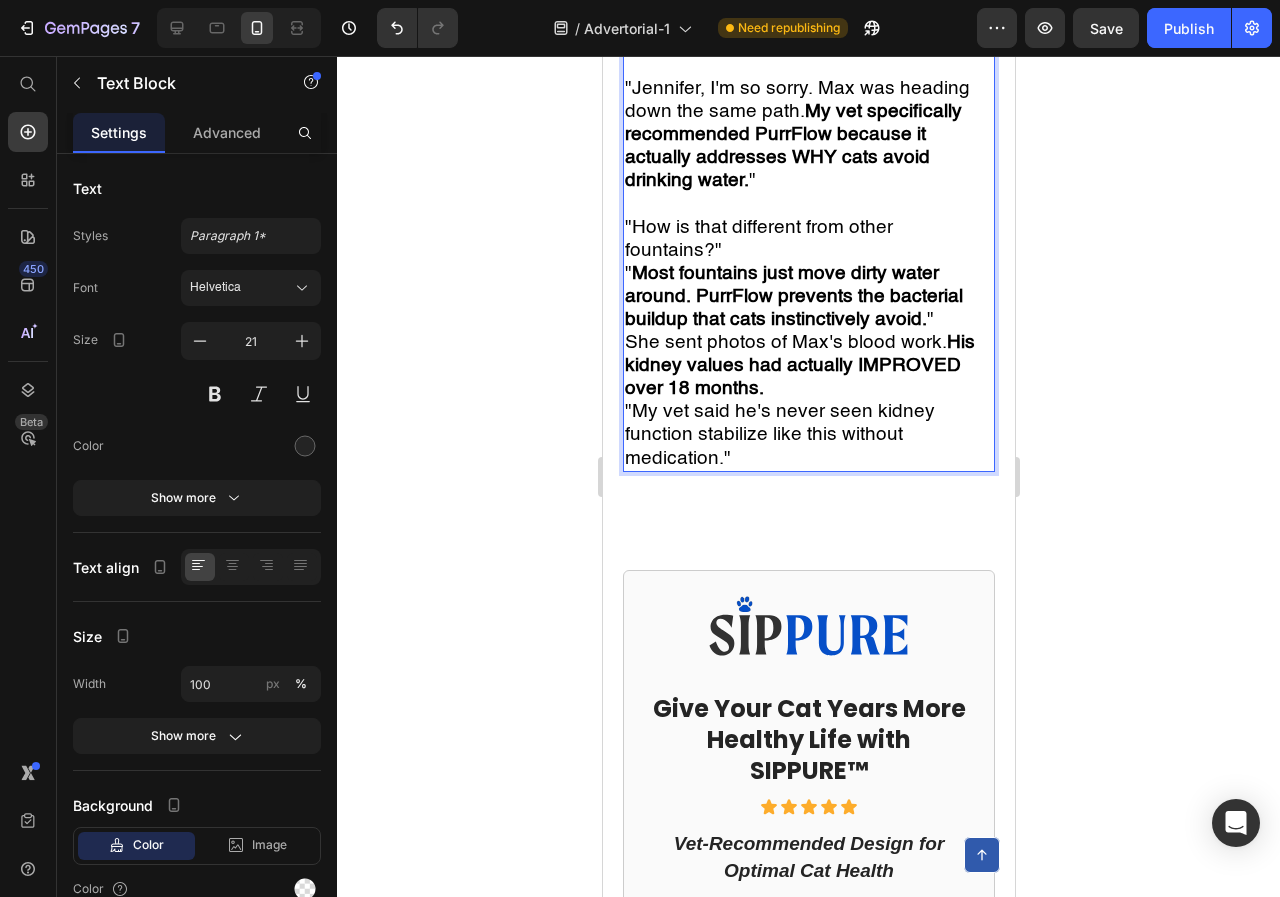 click on "My vet specifically recommended PurrFlow because it actually addresses WHY cats avoid drinking water." at bounding box center [792, 146] 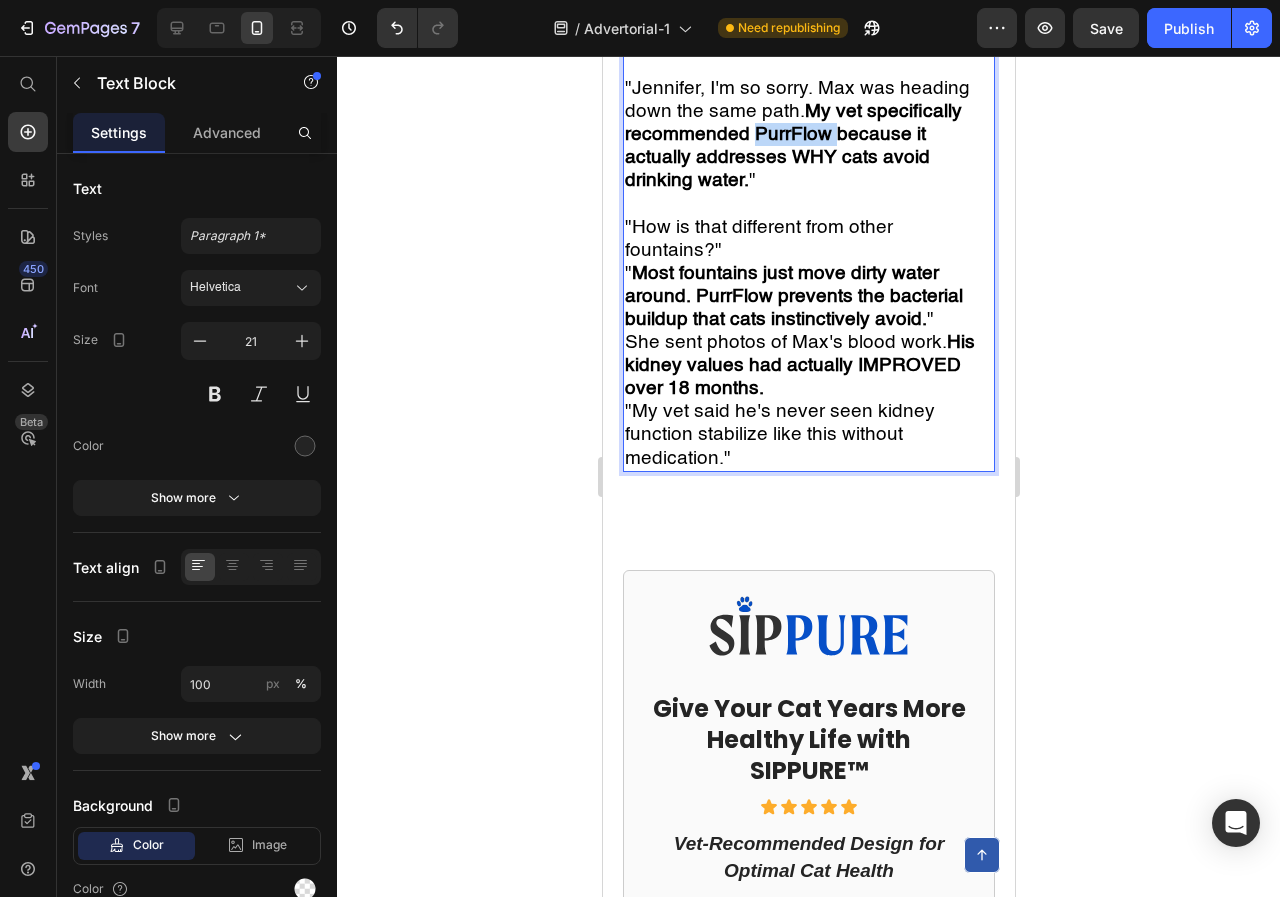 click on "My vet specifically recommended PurrFlow because it actually addresses WHY cats avoid drinking water." at bounding box center (792, 146) 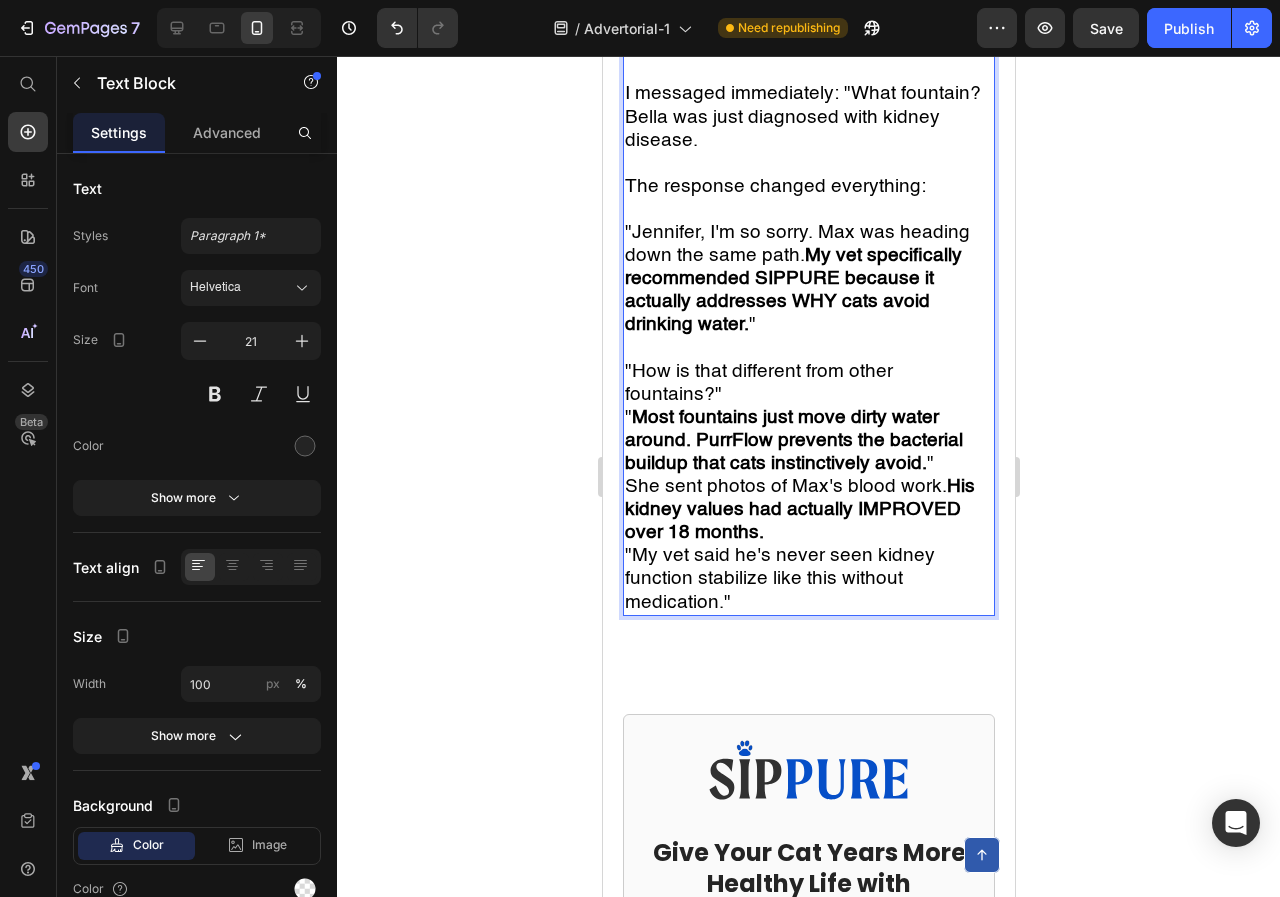 scroll, scrollTop: 4715, scrollLeft: 0, axis: vertical 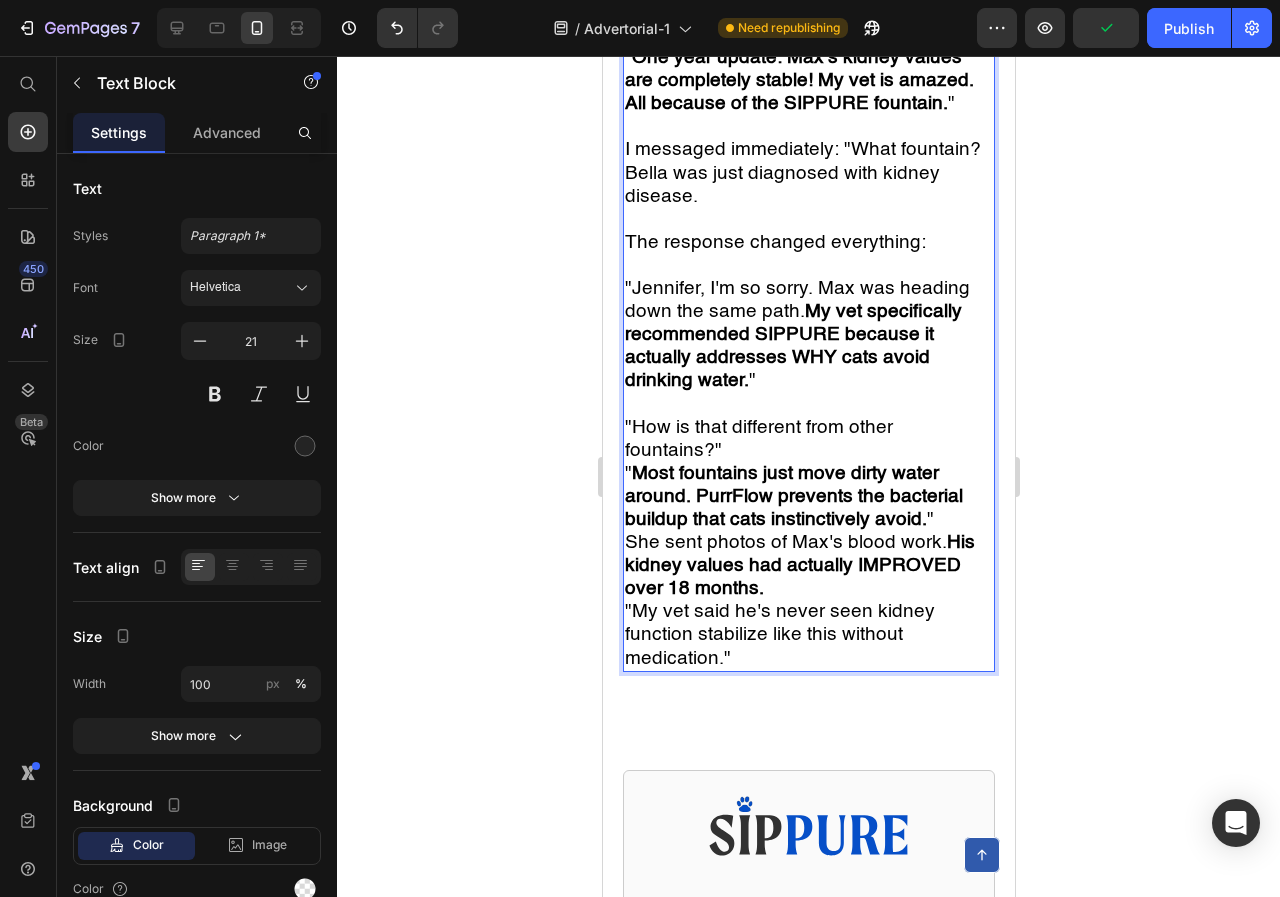 click on "One year update: Max's kidney values are completely stable! My vet is amazed. All because of the SIPPURE fountain." at bounding box center [798, 80] 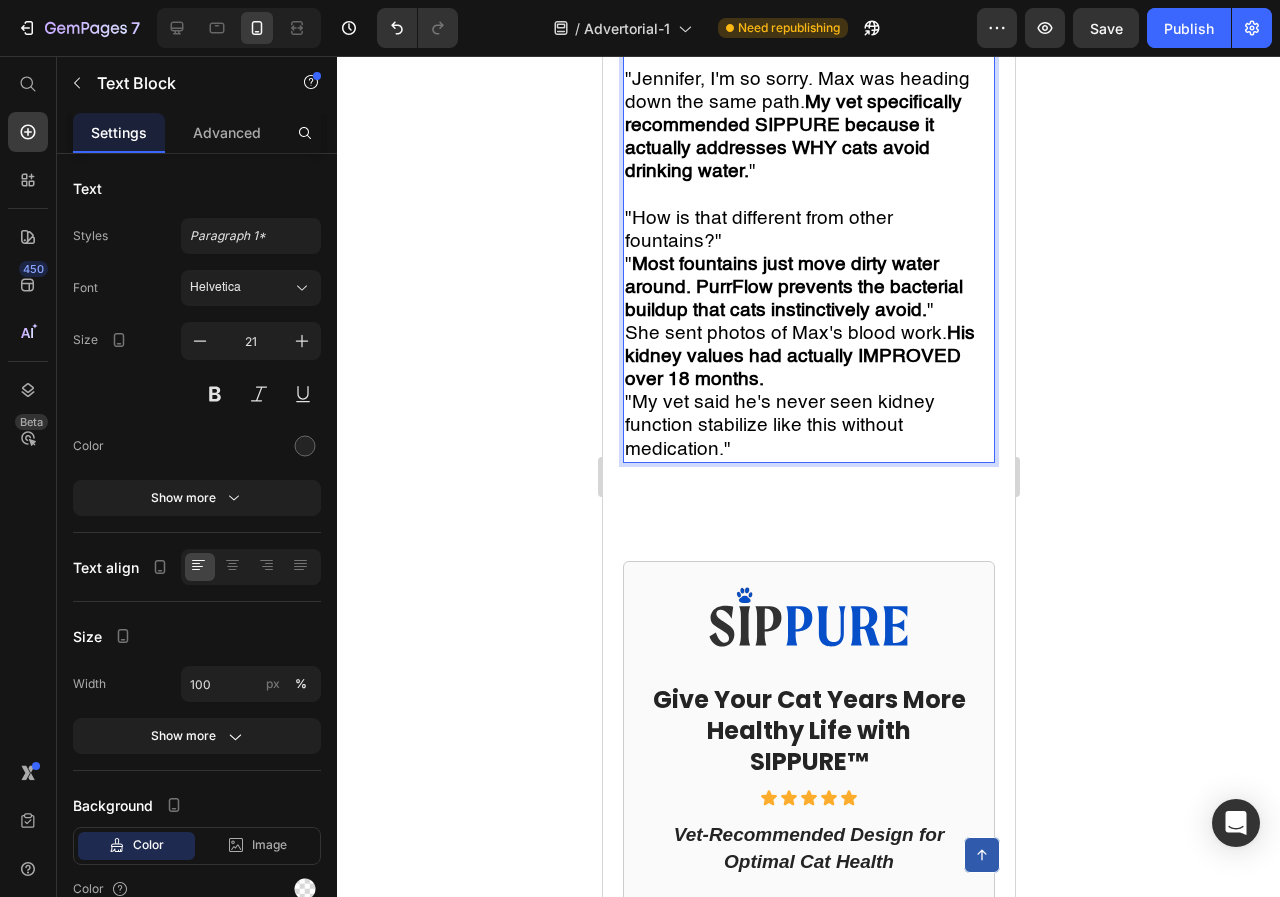 scroll, scrollTop: 4915, scrollLeft: 0, axis: vertical 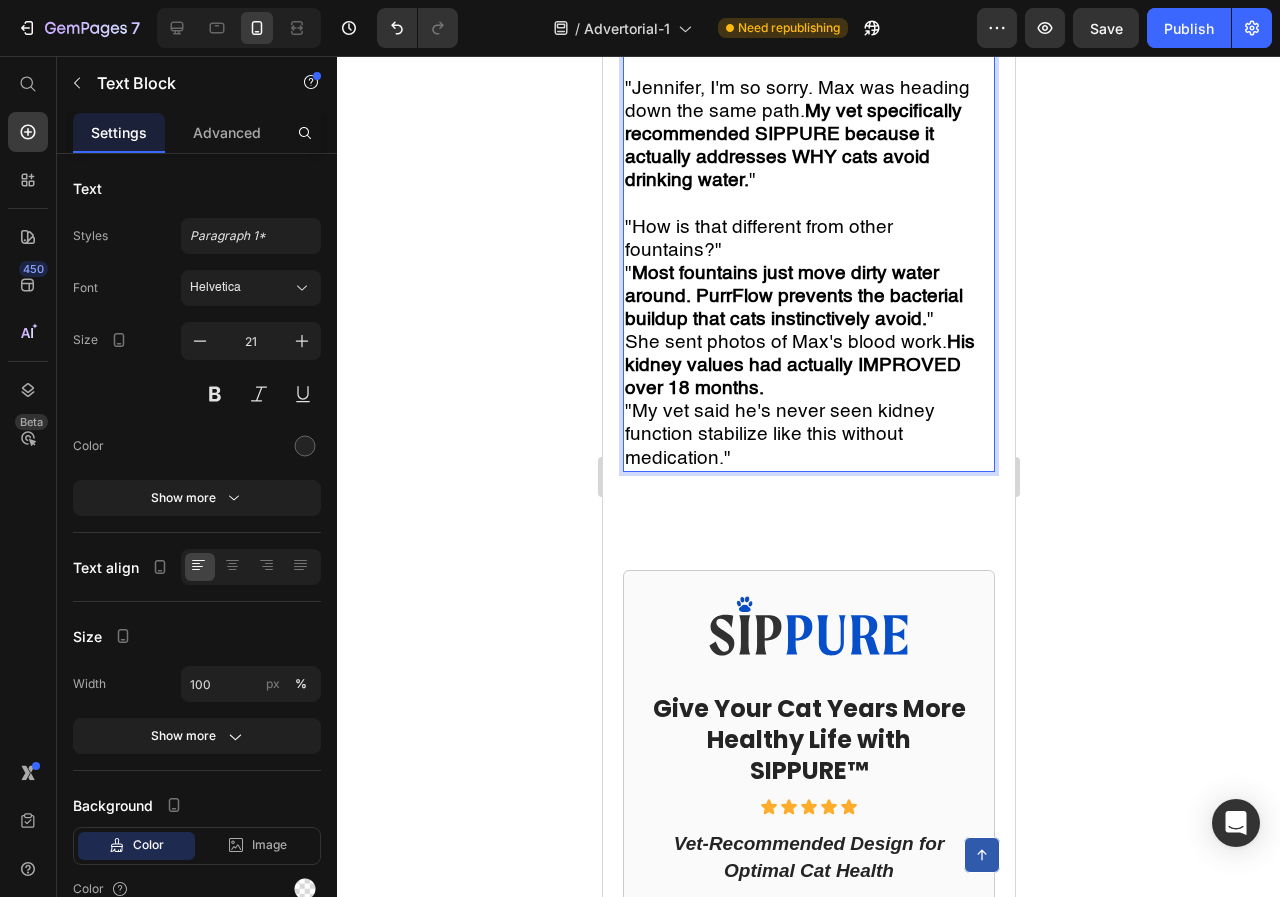 click on ""How is that different from other fountains?"" at bounding box center (808, 239) 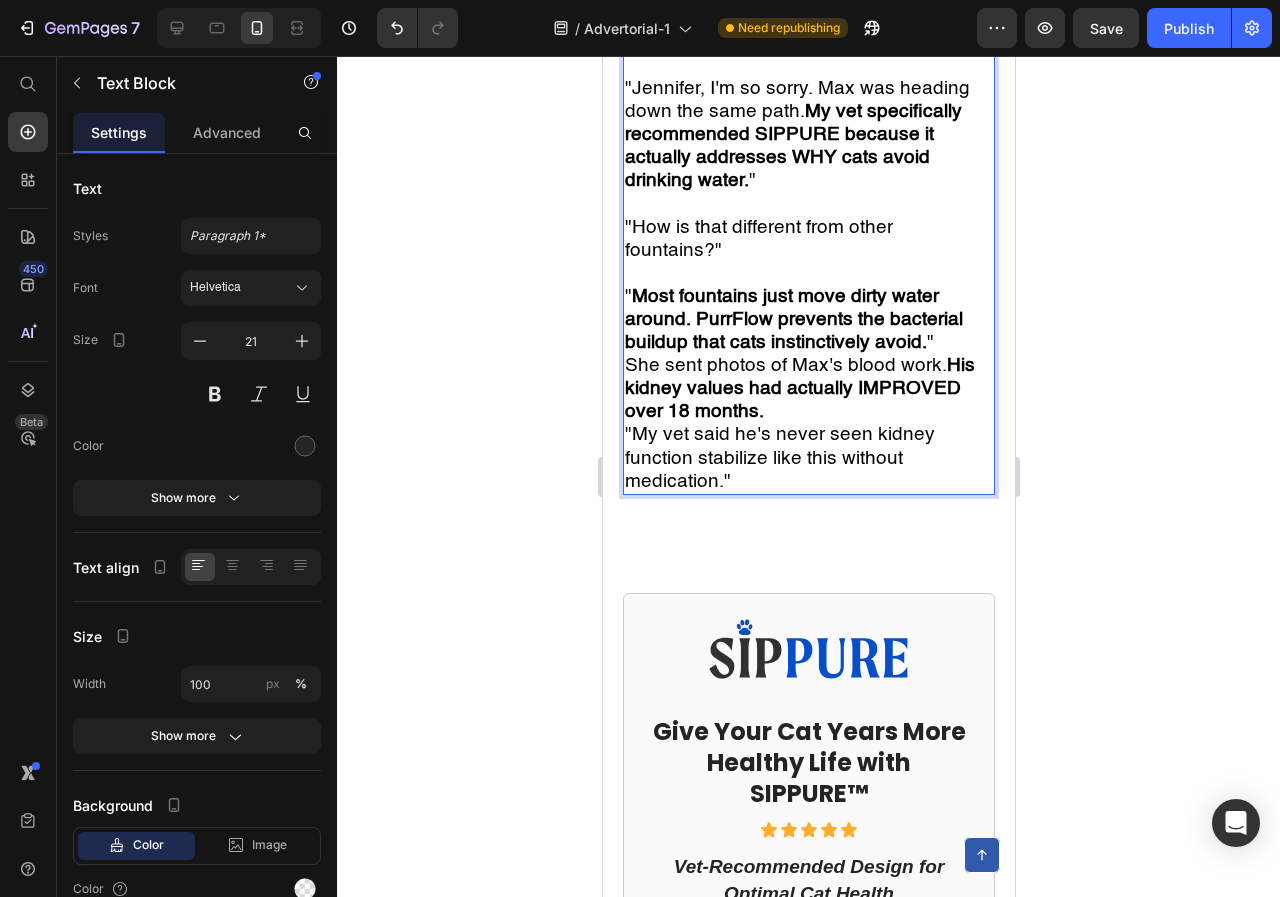 scroll, scrollTop: 5015, scrollLeft: 0, axis: vertical 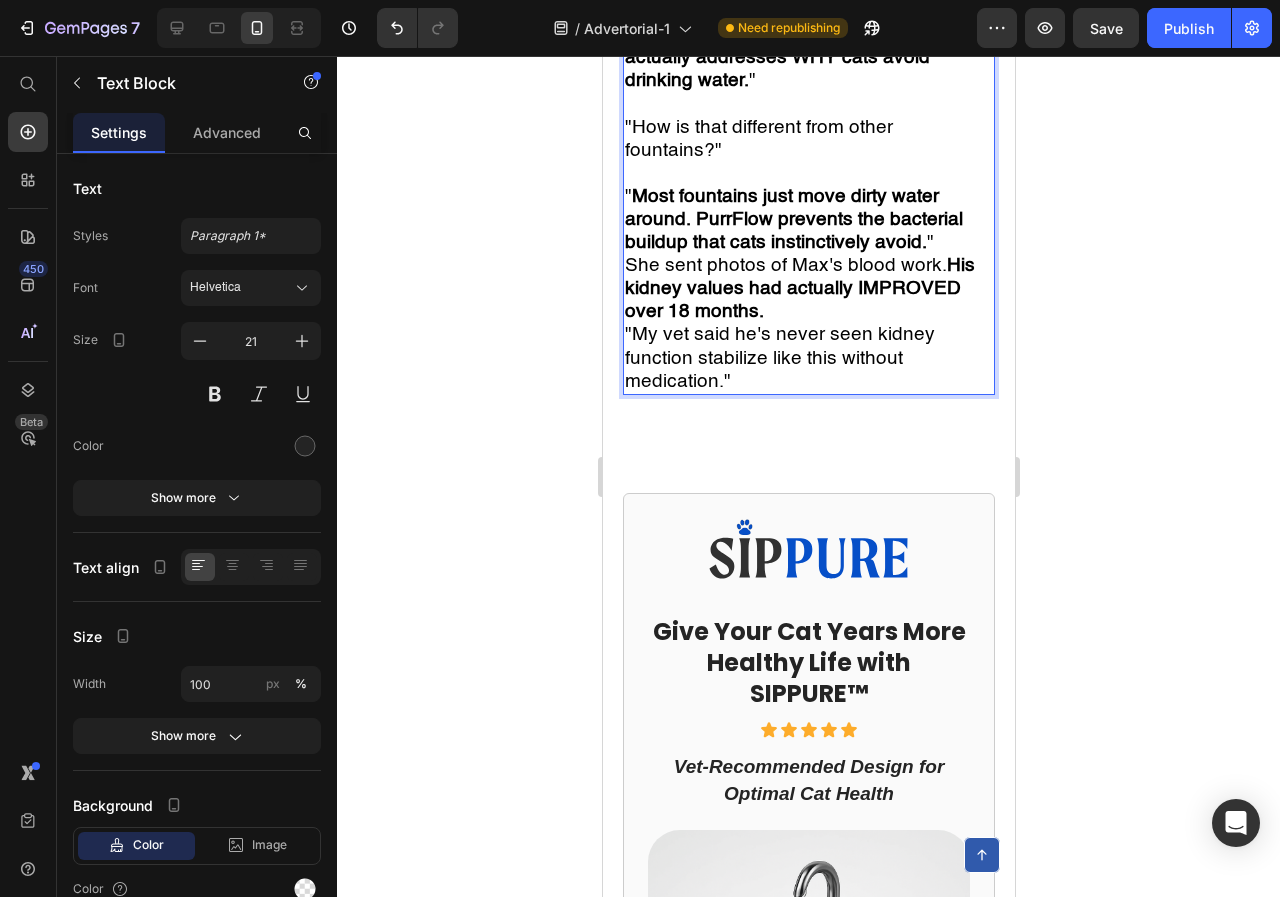 click on "" Most fountains just move dirty water around. PurrFlow prevents the bacterial buildup that cats instinctively avoid. "" at bounding box center [808, 219] 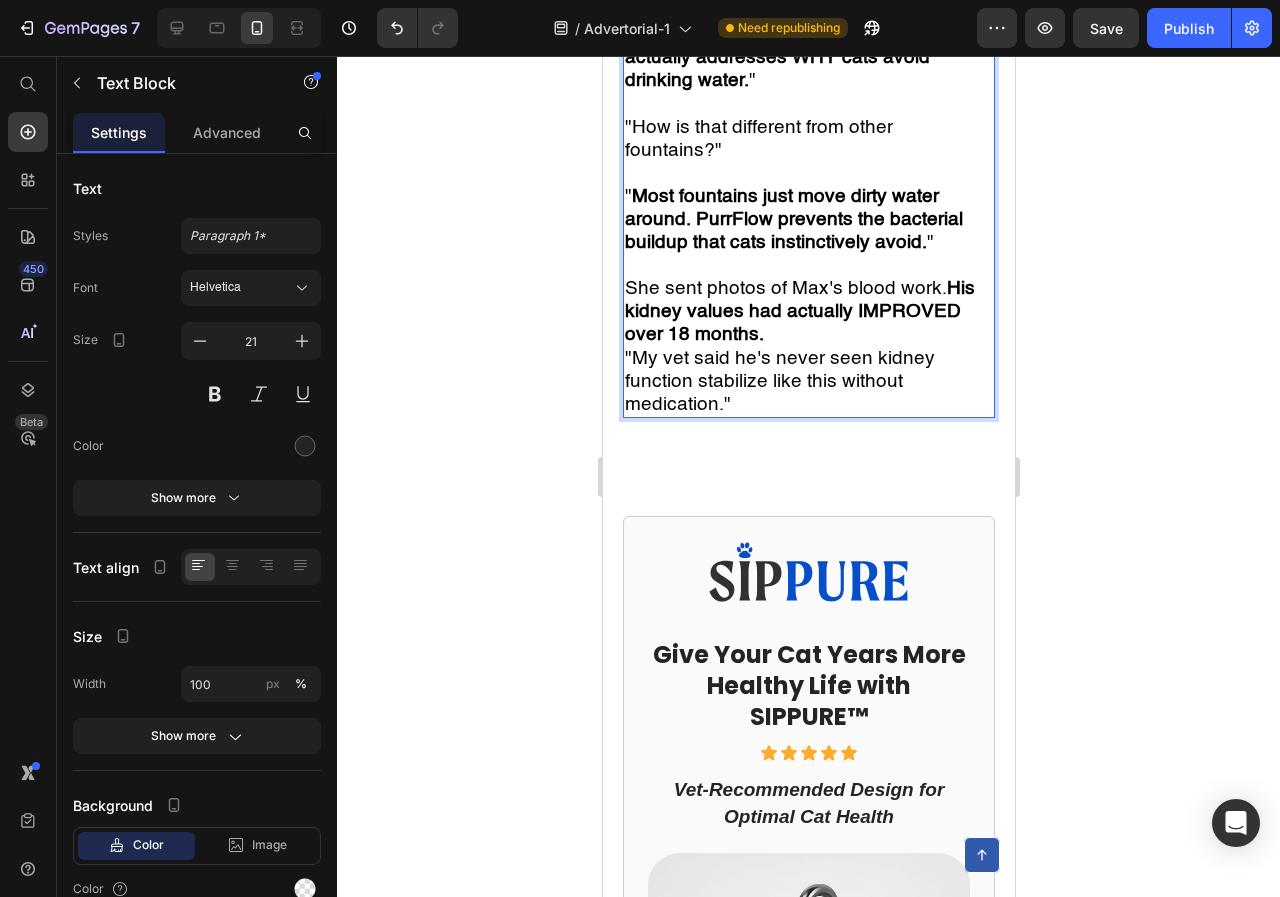 click on "Most fountains just move dirty water around. PurrFlow prevents the bacterial buildup that cats instinctively avoid." at bounding box center (793, 219) 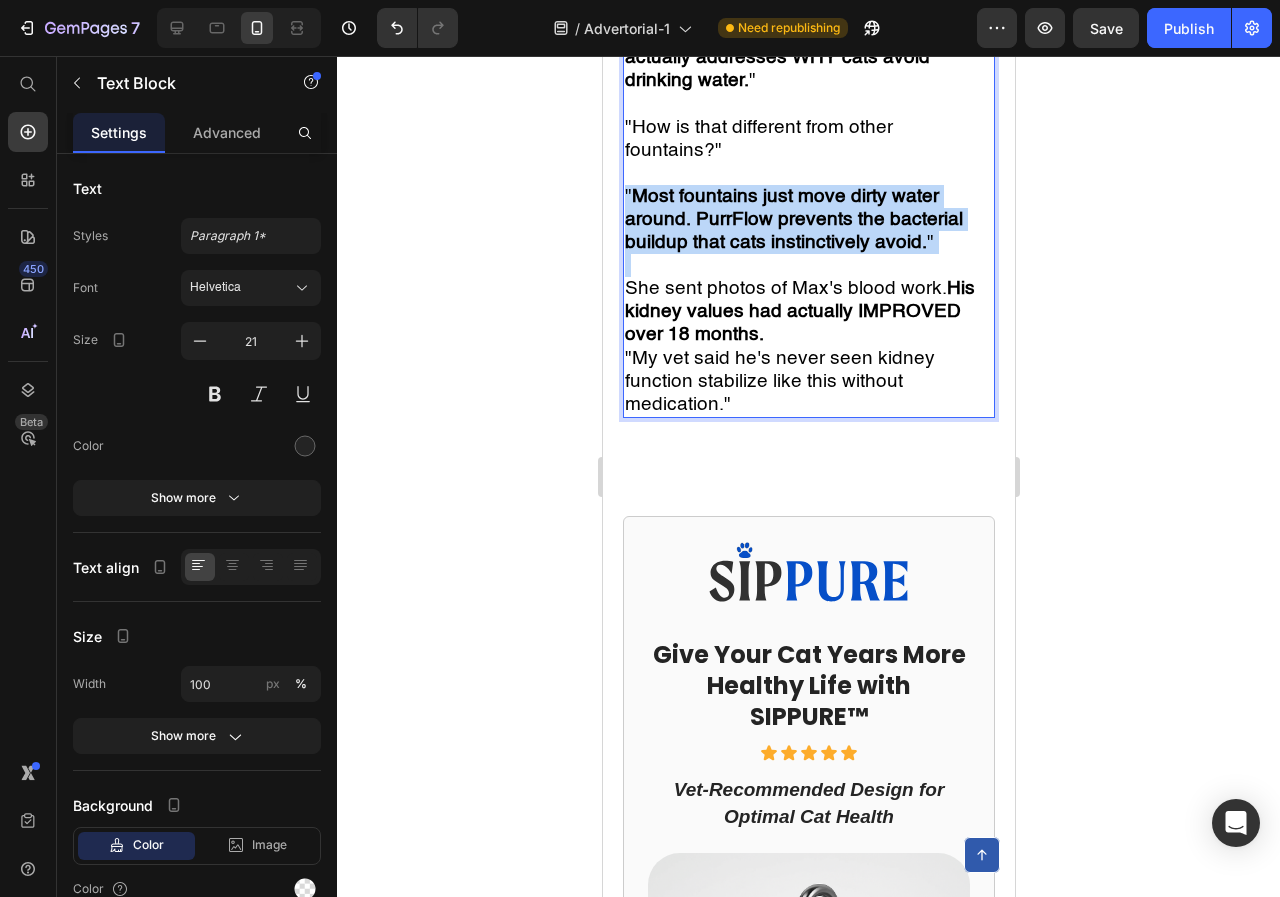 click on "Most fountains just move dirty water around. PurrFlow prevents the bacterial buildup that cats instinctively avoid." at bounding box center (793, 219) 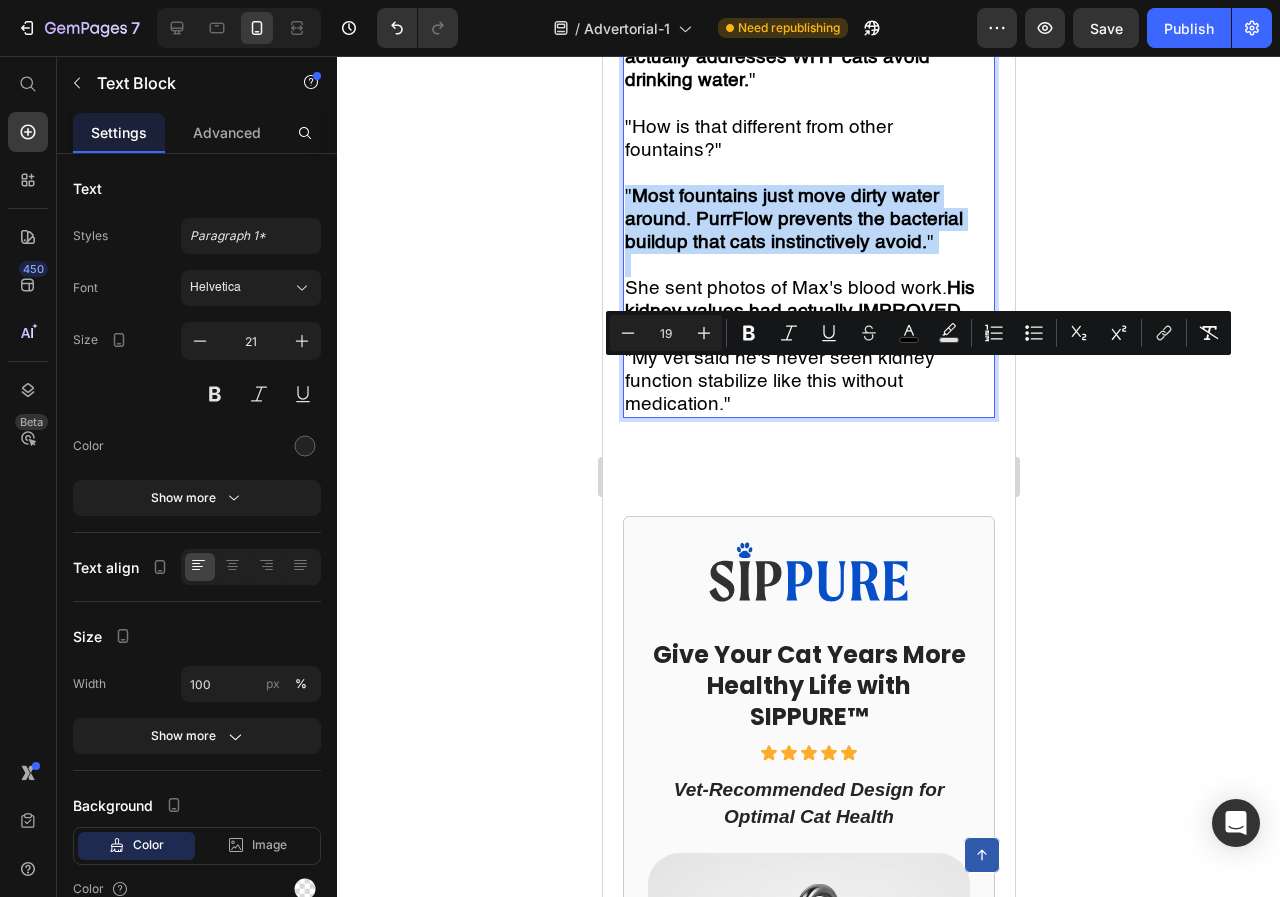 click on "Most fountains just move dirty water around. PurrFlow prevents the bacterial buildup that cats instinctively avoid." at bounding box center (793, 219) 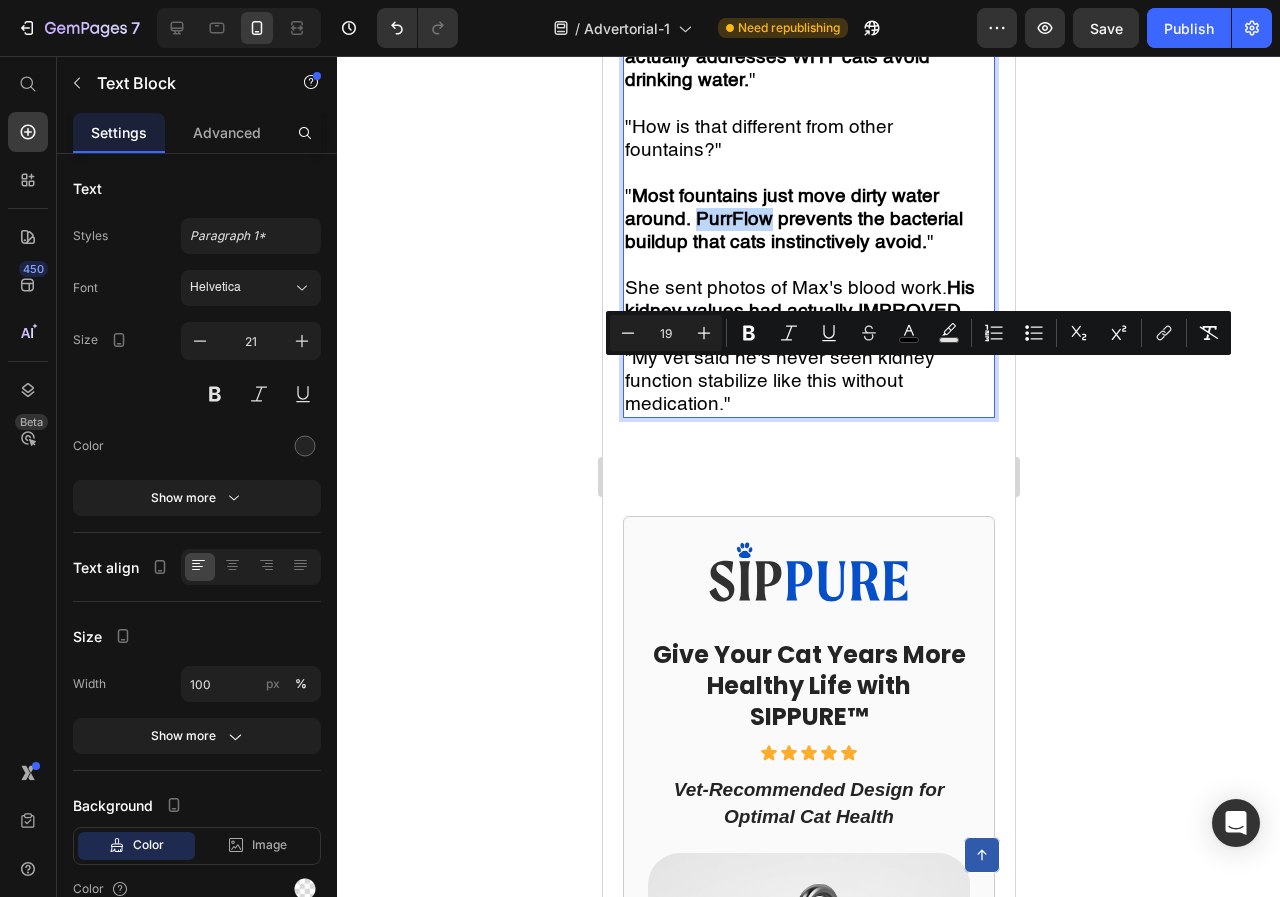 click on "Most fountains just move dirty water around. PurrFlow prevents the bacterial buildup that cats instinctively avoid." at bounding box center (793, 219) 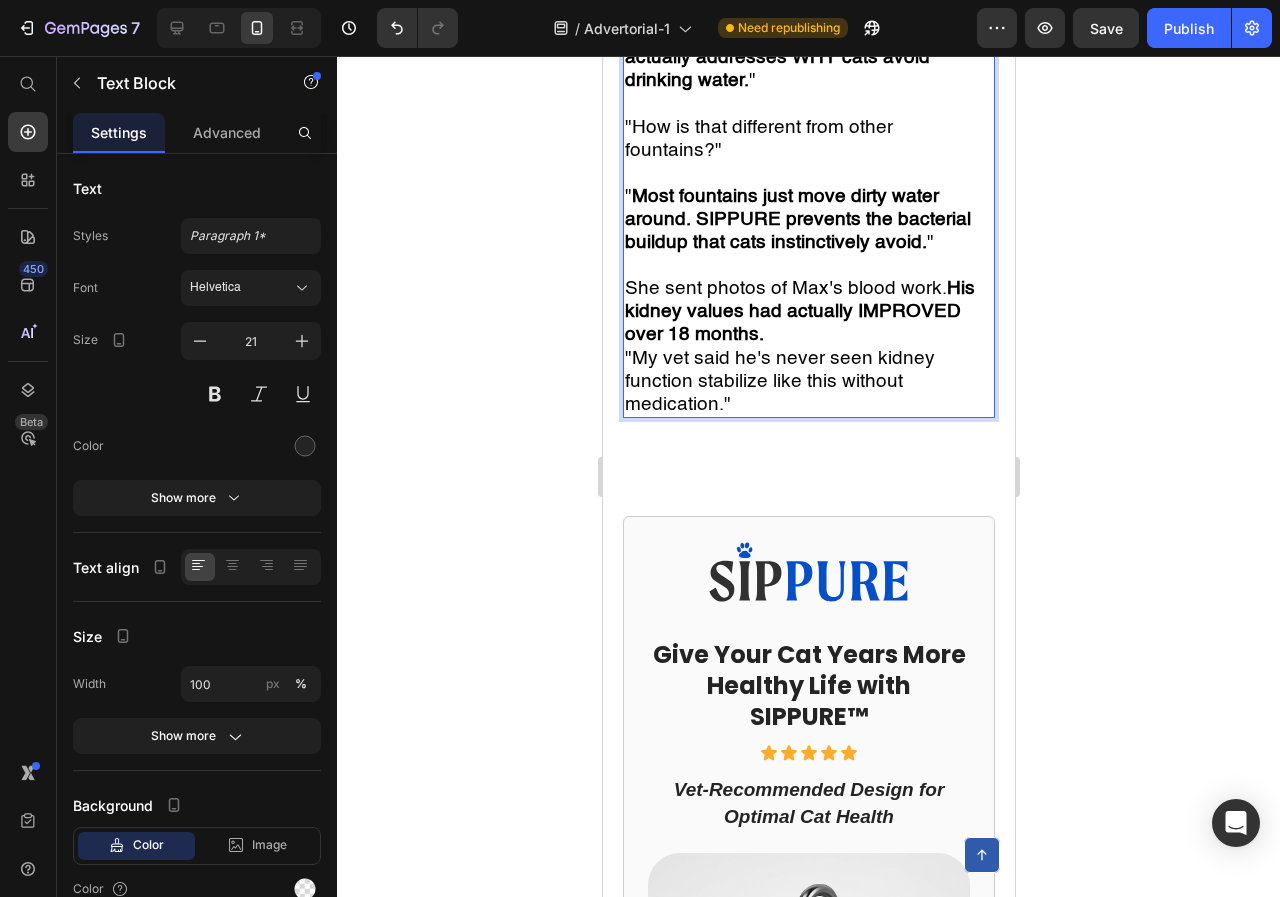 click on "She sent photos of [CAT_NAME]'s blood work. His kidney values had actually IMPROVED over 18 months." at bounding box center [808, 311] 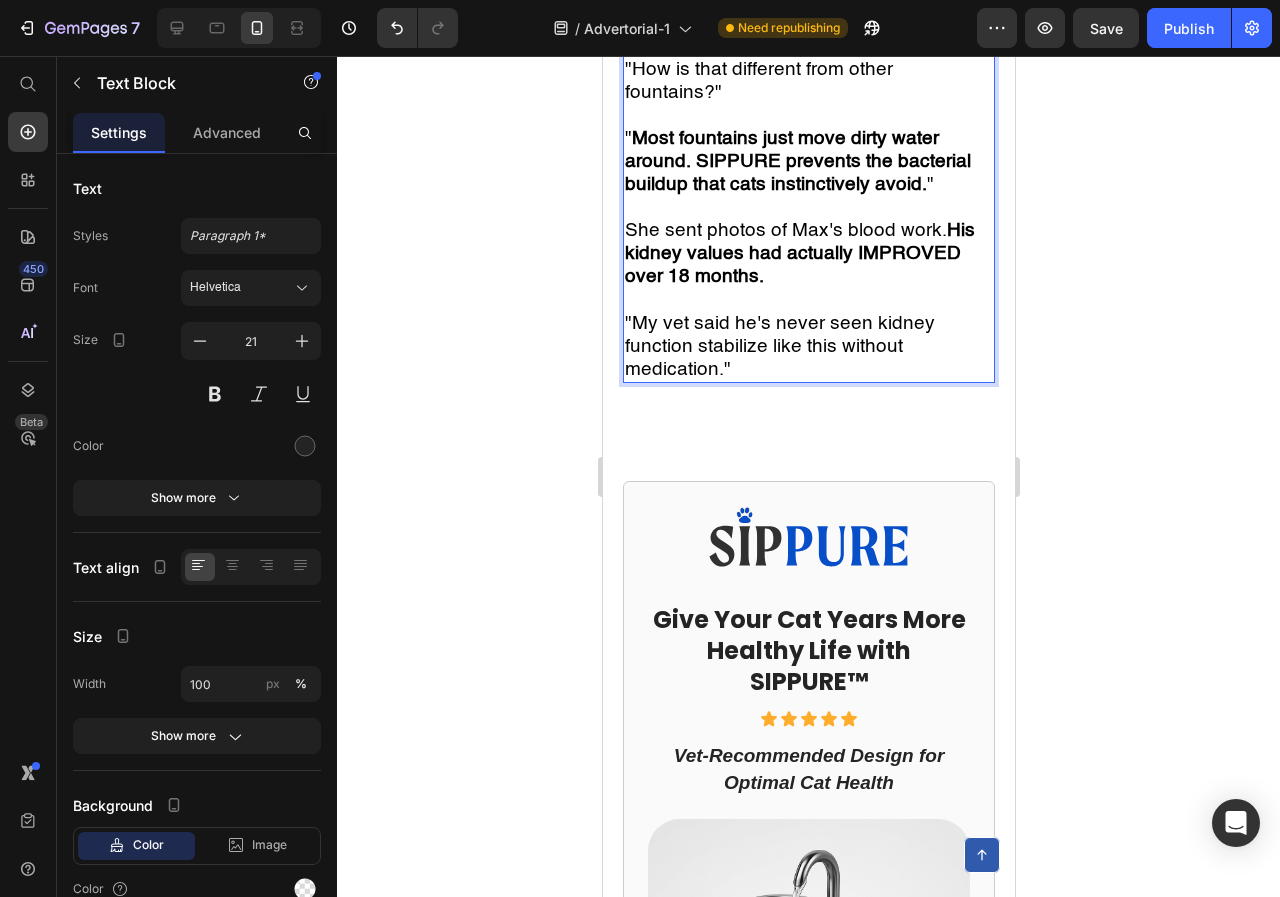 scroll, scrollTop: 5115, scrollLeft: 0, axis: vertical 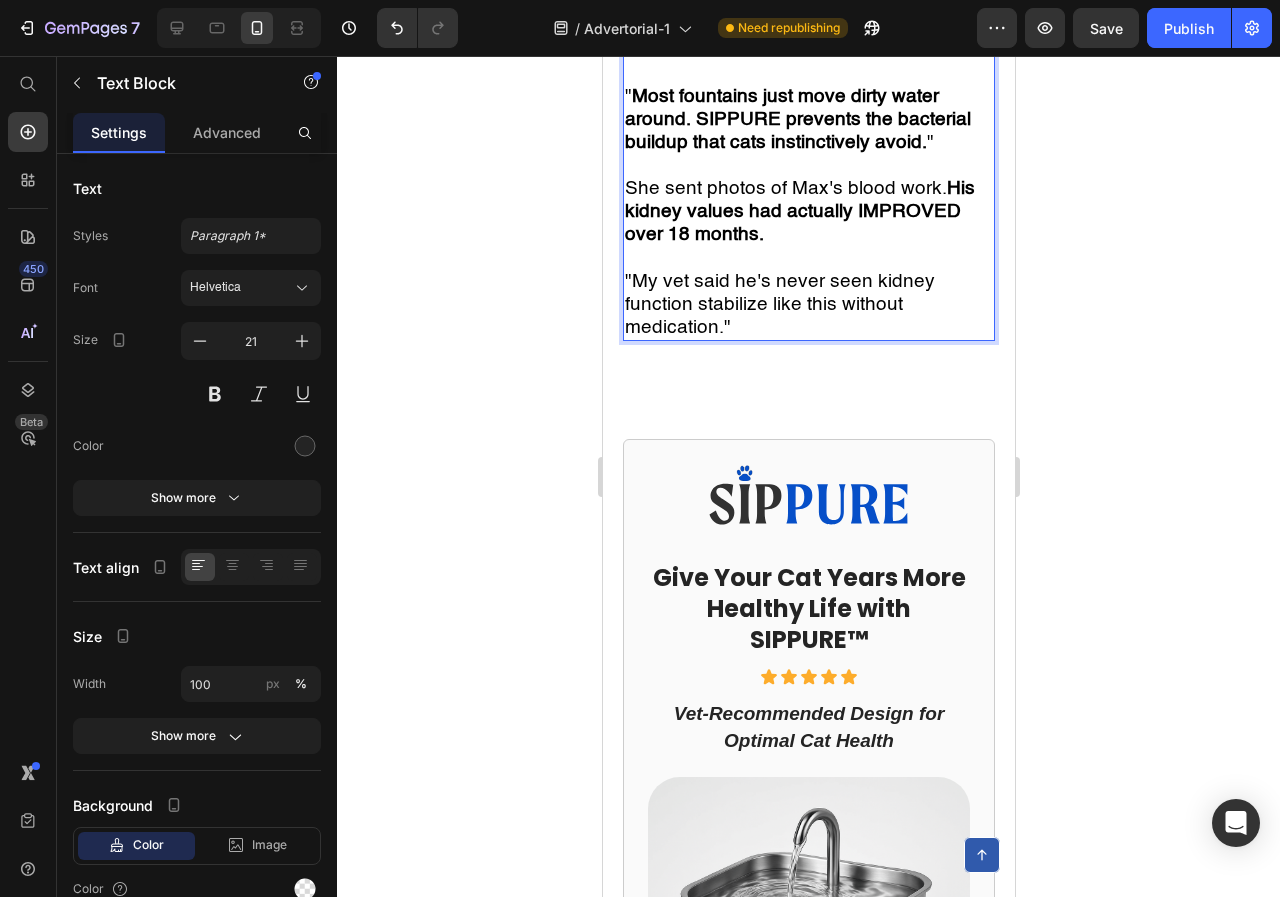 click on ""My vet said he's never seen kidney function stabilize like this without medication."" at bounding box center (808, 304) 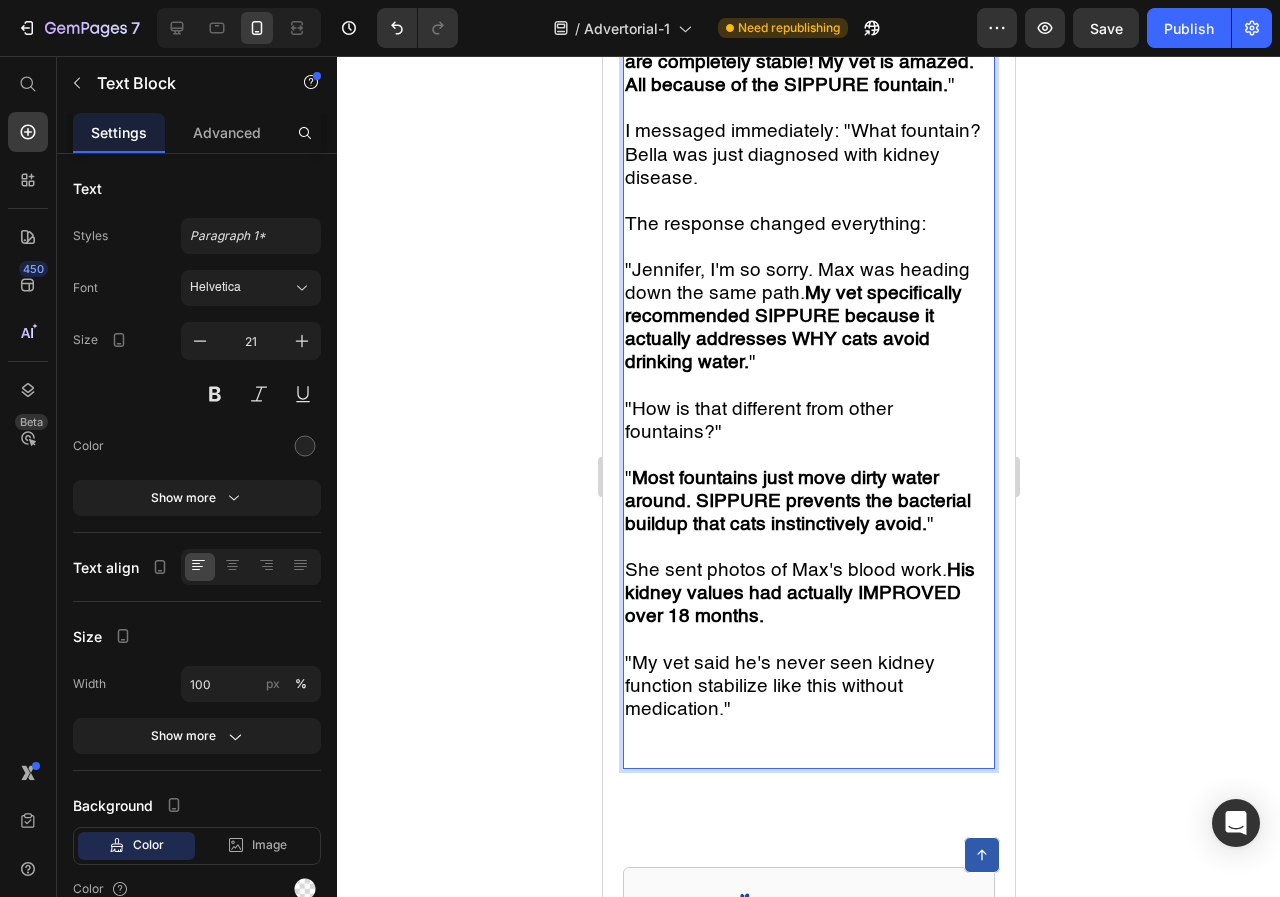 scroll, scrollTop: 4715, scrollLeft: 0, axis: vertical 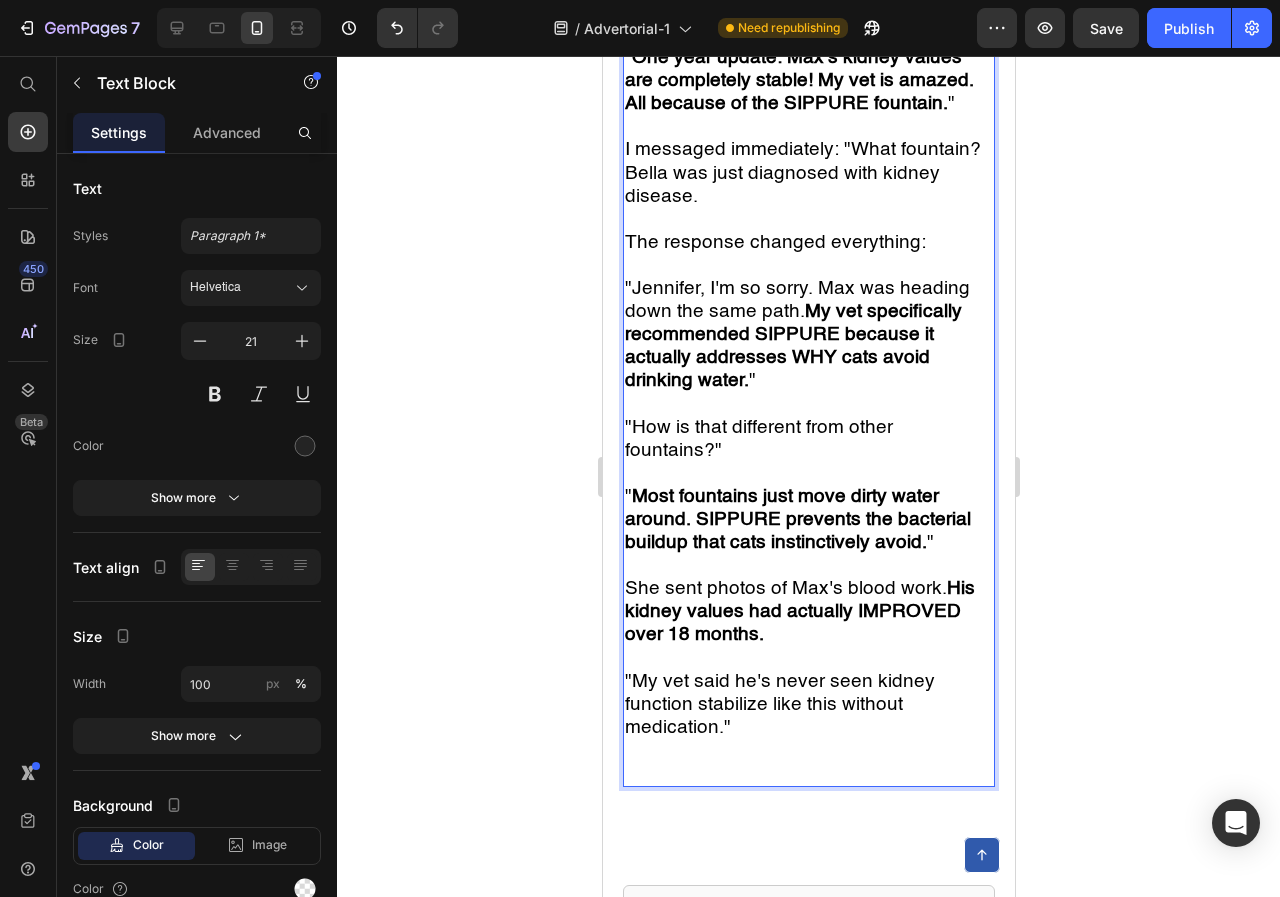 click on "One year update: Max's kidney values are completely stable! My vet is amazed. All because of the SIPPURE fountain." at bounding box center [798, 80] 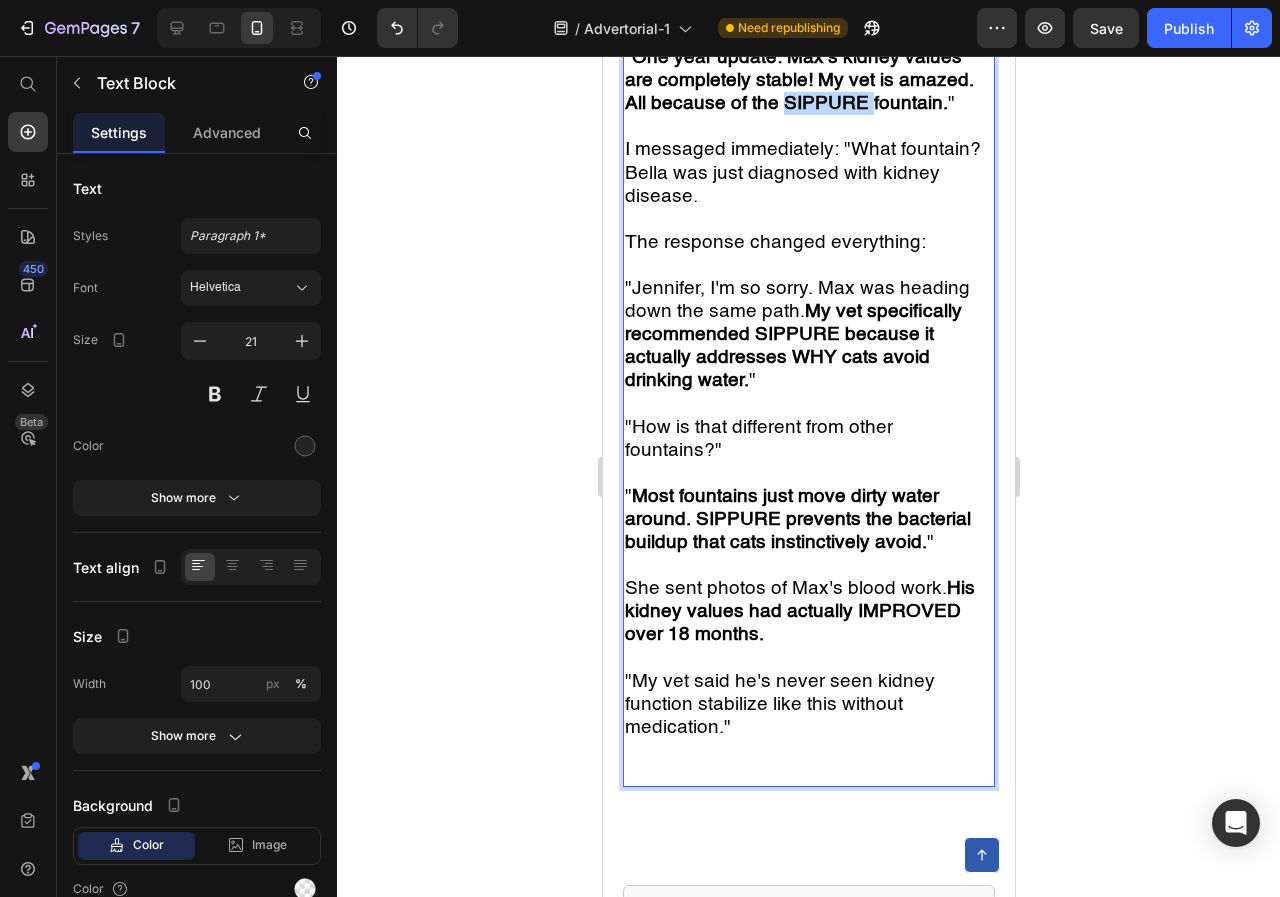 click on "One year update: Max's kidney values are completely stable! My vet is amazed. All because of the SIPPURE fountain." at bounding box center [798, 80] 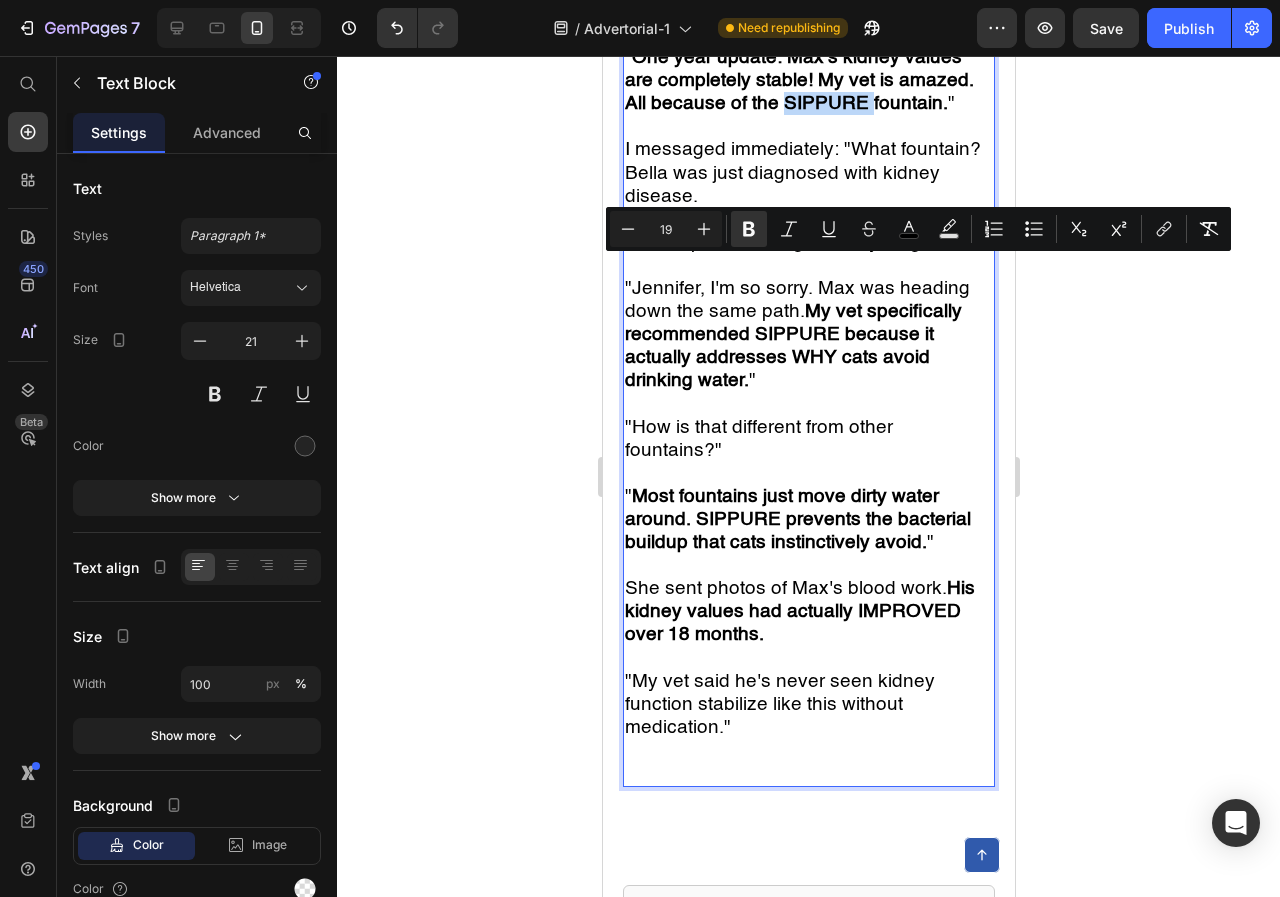 click on "One year update: Max's kidney values are completely stable! My vet is amazed. All because of the SIPPURE fountain." at bounding box center (798, 80) 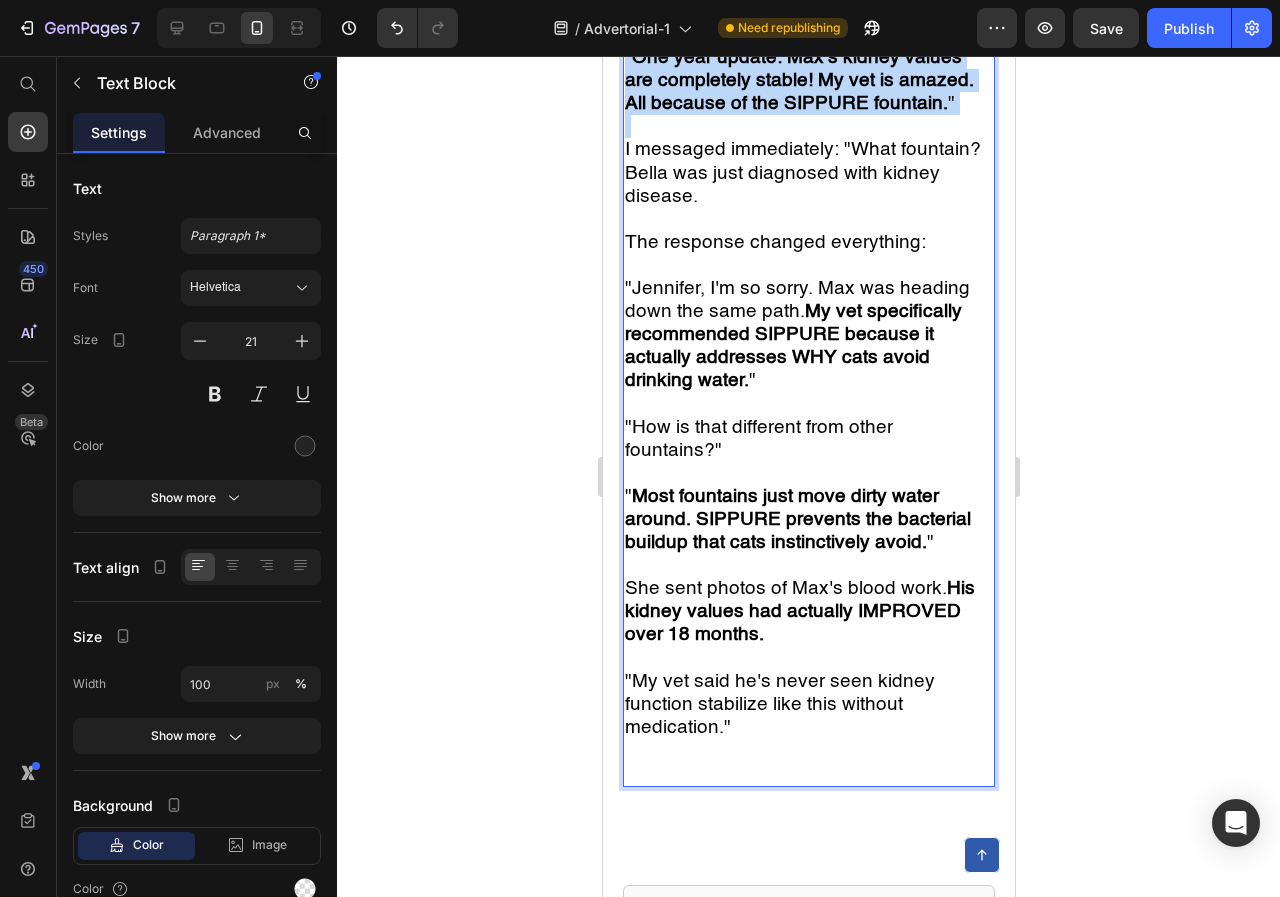 click on "One year update: Max's kidney values are completely stable! My vet is amazed. All because of the SIPPURE fountain." at bounding box center [798, 80] 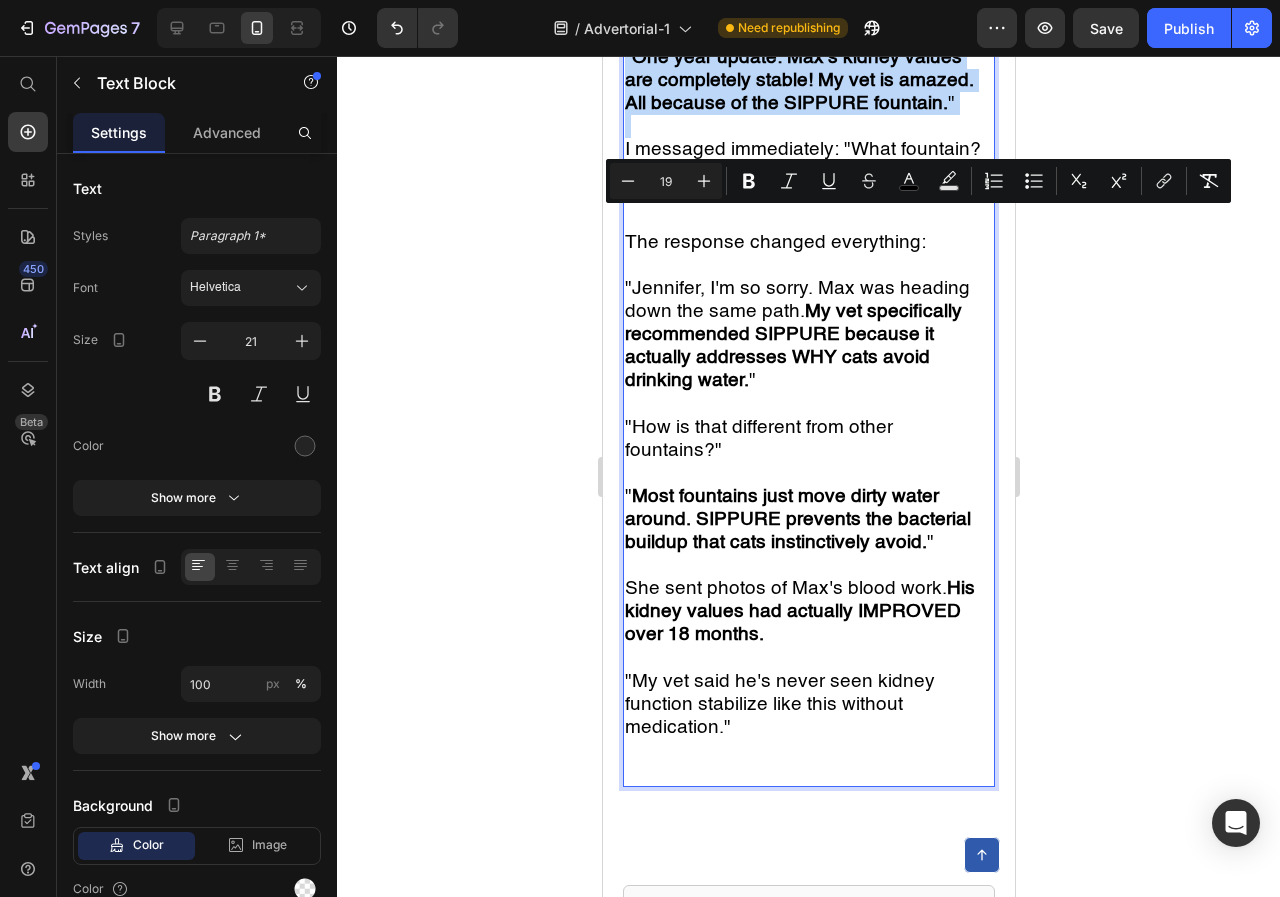 click on "One year update: Max's kidney values are completely stable! My vet is amazed. All because of the SIPPURE fountain." at bounding box center [798, 80] 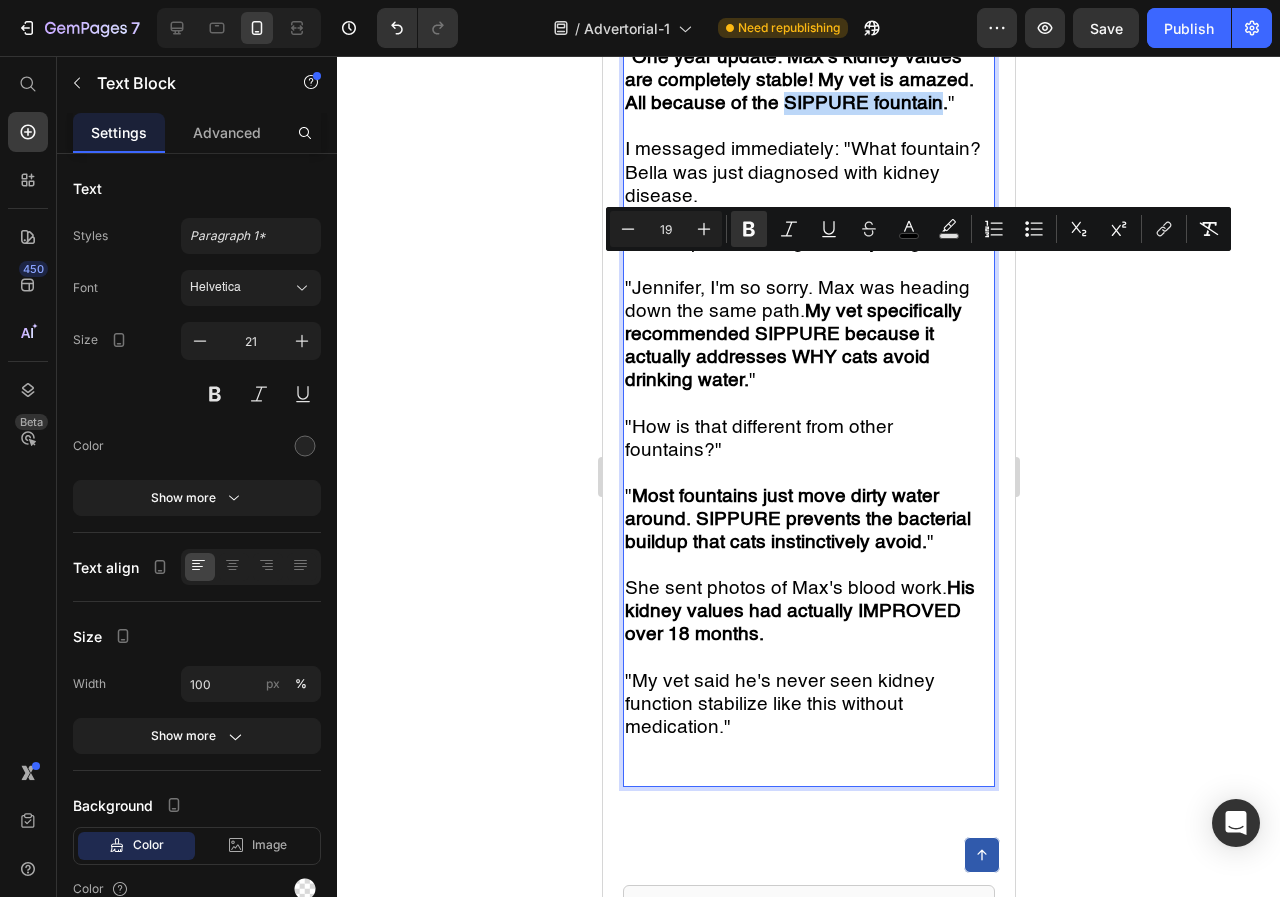 drag, startPoint x: 779, startPoint y: 270, endPoint x: 938, endPoint y: 268, distance: 159.01257 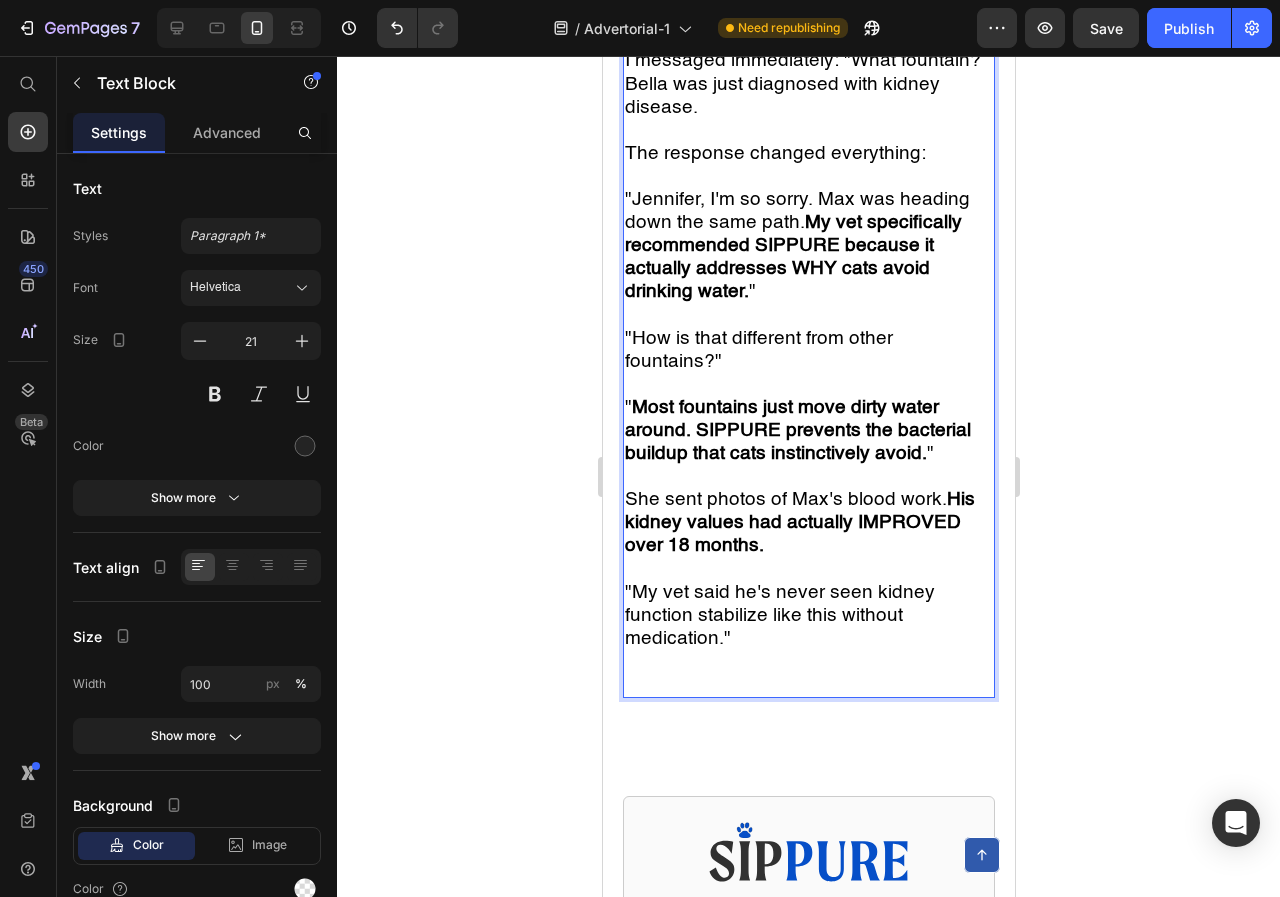scroll, scrollTop: 5115, scrollLeft: 0, axis: vertical 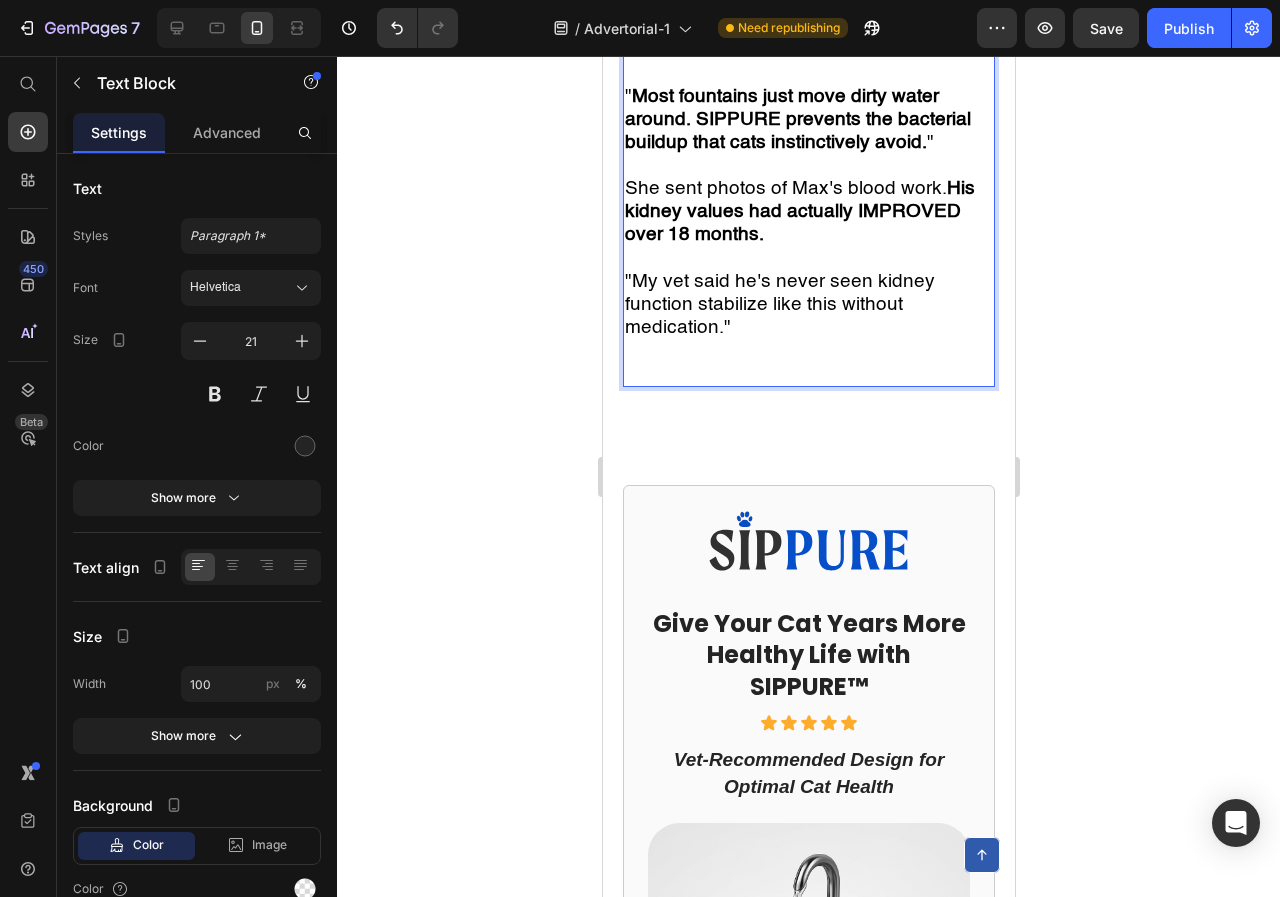click at bounding box center (808, 373) 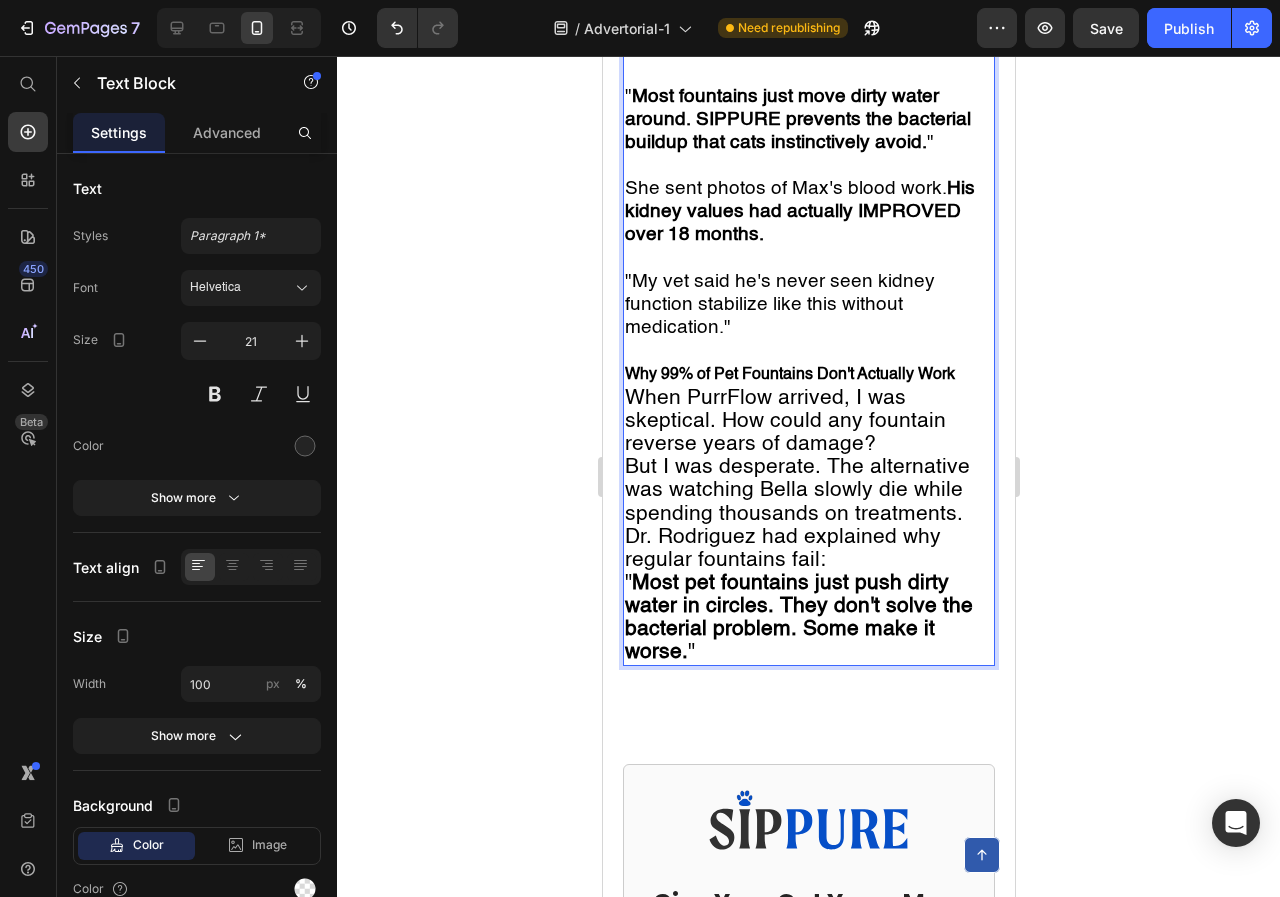 click on "Why 99% of Pet Fountains Don't Actually Work" at bounding box center [789, 375] 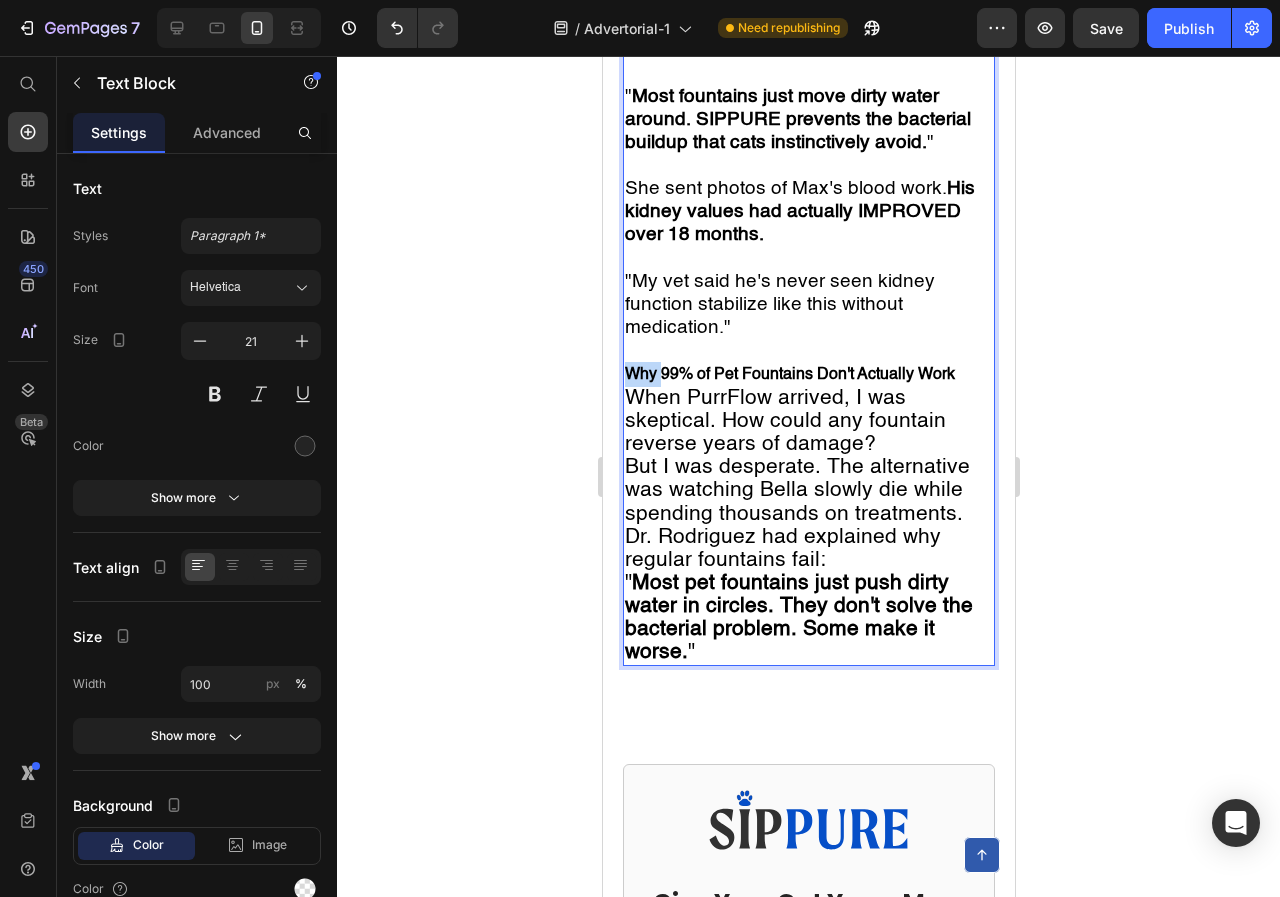 click on "Why 99% of Pet Fountains Don't Actually Work" at bounding box center (789, 375) 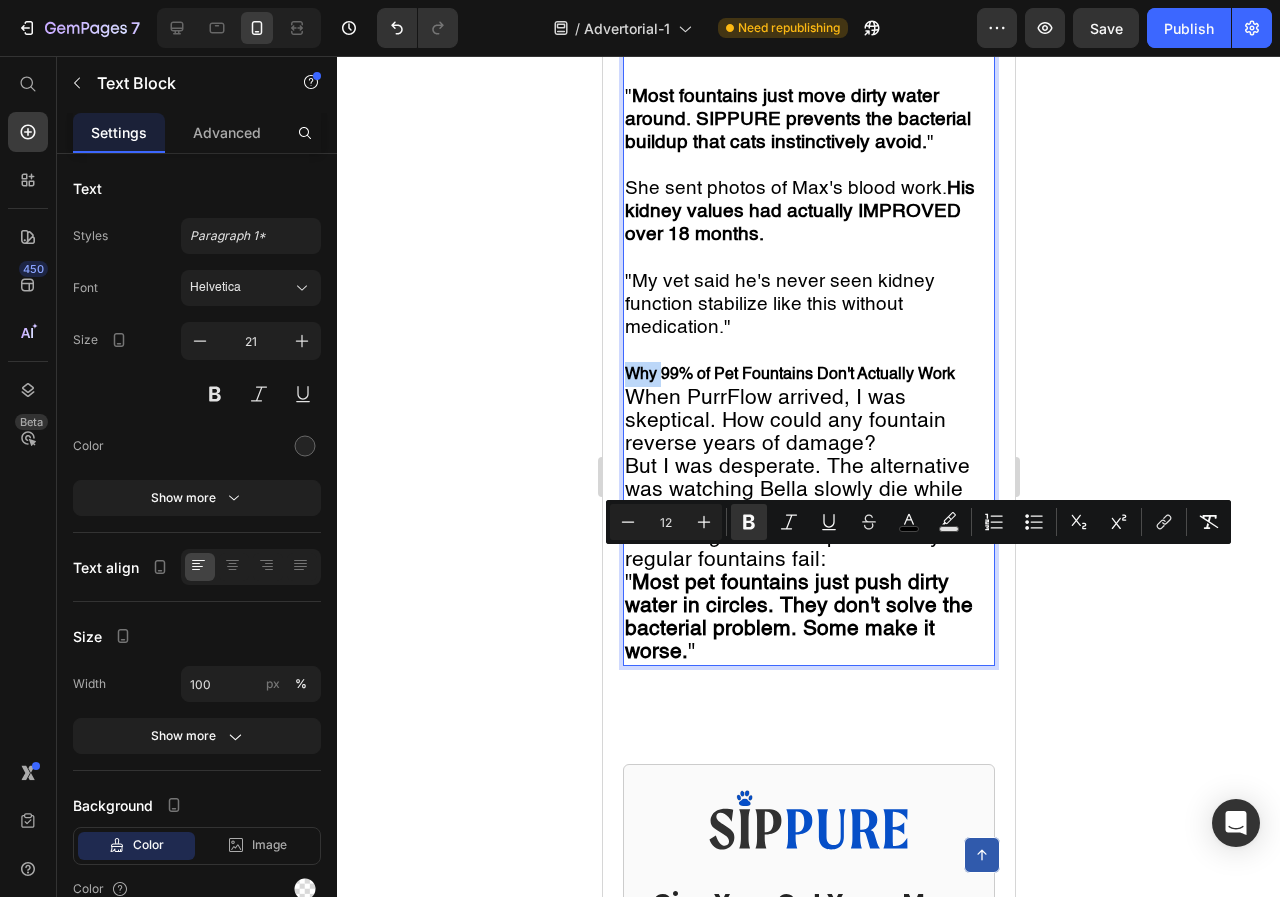 click on "Why 99% of Pet Fountains Don't Actually Work" at bounding box center (789, 375) 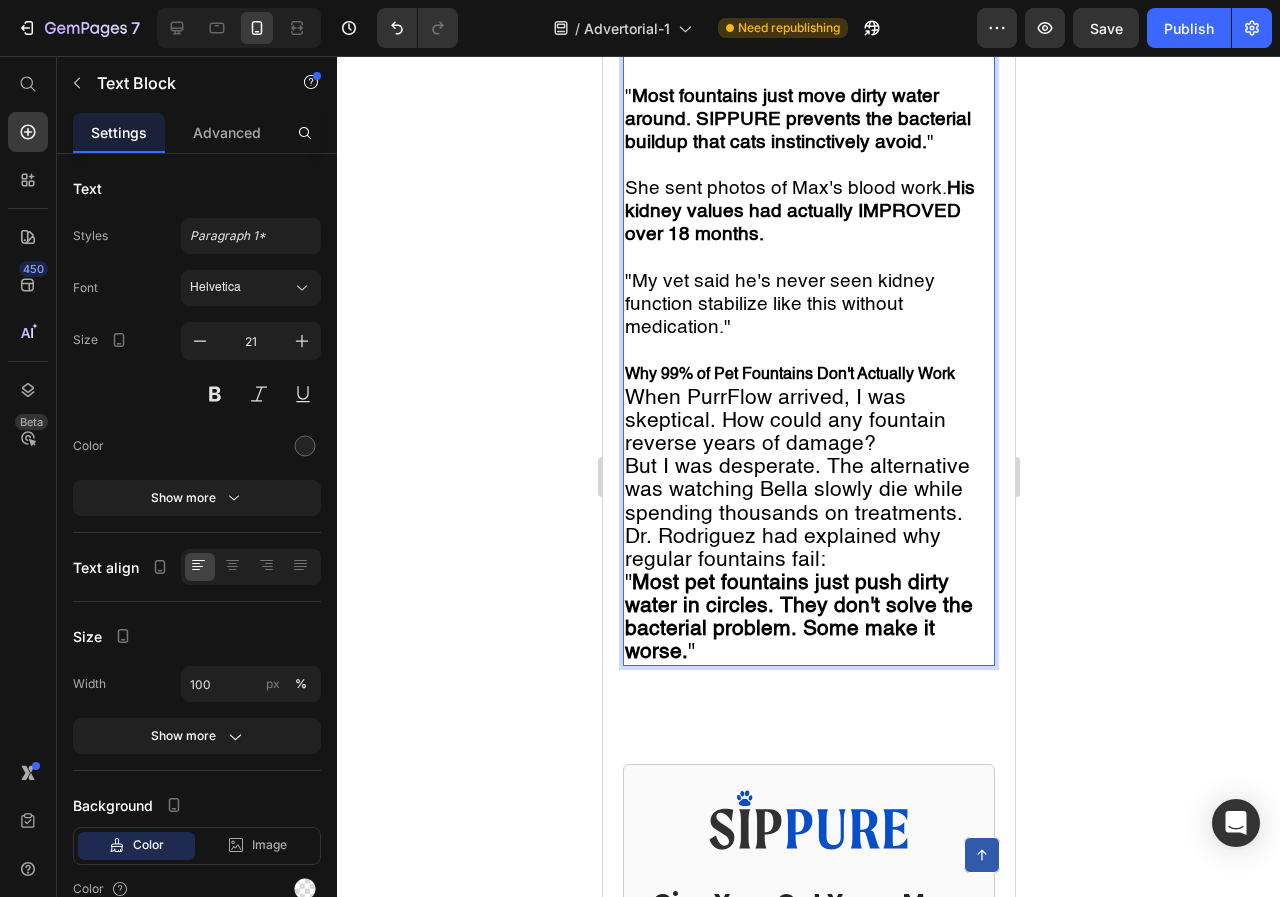click on "Why 99% of Pet Fountains Don't Actually Work" at bounding box center (789, 375) 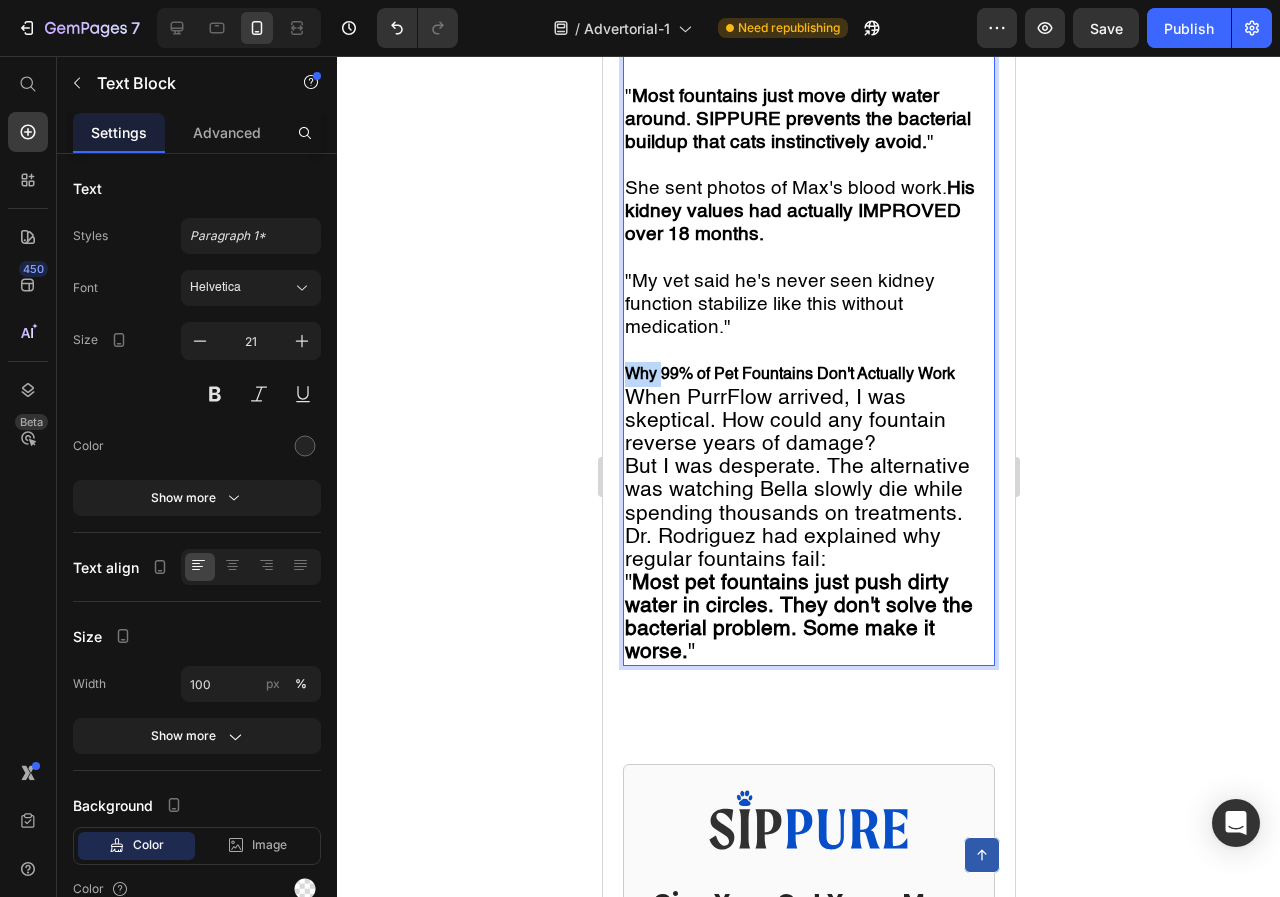 click on "Why 99% of Pet Fountains Don't Actually Work" at bounding box center [789, 375] 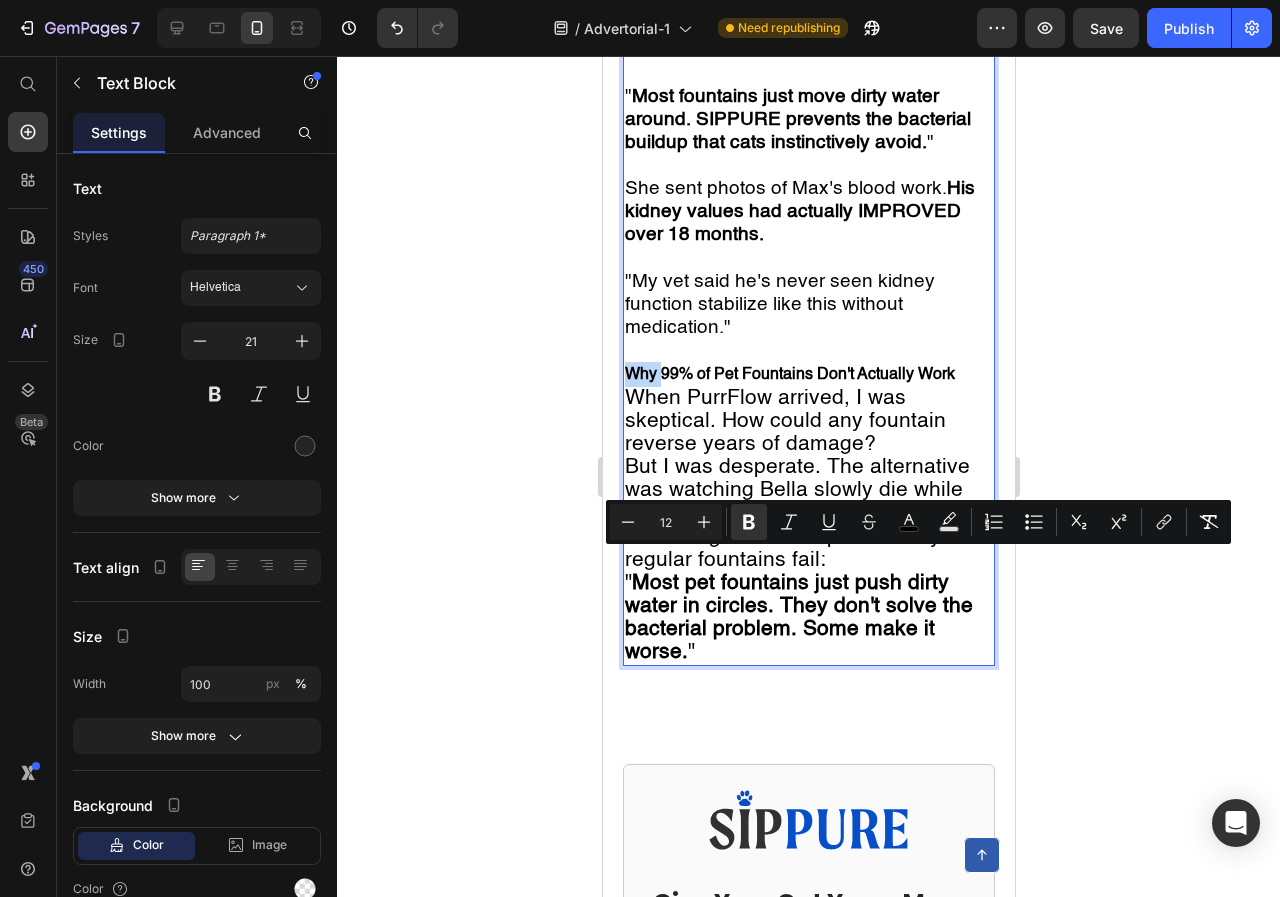 click on "Why 99% of Pet Fountains Don't Actually Work" at bounding box center [789, 375] 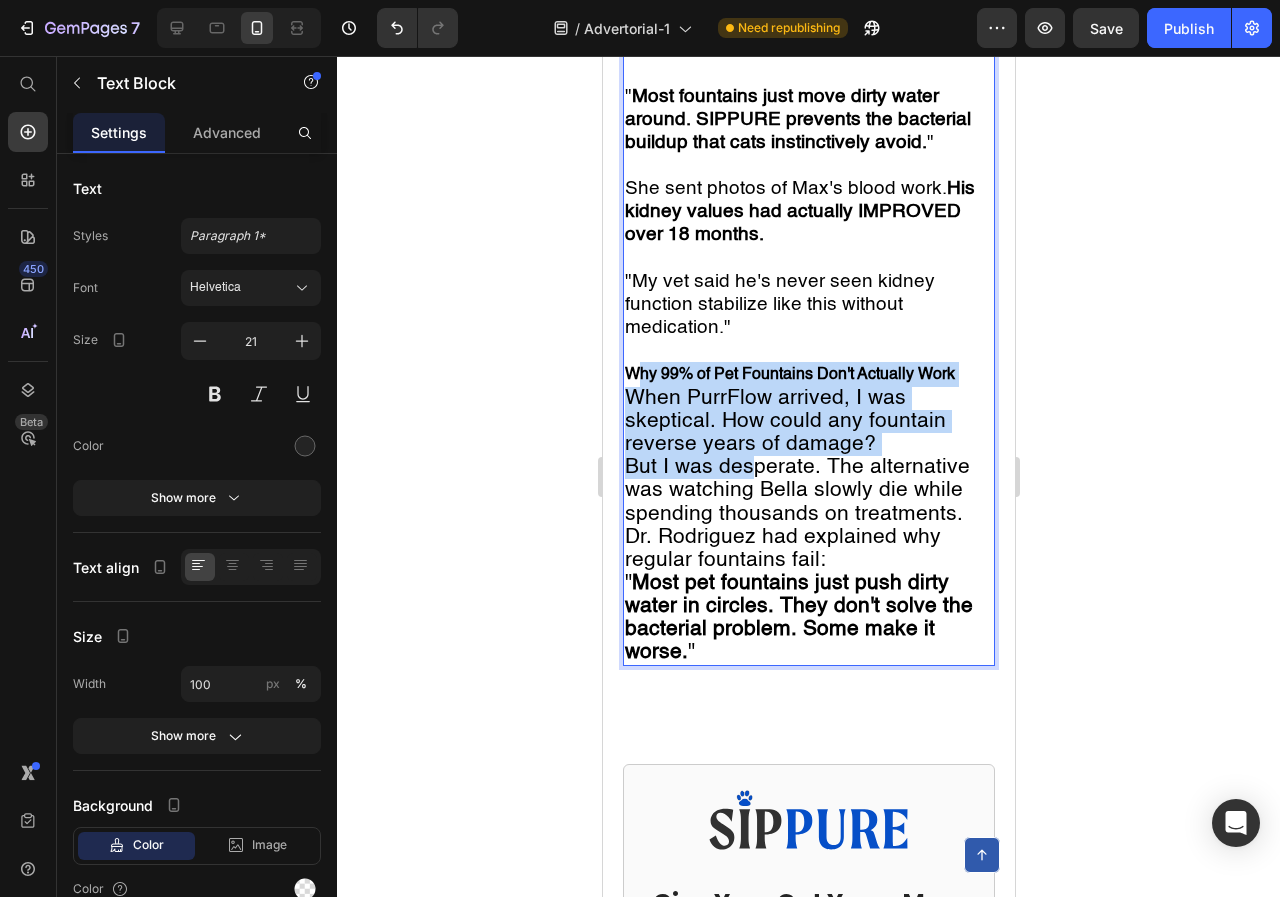 drag, startPoint x: 637, startPoint y: 555, endPoint x: 630, endPoint y: 542, distance: 14.764823 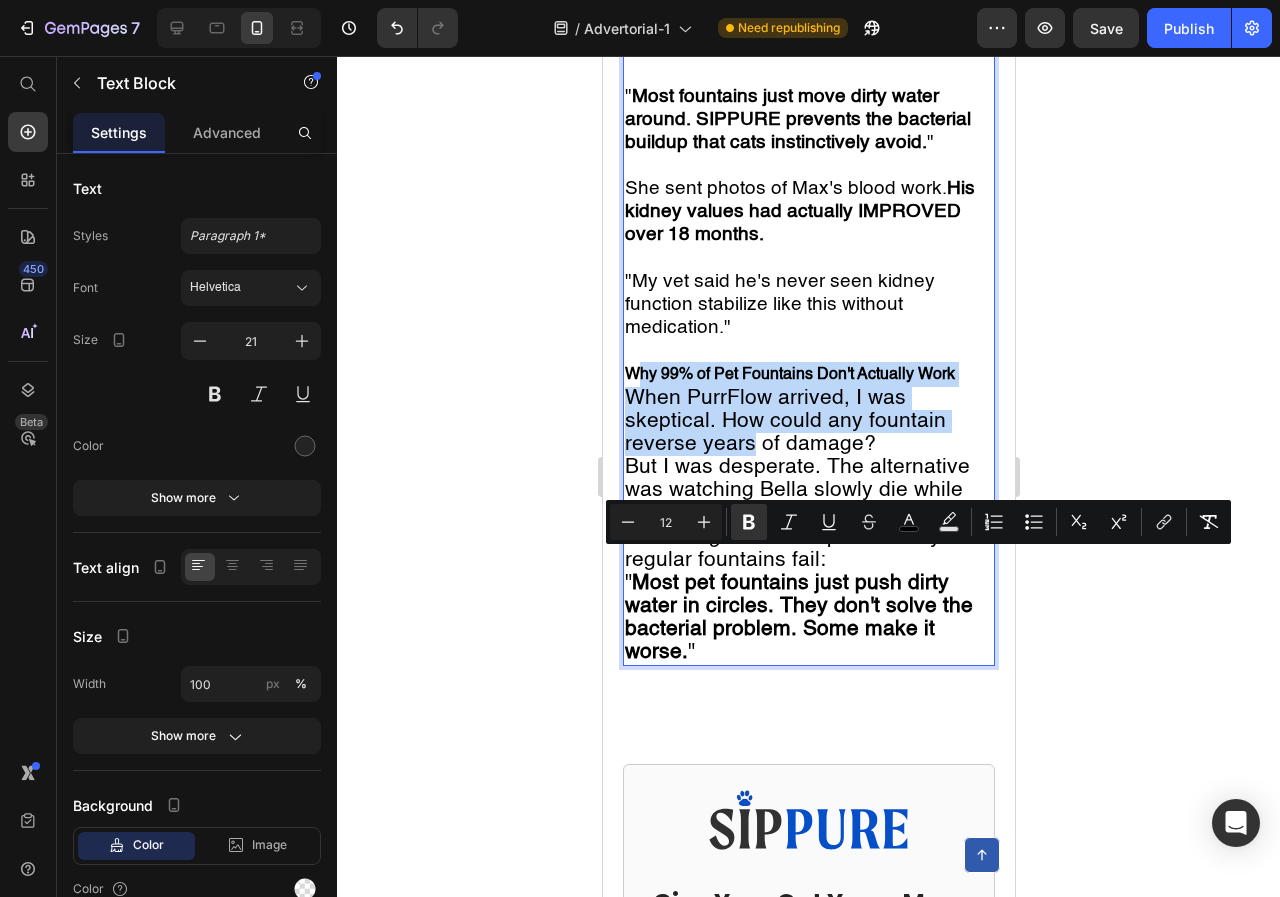 click on "Minus 12 Plus Bold Italic Underline       Strikethrough
color
Text Background Color Numbered List Bulleted List Subscript Superscript       link Remove Format" at bounding box center [918, 522] 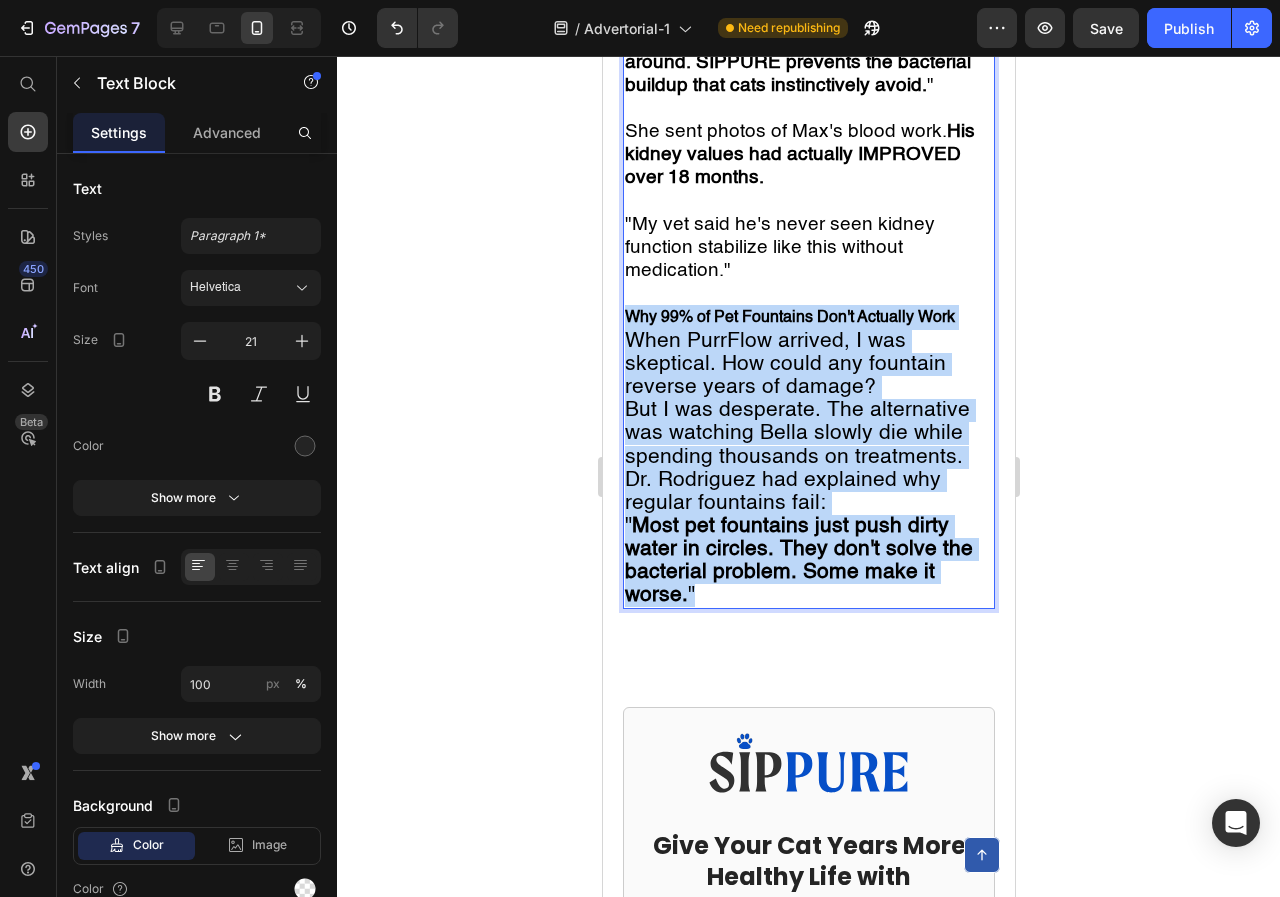 scroll, scrollTop: 5215, scrollLeft: 0, axis: vertical 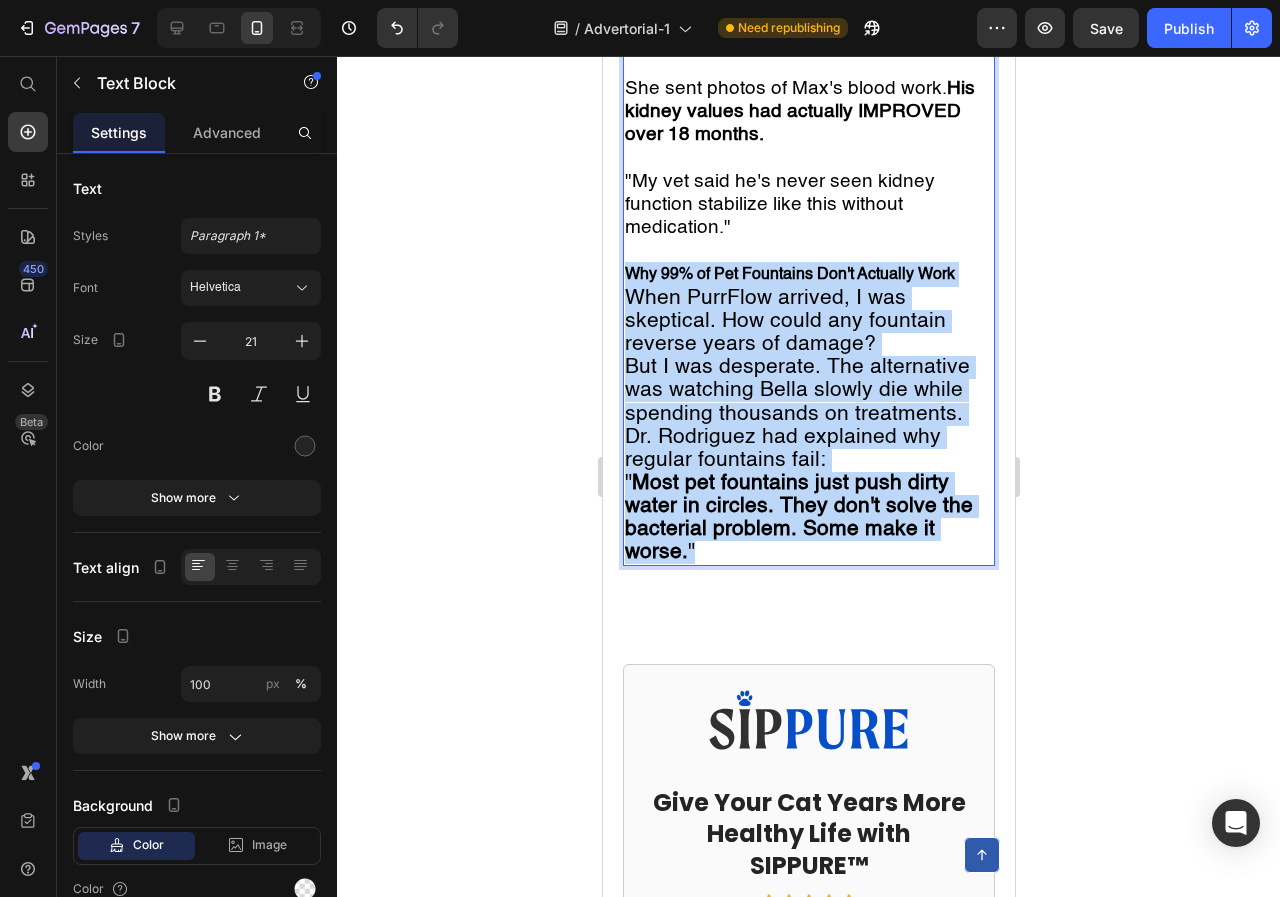 drag, startPoint x: 627, startPoint y: 550, endPoint x: 768, endPoint y: 744, distance: 239.82703 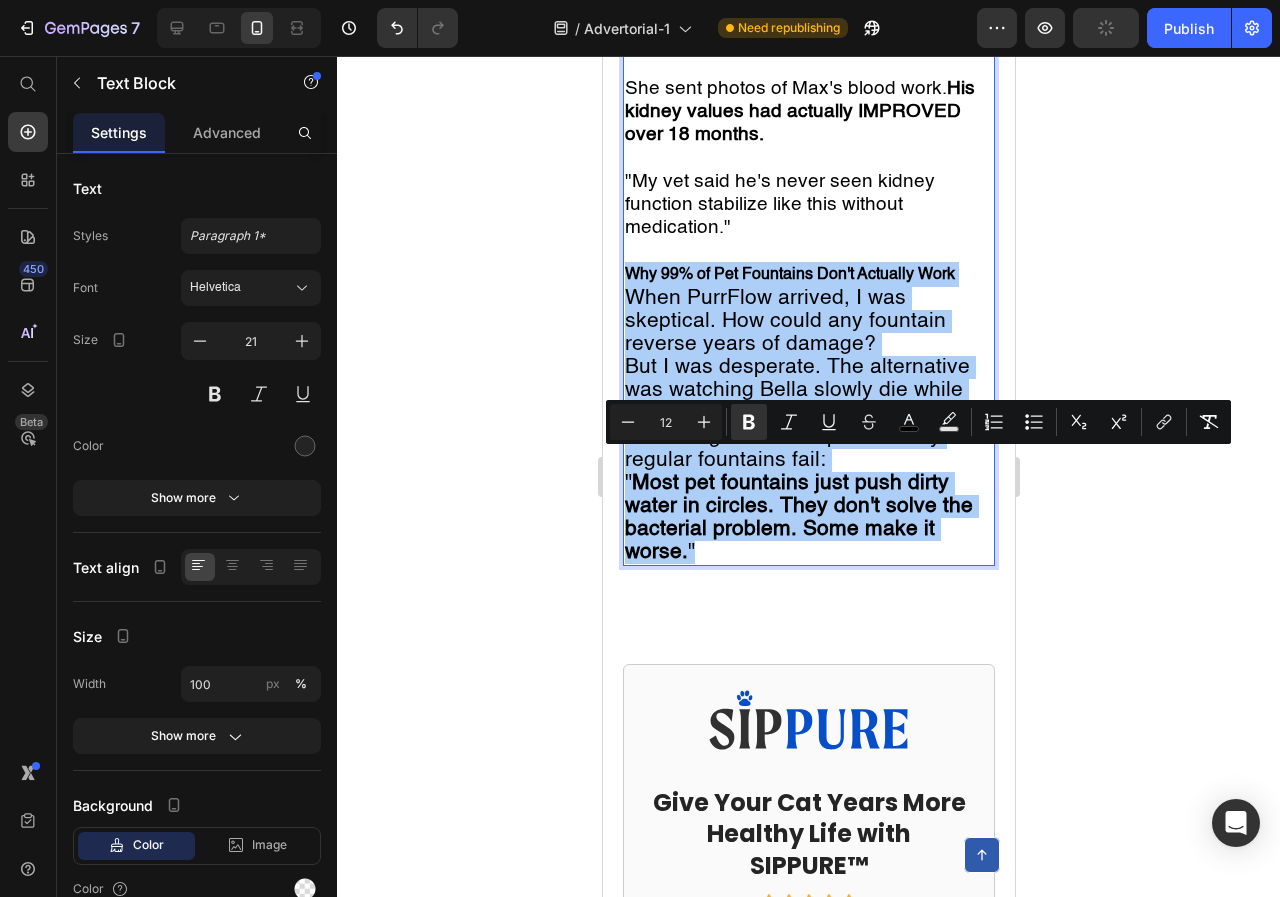 click on "12" at bounding box center (666, 422) 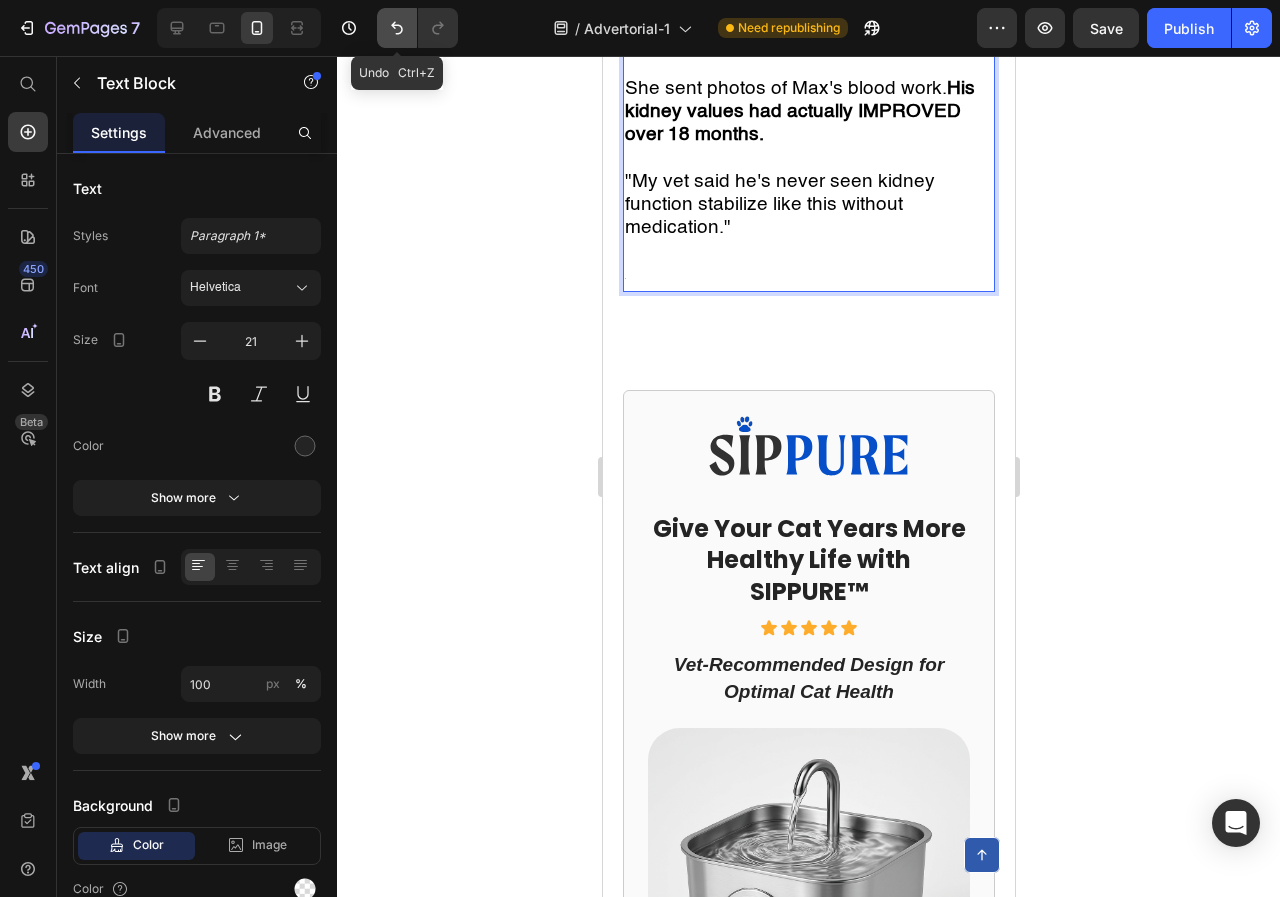 click 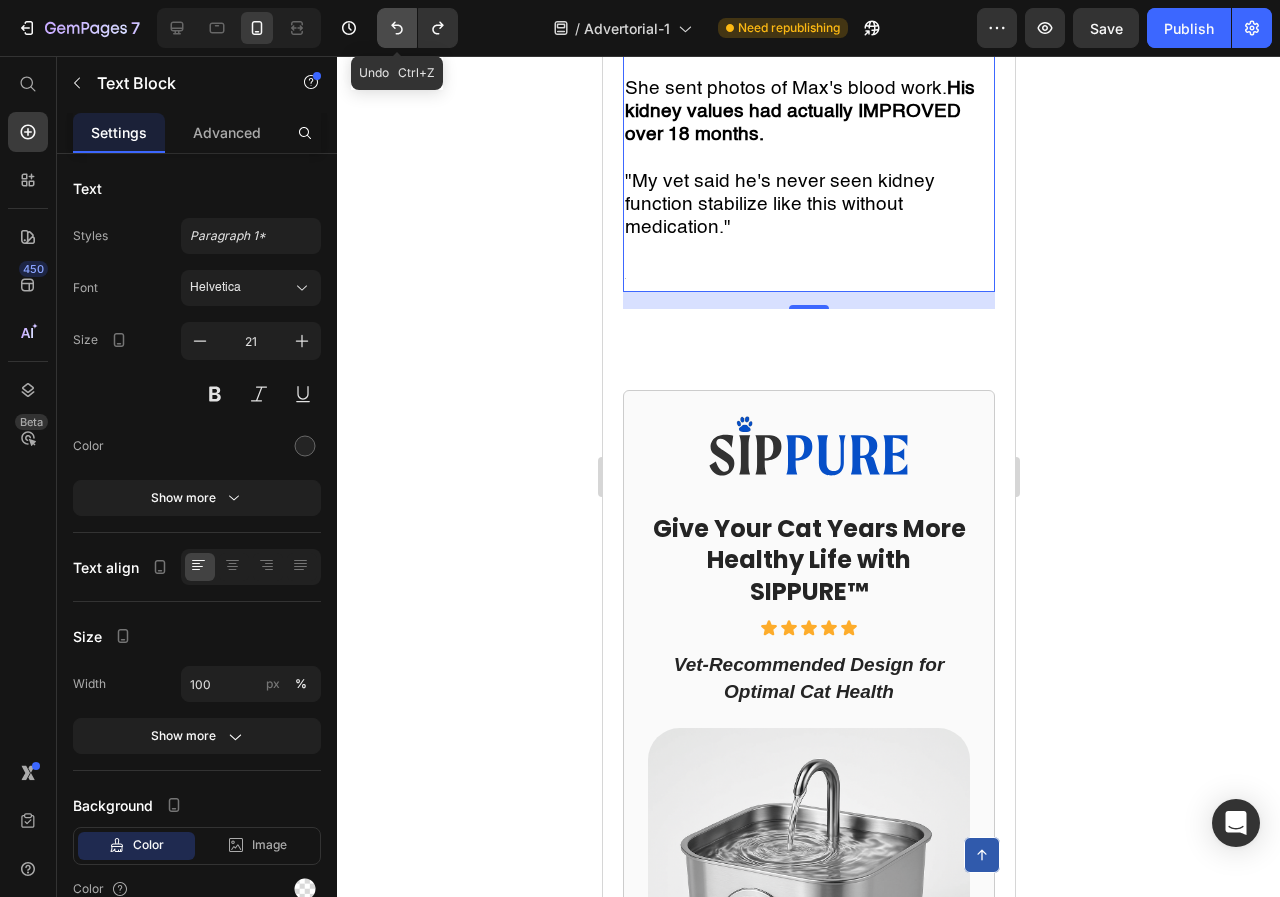 click 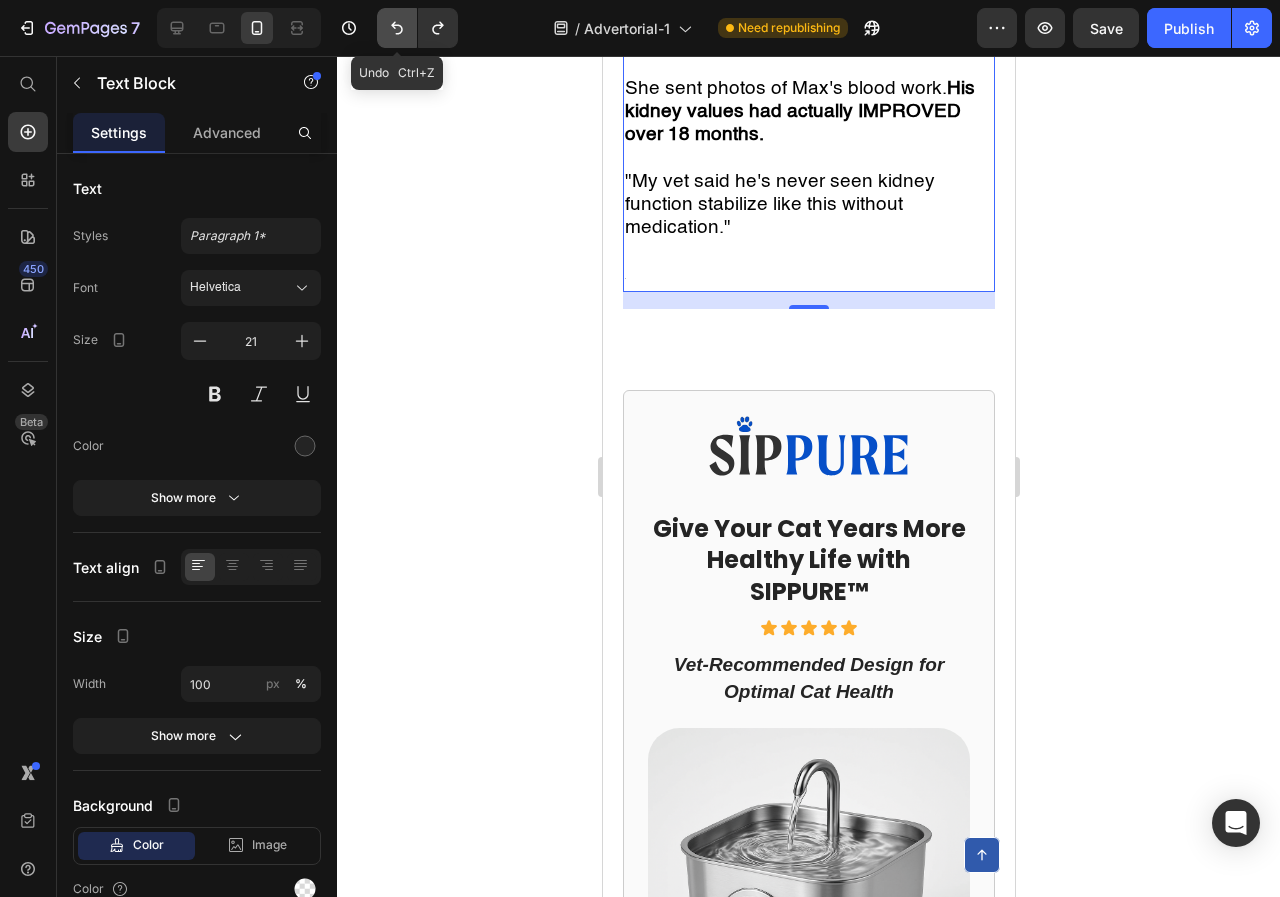 click 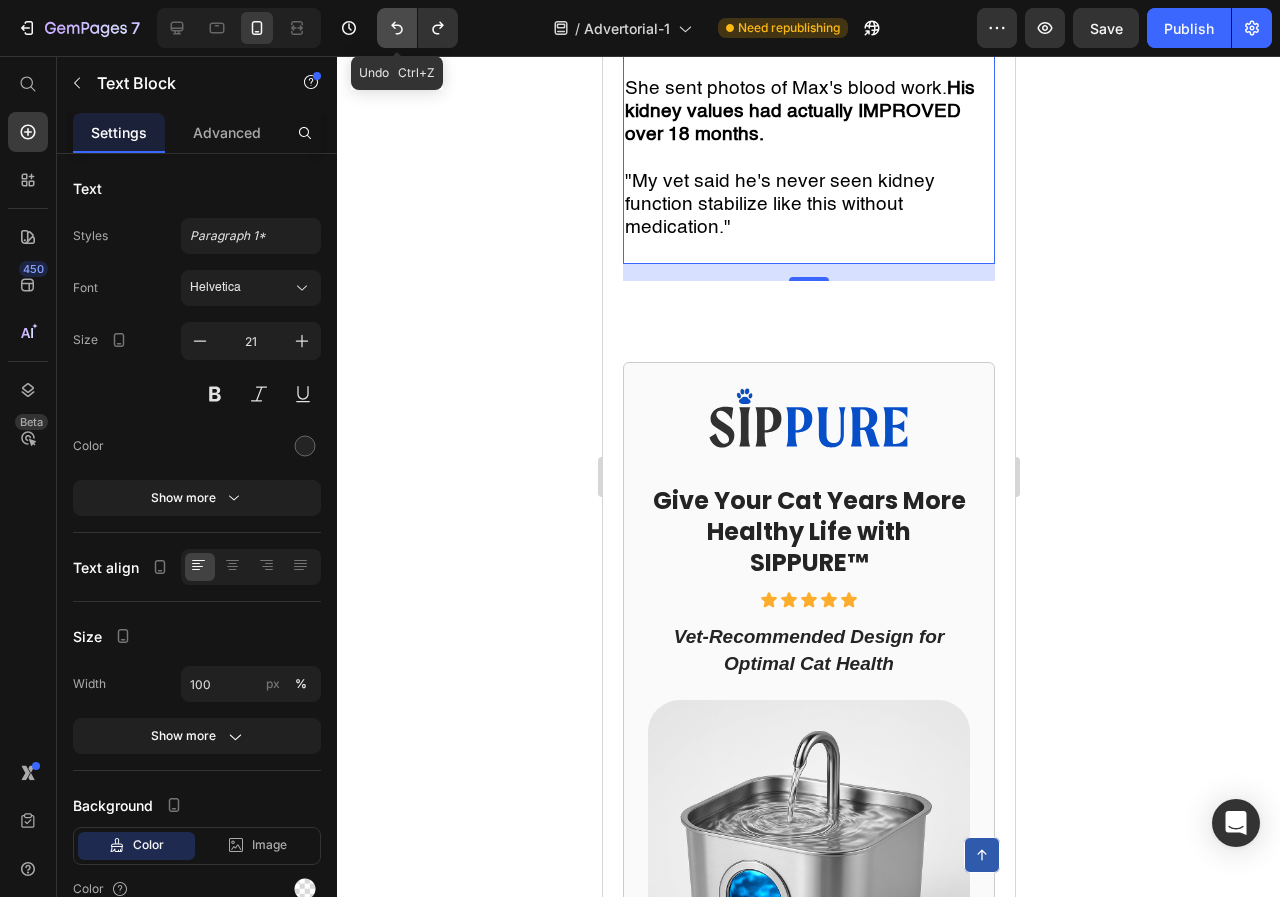 click 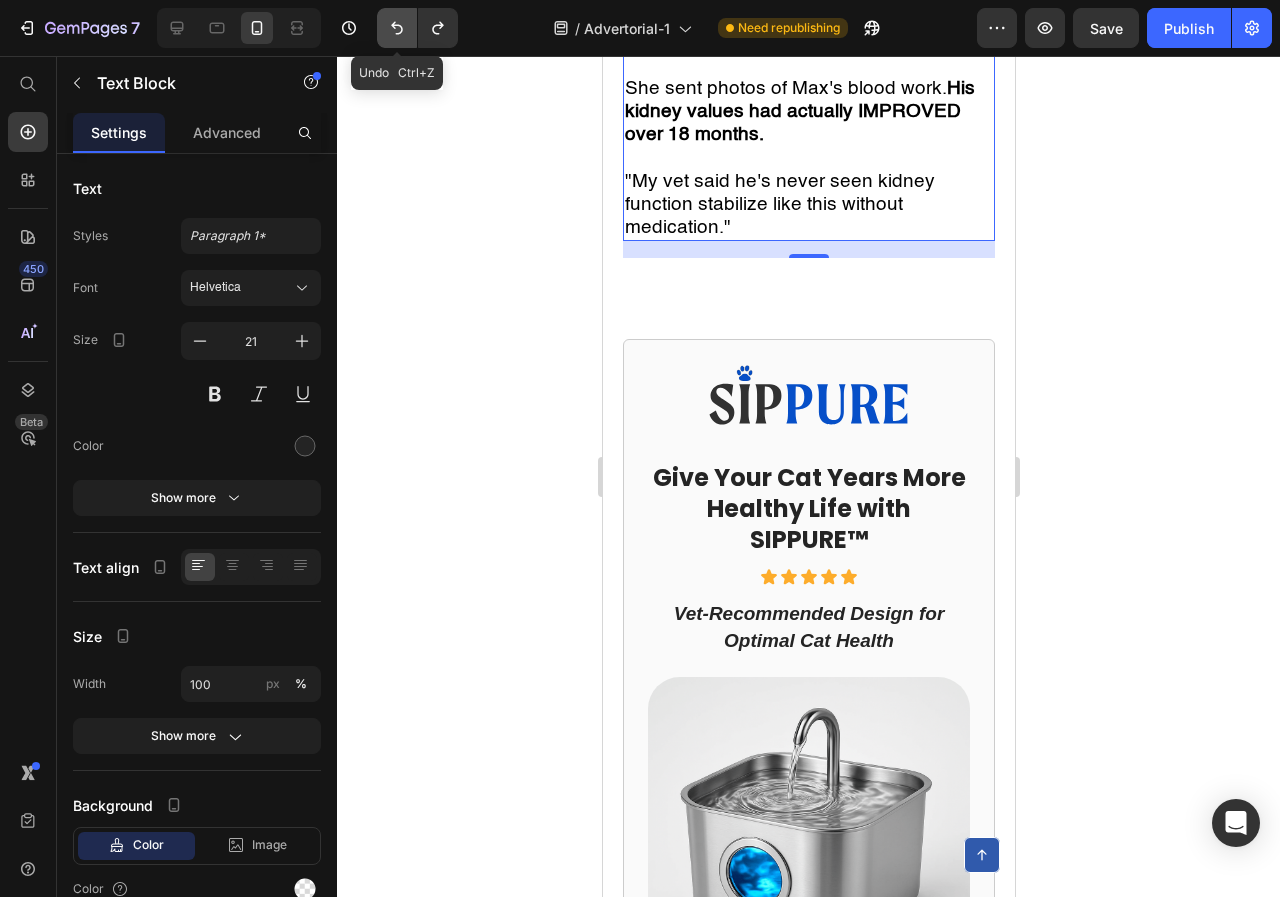 click 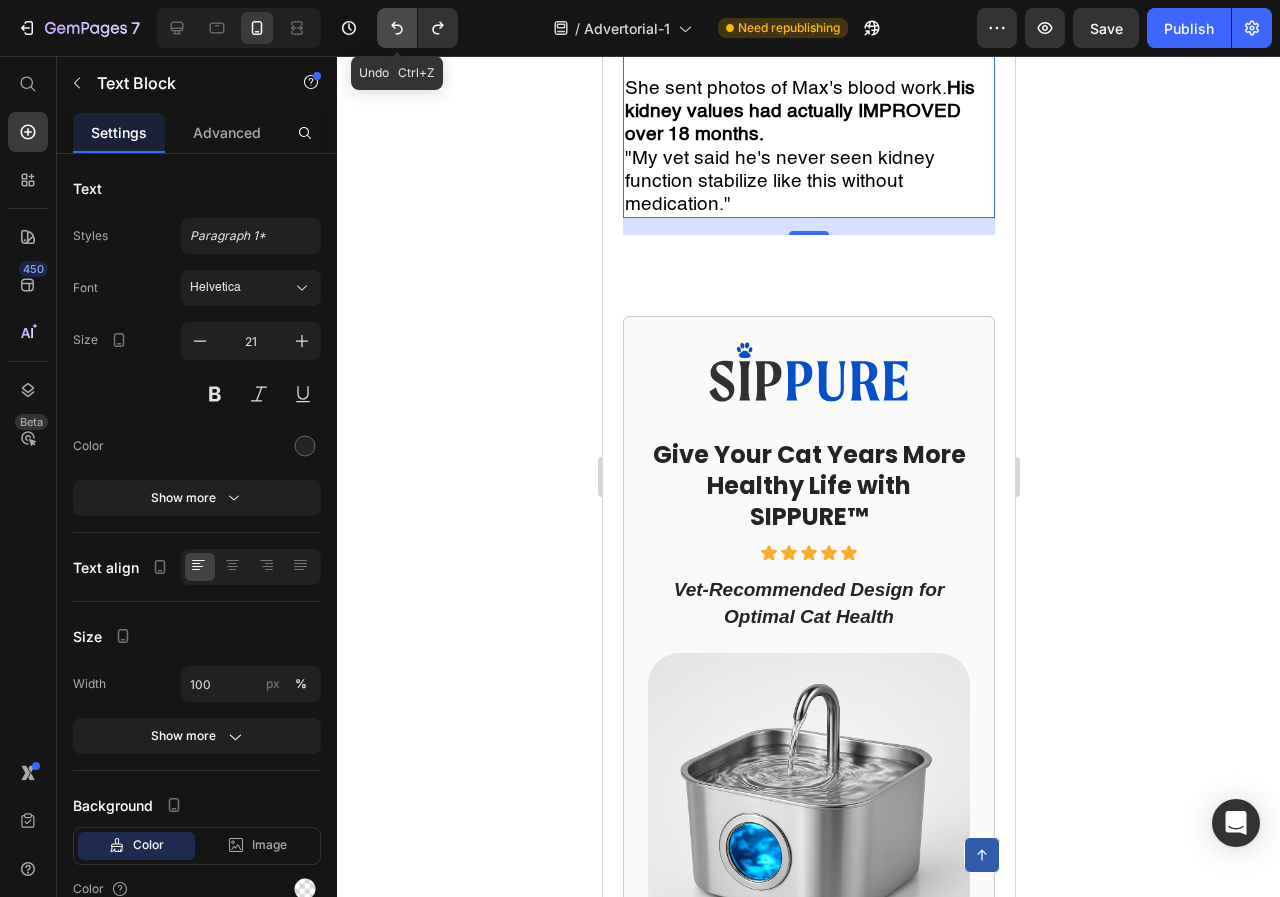 click 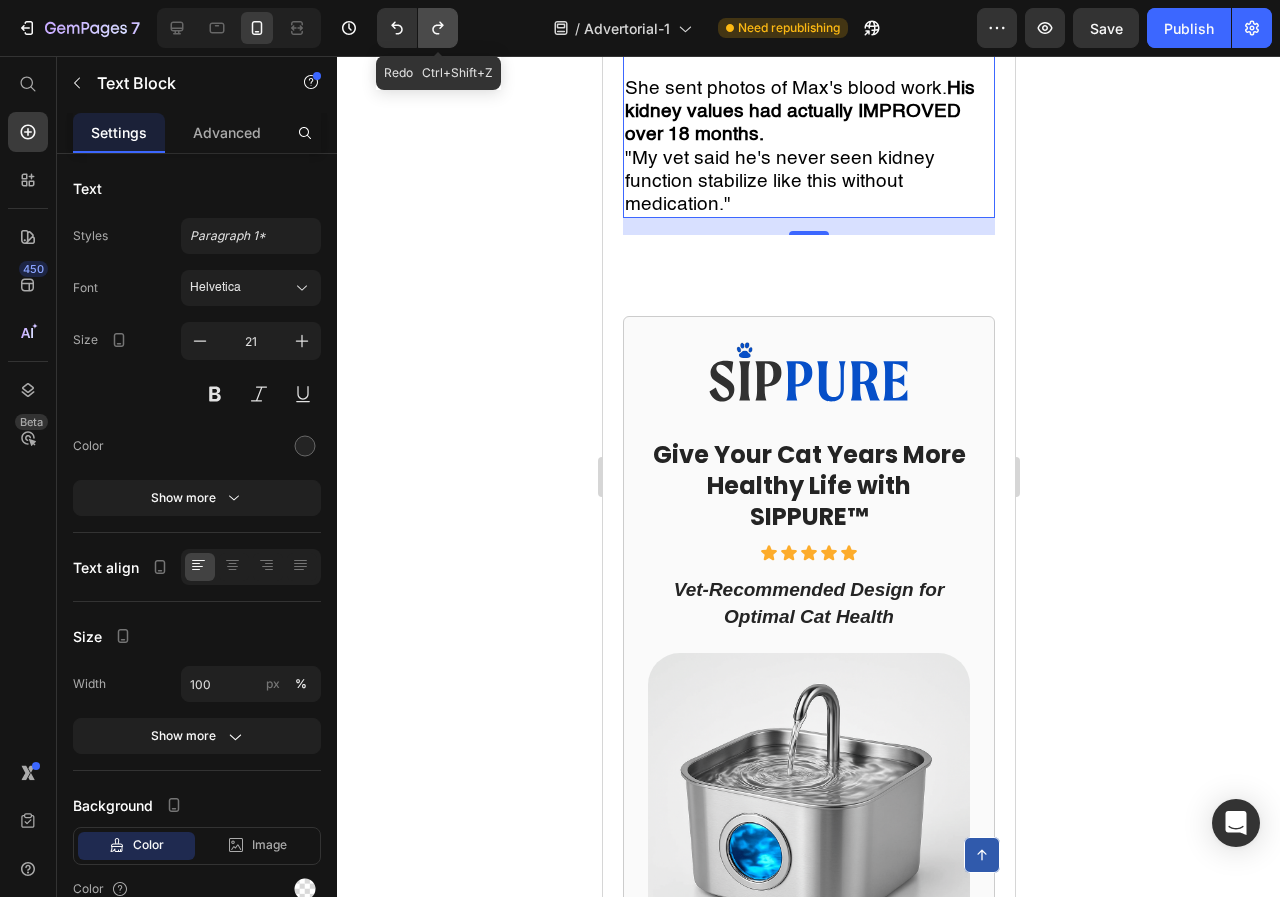 click 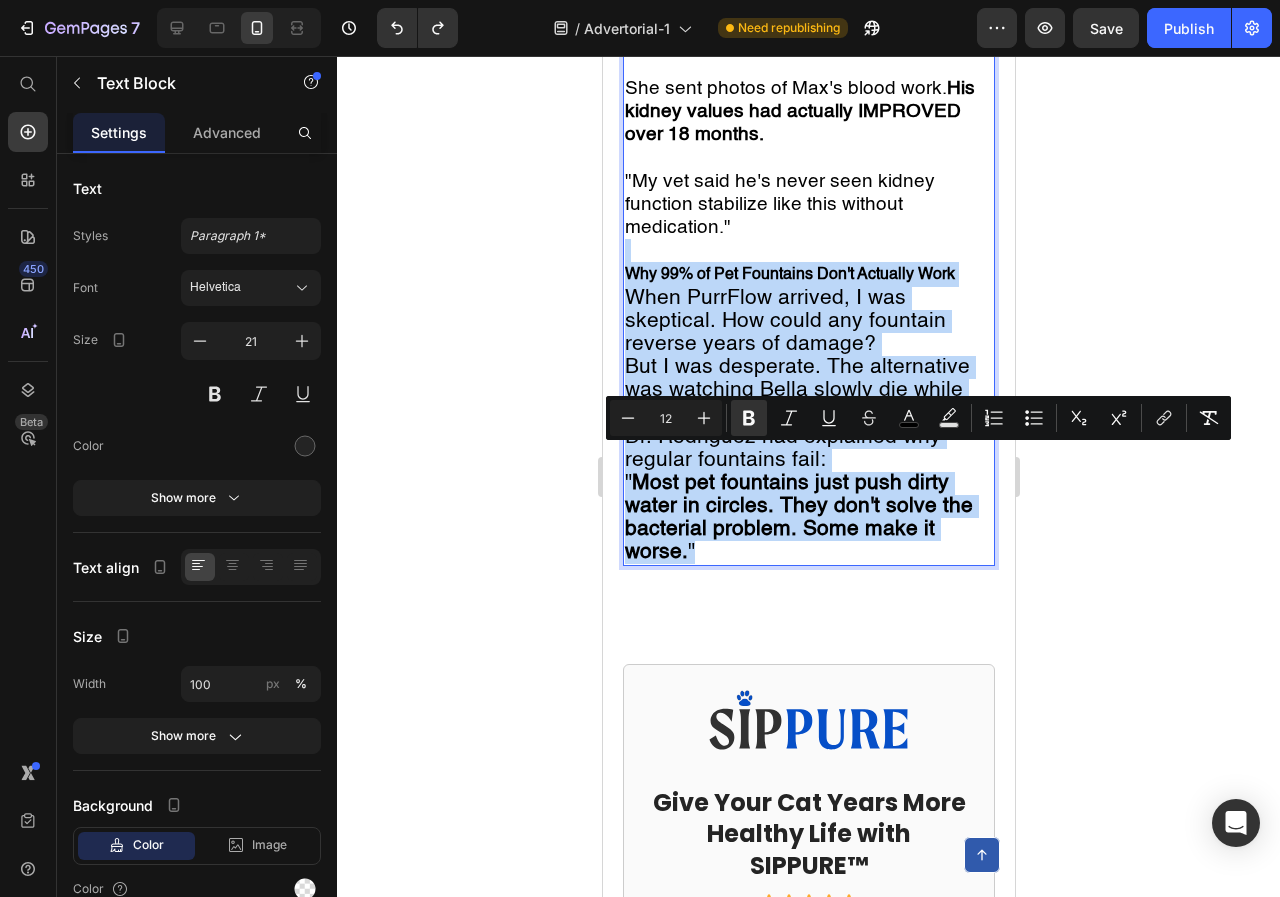 drag, startPoint x: 630, startPoint y: 447, endPoint x: 851, endPoint y: 748, distance: 373.41934 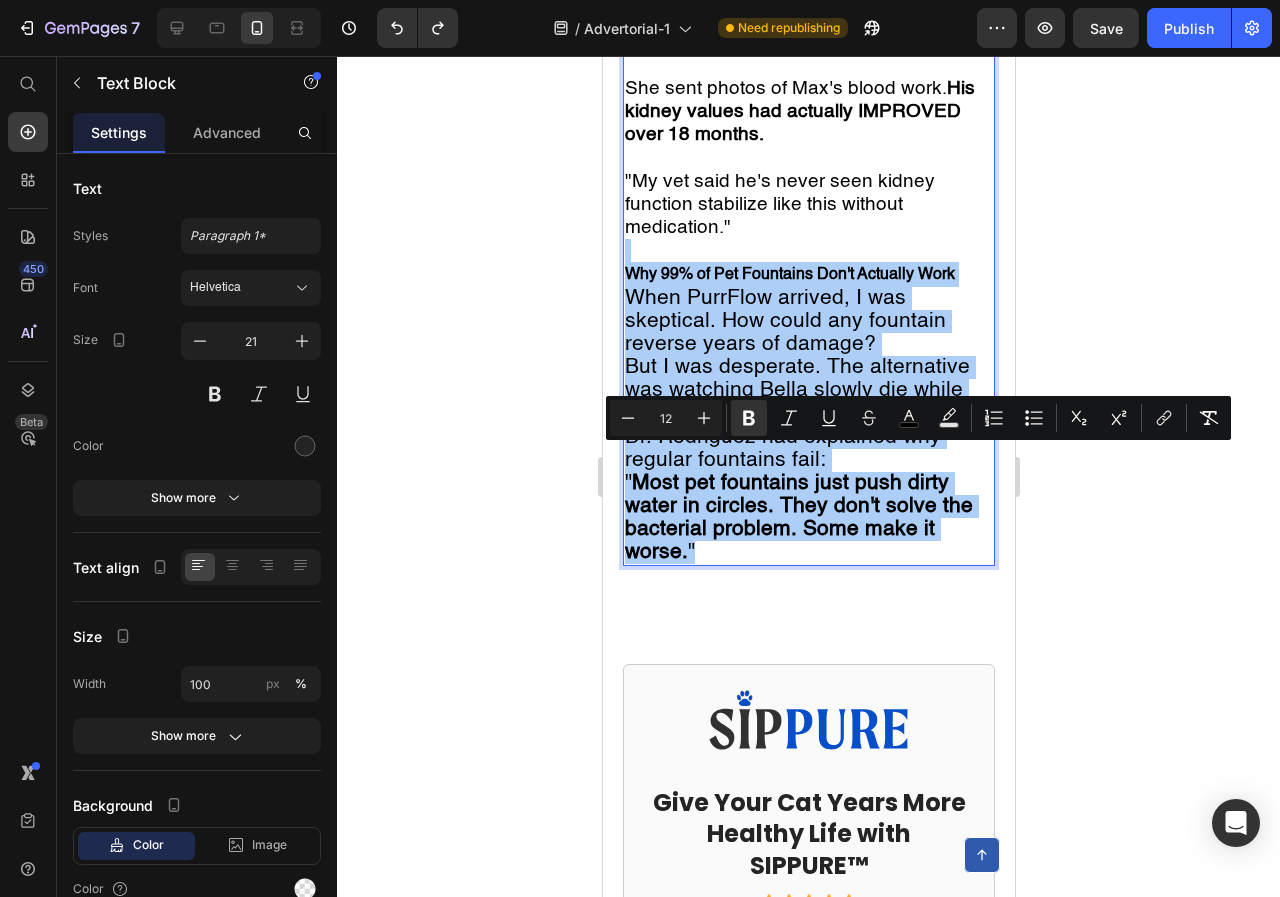 click on "12" at bounding box center [666, 418] 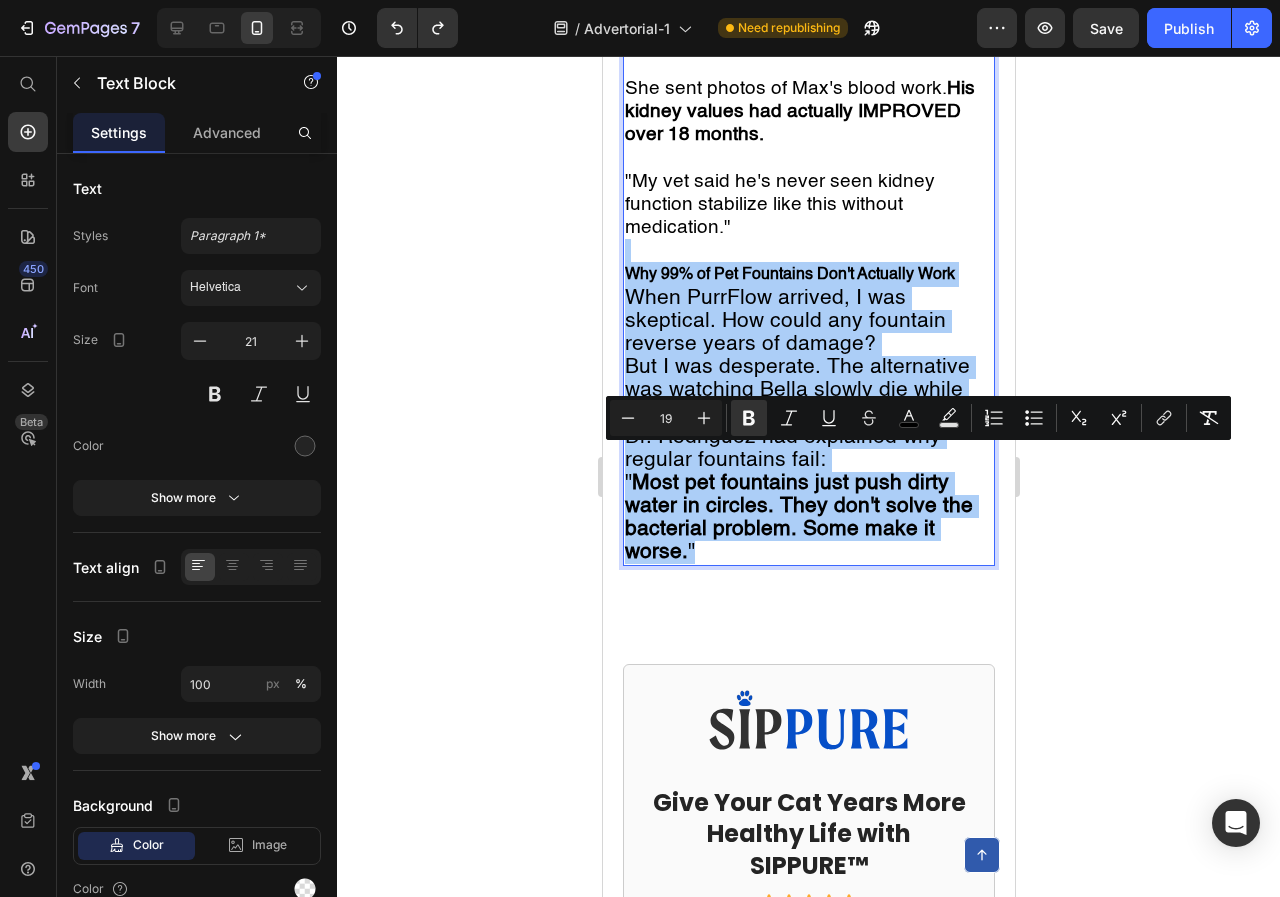 type on "19" 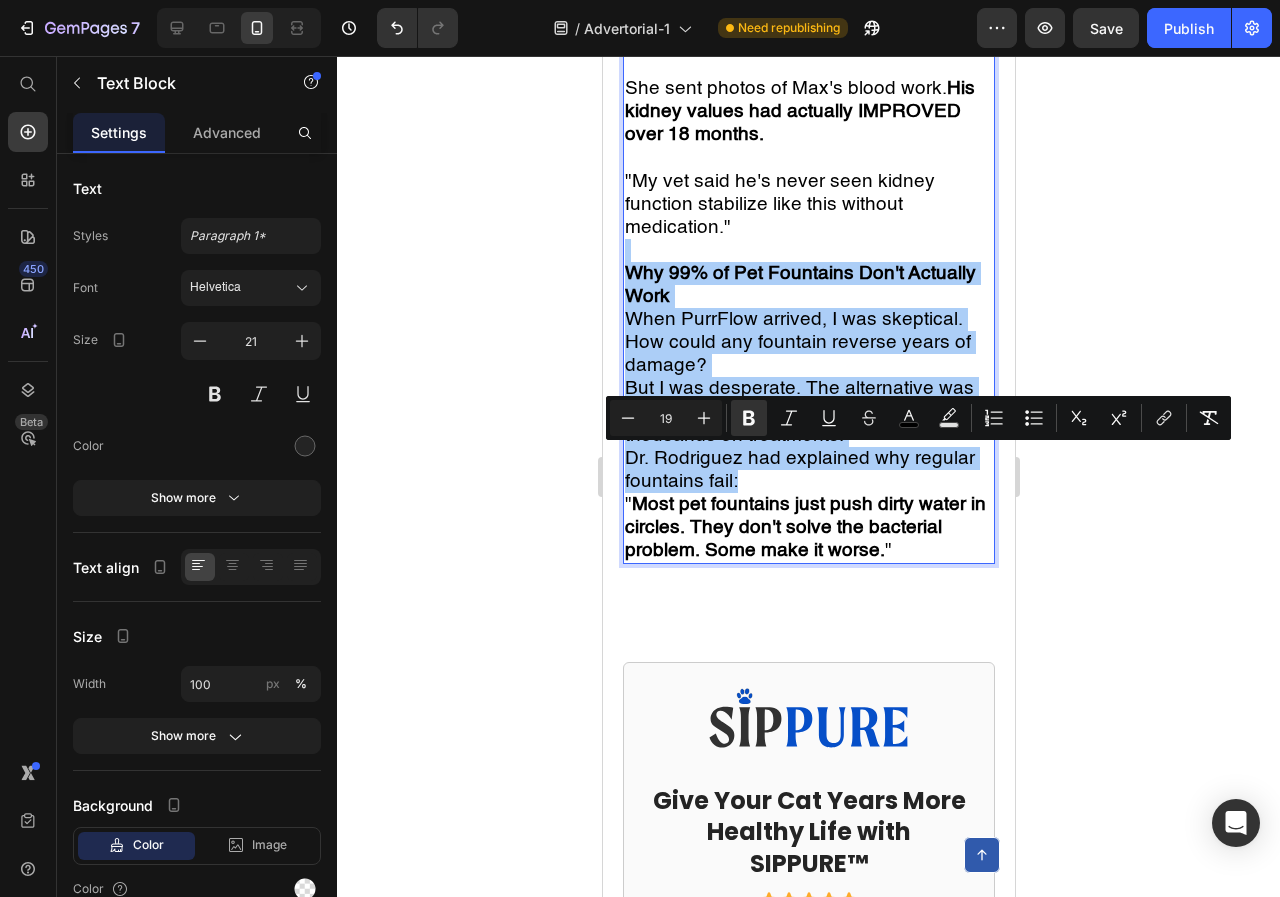 click 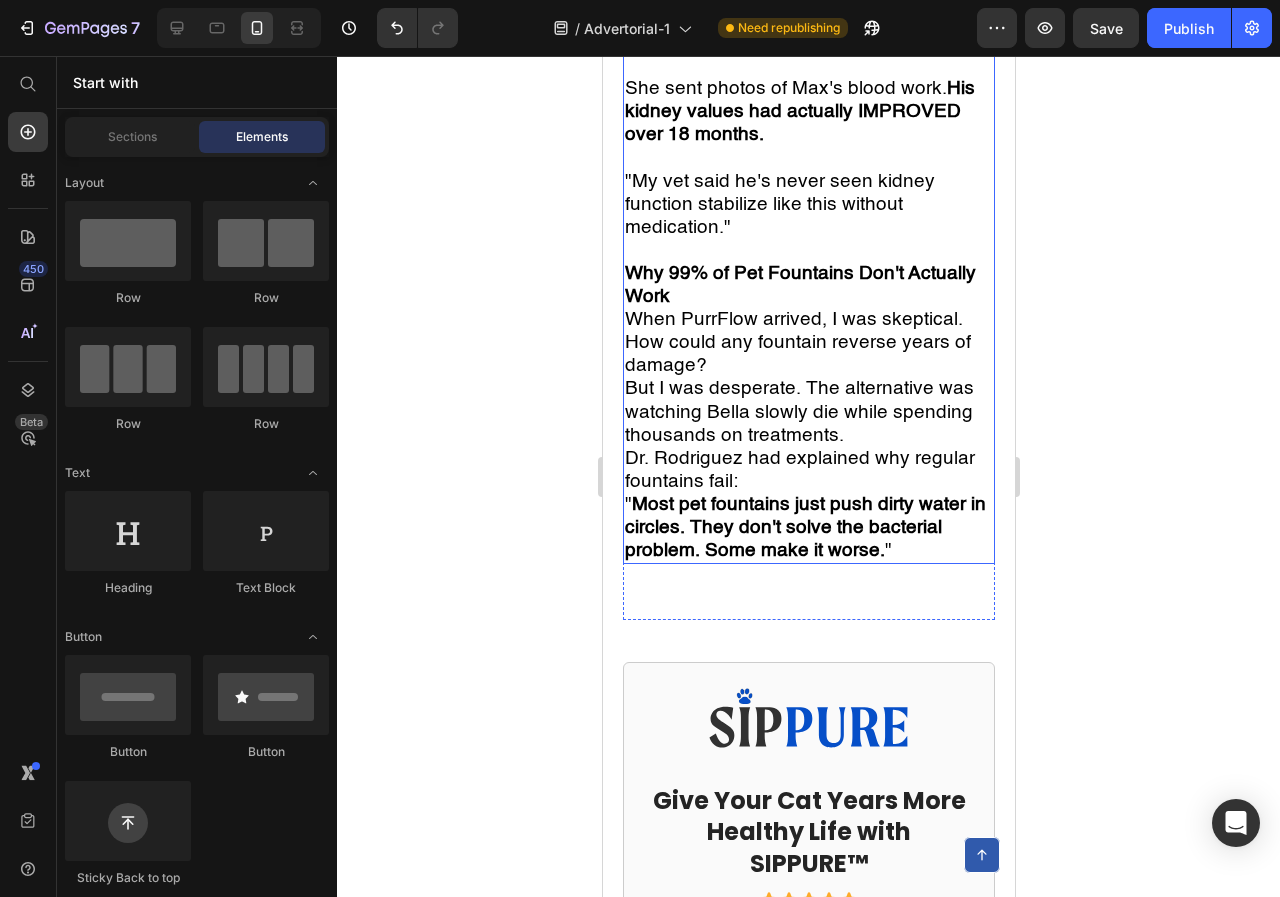 click on "Why 99% of Pet Fountains Don't Actually Work" at bounding box center (808, 285) 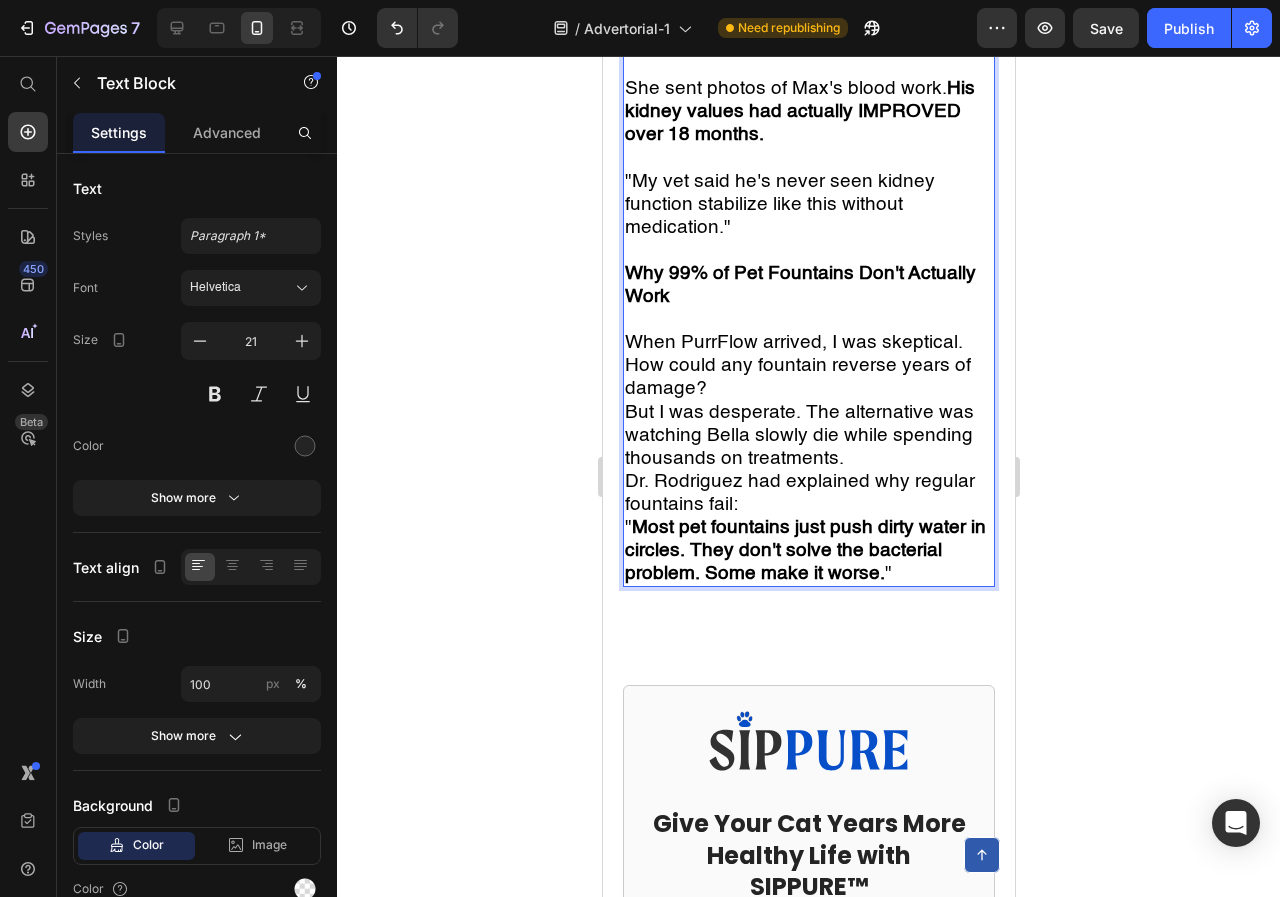 click on "When PurrFlow arrived, I was skeptical. How could any fountain reverse years of damage?" at bounding box center (808, 365) 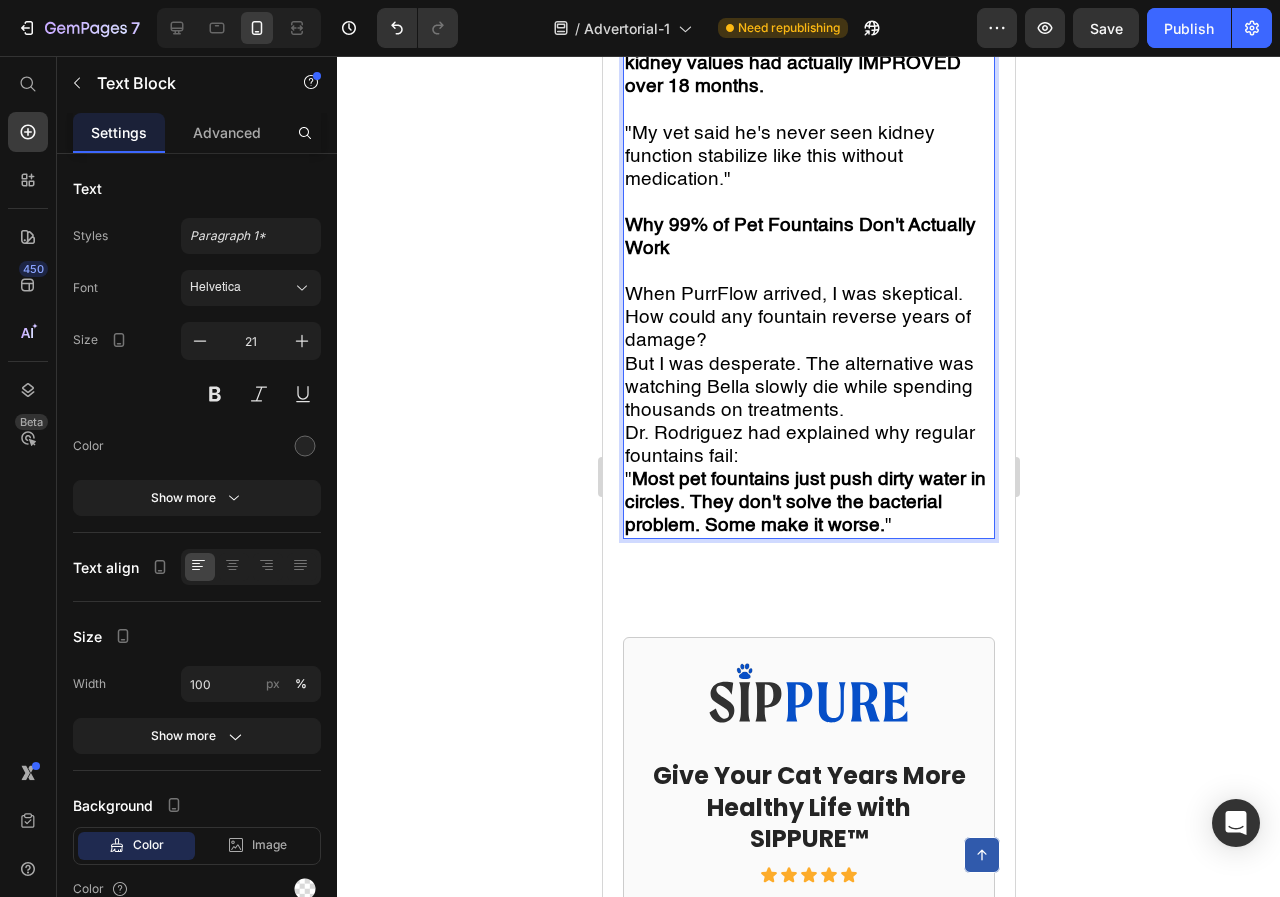 scroll, scrollTop: 5315, scrollLeft: 0, axis: vertical 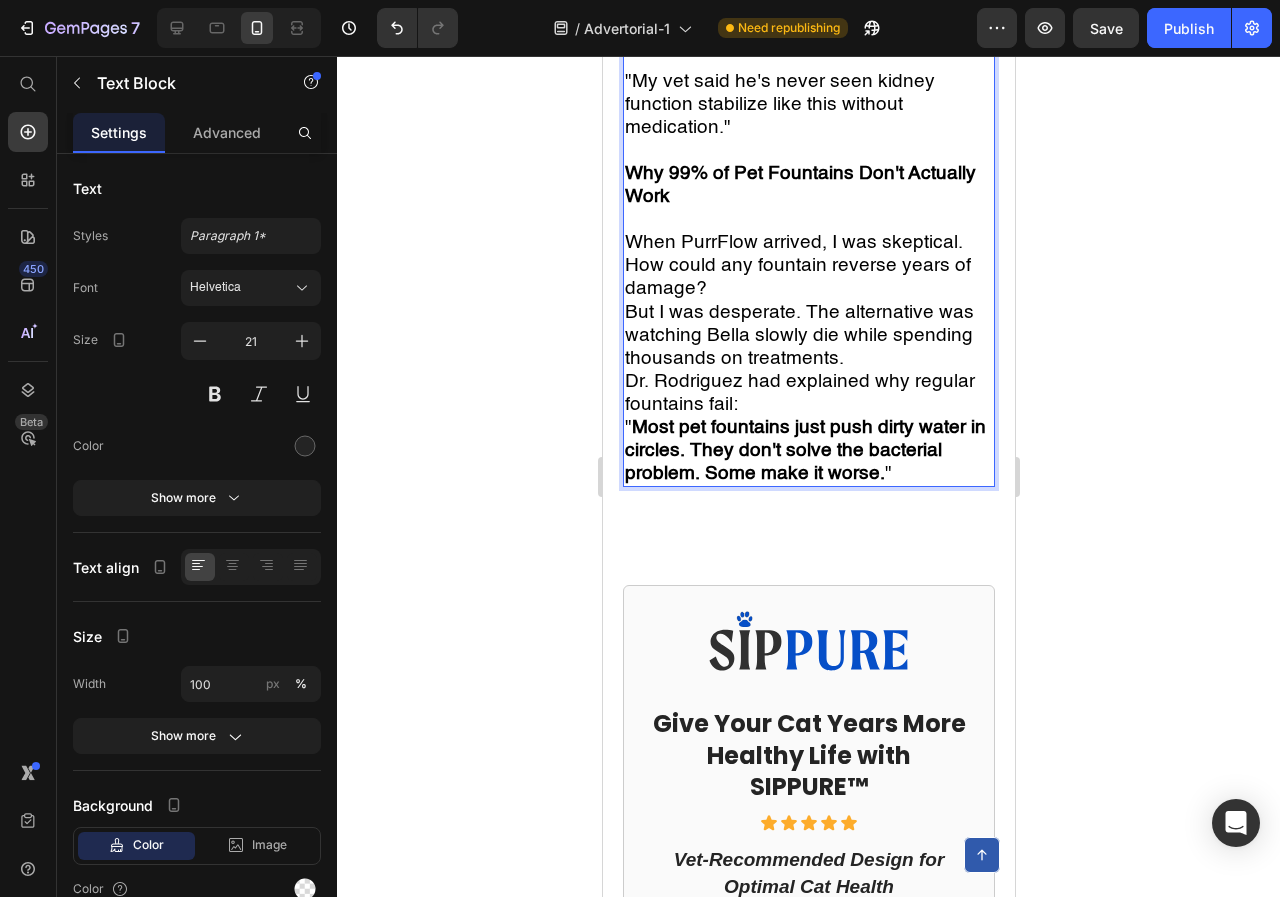 click on "But I was desperate. The alternative was watching Bella slowly die while spending thousands on treatments." at bounding box center (808, 335) 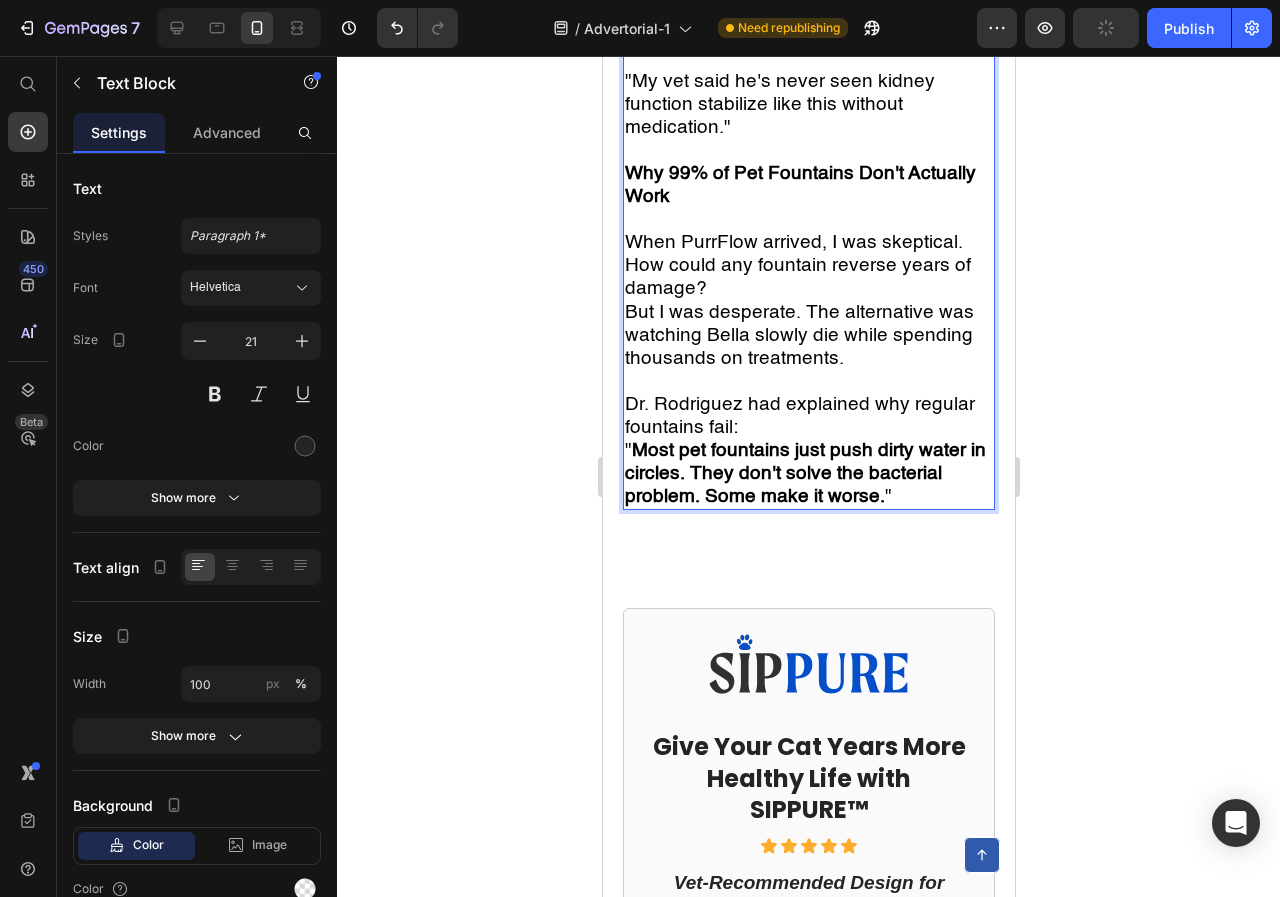 click on "Why 99% of Pet Fountains Don't Actually Work" at bounding box center [799, 185] 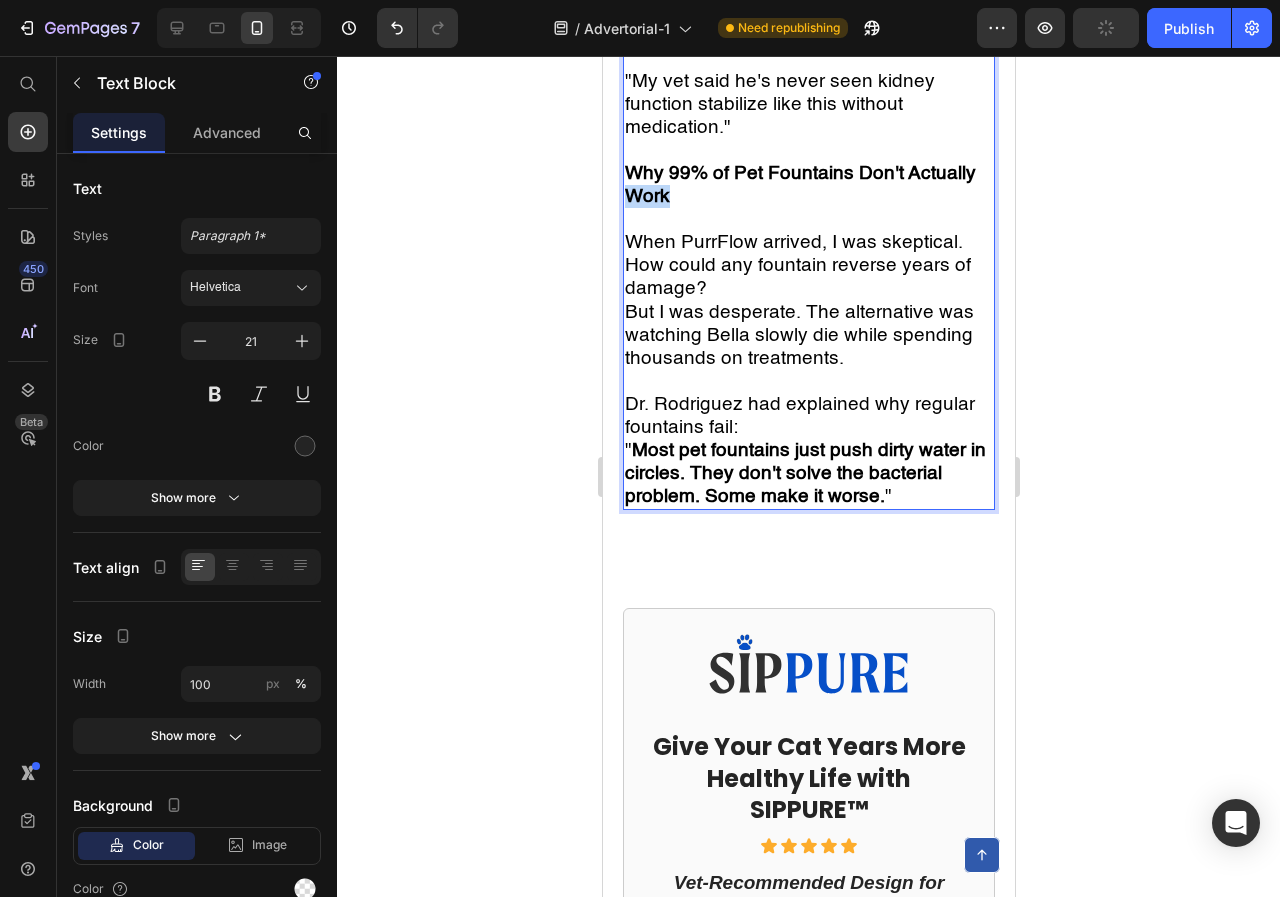 click on "Why 99% of Pet Fountains Don't Actually Work" at bounding box center (799, 185) 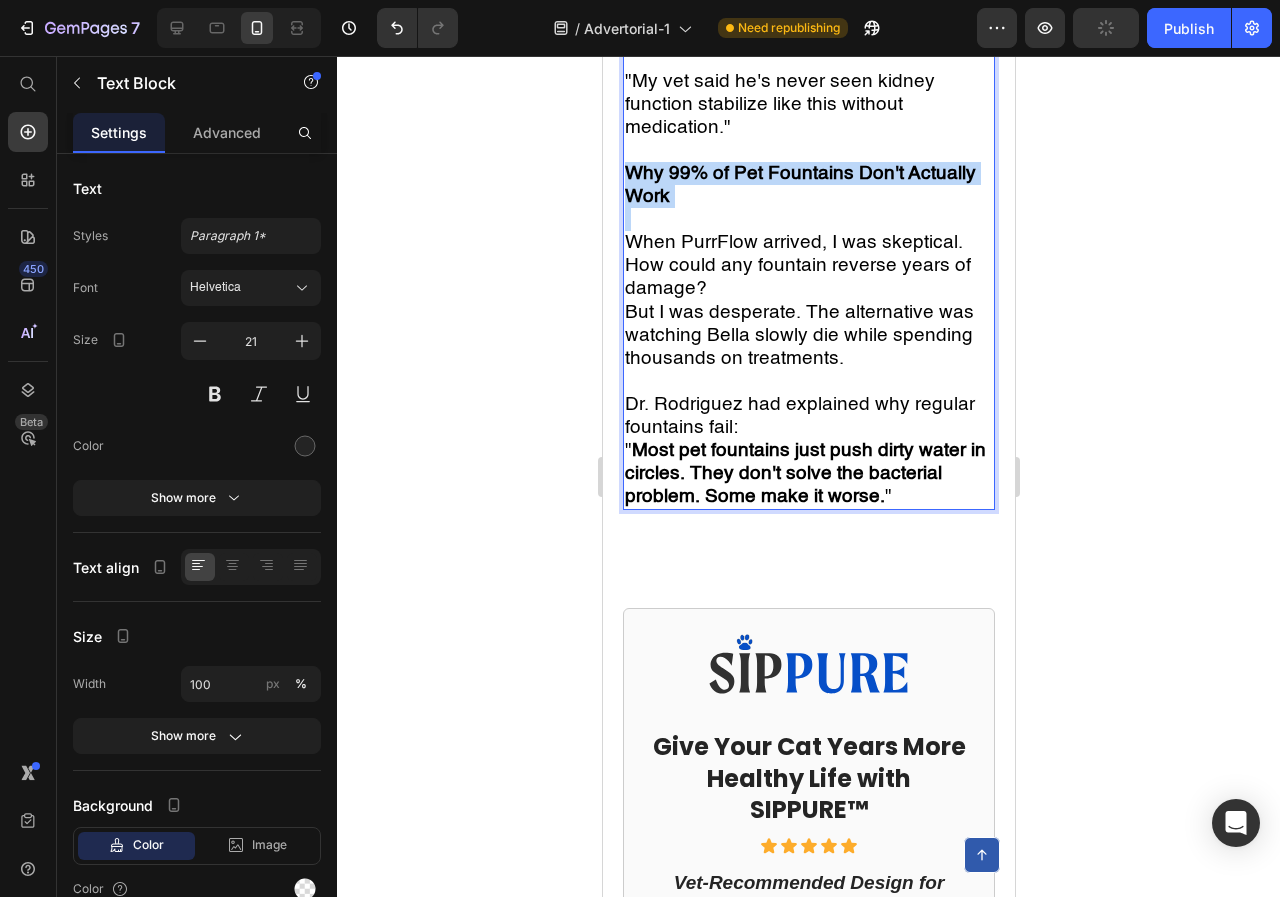 click on "Why 99% of Pet Fountains Don't Actually Work" at bounding box center (799, 185) 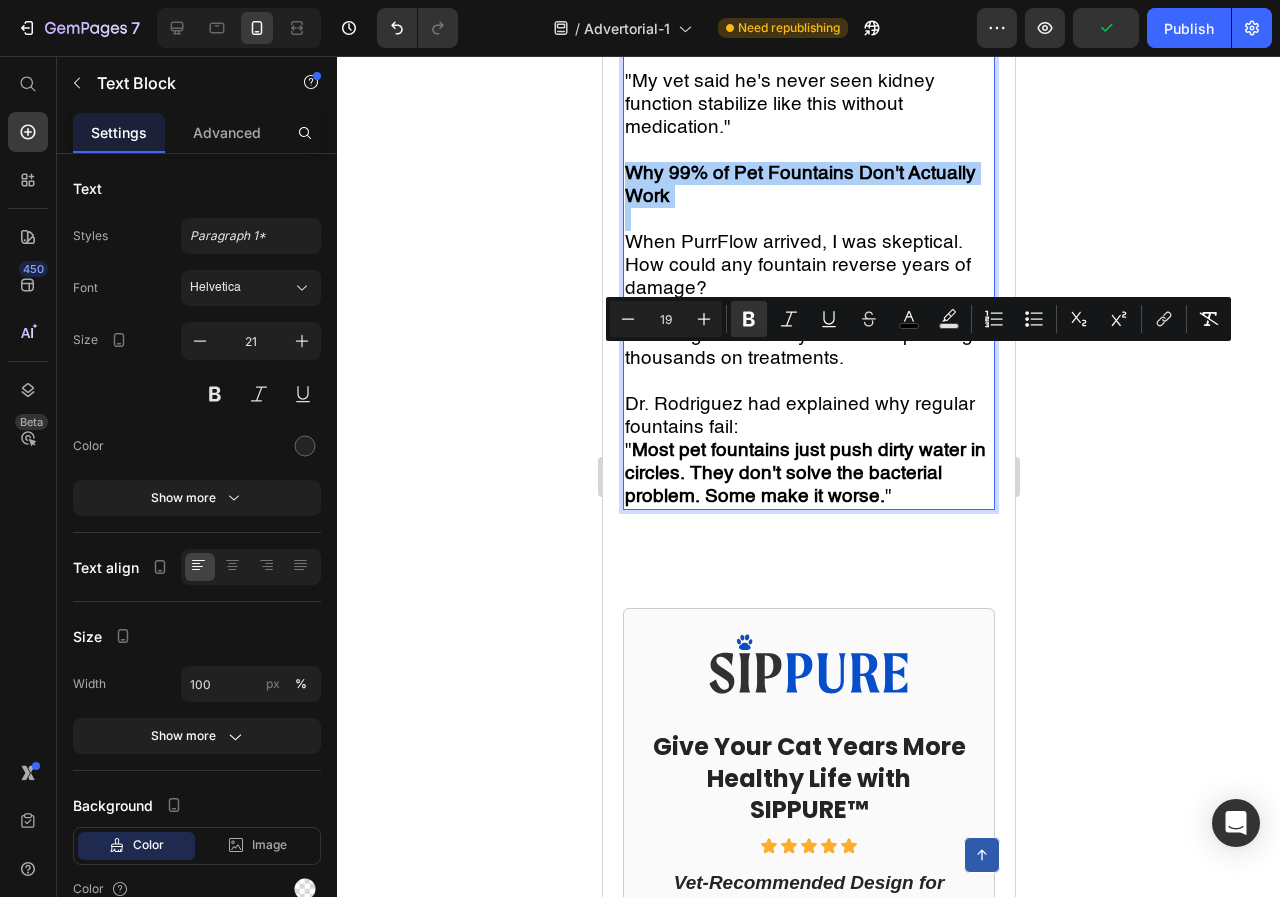 click on "19" at bounding box center (666, 319) 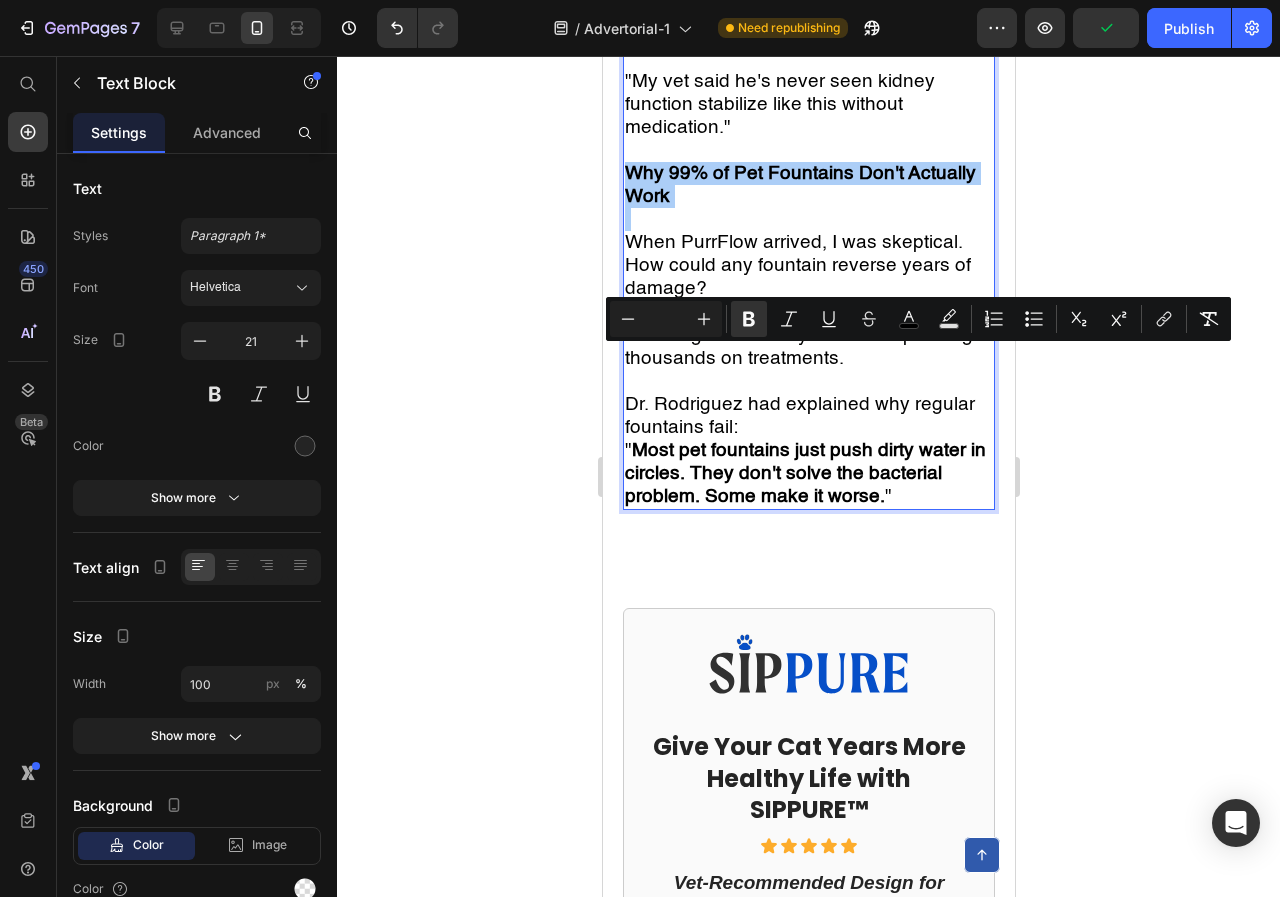 type 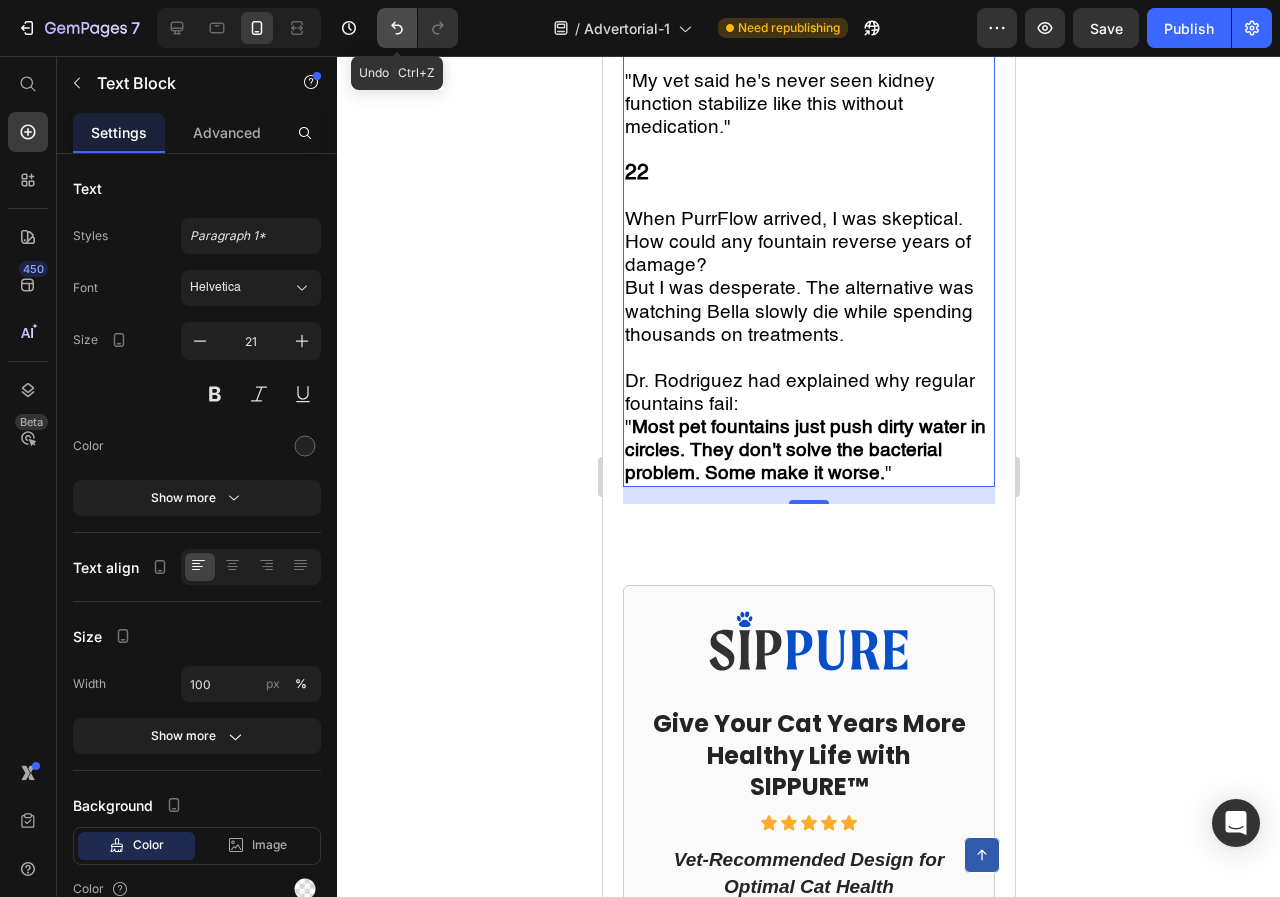 click 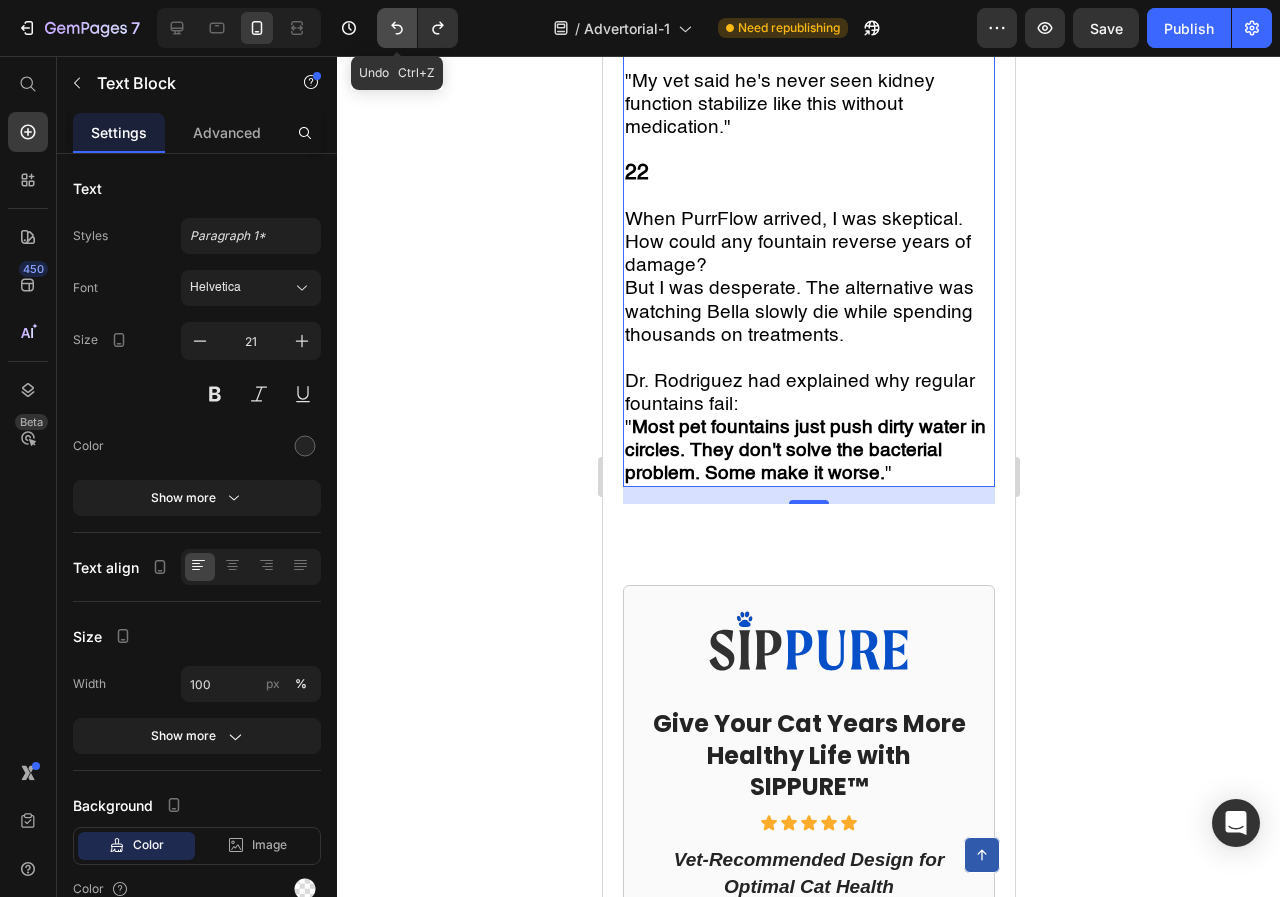 click 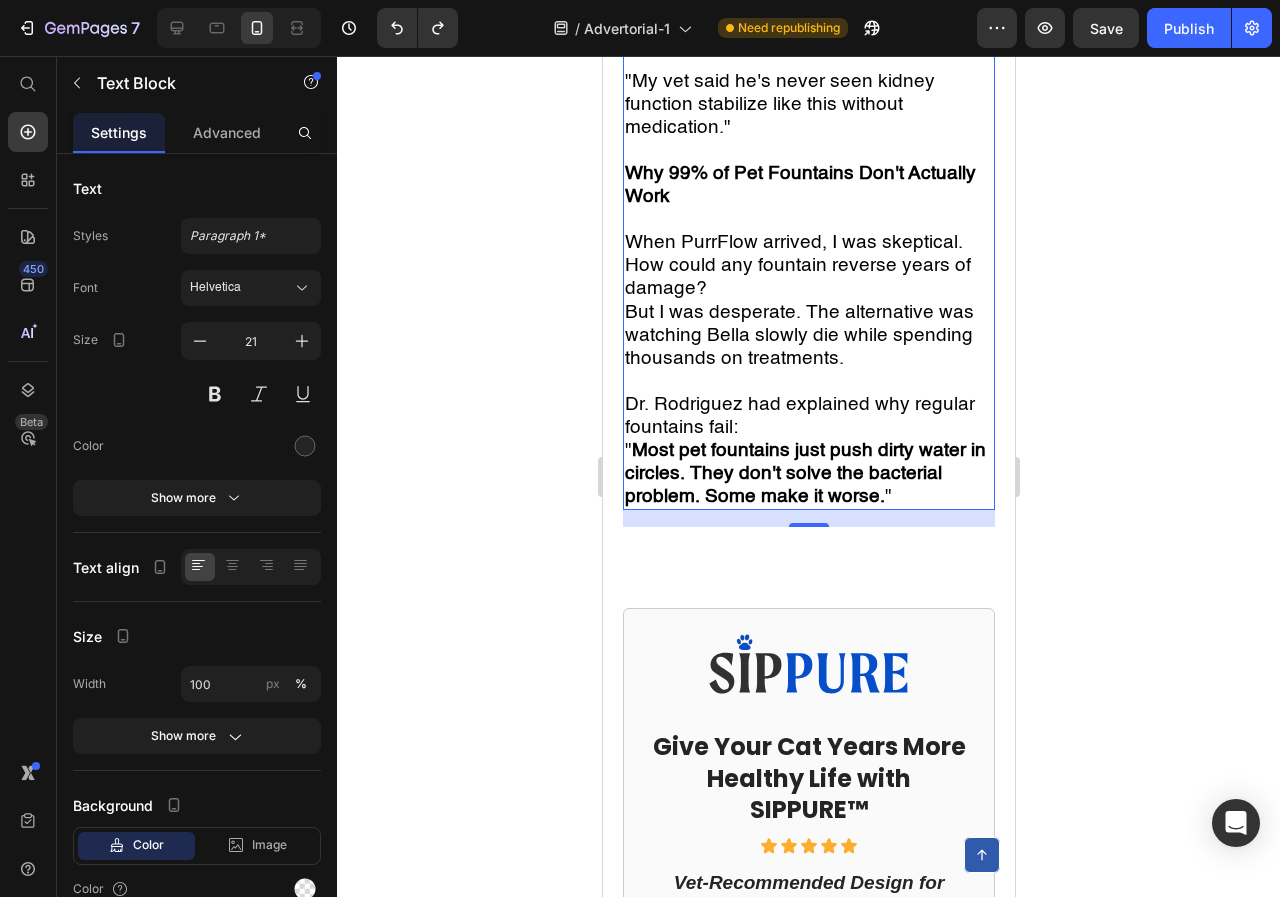 click on "Why 99% of Pet Fountains Don't Actually Work" at bounding box center [799, 185] 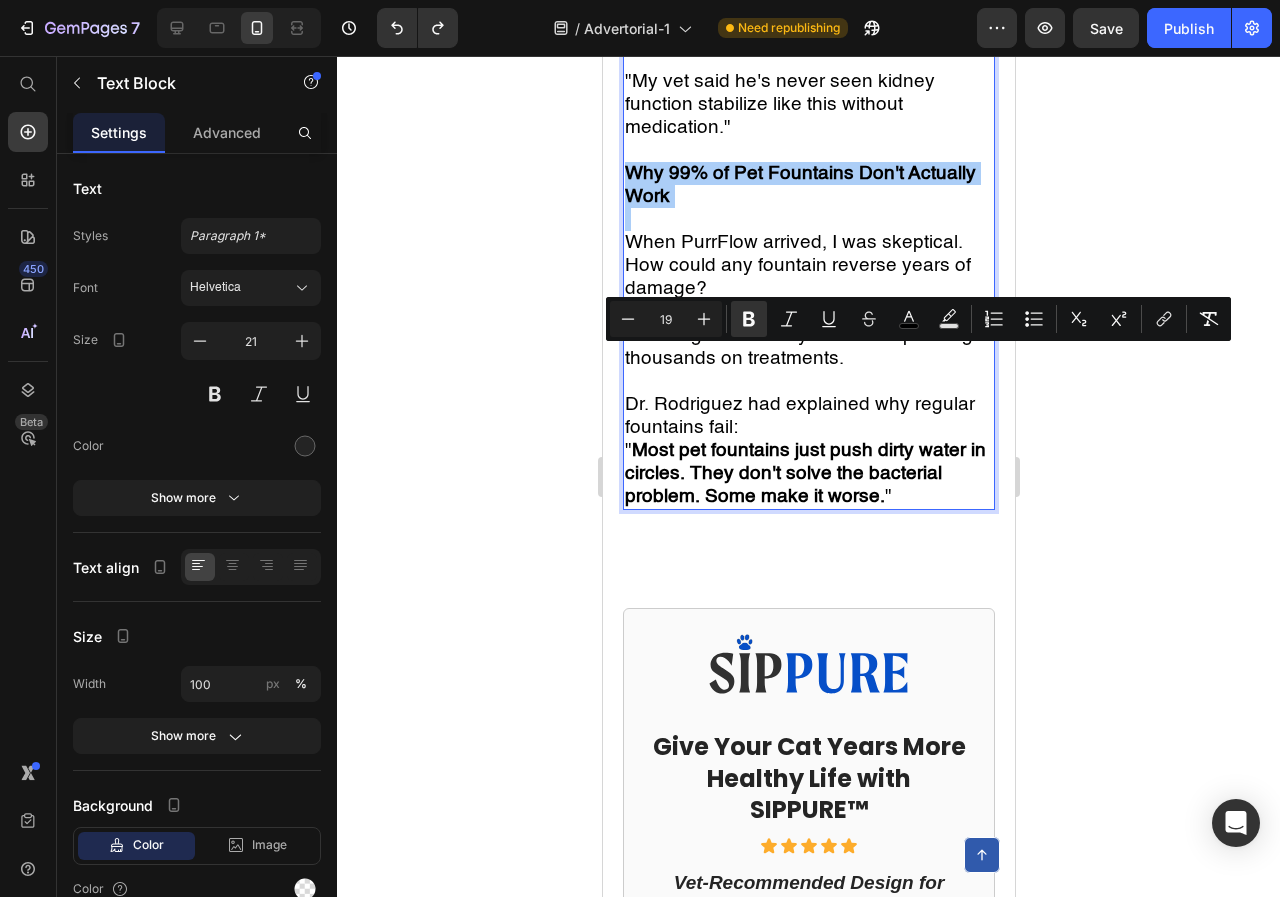 click on "19" at bounding box center [666, 319] 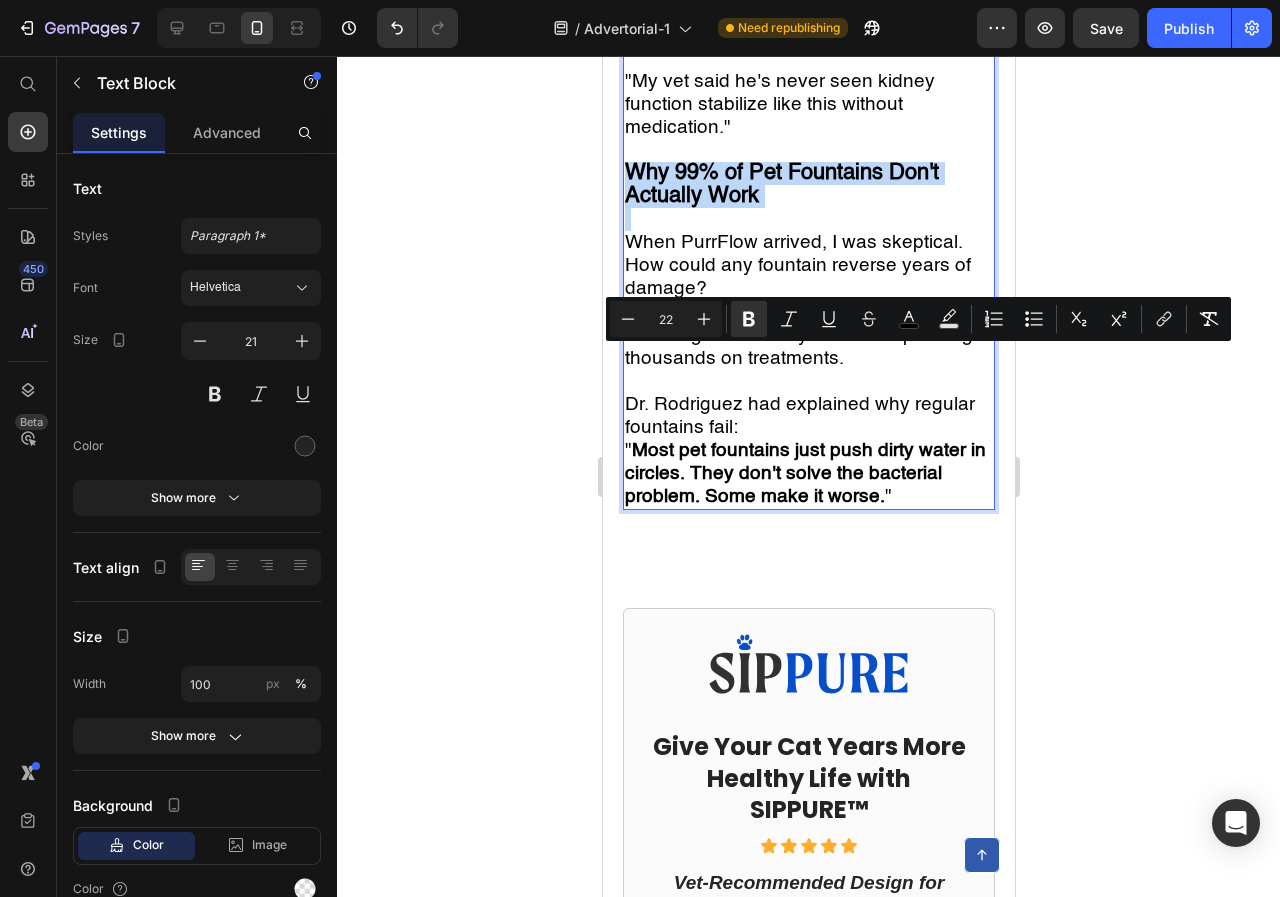 click on "When PurrFlow arrived, I was skeptical. How could any fountain reverse years of damage?" at bounding box center (797, 265) 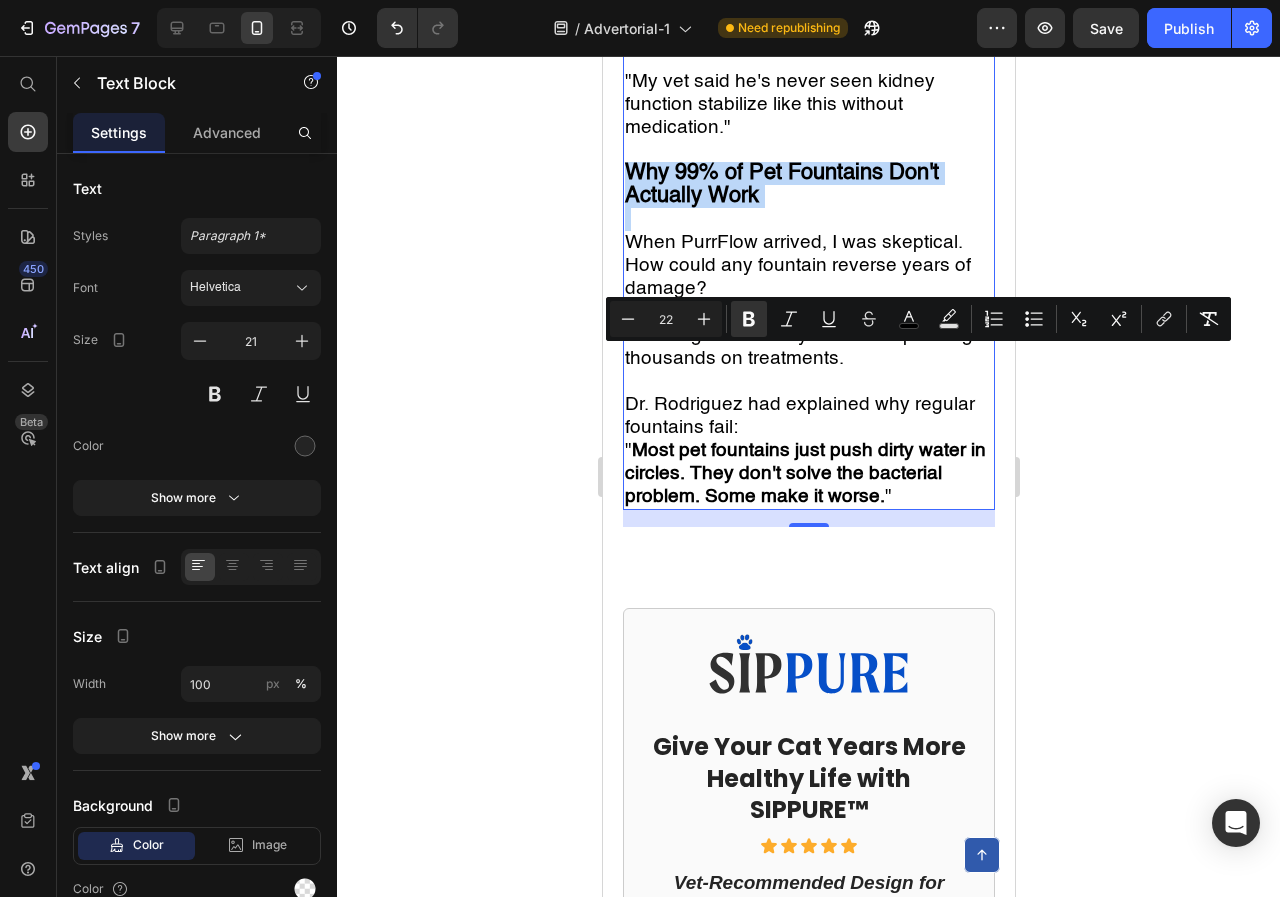 type on "19" 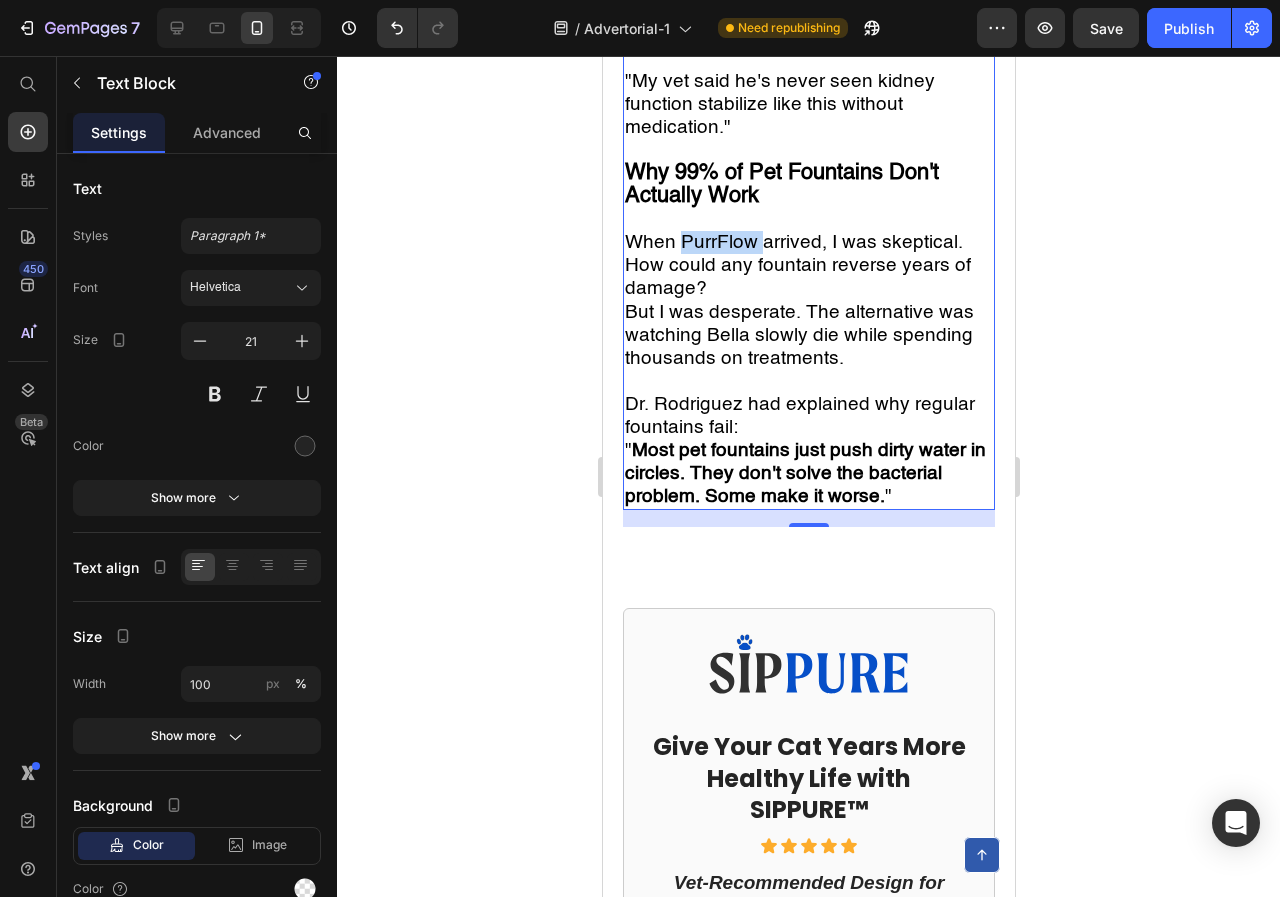 click on "When PurrFlow arrived, I was skeptical. How could any fountain reverse years of damage?" at bounding box center (797, 265) 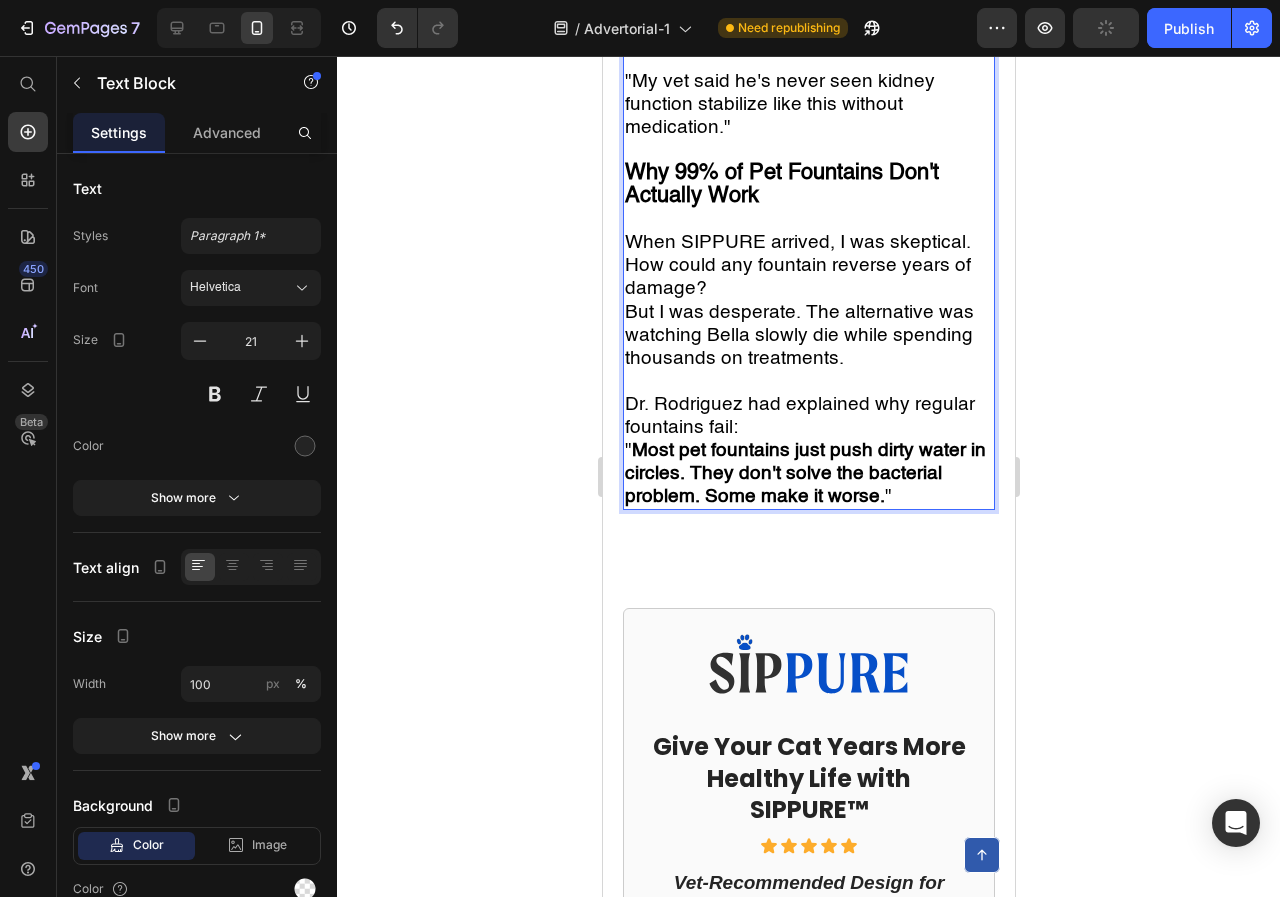 click on "When SIPPURE arrived, I was skeptical. How could any fountain reverse years of damage?" at bounding box center (808, 265) 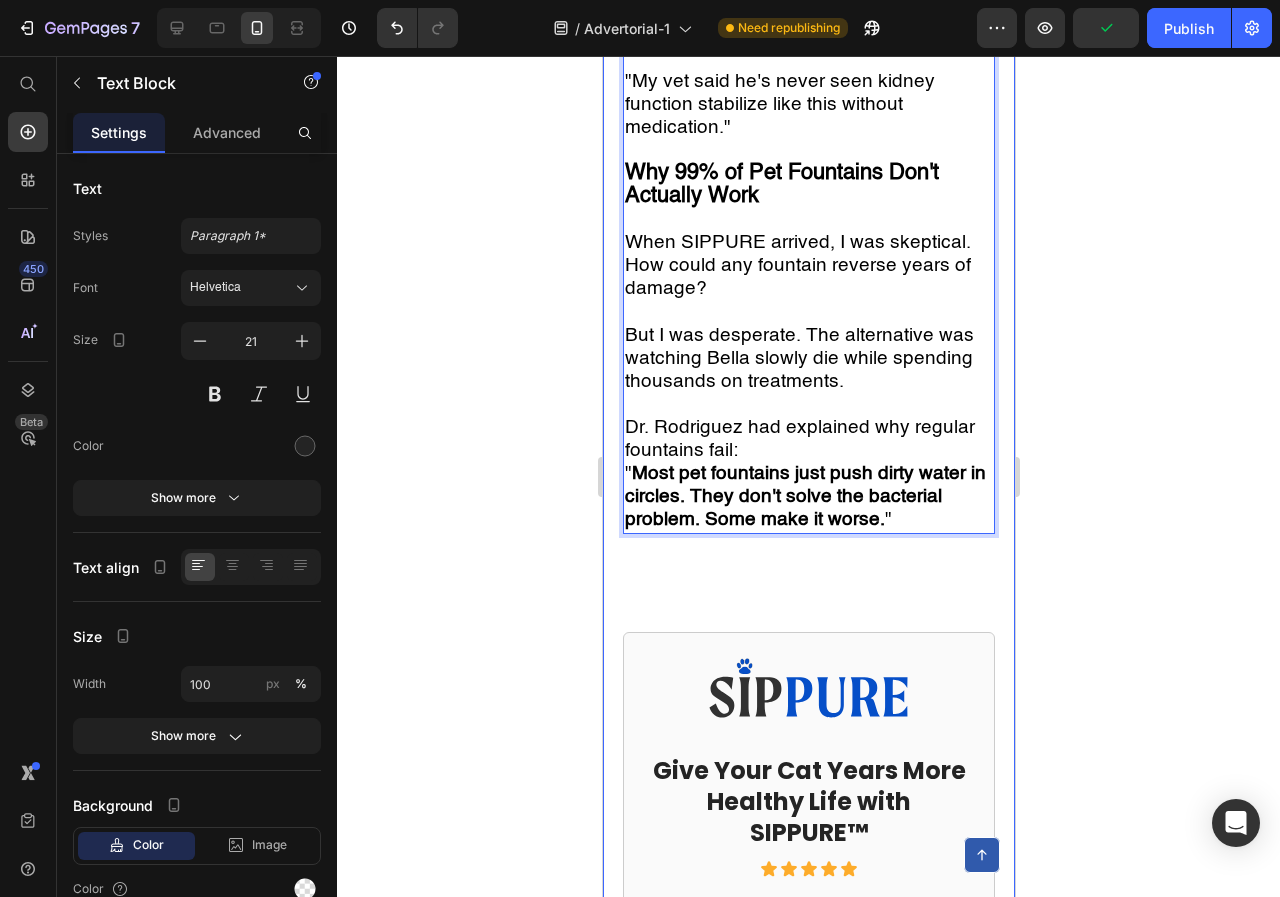scroll, scrollTop: 5515, scrollLeft: 0, axis: vertical 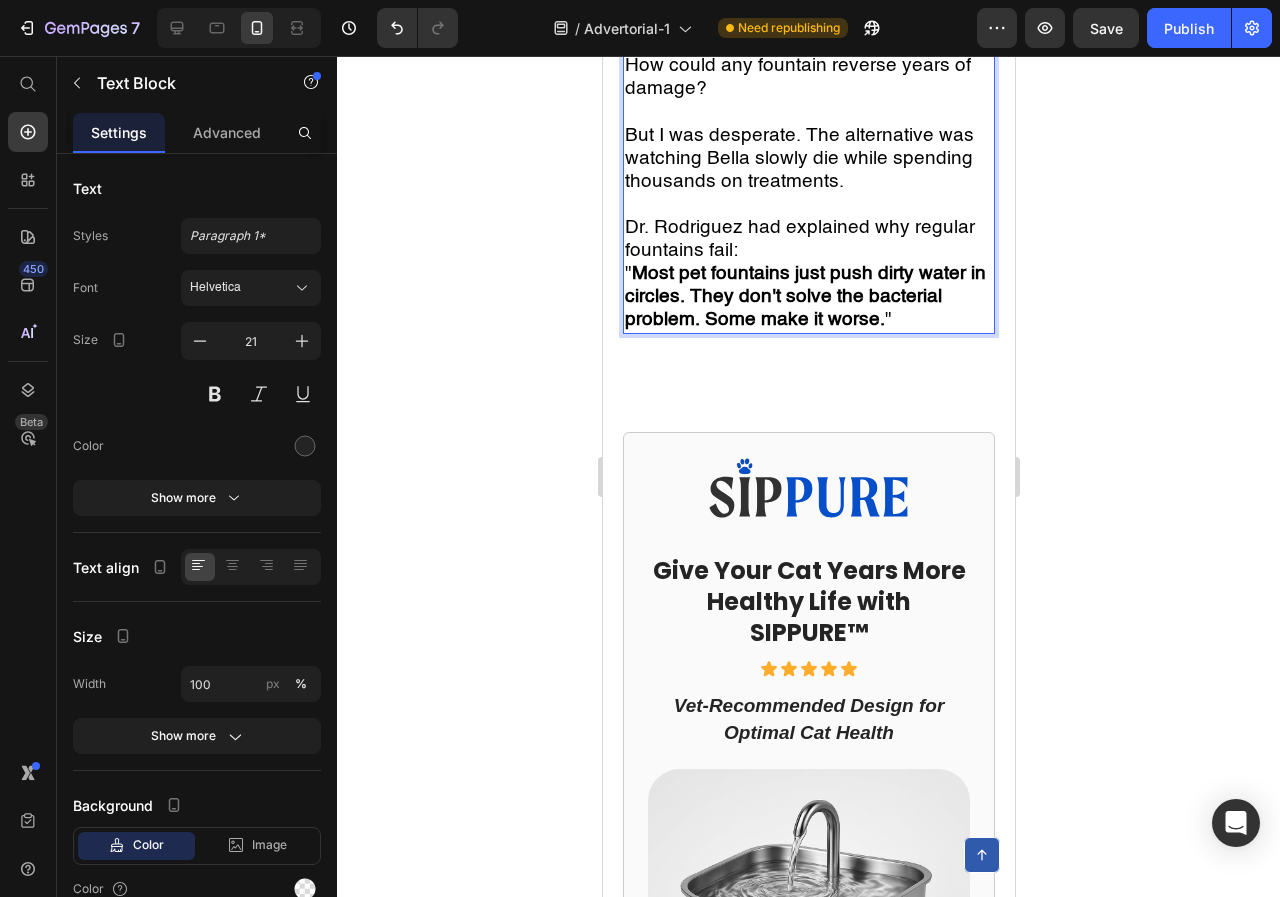 click on "Dr. Rodriguez had explained why regular fountains fail:" at bounding box center [808, 239] 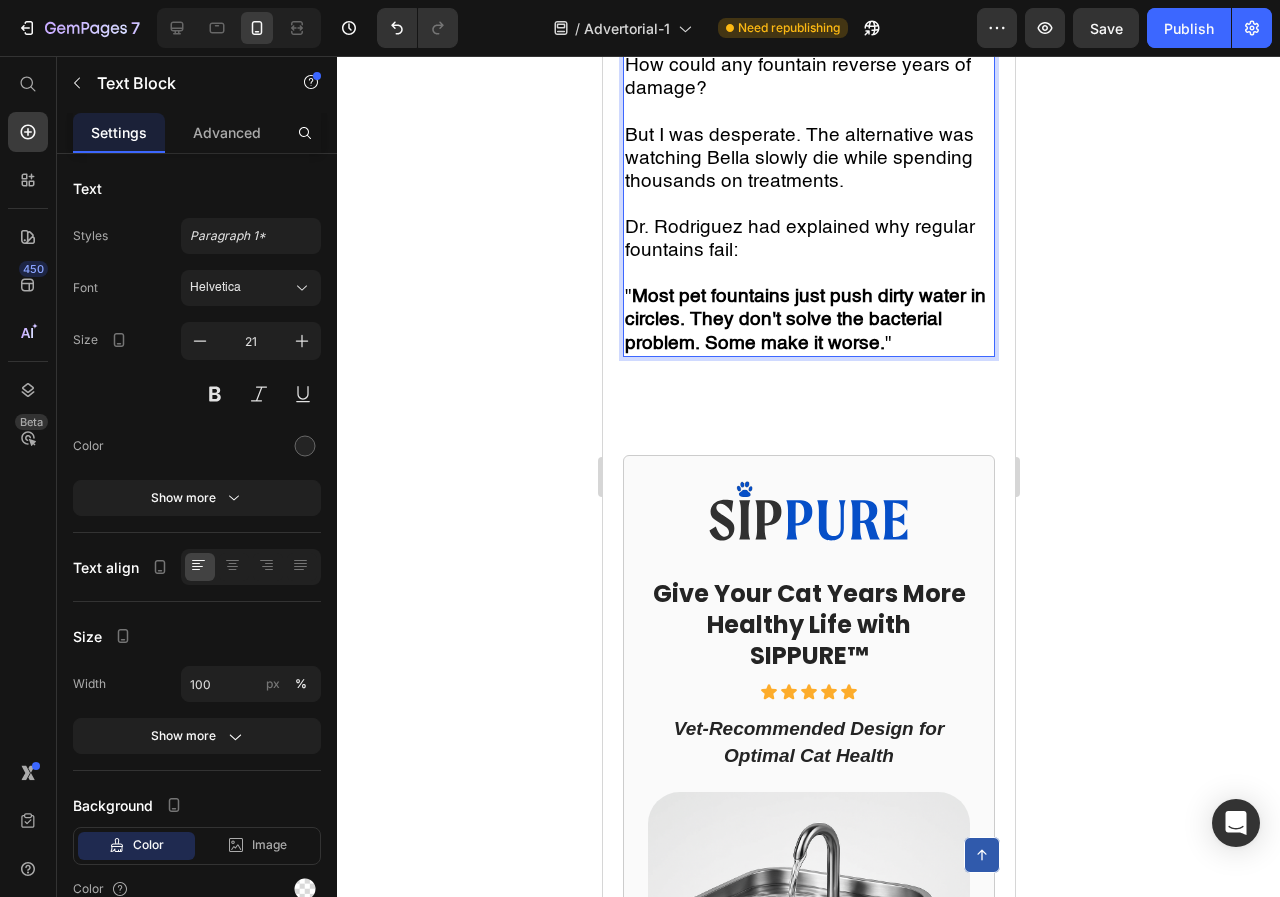 scroll, scrollTop: 5615, scrollLeft: 0, axis: vertical 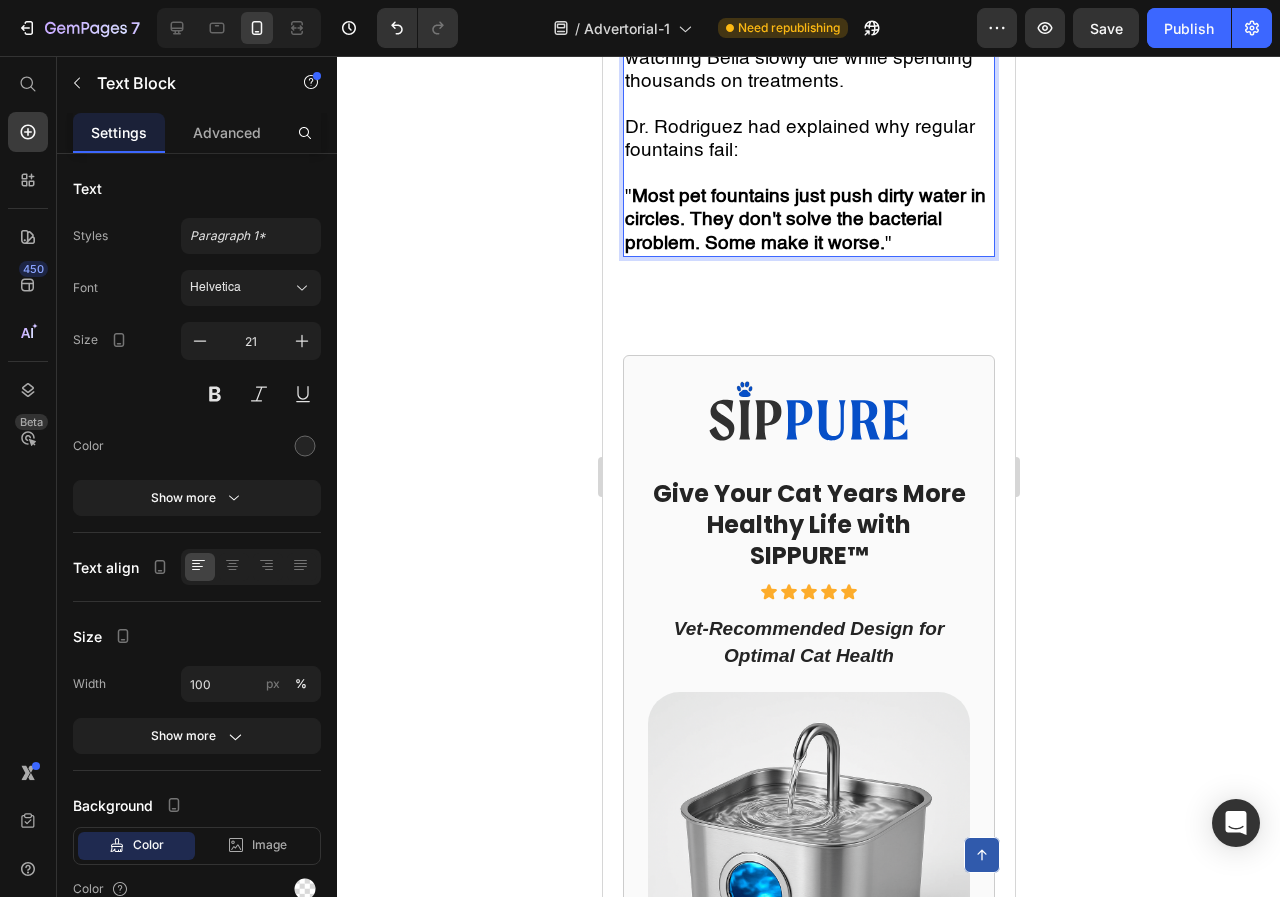 click on "" Most pet fountains just push dirty water in circles. They don't solve the bacterial problem. Some make it worse. "" at bounding box center [808, 219] 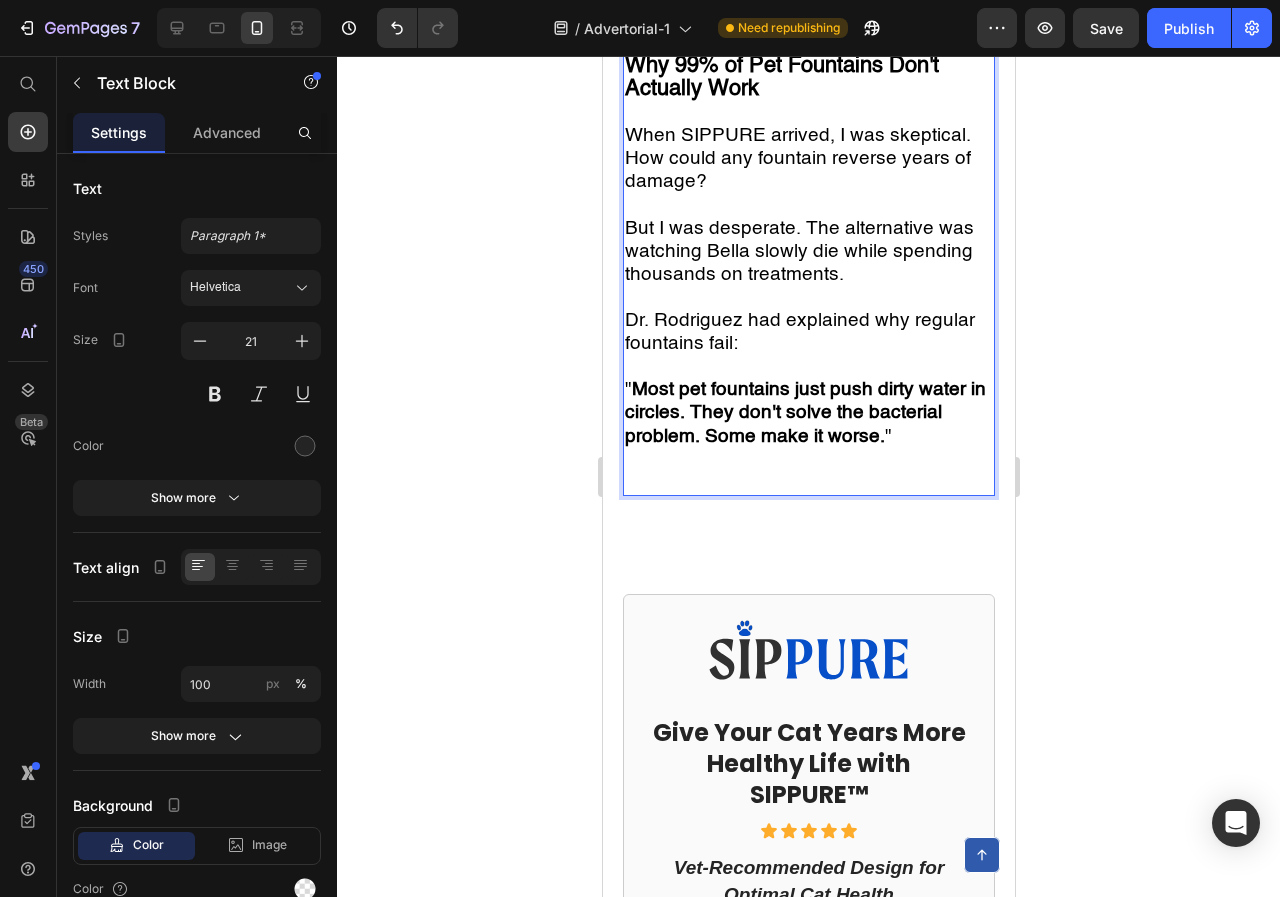 scroll, scrollTop: 5415, scrollLeft: 0, axis: vertical 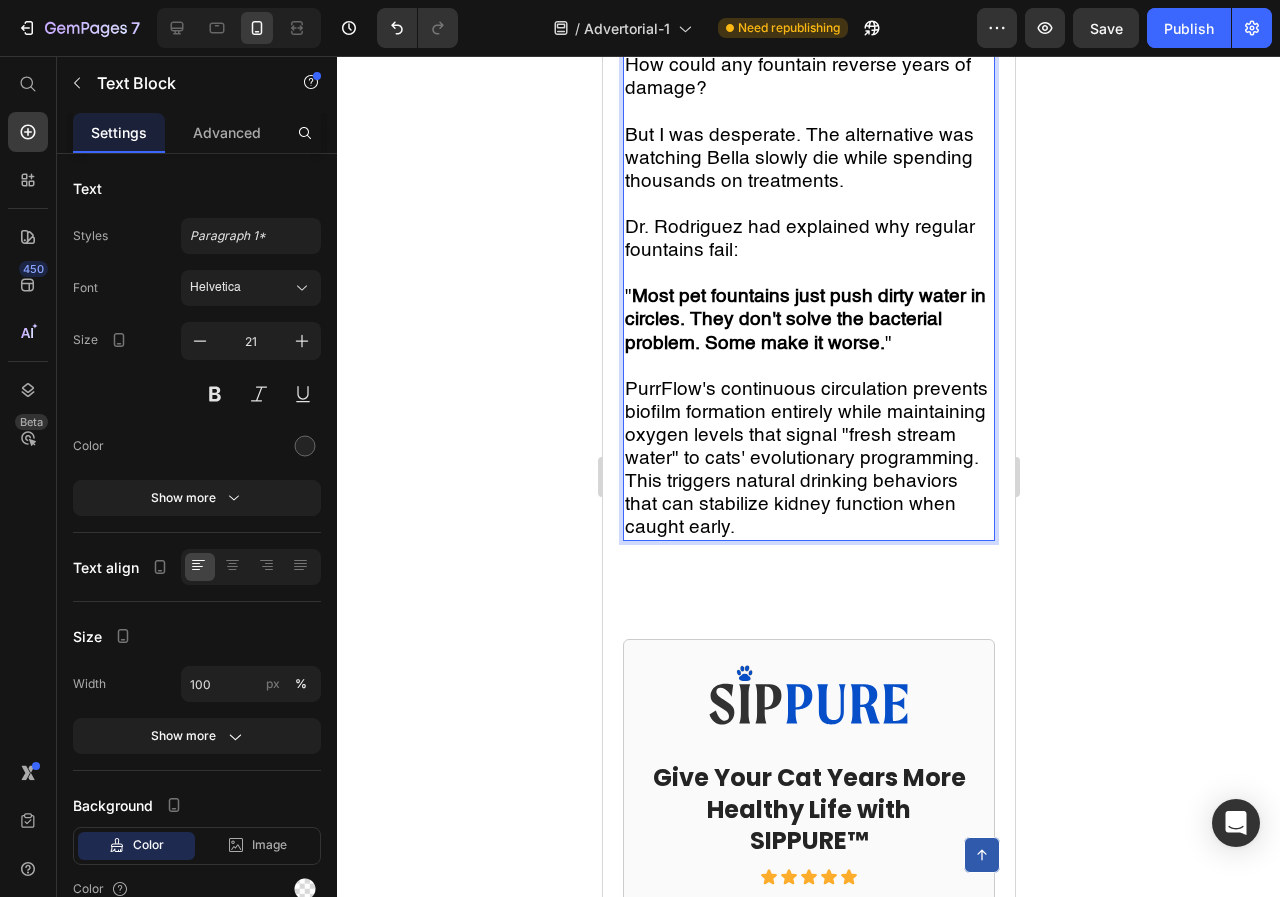 click on "PurrFlow's continuous circulation prevents biofilm formation entirely while maintaining oxygen levels that signal "fresh stream water" to cats' evolutionary programming. This triggers natural drinking behaviors that can stabilize kidney function when caught early." at bounding box center [805, 459] 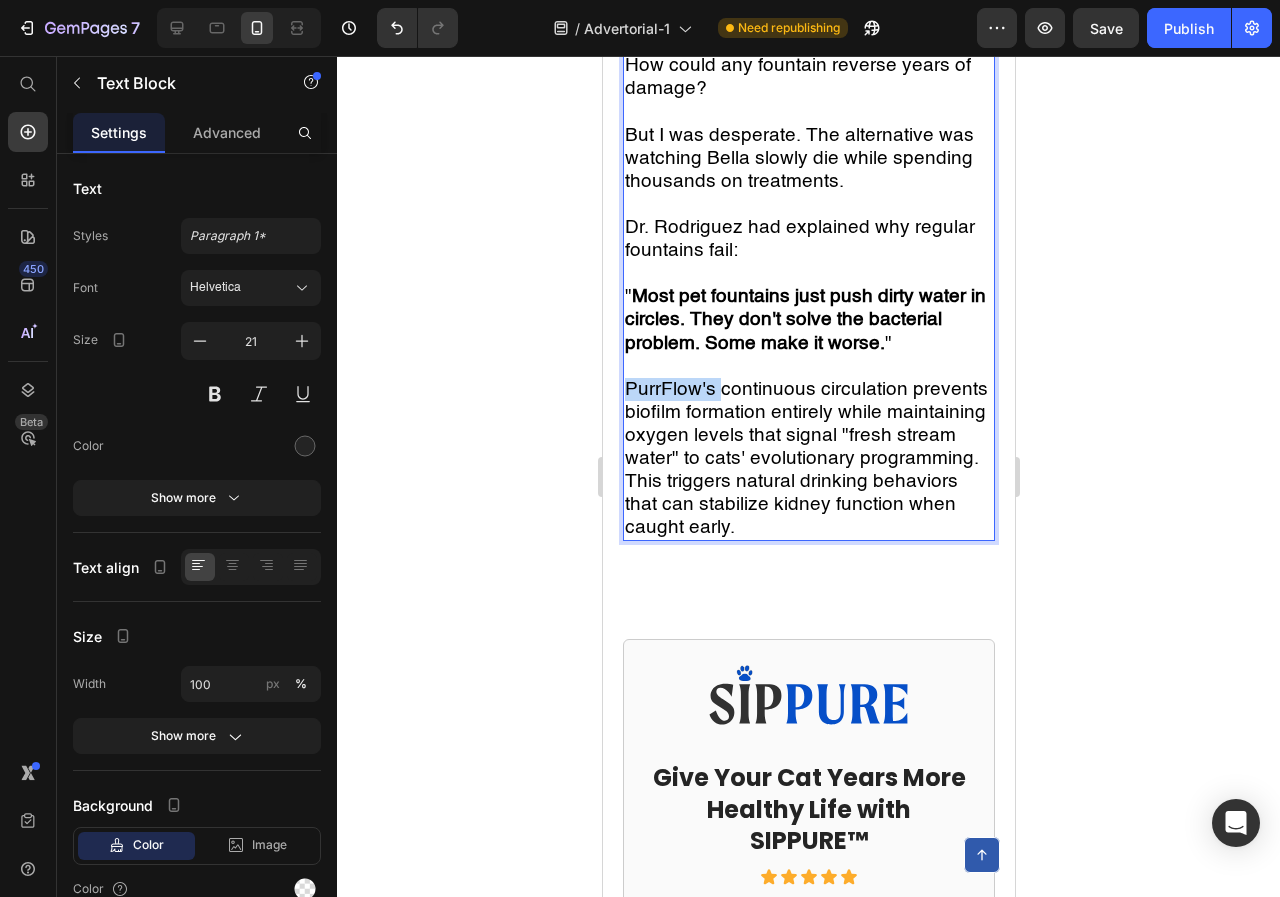 click on "PurrFlow's continuous circulation prevents biofilm formation entirely while maintaining oxygen levels that signal "fresh stream water" to cats' evolutionary programming. This triggers natural drinking behaviors that can stabilize kidney function when caught early." at bounding box center (805, 459) 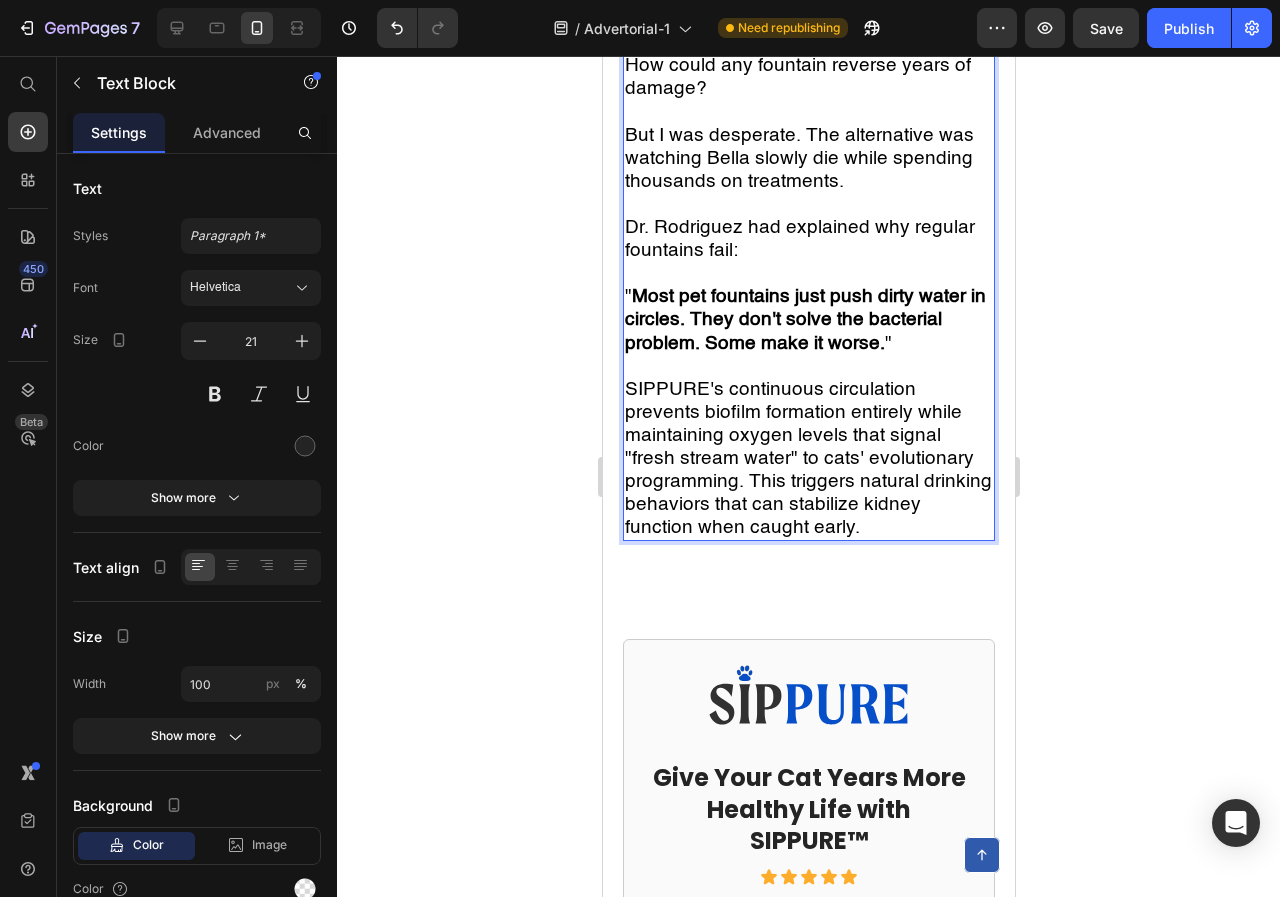 click on "SIPPURE's continuous circulation prevents biofilm formation entirely while maintaining oxygen levels that signal "fresh stream water" to cats' evolutionary programming. This triggers natural drinking behaviors that can stabilize kidney function when caught early." at bounding box center [808, 459] 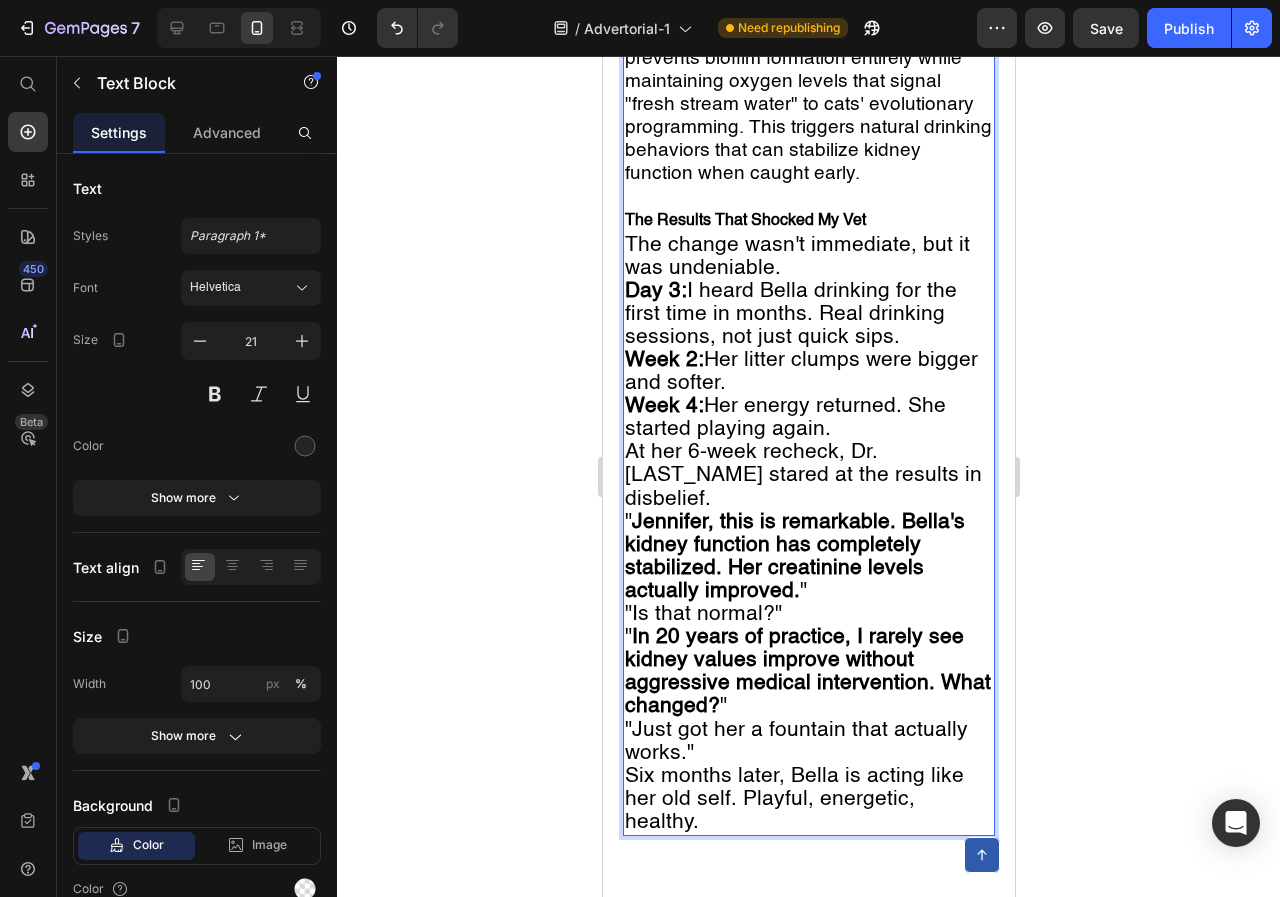 scroll, scrollTop: 5809, scrollLeft: 0, axis: vertical 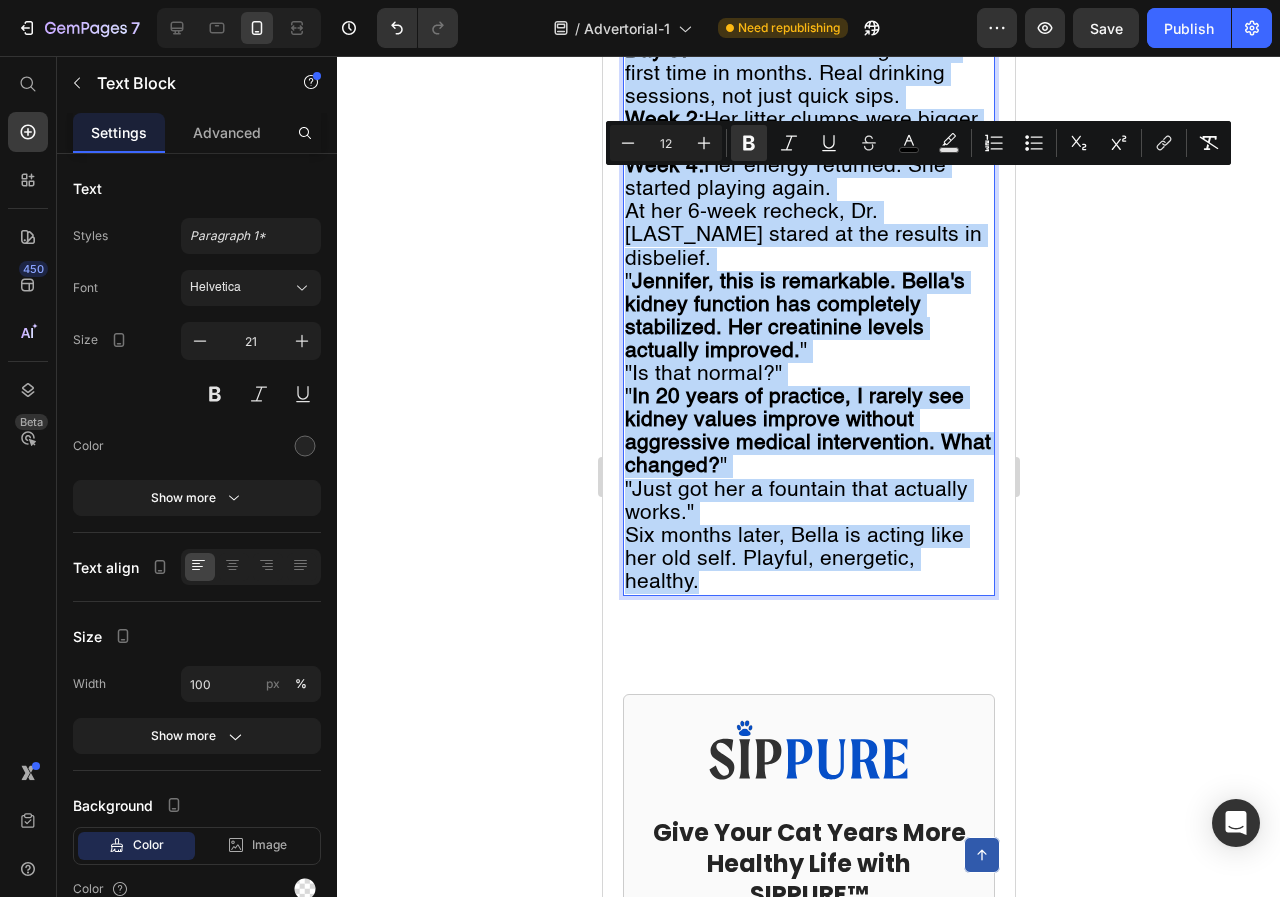 drag, startPoint x: 629, startPoint y: 468, endPoint x: 835, endPoint y: 676, distance: 292.74564 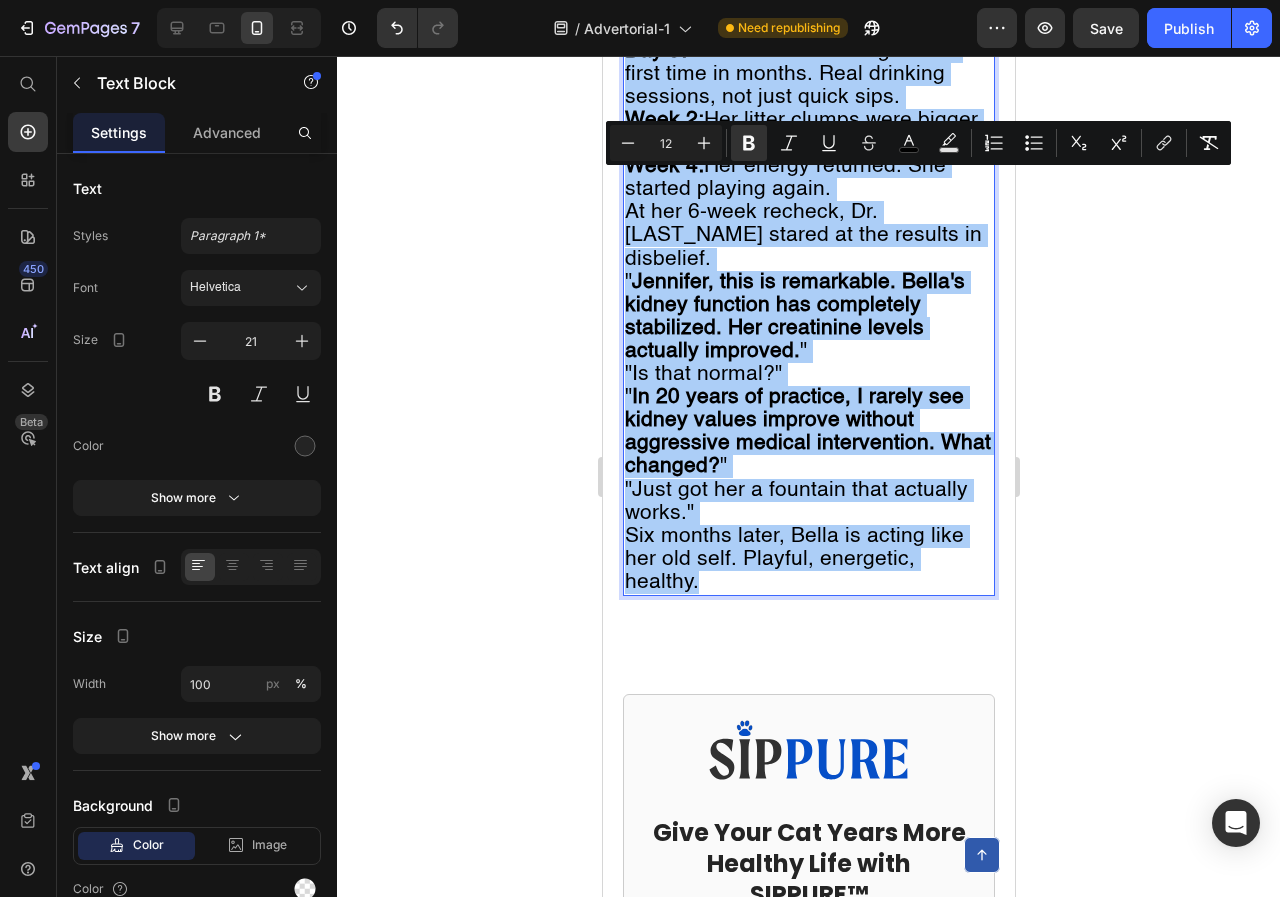 click on "12" at bounding box center [666, 143] 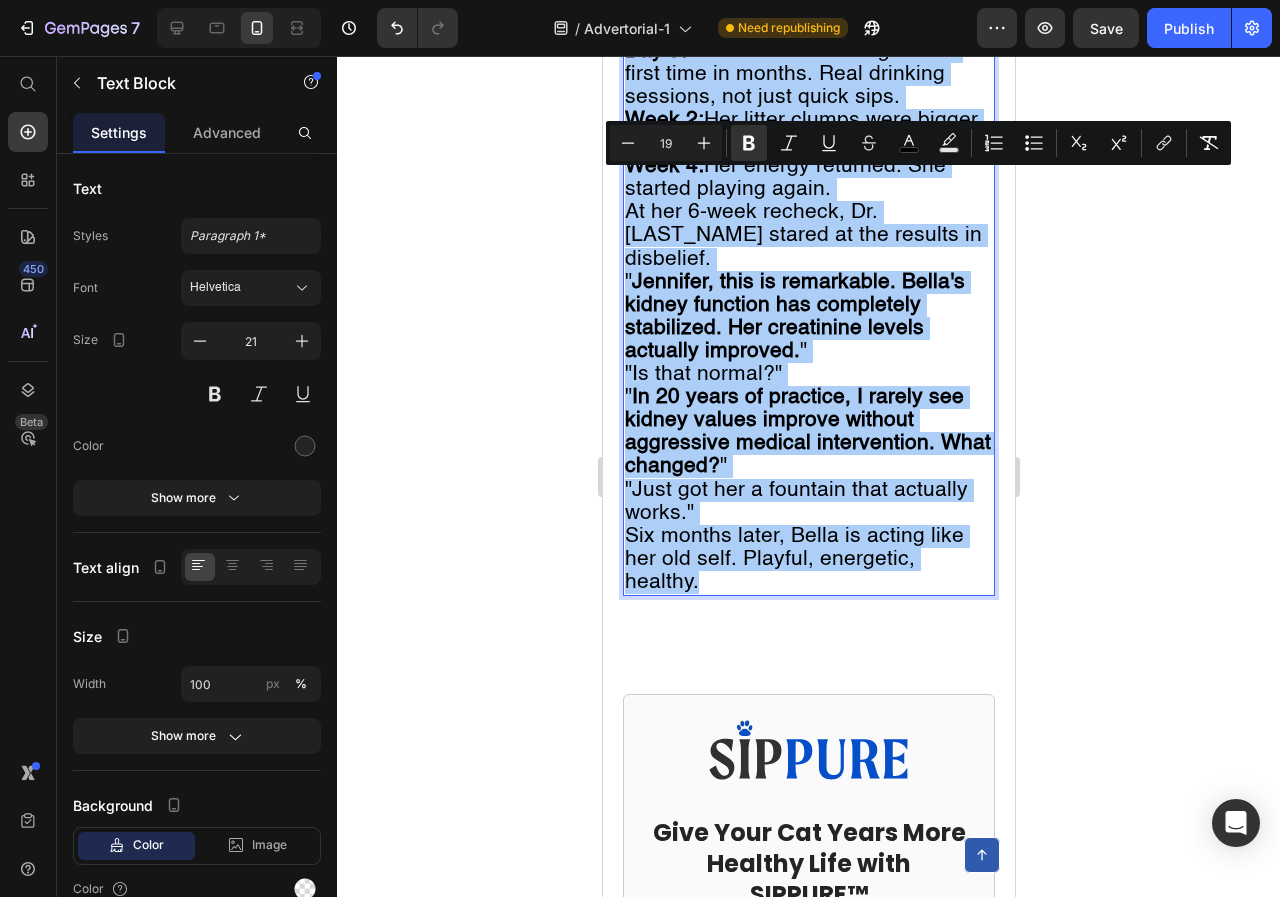 type on "19" 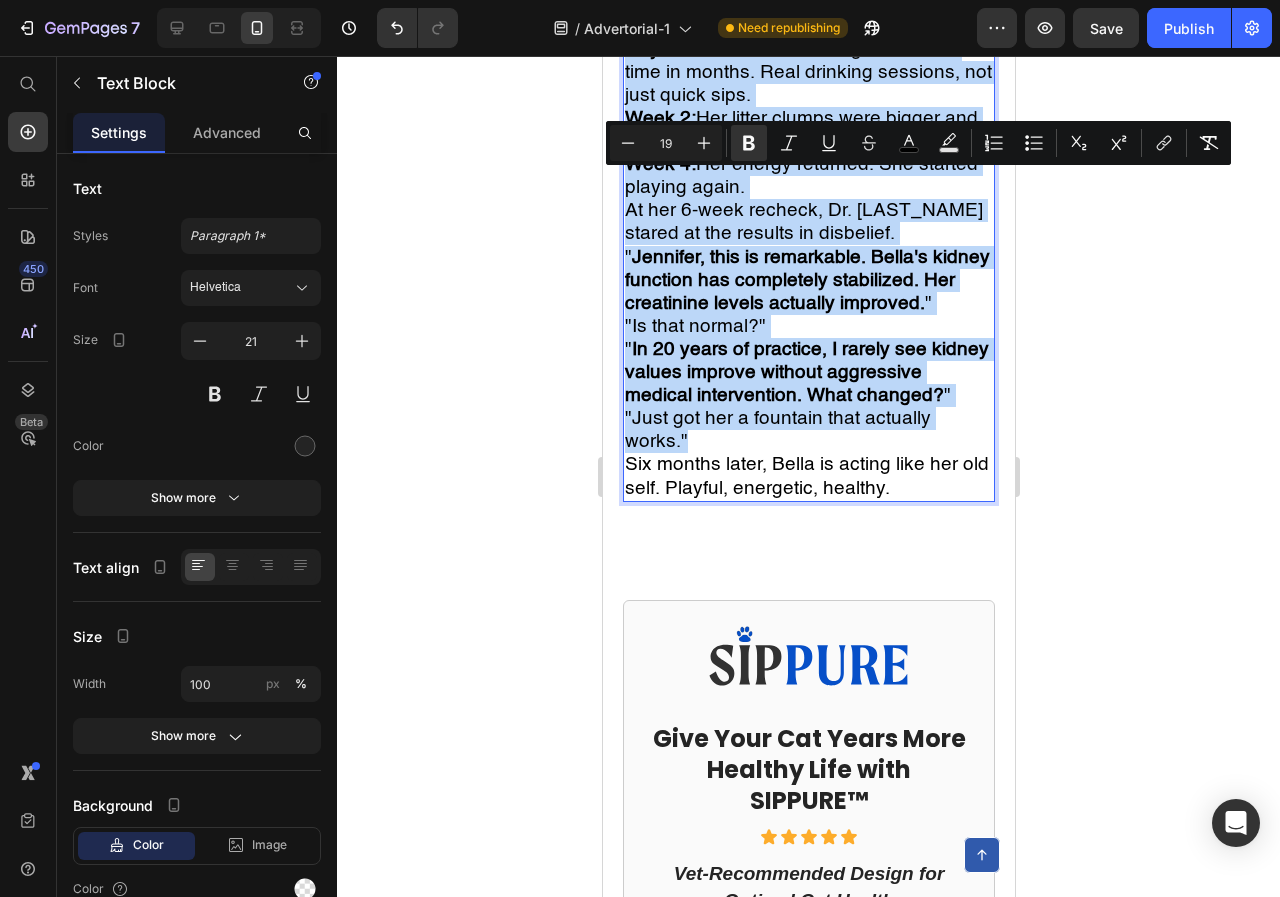 click on "The change wasn't immediate, but it was undeniable." at bounding box center [808, 15] 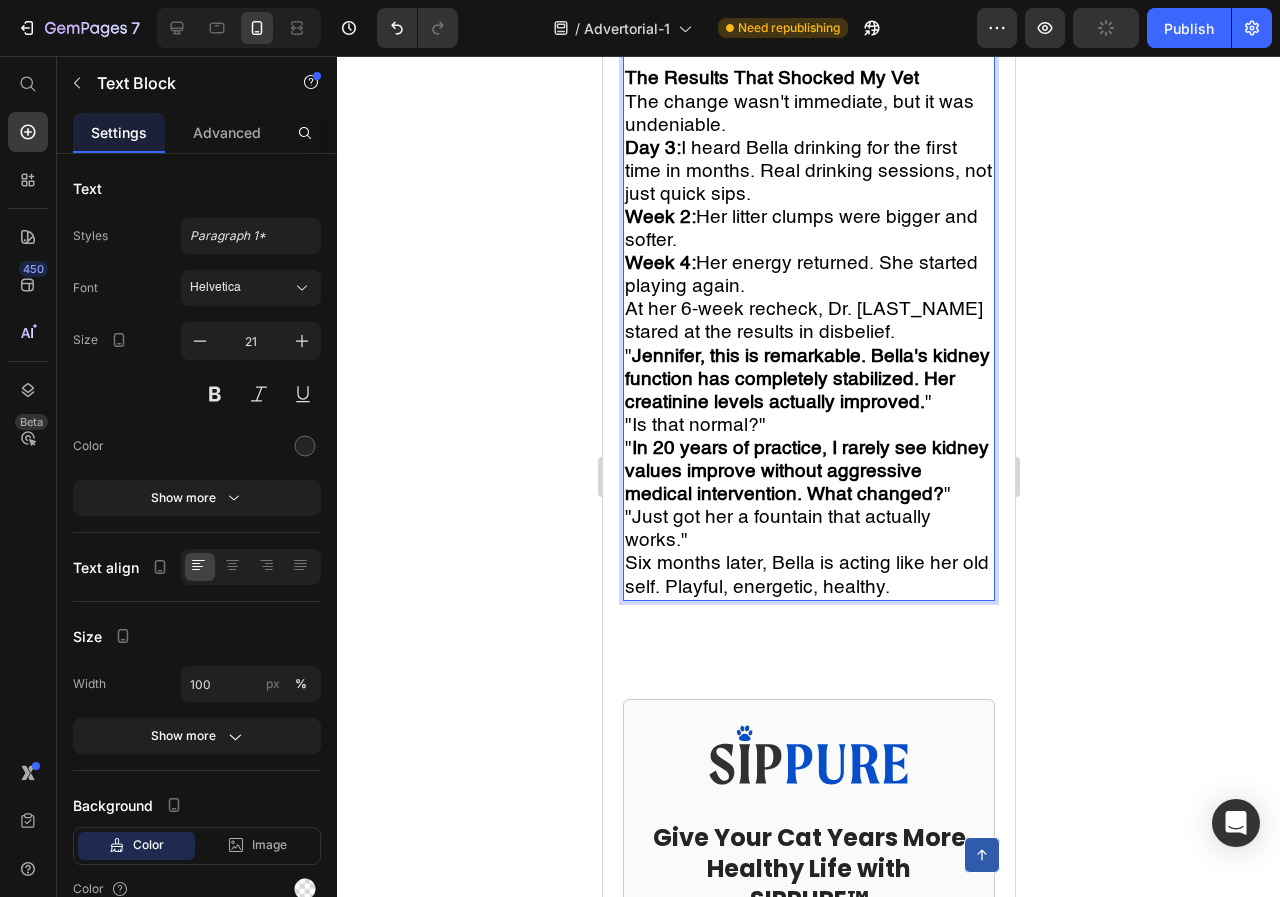 scroll, scrollTop: 6009, scrollLeft: 0, axis: vertical 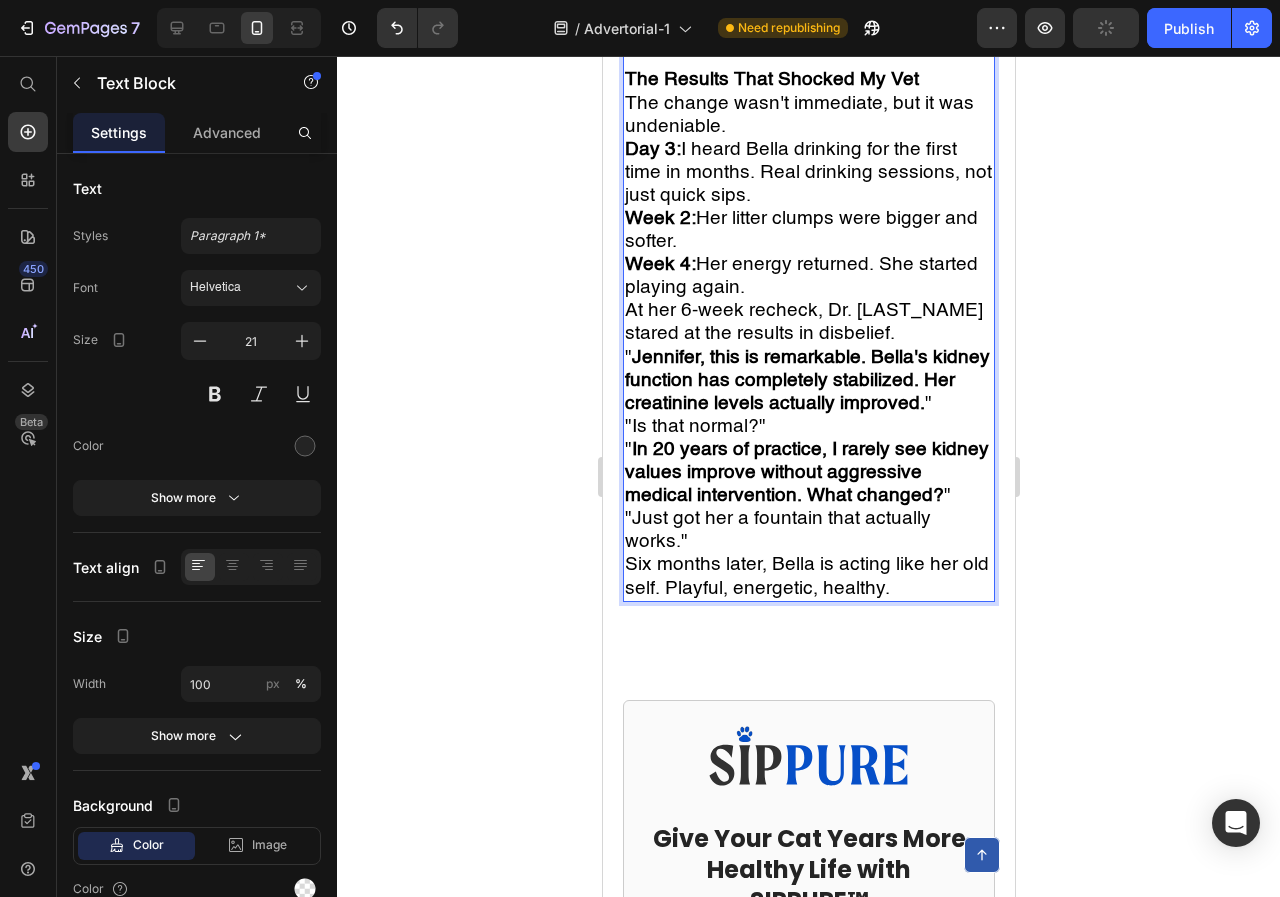 click on "The Results That Shocked My Vet" at bounding box center (808, 79) 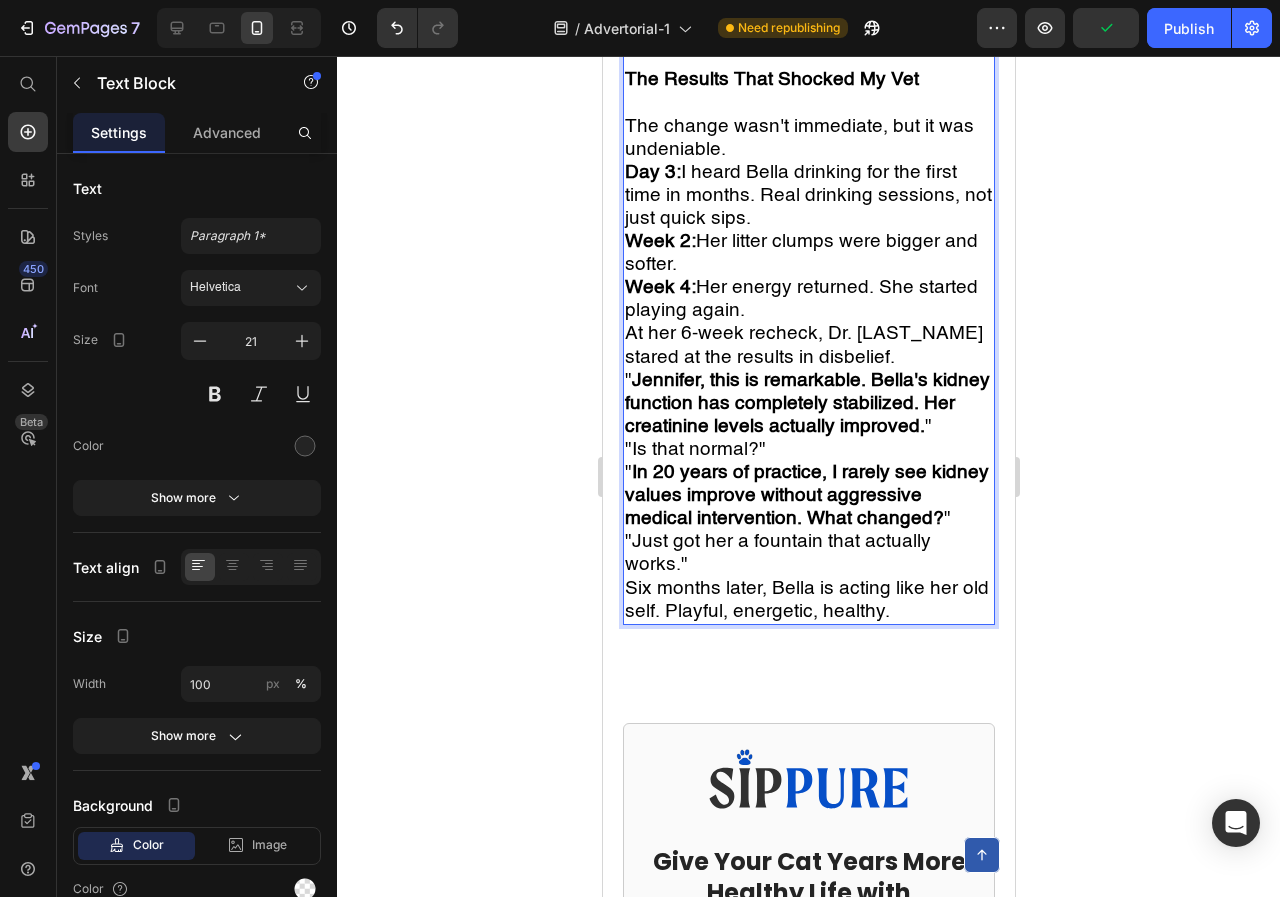 click on "The Results That Shocked My Vet" at bounding box center [771, 79] 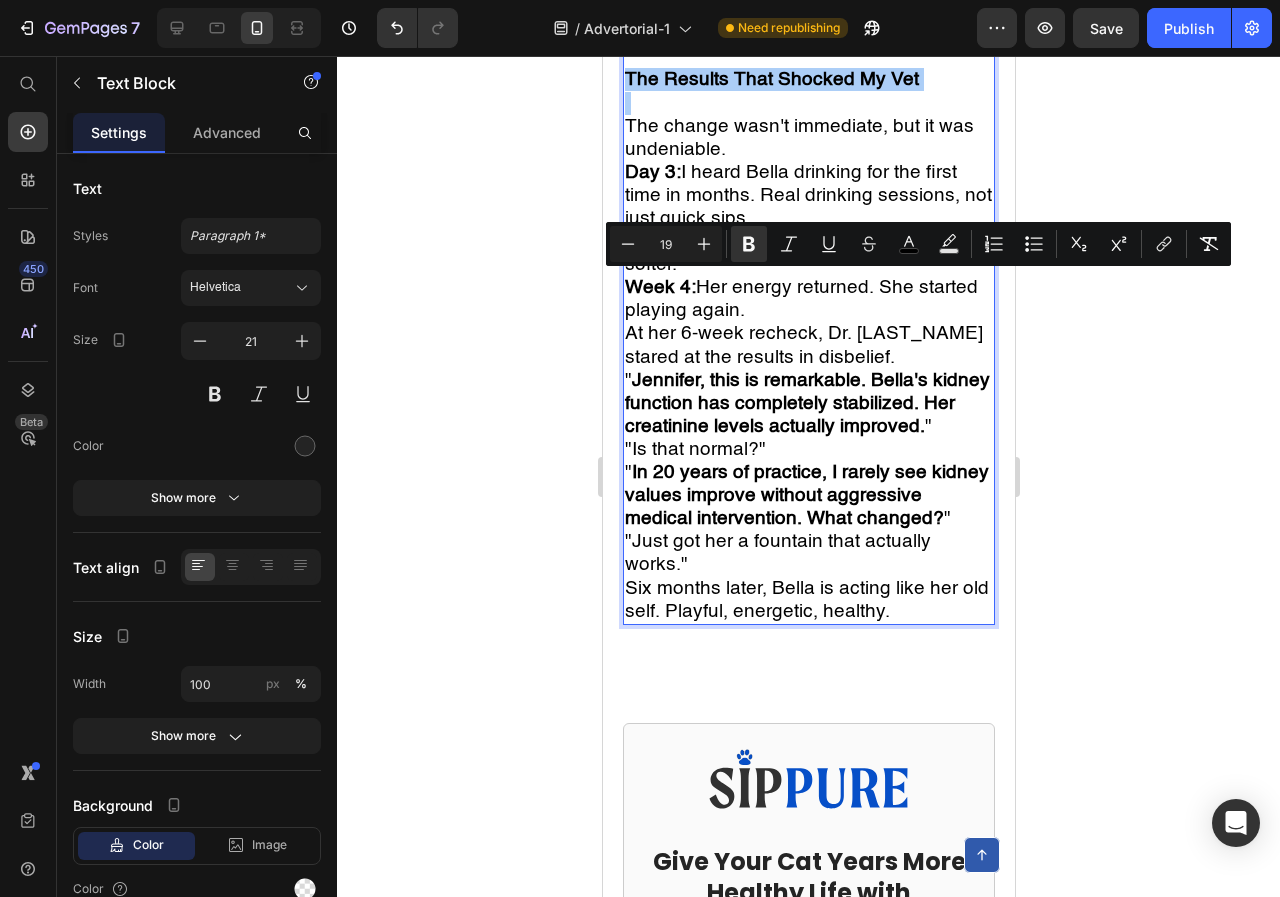 click on "19" at bounding box center (666, 244) 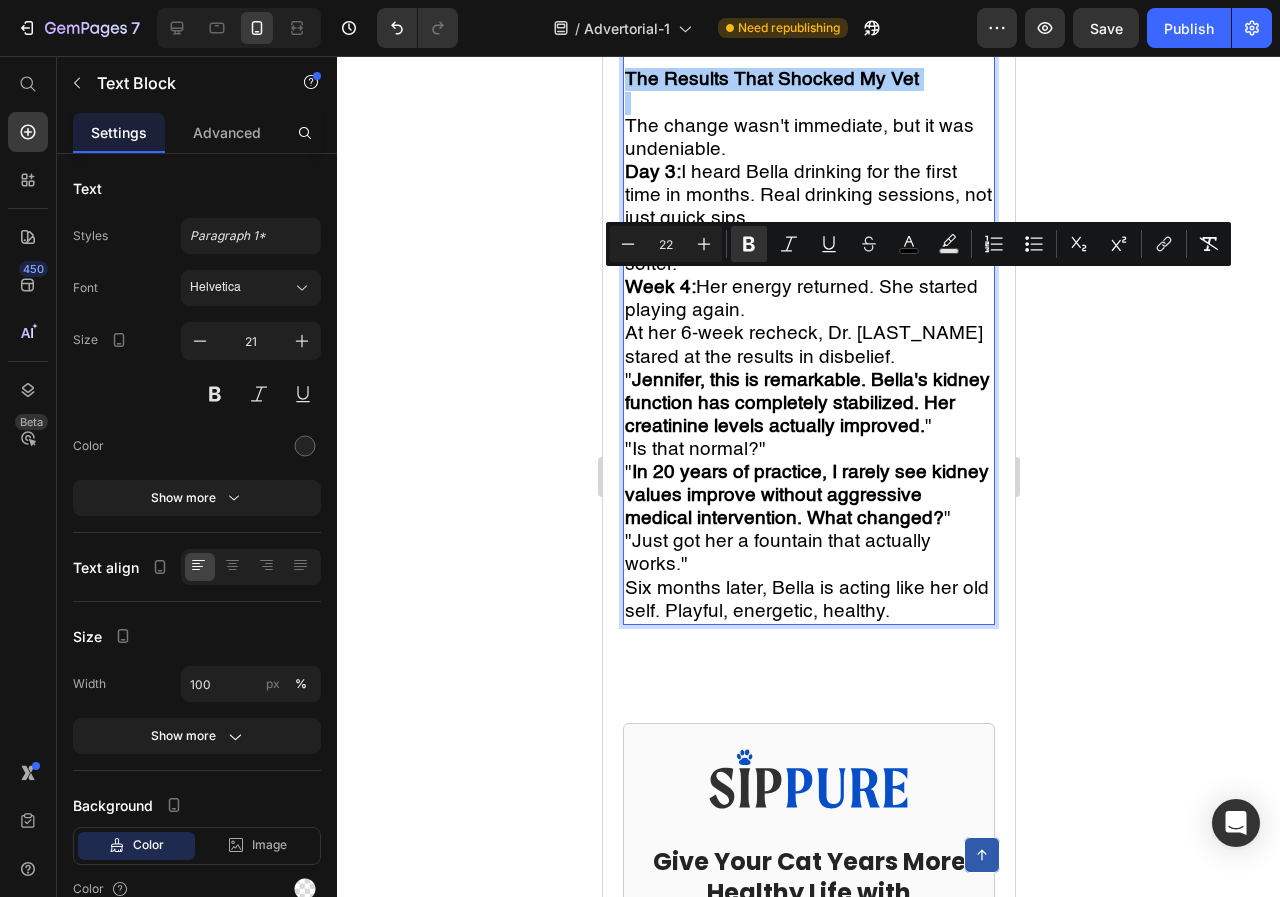 type on "22" 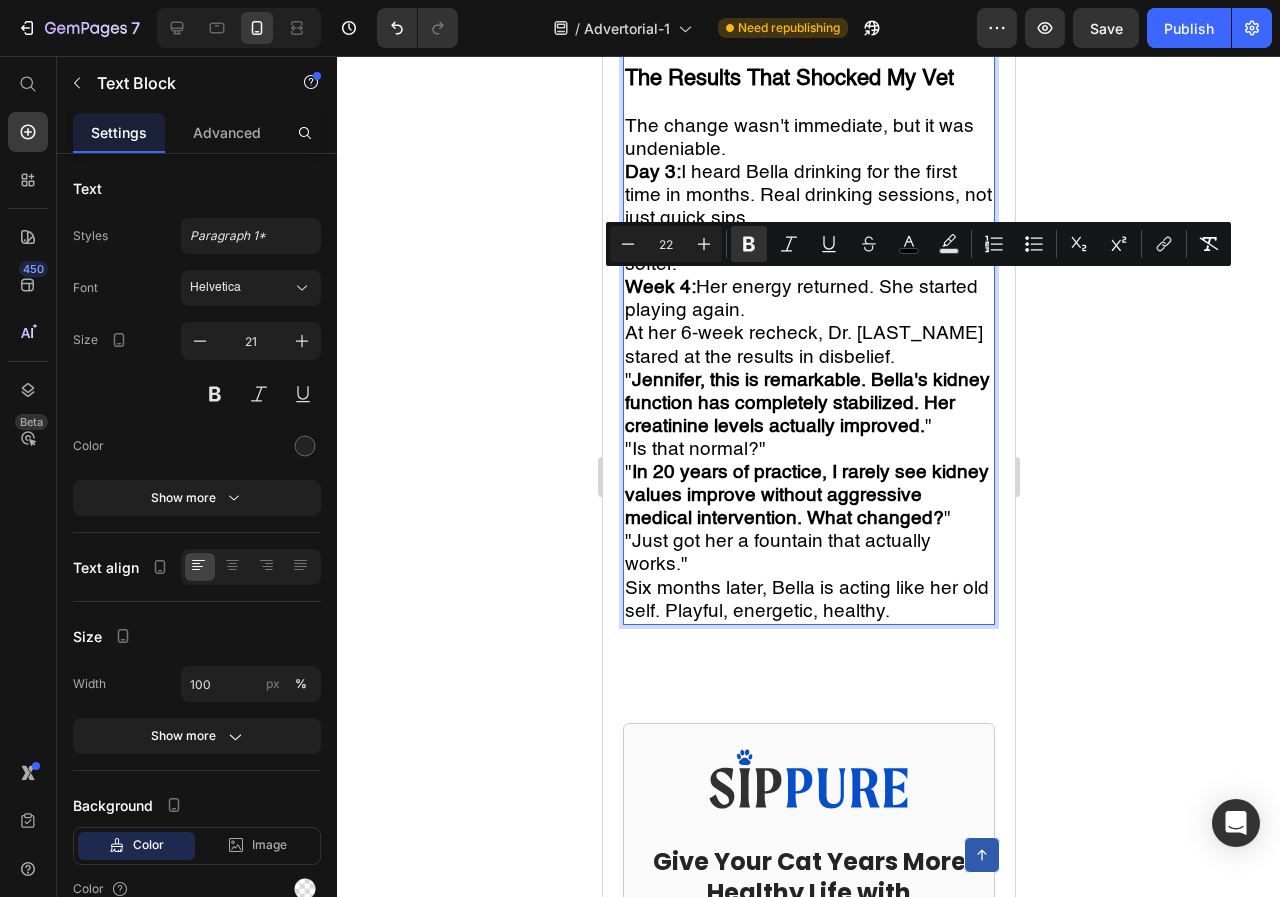 drag, startPoint x: 959, startPoint y: 307, endPoint x: 1655, endPoint y: 382, distance: 700.0293 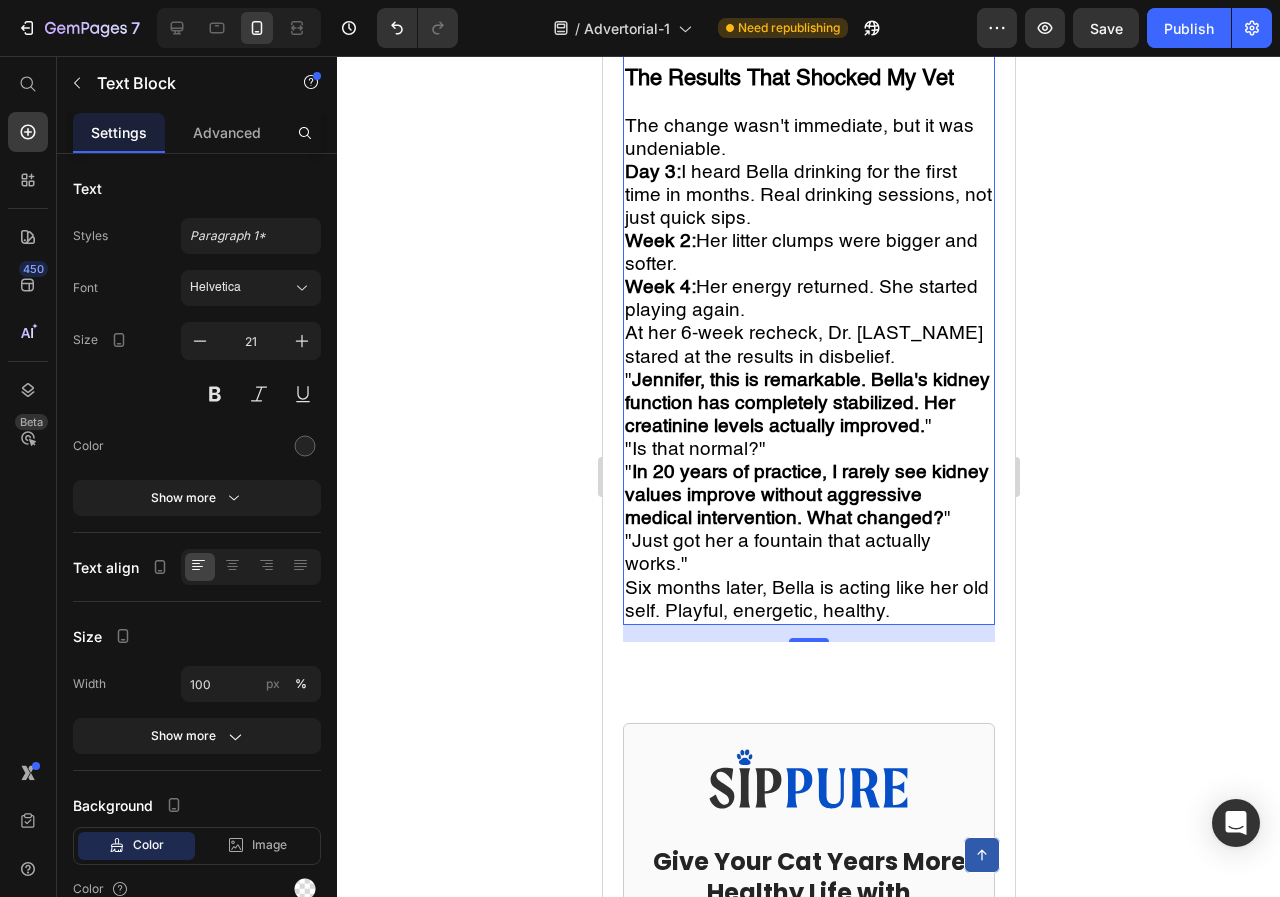 click on "The change wasn't immediate, but it was undeniable." at bounding box center (808, 138) 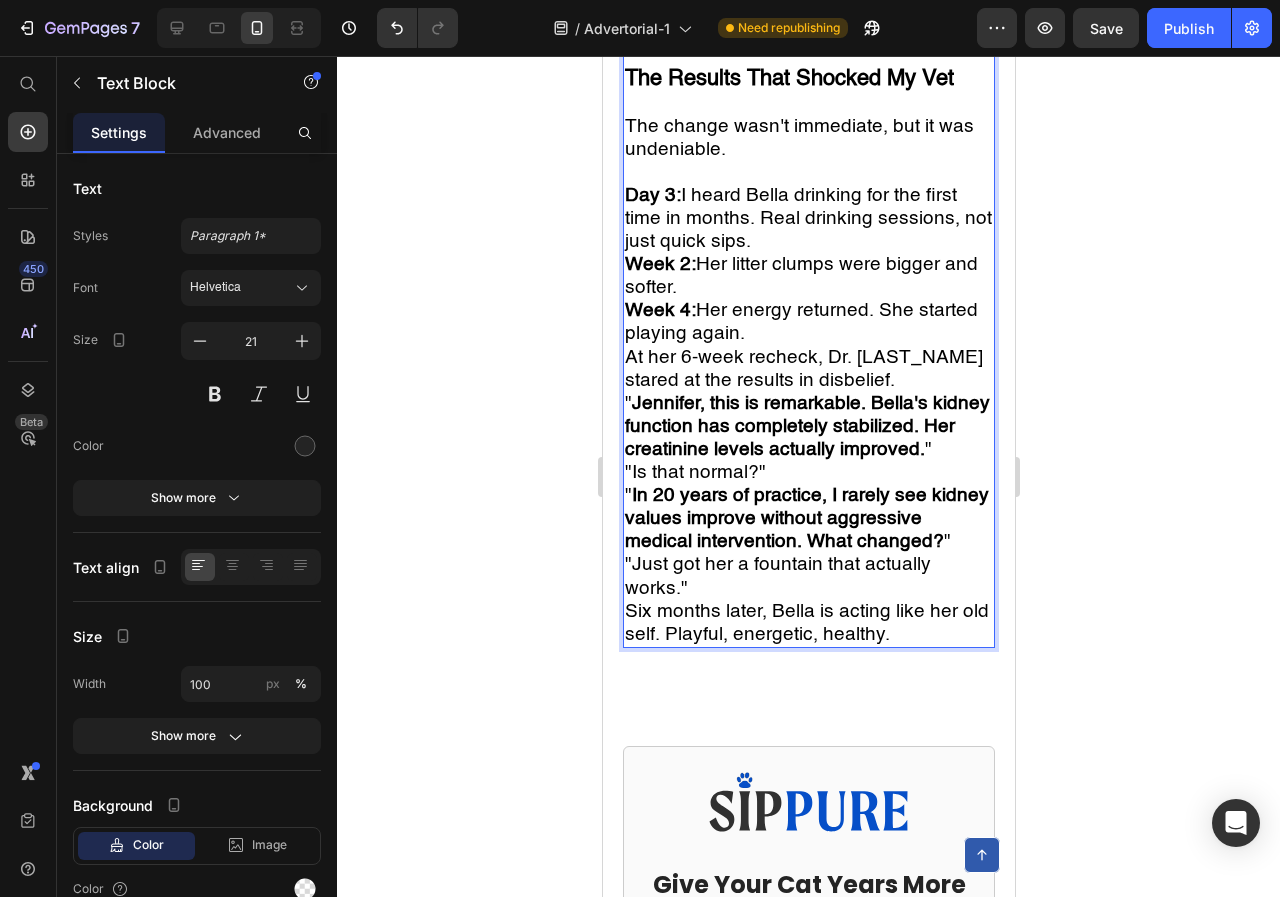 click on "Day 3:  I heard Bella drinking for the first time in months. Real drinking sessions, not just quick sips." at bounding box center [808, 218] 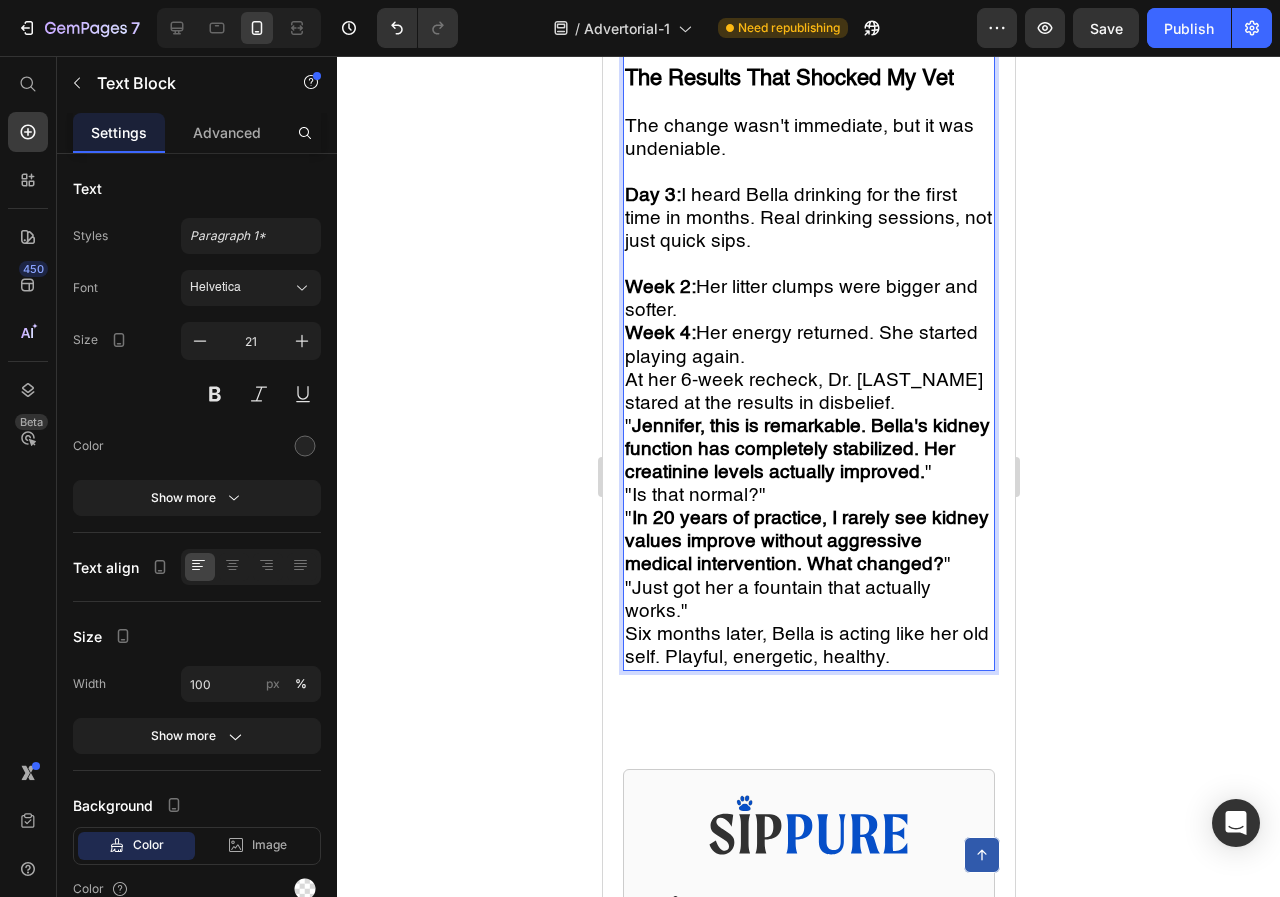 click on "Week 2:  Her litter clumps were bigger and softer." at bounding box center [808, 299] 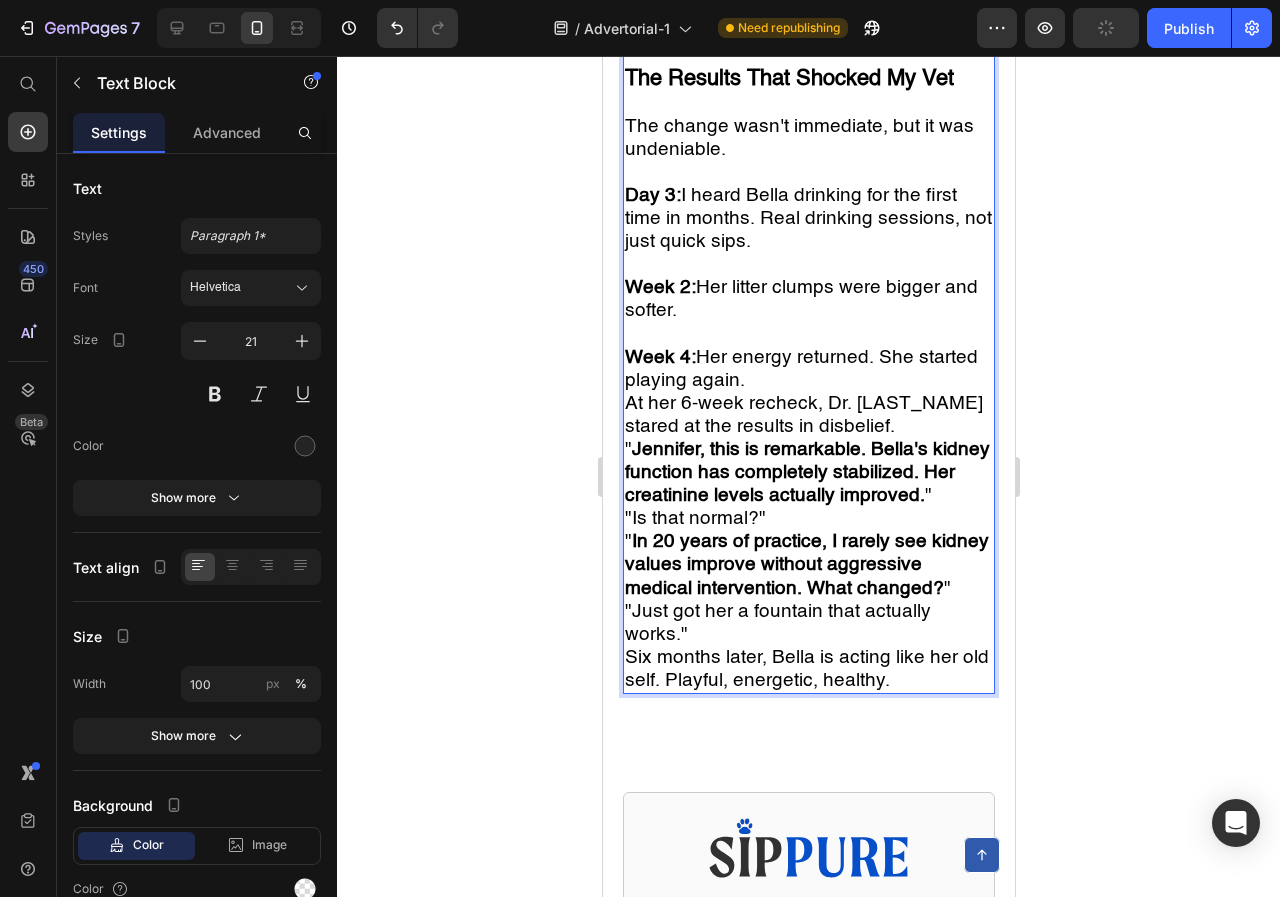 click on "Week 4:  Her energy returned. She started playing again." at bounding box center (808, 369) 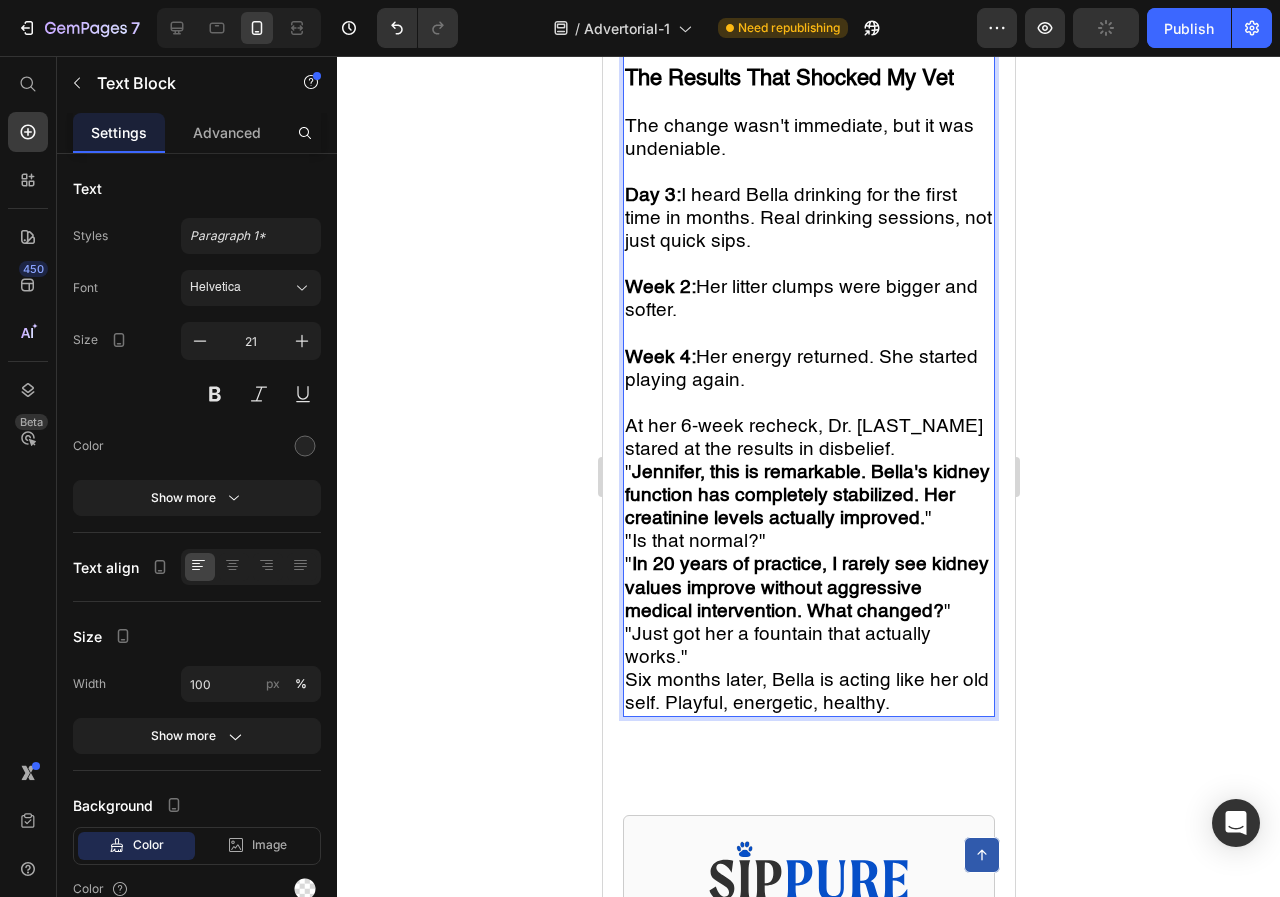 click on "At her 6-week recheck, Dr. [LAST_NAME] stared at the results in disbelief." at bounding box center (808, 438) 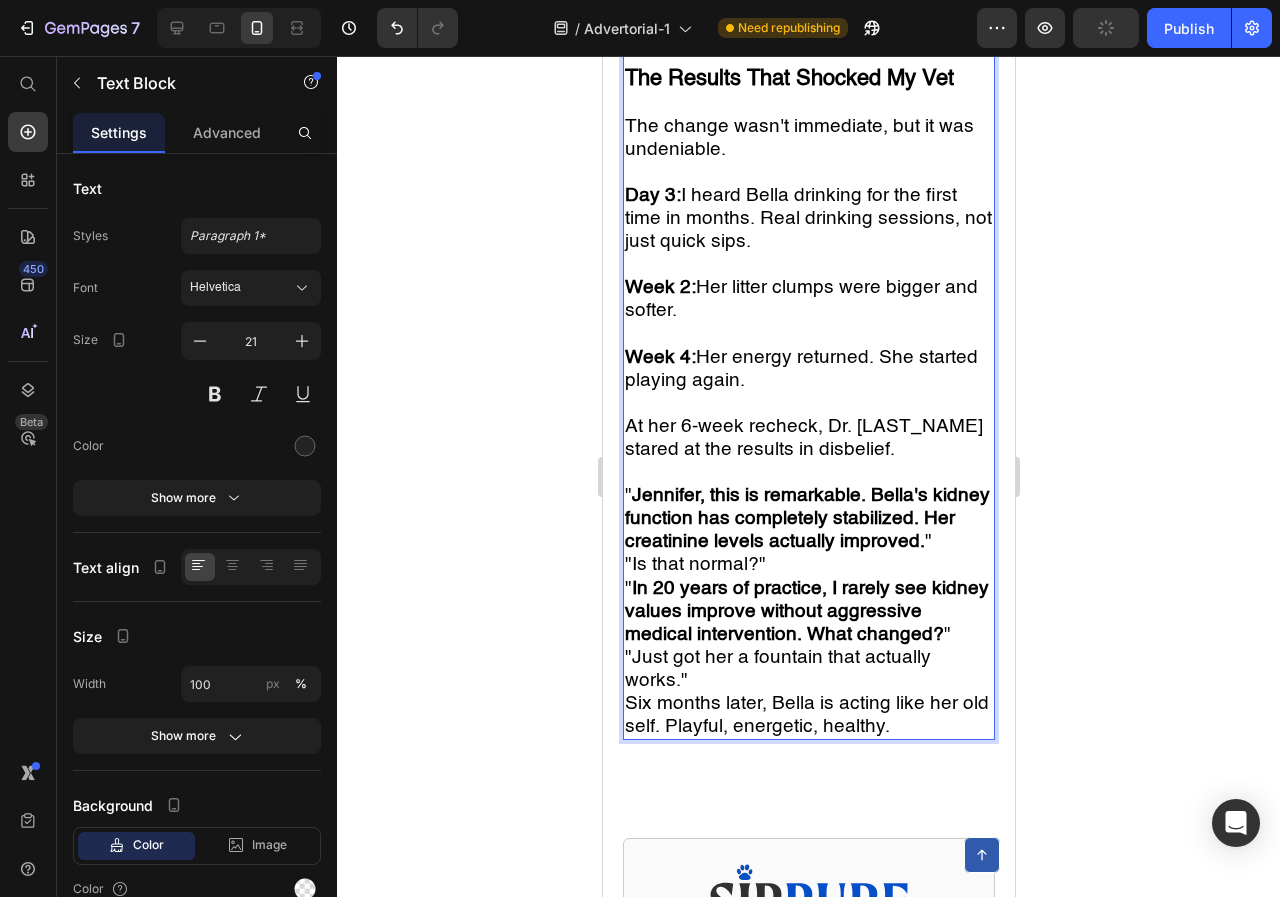 scroll, scrollTop: 6109, scrollLeft: 0, axis: vertical 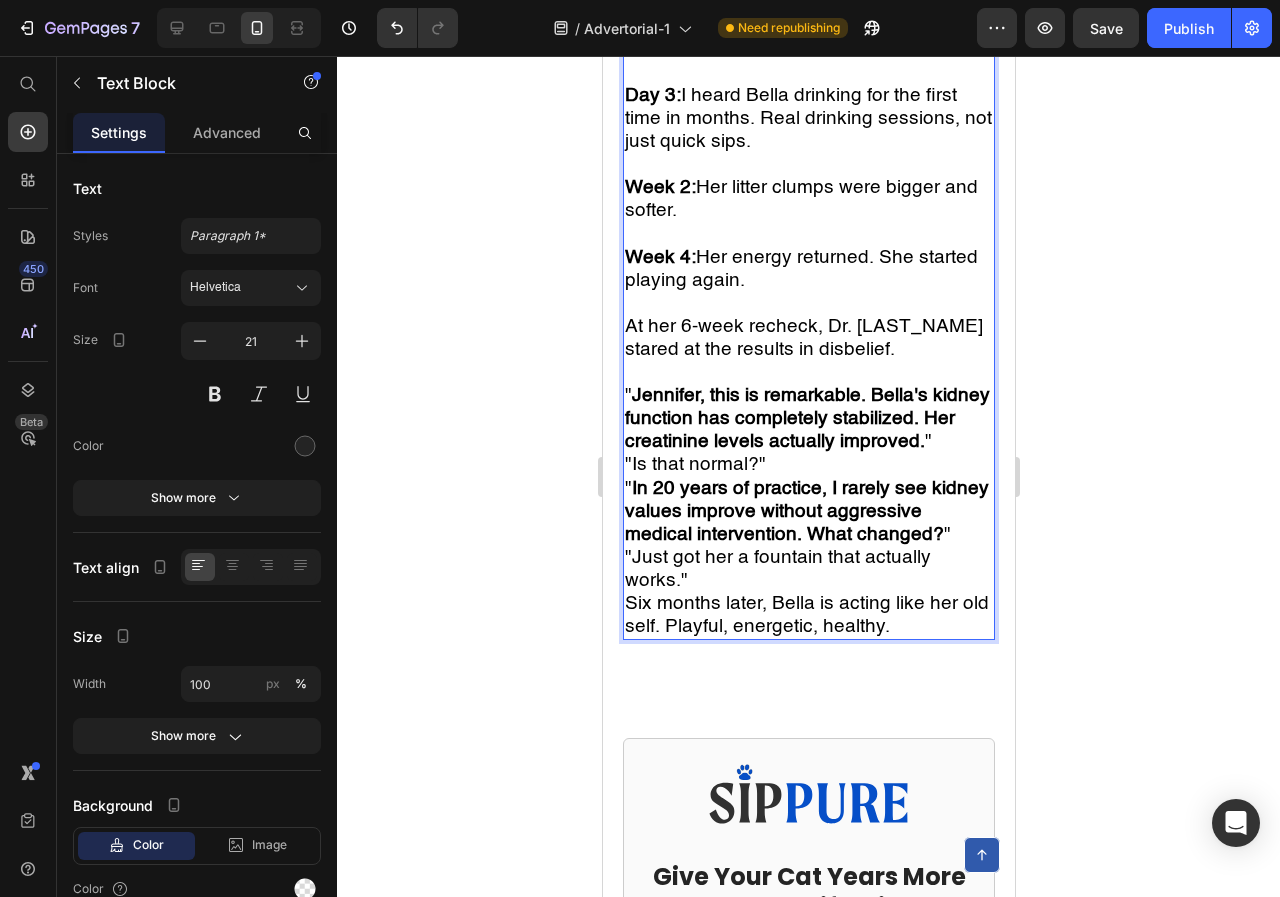 click on ""[FIRST], this is remarkable. [CAT_NAME]'s kidney function has completely stabilized. Her creatinine levels actually improved. "" at bounding box center (808, 418) 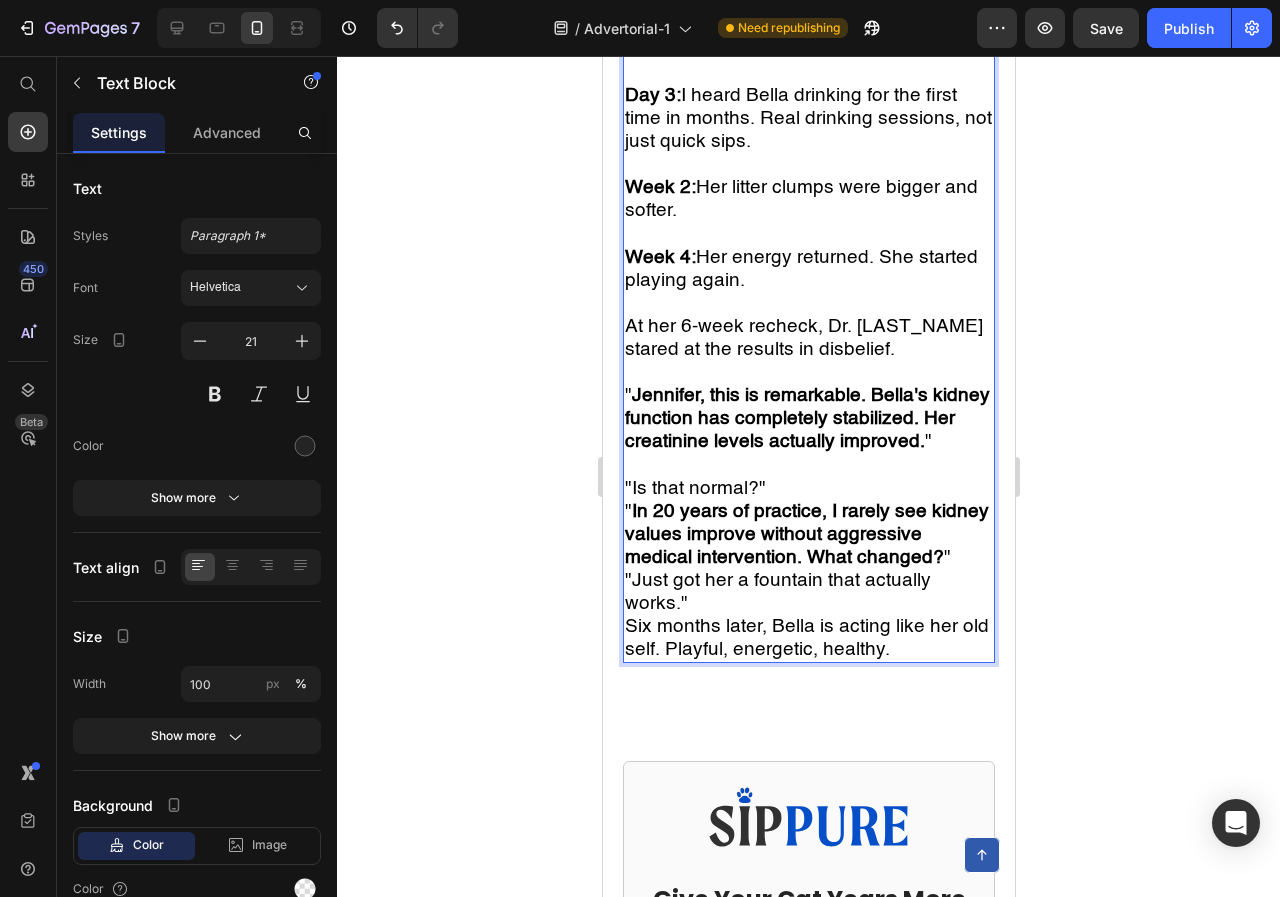 click on ""Is that normal?"" at bounding box center [808, 488] 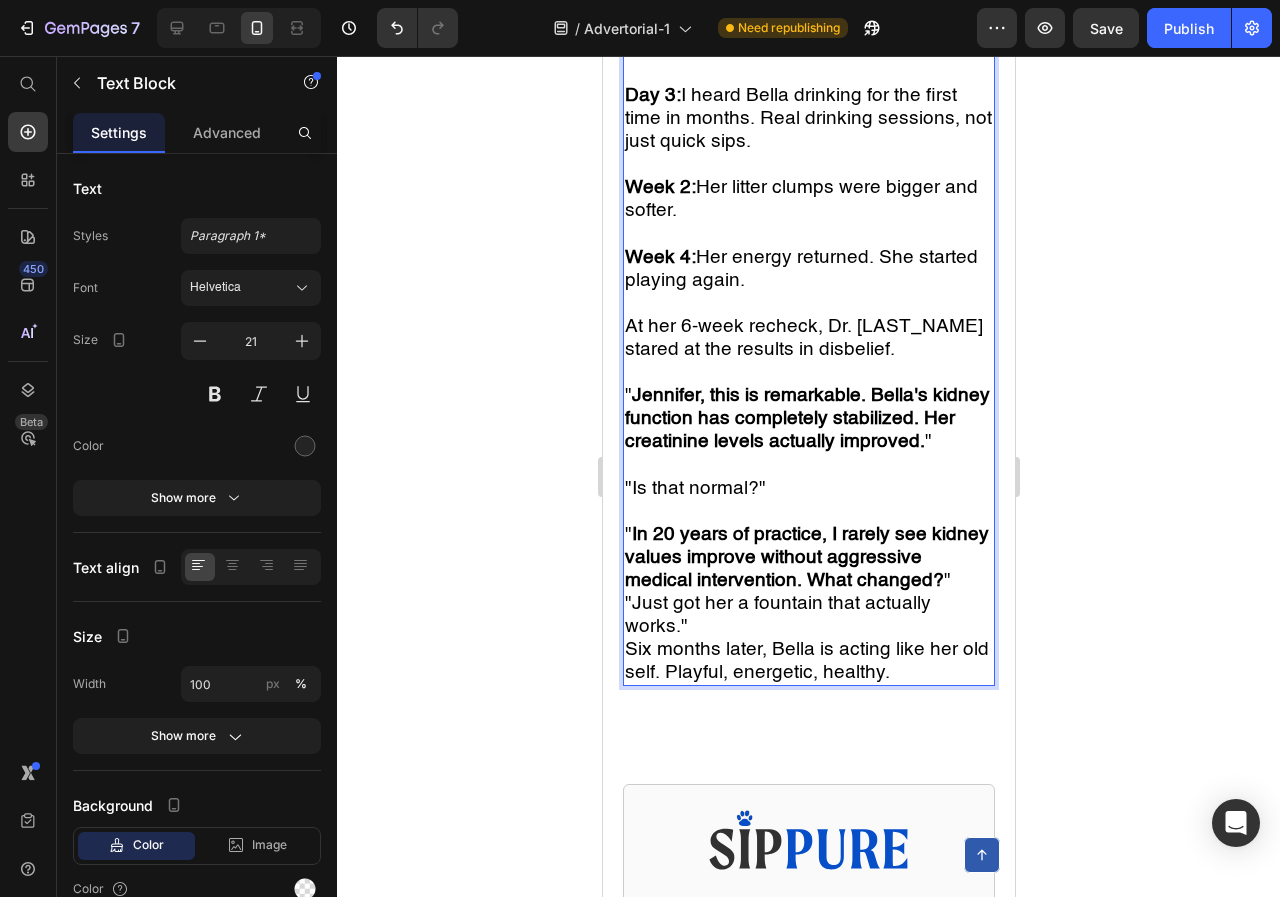 scroll, scrollTop: 6209, scrollLeft: 0, axis: vertical 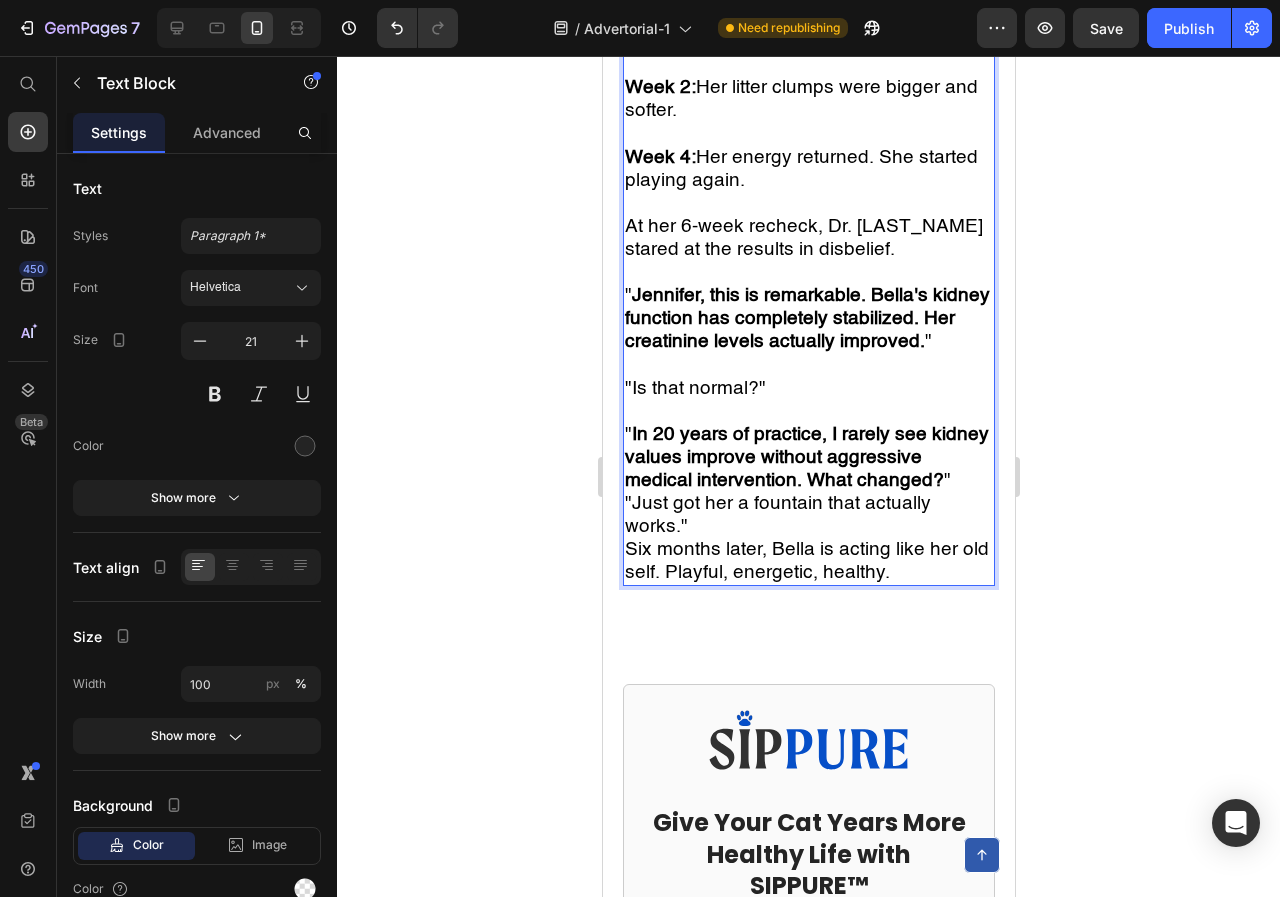 click on "" In 20 years of practice, I rarely see kidney values improve without aggressive medical intervention. What changed? "" at bounding box center (808, 457) 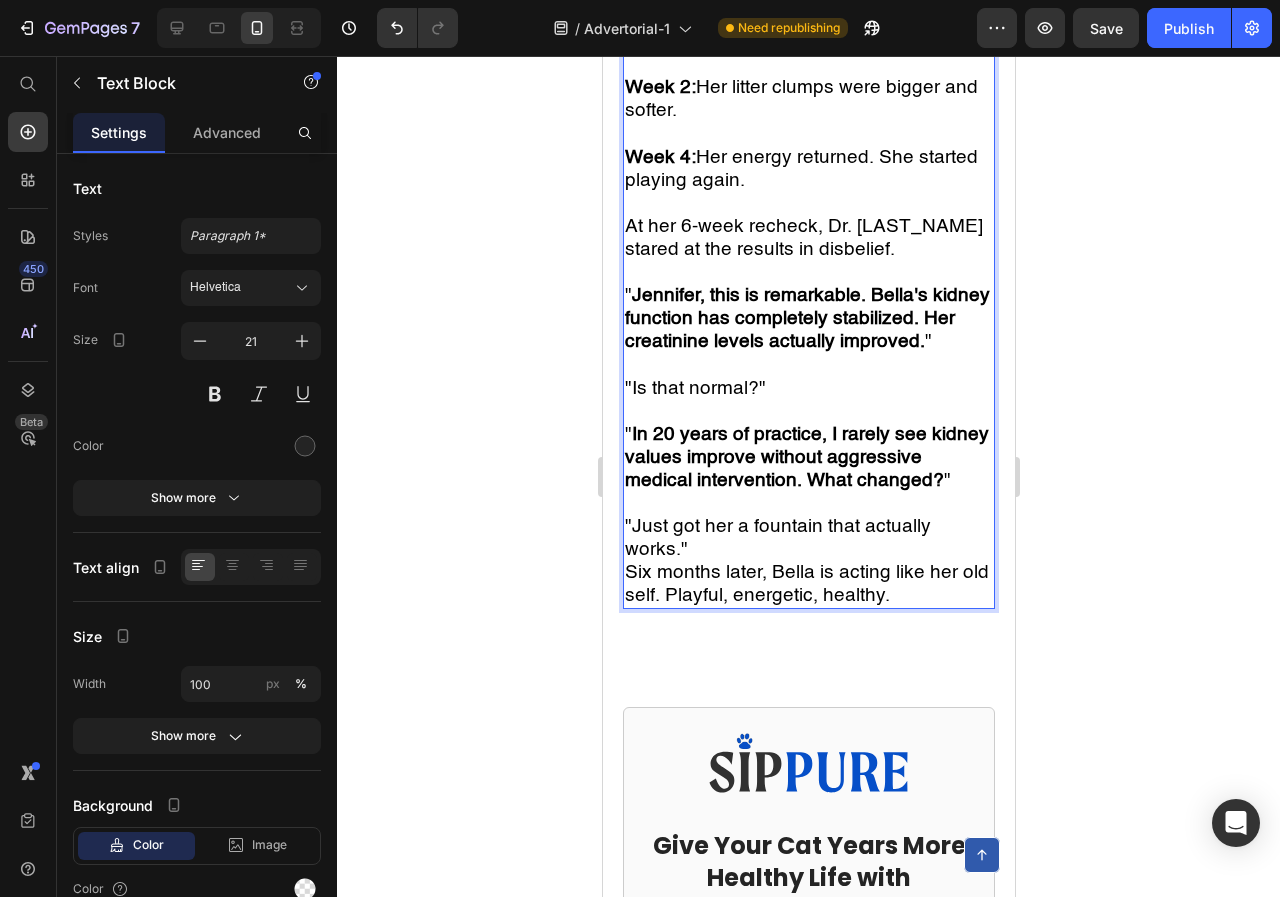 click on ""Just got her a fountain that actually works."" at bounding box center (808, 538) 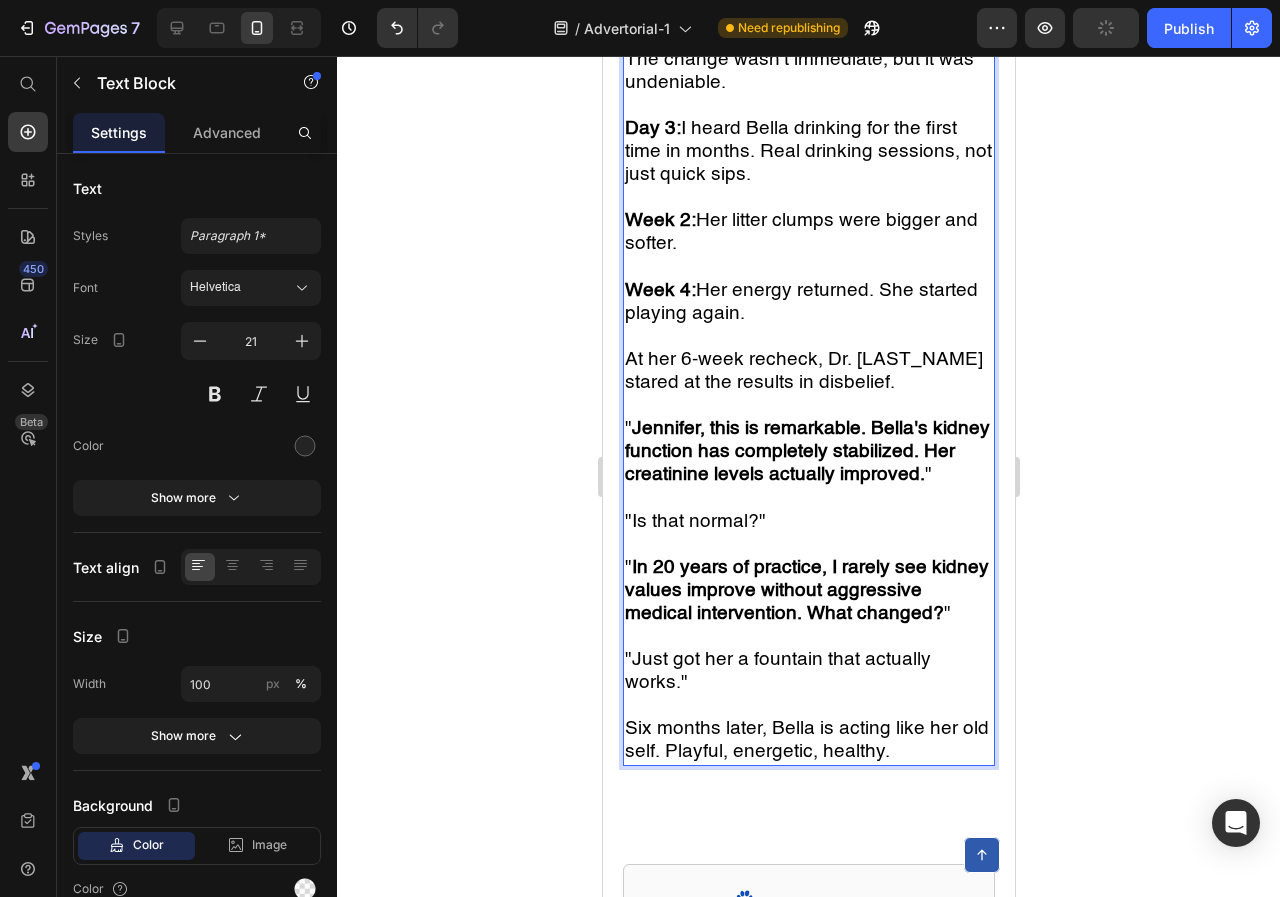 scroll, scrollTop: 6009, scrollLeft: 0, axis: vertical 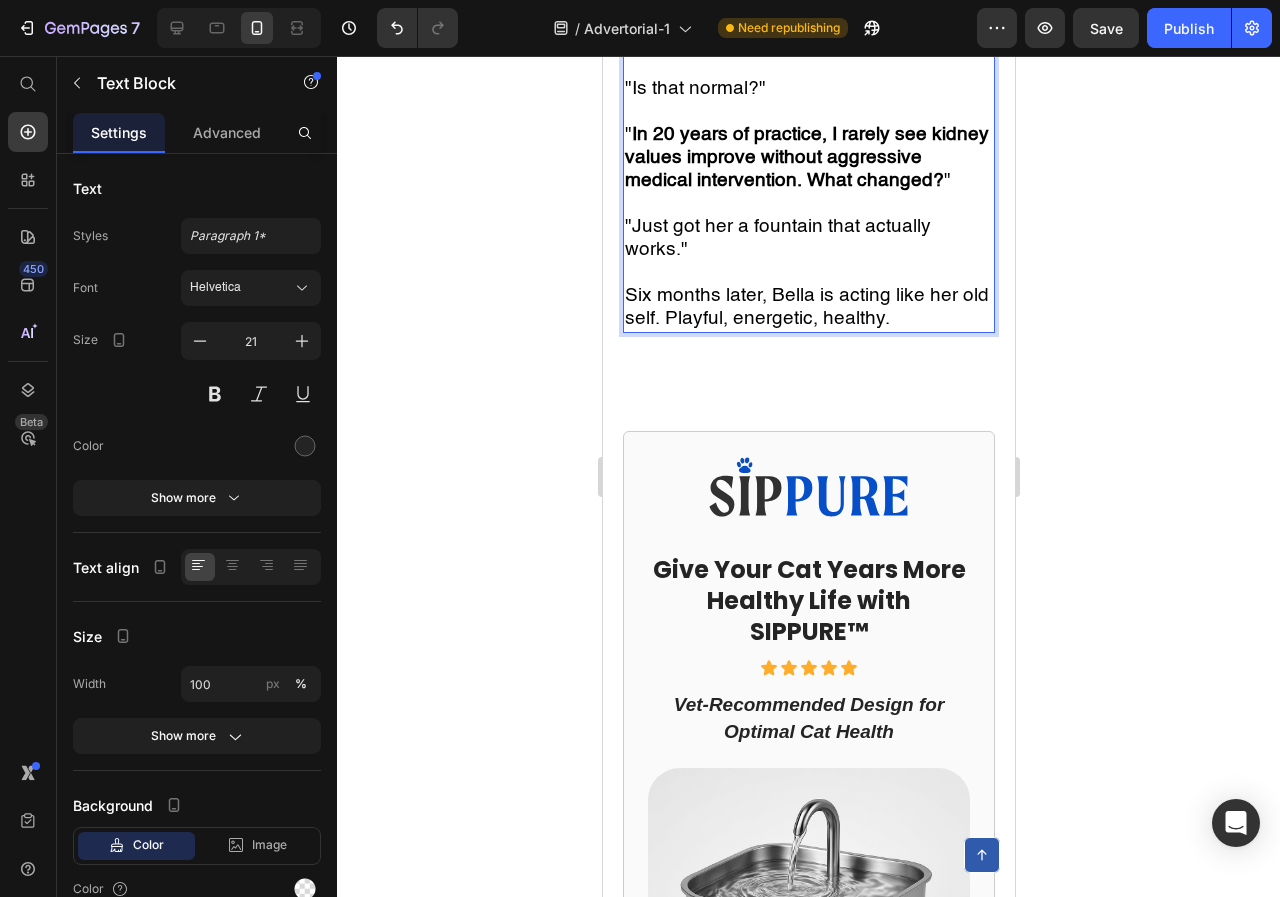 click on "Six months later, Bella is acting like her old self. Playful, energetic, healthy." at bounding box center [808, 307] 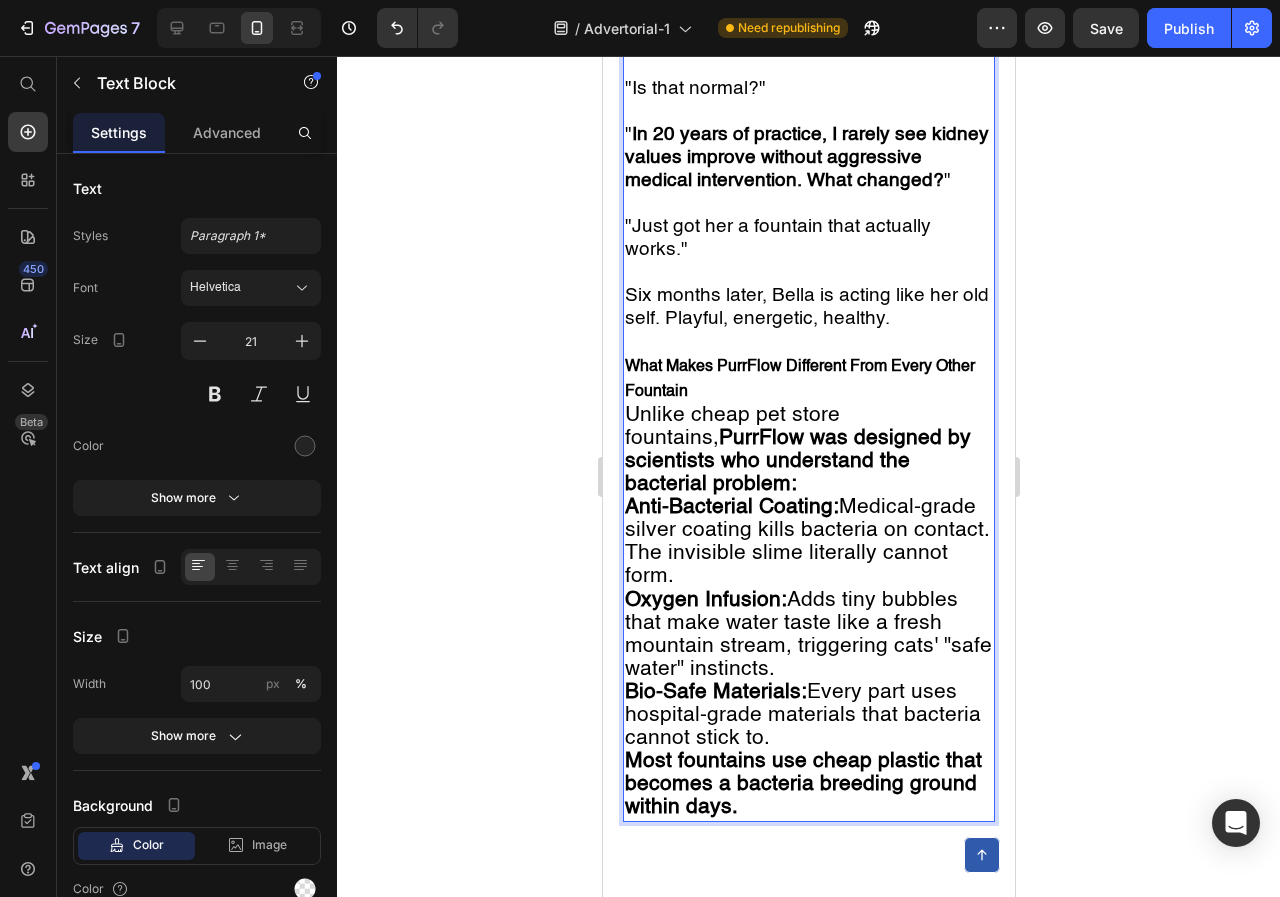 scroll, scrollTop: 6514, scrollLeft: 0, axis: vertical 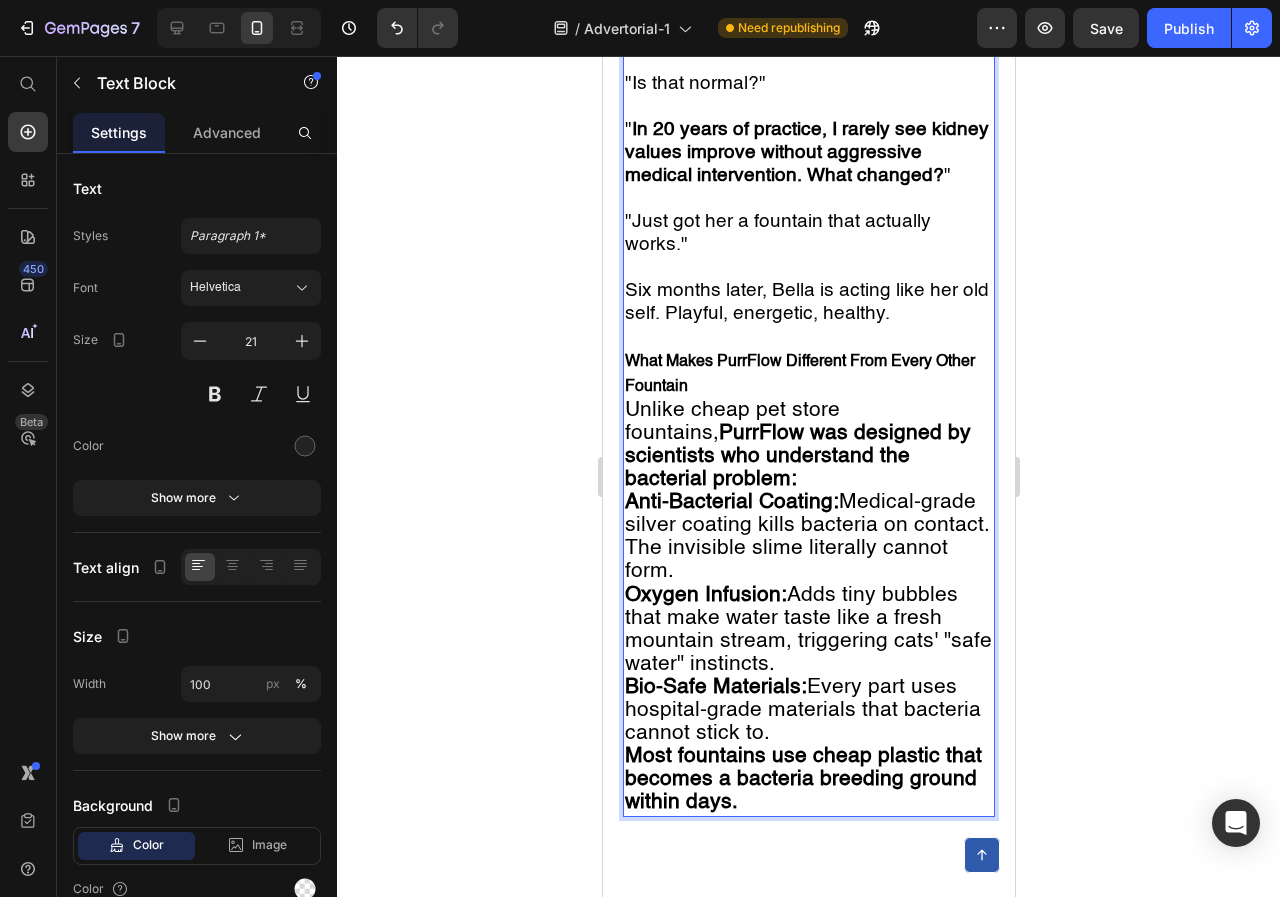 click on "What Makes PurrFlow Different From Every Other Fountain" at bounding box center (799, 374) 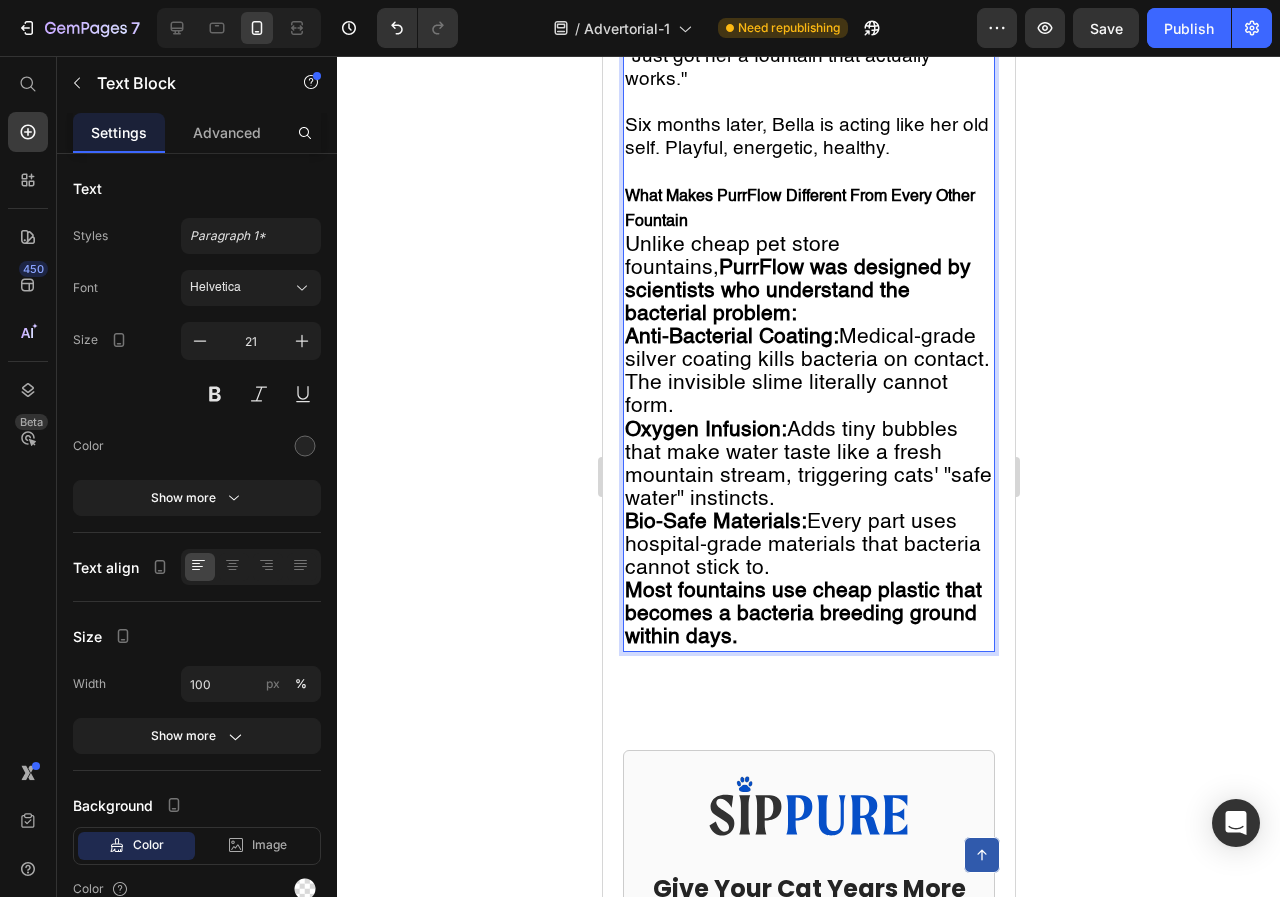 click on "What Makes PurrFlow Different From Every Other Fountain" at bounding box center [799, 209] 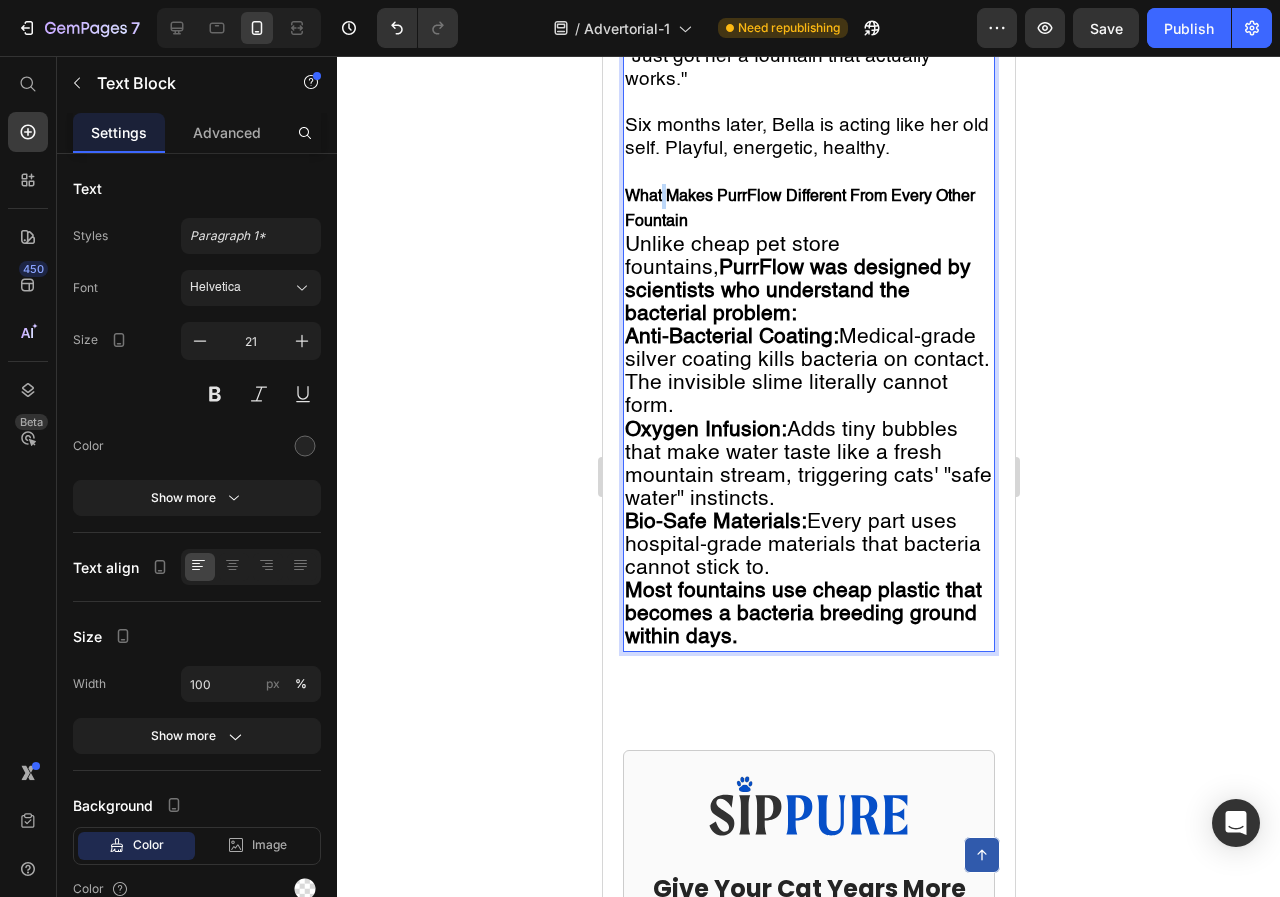 click on "What Makes PurrFlow Different From Every Other Fountain" at bounding box center [799, 209] 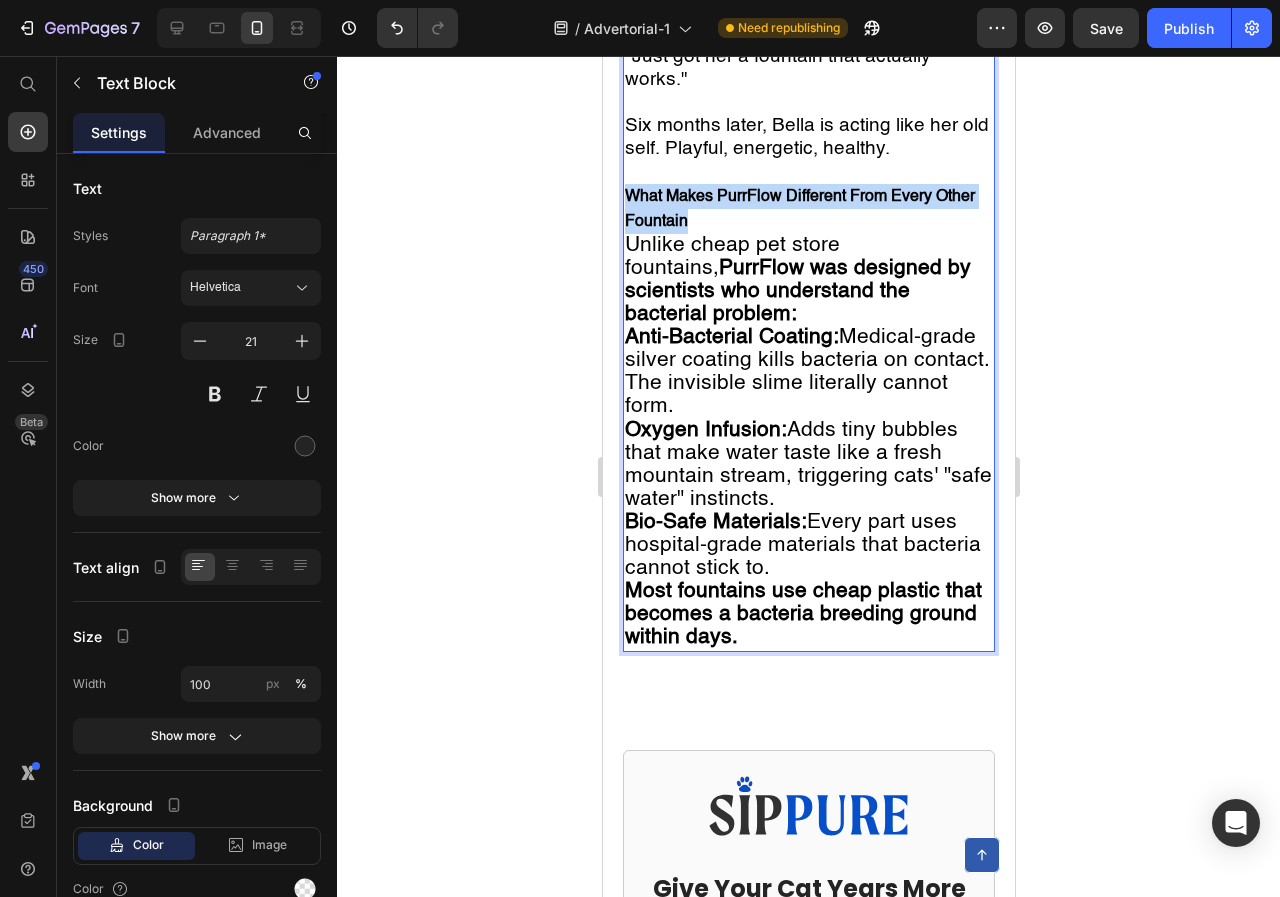 click on "What Makes PurrFlow Different From Every Other Fountain" at bounding box center [799, 209] 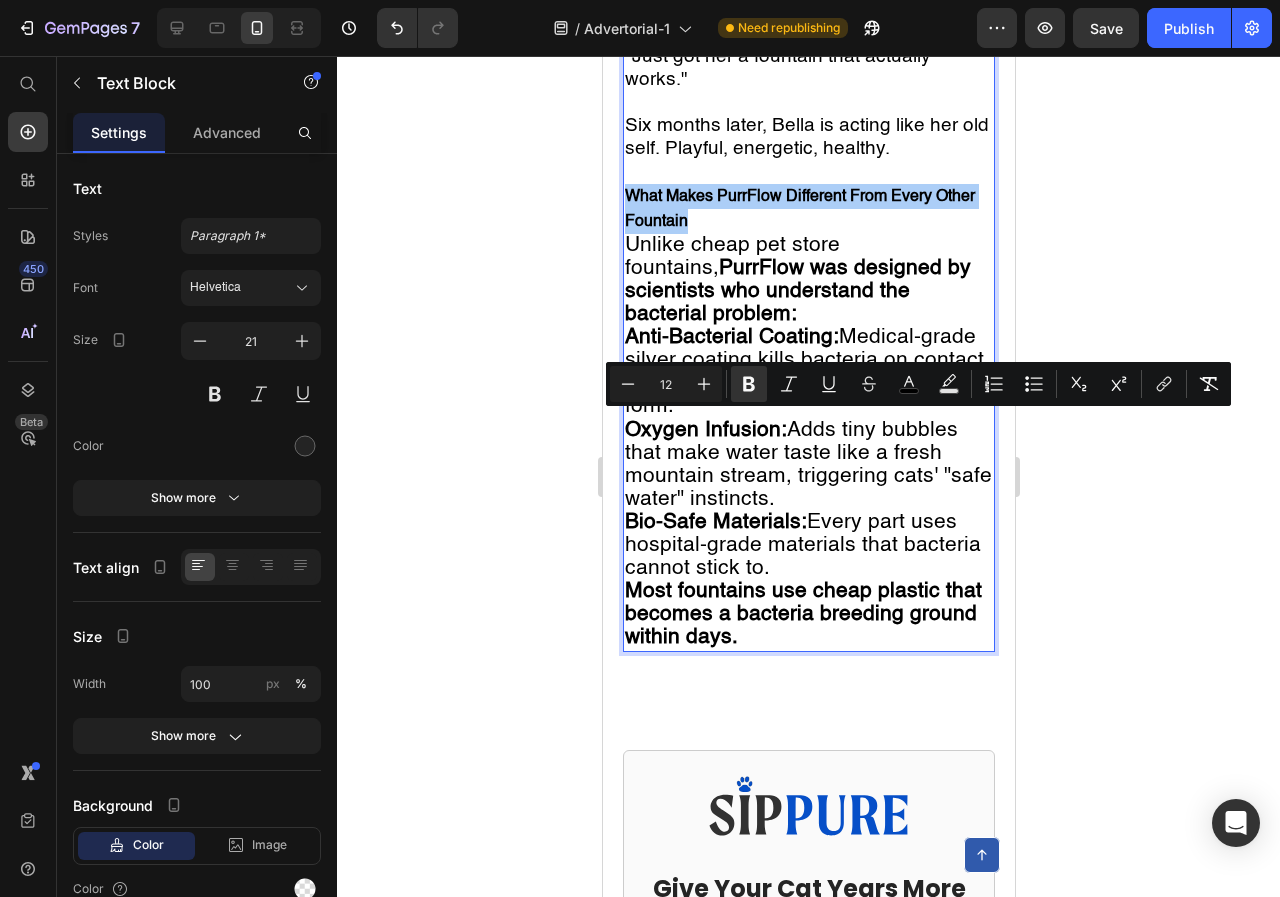click on "12" at bounding box center (666, 384) 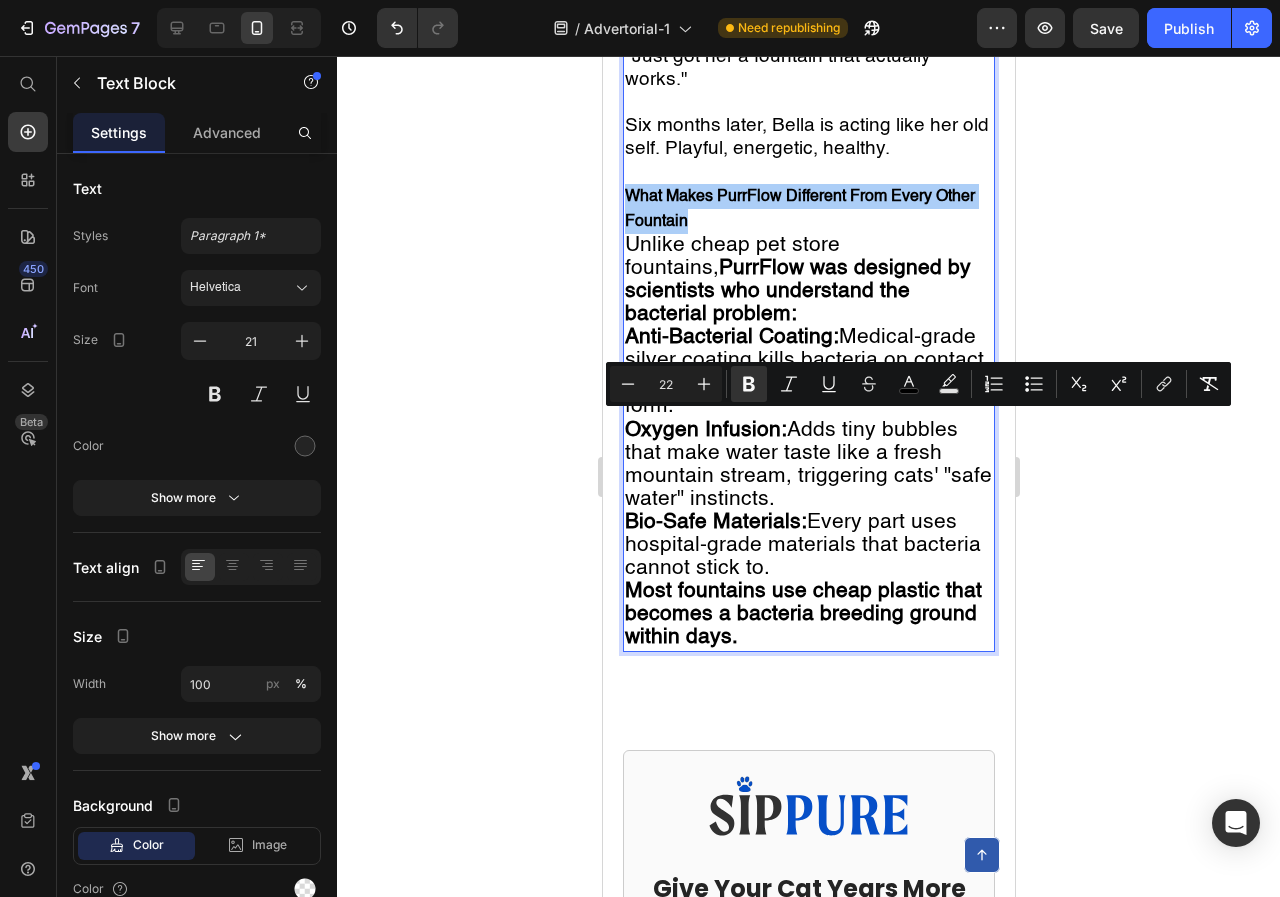 type on "22" 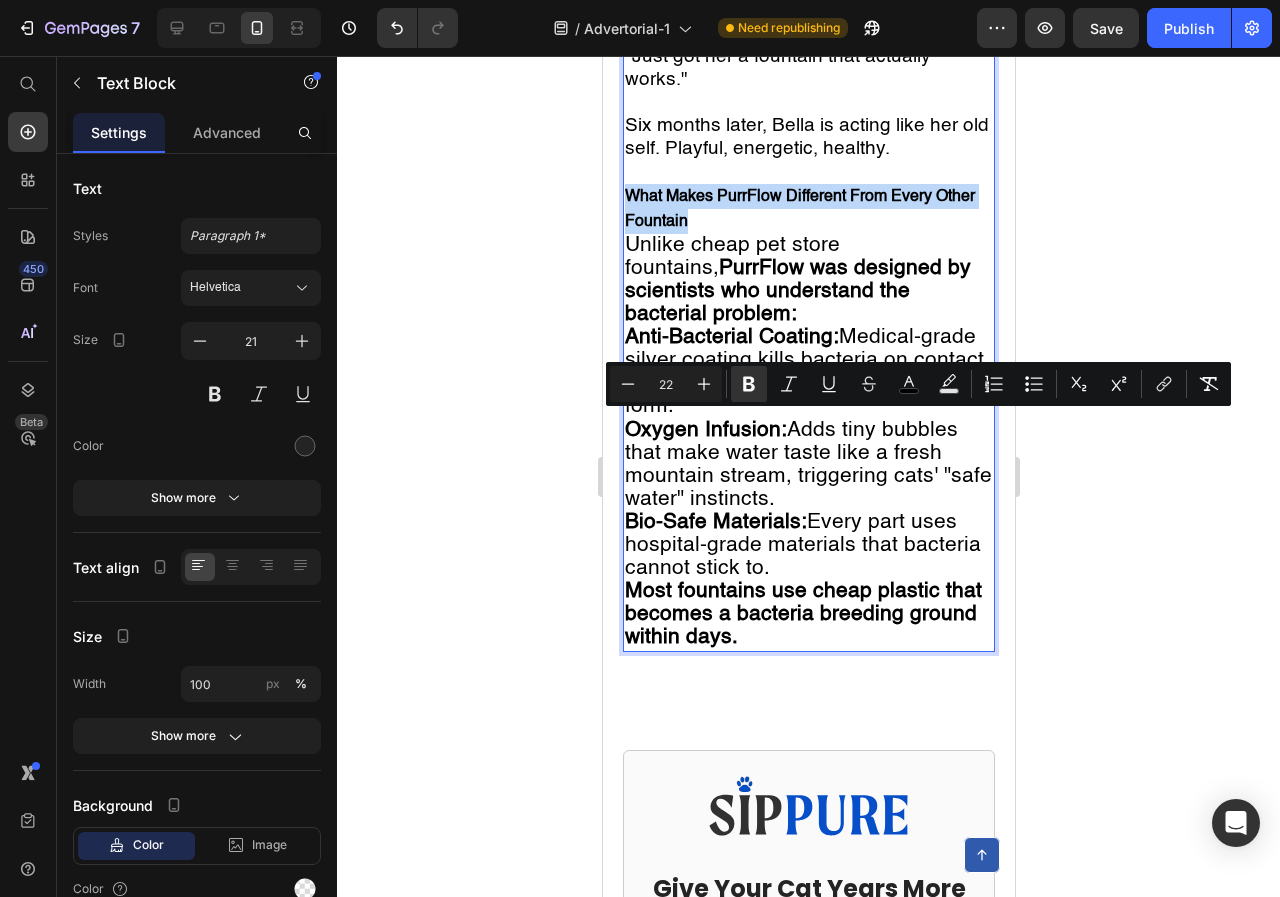 click on "What Makes PurrFlow Different From Every Other Fountain" at bounding box center [799, 209] 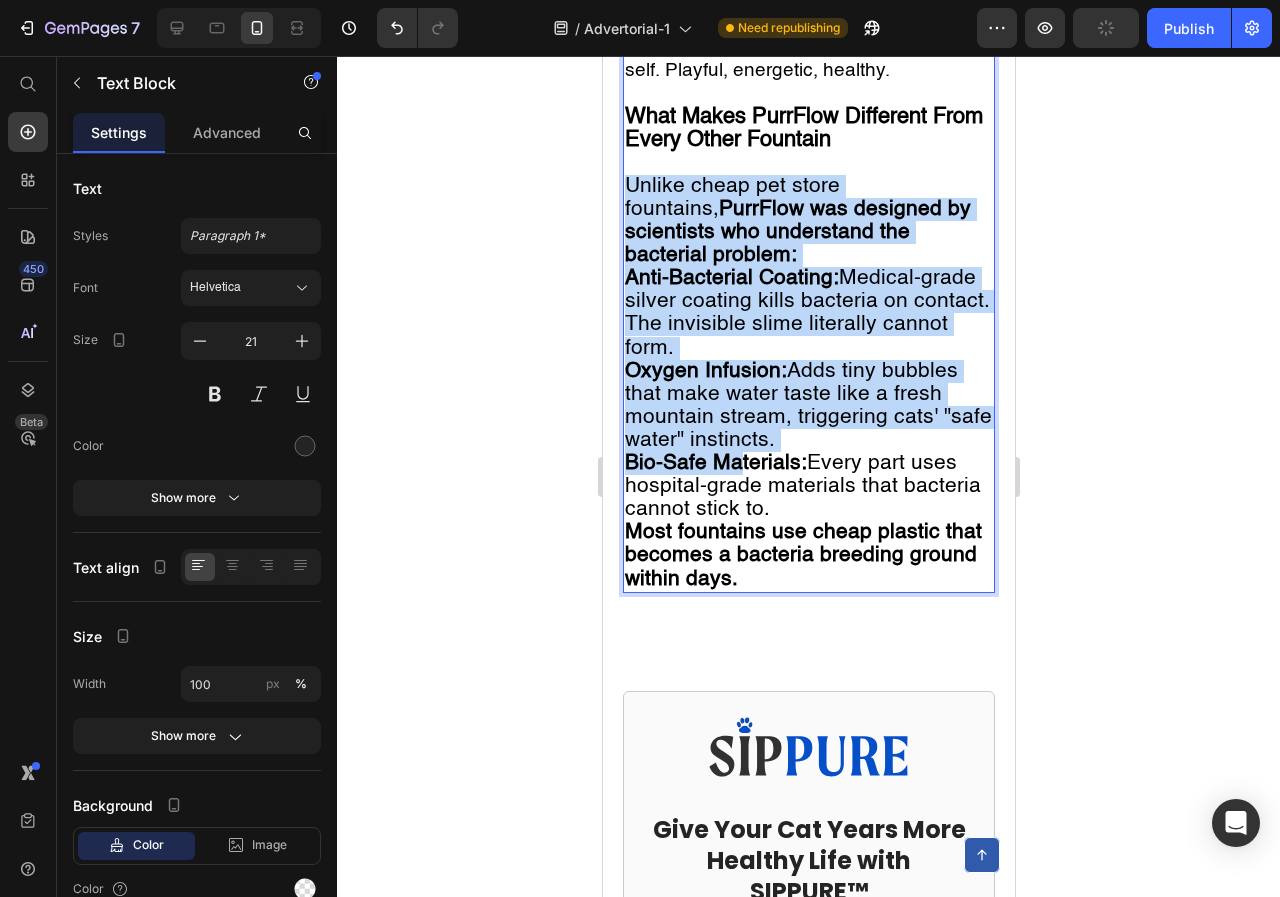 scroll, scrollTop: 6879, scrollLeft: 0, axis: vertical 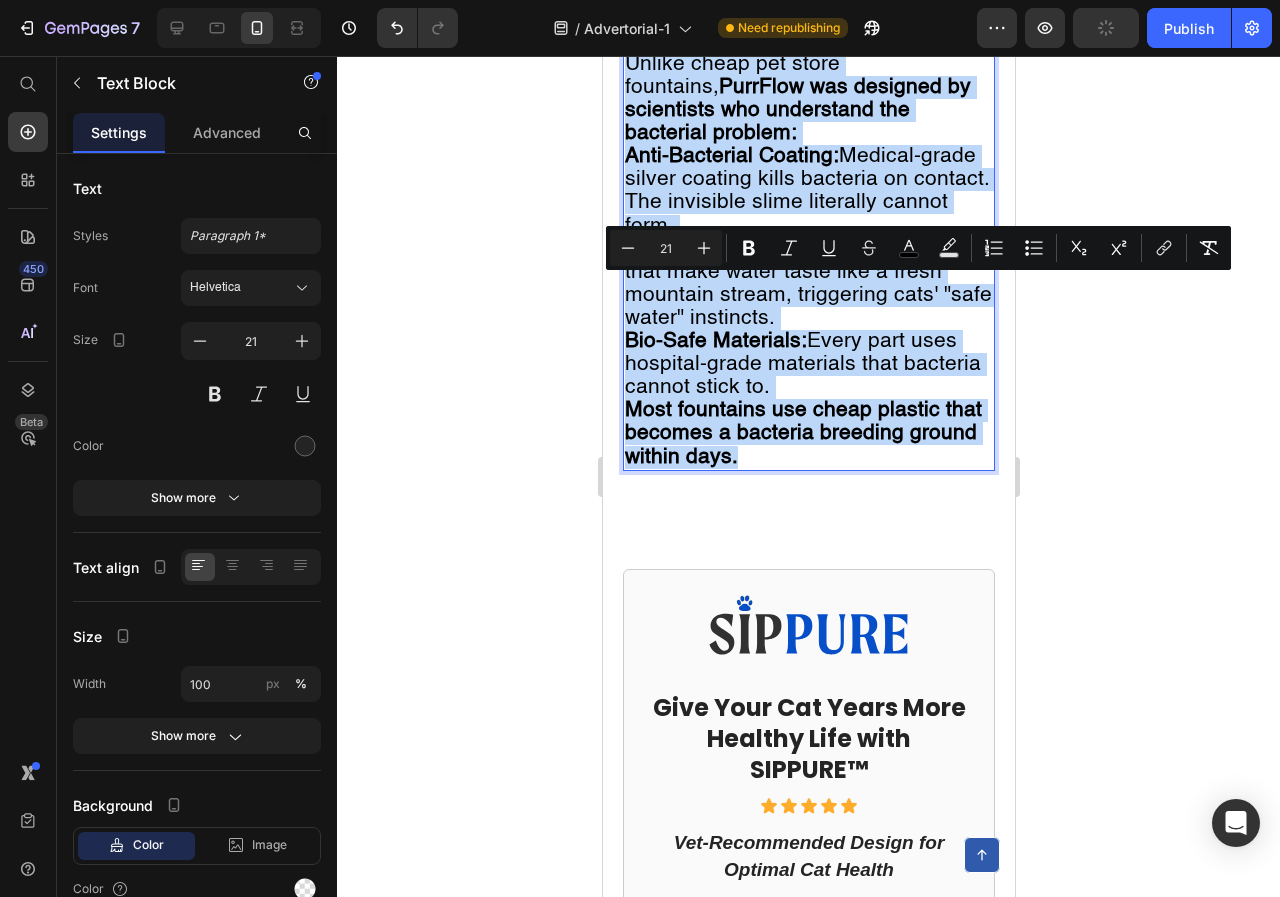 drag, startPoint x: 630, startPoint y: 483, endPoint x: 773, endPoint y: 684, distance: 246.67793 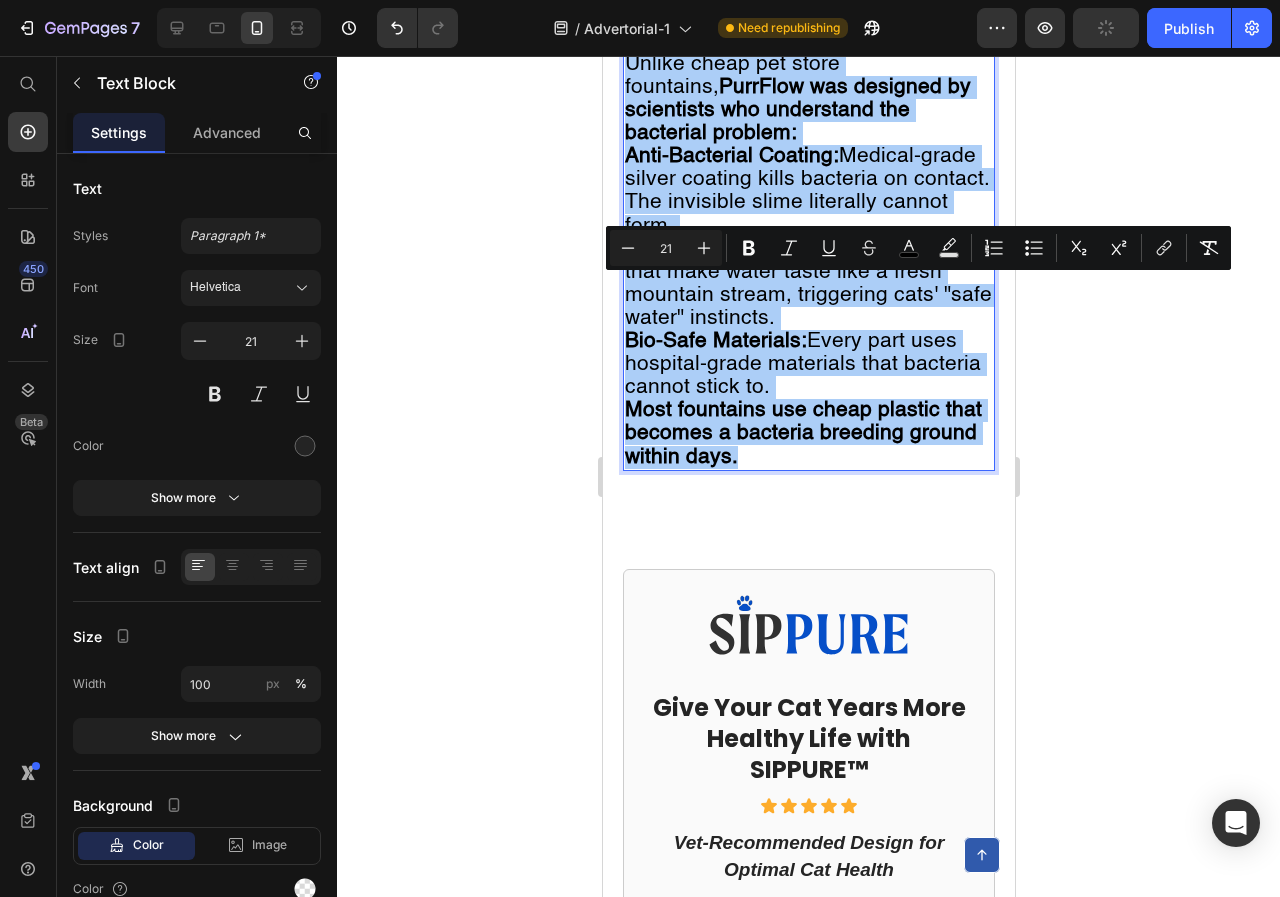 click on "21" at bounding box center (666, 248) 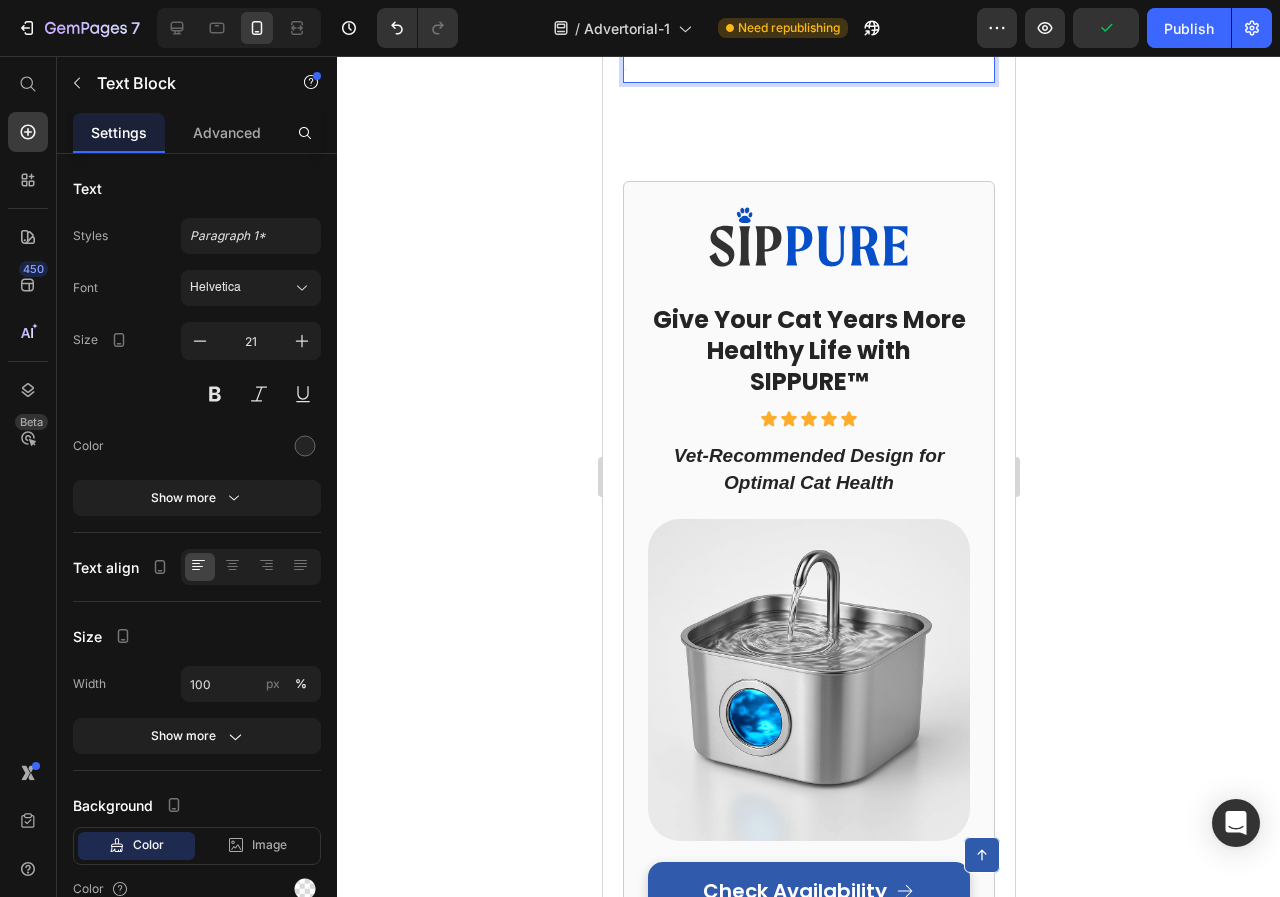 click 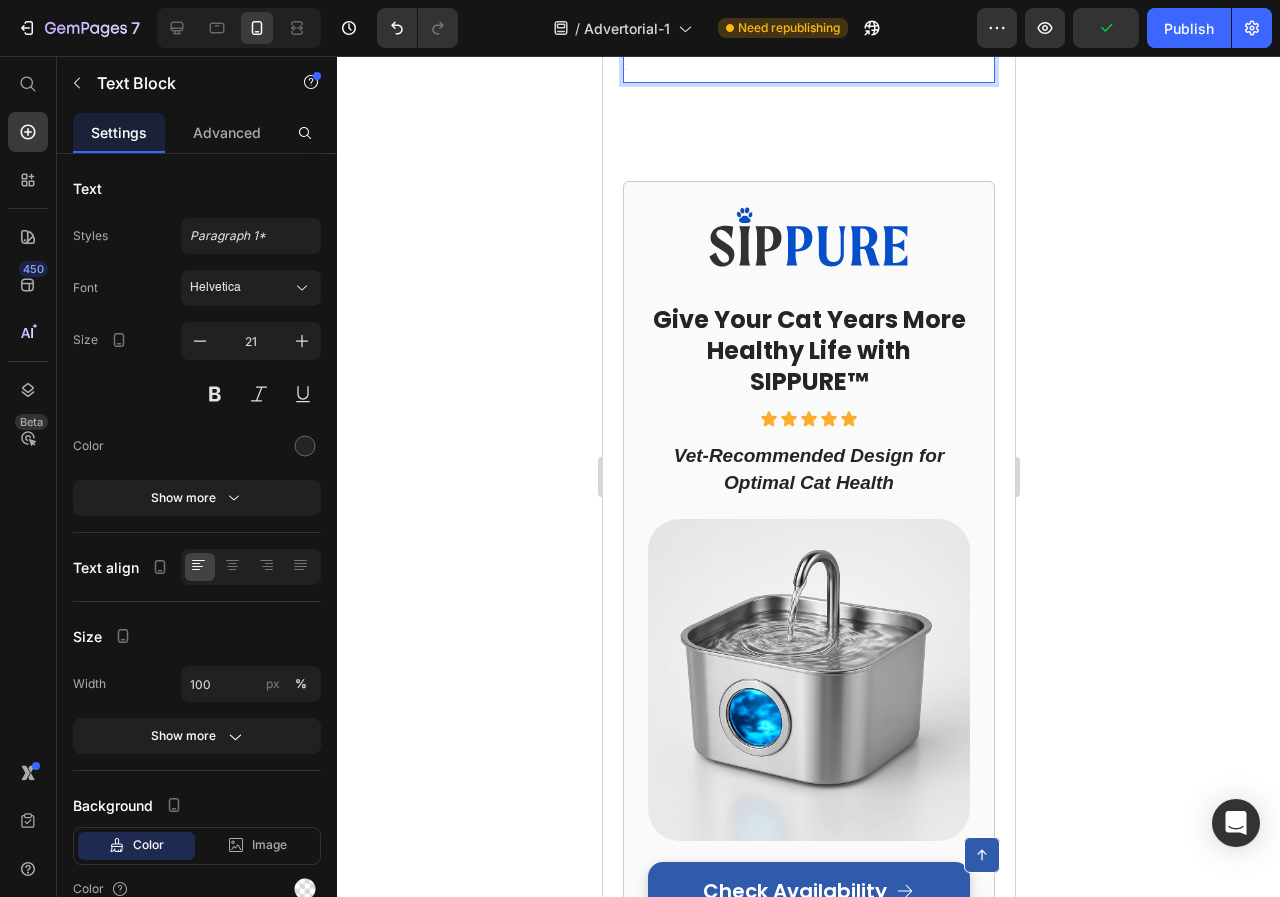 click 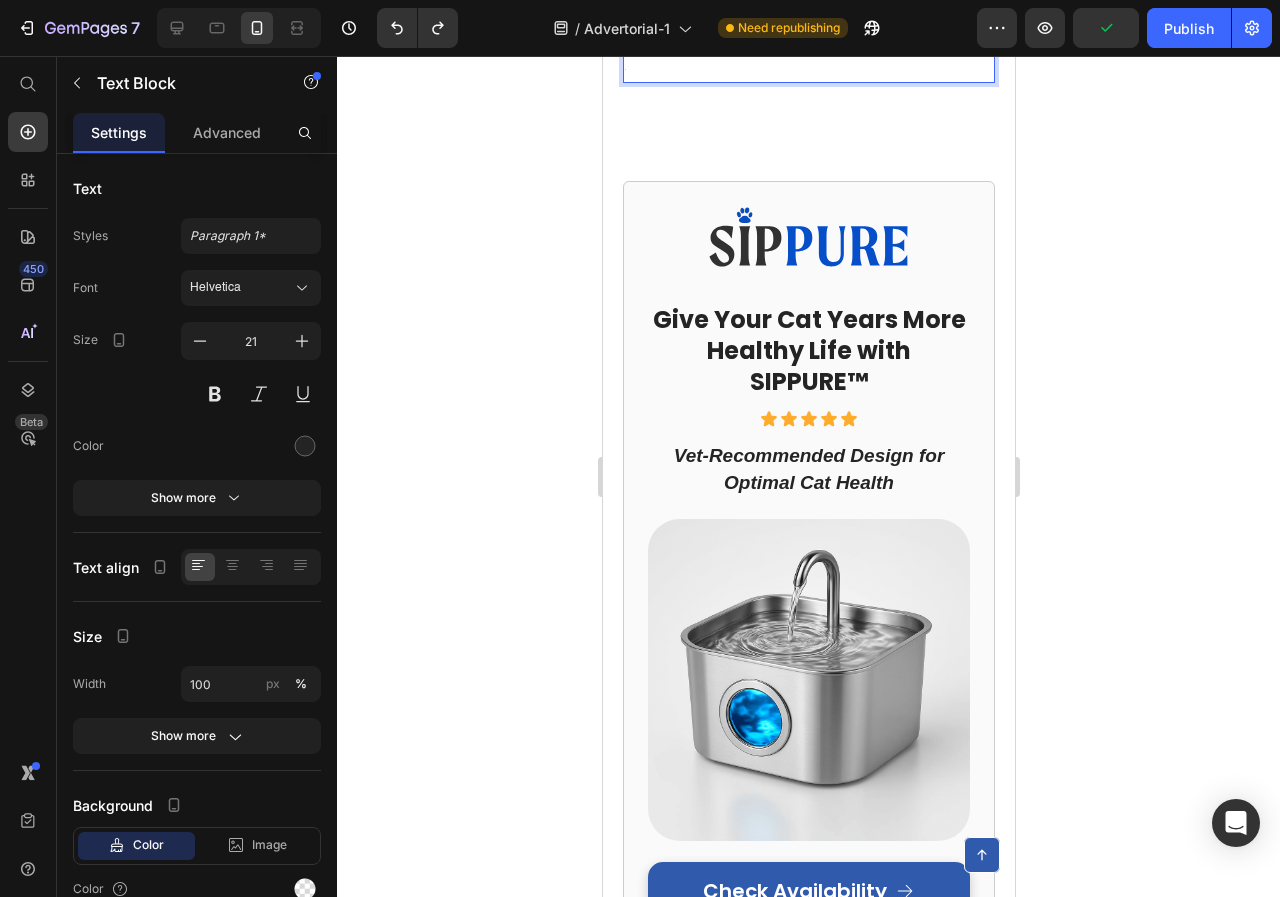 click 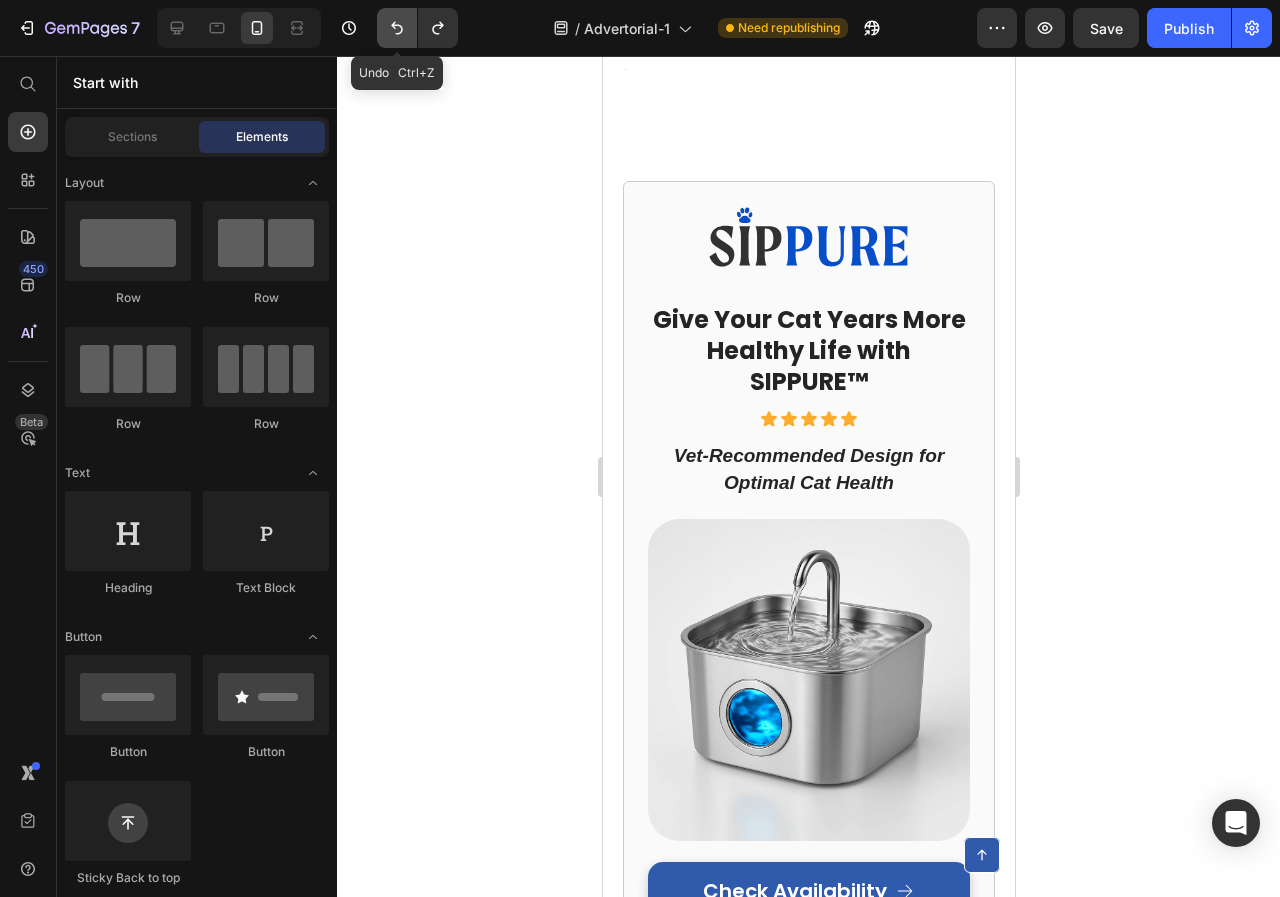 click 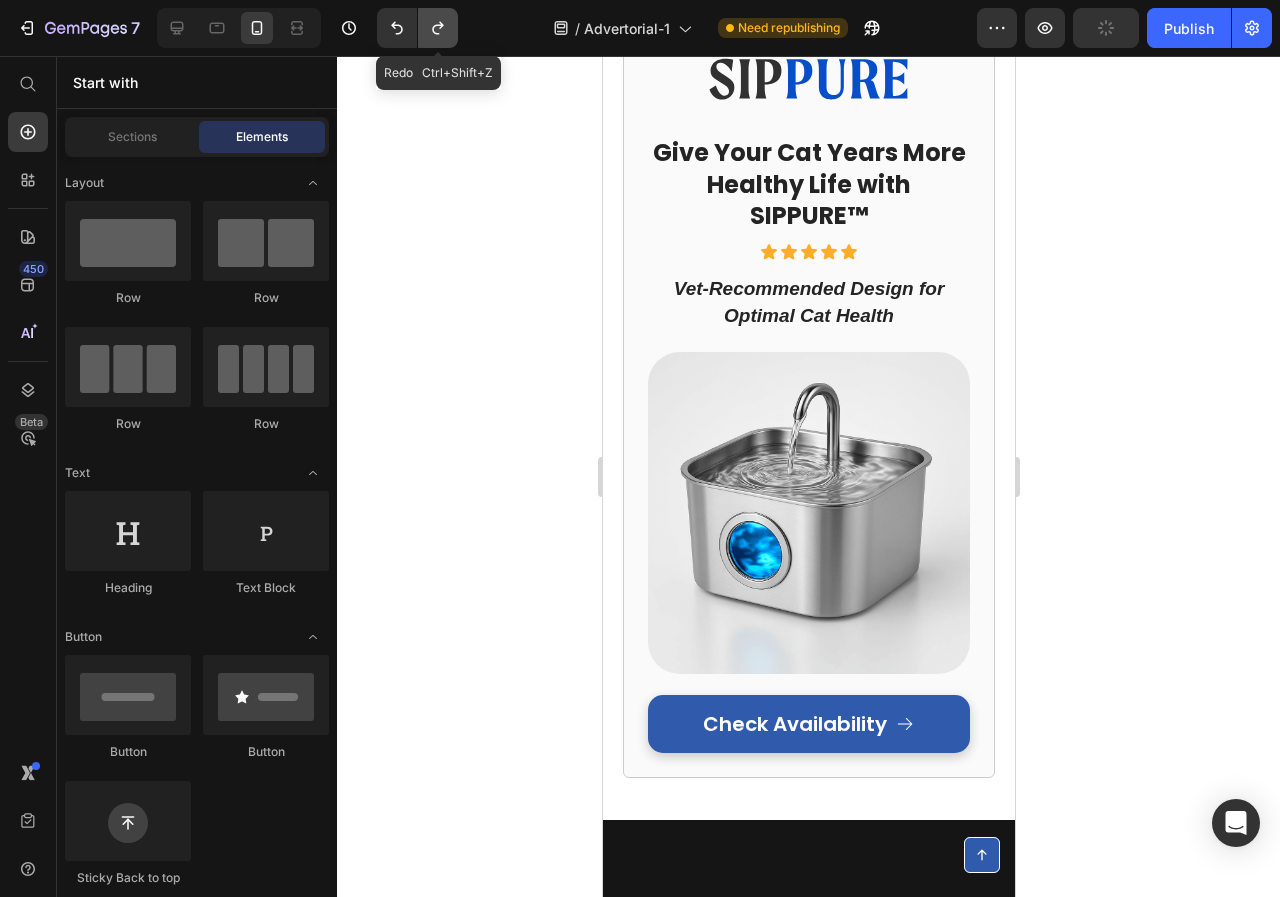 click 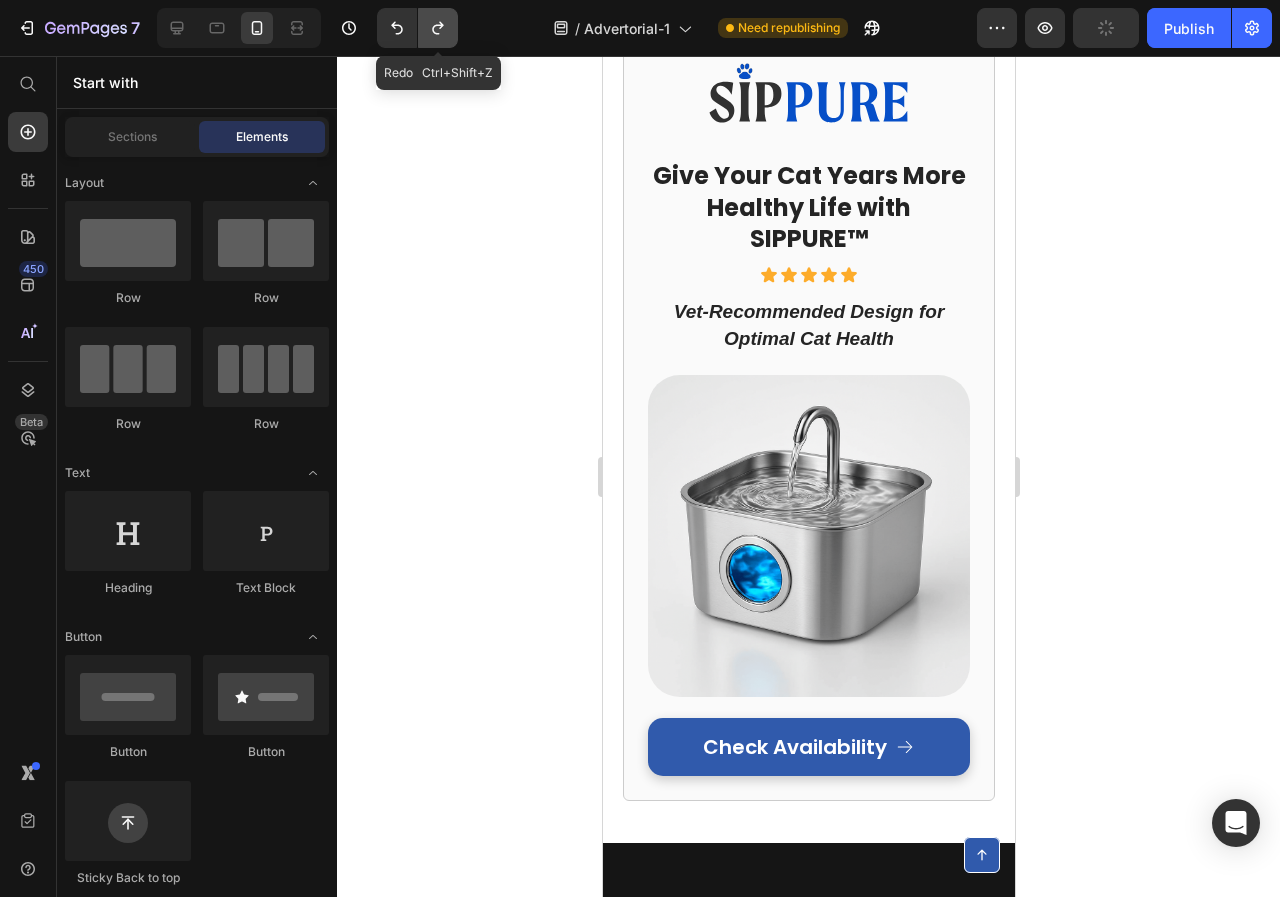 click 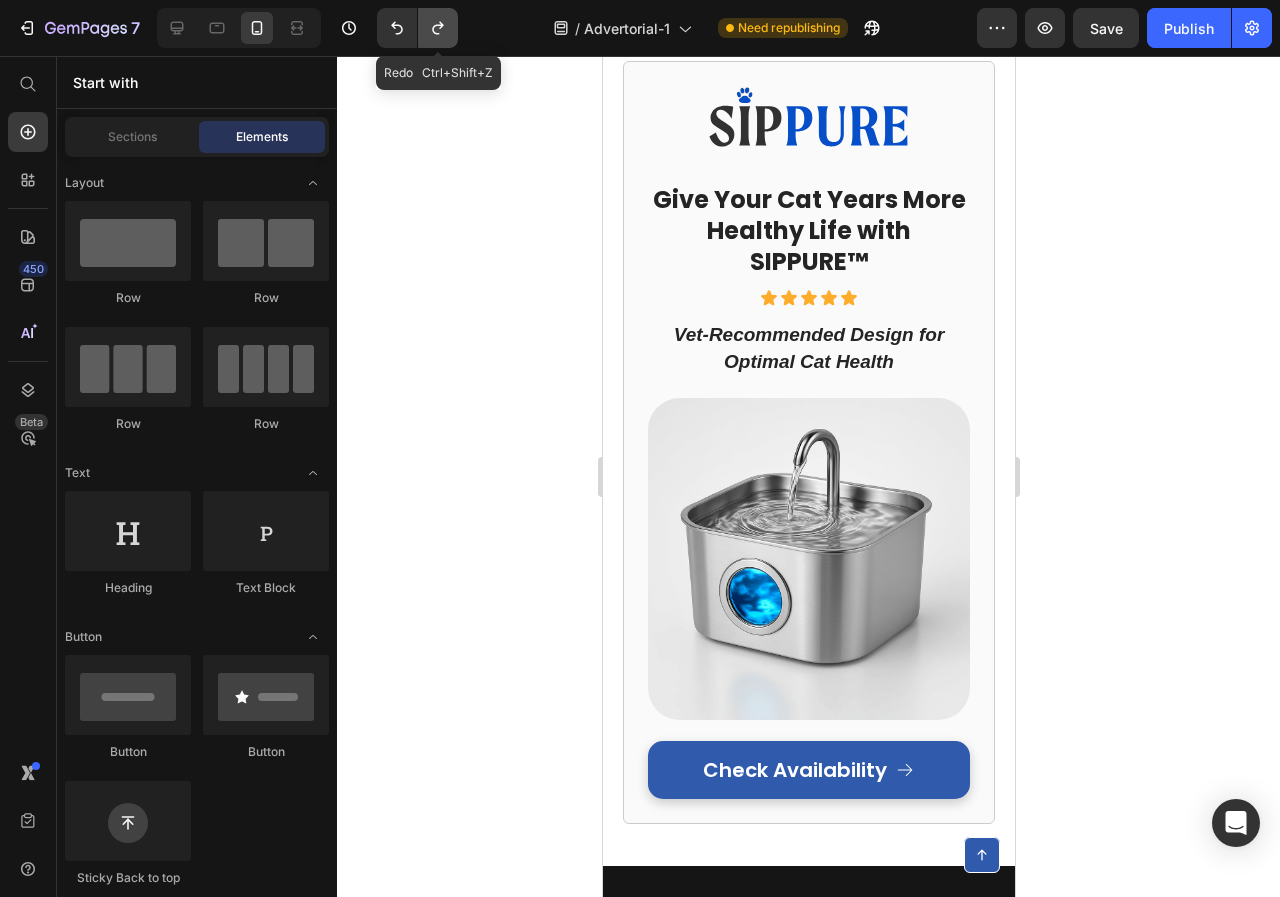 click 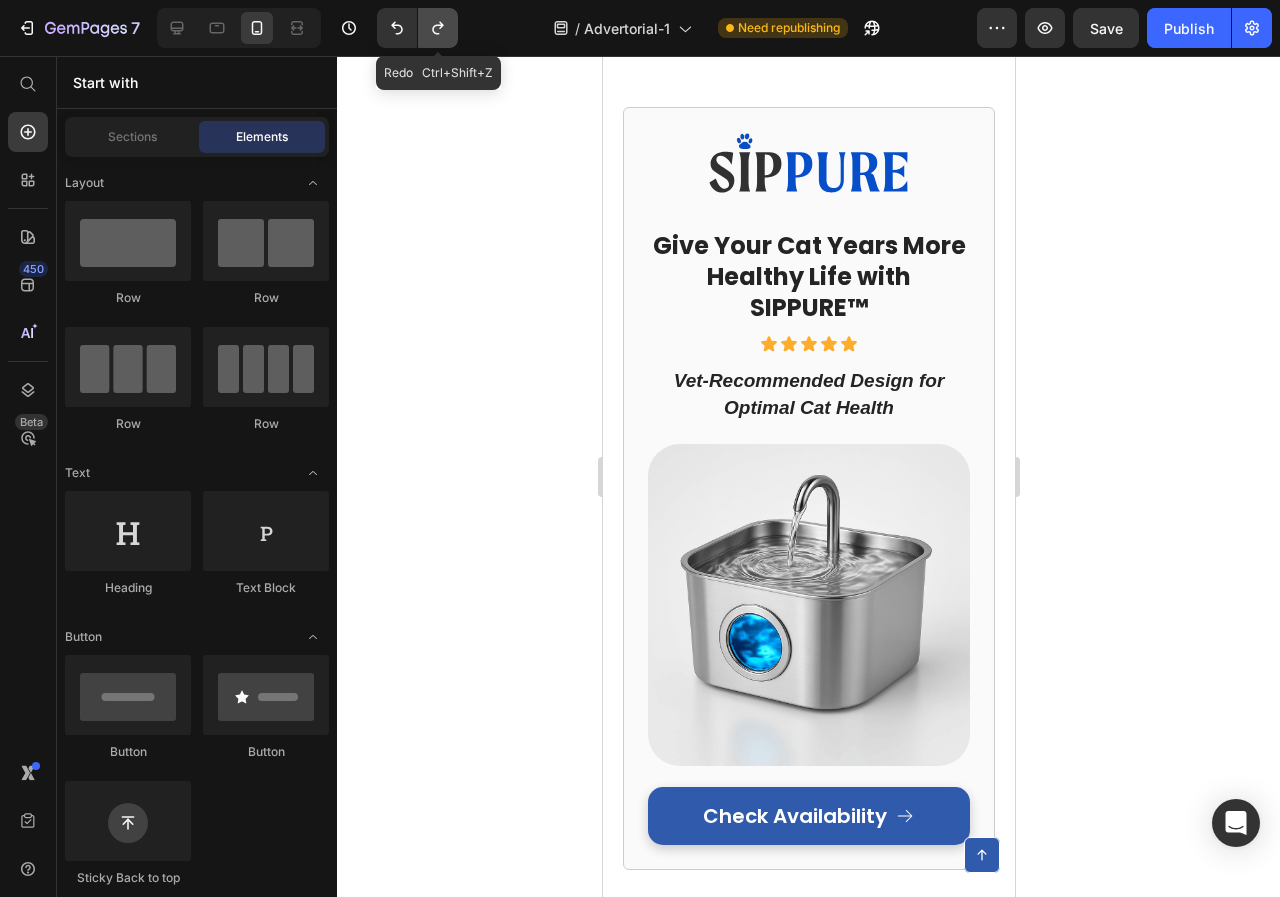 click 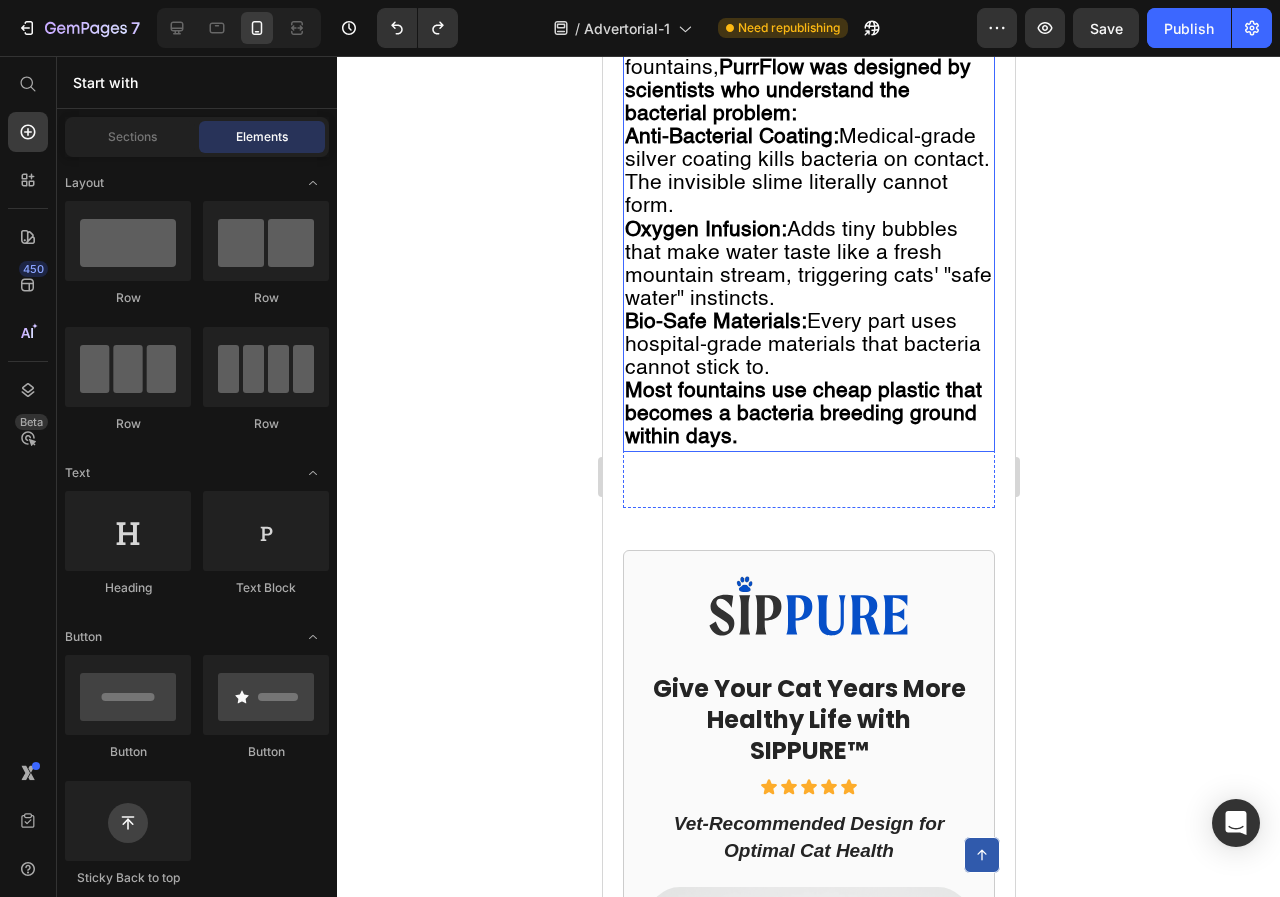 click on "What Makes PurrFlow Different From Every Other Fountain" at bounding box center [799, 9] 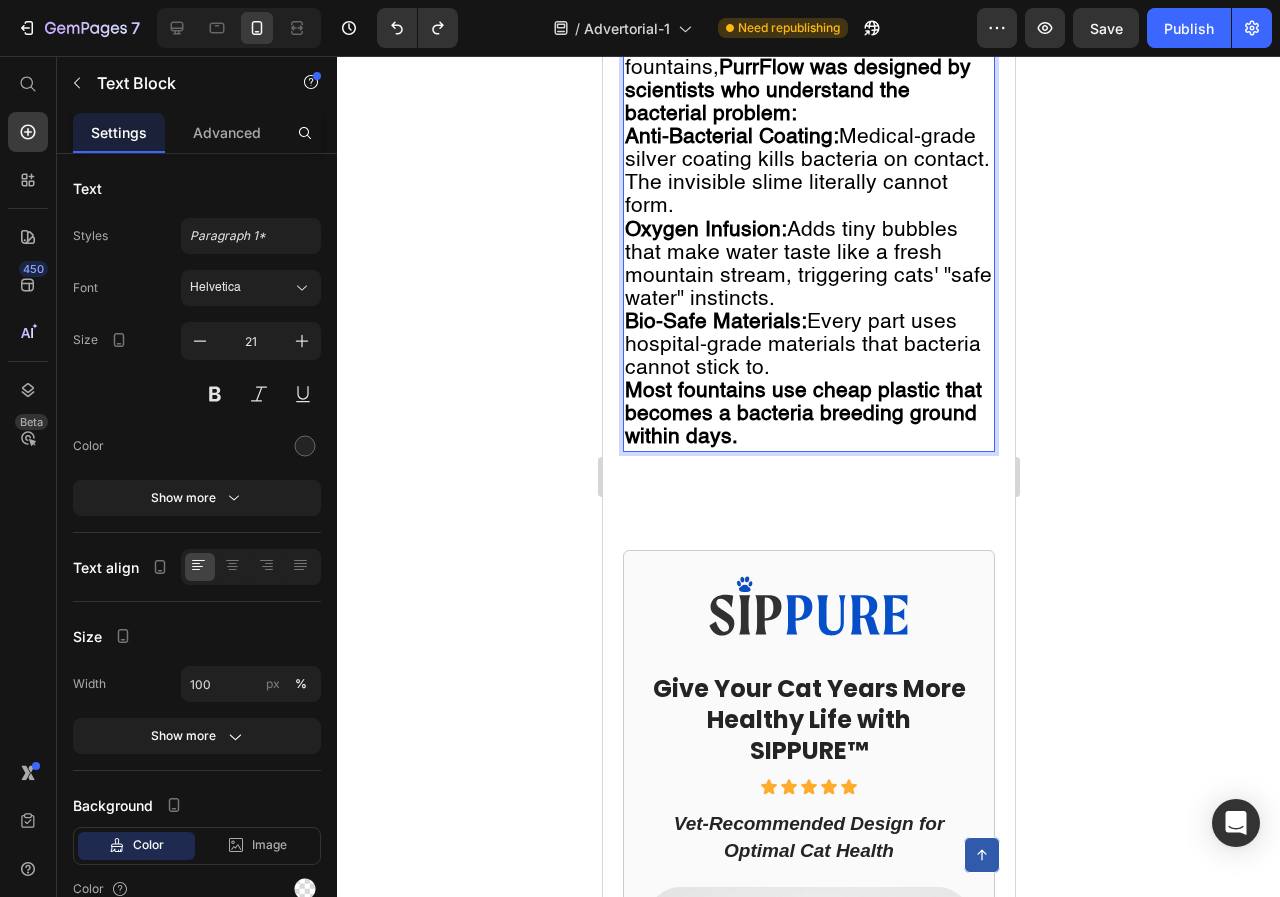drag, startPoint x: 627, startPoint y: 216, endPoint x: 664, endPoint y: 256, distance: 54.48853 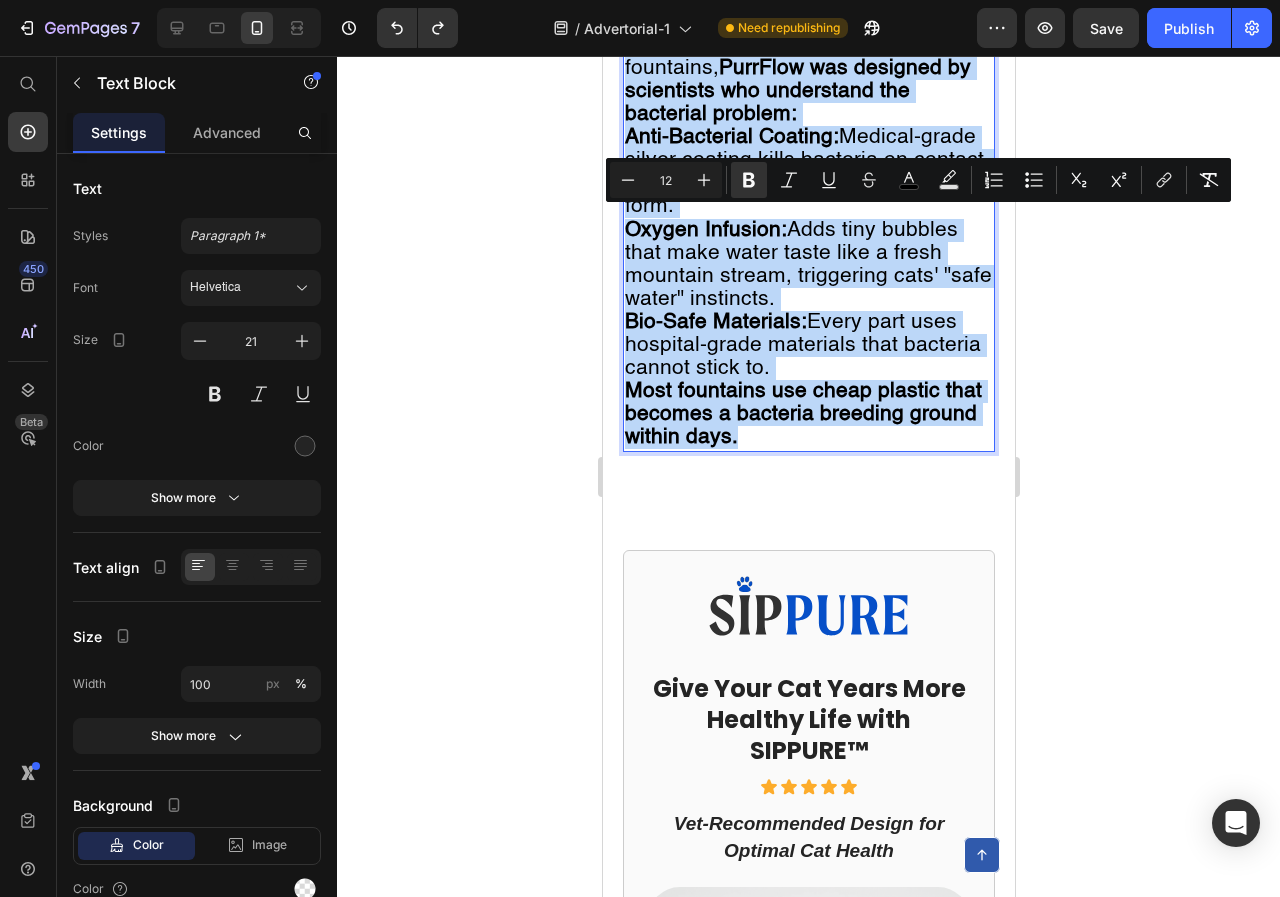 drag, startPoint x: 630, startPoint y: 209, endPoint x: 899, endPoint y: 662, distance: 526.8491 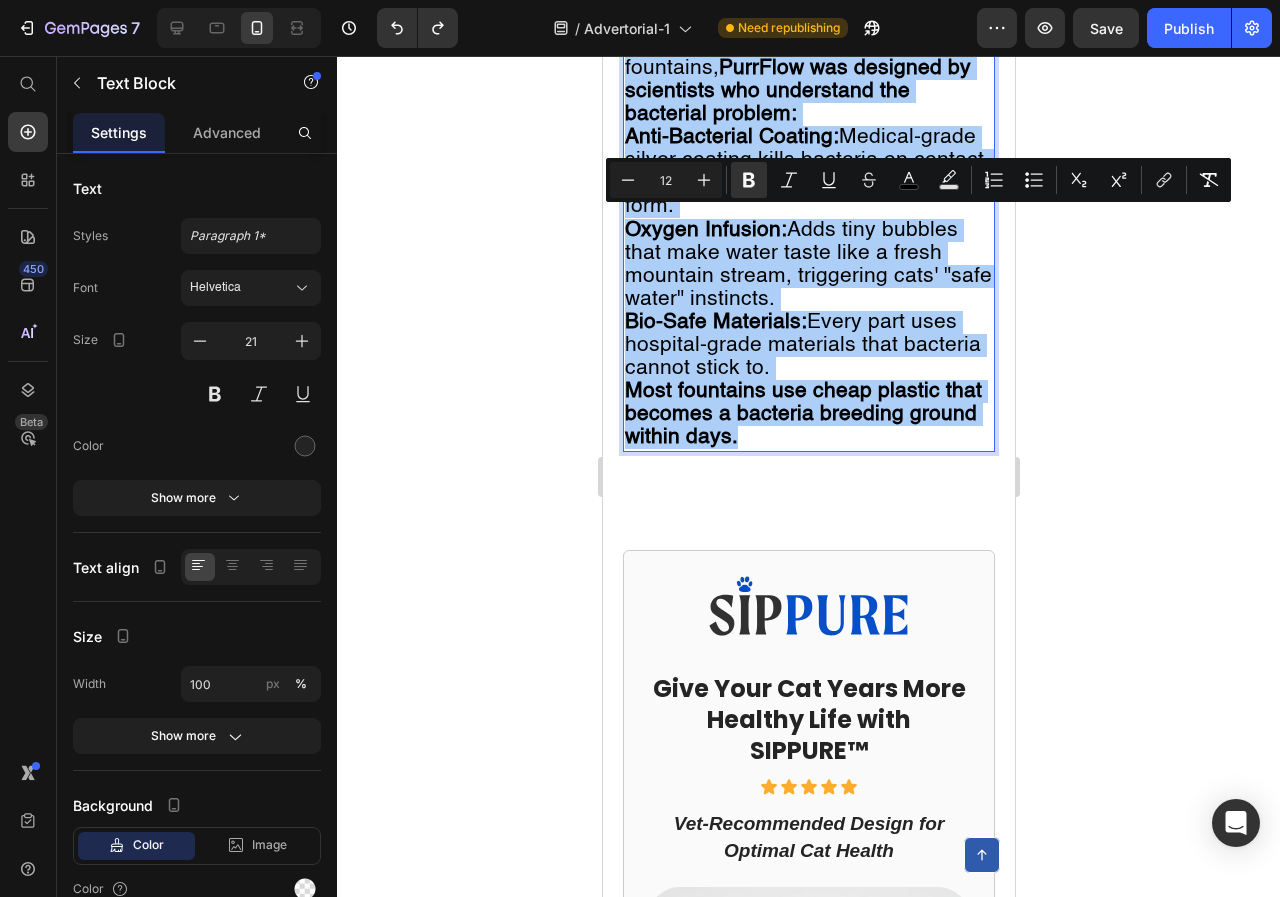 click on "12" at bounding box center [666, 180] 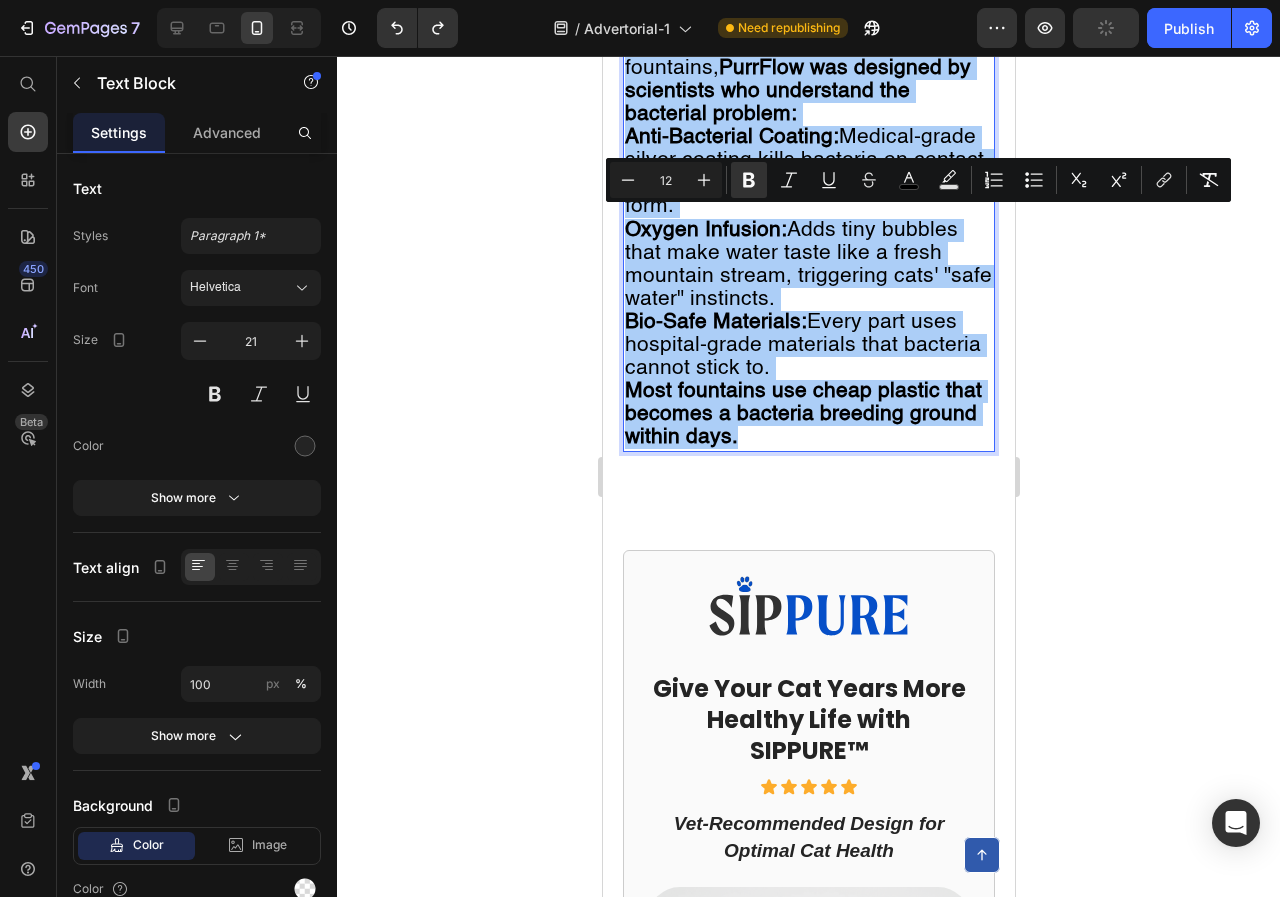 click on "12" at bounding box center [666, 180] 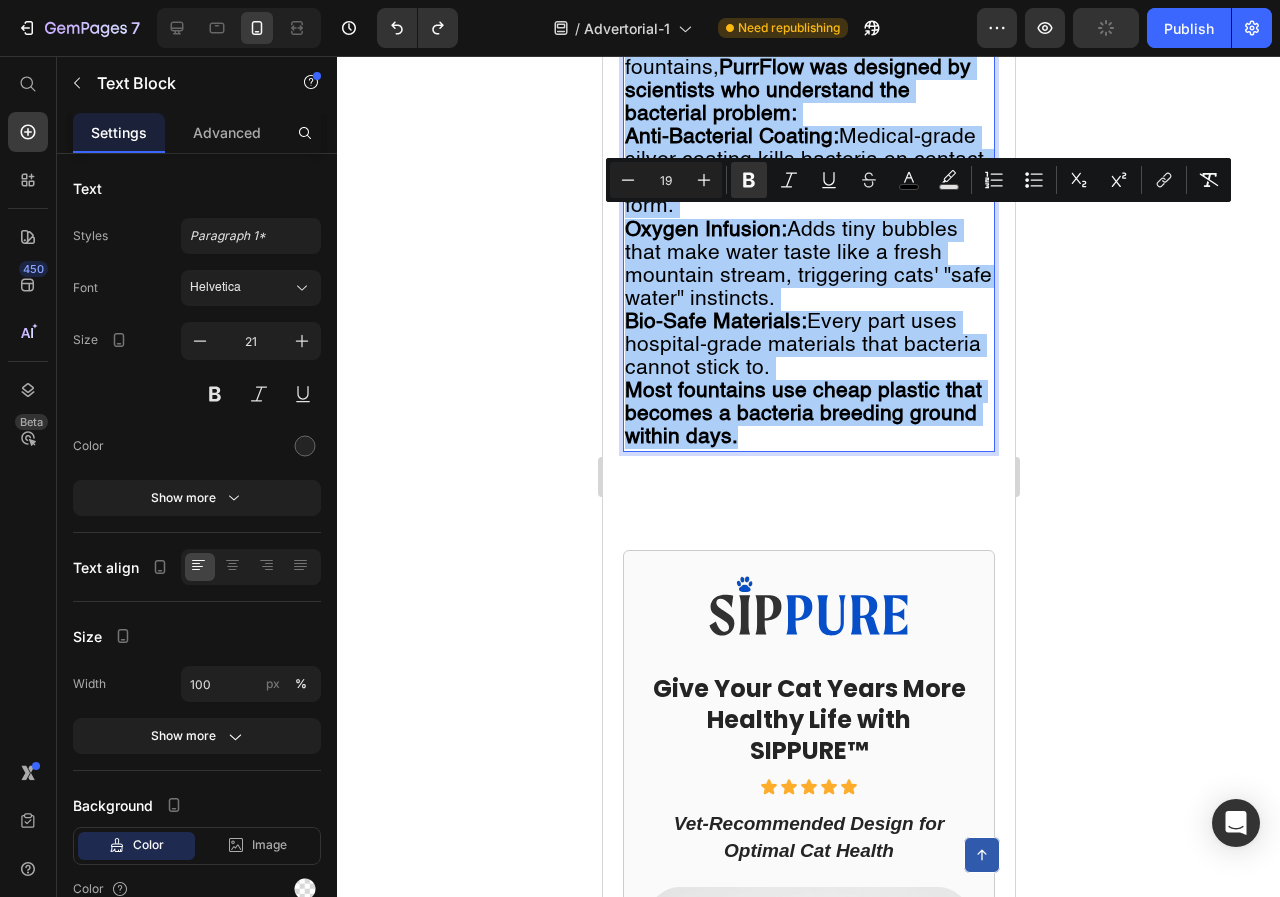 type on "19" 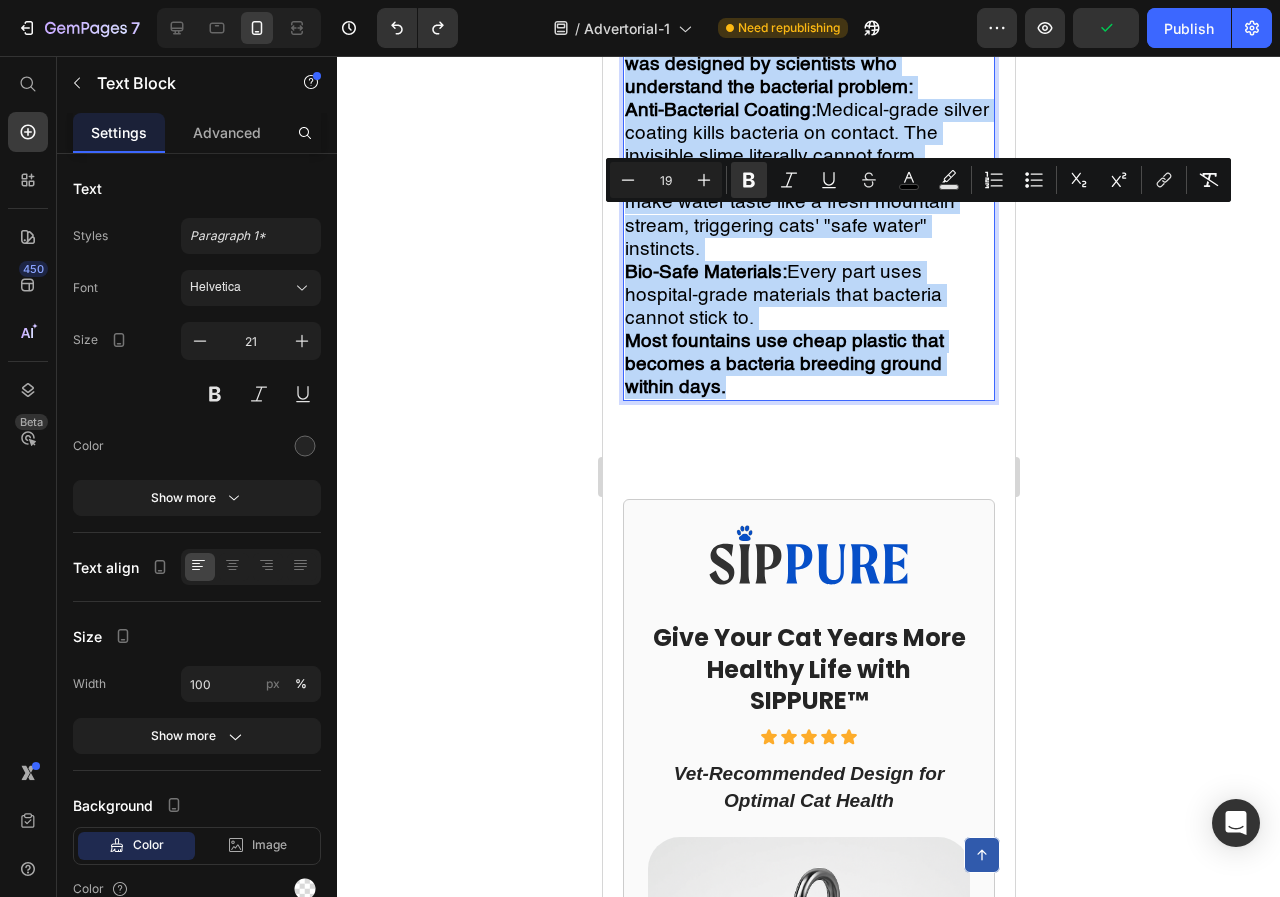 click on "What Makes PurrFlow Different From Every Other Fountain" at bounding box center (808, 7) 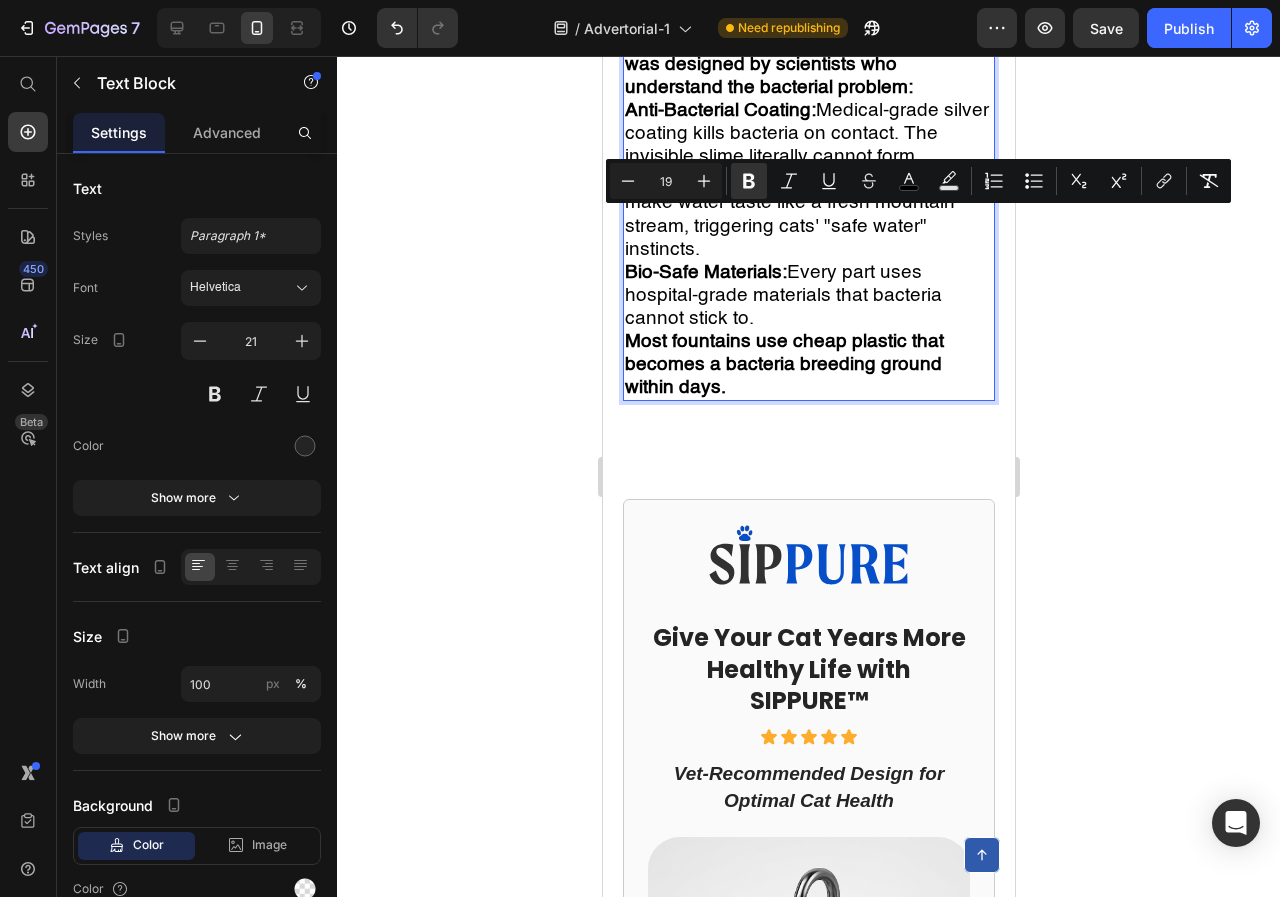drag, startPoint x: 824, startPoint y: 248, endPoint x: 628, endPoint y: 229, distance: 196.91876 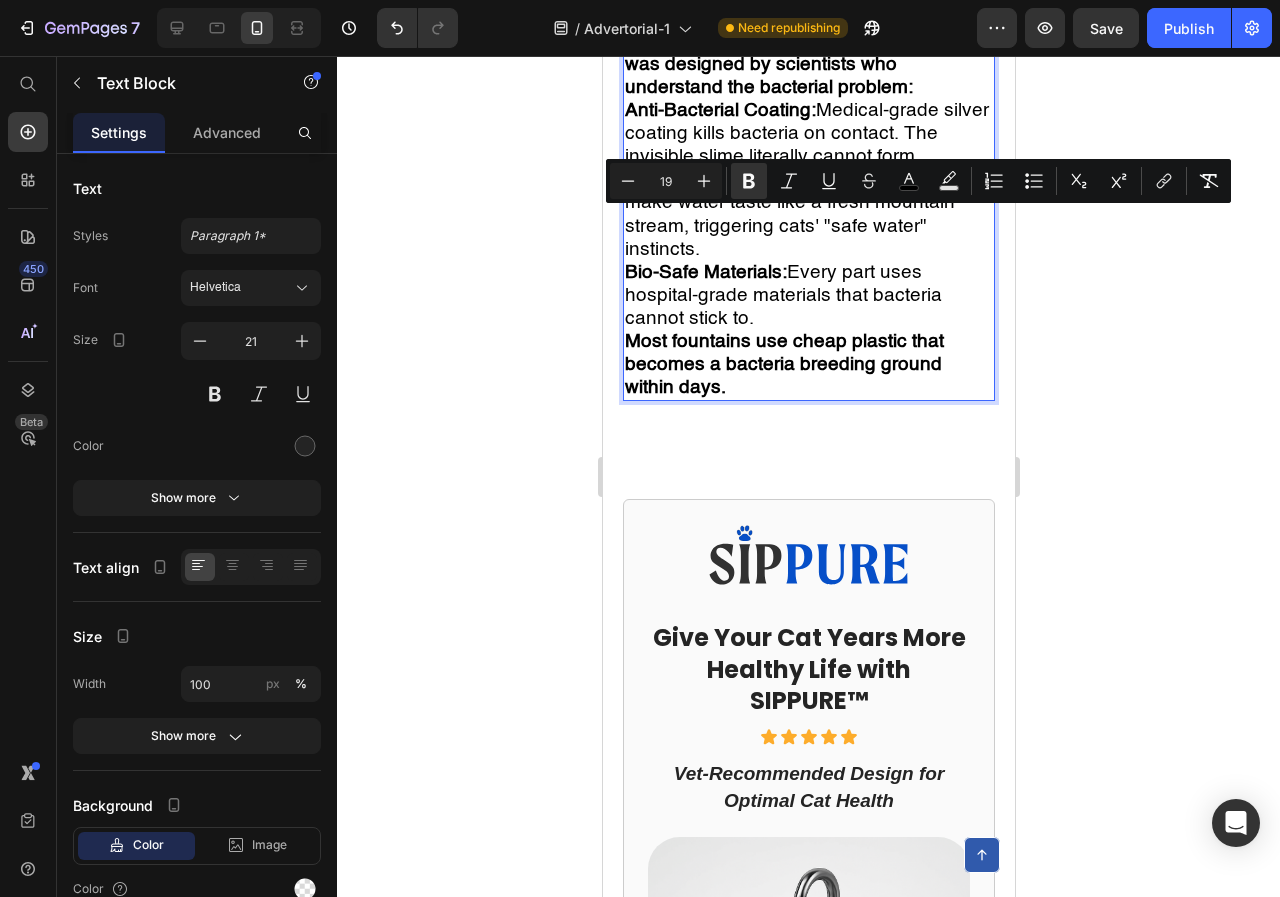 click on "19" at bounding box center [666, 181] 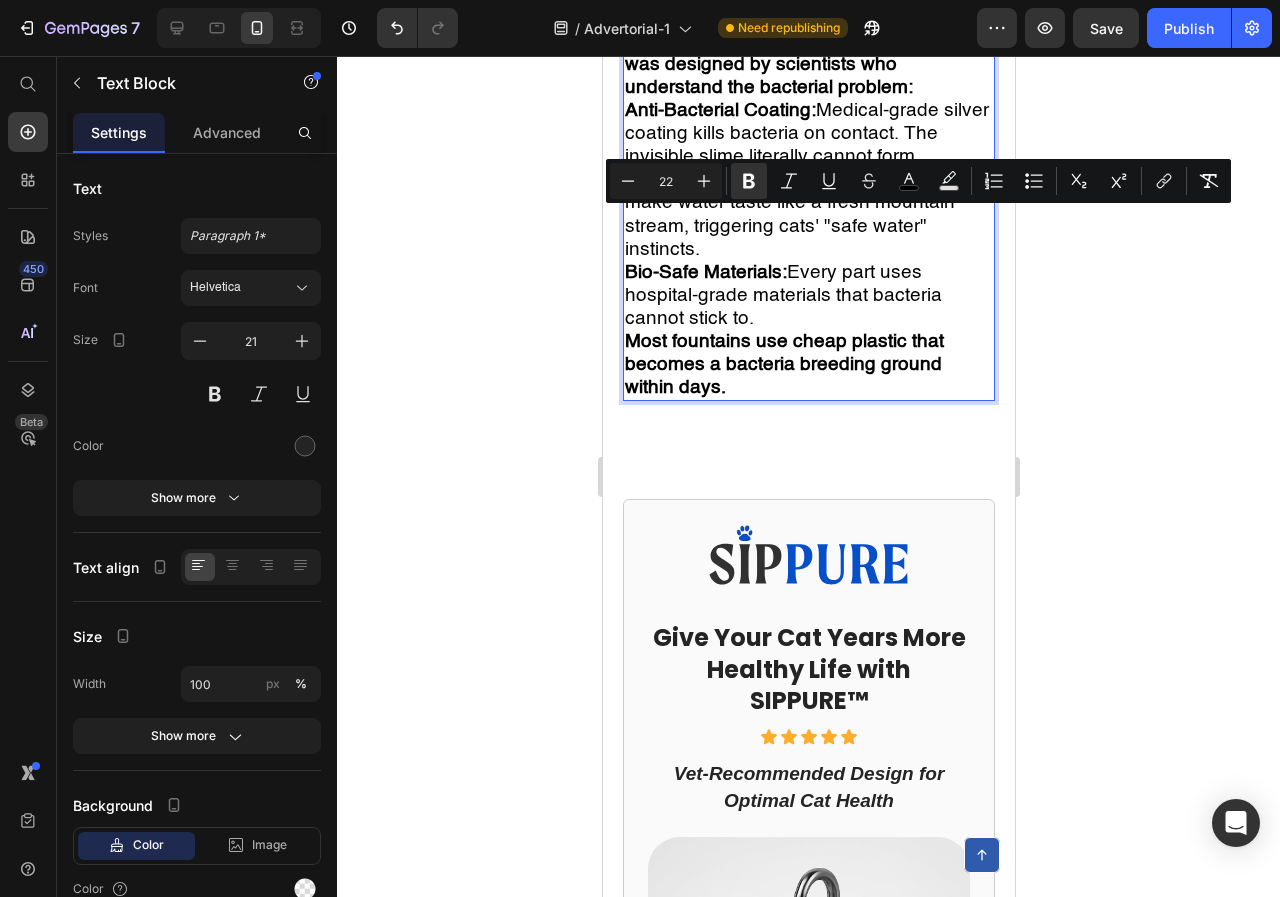 type on "22" 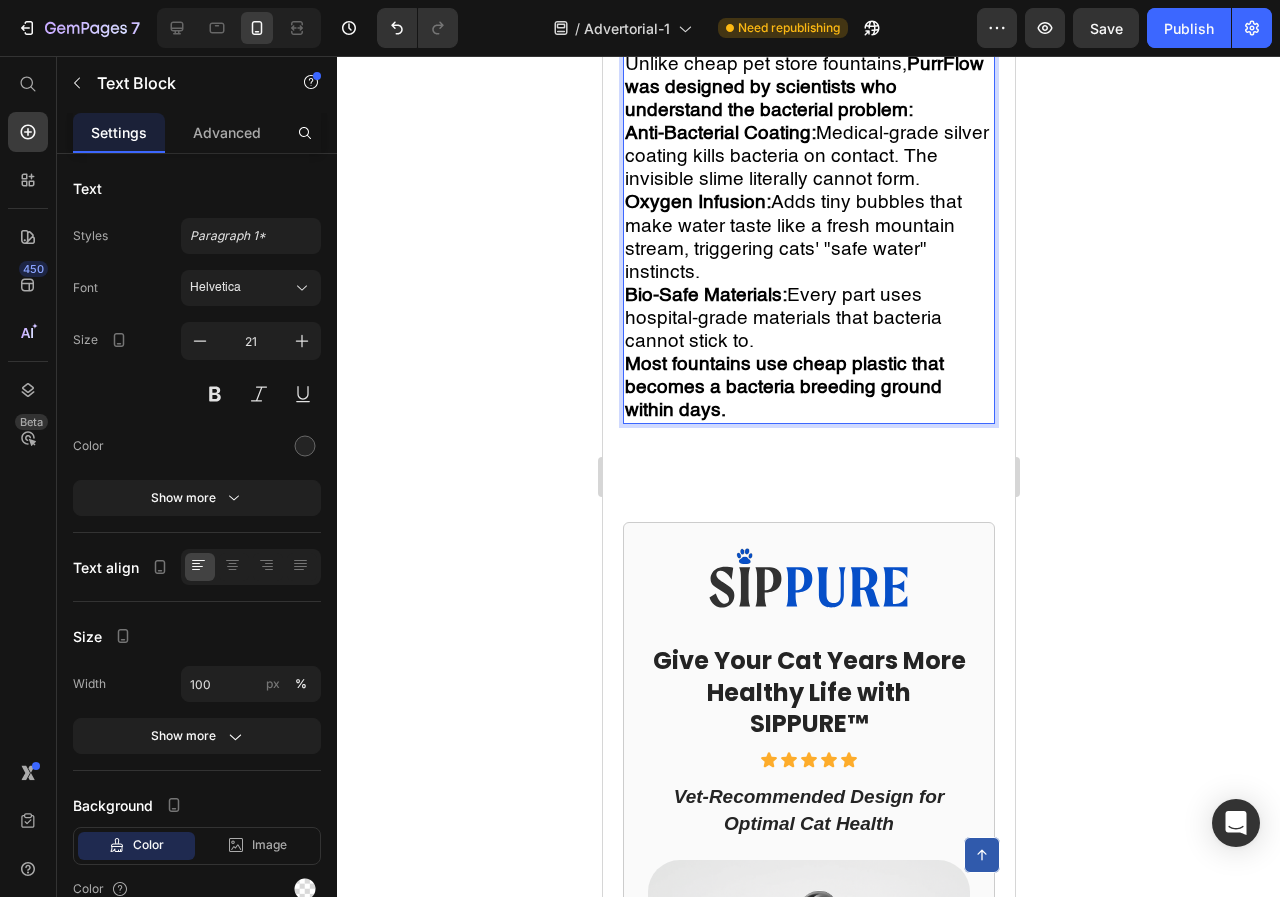 click on "Unlike cheap pet store fountains,  PurrFlow was designed by scientists who understand the bacterial problem:" at bounding box center [808, 87] 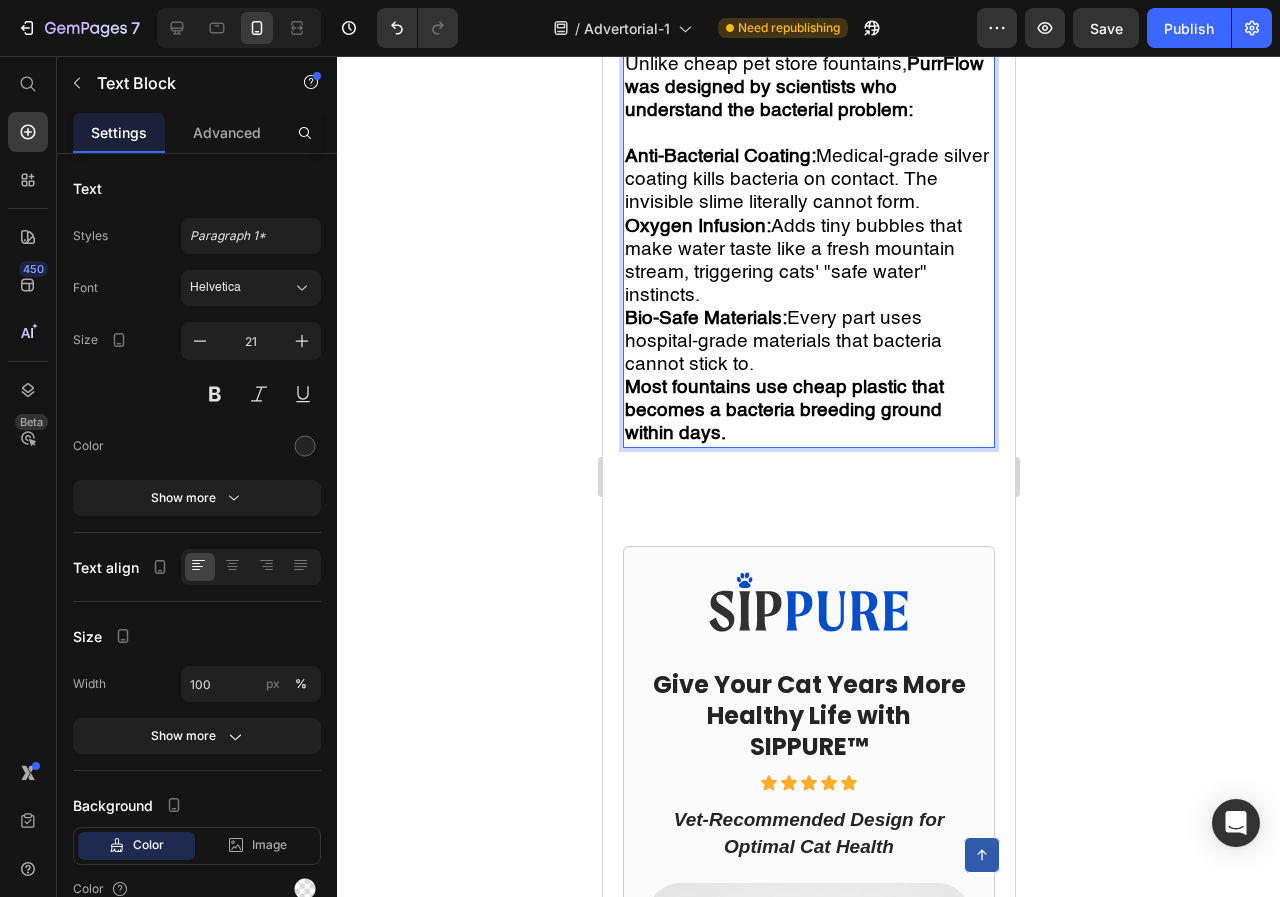 scroll, scrollTop: 6979, scrollLeft: 0, axis: vertical 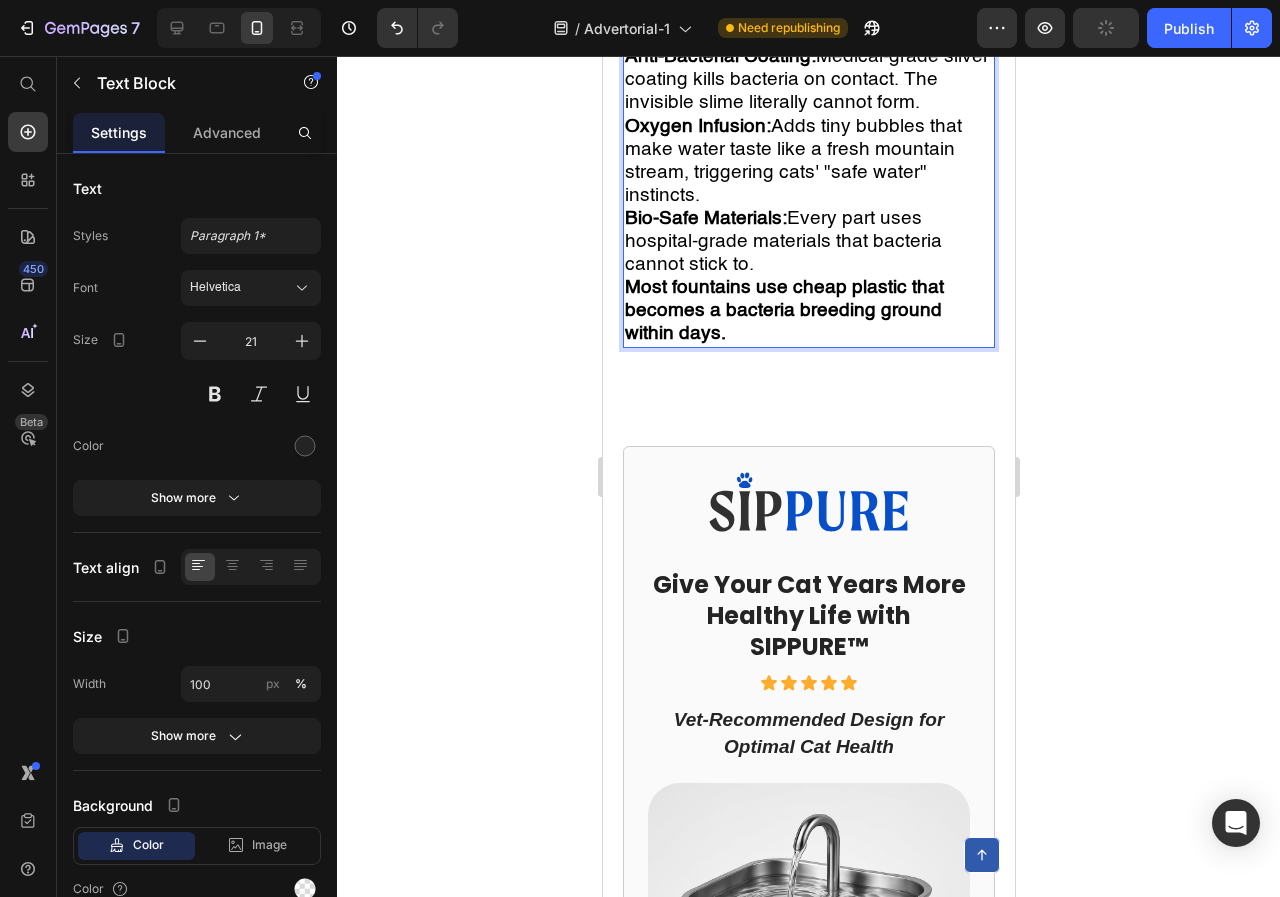 click on "Oxygen Infusion:  Adds tiny bubbles that make water taste like a fresh mountain stream, triggering cats' "safe water" instincts." at bounding box center [808, 161] 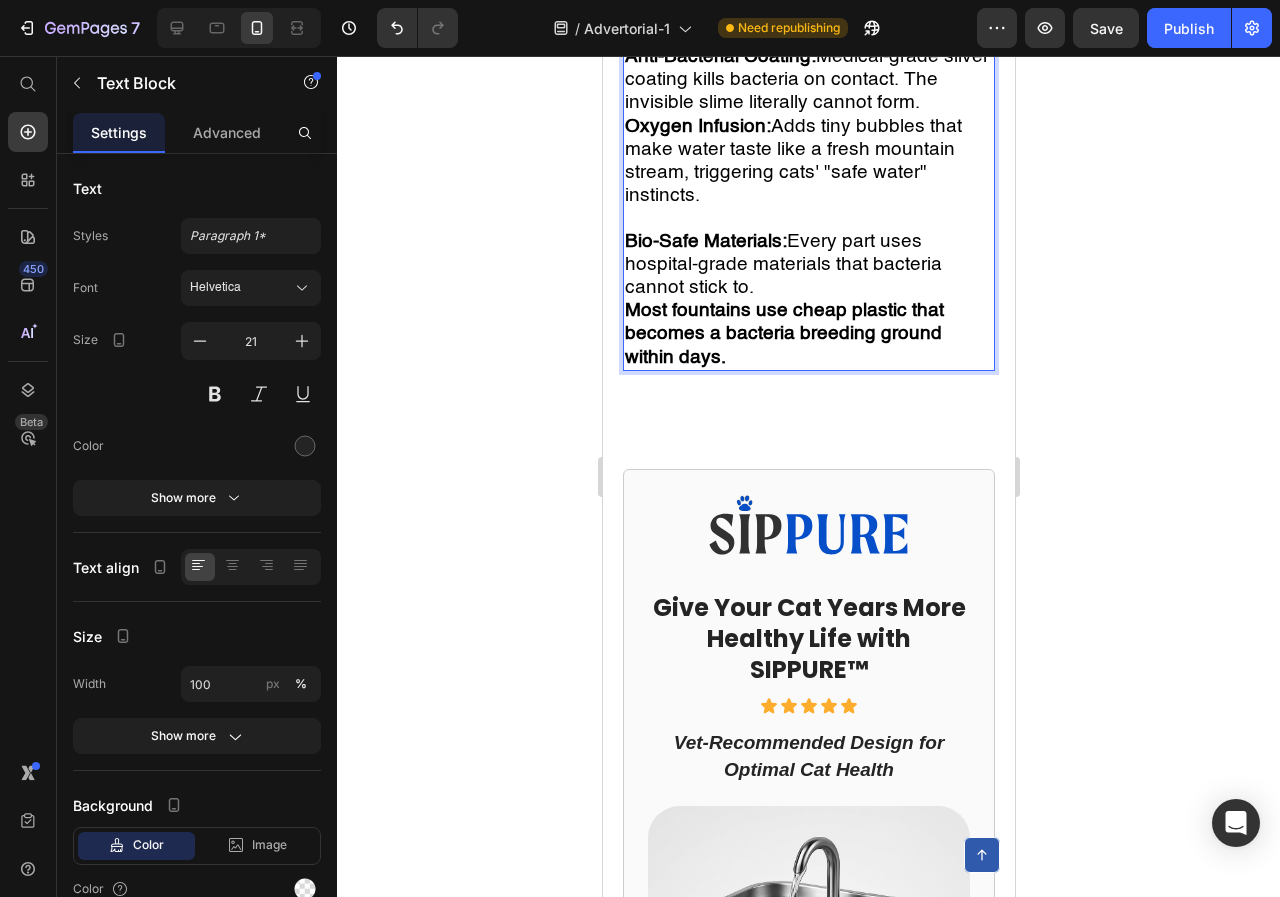 click on "Anti-Bacterial Coating:  Medical-grade silver coating kills bacteria on contact. The invisible slime literally cannot form." at bounding box center (806, 79) 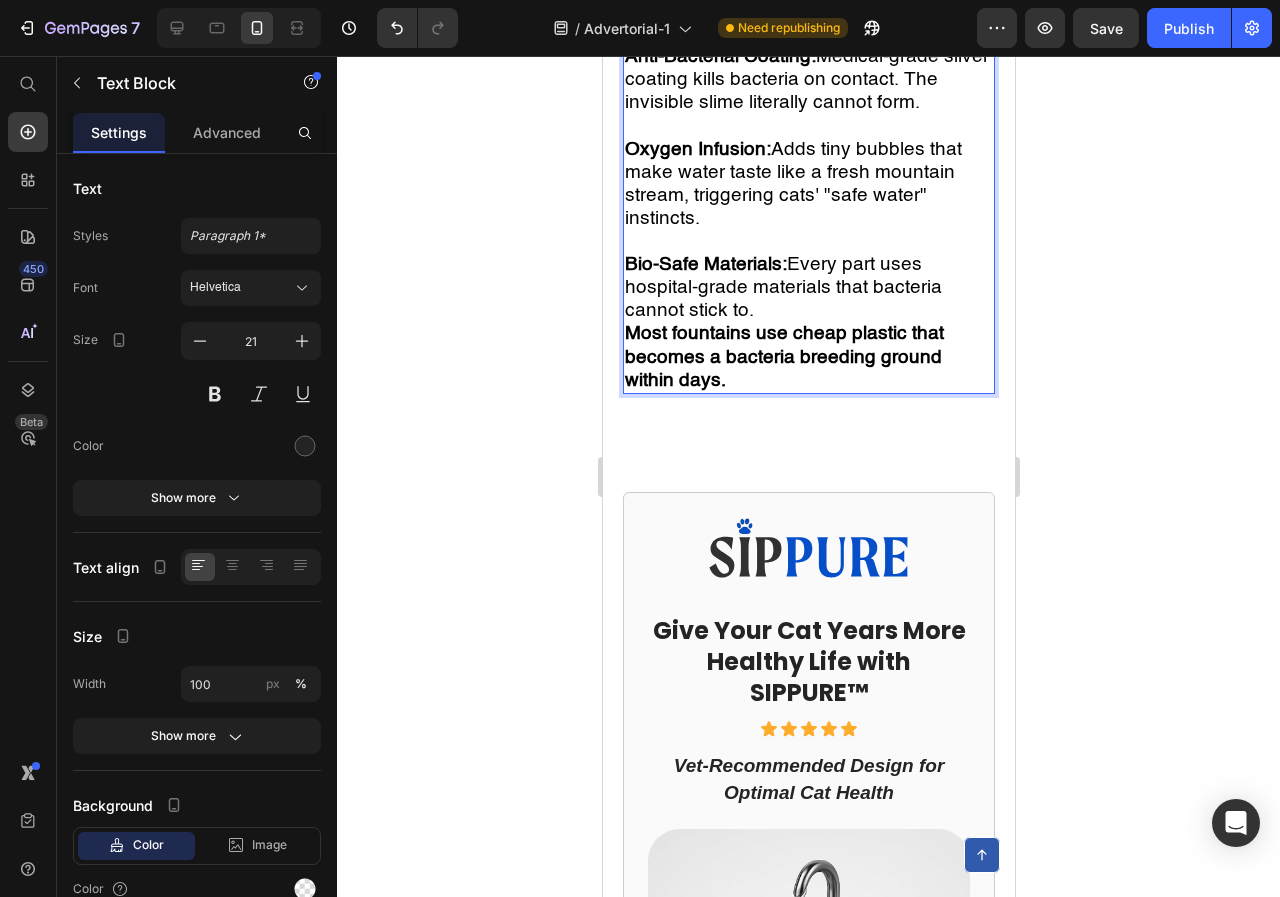 click on "Bio-Safe Materials:  Every part uses hospital-grade materials that bacteria cannot stick to." at bounding box center [808, 287] 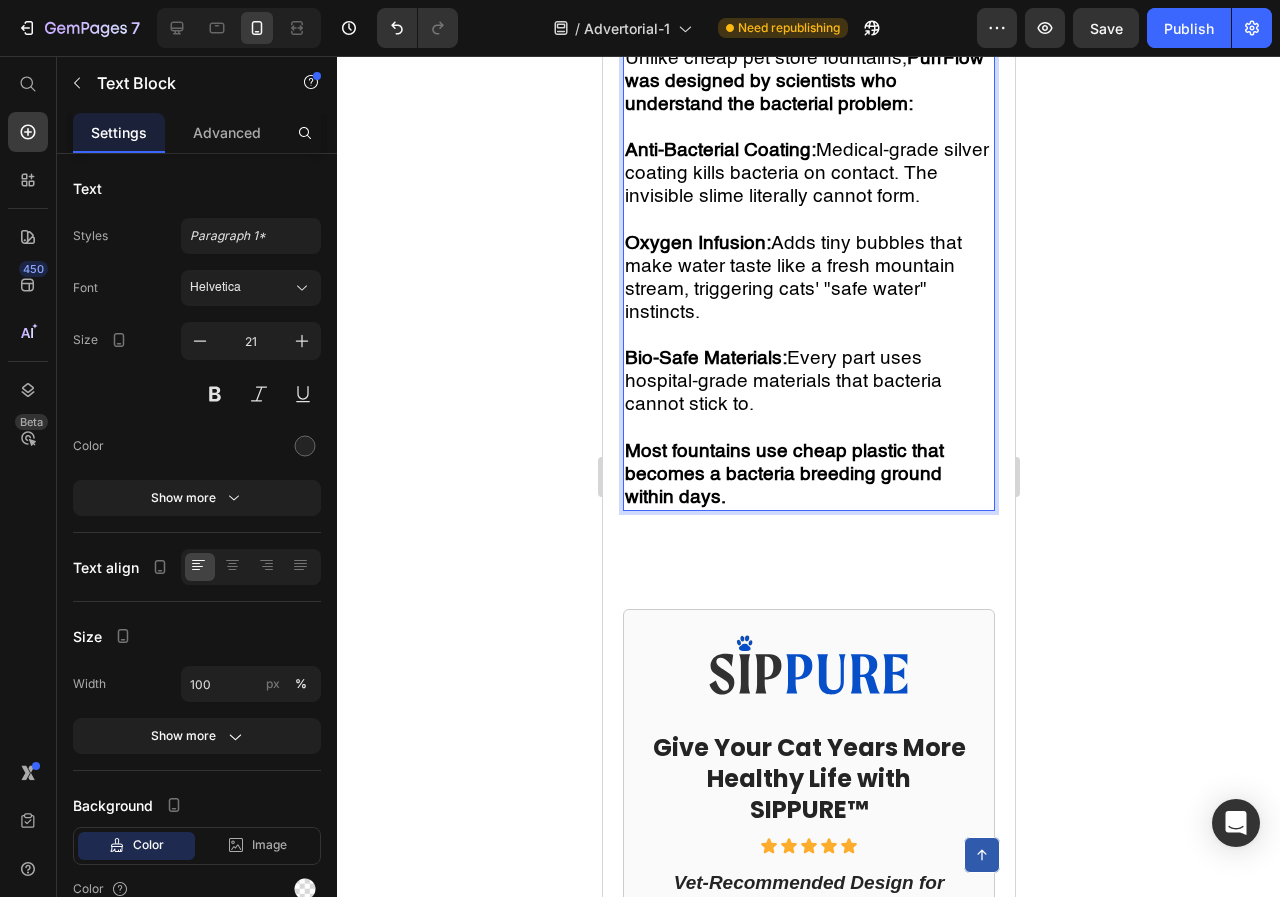 scroll, scrollTop: 6879, scrollLeft: 0, axis: vertical 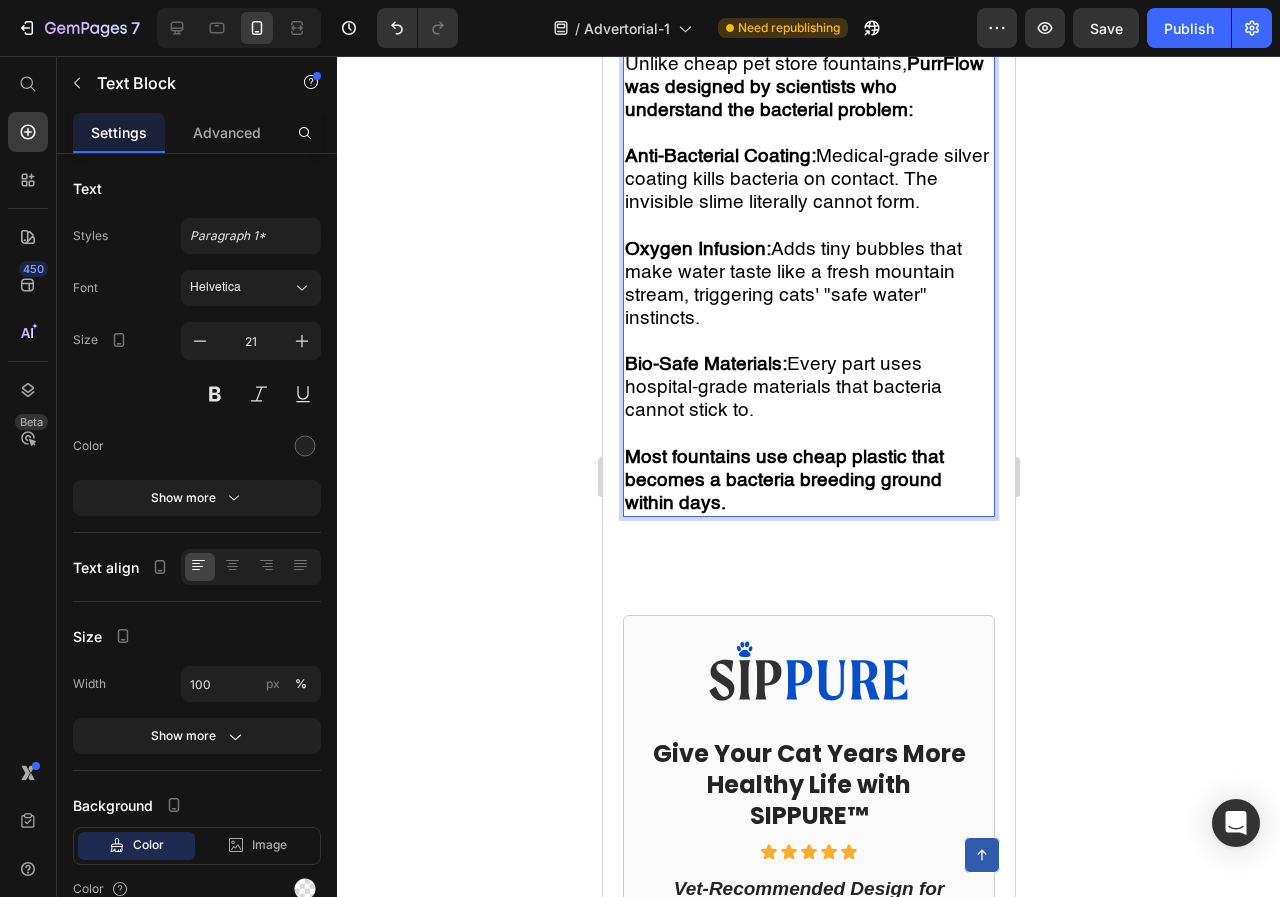 click on "PurrFlow was designed by scientists who understand the bacterial problem:" at bounding box center [803, 87] 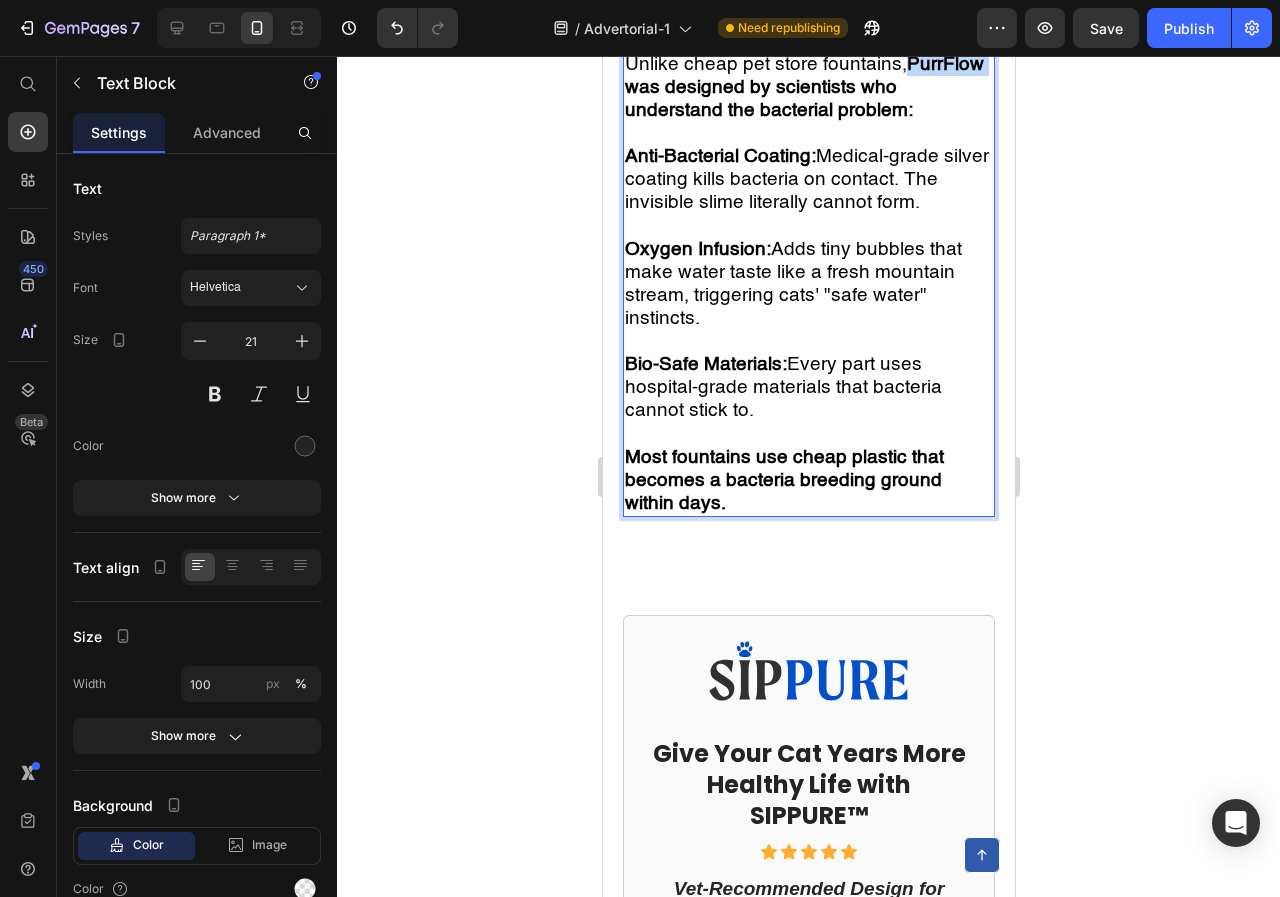 click on "PurrFlow was designed by scientists who understand the bacterial problem:" at bounding box center (803, 87) 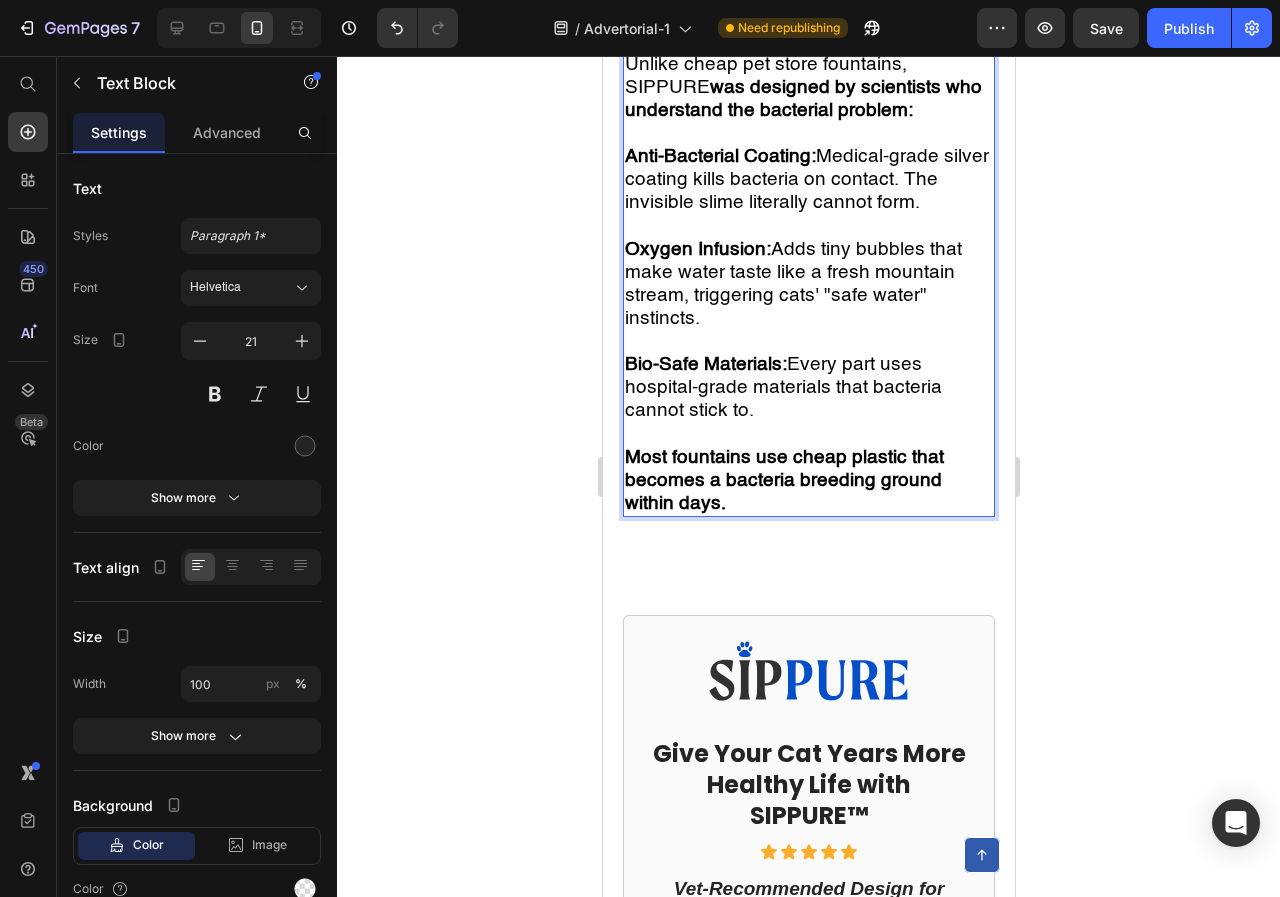 click on "was designed by scientists who understand the bacterial problem:" at bounding box center [802, 99] 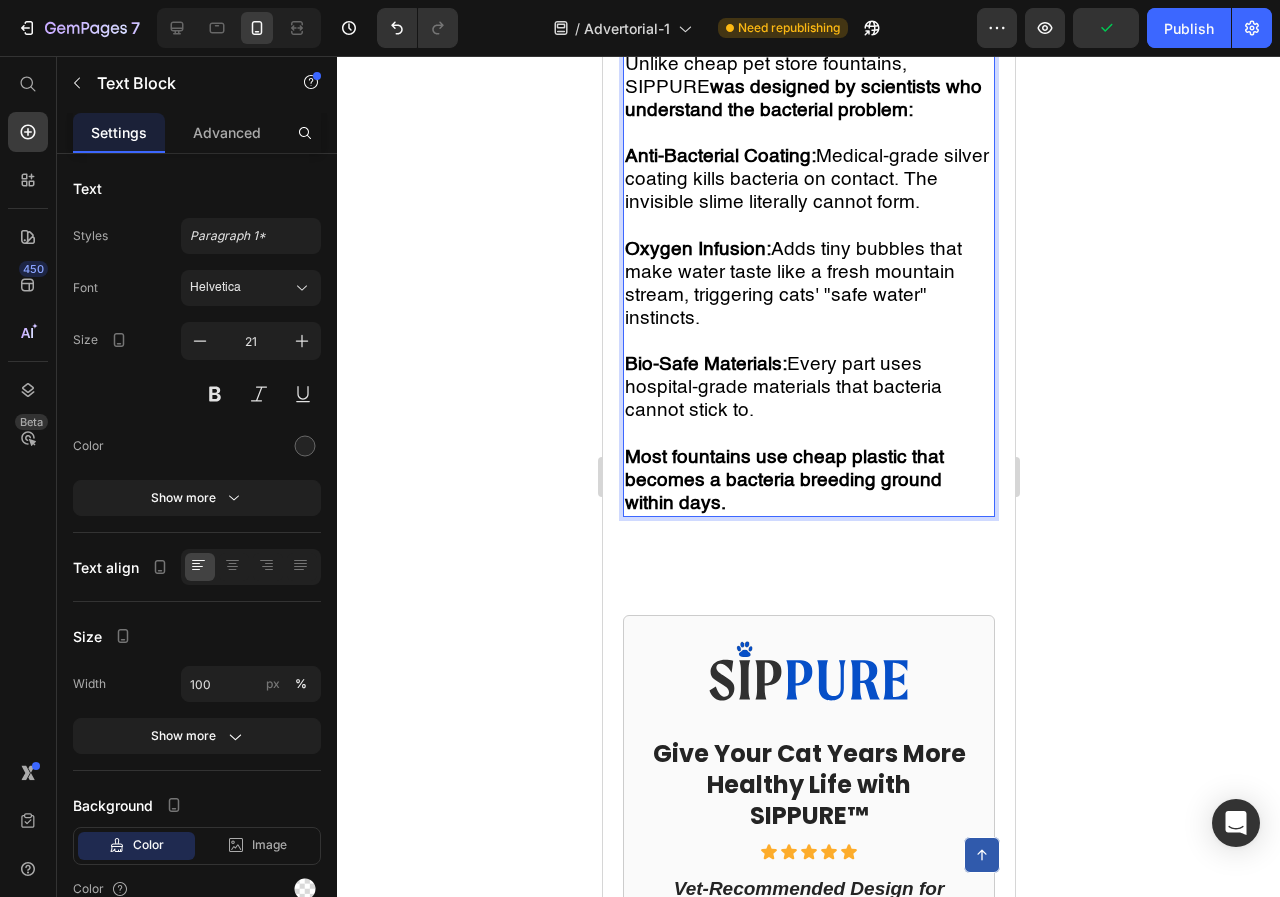 click on "Unlike cheap pet store fountains, SIPPURE  was designed by scientists who understand the bacterial problem:" at bounding box center (808, 87) 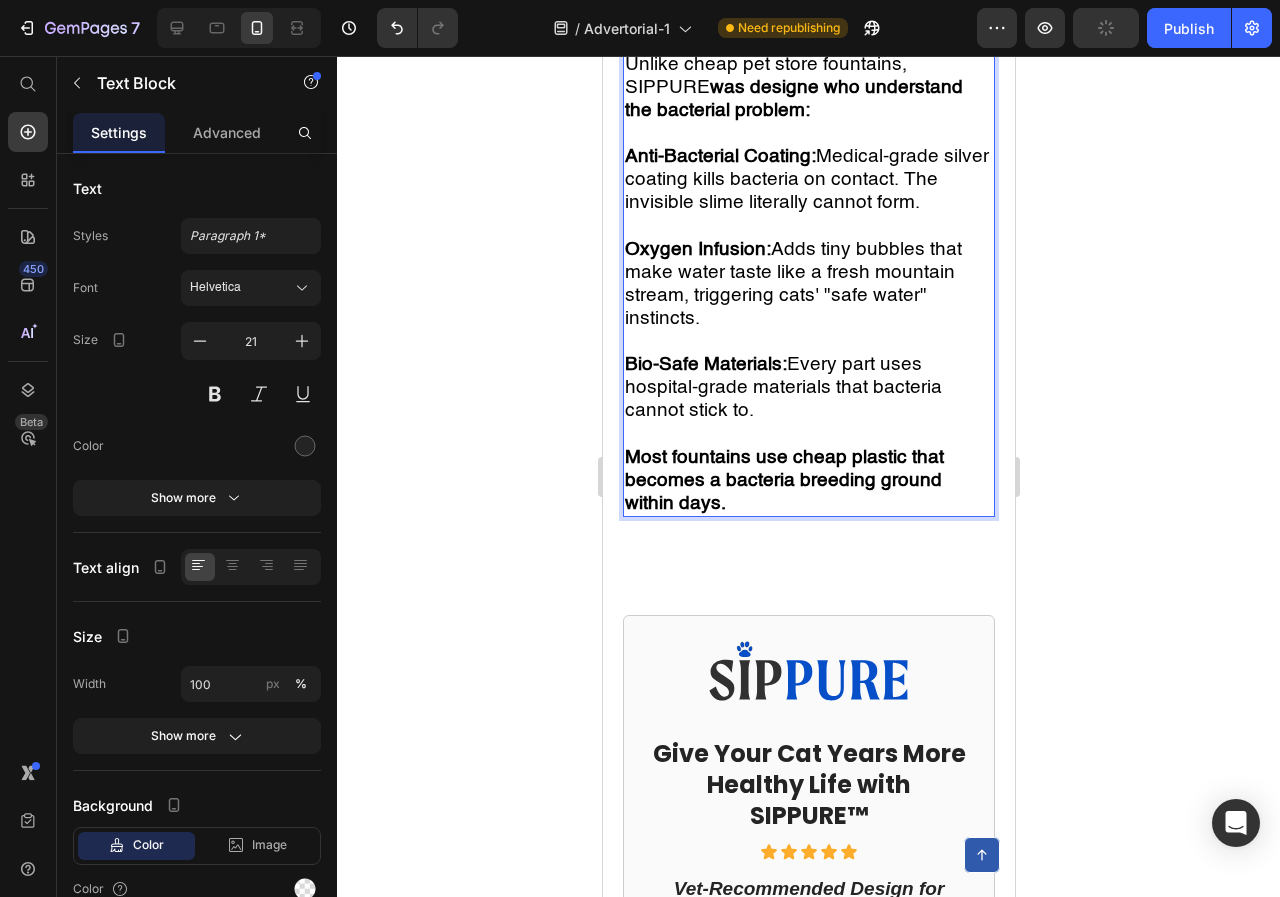 click on "was designe who understand the bacterial problem:" at bounding box center (793, 99) 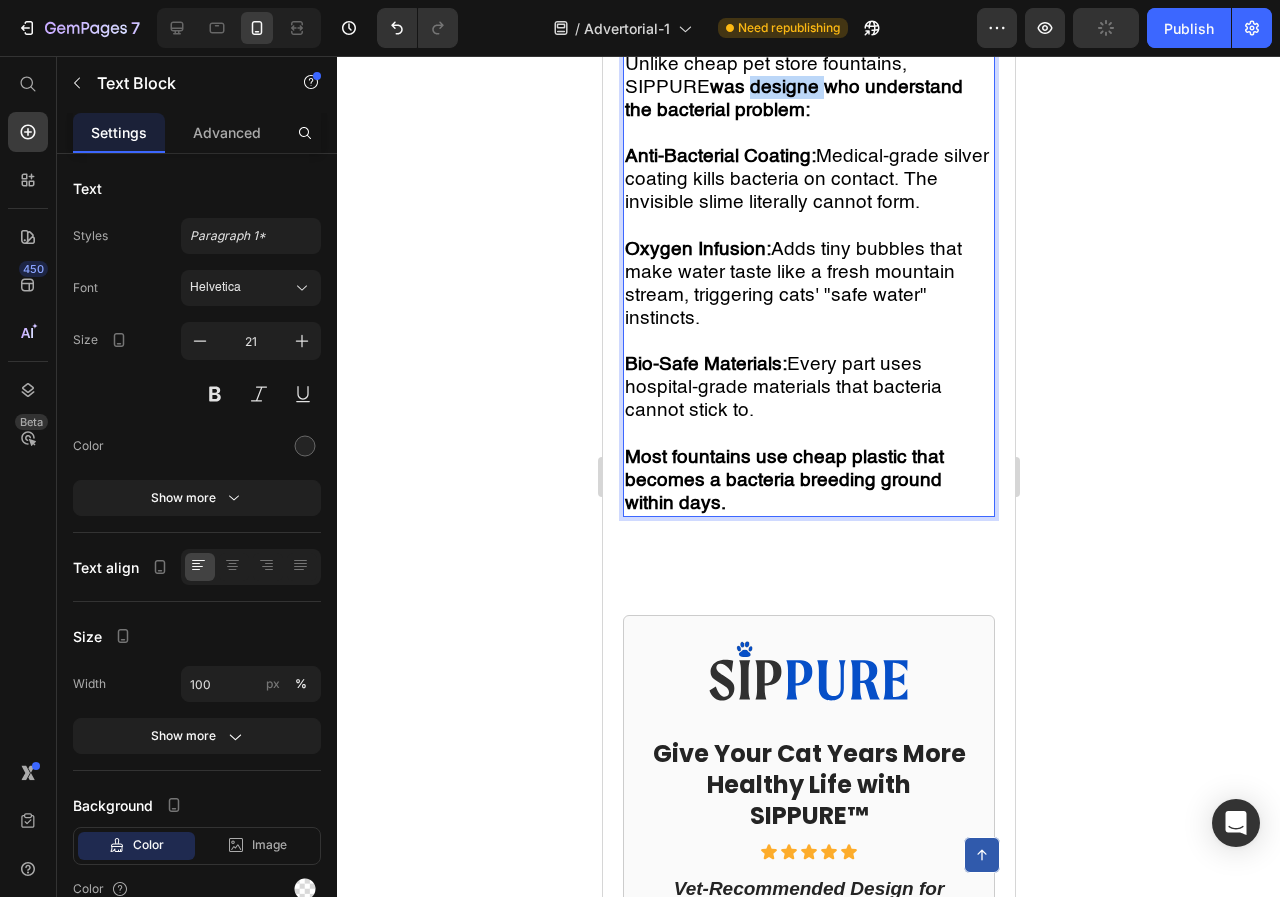 click on "was designe who understand the bacterial problem:" at bounding box center (793, 99) 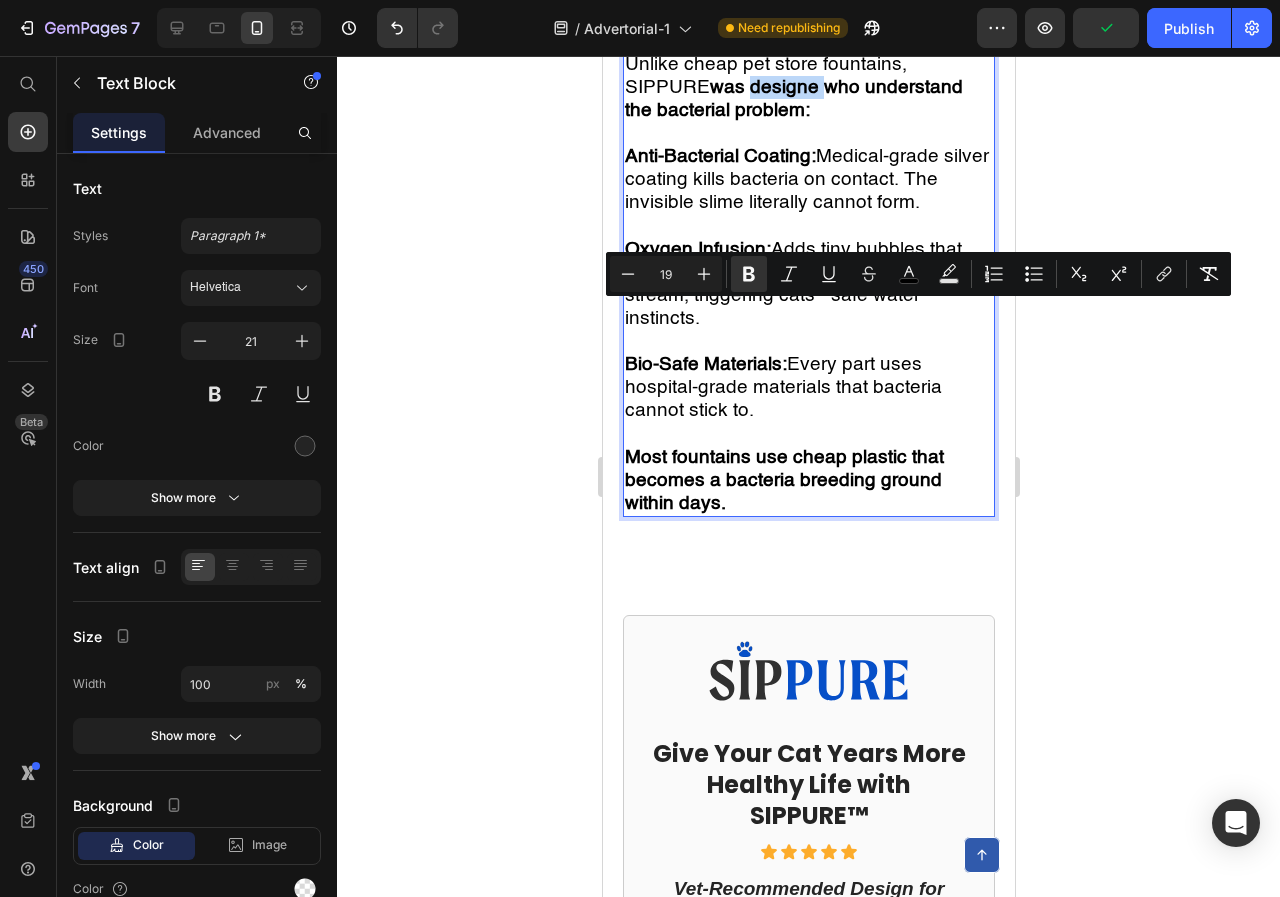 click on "was designe who understand the bacterial problem:" at bounding box center [793, 99] 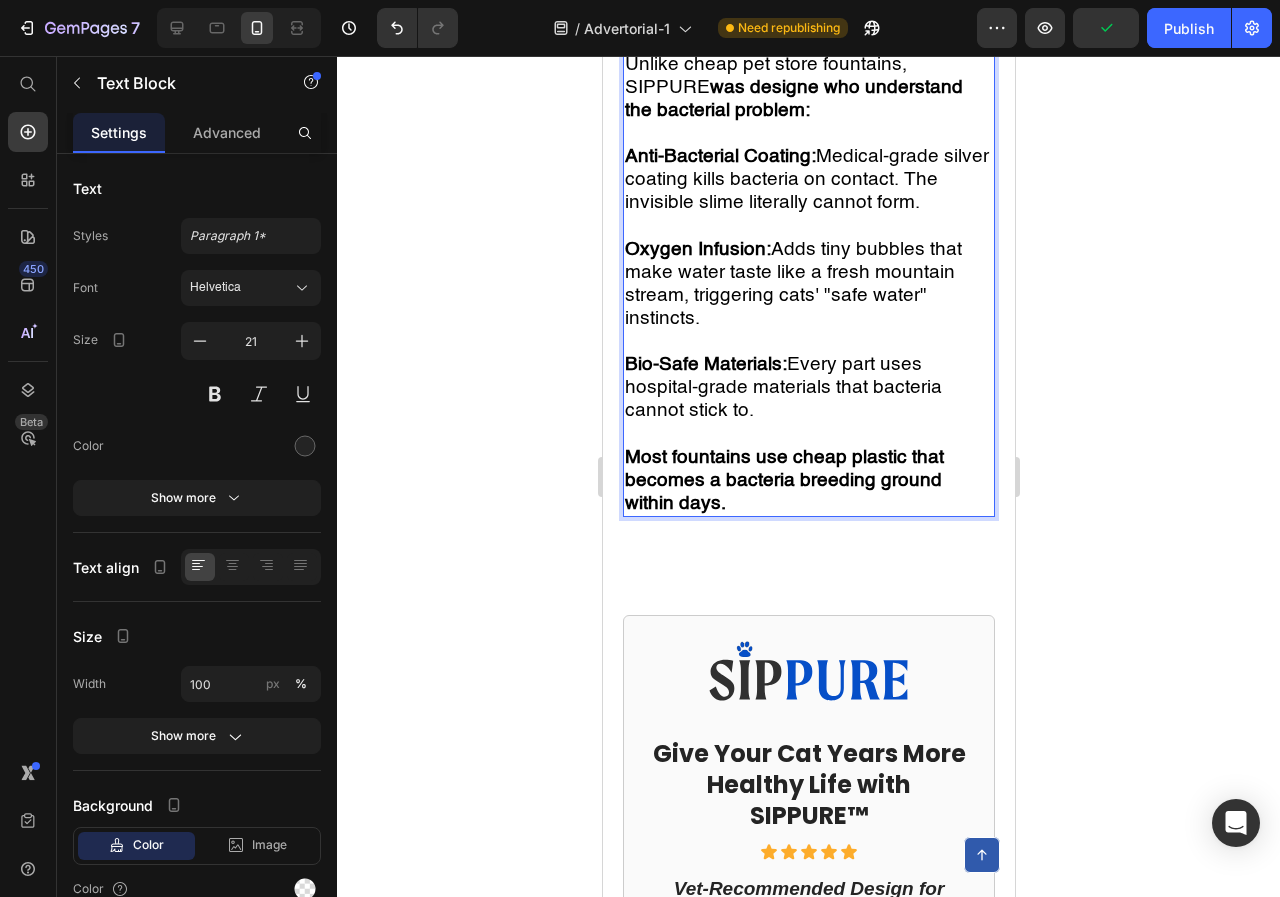 click on "was designe who understand the bacterial problem:" at bounding box center (793, 99) 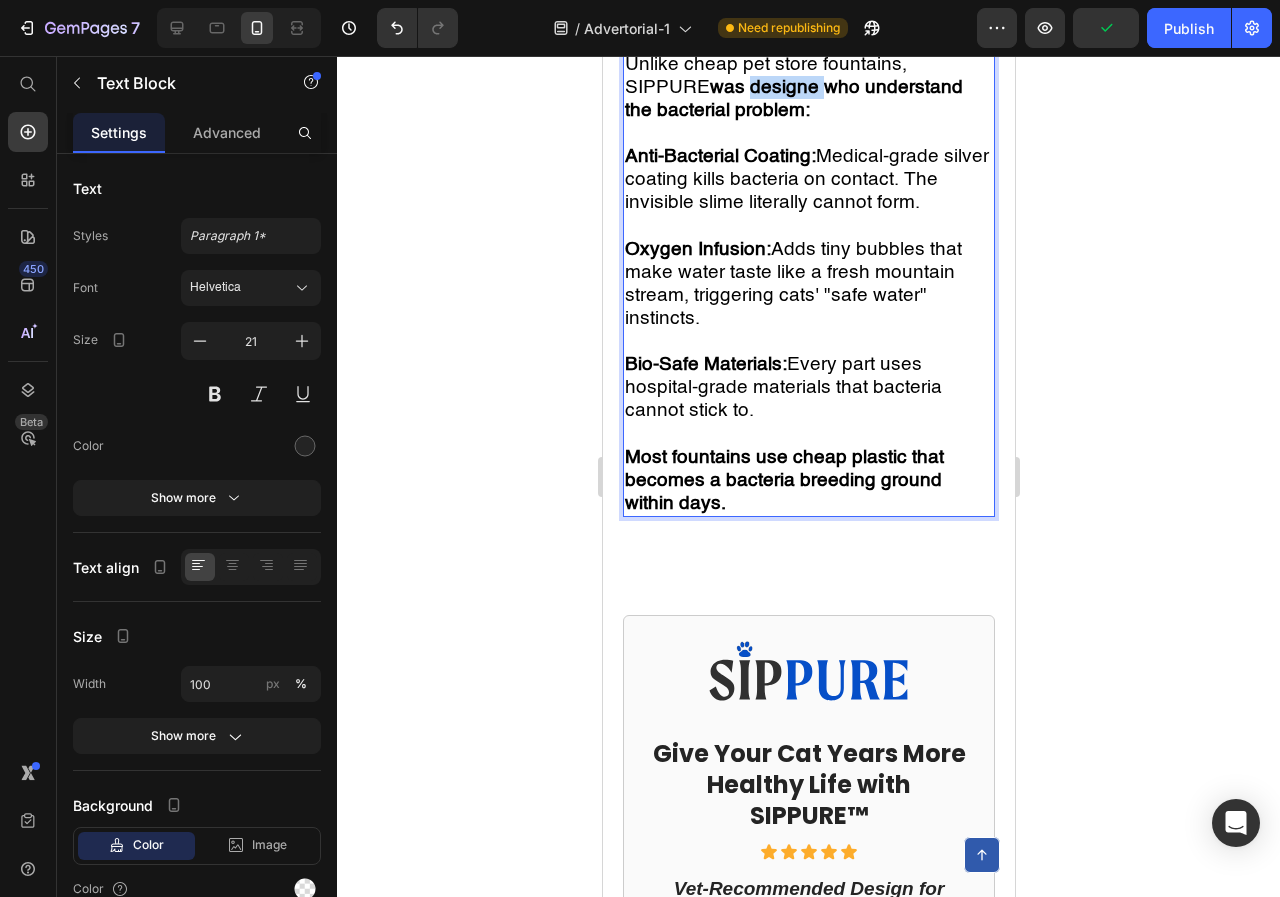 click on "was designe who understand the bacterial problem:" at bounding box center [793, 99] 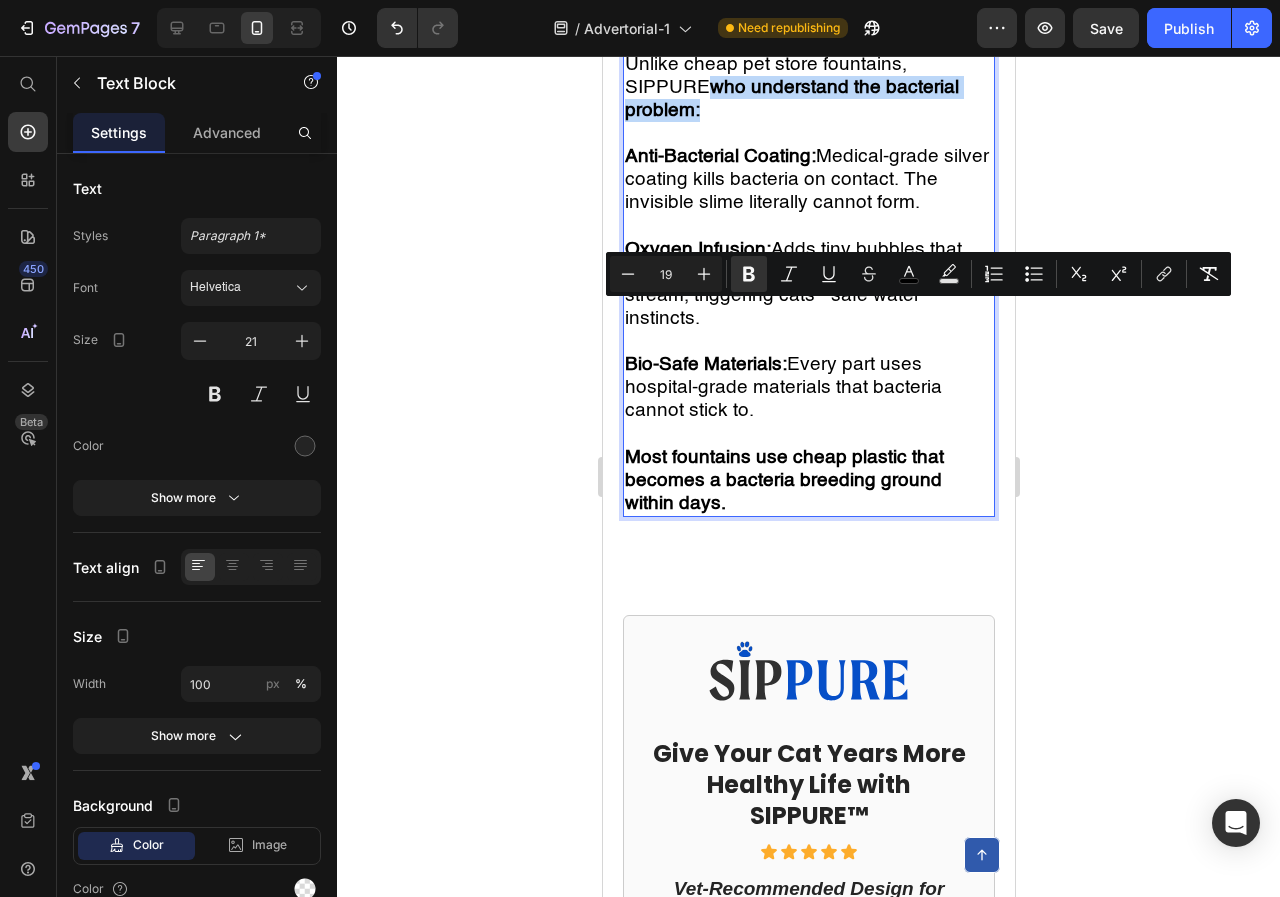 drag, startPoint x: 710, startPoint y: 313, endPoint x: 754, endPoint y: 340, distance: 51.62364 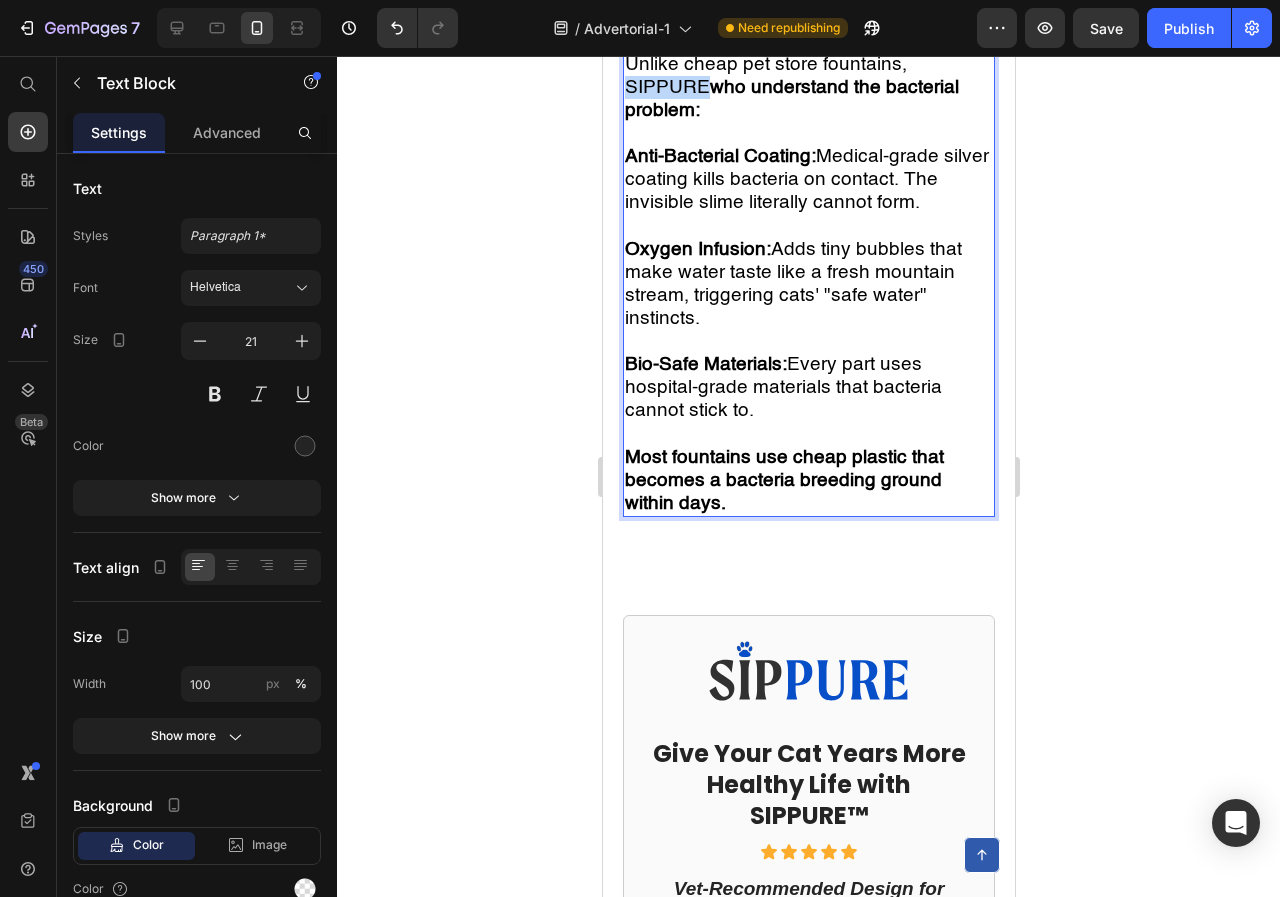 drag, startPoint x: 708, startPoint y: 316, endPoint x: 622, endPoint y: 328, distance: 86.833176 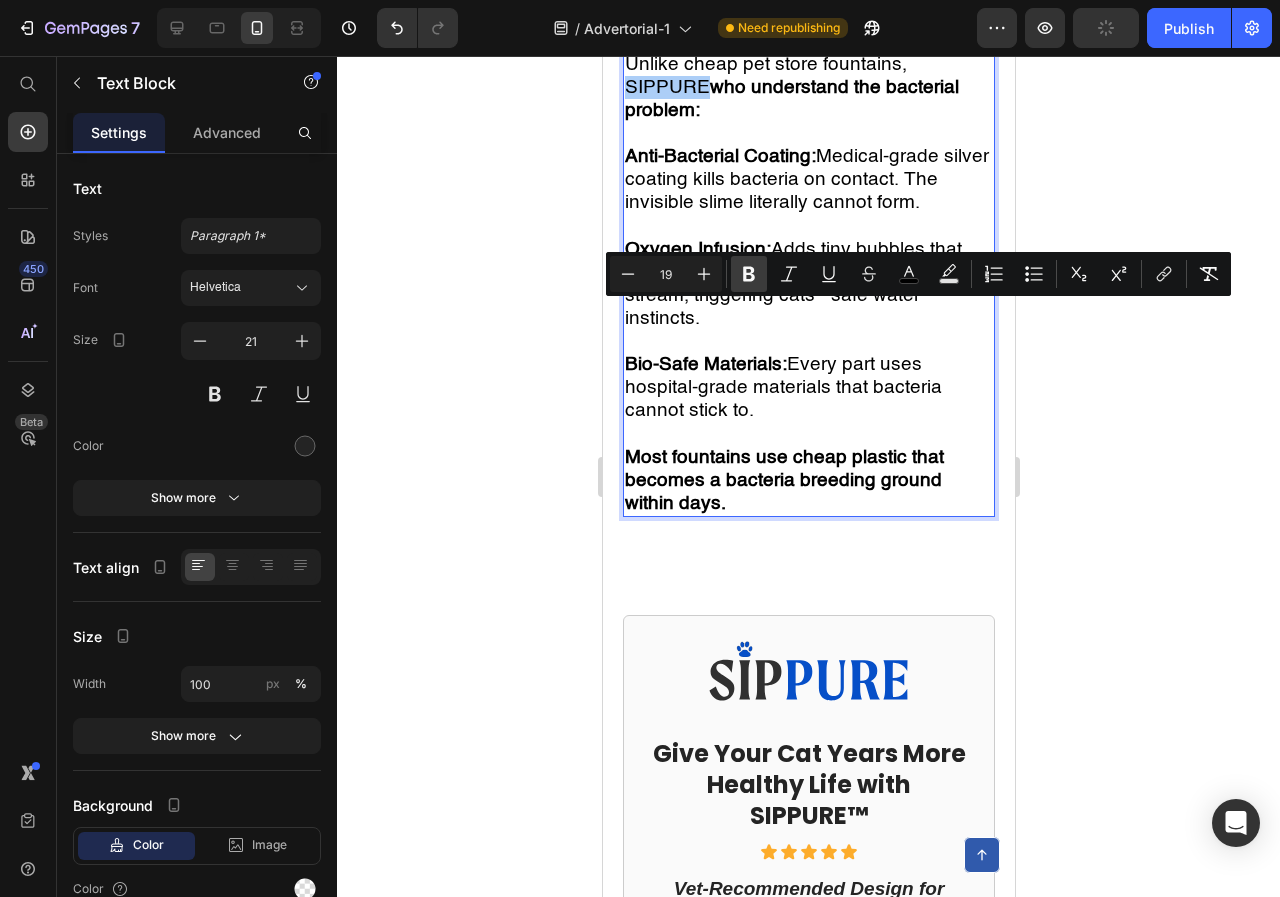 click 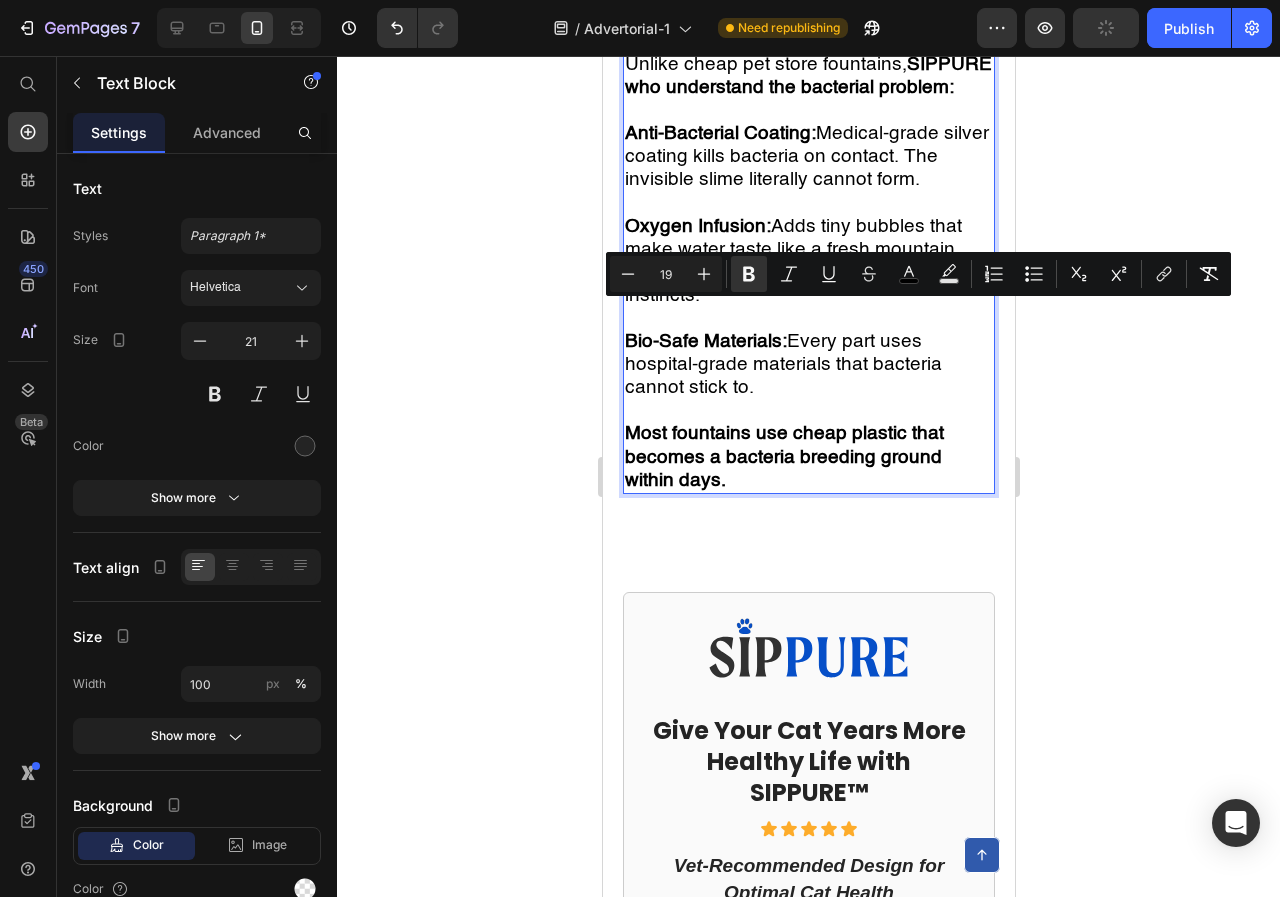 click on "who understand the bacterial problem:" at bounding box center [788, 87] 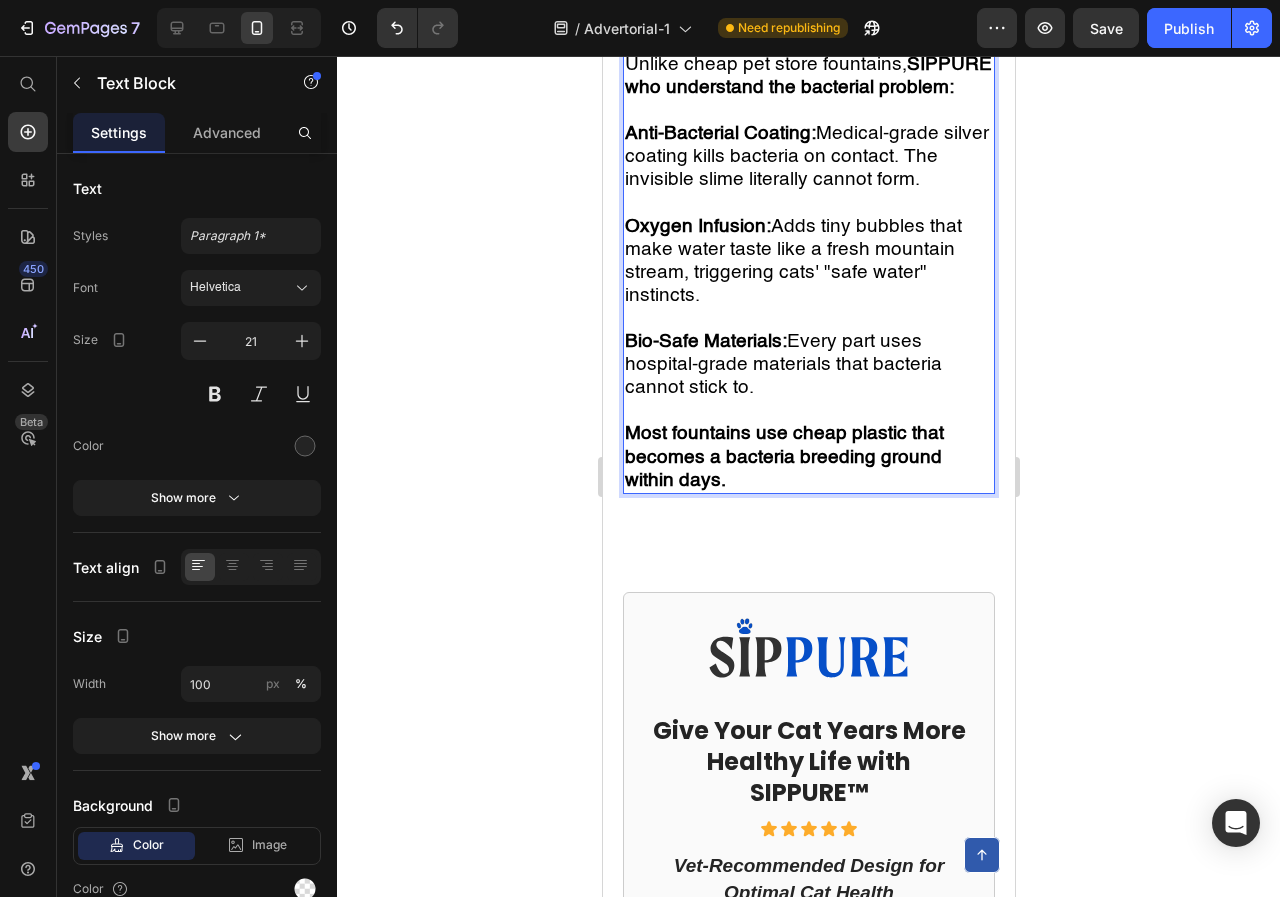 click on "who understand the bacterial problem:" at bounding box center (788, 87) 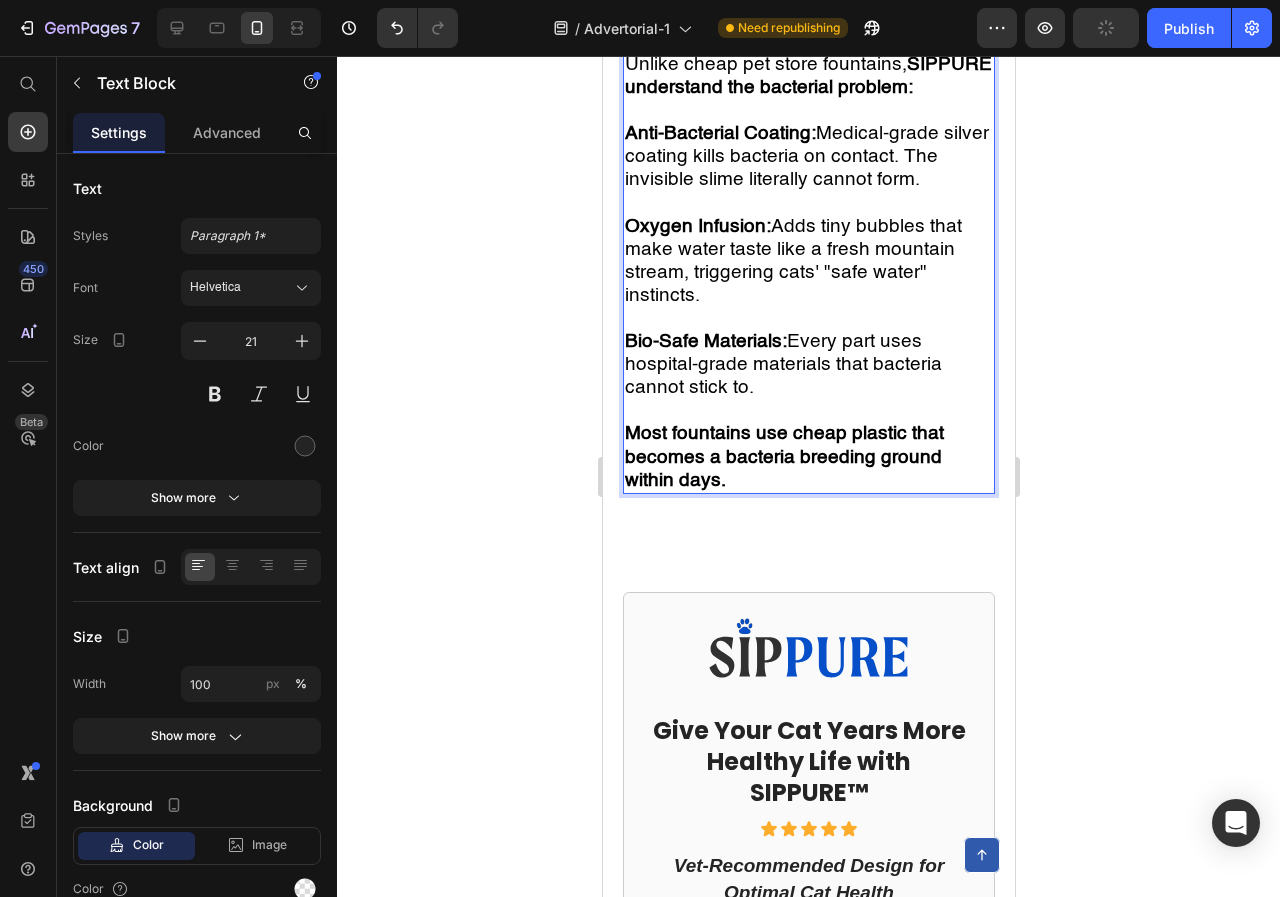 scroll, scrollTop: 6979, scrollLeft: 0, axis: vertical 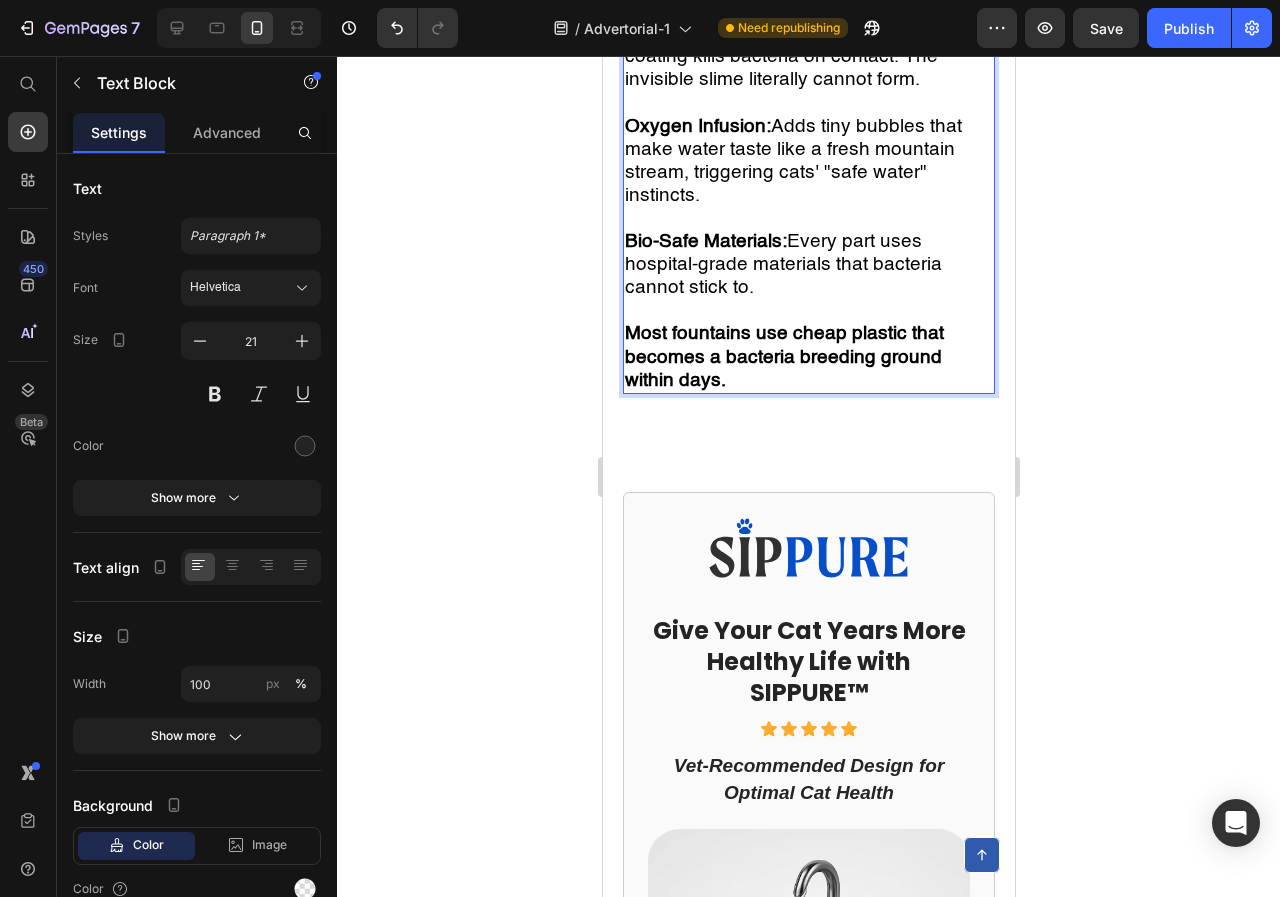 click on "Bio-Safe Materials:  Every part uses hospital-grade materials that bacteria cannot stick to." at bounding box center (808, 264) 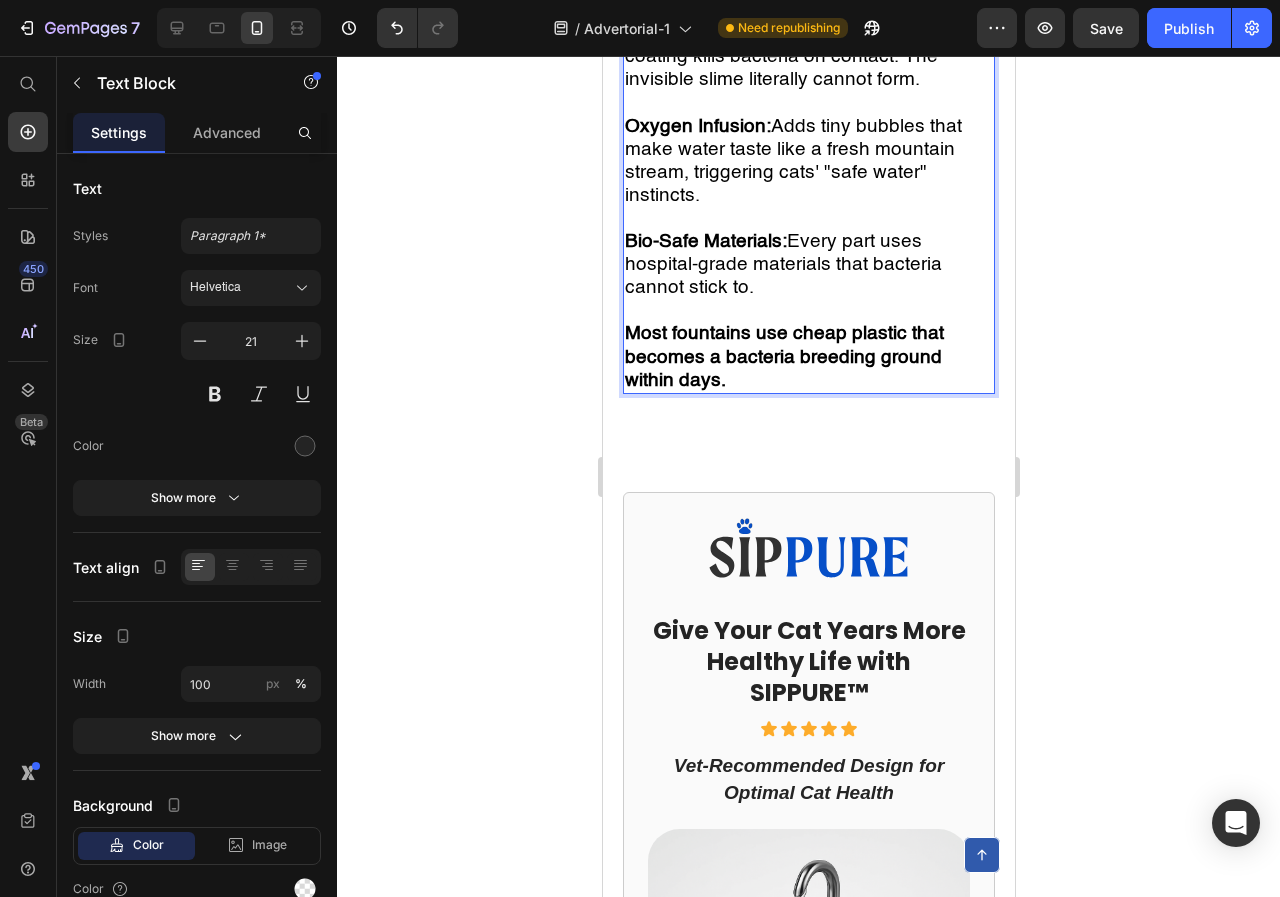 click on "Bio-Safe Materials:  Every part uses hospital-grade materials that bacteria cannot stick to." at bounding box center [782, 264] 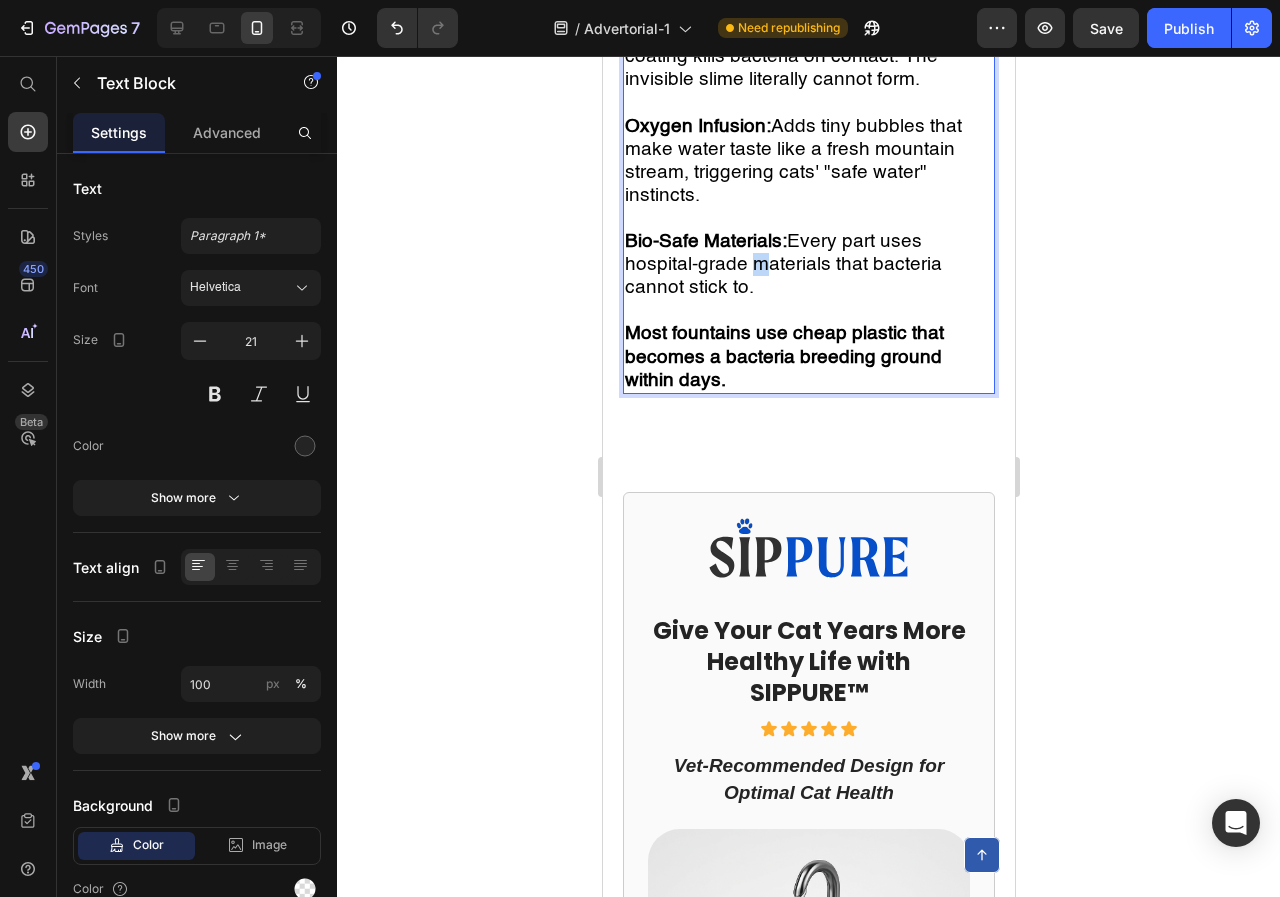 click on "Bio-Safe Materials:  Every part uses hospital-grade materials that bacteria cannot stick to." at bounding box center [782, 264] 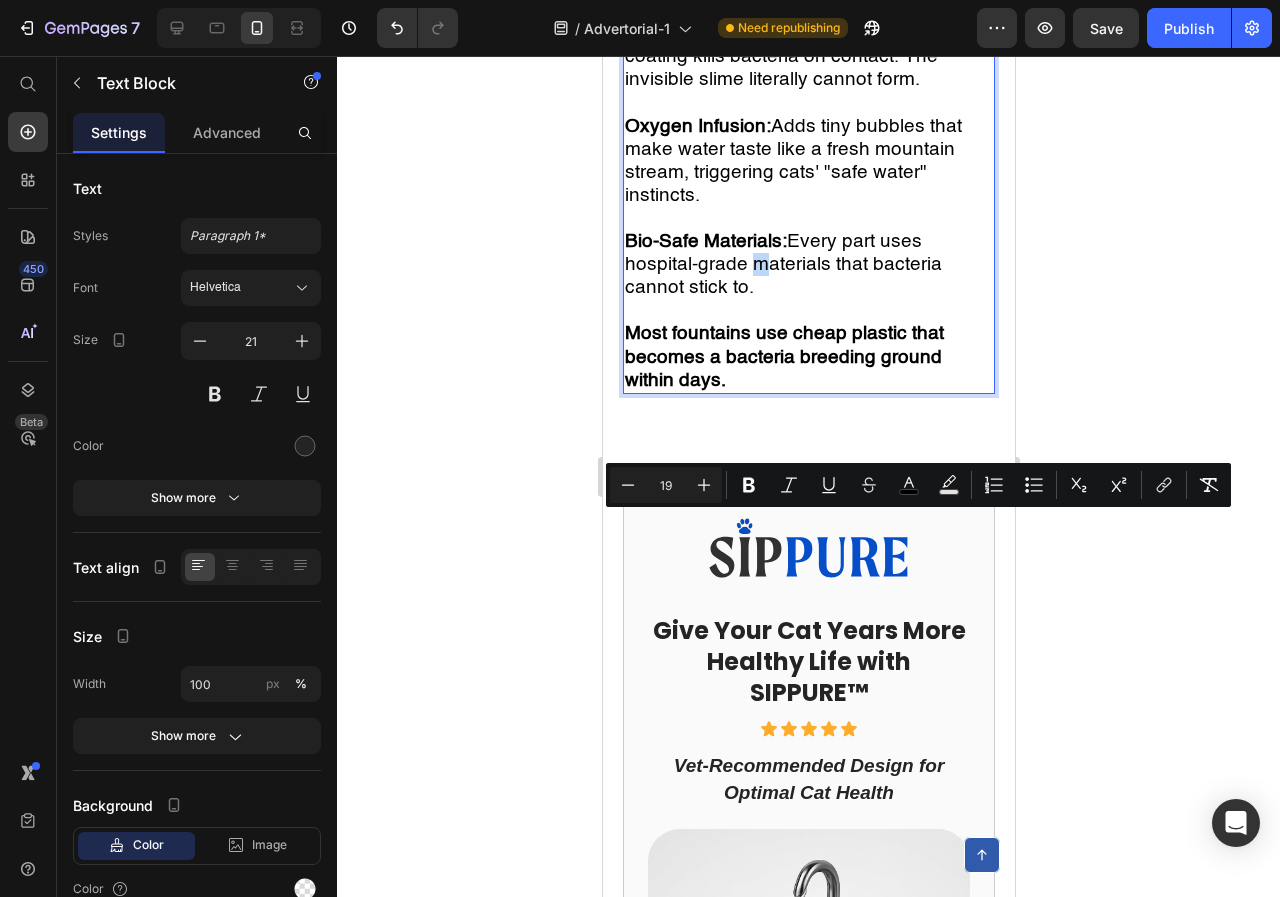 click on "Bio-Safe Materials:  Every part uses hospital-grade materials that bacteria cannot stick to." at bounding box center [782, 264] 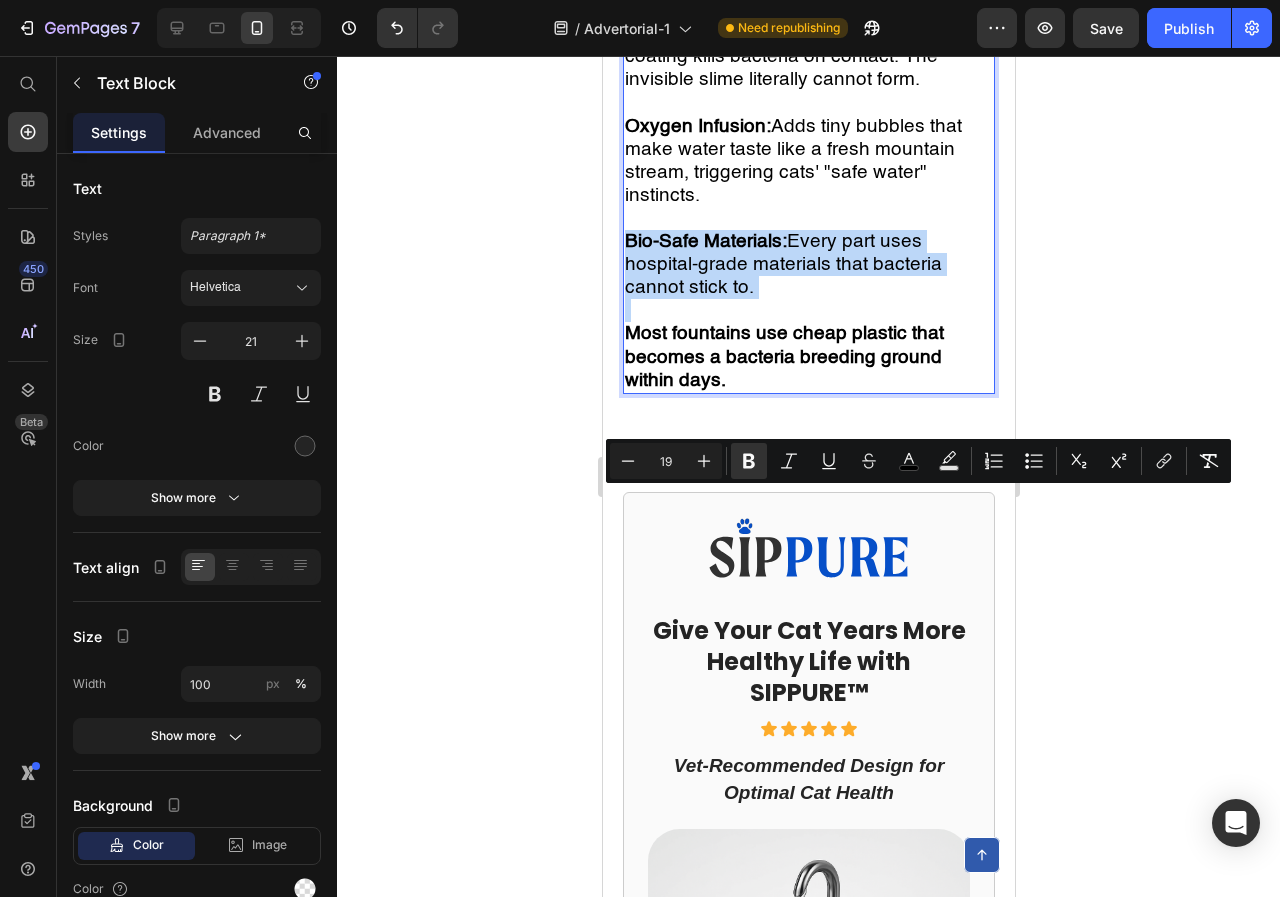 click on "Bio-Safe Materials:  Every part uses hospital-grade materials that bacteria cannot stick to." at bounding box center (782, 264) 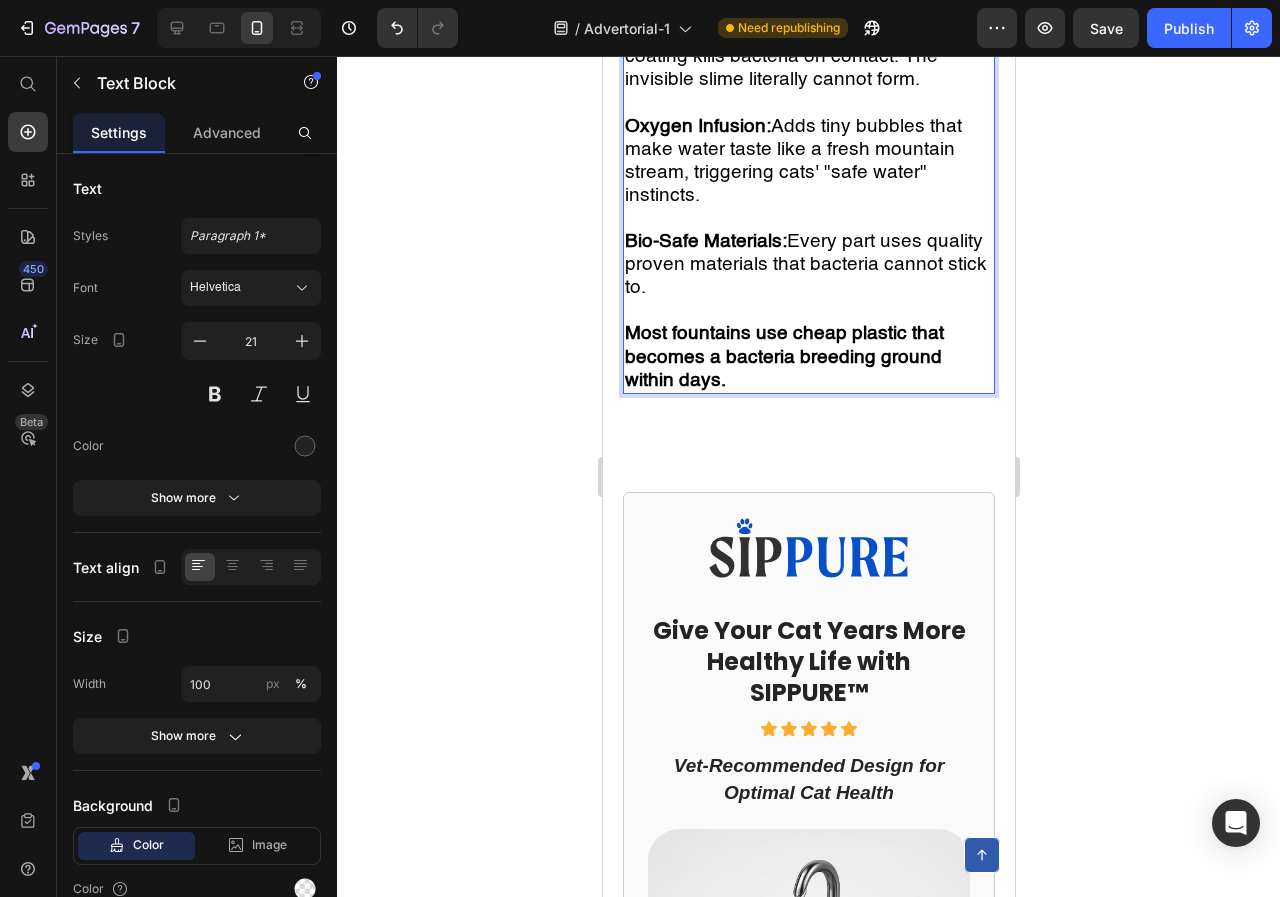 click on "Bio-Safe Materials:  Every part uses quality proven materials that bacteria cannot stick to." at bounding box center [805, 264] 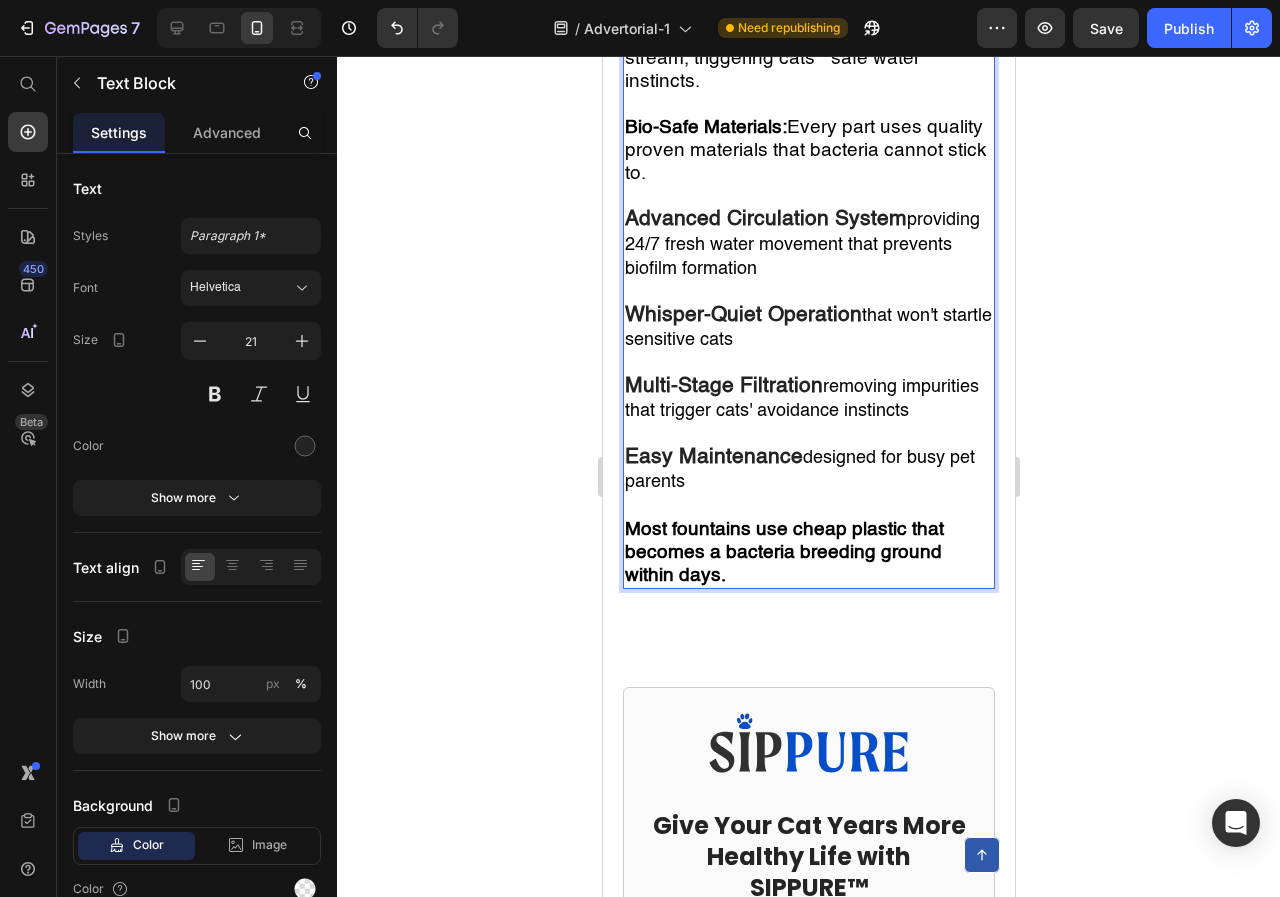 scroll, scrollTop: 7121, scrollLeft: 0, axis: vertical 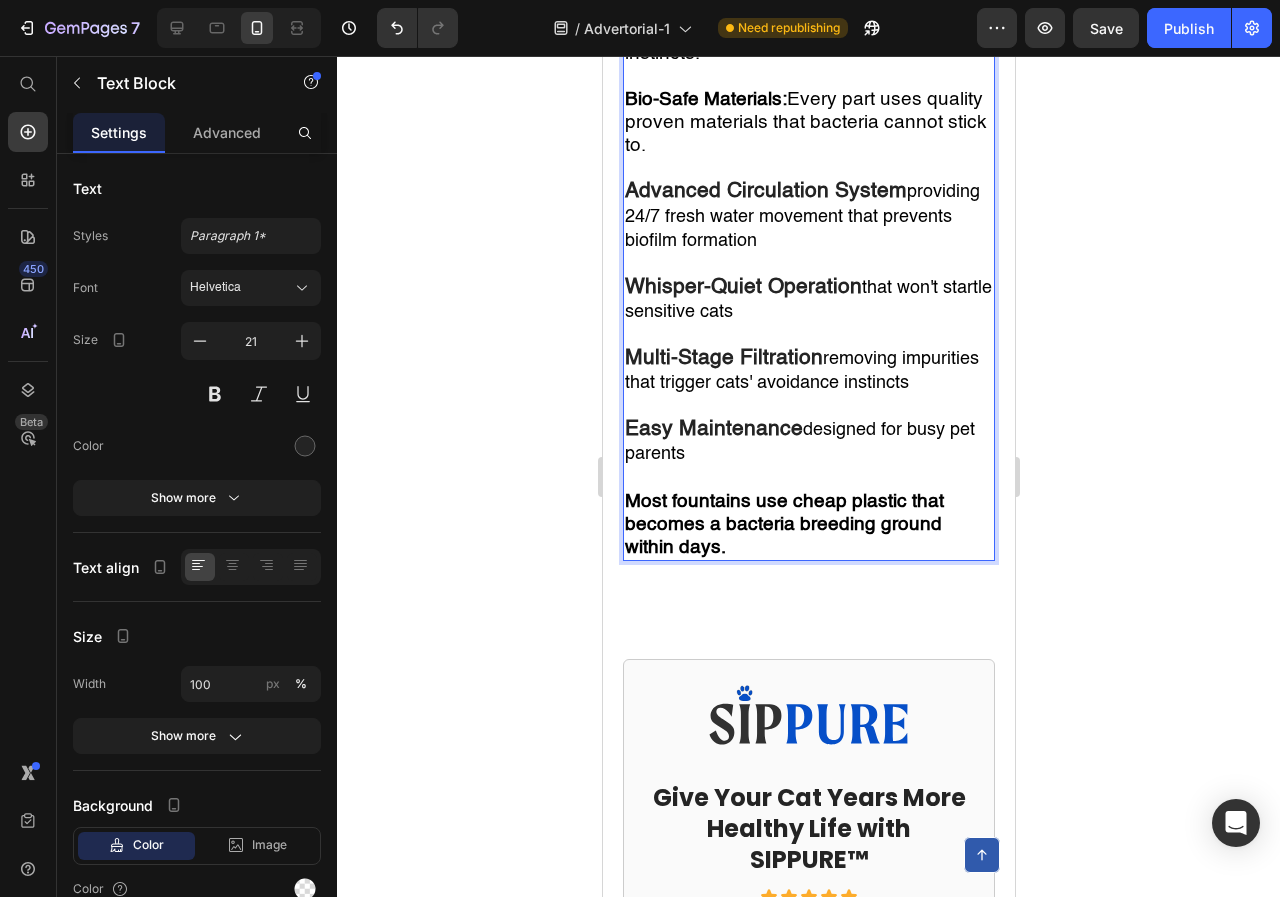 drag, startPoint x: 707, startPoint y: 745, endPoint x: 624, endPoint y: 459, distance: 297.80026 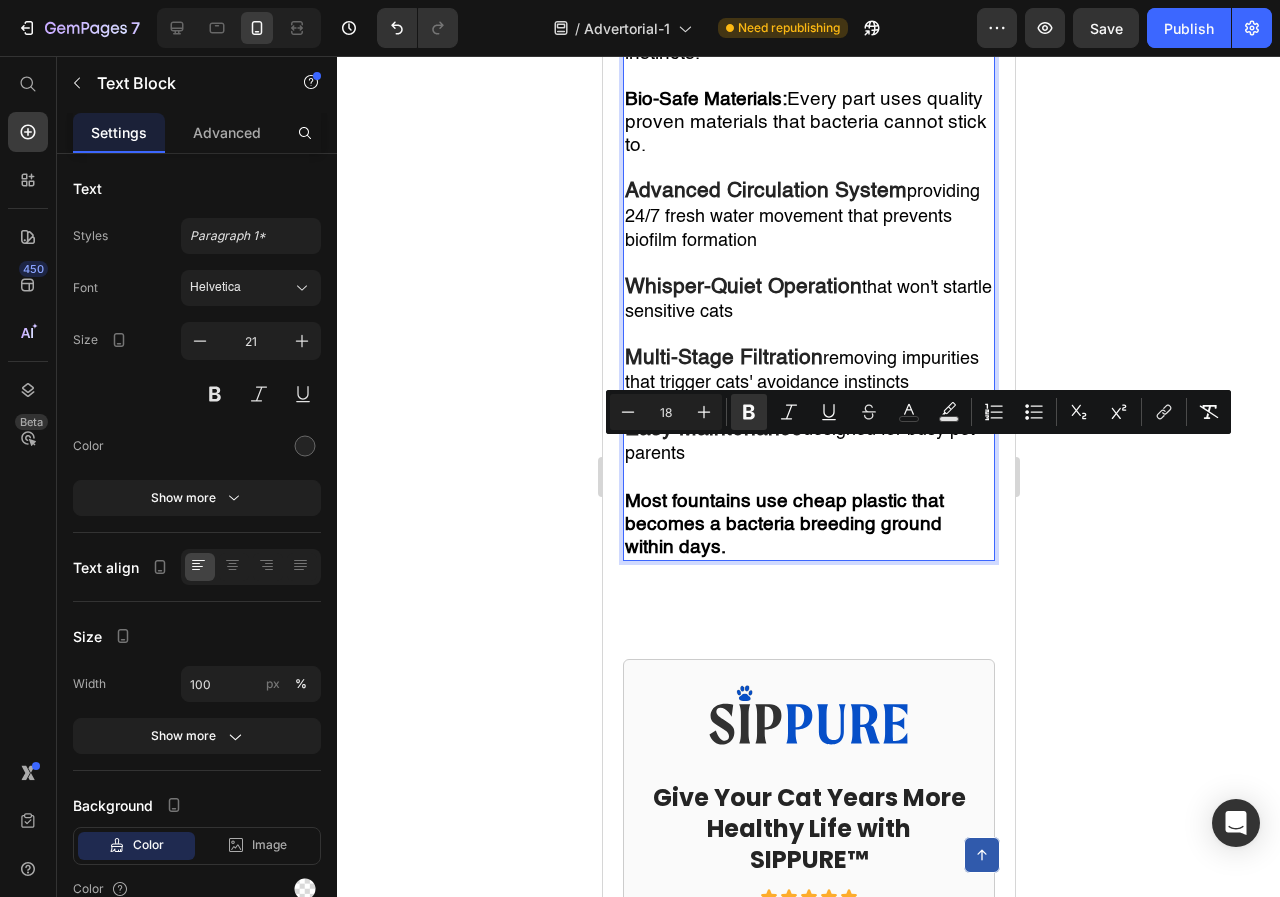 click on "18" at bounding box center [666, 412] 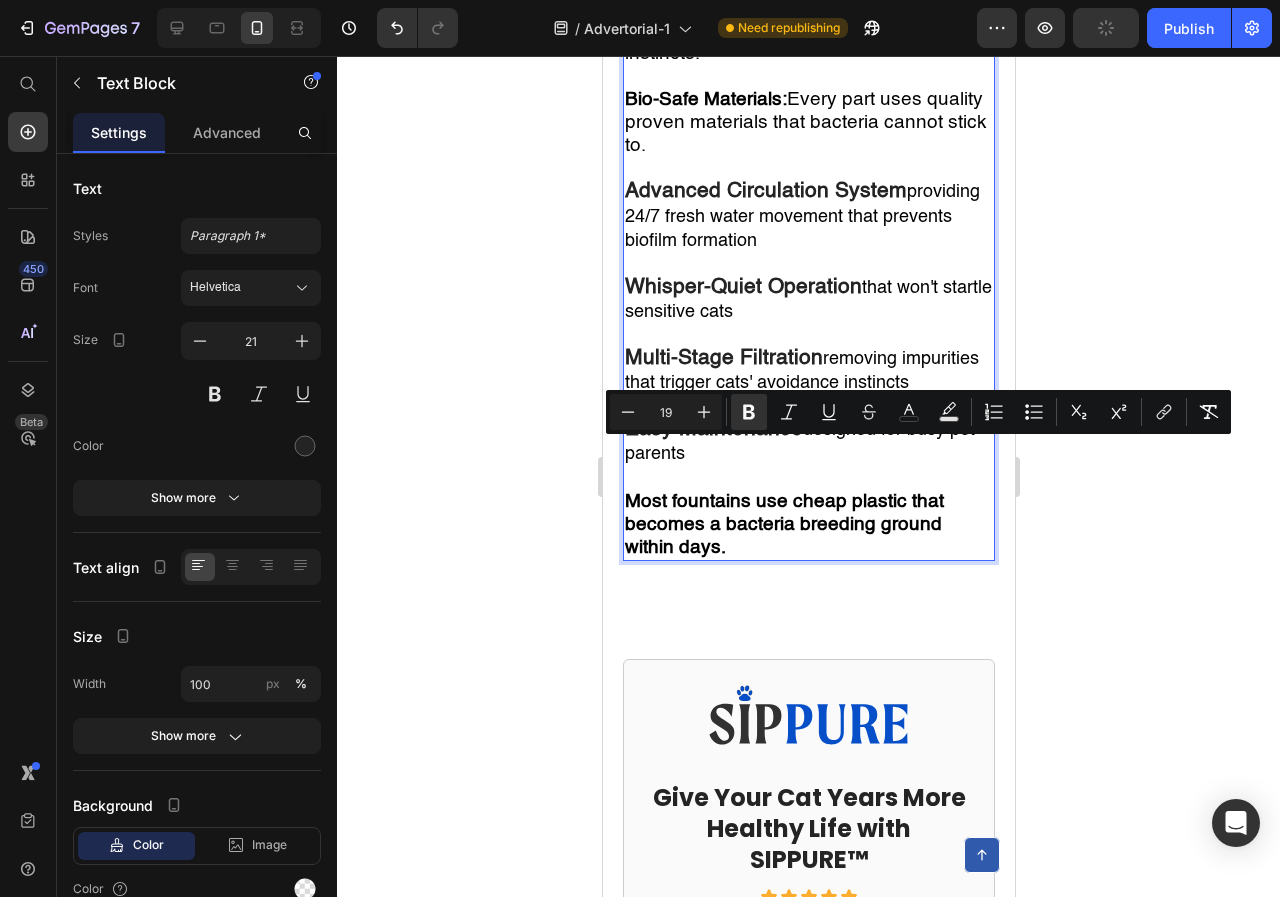 type on "19" 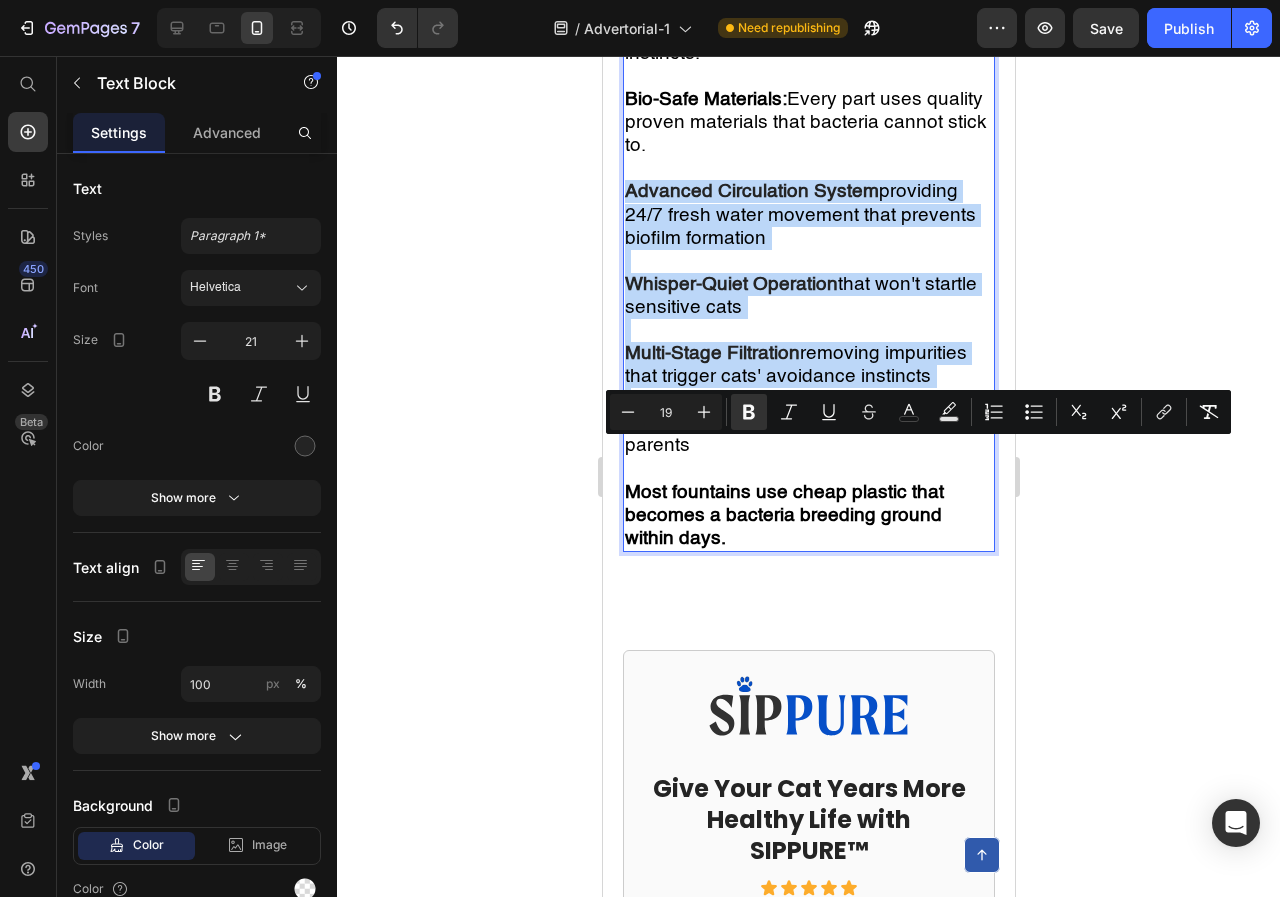 click on "Advanced Circulation System  providing 24/7 fresh water movement that prevents biofilm formation Whisper-Quiet Operation  that won't startle sensitive cats Multi-Stage Filtration  removing impurities that trigger cats' avoidance instincts Easy Maintenance  designed for busy pet parents" at bounding box center (808, 330) 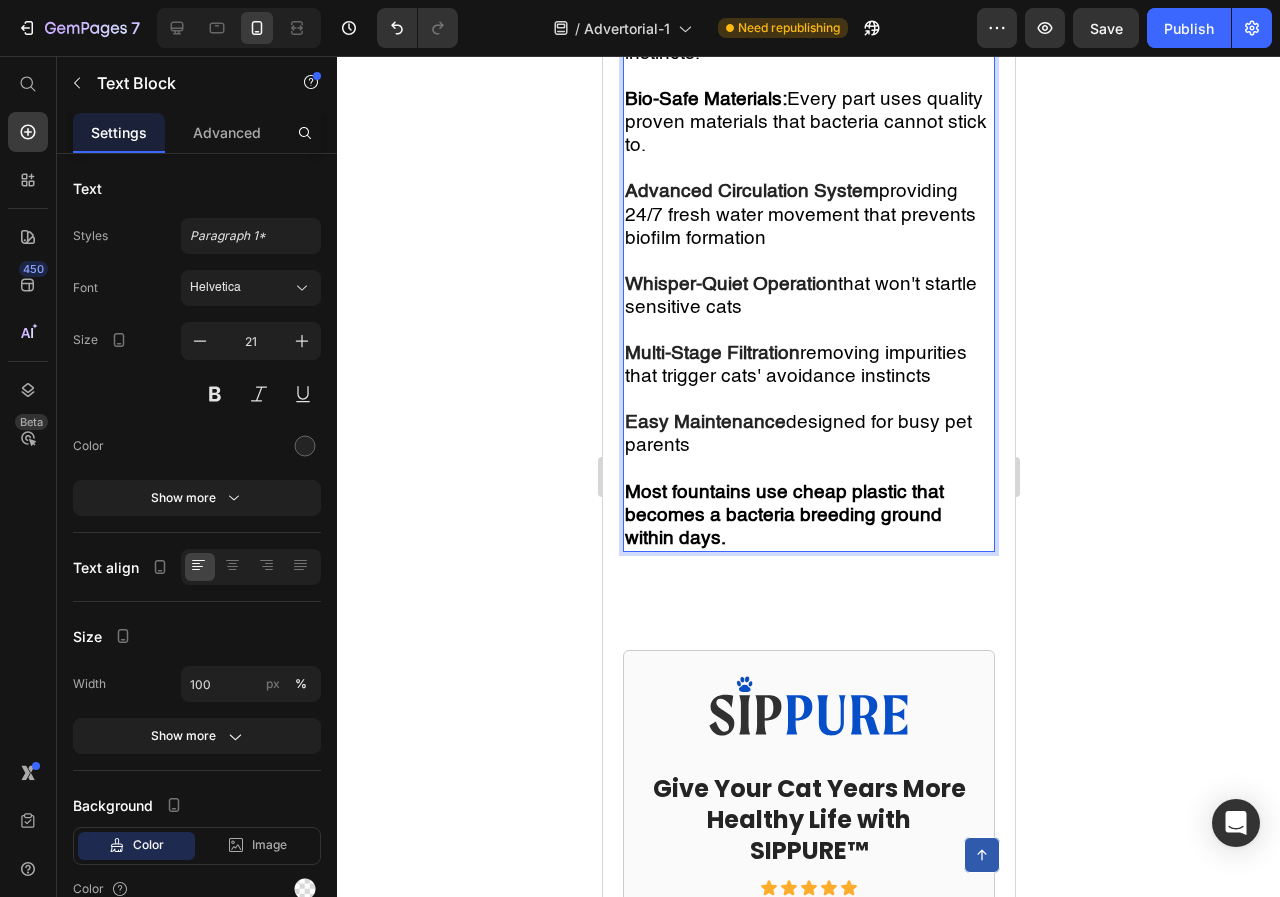 click on "Bio-Safe Materials:  Every part uses quality proven materials that bacteria cannot stick to." at bounding box center (805, 122) 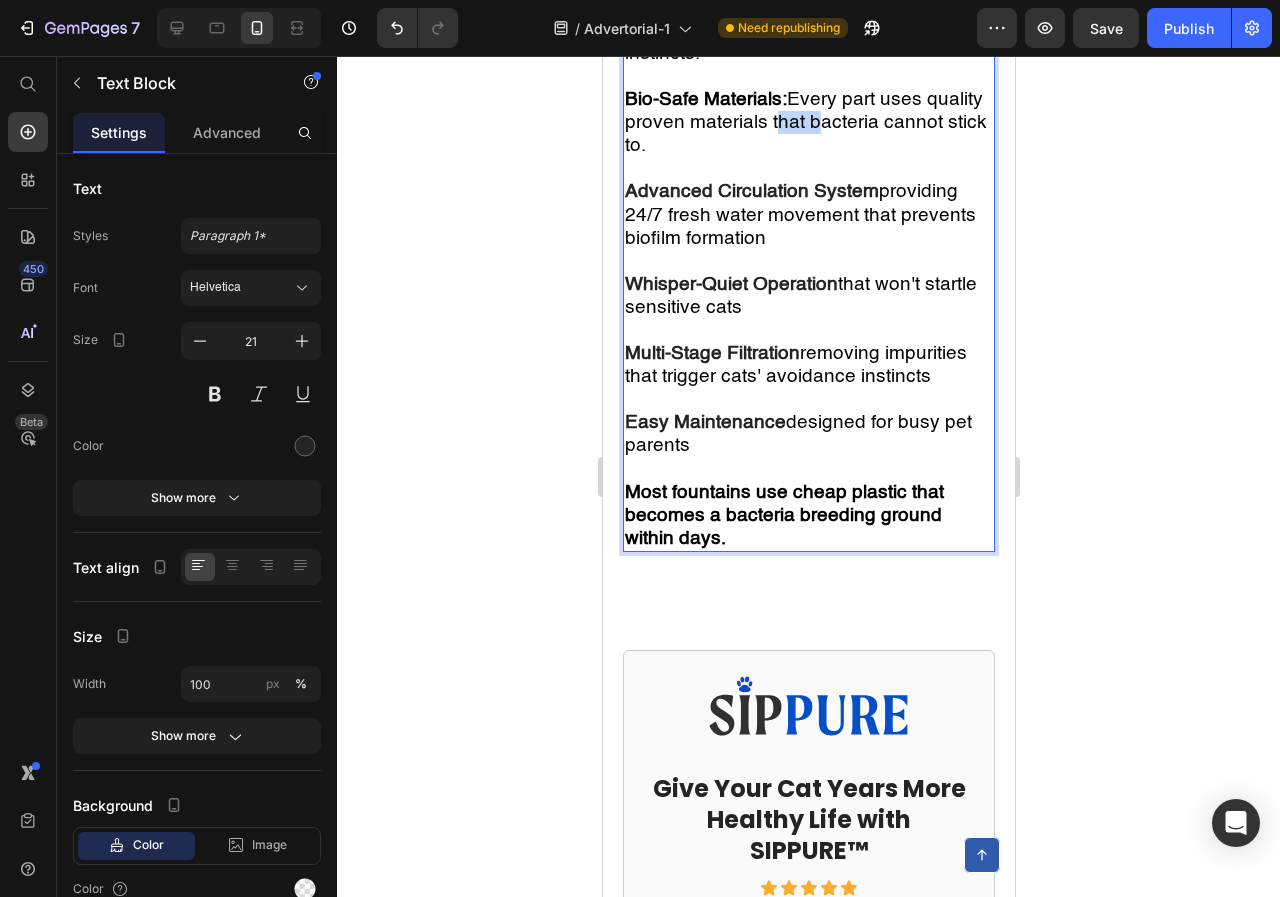 click on "Bio-Safe Materials:  Every part uses quality proven materials that bacteria cannot stick to." at bounding box center [805, 122] 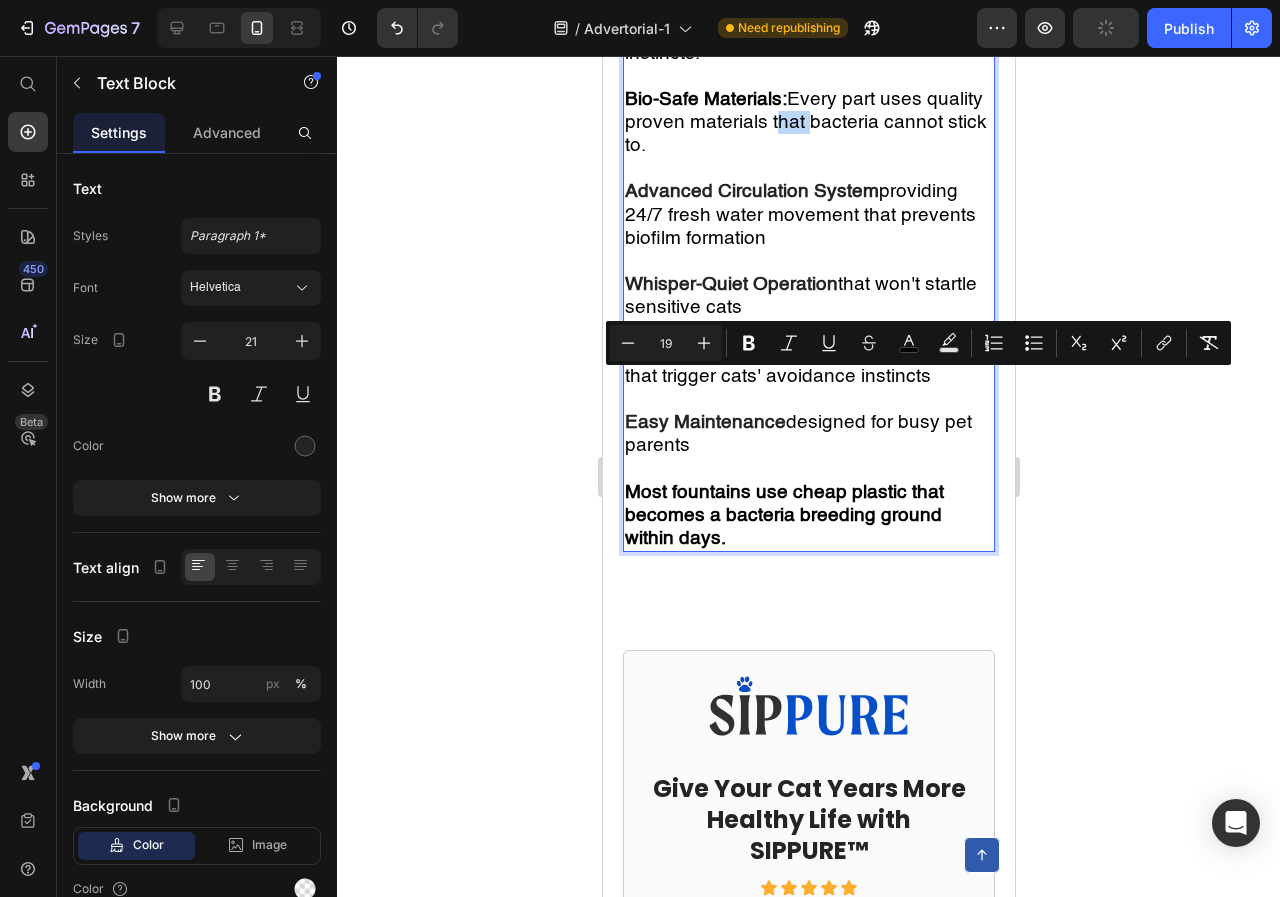 click at bounding box center [808, 168] 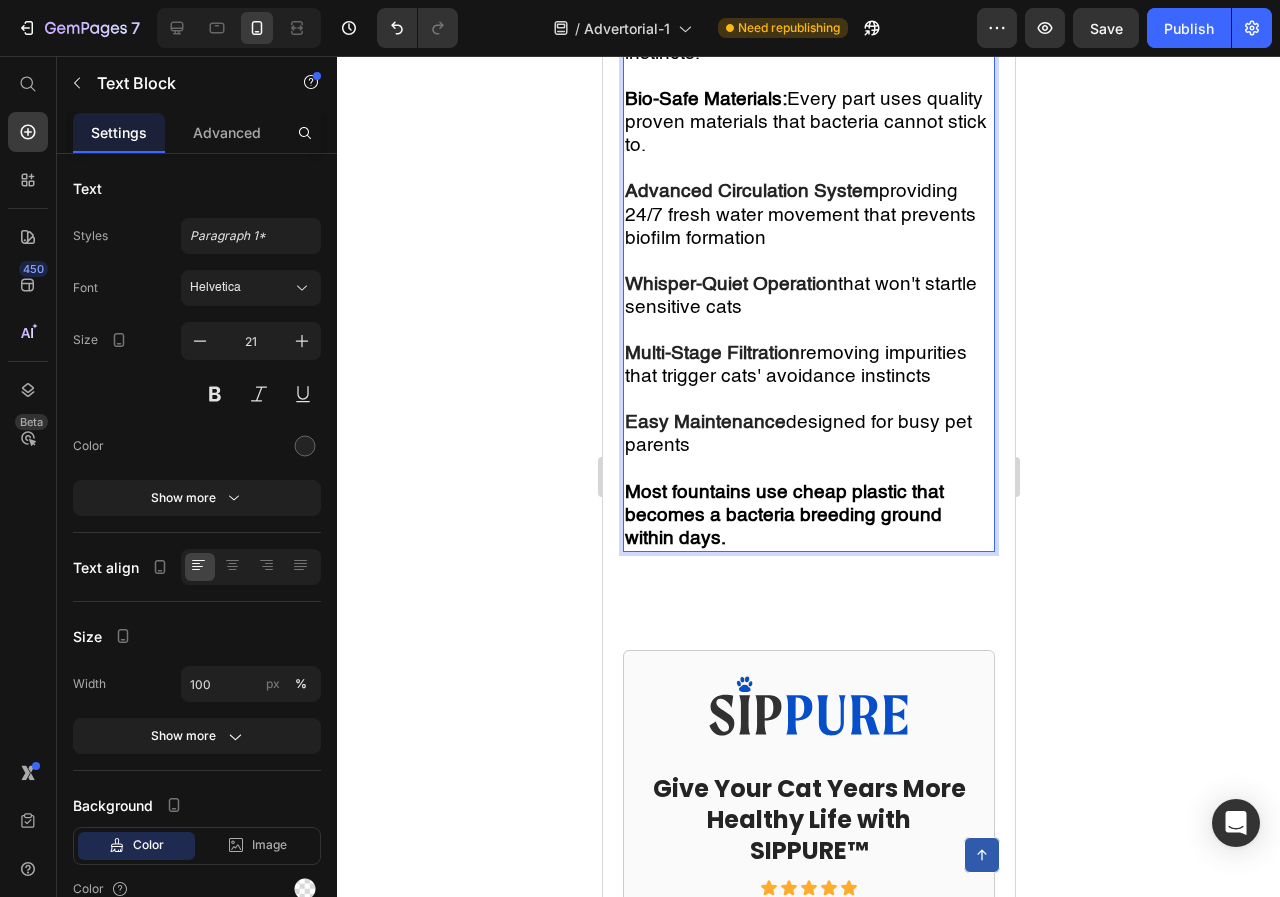 click on "providing 24/7 fresh water movement that prevents biofilm formation" at bounding box center (799, 214) 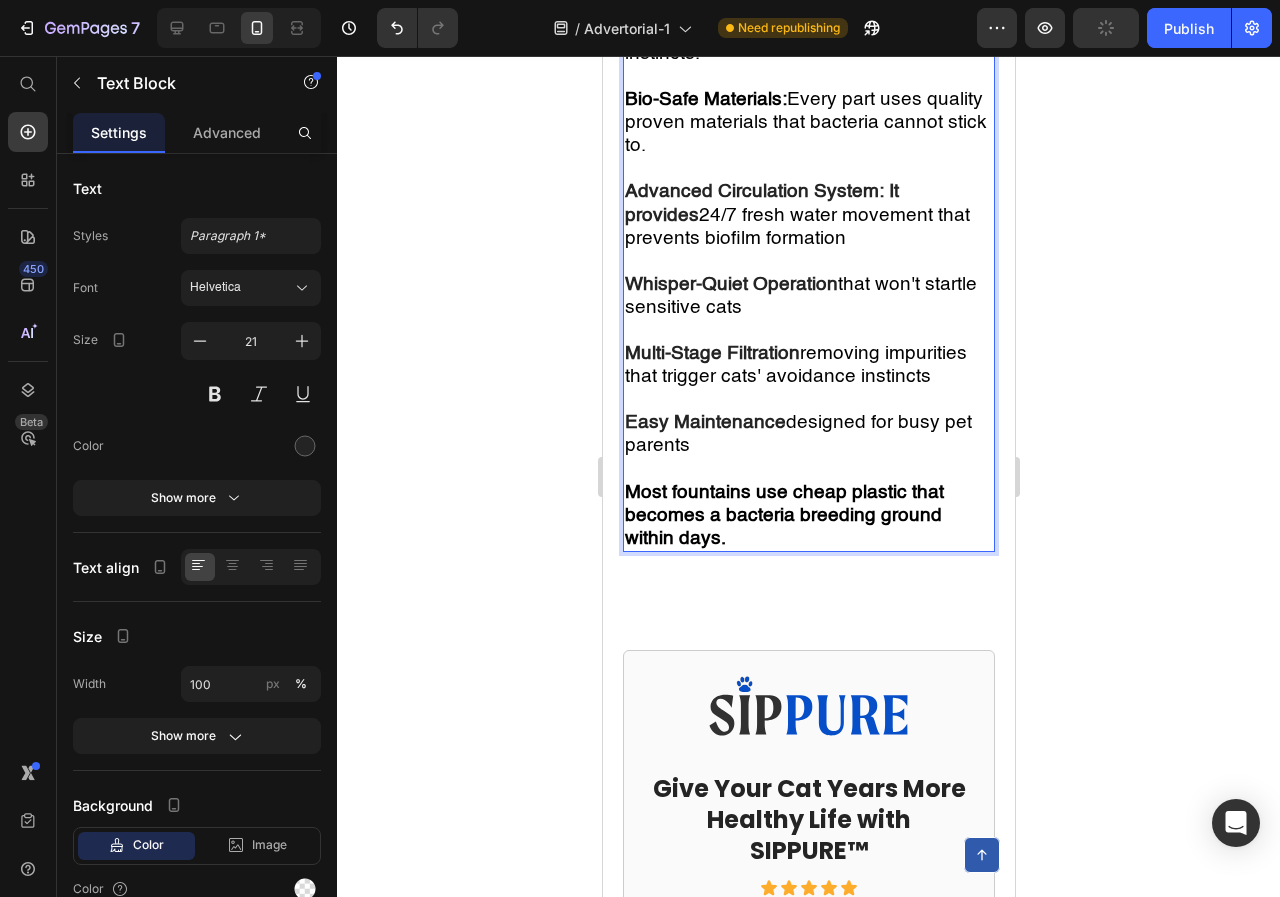 click on "Advanced Circulation System: It provides" at bounding box center (761, 203) 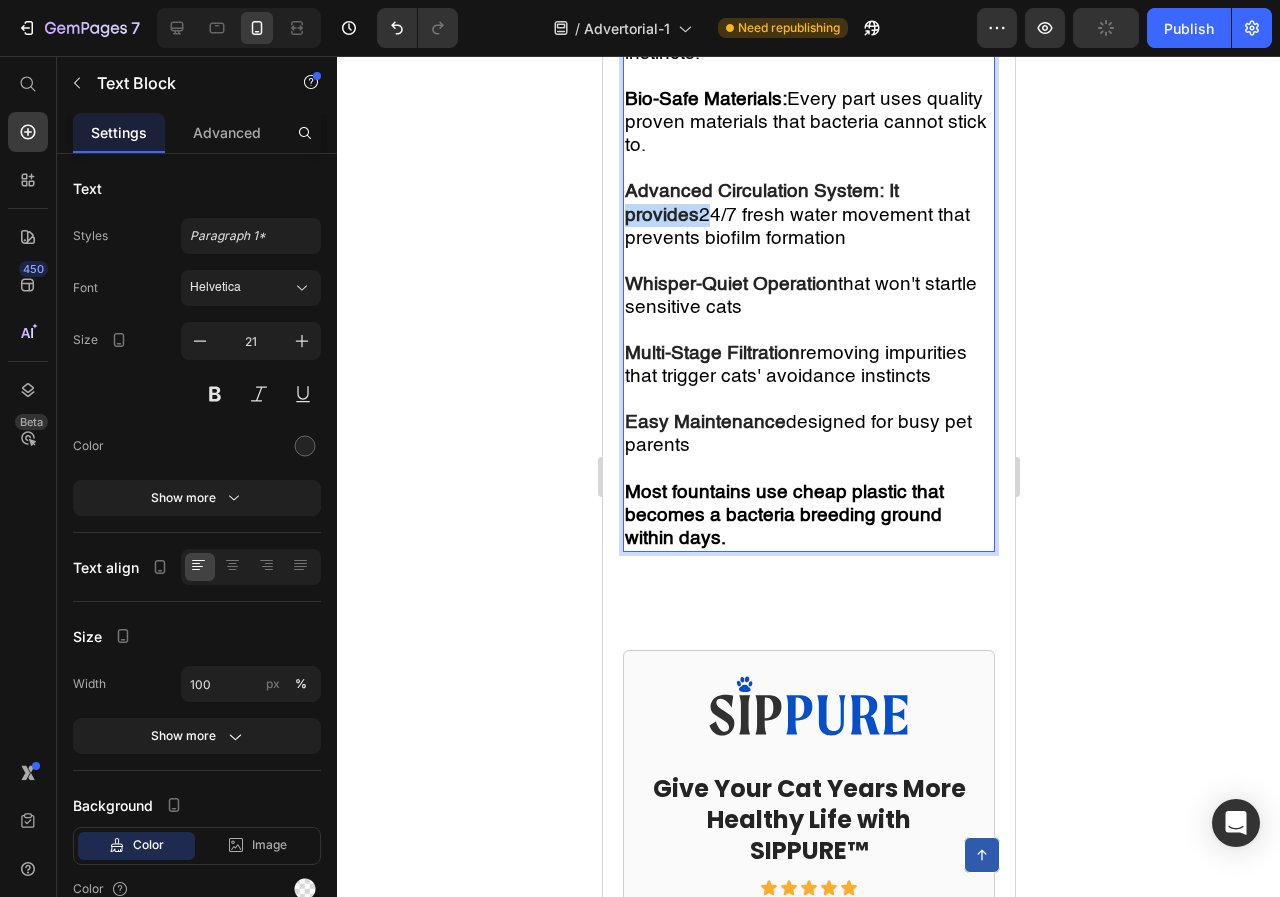 click on "Advanced Circulation System: It provides" at bounding box center (761, 203) 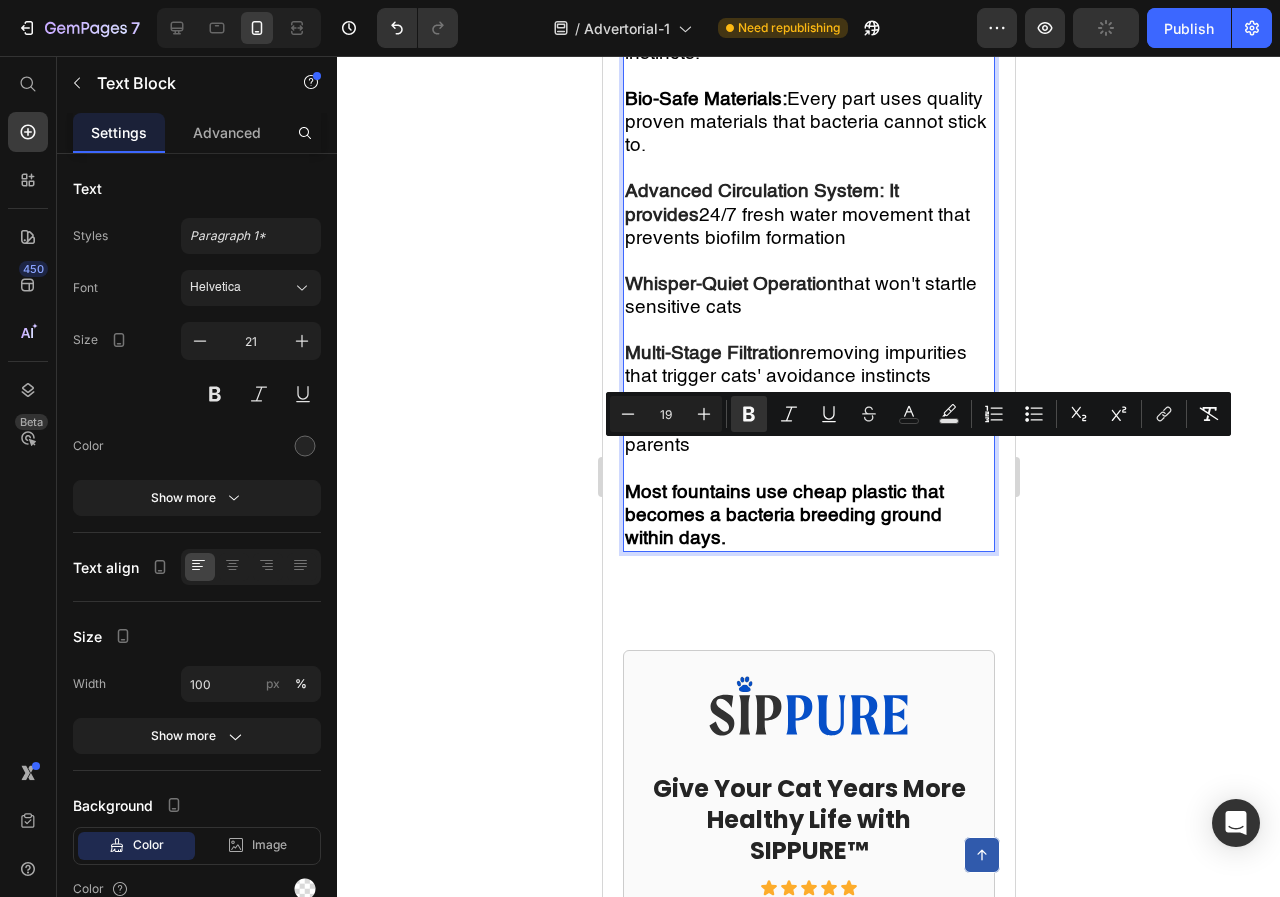 click on "Advanced Circulation System: It provides" at bounding box center [761, 203] 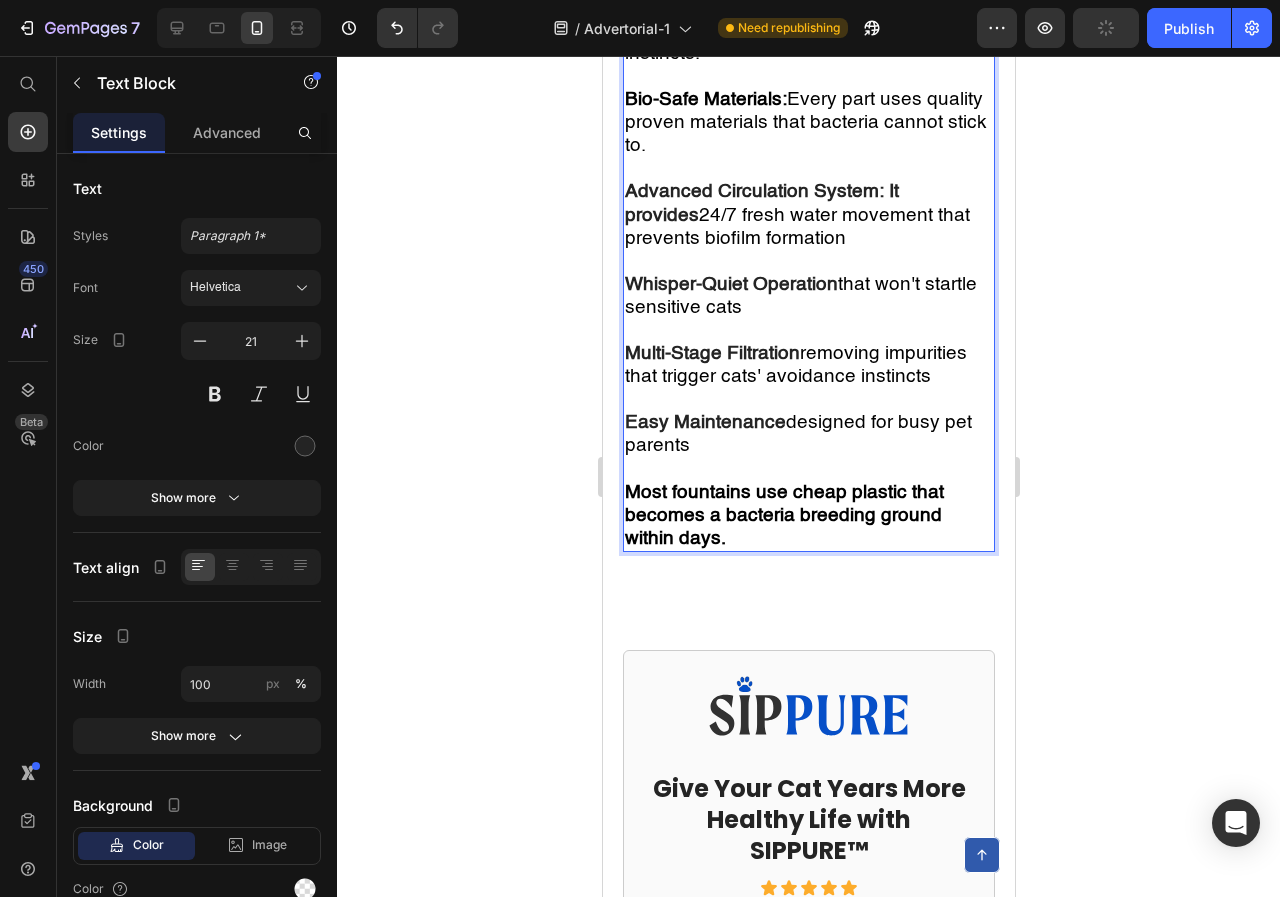 click on "Advanced Circulation System: It provides" at bounding box center [761, 203] 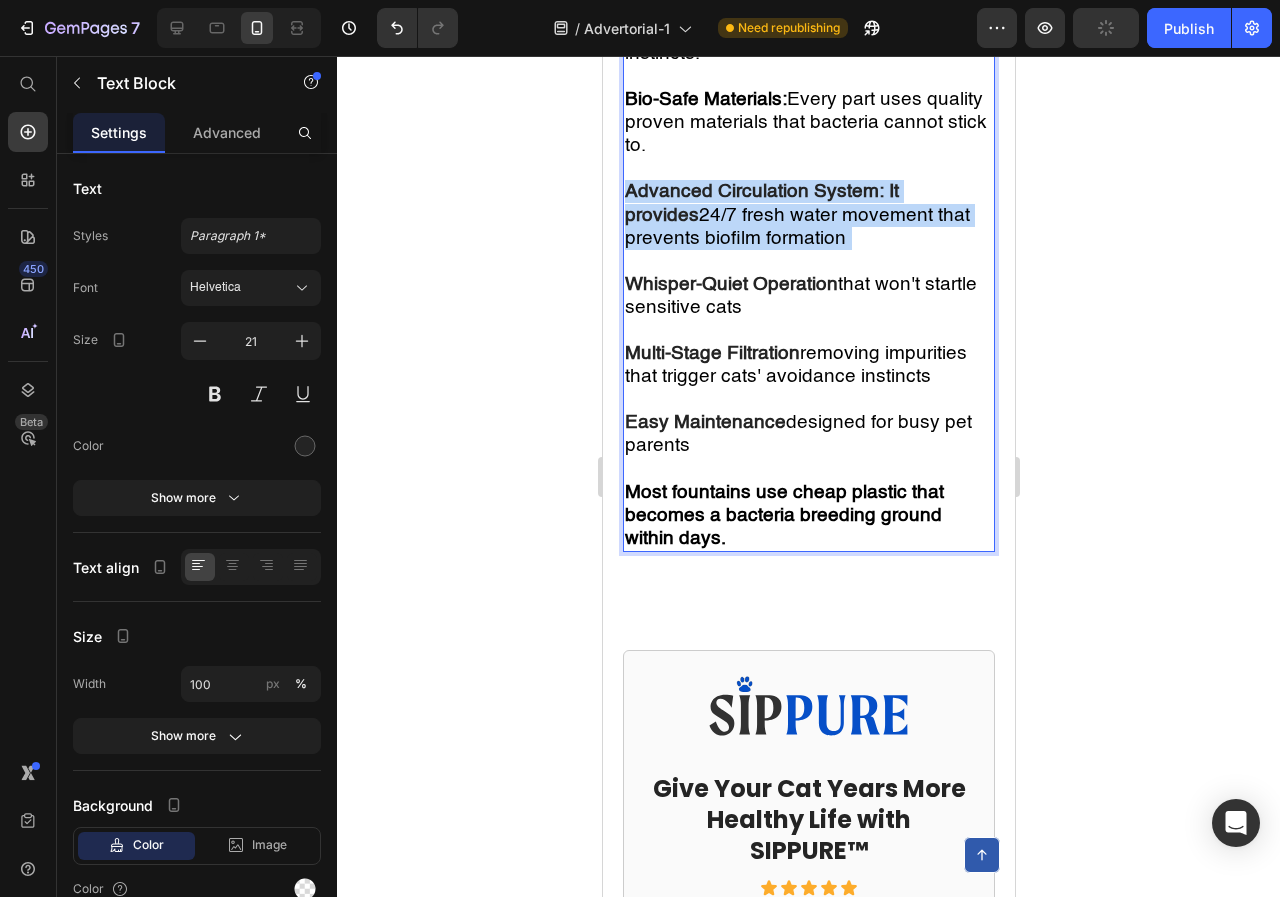 click on "Advanced Circulation System: It provides" at bounding box center (761, 203) 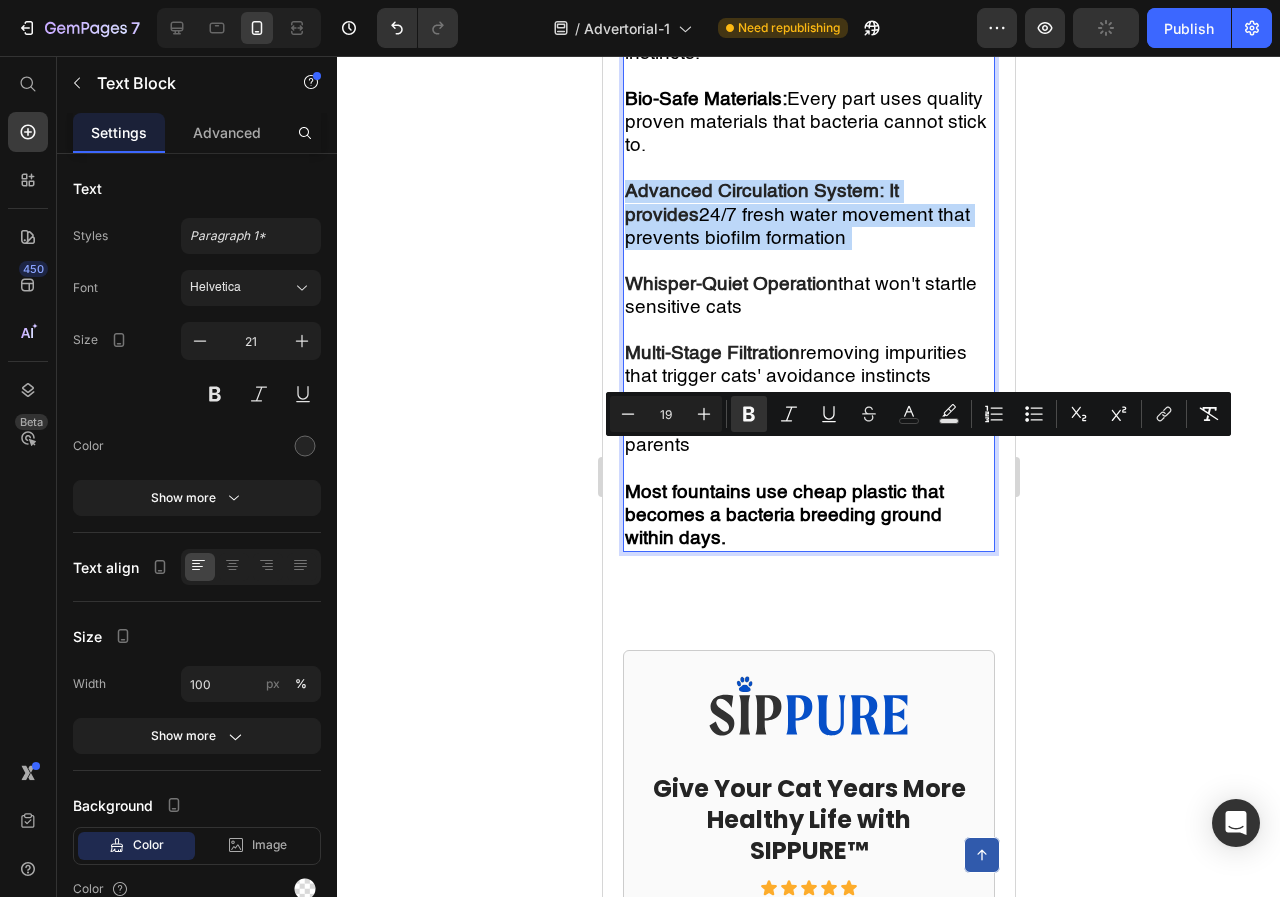 click on "Advanced Circulation System: It provides" at bounding box center [761, 203] 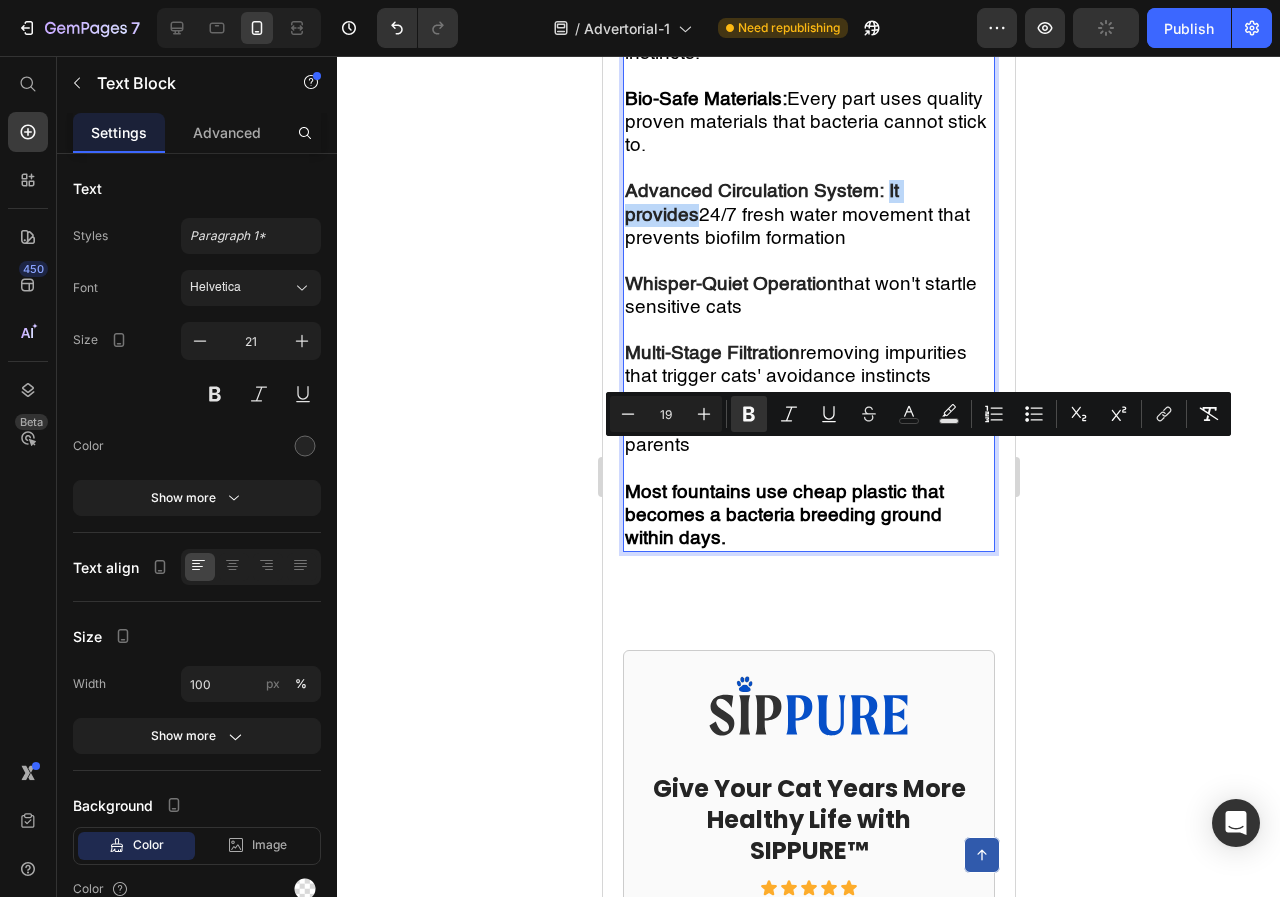 drag, startPoint x: 896, startPoint y: 456, endPoint x: 971, endPoint y: 458, distance: 75.026665 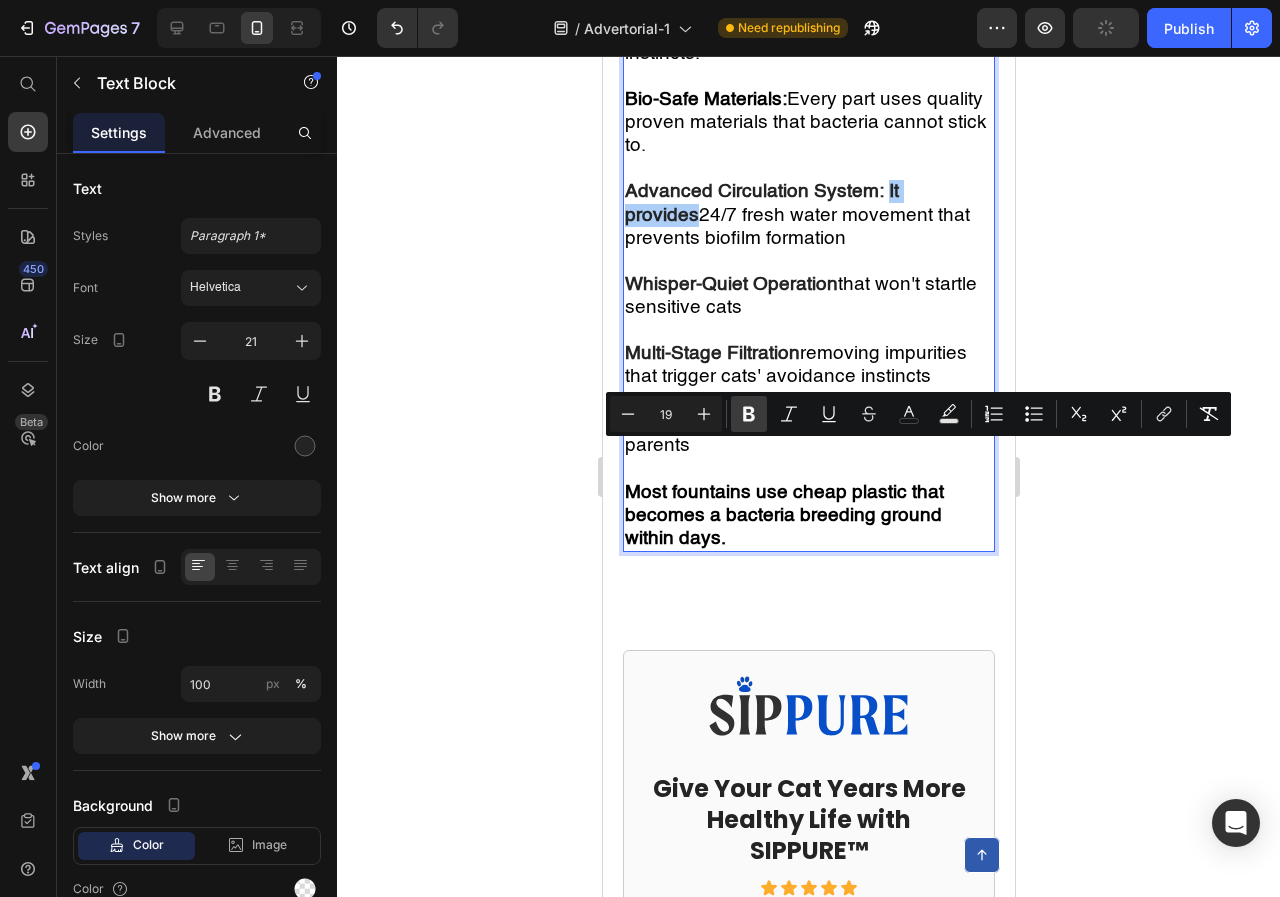 click 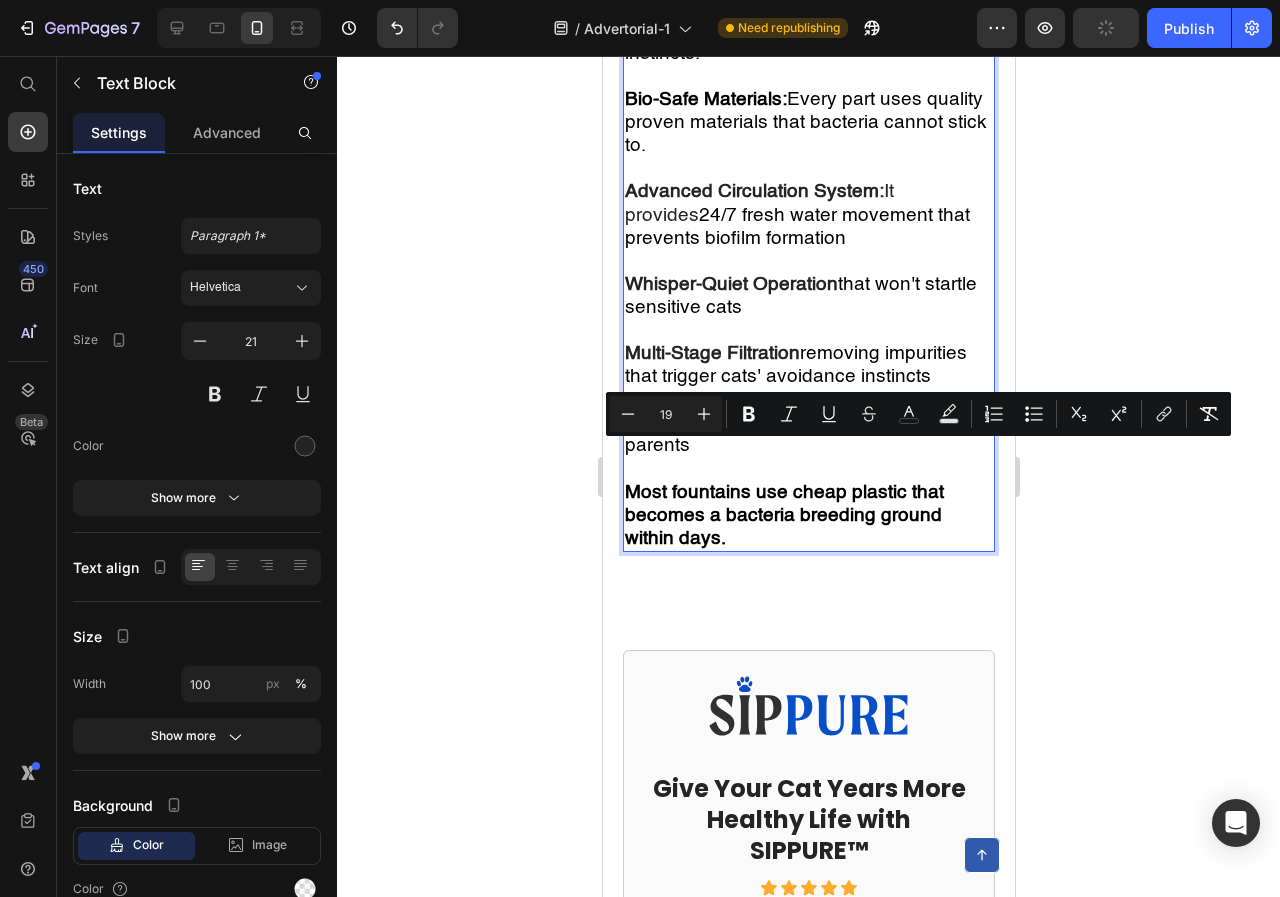 click on "Advanced Circulation System:  It provides  24/7 fresh water movement that prevents biofilm formation Whisper-Quiet Operation  that won't startle sensitive cats Multi-Stage Filtration  removing impurities that trigger cats' avoidance instincts Easy Maintenance  designed for busy pet parents" at bounding box center [808, 330] 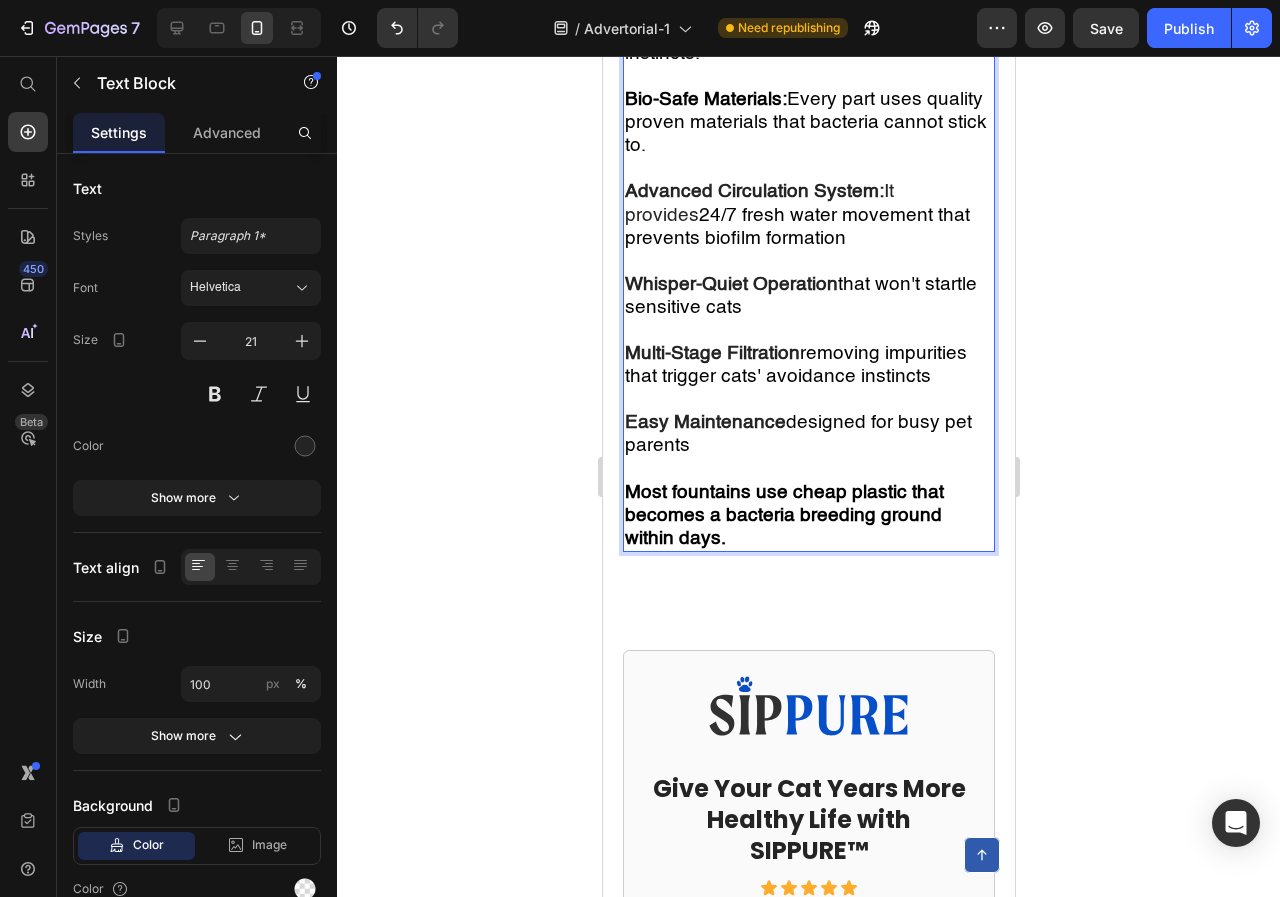 click on "that won't startle sensitive cats" at bounding box center (800, 296) 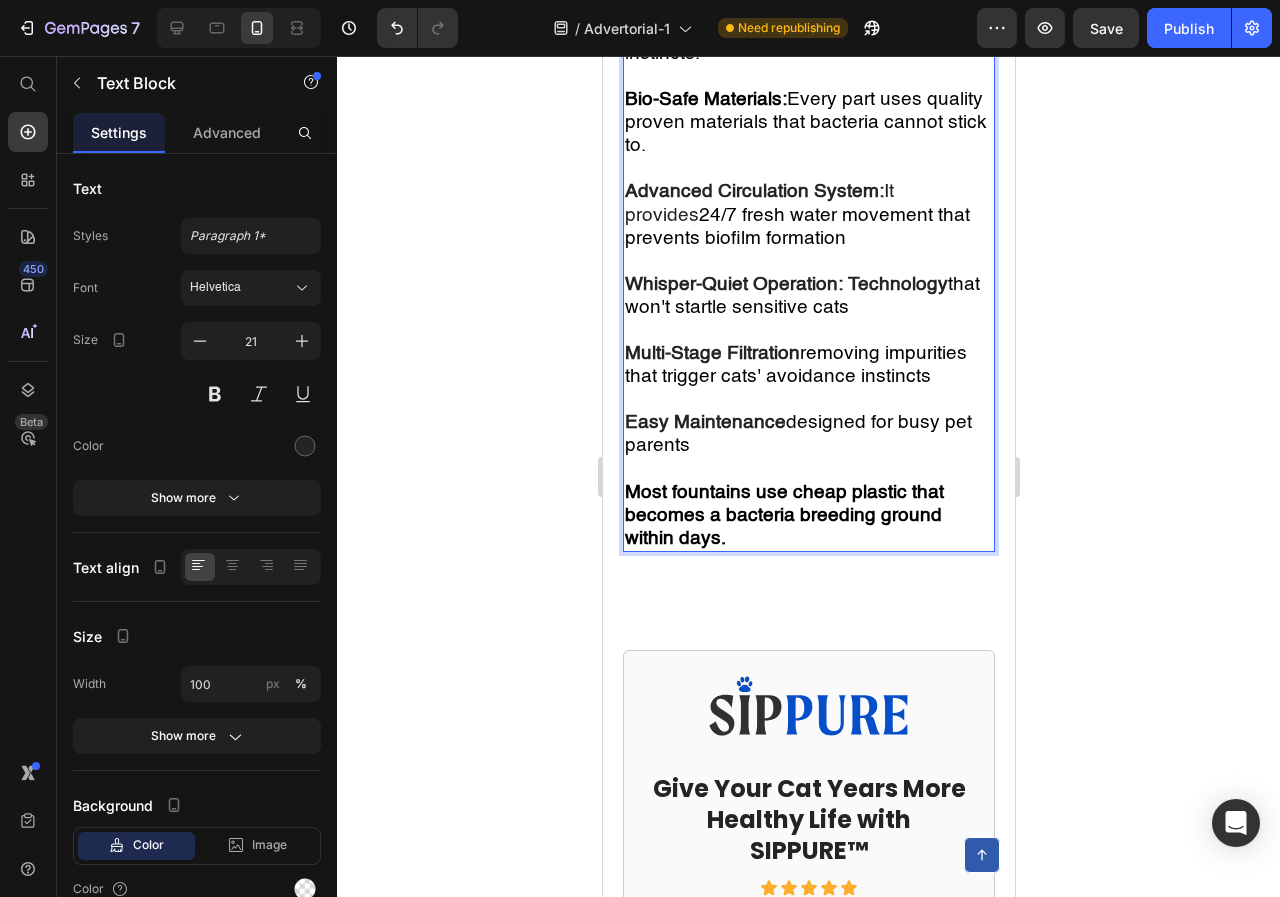 click on "Whisper-Quiet Operation: Technology" at bounding box center (785, 284) 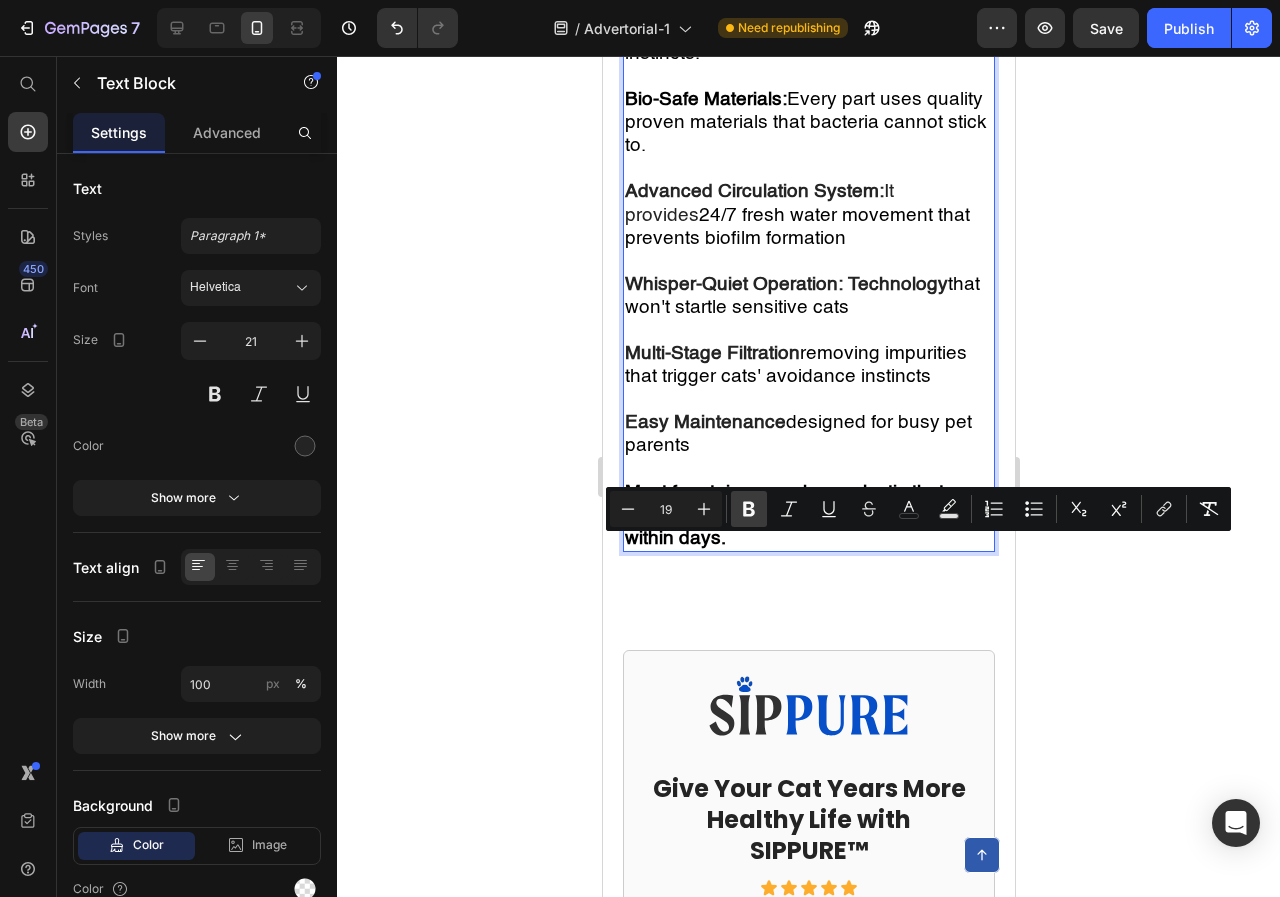 click on "Bold" at bounding box center (749, 509) 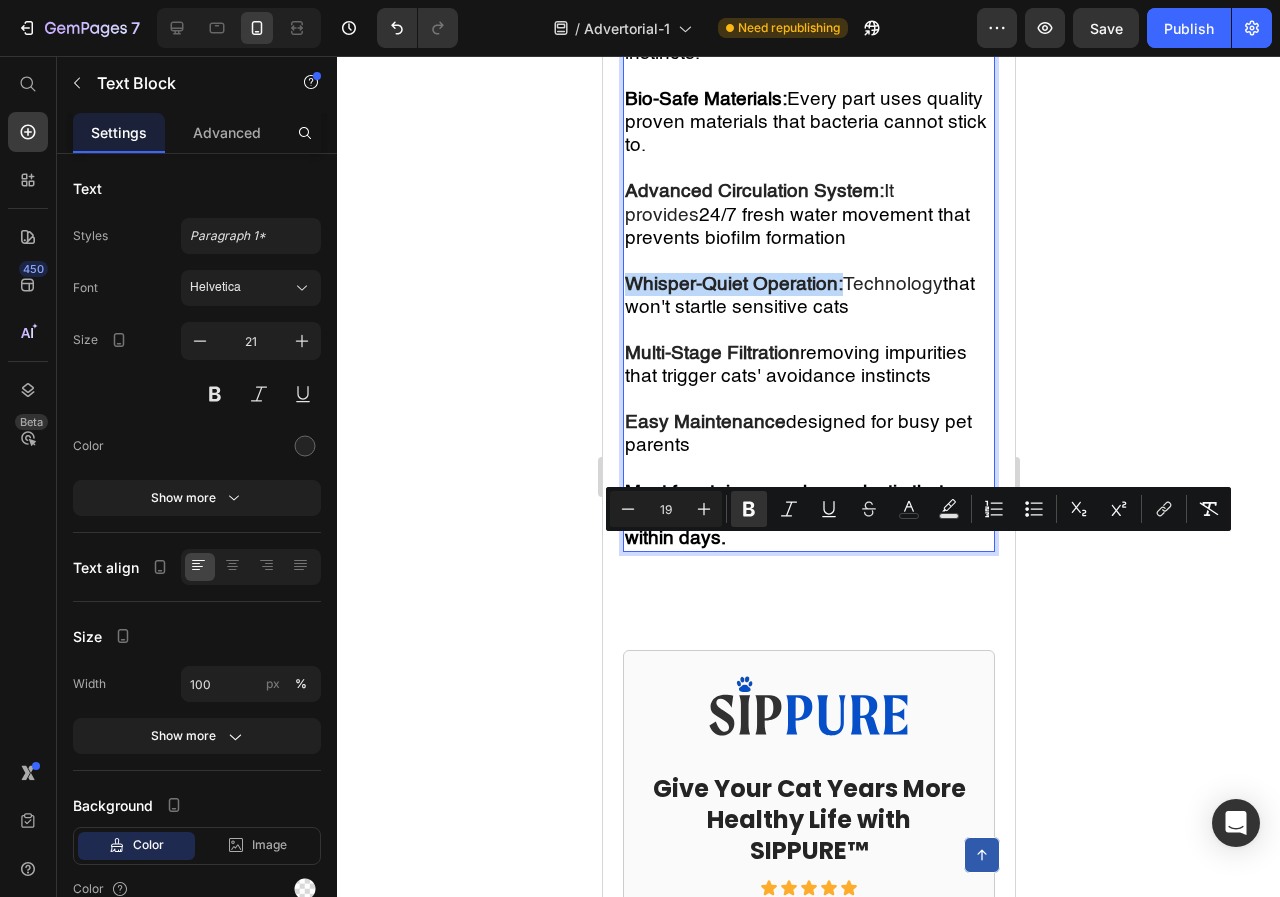 click on "Advanced Circulation System:  It provides  24/7 fresh water movement that prevents biofilm formation Whisper-Quiet Operation:  Technology  that won't startle sensitive cats Multi-Stage Filtration  removing impurities that trigger cats' avoidance instincts Easy Maintenance  designed for busy pet parents" at bounding box center (808, 330) 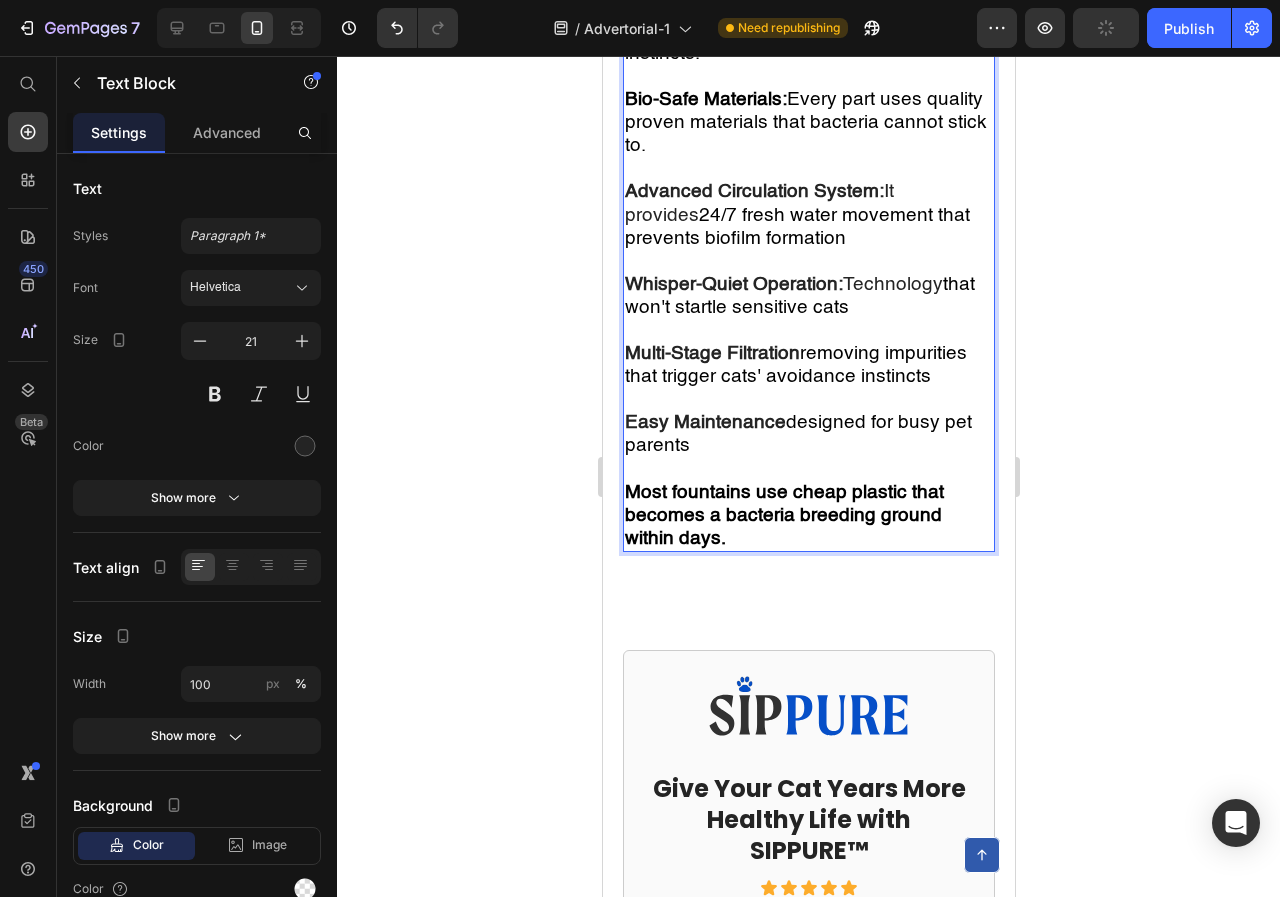 click on "removing impurities that trigger cats' avoidance instincts" at bounding box center (795, 365) 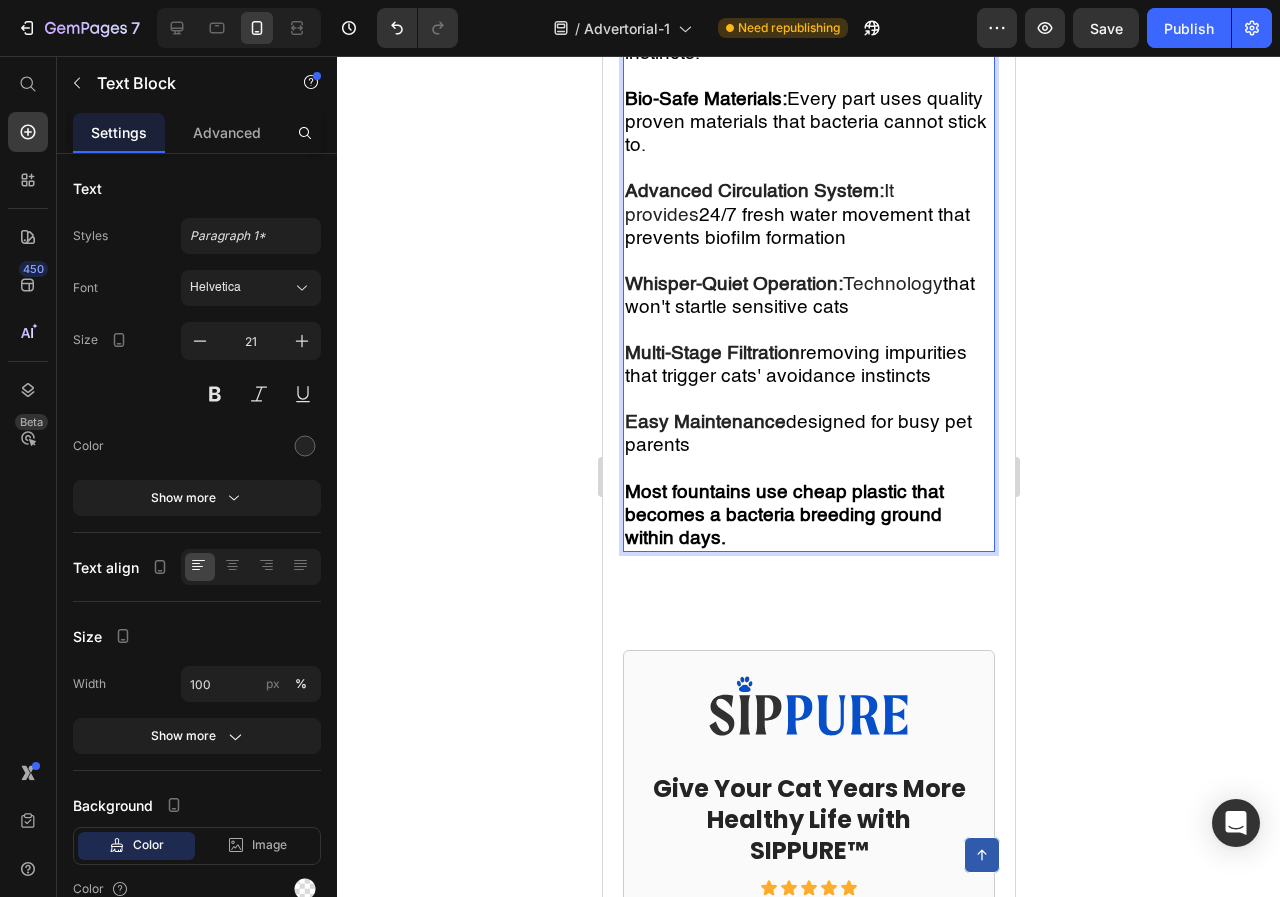 click on "removing impurities that trigger cats' avoidance instincts" at bounding box center [795, 365] 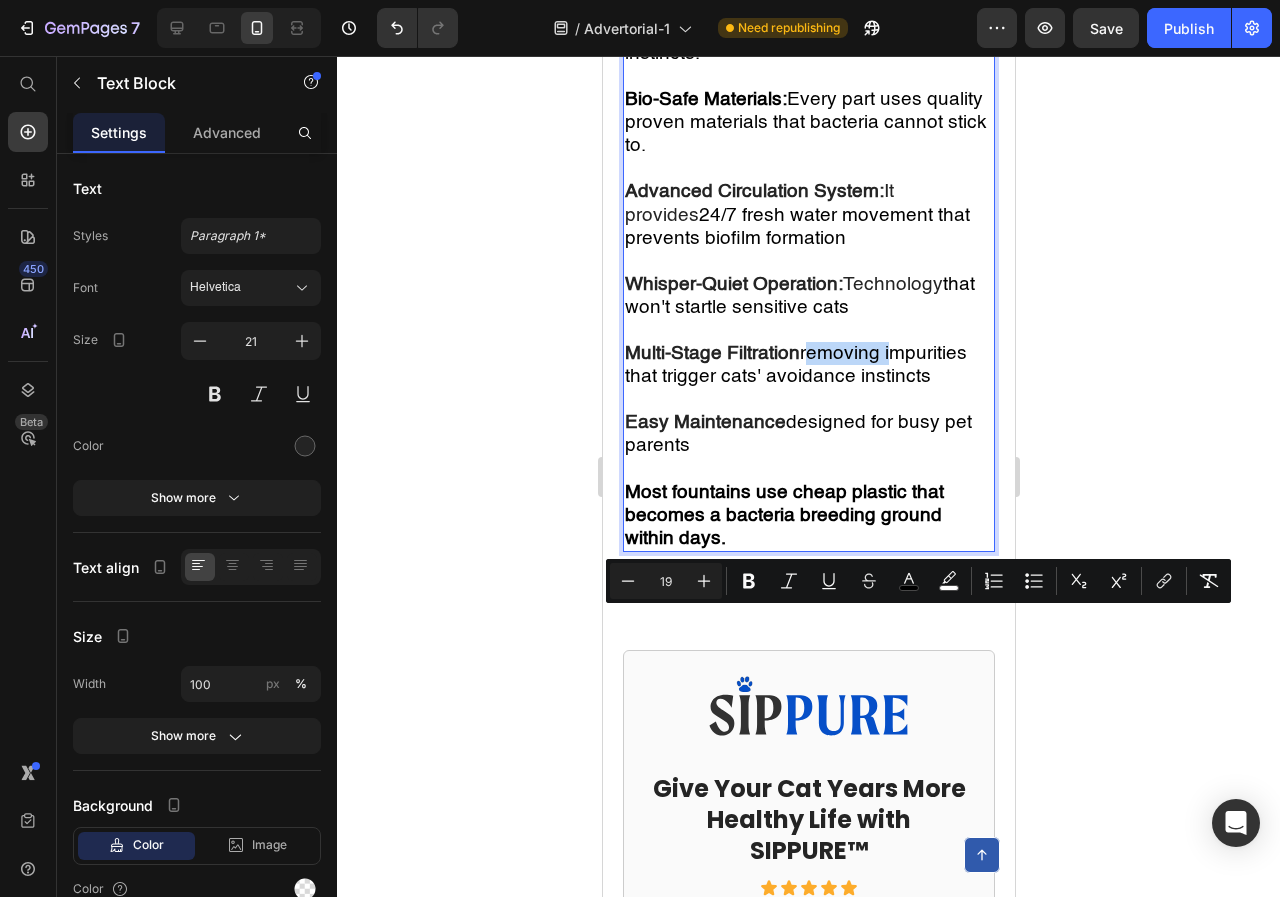drag, startPoint x: 882, startPoint y: 624, endPoint x: 818, endPoint y: 624, distance: 64 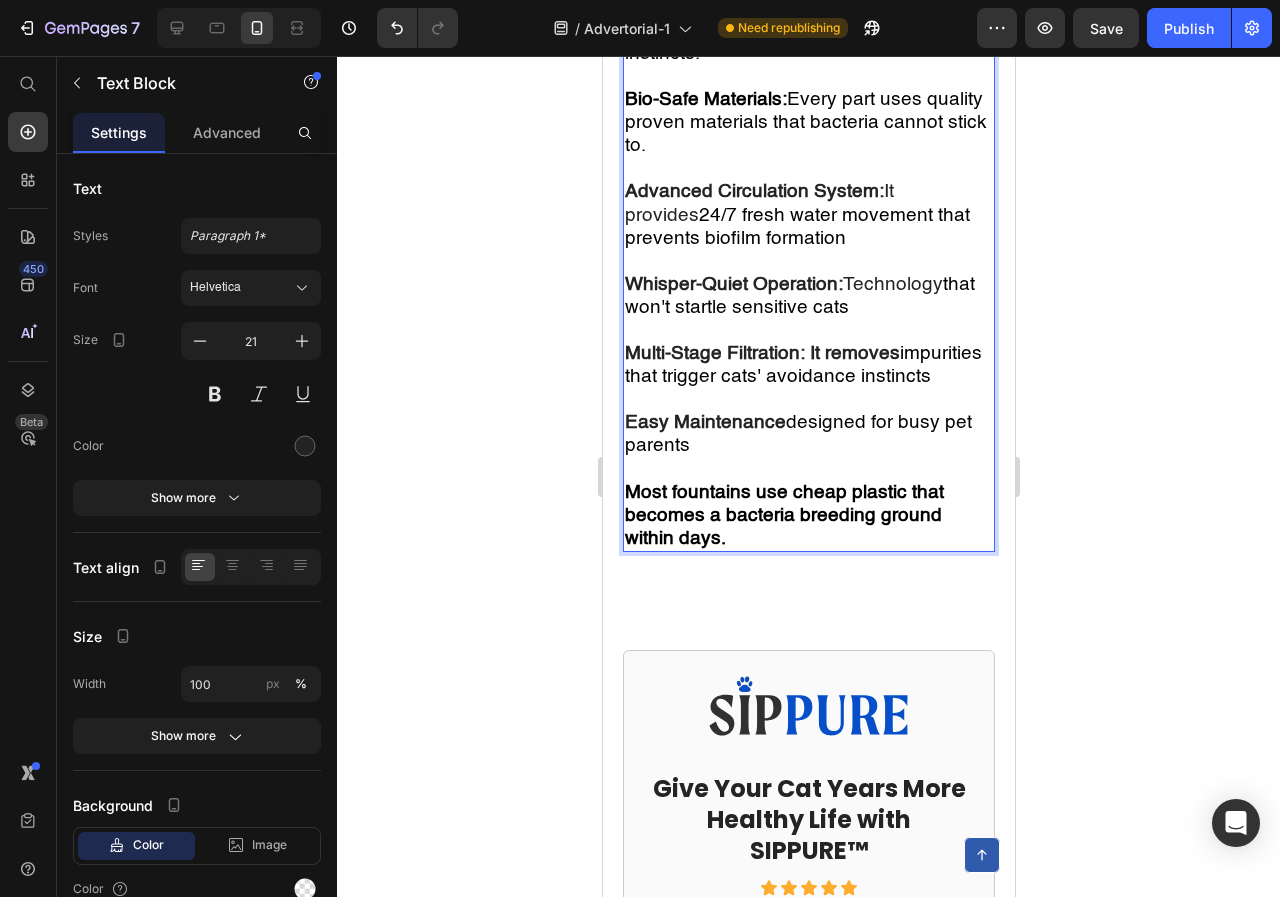 click on "Multi-Stage Filtration: It removes" at bounding box center [761, 353] 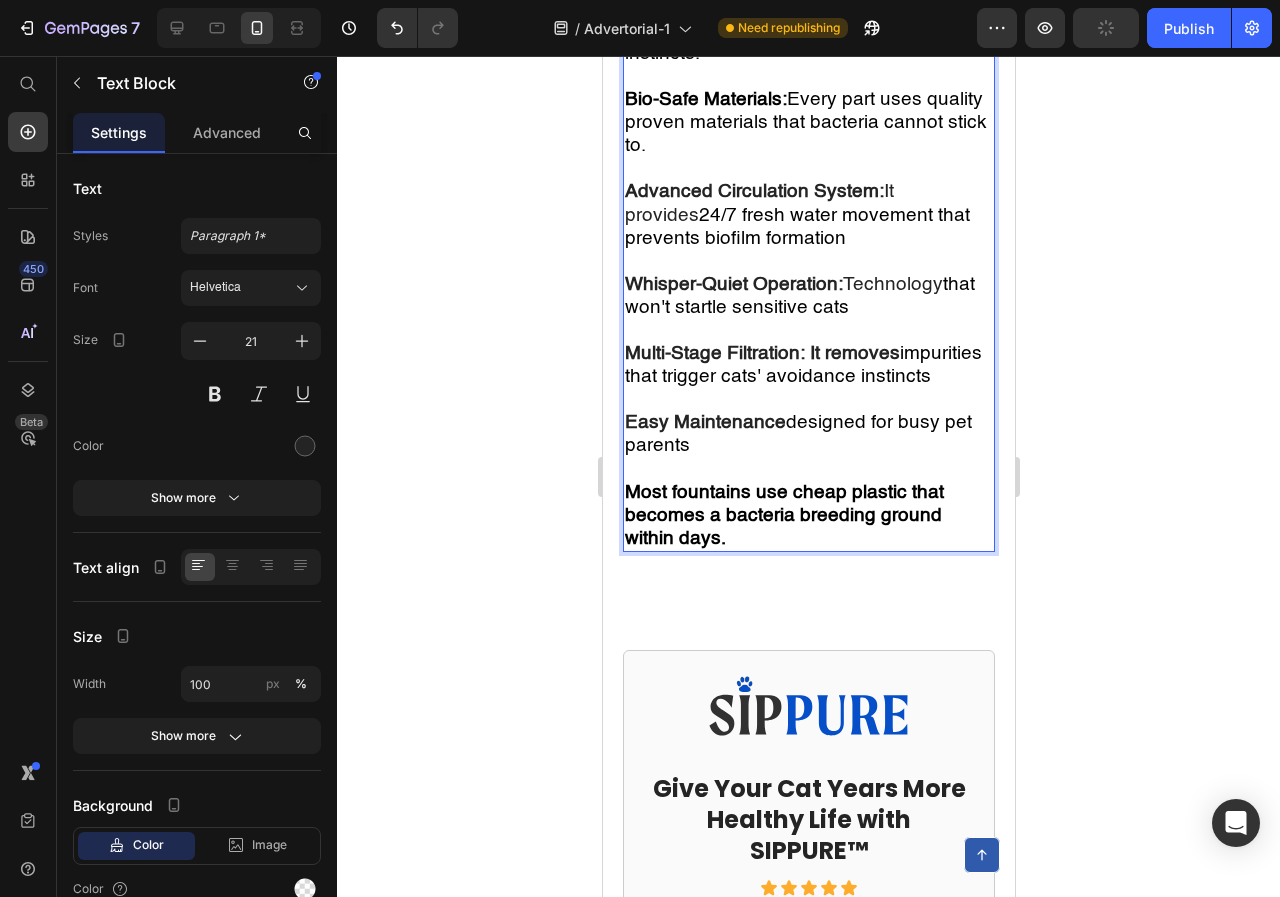 click on "Multi-Stage Filtration: It removes" at bounding box center (761, 353) 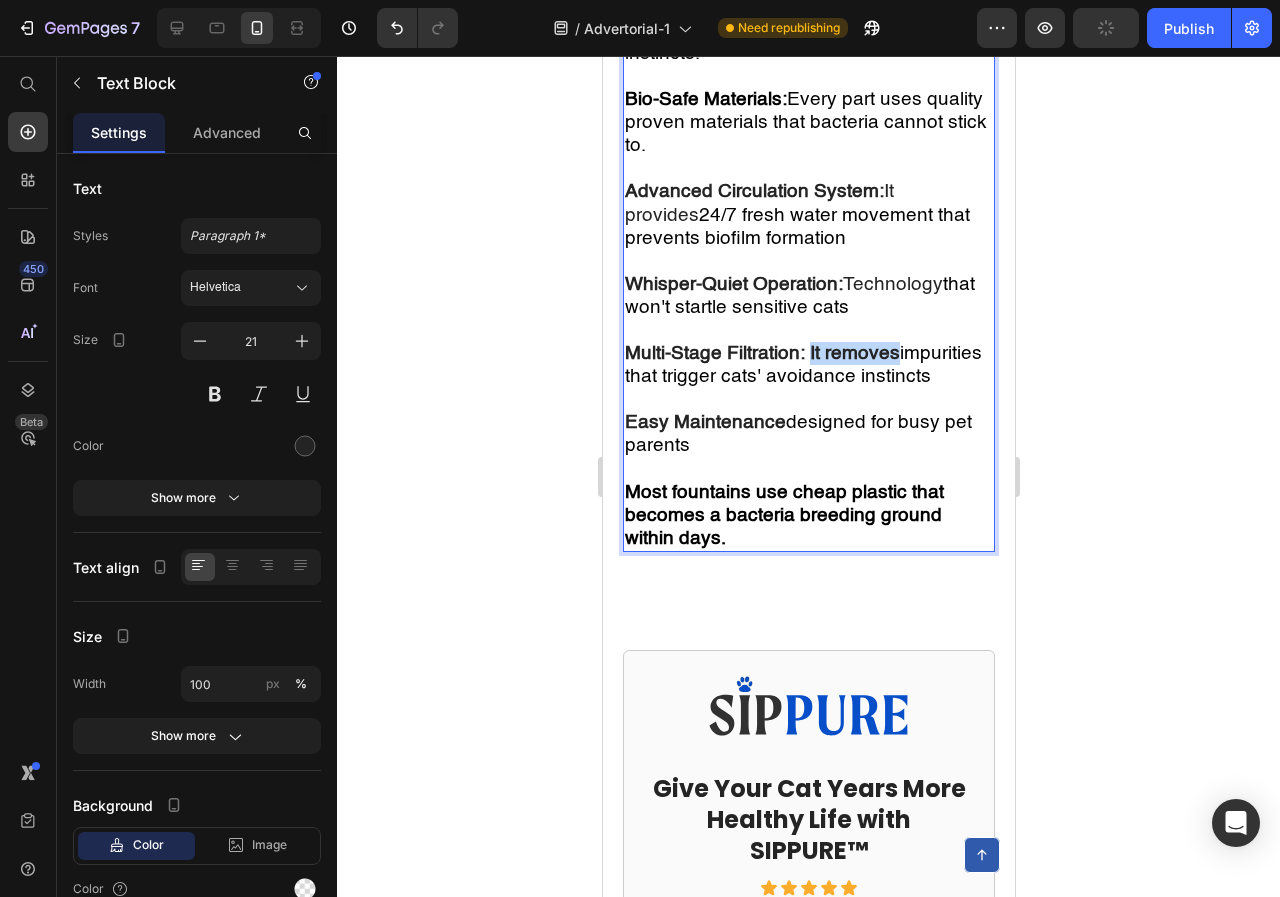 drag, startPoint x: 809, startPoint y: 620, endPoint x: 898, endPoint y: 623, distance: 89.050545 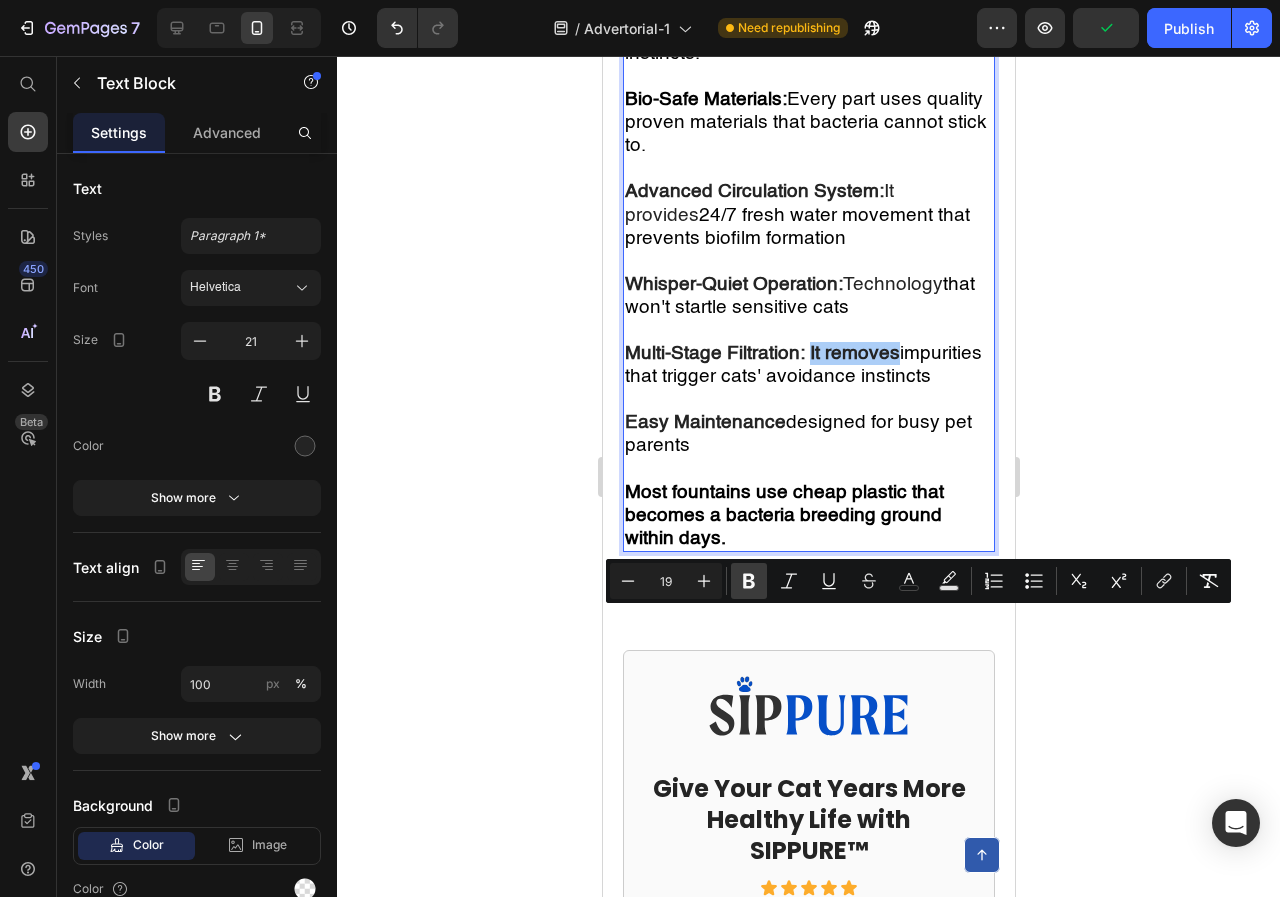 click 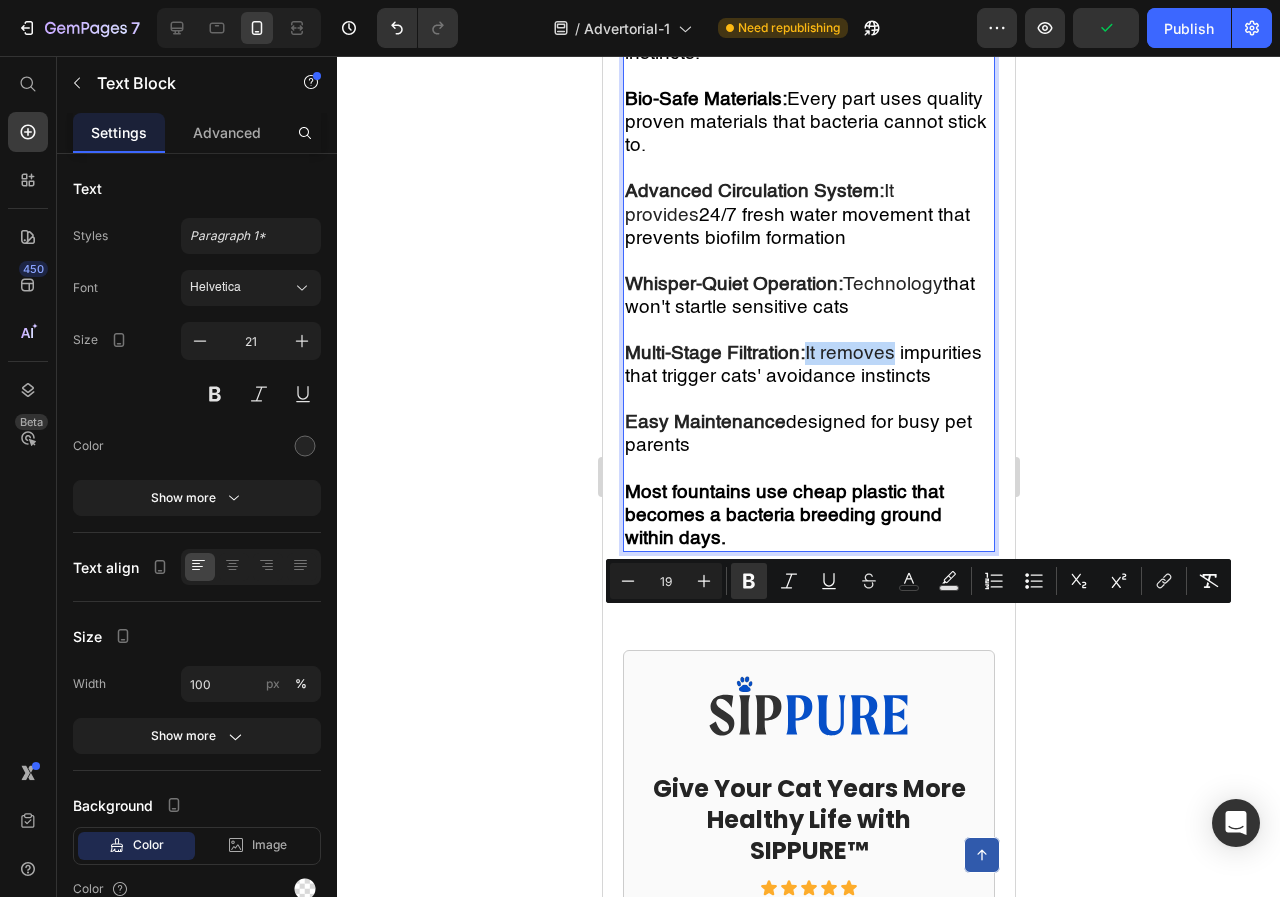click on "Advanced Circulation System:  It provides  24/7 fresh water movement that prevents biofilm formation Whisper-Quiet Operation:  Technology  that won't startle sensitive cats Multi-Stage Filtration:  It removes   impurities that trigger cats' avoidance instincts Easy Maintenance  designed for busy pet parents" at bounding box center (808, 330) 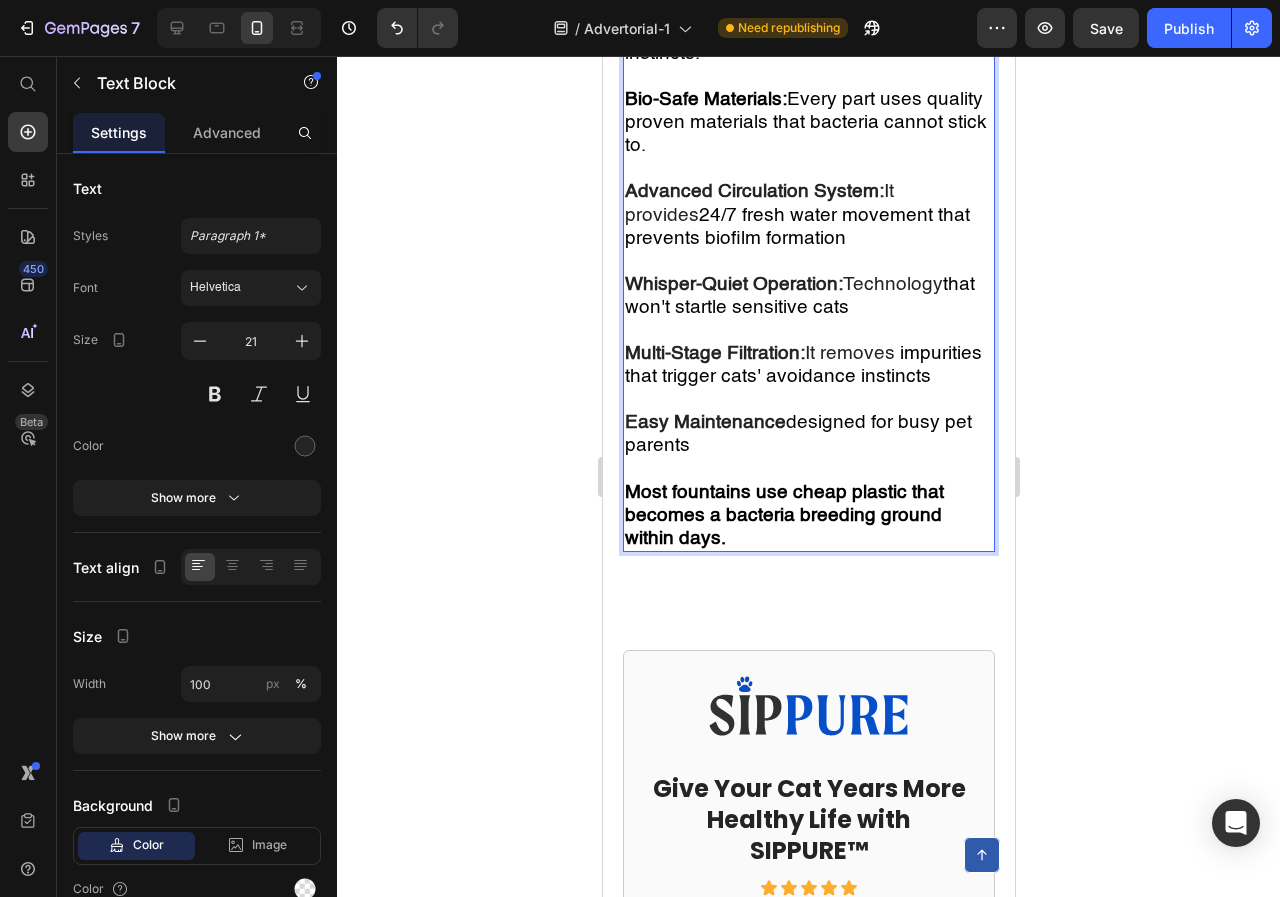 click on "designed for busy pet parents" at bounding box center (797, 434) 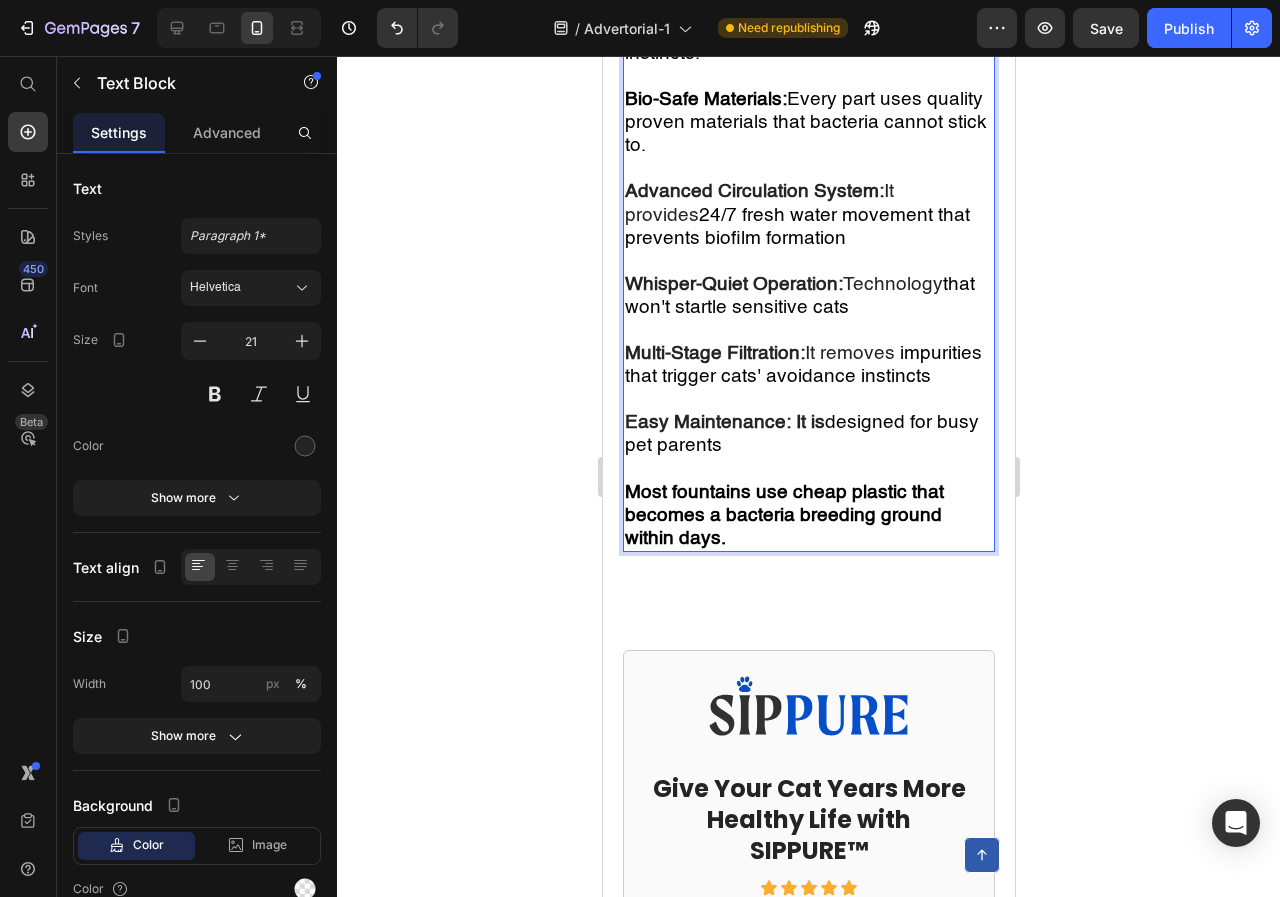 click on "Easy Maintenance: It is" at bounding box center [724, 422] 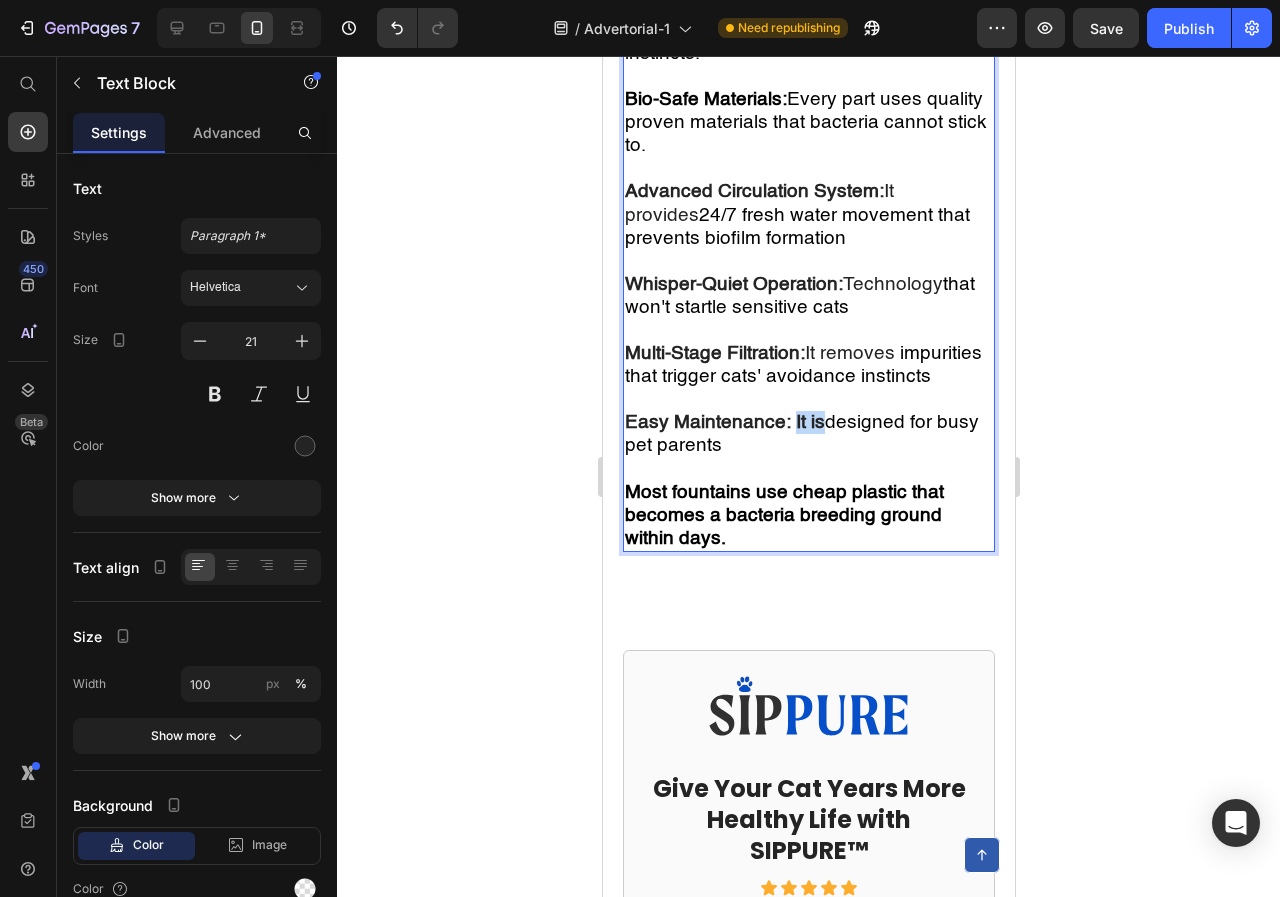 drag, startPoint x: 790, startPoint y: 718, endPoint x: 819, endPoint y: 725, distance: 29.832869 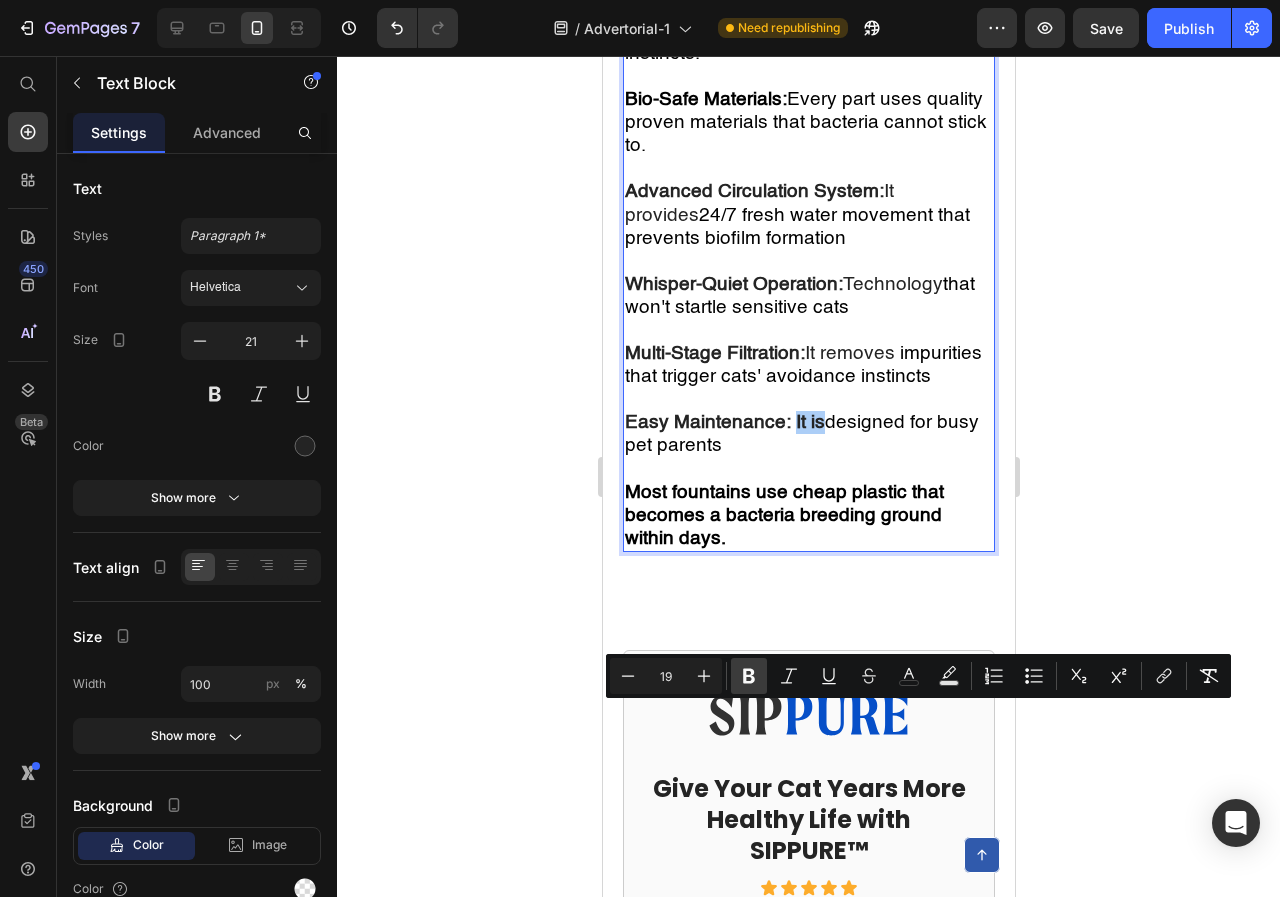 click 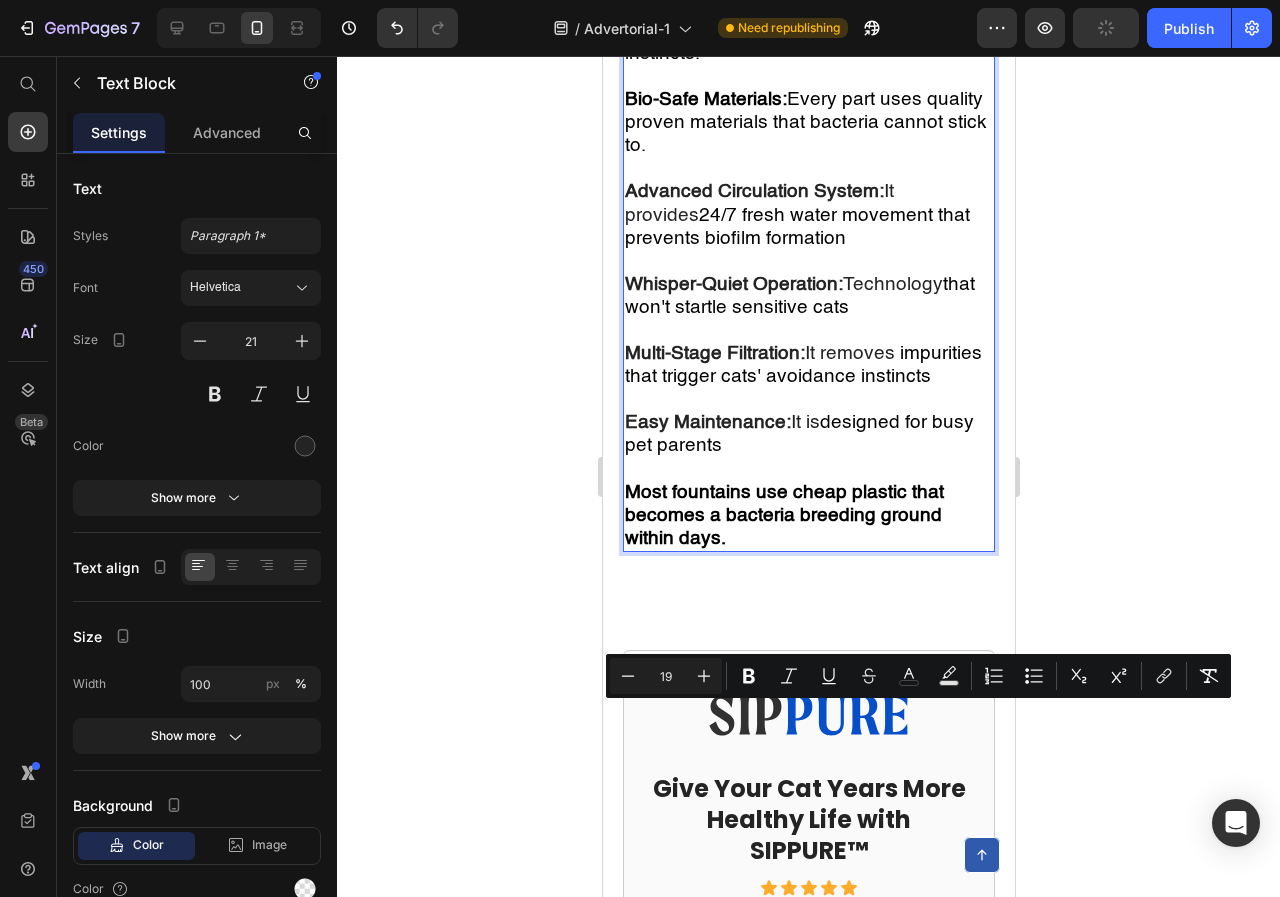 click on "designed for busy pet parents" at bounding box center [798, 434] 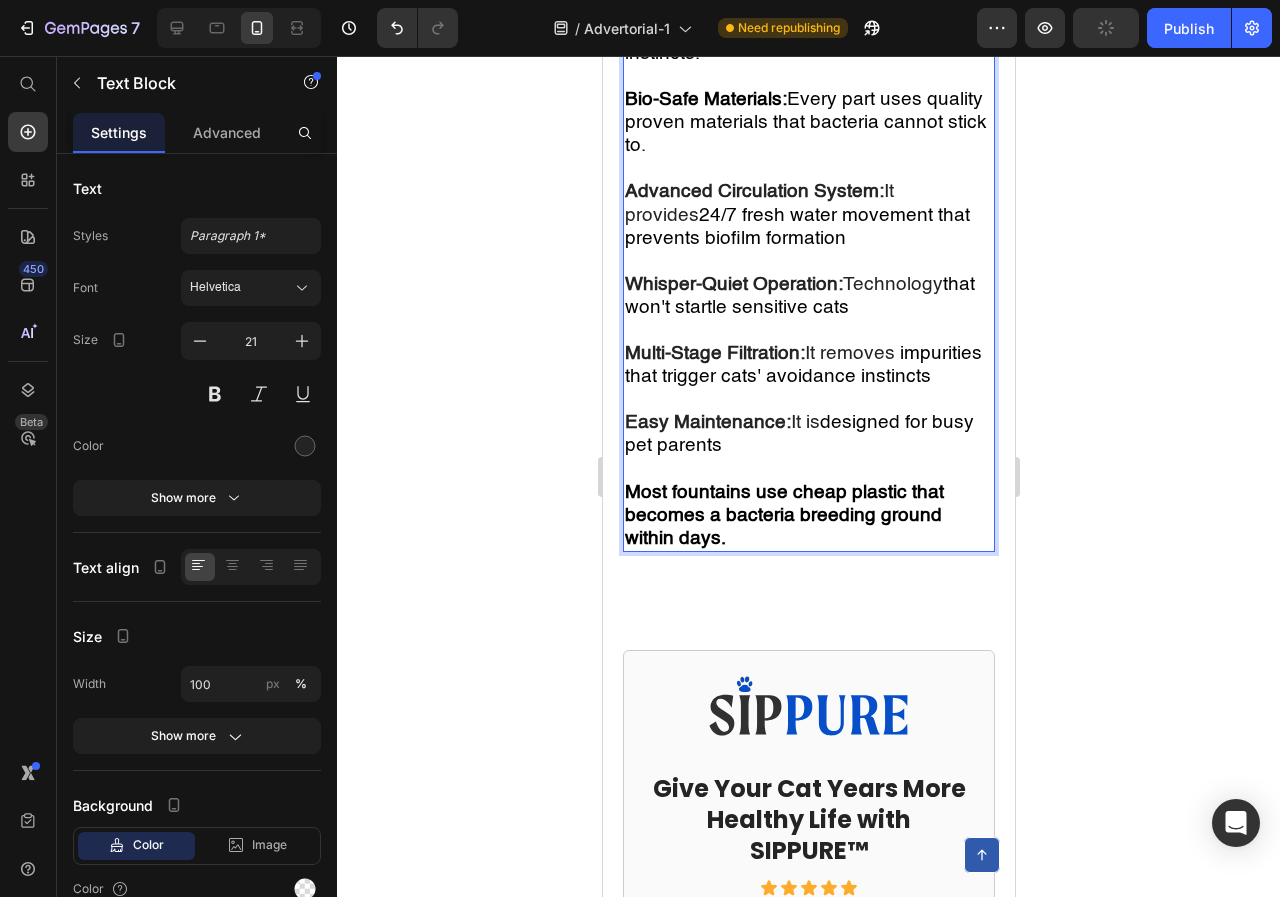 click on "designed for busy pet parents" at bounding box center (798, 434) 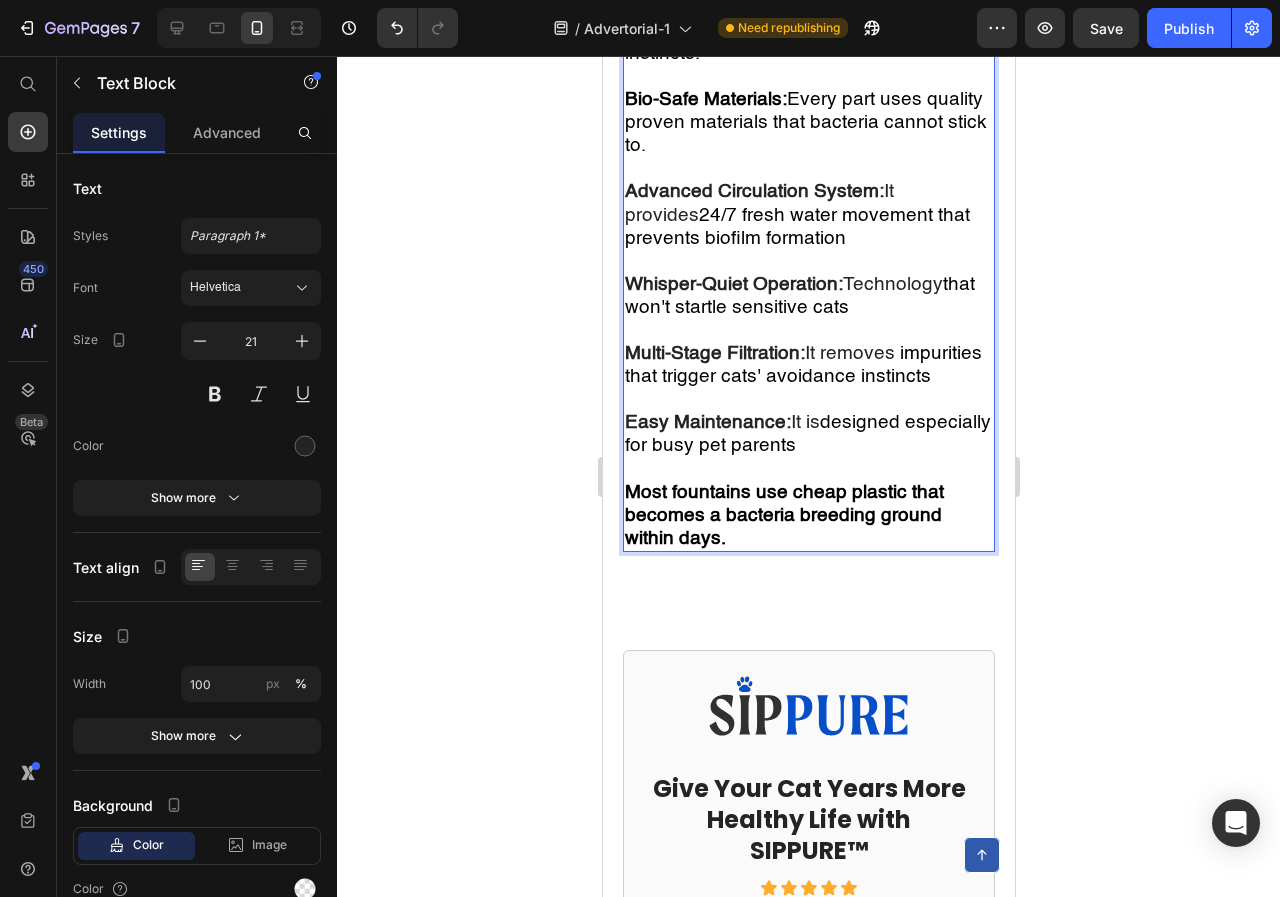 click on "designed especially for busy pet parents" at bounding box center [807, 434] 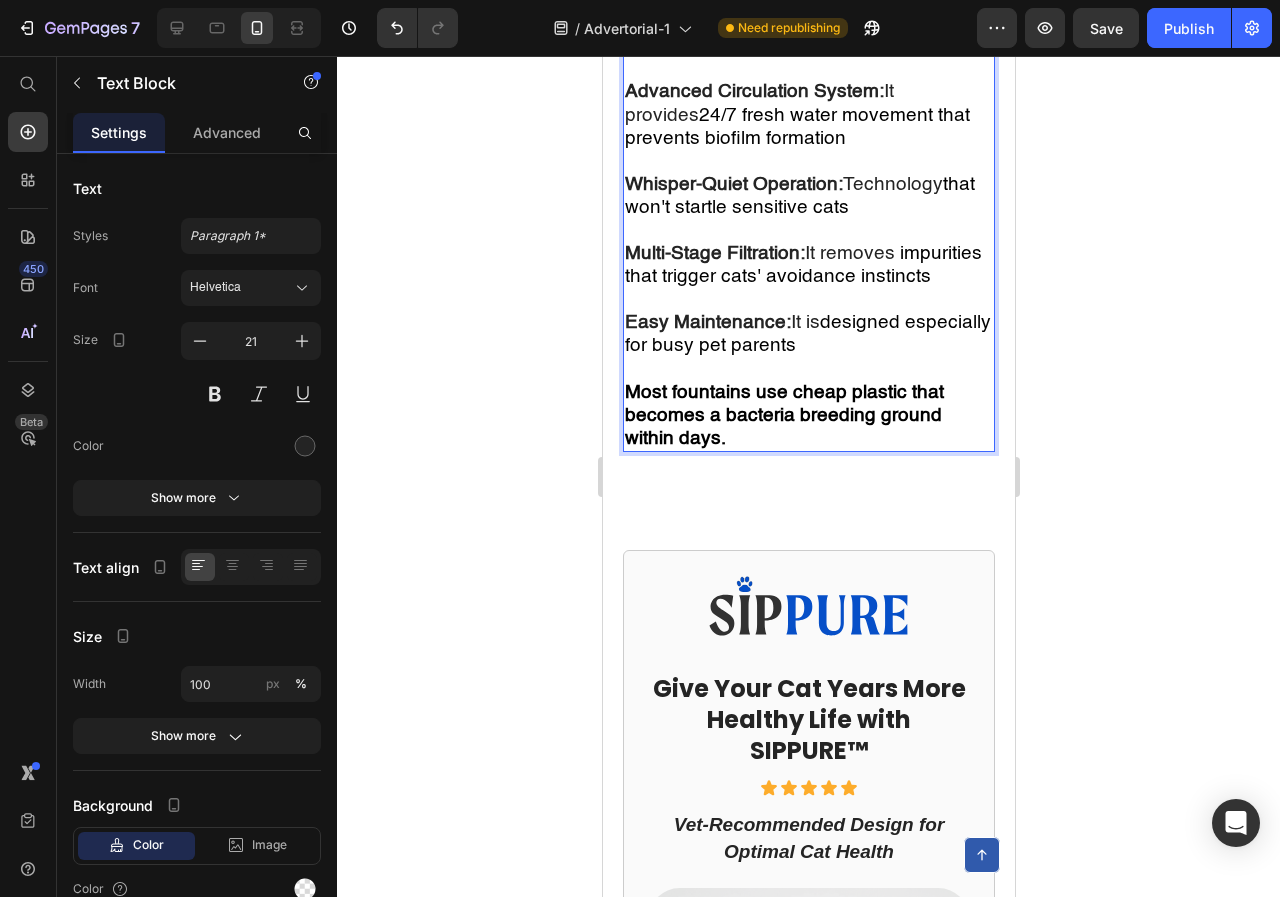 click on "Most fountains use cheap plastic that becomes a bacteria breeding ground within days." at bounding box center (808, 415) 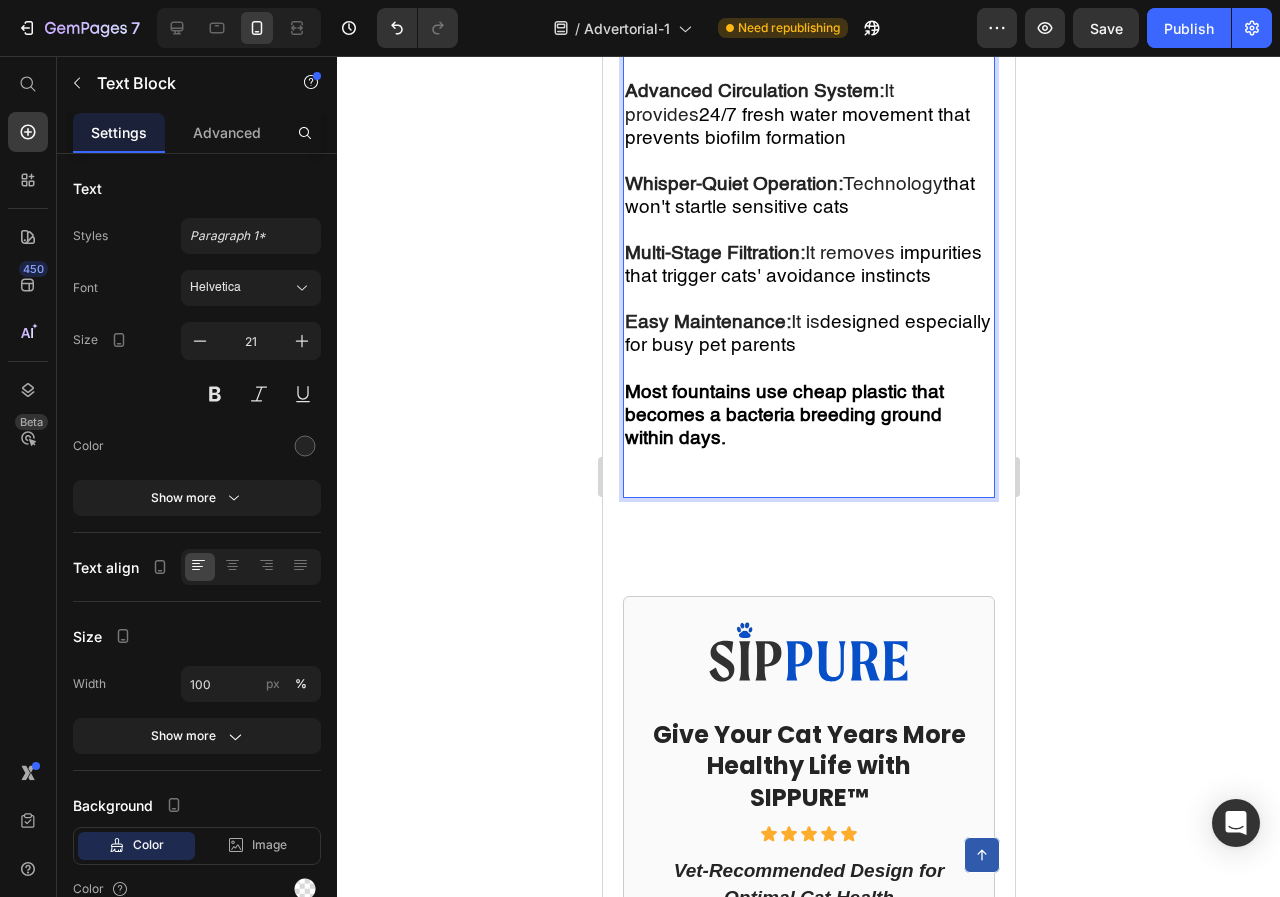 scroll, scrollTop: 7121, scrollLeft: 0, axis: vertical 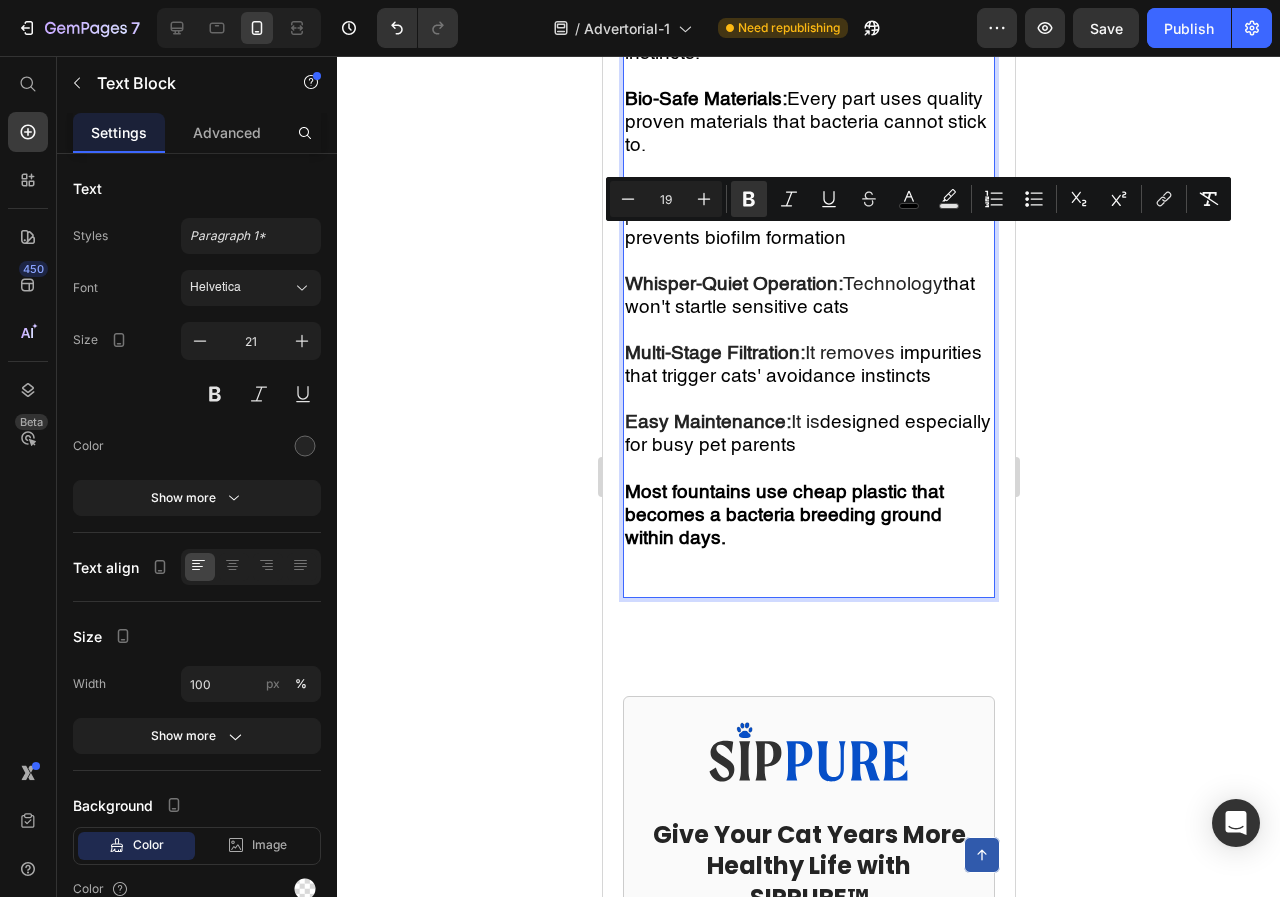 drag, startPoint x: 776, startPoint y: 311, endPoint x: 627, endPoint y: 233, distance: 168.18144 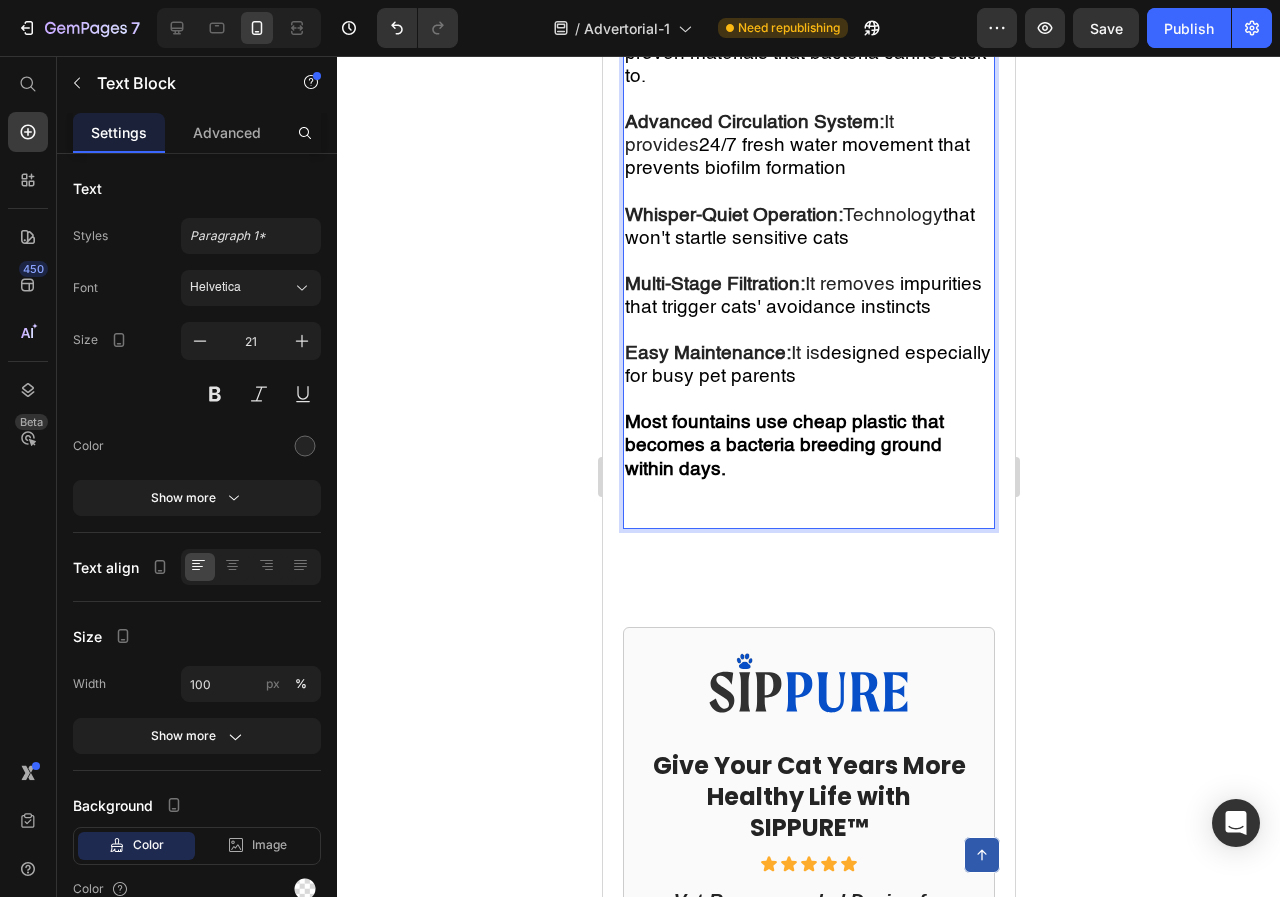 click at bounding box center (808, 7) 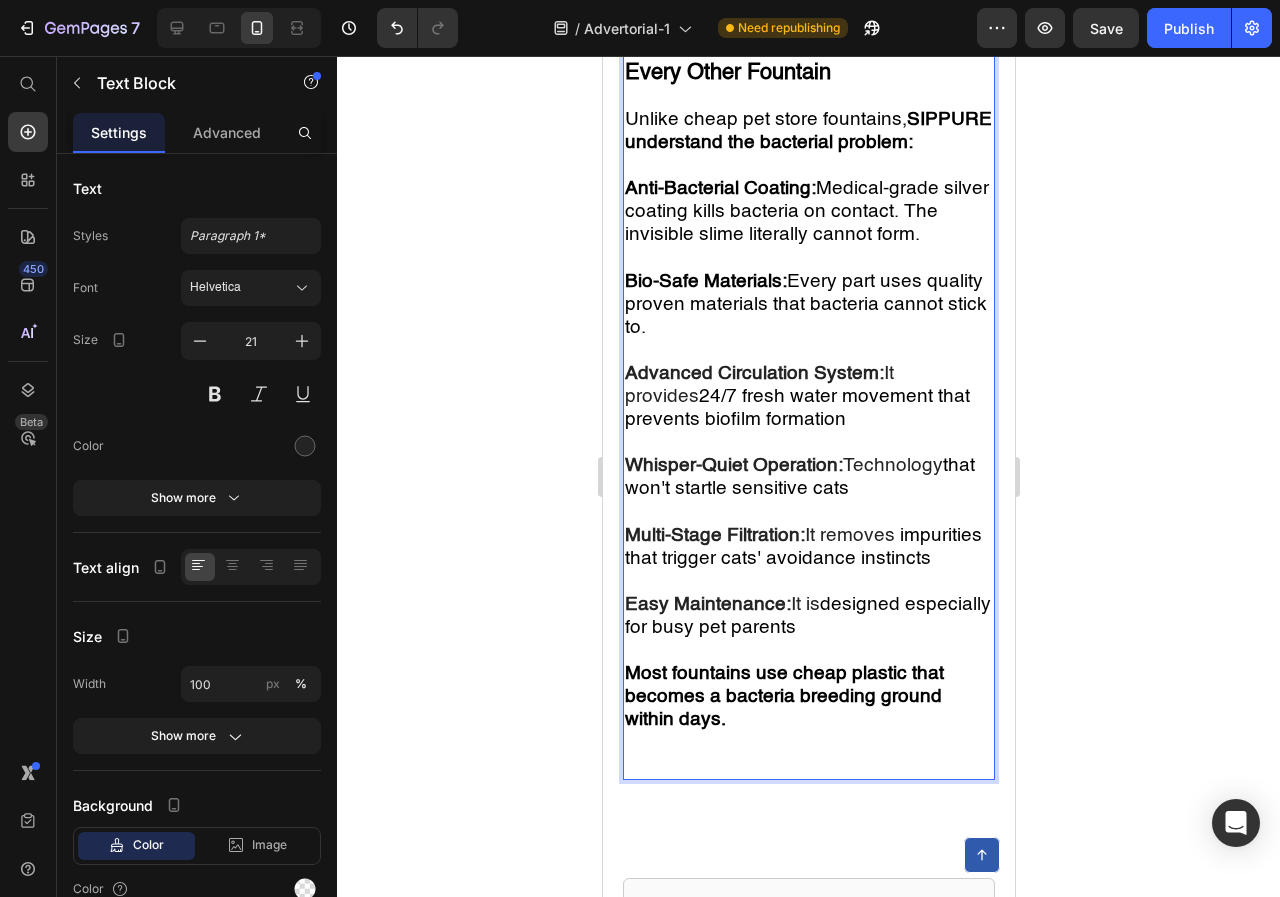 scroll, scrollTop: 6821, scrollLeft: 0, axis: vertical 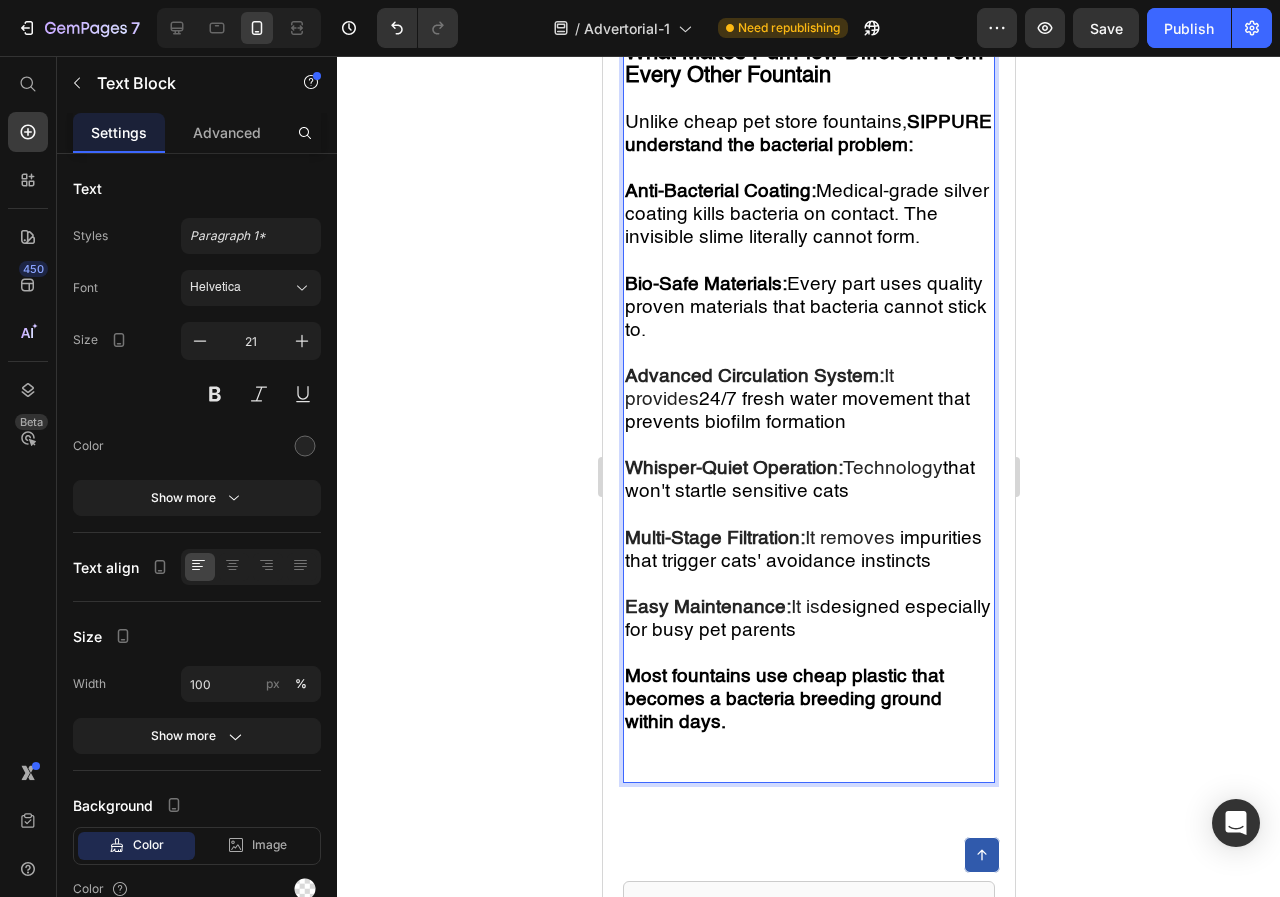 click on "What Makes PurrFlow Different From Every Other Fountain" at bounding box center [803, 64] 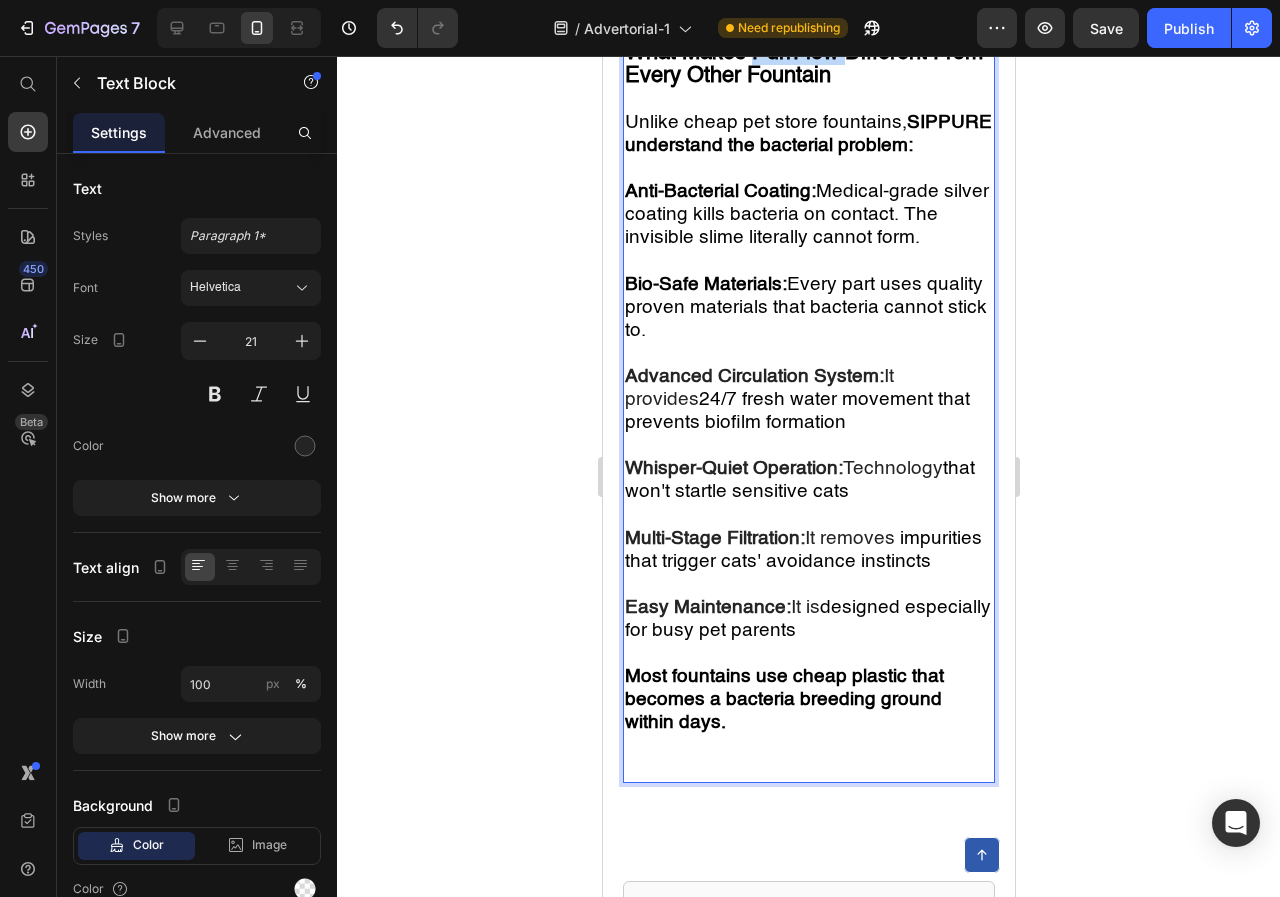 click on "What Makes PurrFlow Different From Every Other Fountain" at bounding box center (803, 64) 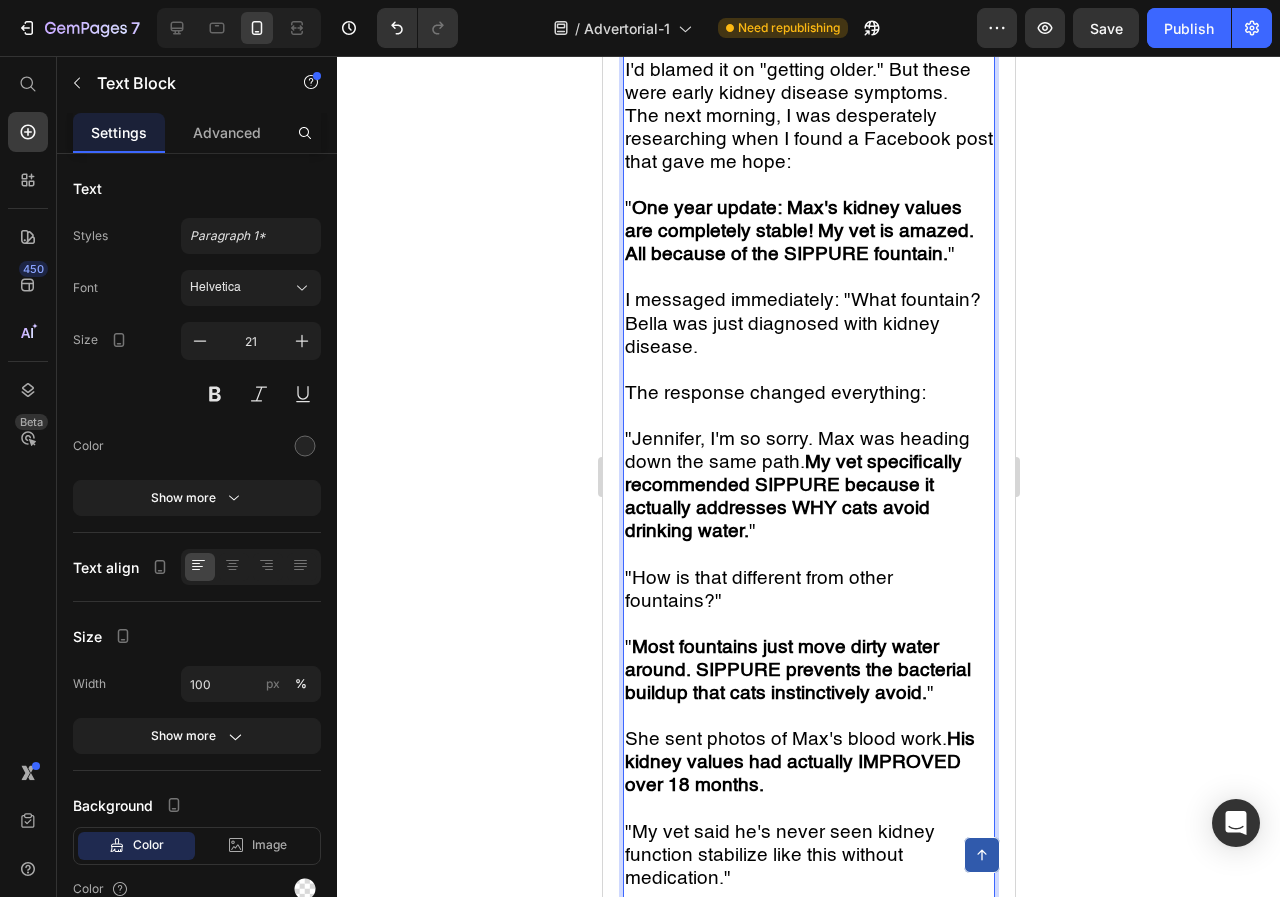 scroll, scrollTop: 4521, scrollLeft: 0, axis: vertical 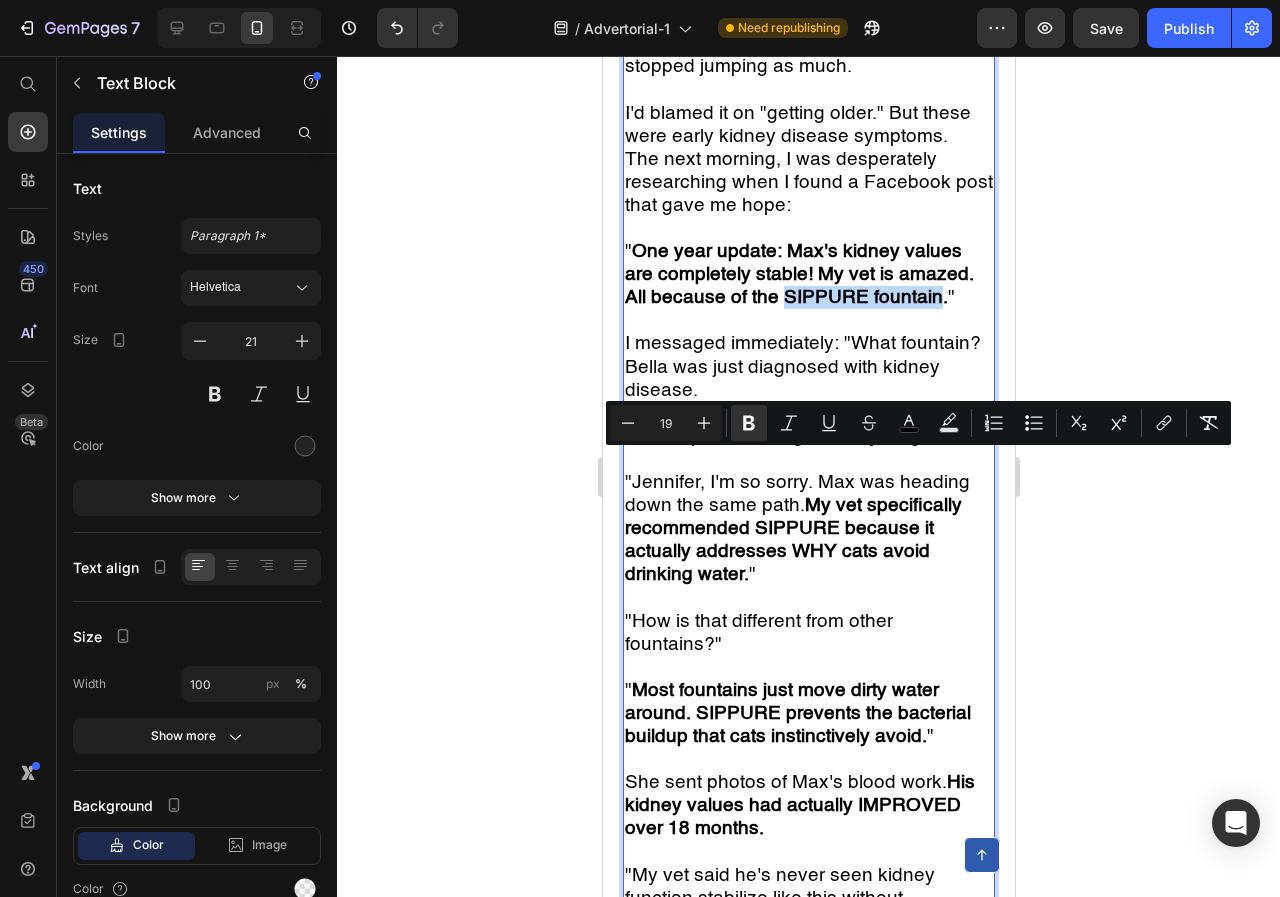 drag, startPoint x: 778, startPoint y: 462, endPoint x: 933, endPoint y: 474, distance: 155.46382 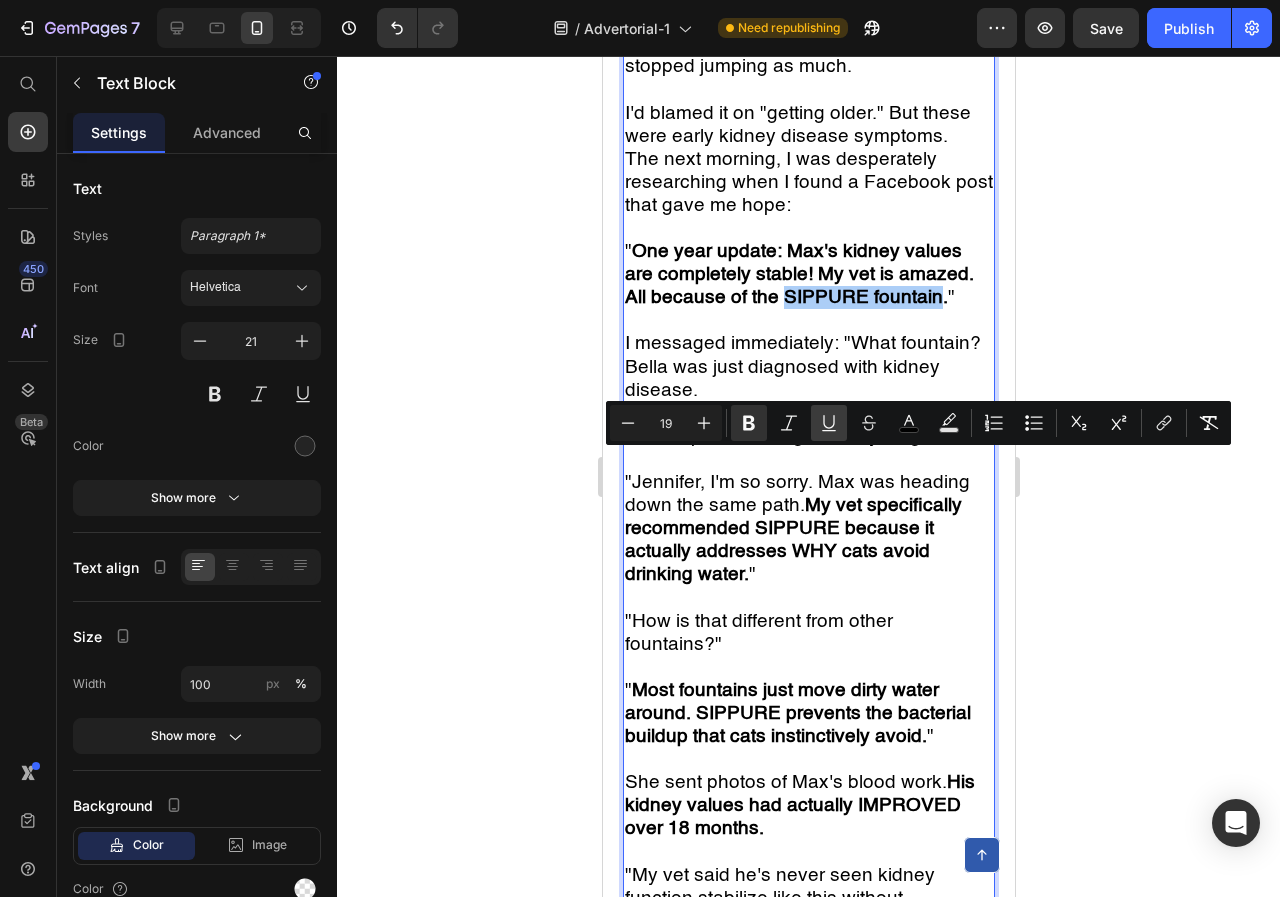 click 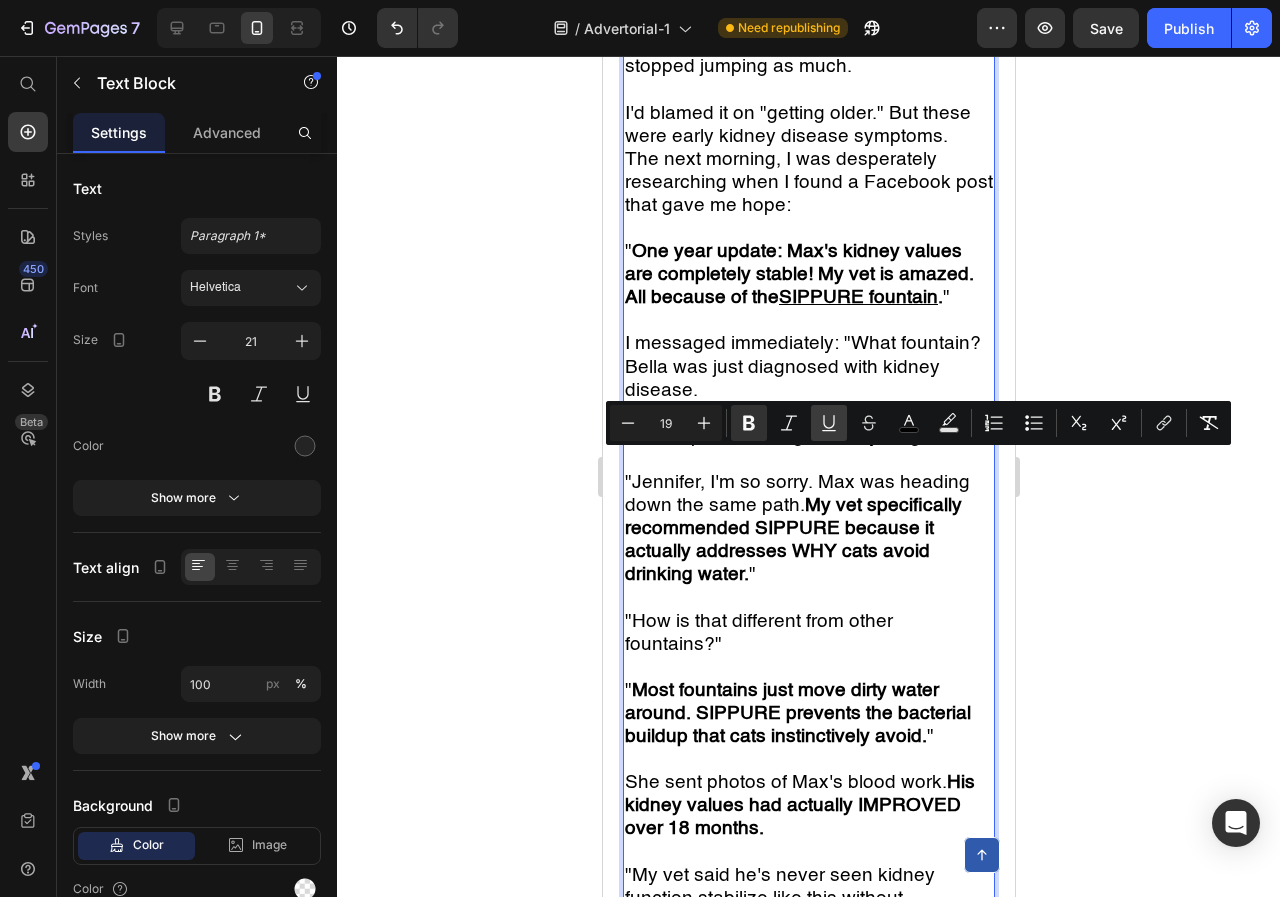 click 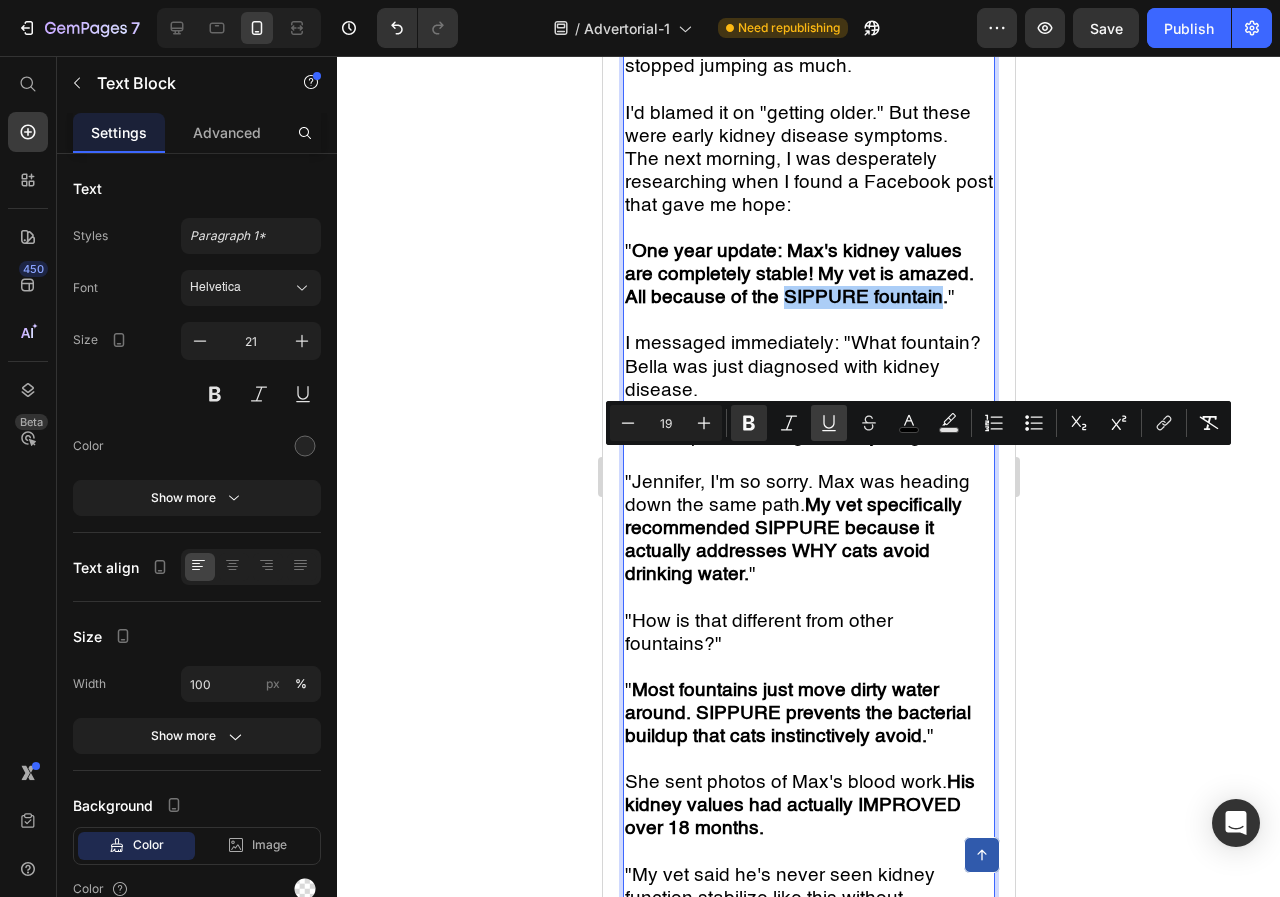 click 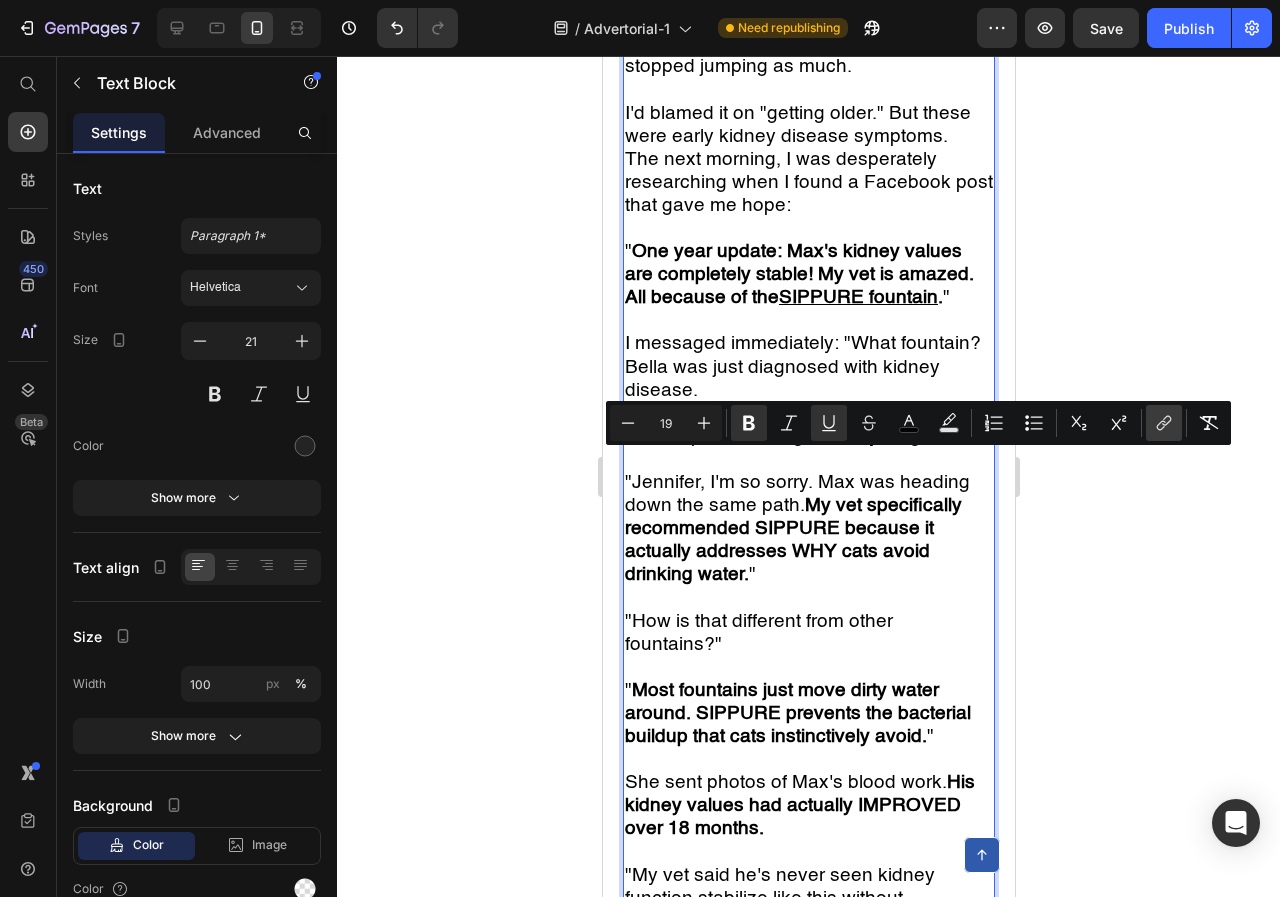 click 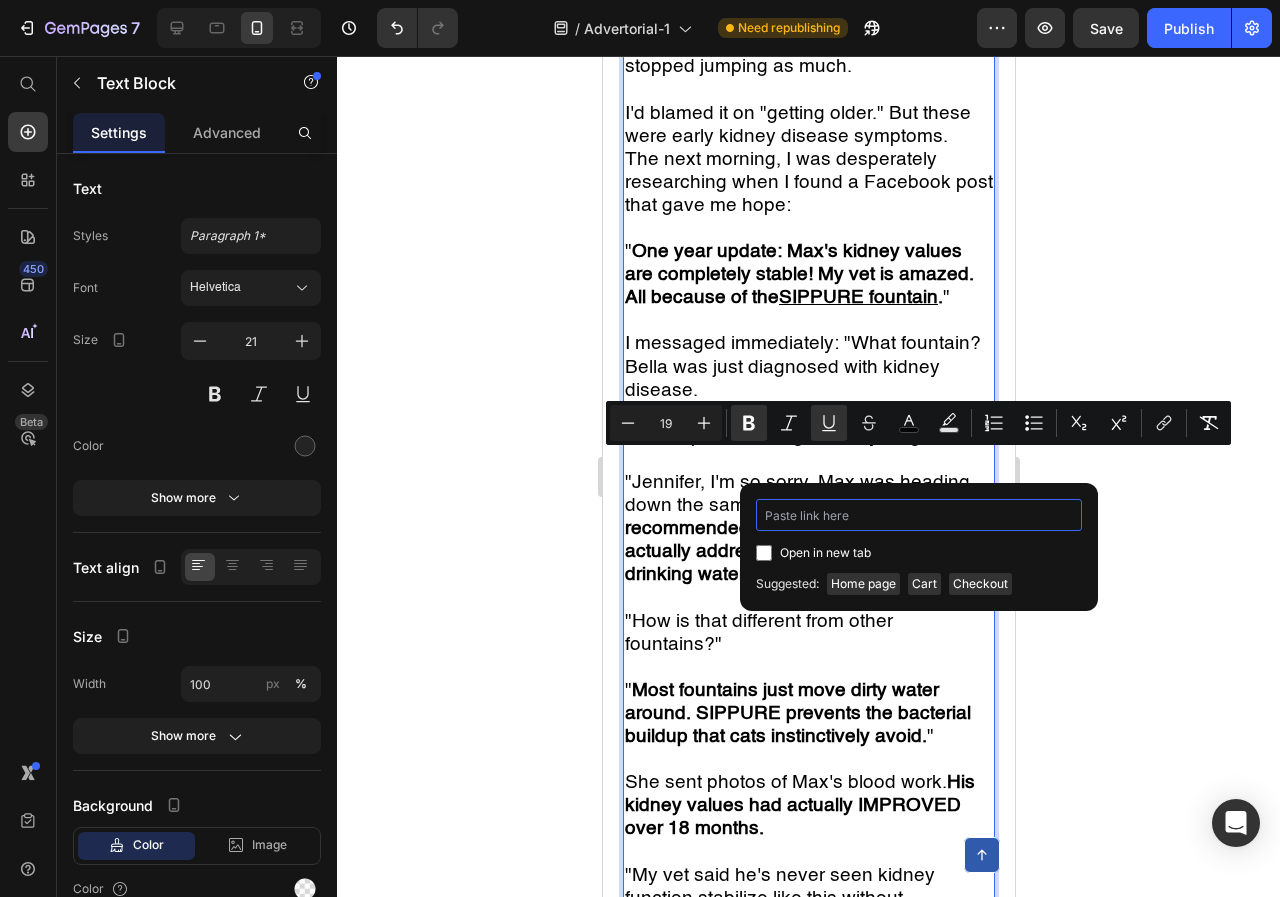 click at bounding box center [919, 515] 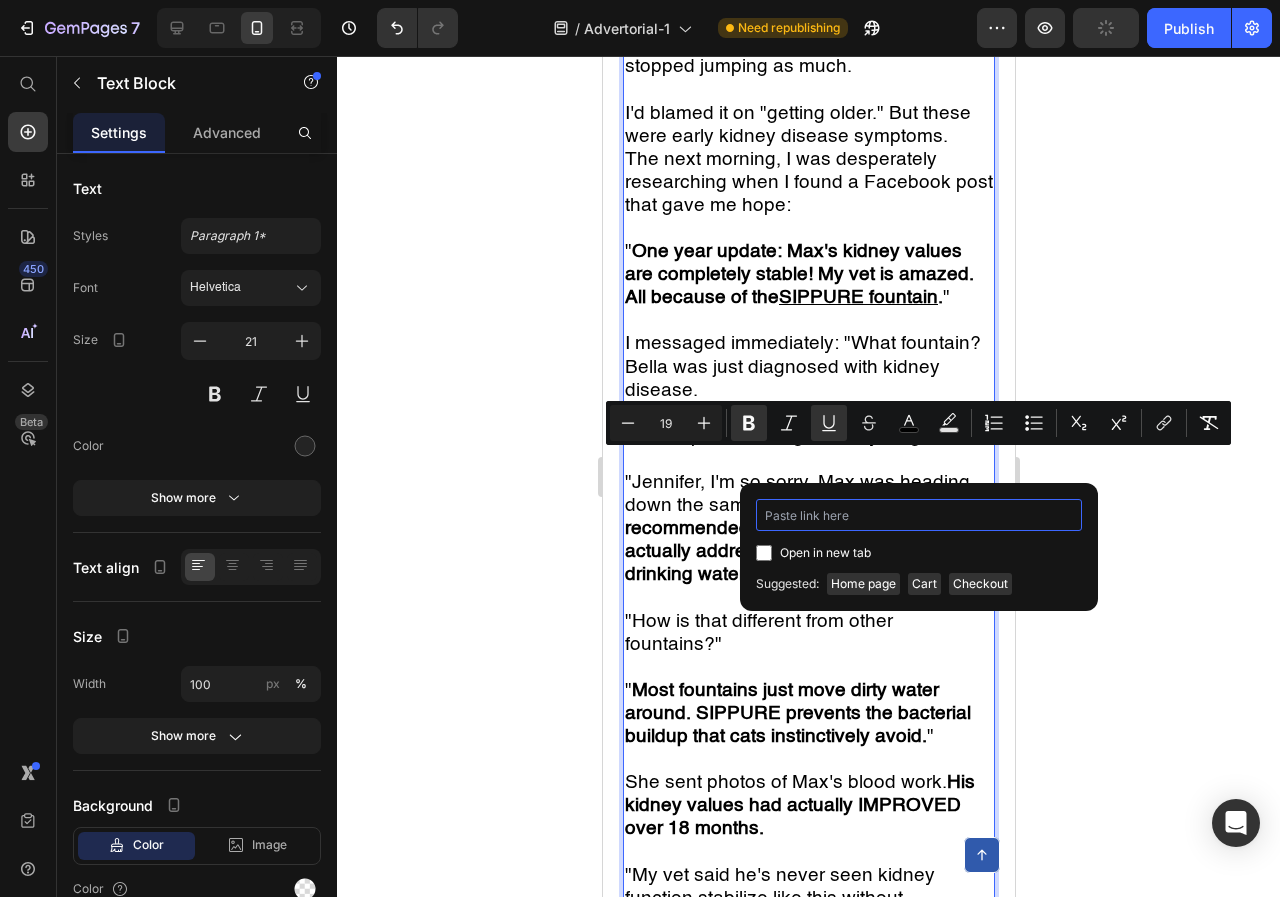 click at bounding box center [919, 515] 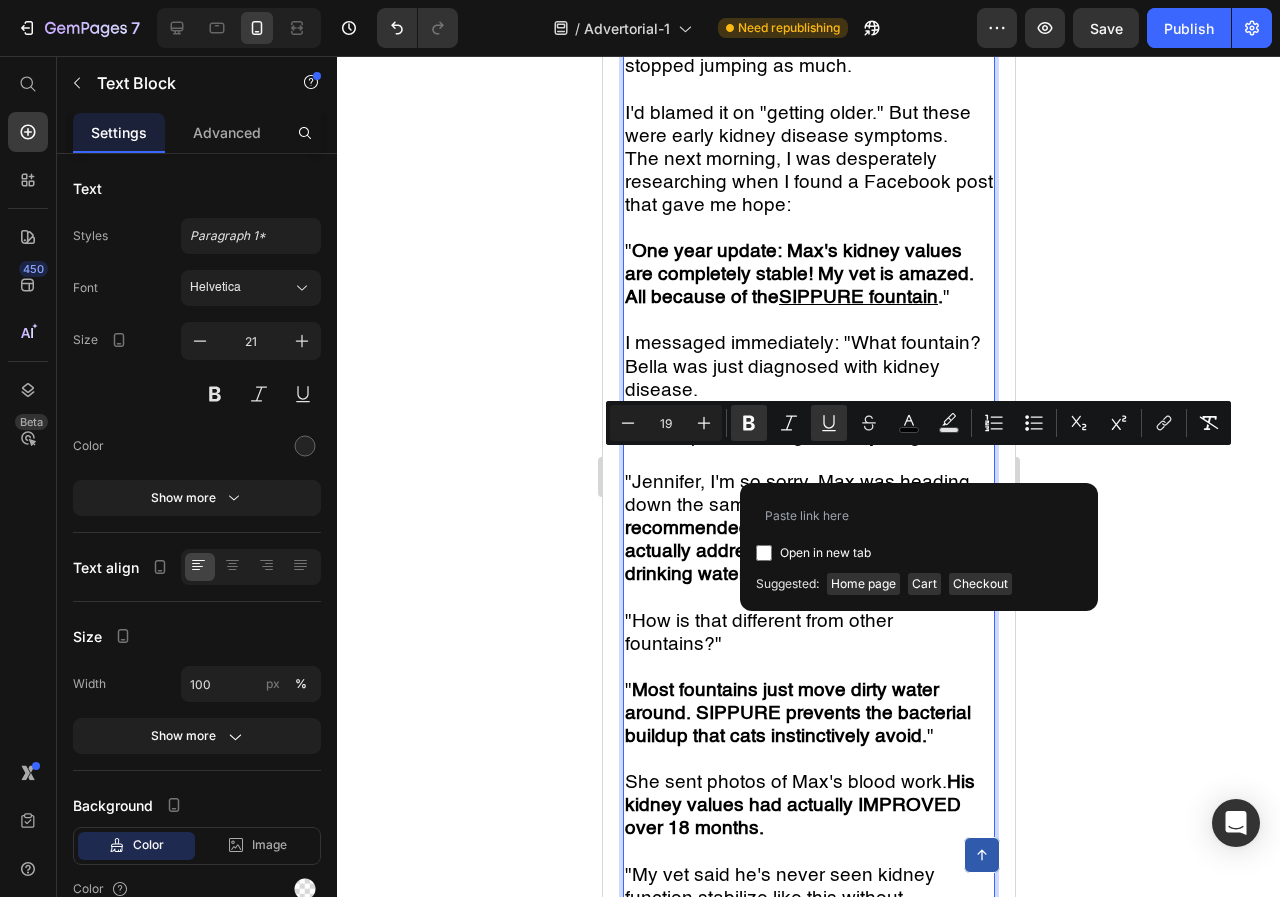 click on "Open in new tab" at bounding box center [821, 553] 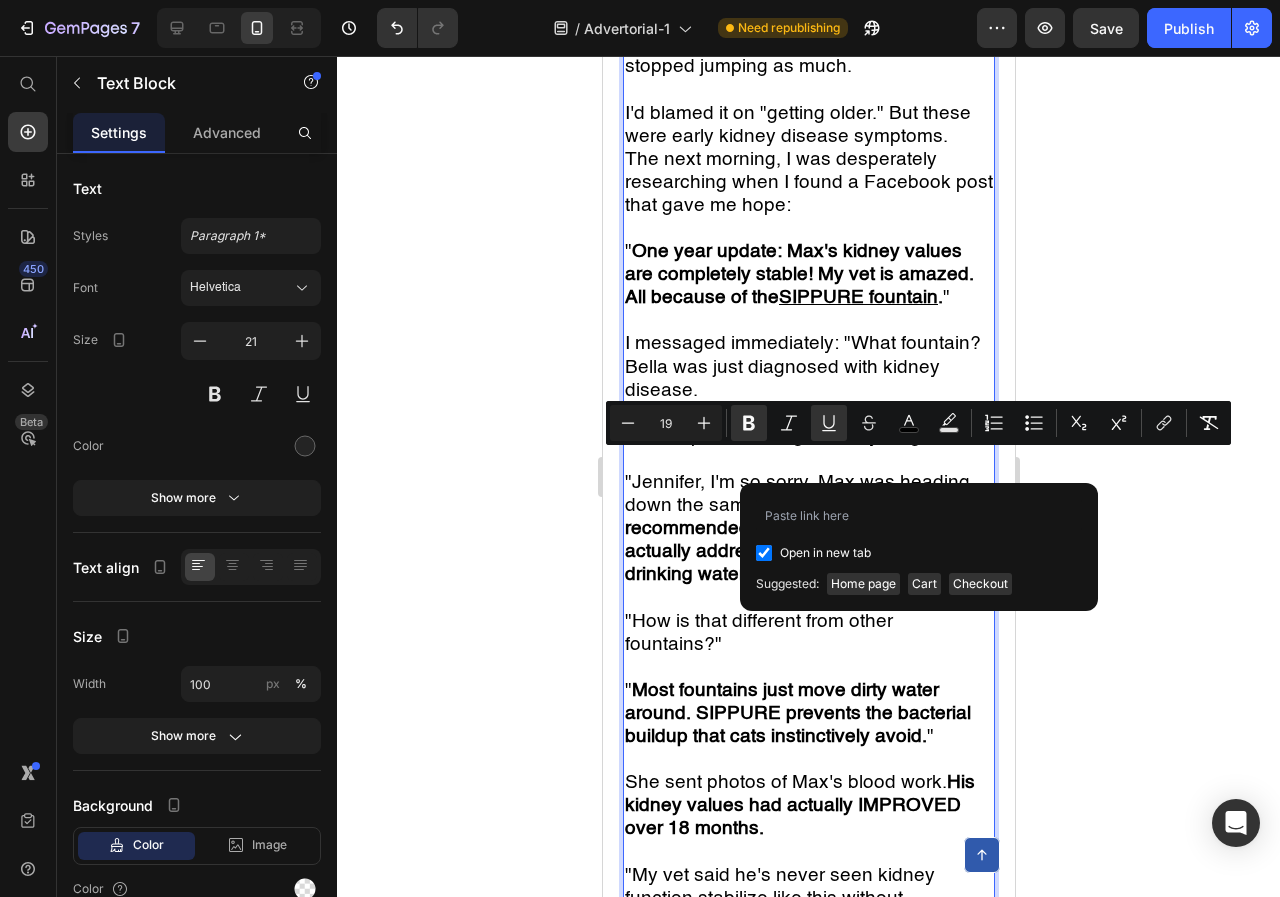 checkbox on "true" 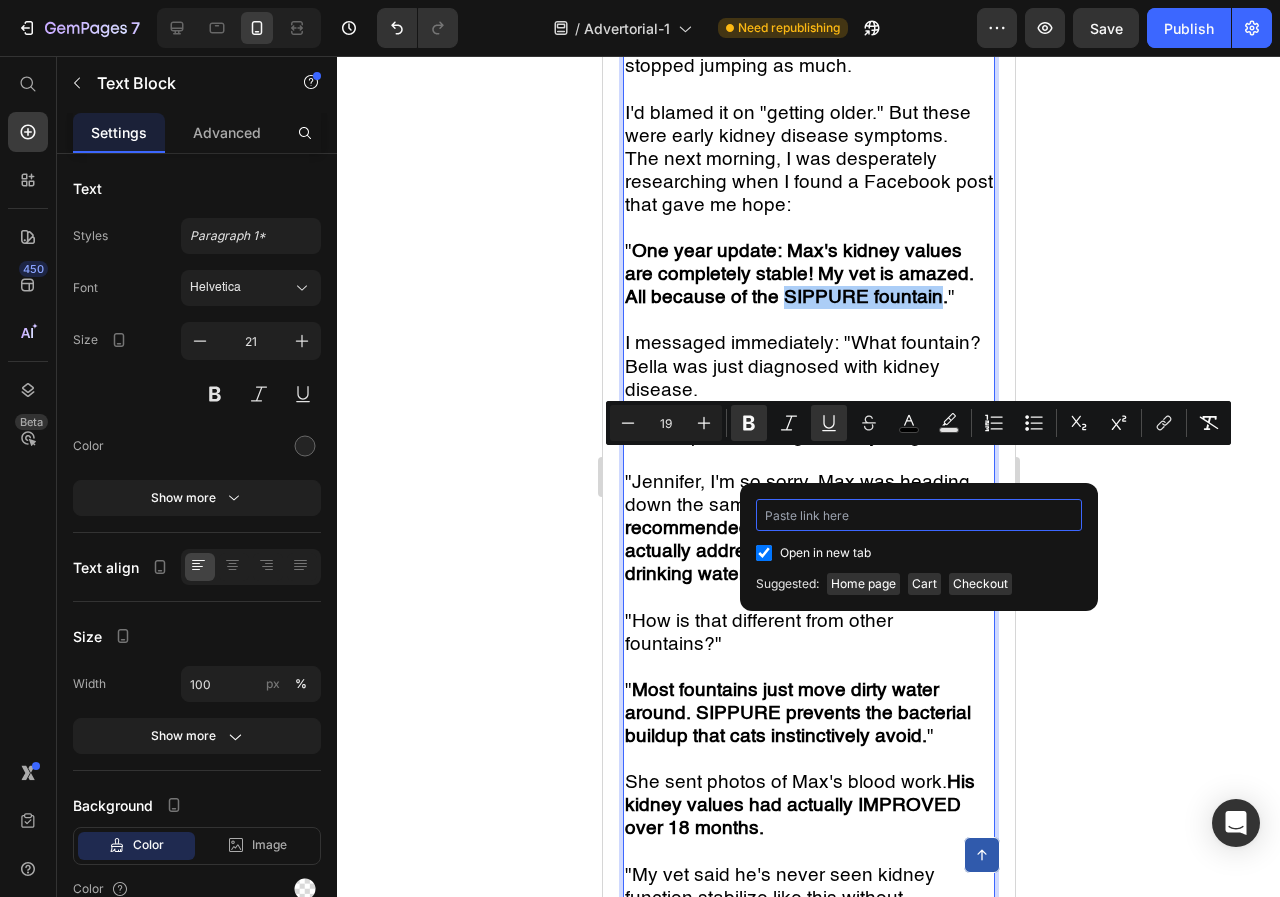 click at bounding box center (919, 515) 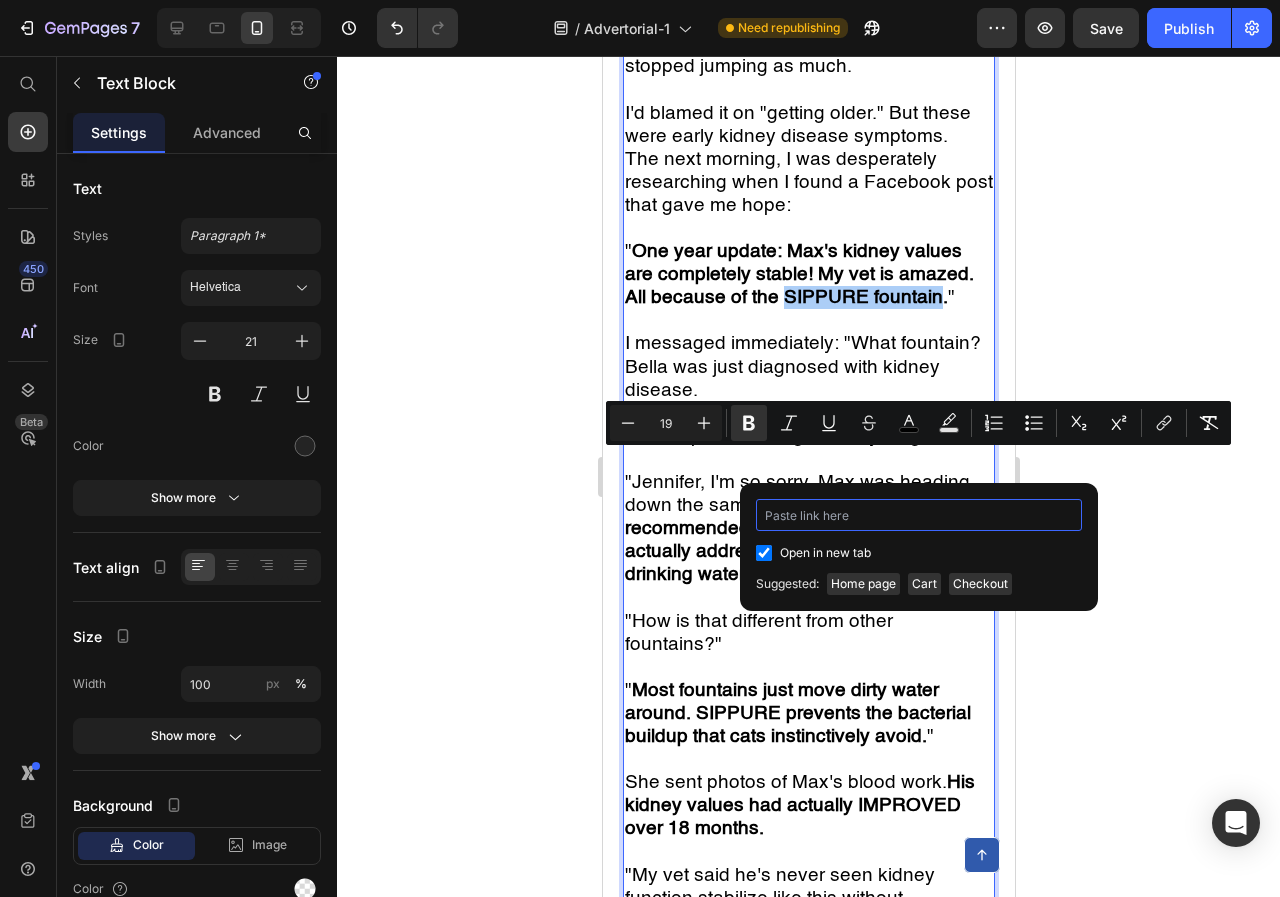 click at bounding box center (919, 515) 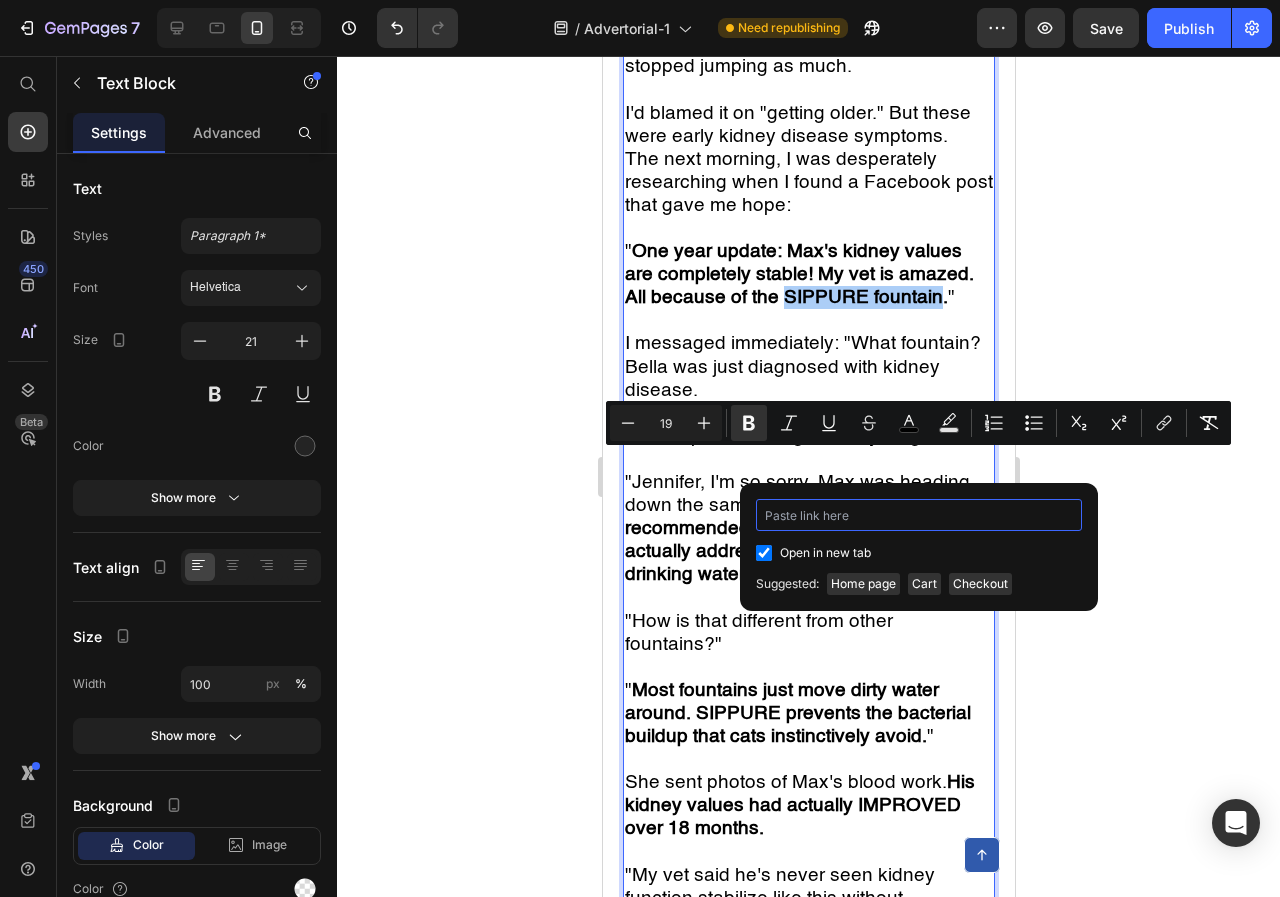 type on "c" 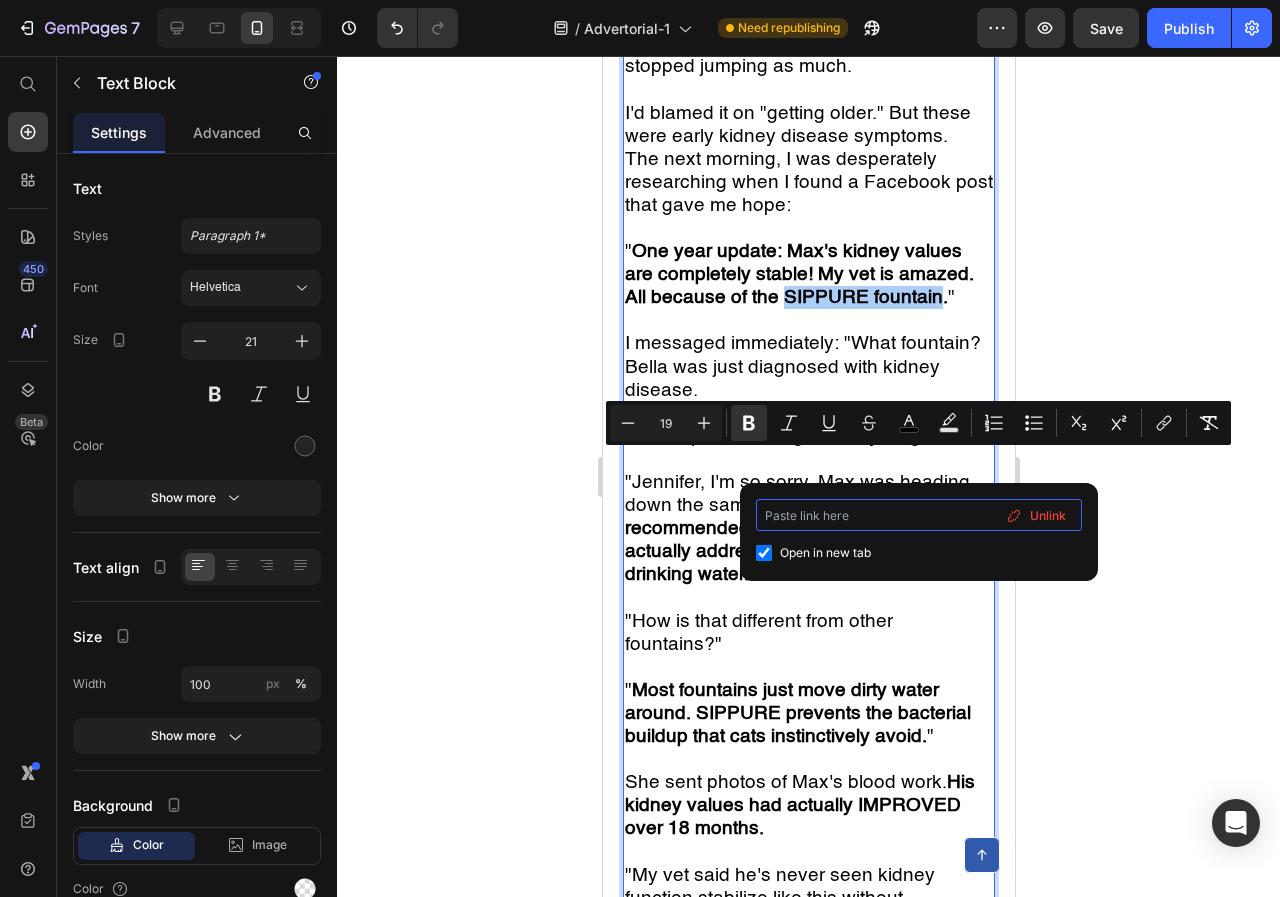 type on "s" 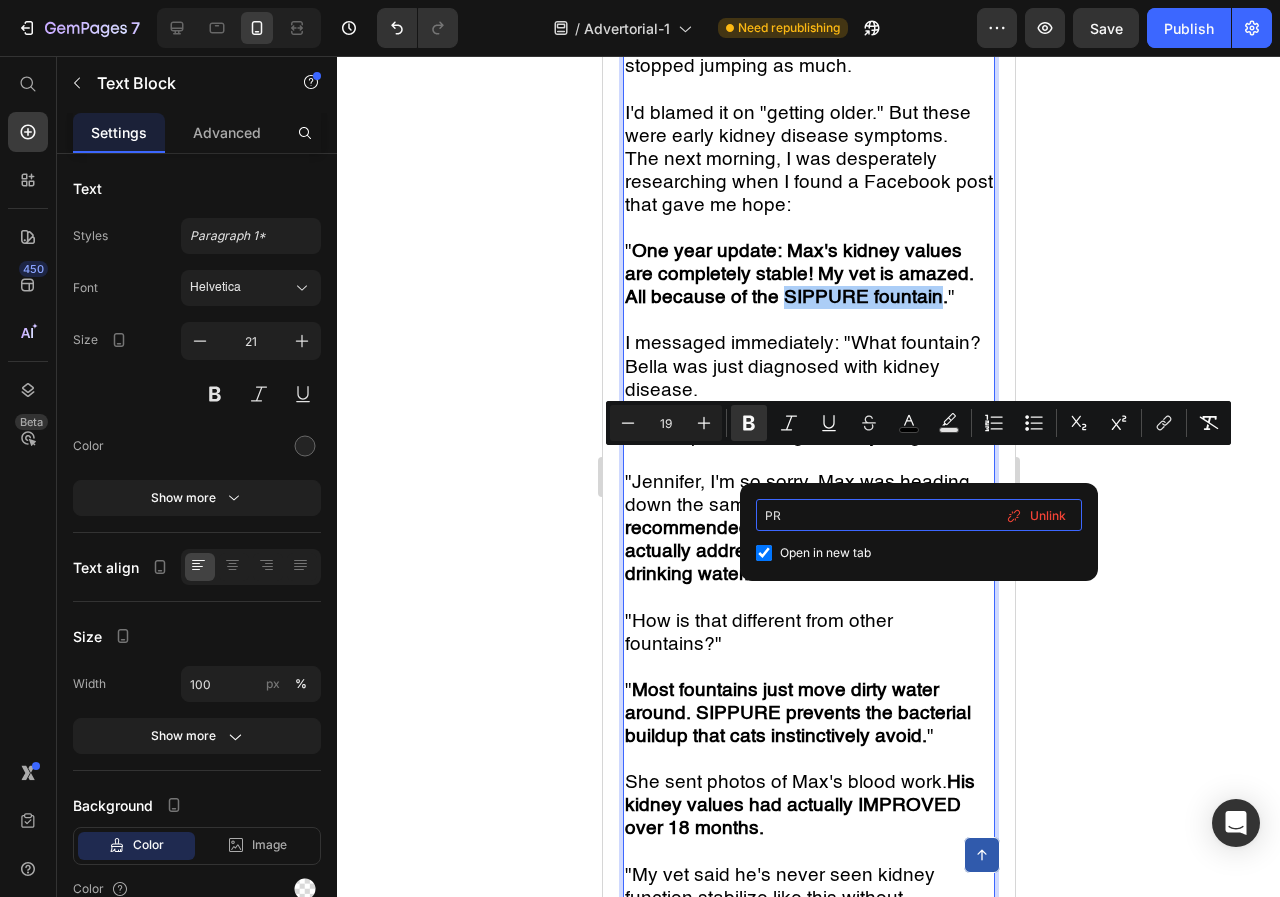 type on "P" 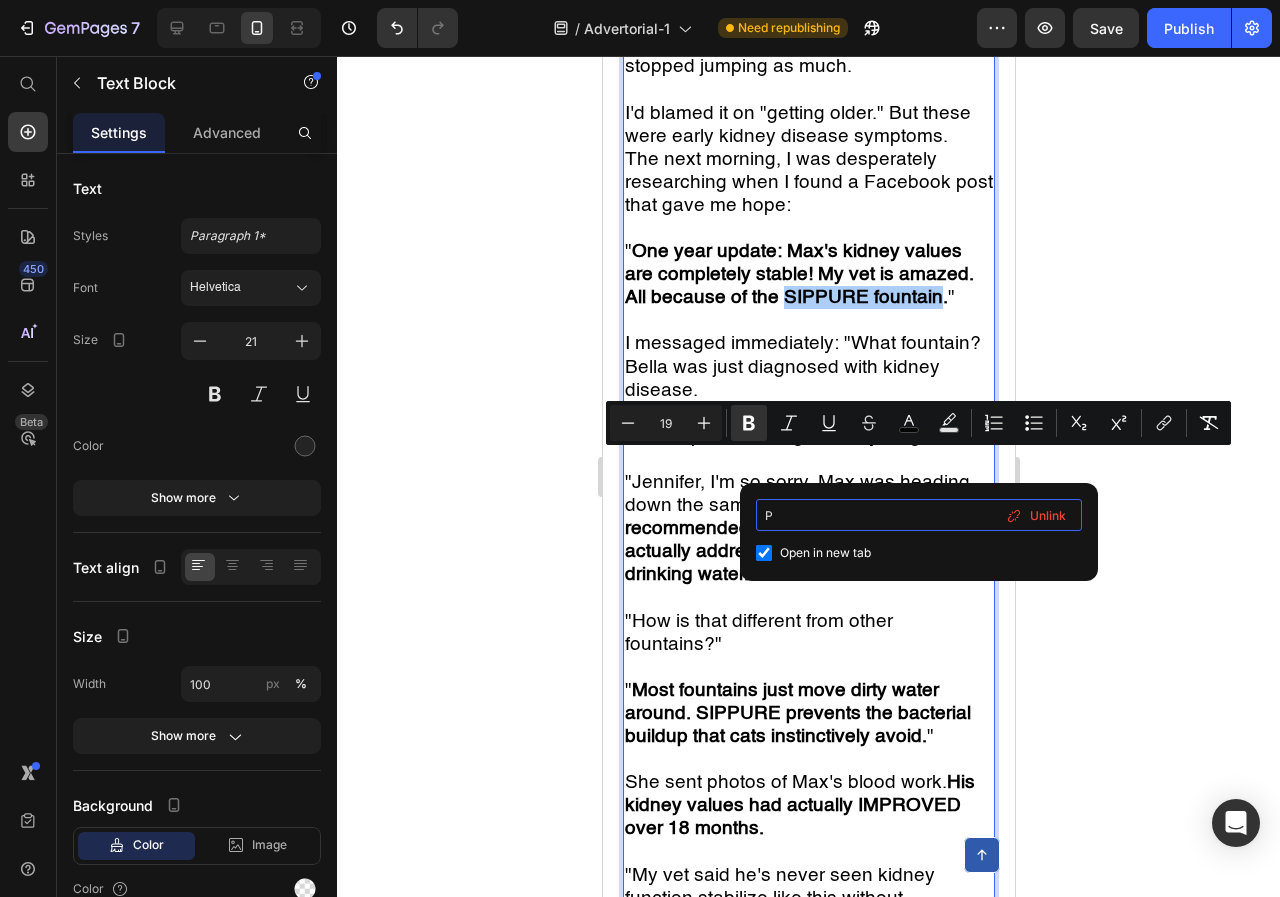 type 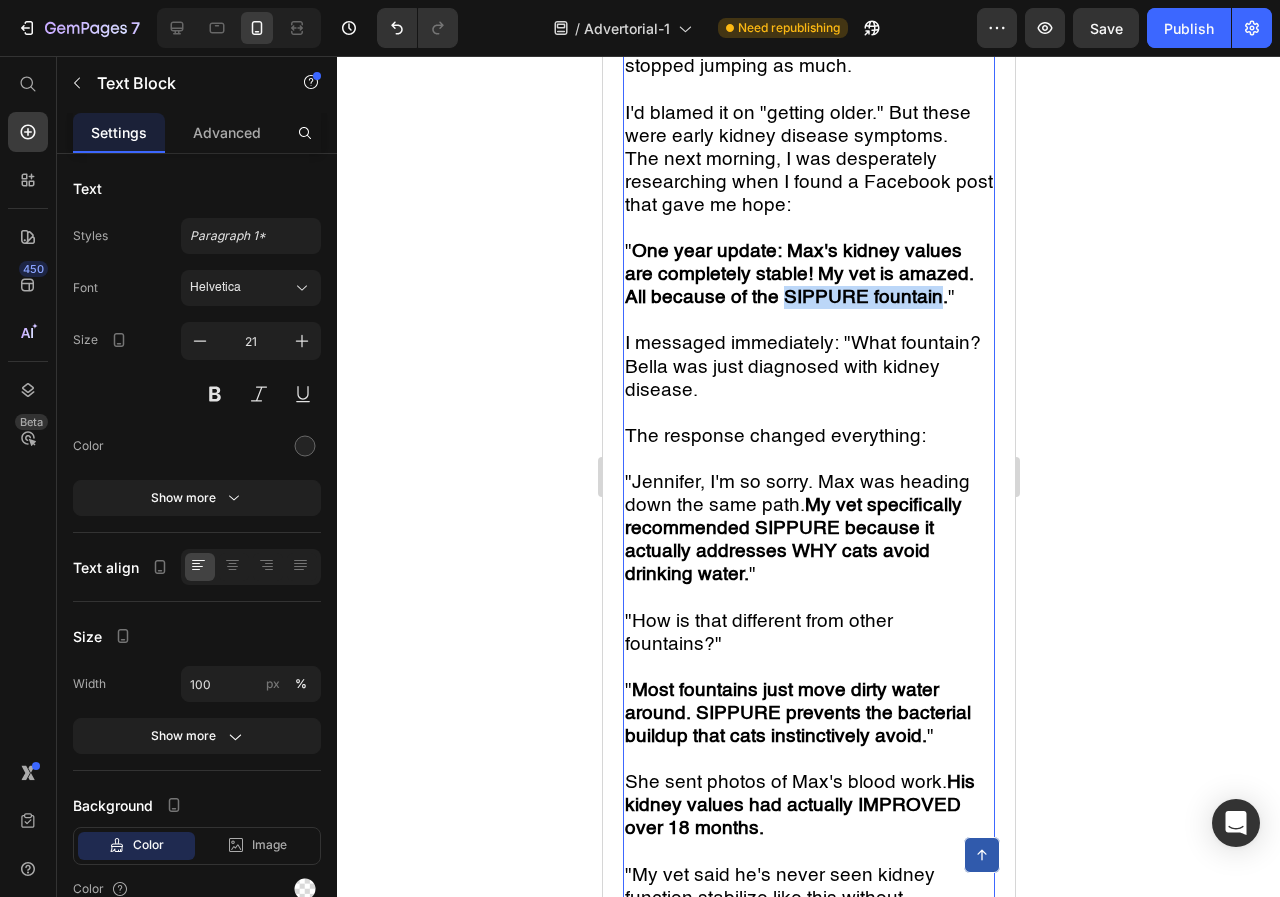click on "I messaged immediately: "What fountain? Bella was just diagnosed with kidney disease." at bounding box center (808, 366) 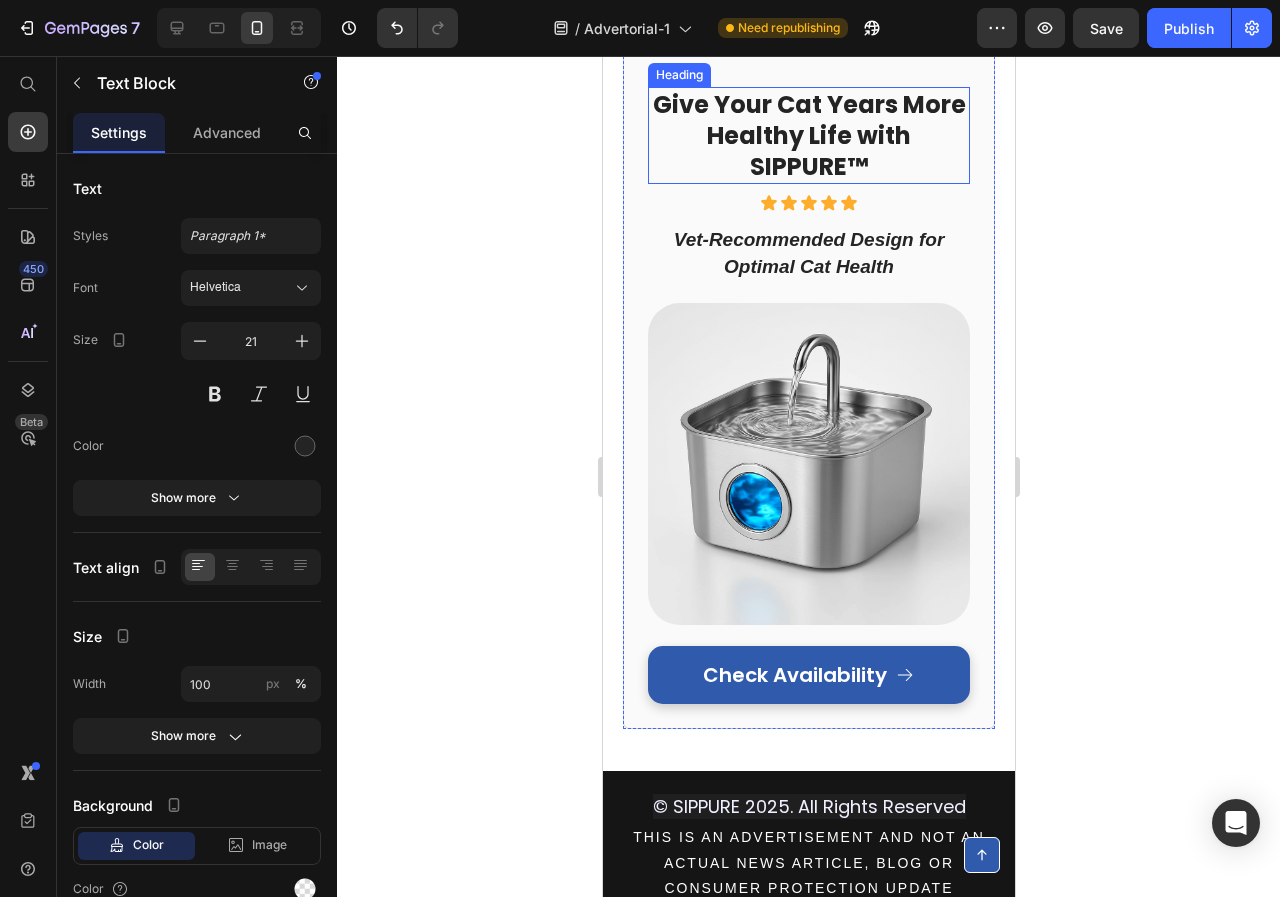 scroll, scrollTop: 7521, scrollLeft: 0, axis: vertical 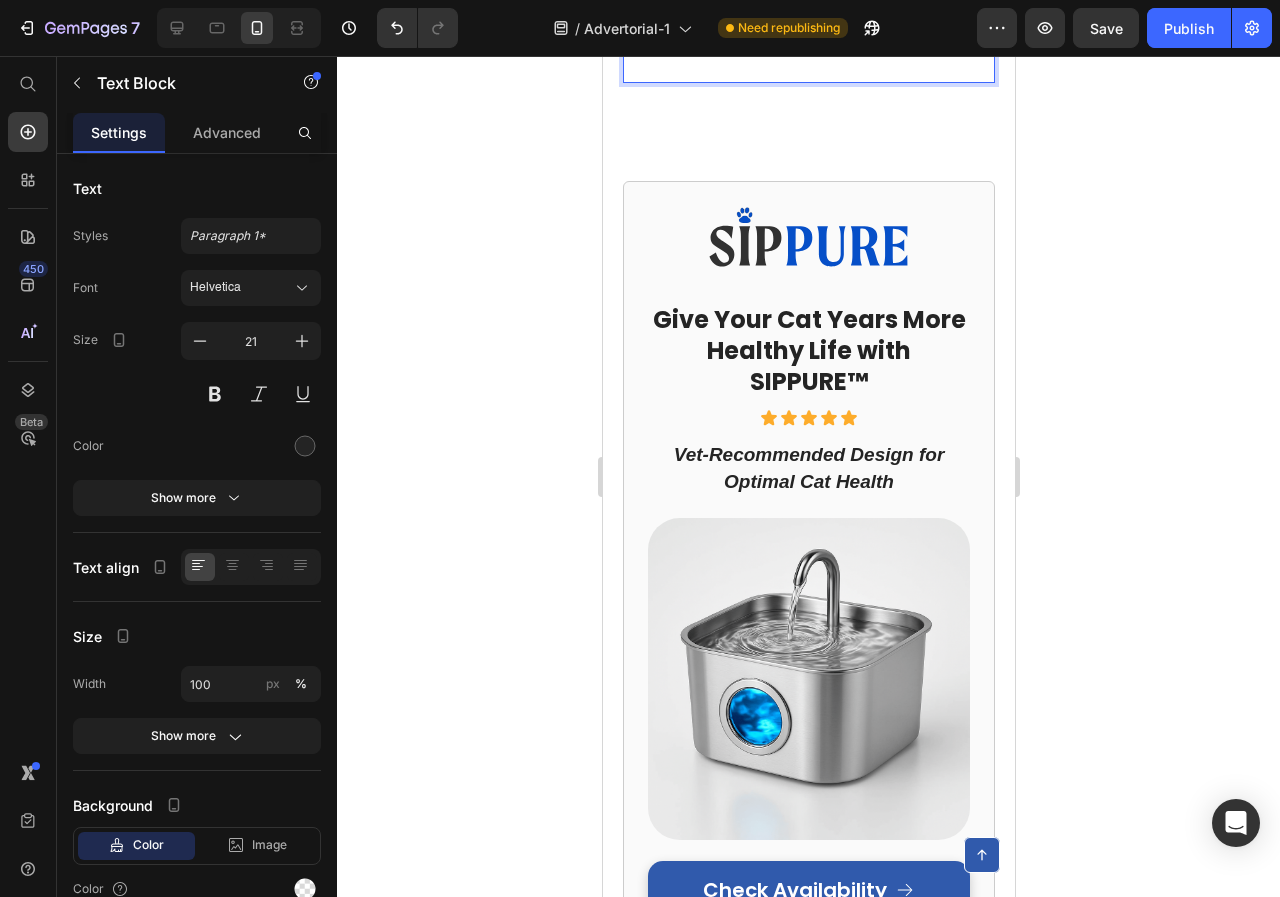click at bounding box center (808, 45) 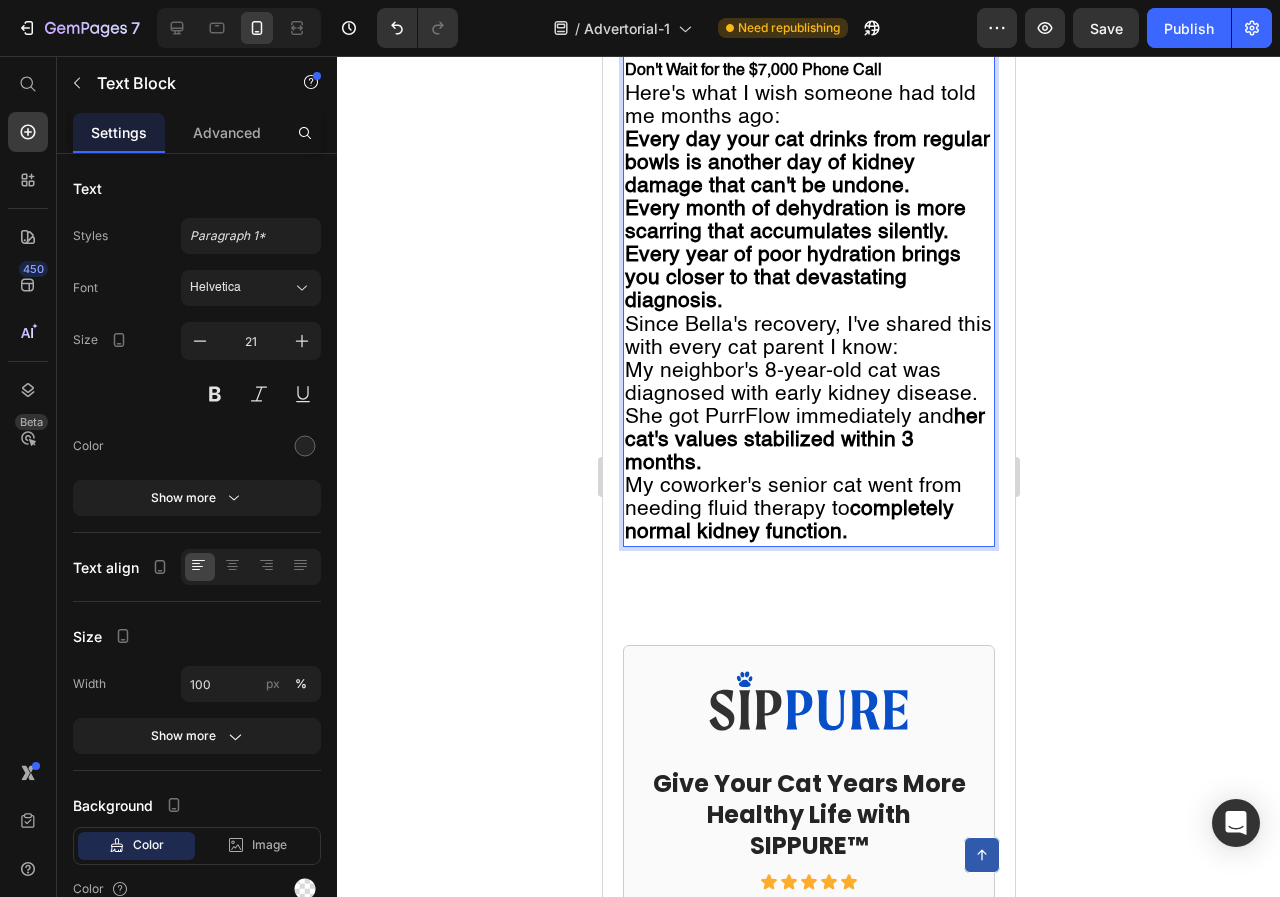 click on "Don't Wait for the $7,000 Phone Call" at bounding box center [752, 71] 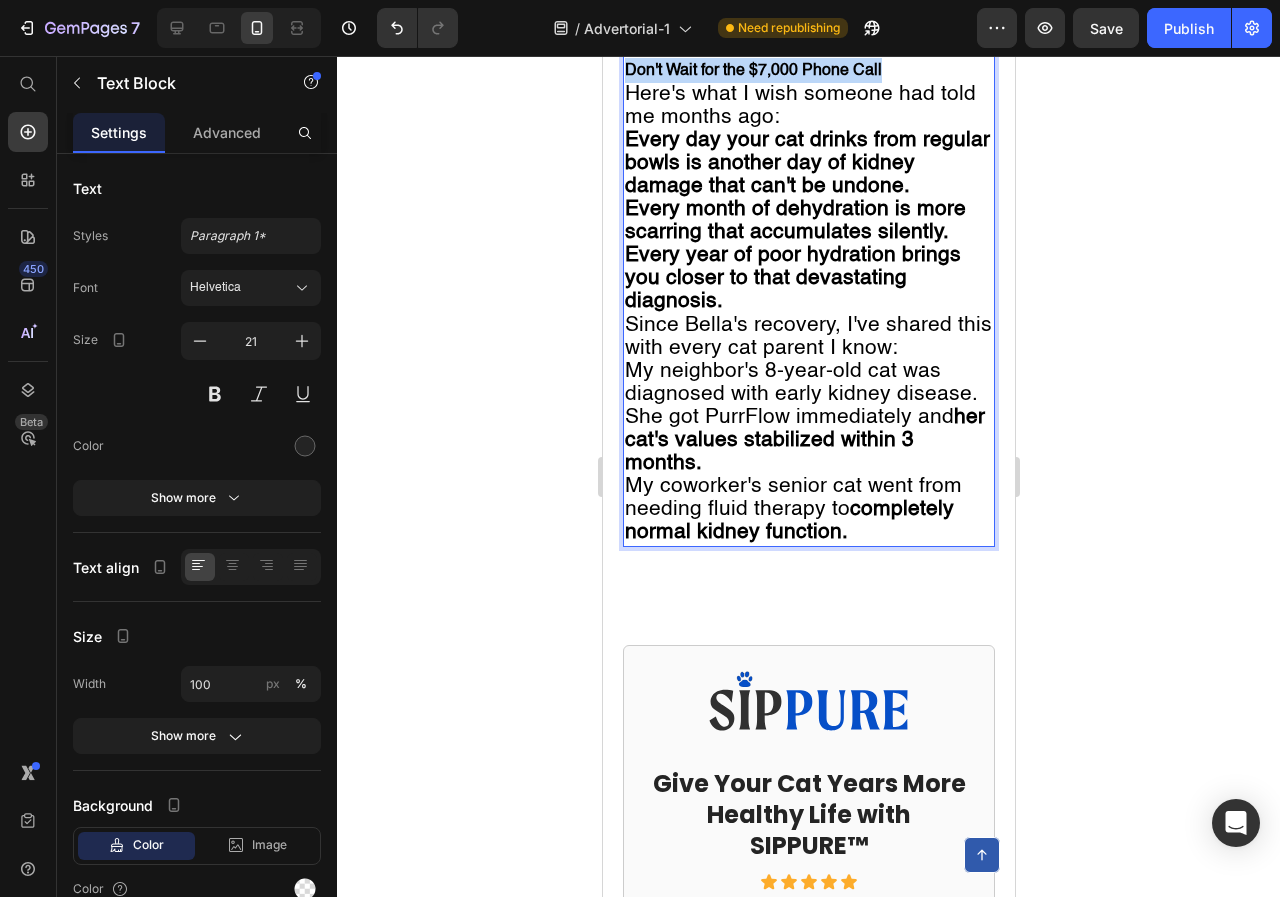 drag, startPoint x: 884, startPoint y: 364, endPoint x: 628, endPoint y: 367, distance: 256.01758 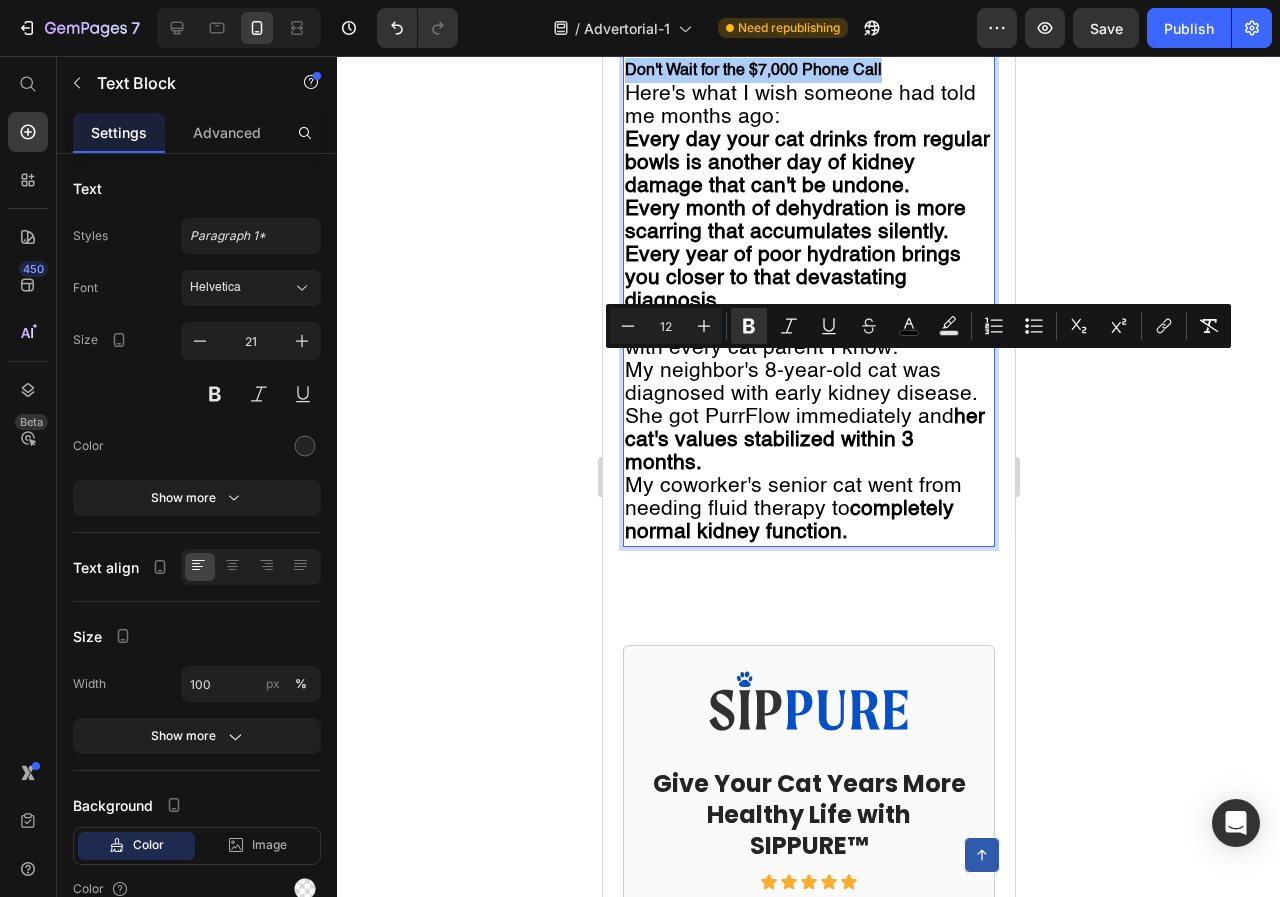 click on "12" at bounding box center [666, 326] 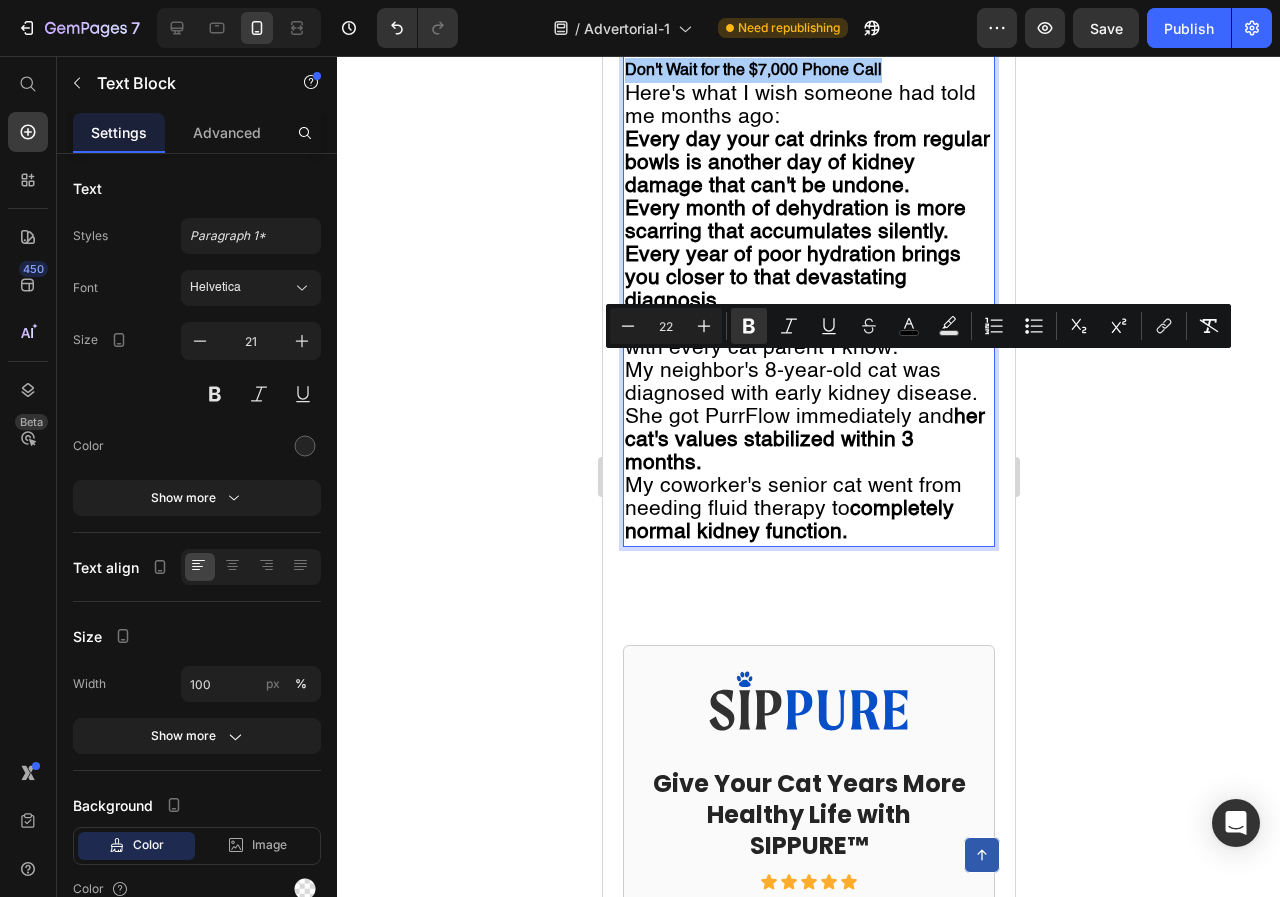 type on "22" 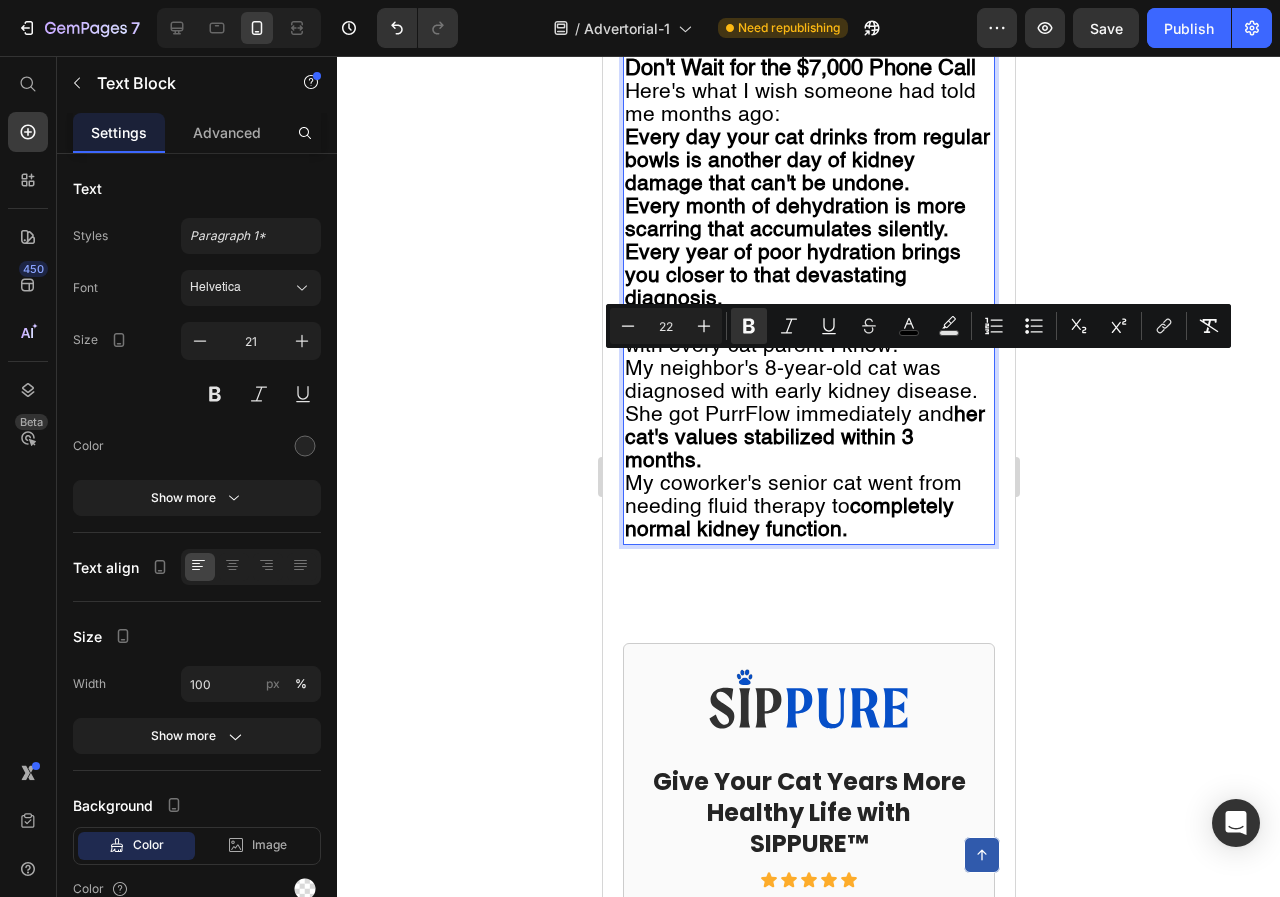 click on "Don't Wait for the $7,000 Phone Call" at bounding box center (808, 69) 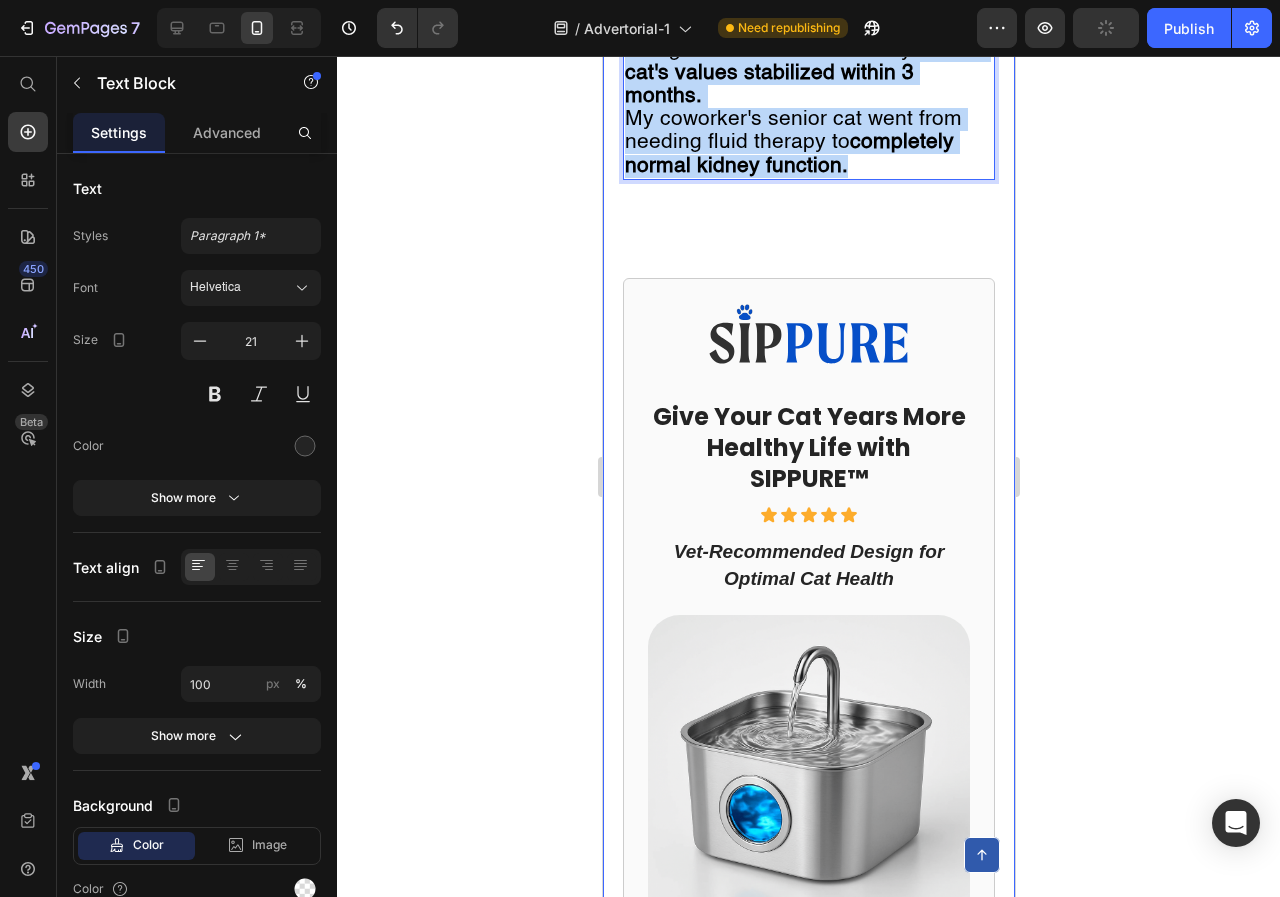 scroll, scrollTop: 7921, scrollLeft: 0, axis: vertical 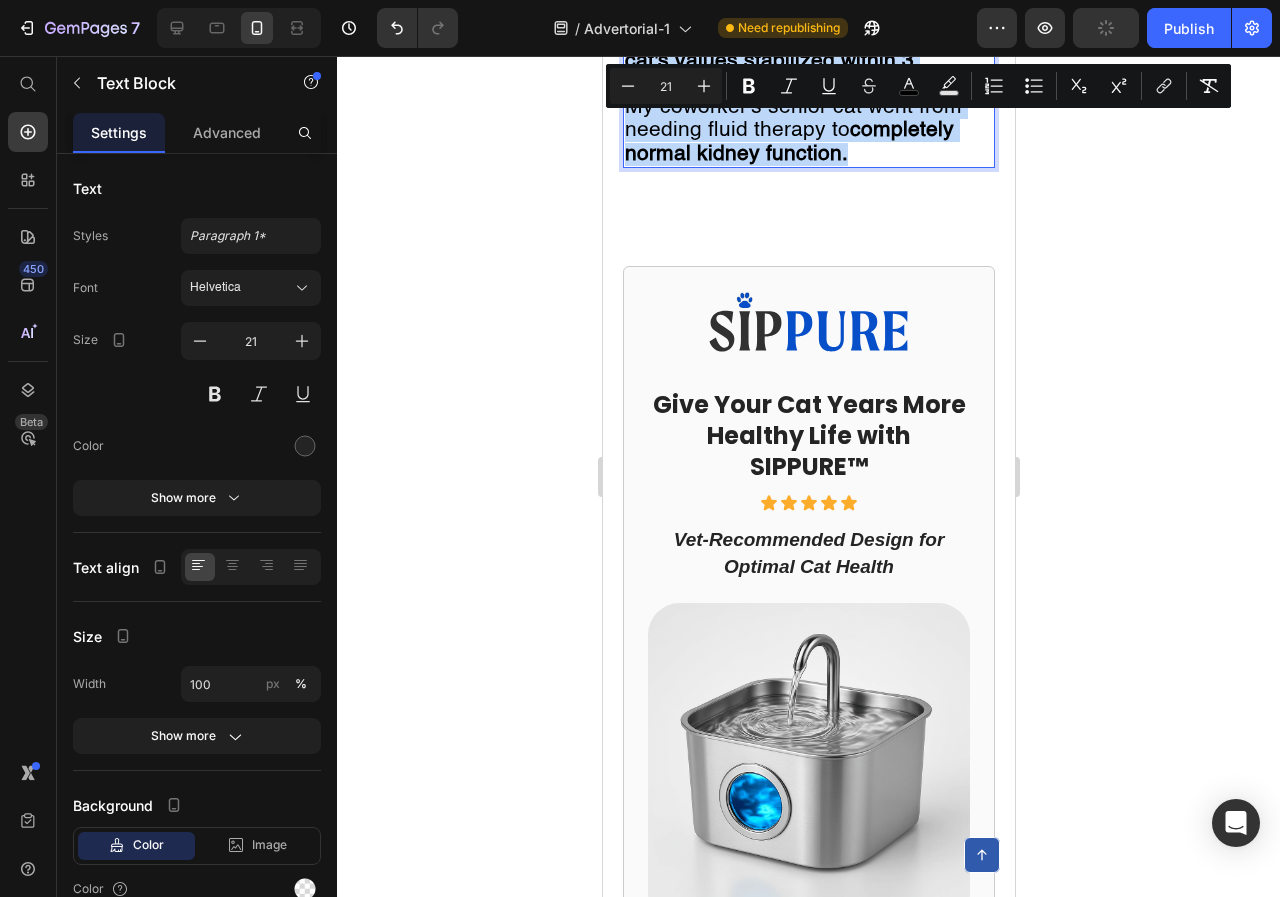drag, startPoint x: 646, startPoint y: 495, endPoint x: 844, endPoint y: 476, distance: 198.90953 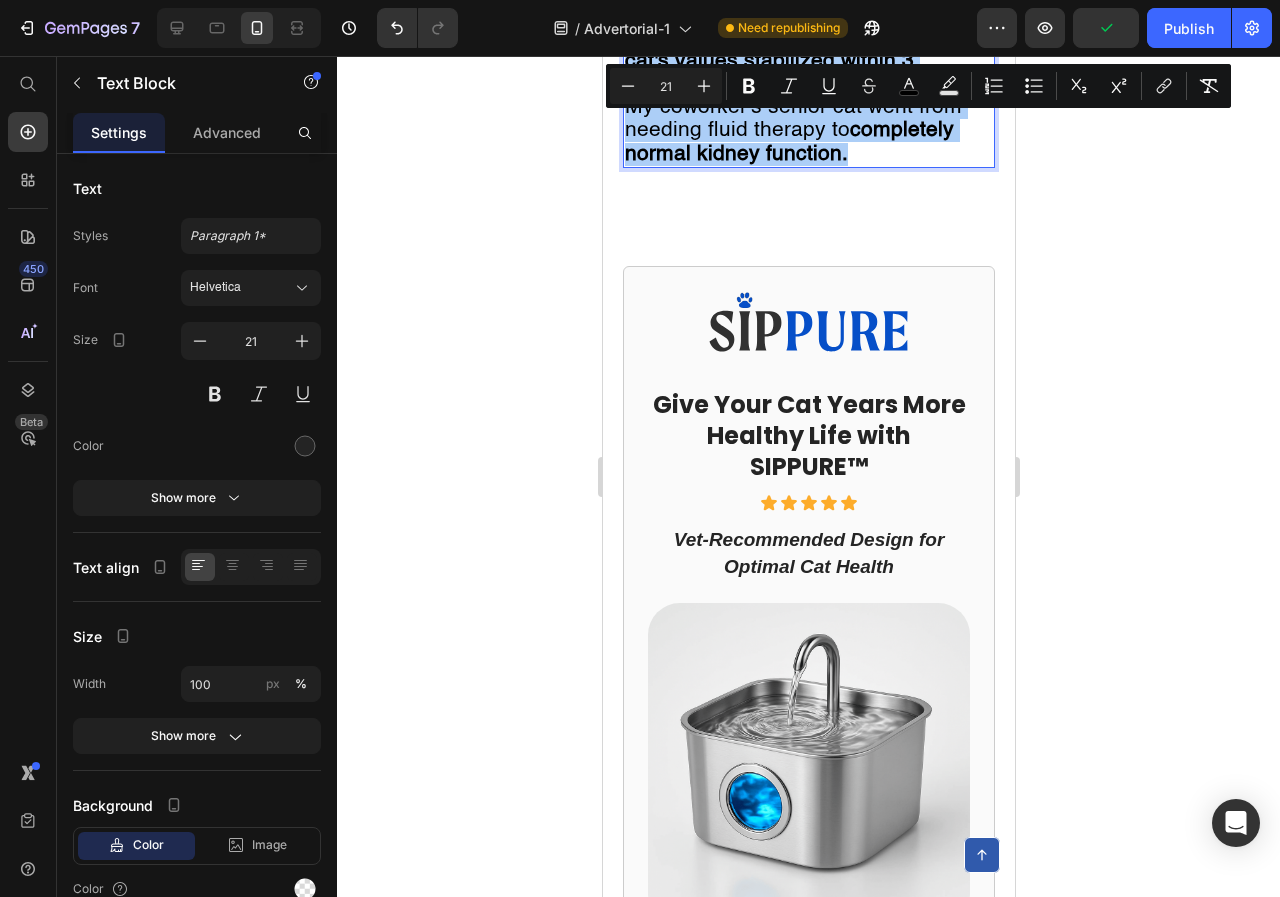 click on "21" at bounding box center [666, 86] 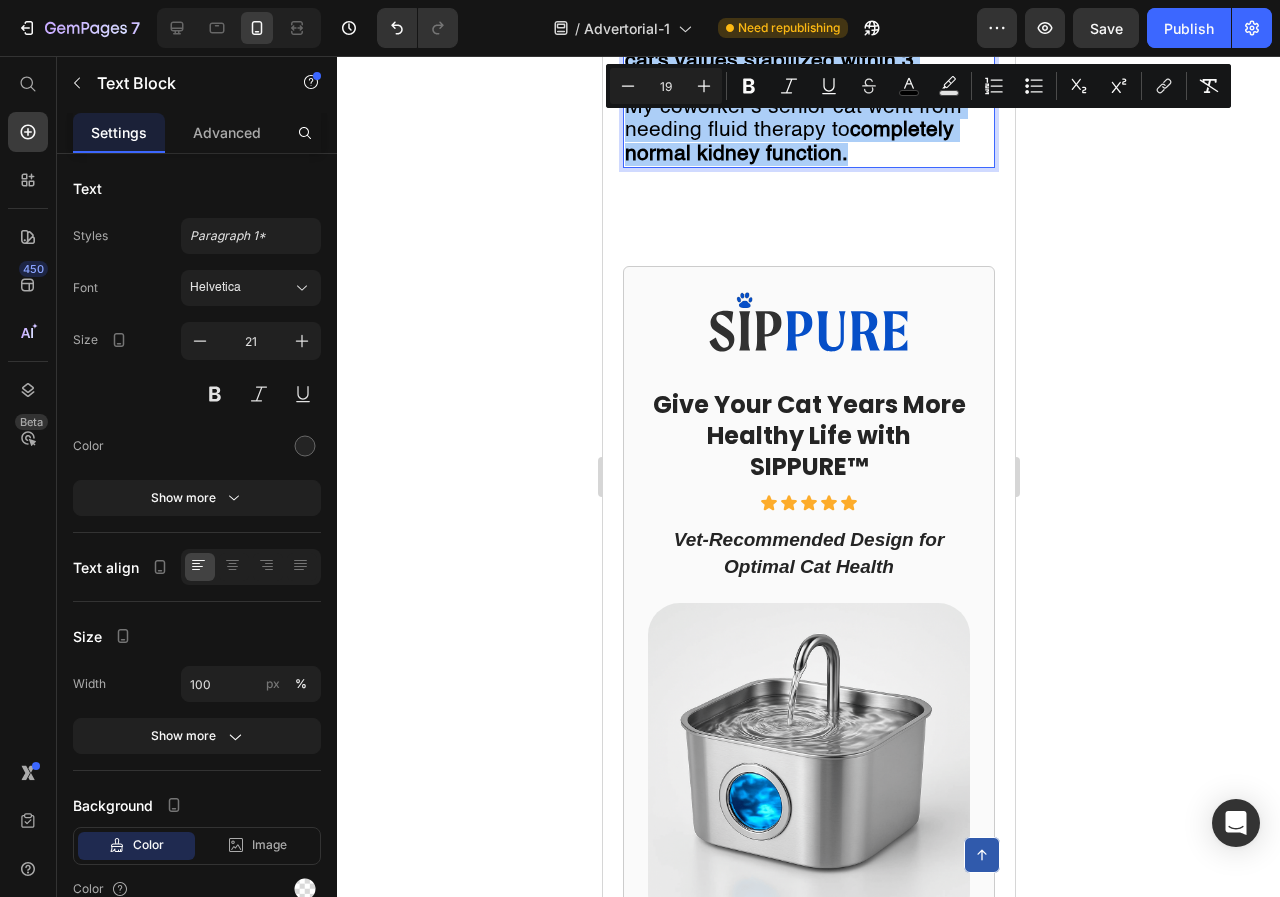 type on "19" 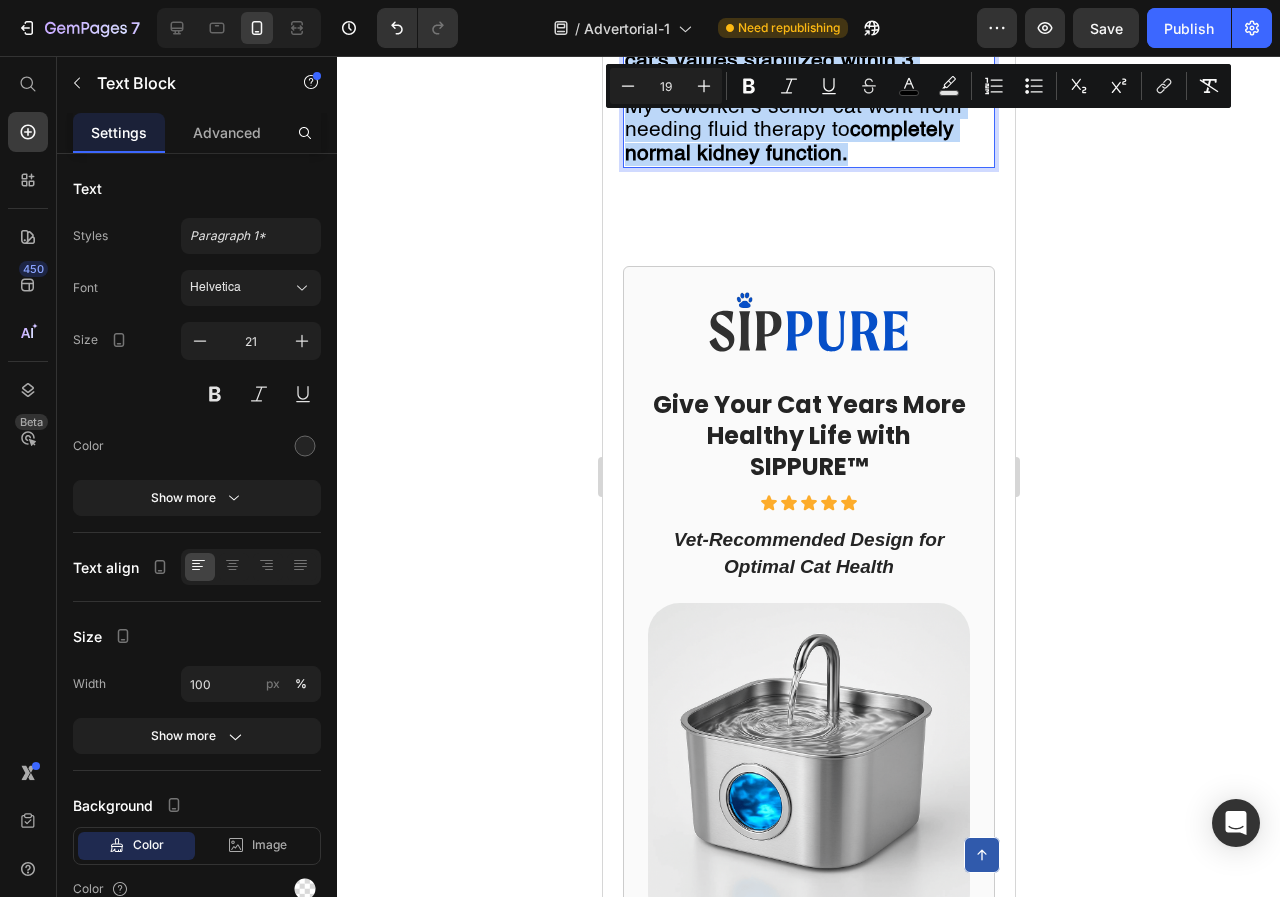 click on "My coworker's senior cat went from needing fluid therapy to  completely normal kidney function." at bounding box center [808, 130] 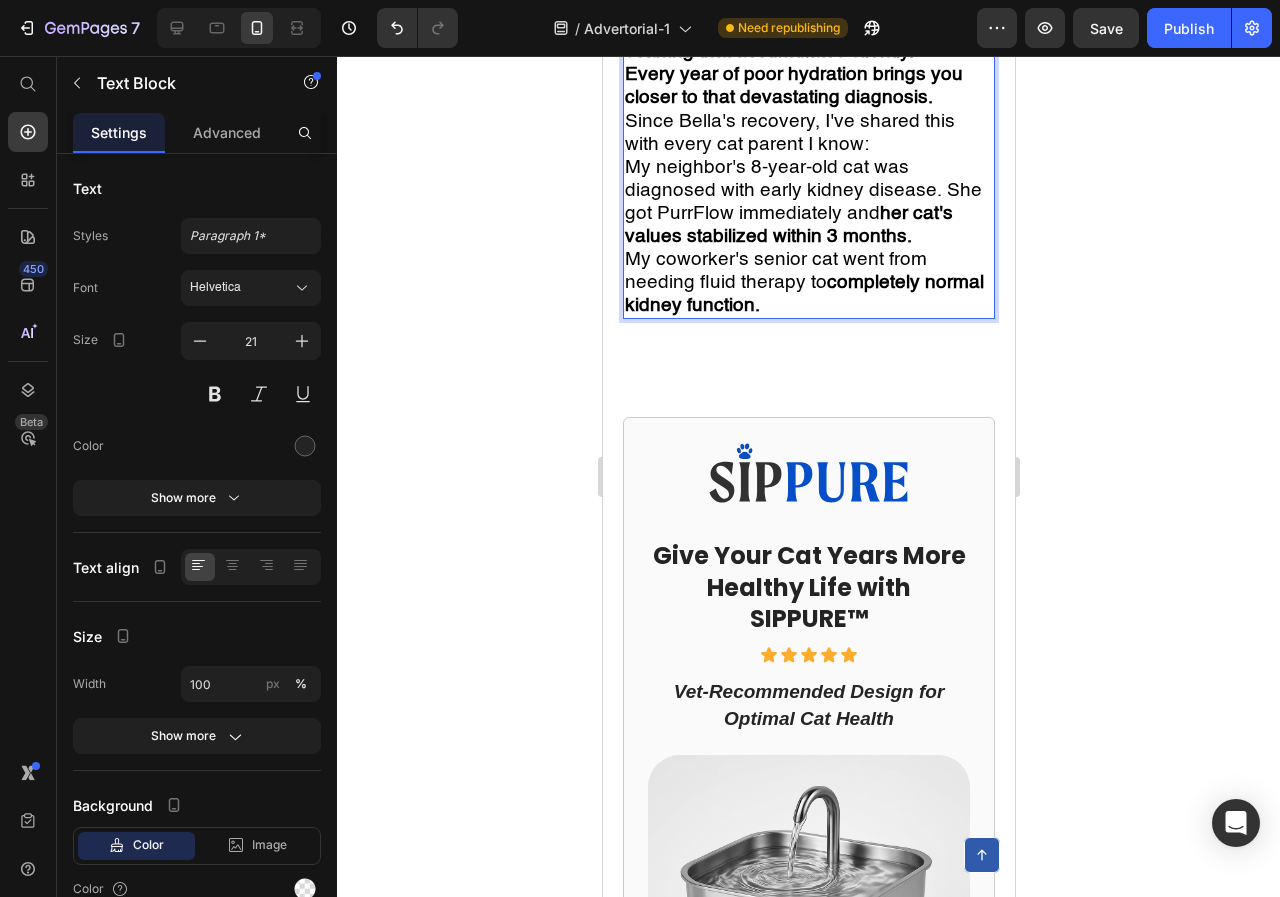 scroll, scrollTop: 7623, scrollLeft: 0, axis: vertical 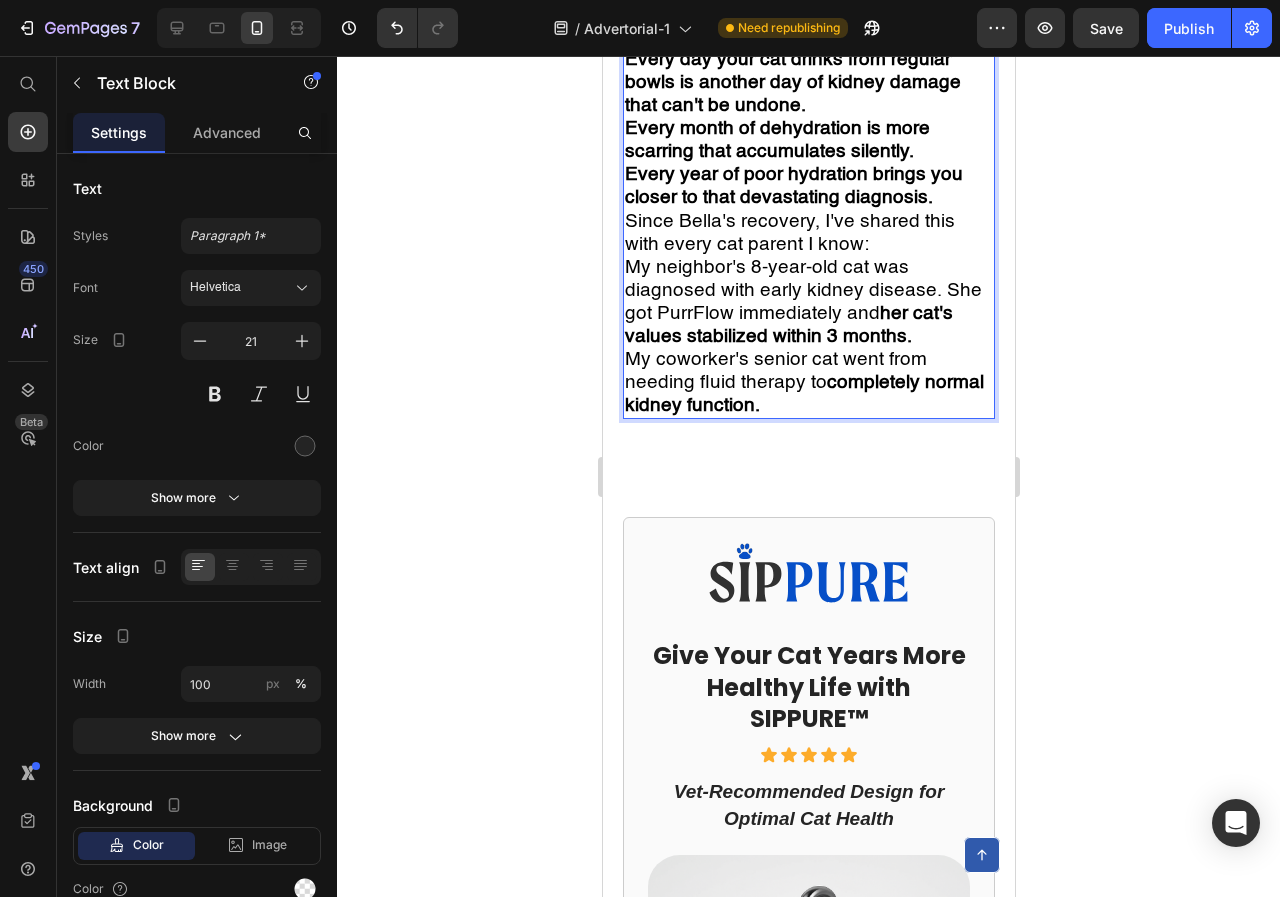 click on "Here's what I wish someone had told me months ago:" at bounding box center [808, 25] 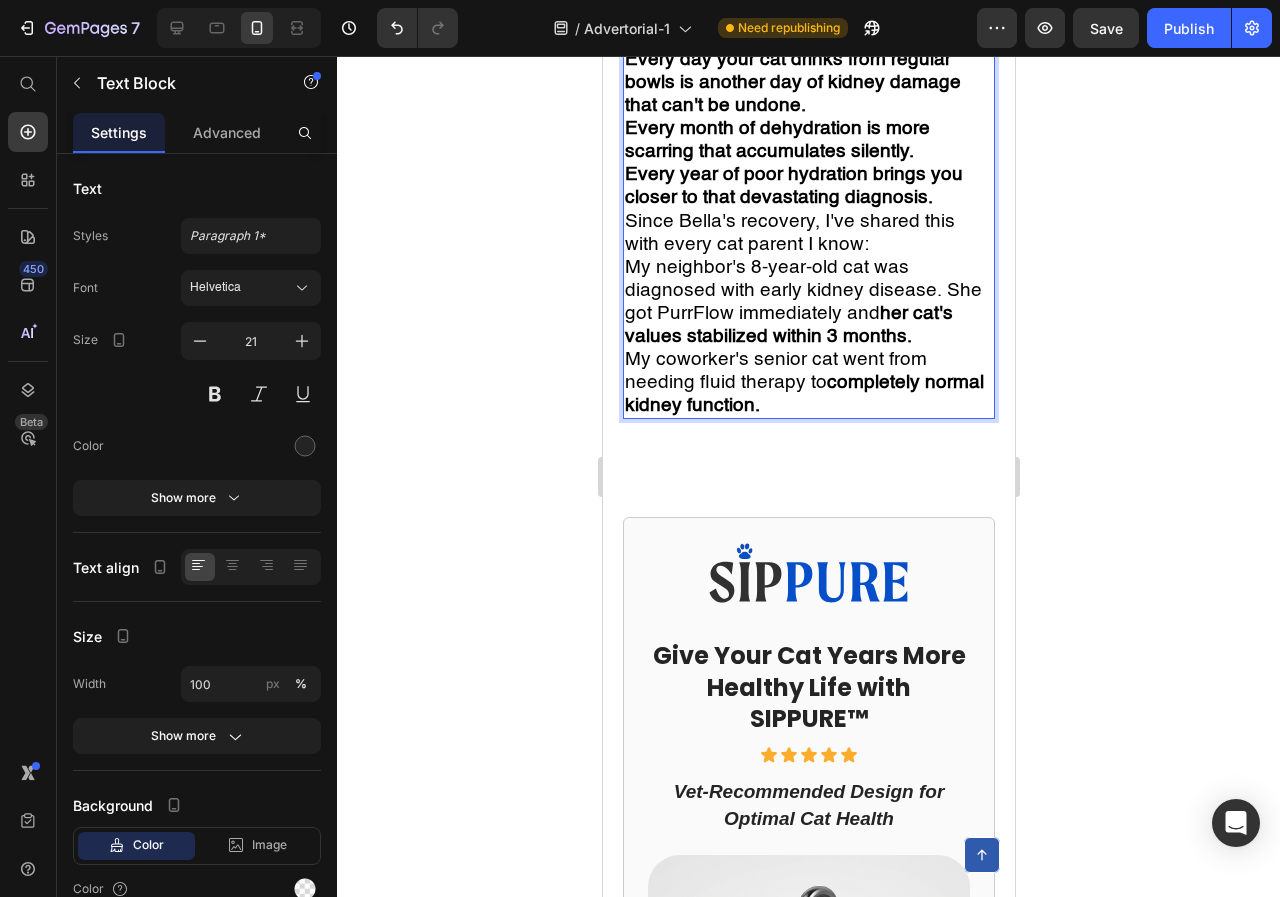 click on "Every day your cat drinks from regular bowls is another day of kidney damage that can't be undone." at bounding box center (808, 82) 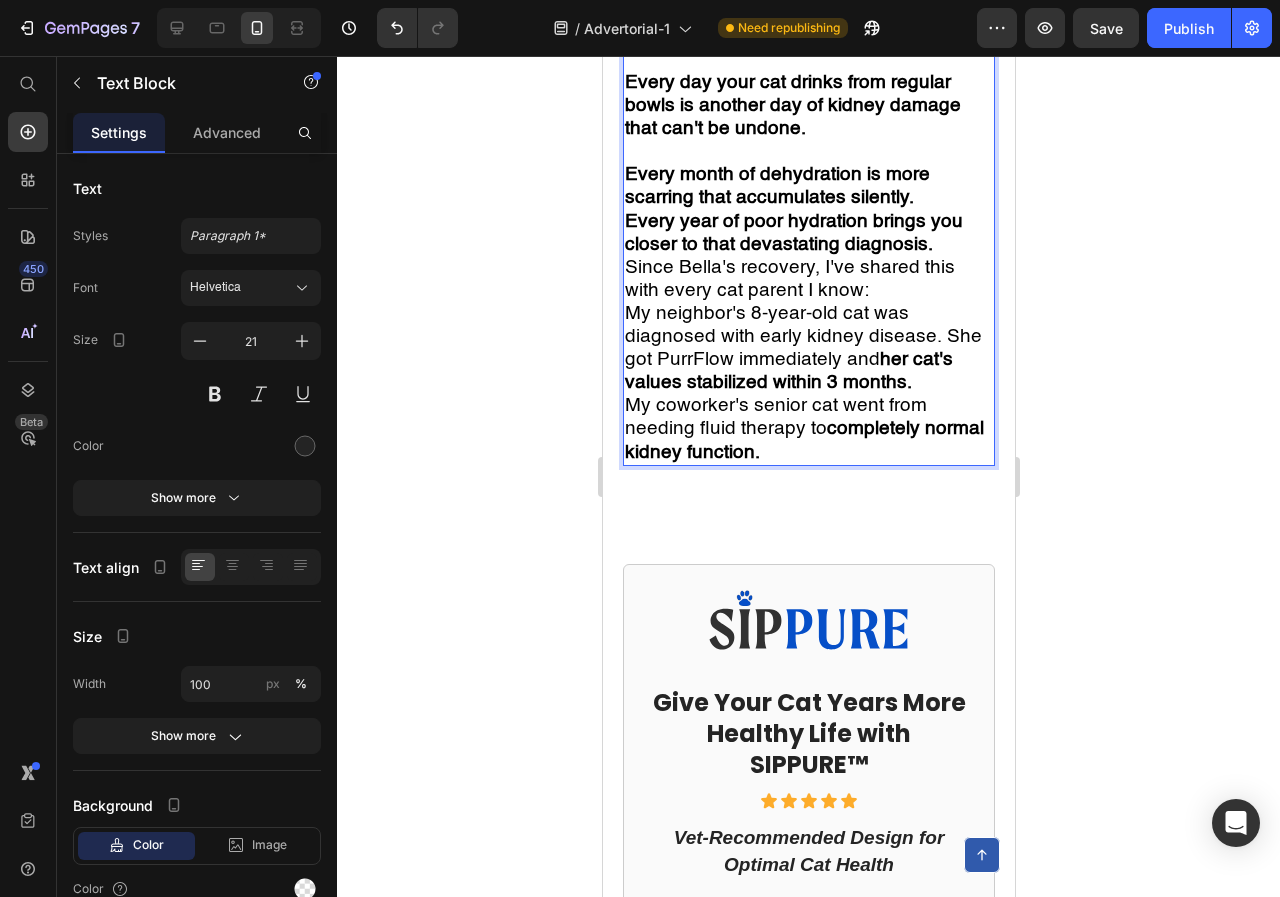 click on "Every month of dehydration is more scarring that accumulates silently." at bounding box center [808, 186] 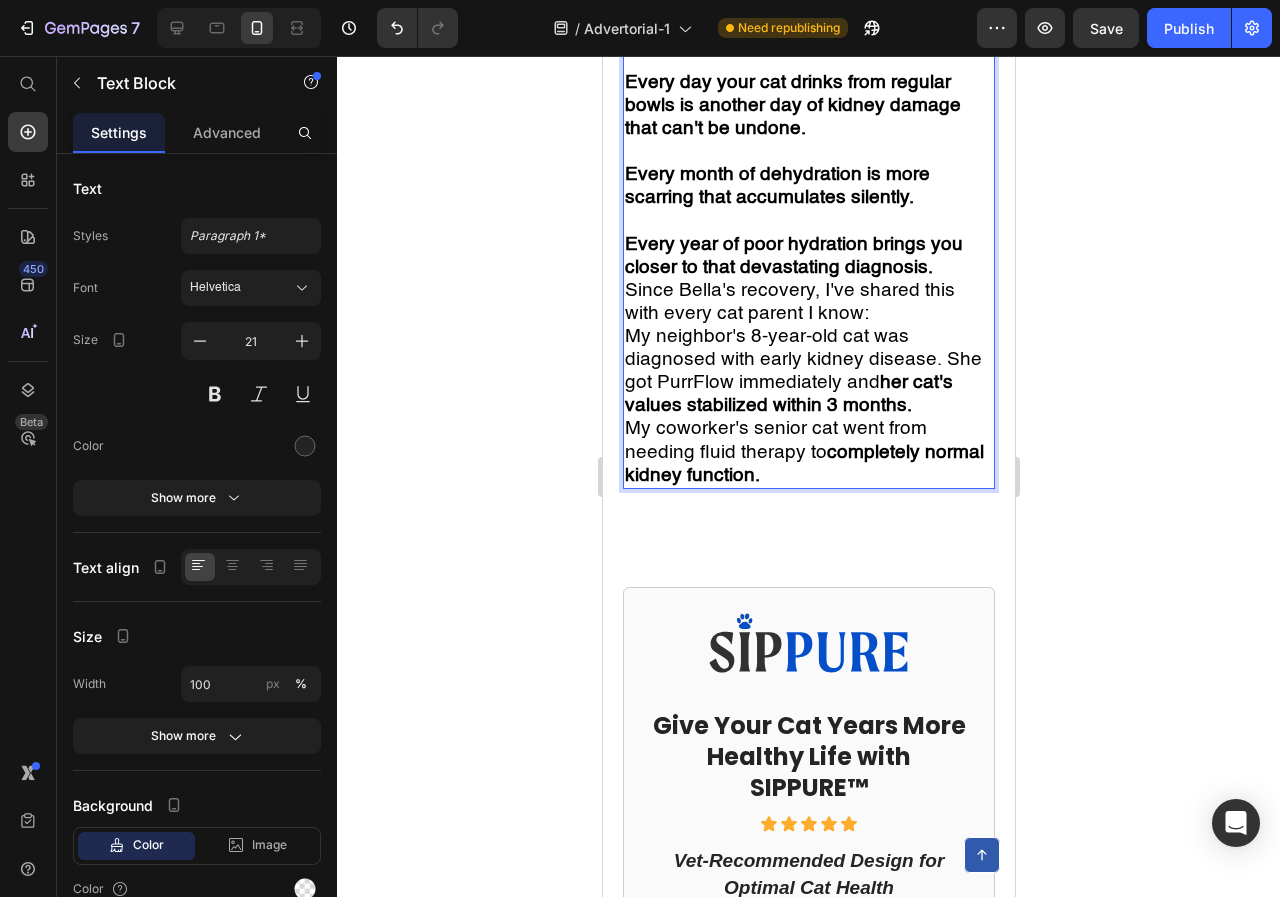 click on "Every year of poor hydration brings you closer to that devastating diagnosis." at bounding box center (808, 256) 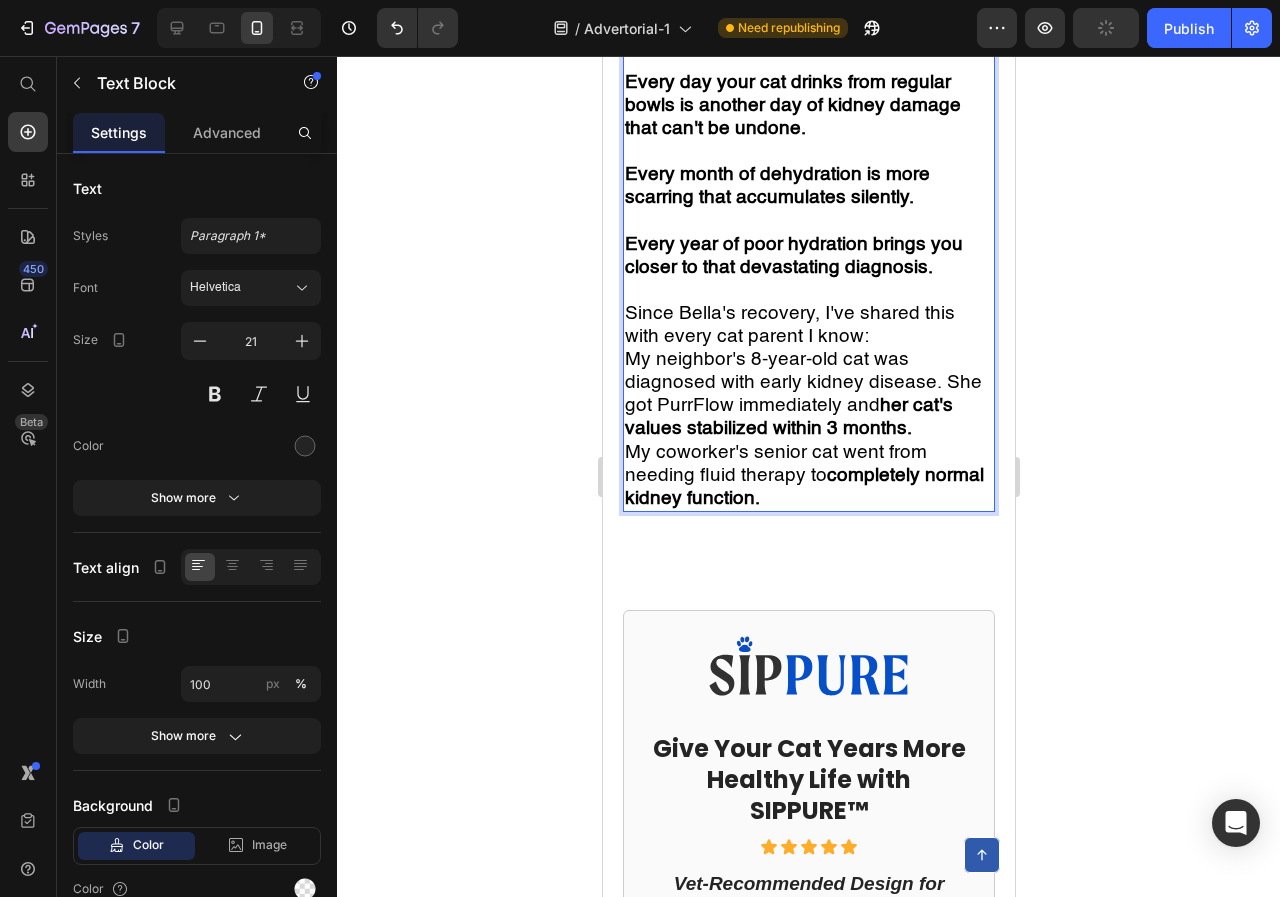 click on "Since Bella's recovery, I've shared this with every cat parent I know:" at bounding box center (808, 325) 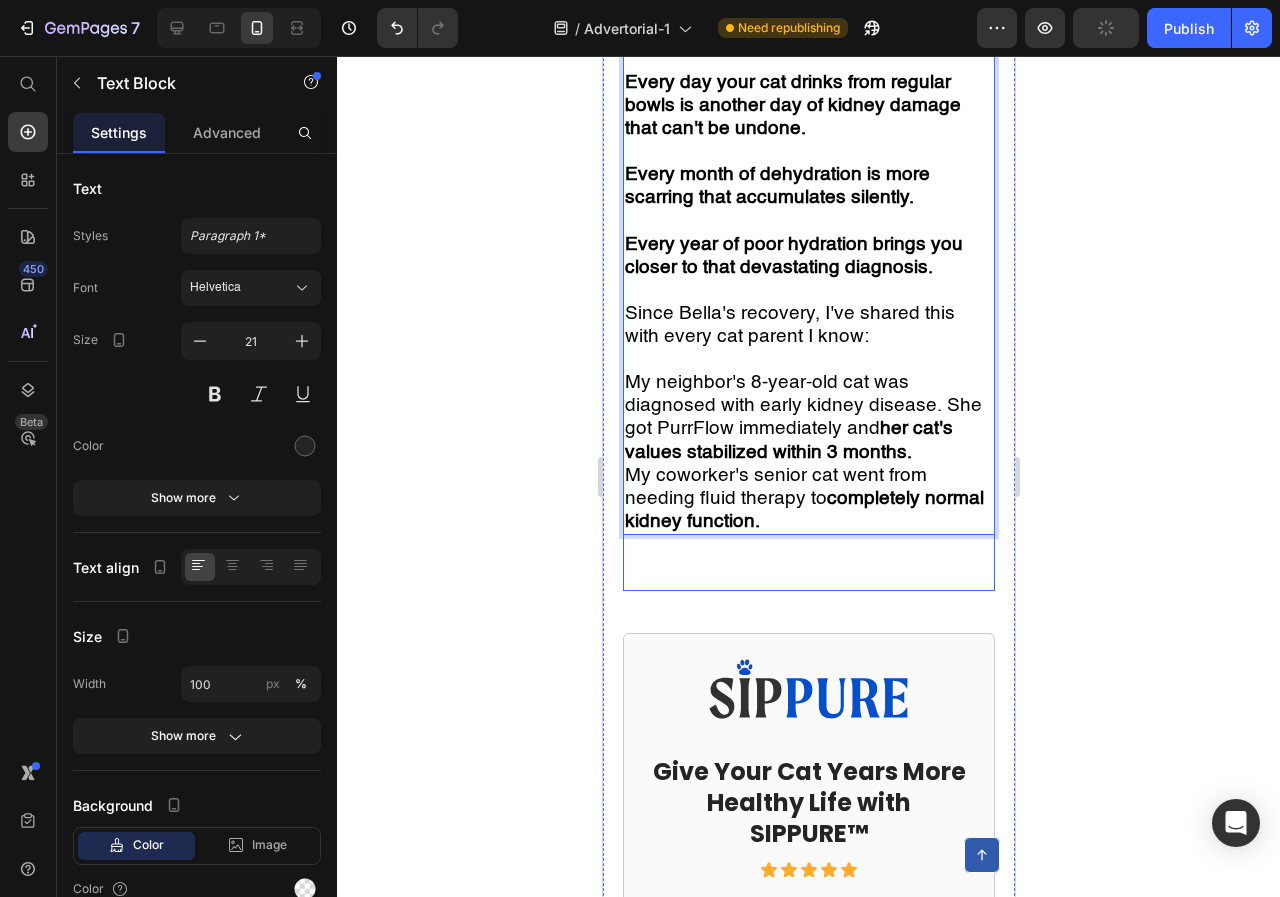scroll, scrollTop: 7823, scrollLeft: 0, axis: vertical 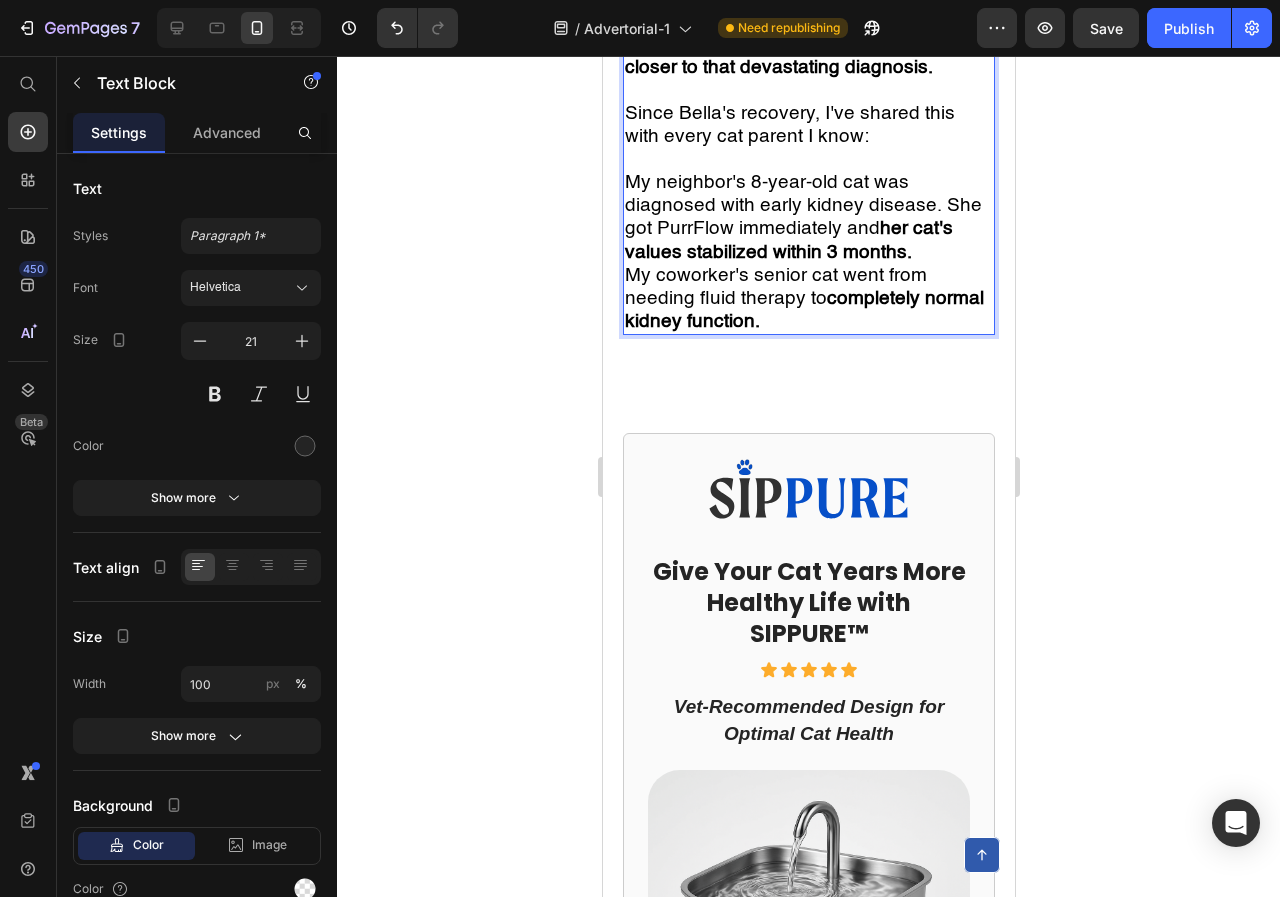 click on "My neighbor's 8-year-old cat was diagnosed with early kidney disease. She got PurrFlow immediately and  her cat's values stabilized within 3 months." at bounding box center (802, 217) 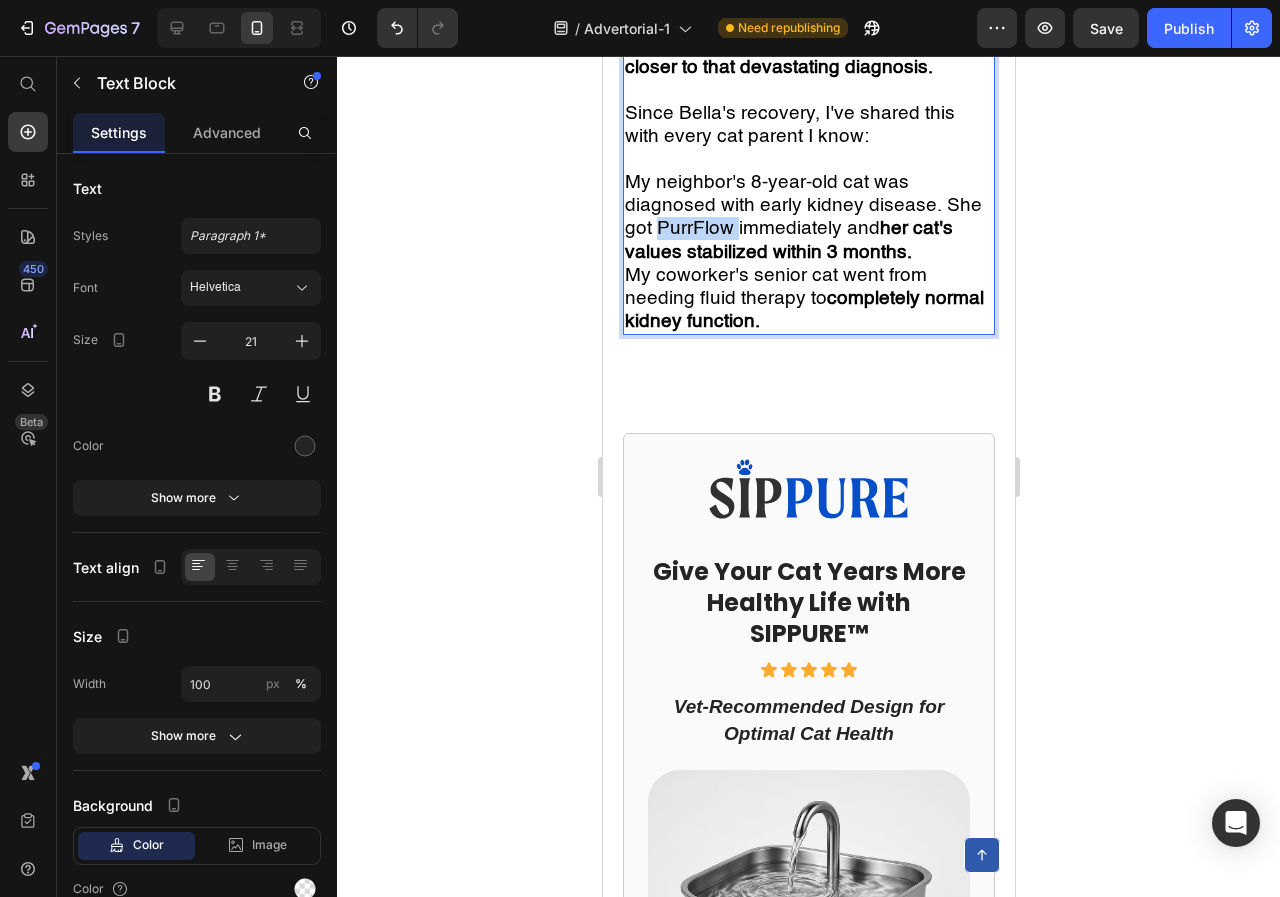 click on "My neighbor's 8-year-old cat was diagnosed with early kidney disease. She got PurrFlow immediately and  her cat's values stabilized within 3 months." at bounding box center (802, 217) 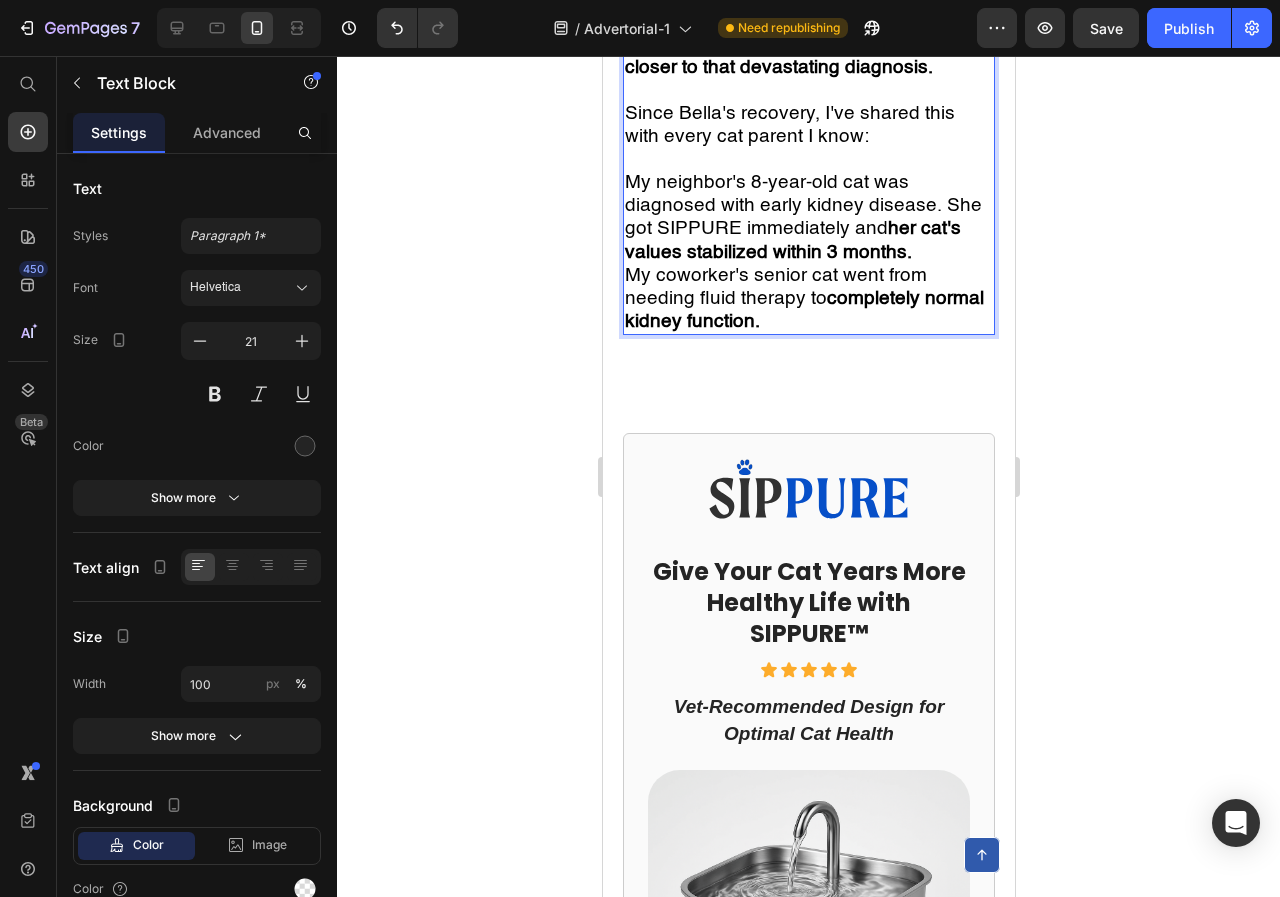 click on "My neighbor's 8-year-old cat was diagnosed with early kidney disease. She got SIPPURE immediately and her cat's values stabilized within 3 months." at bounding box center [802, 217] 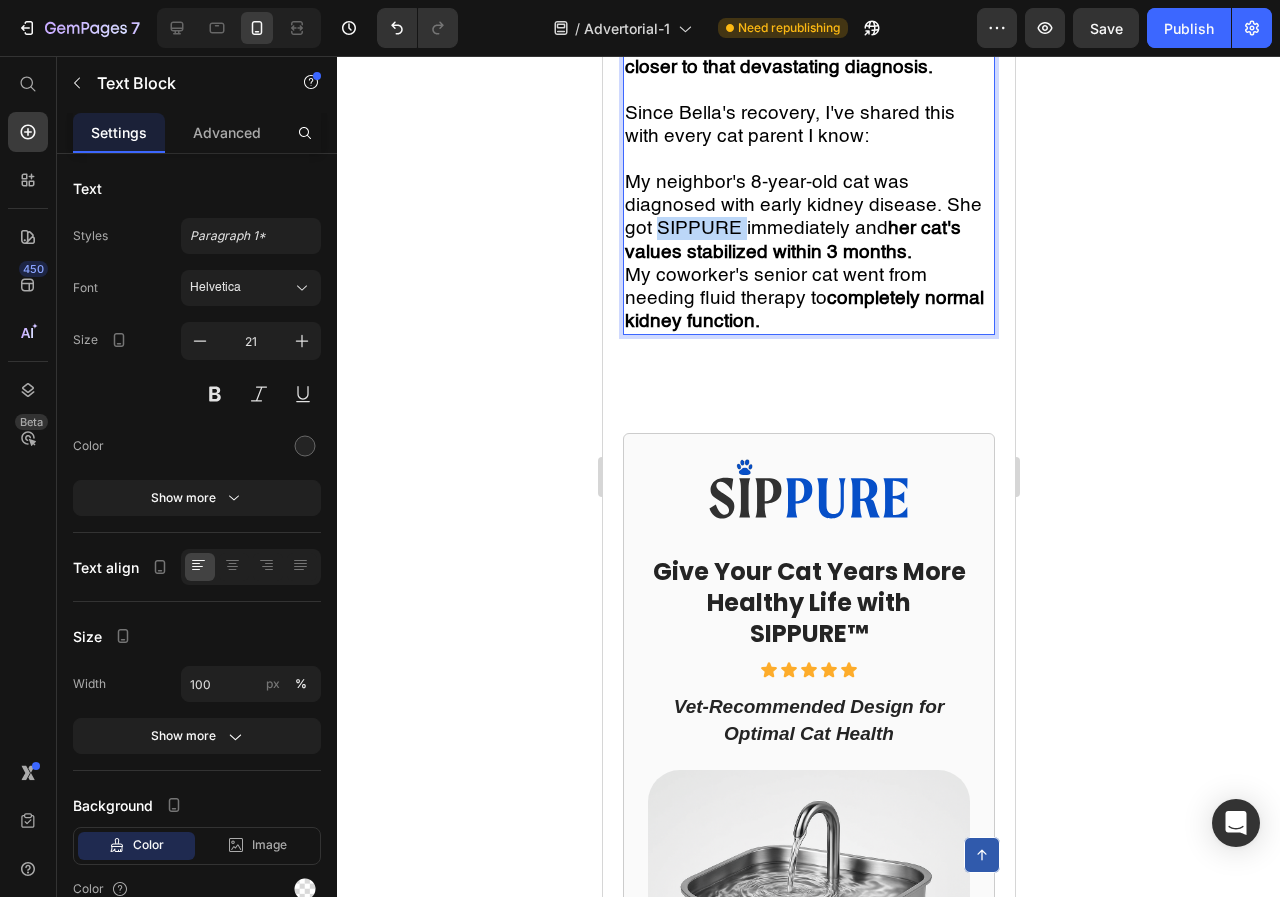 click on "My neighbor's 8-year-old cat was diagnosed with early kidney disease. She got SIPPURE immediately and her cat's values stabilized within 3 months." at bounding box center [802, 217] 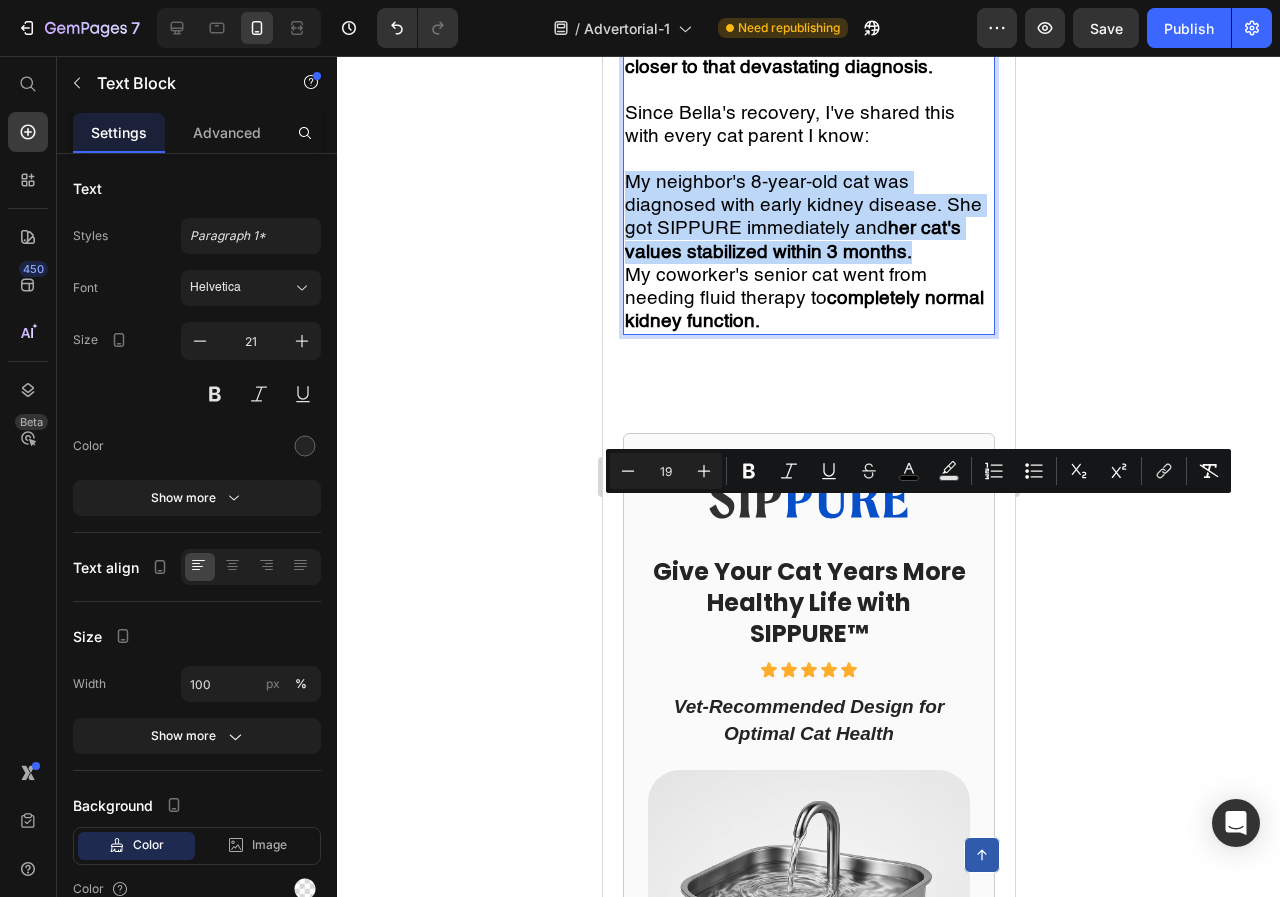 click on "My neighbor's 8-year-old cat was diagnosed with early kidney disease. She got SIPPURE immediately and her cat's values stabilized within 3 months." at bounding box center (802, 217) 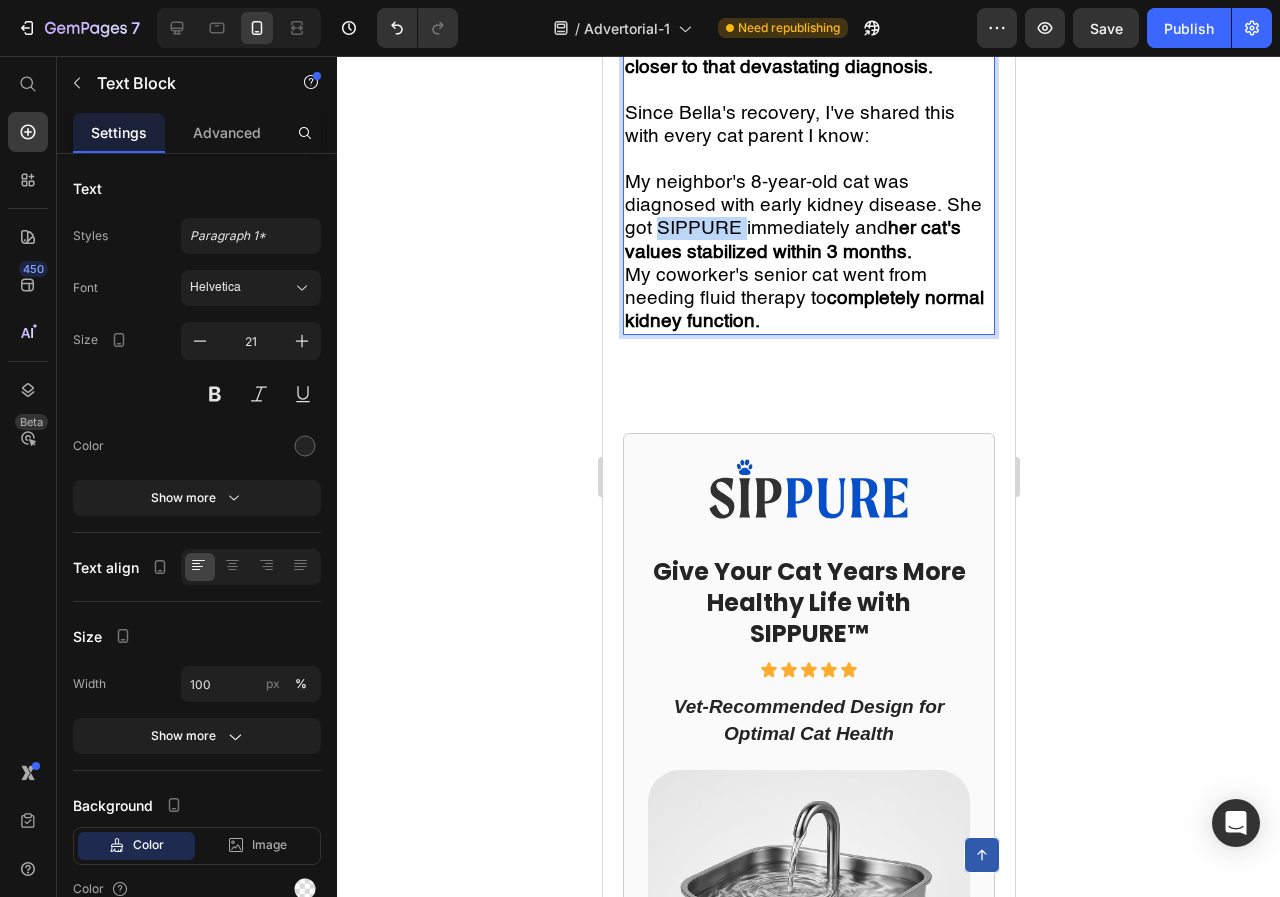 click on "My neighbor's 8-year-old cat was diagnosed with early kidney disease. She got SIPPURE immediately and her cat's values stabilized within 3 months." at bounding box center [802, 217] 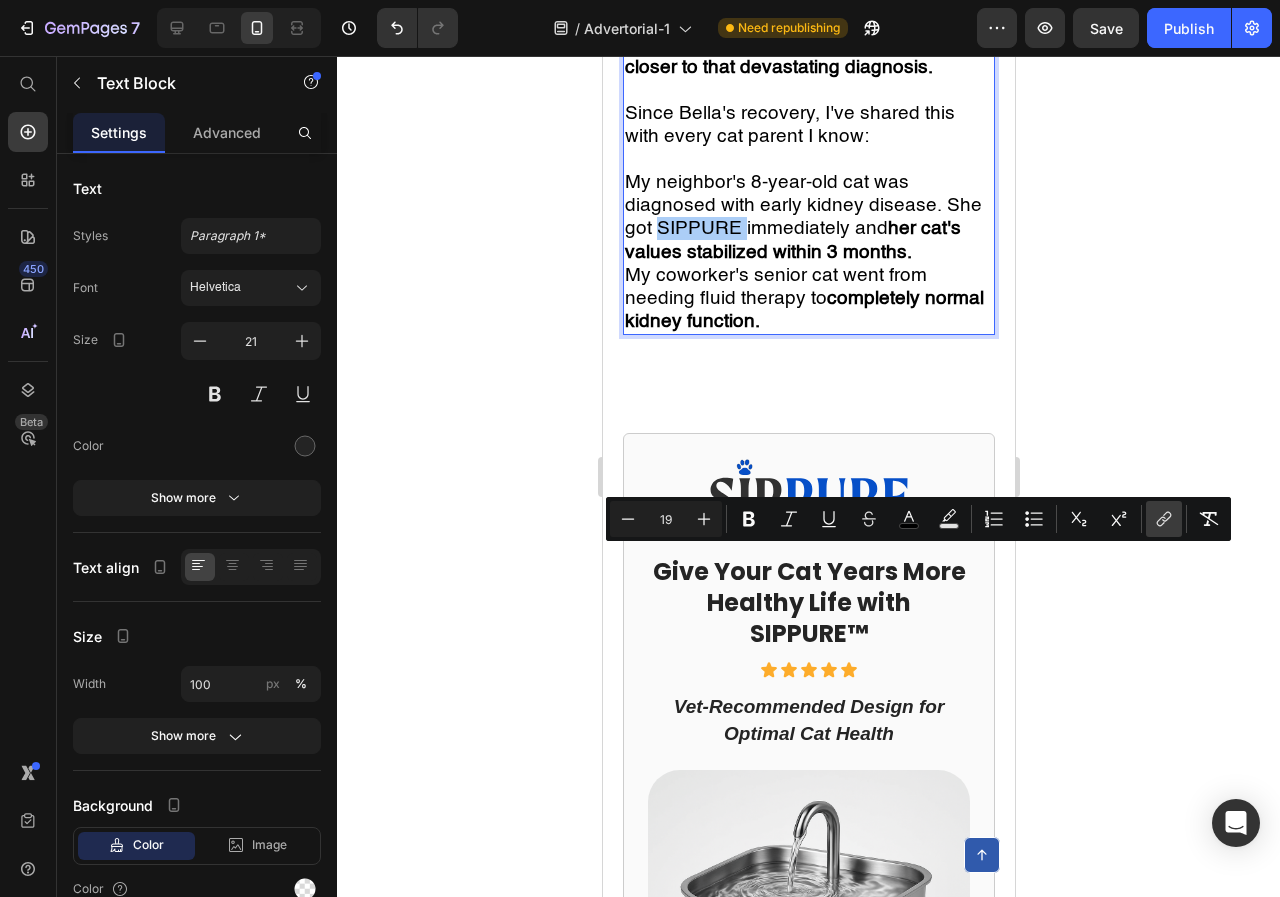 click 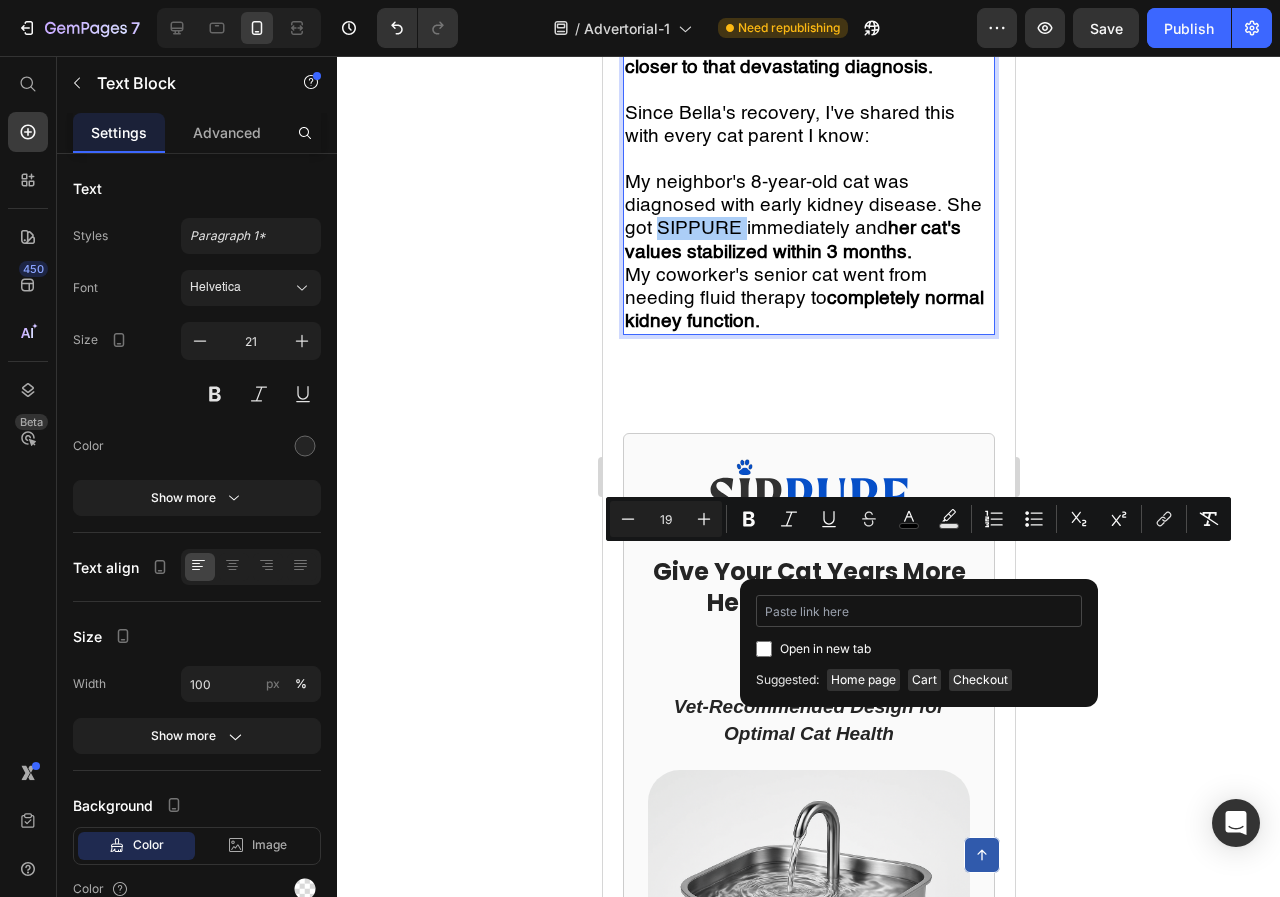 type on "https://trysippure.com/products/cat-water-fountain" 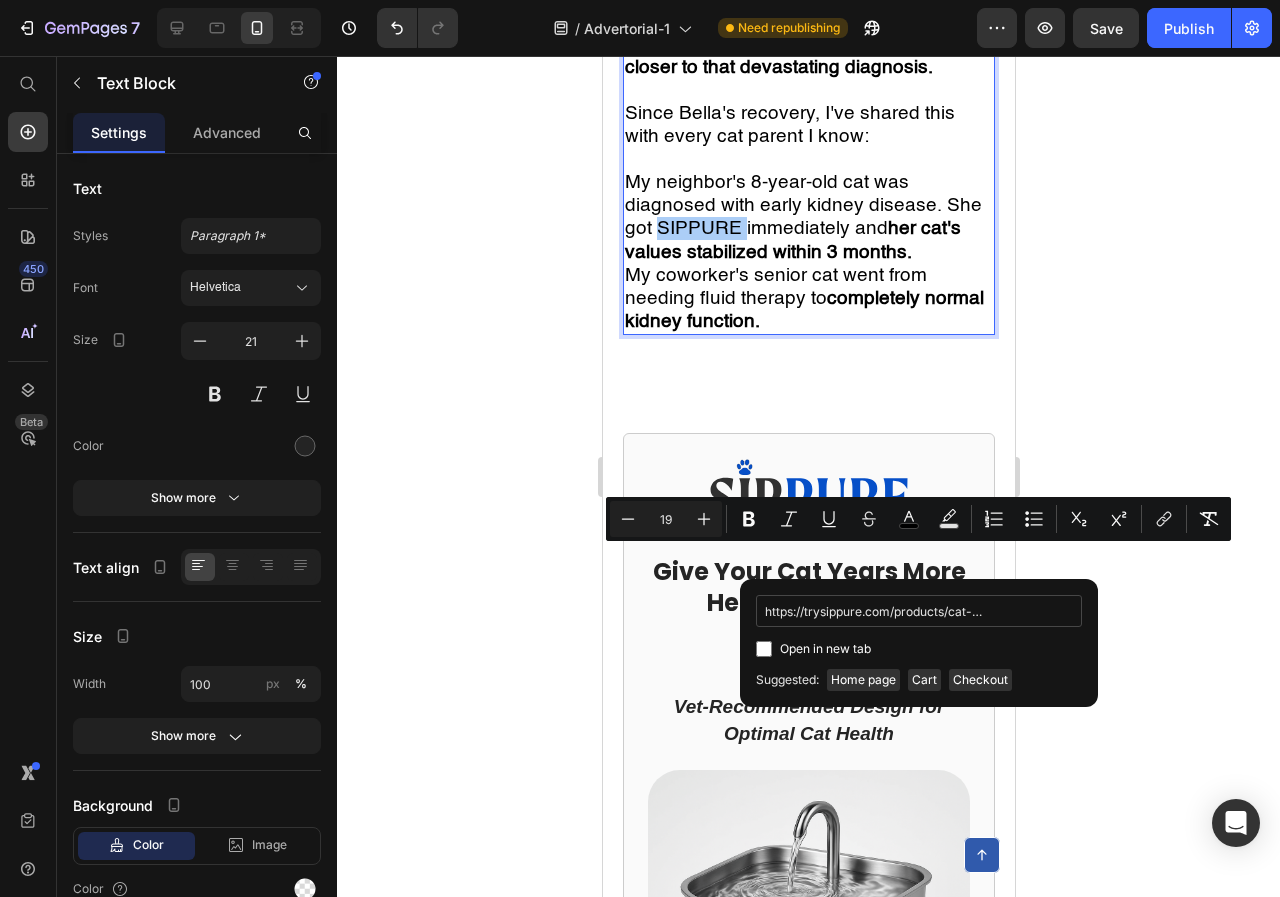 scroll, scrollTop: 0, scrollLeft: 67, axis: horizontal 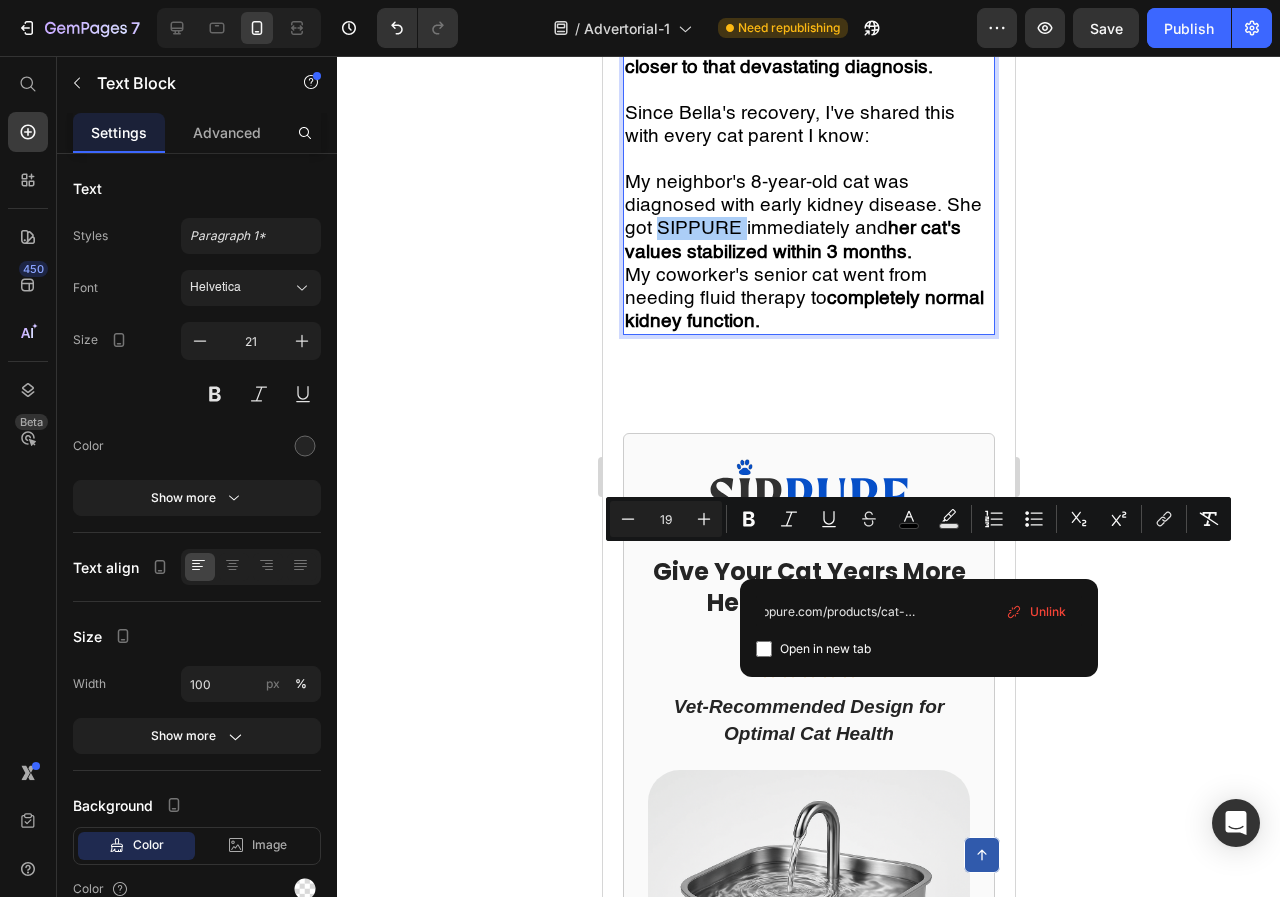 click 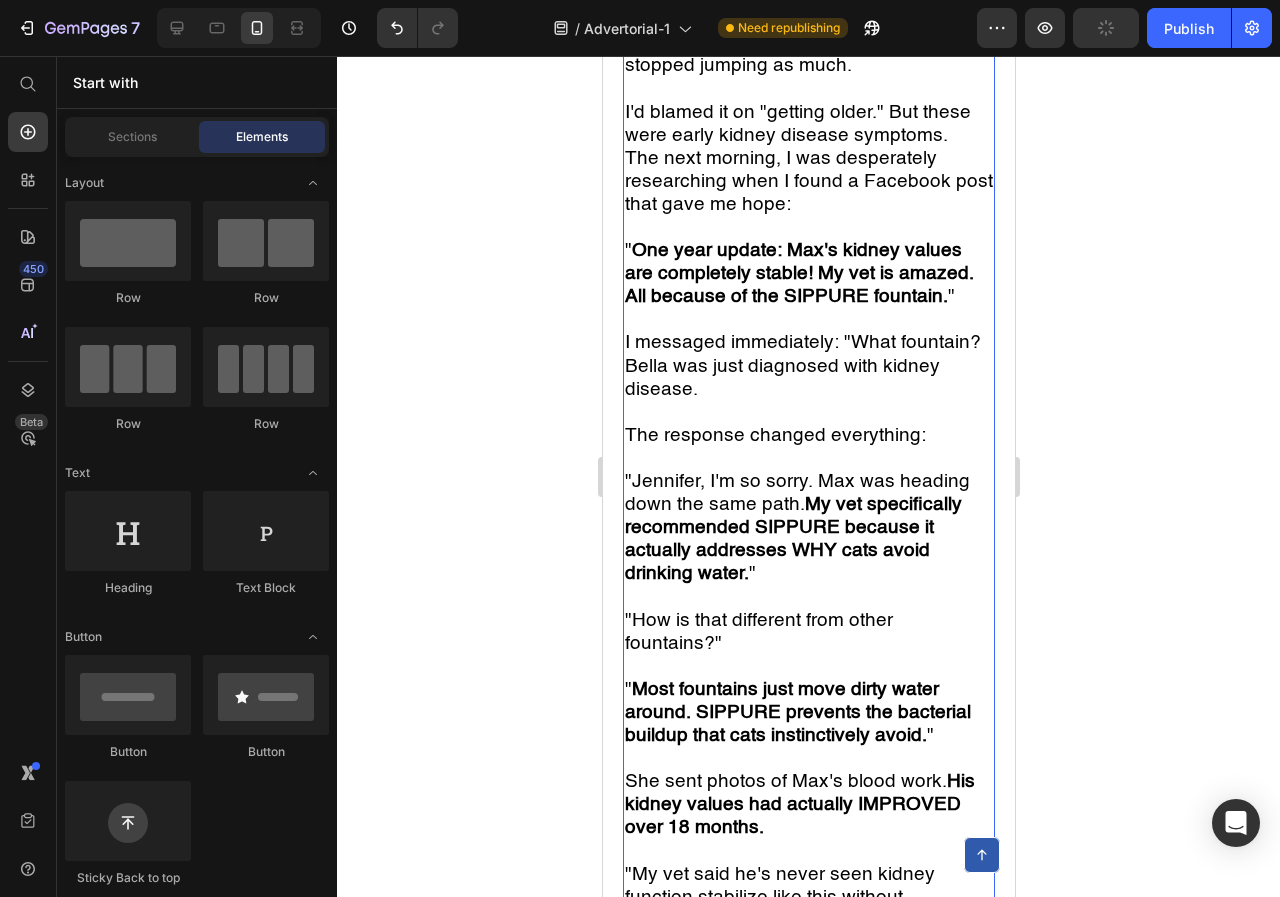 scroll, scrollTop: 4523, scrollLeft: 0, axis: vertical 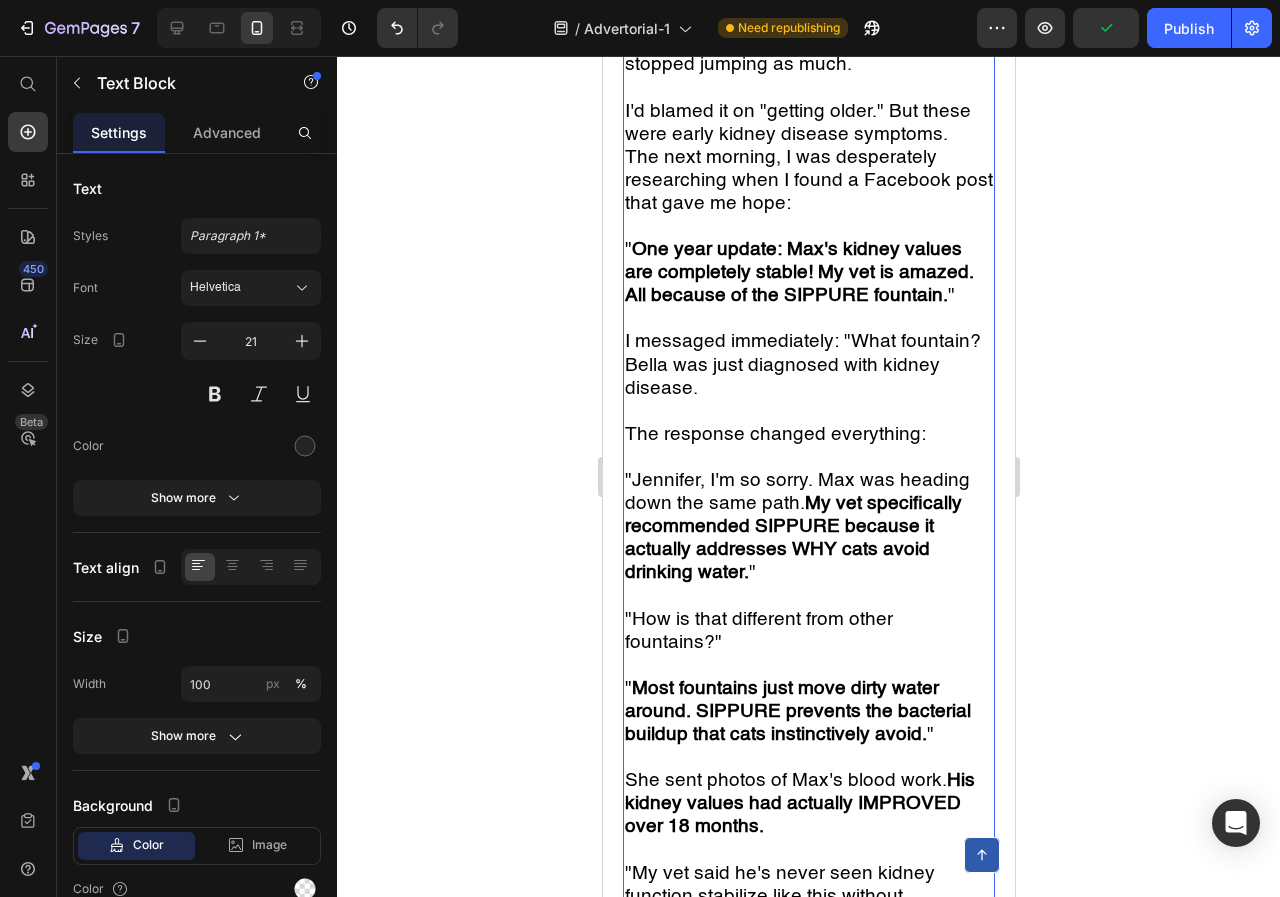 click on "One year update: Max's kidney values are completely stable! My vet is amazed. All because of the SIPPURE fountain." at bounding box center [798, 272] 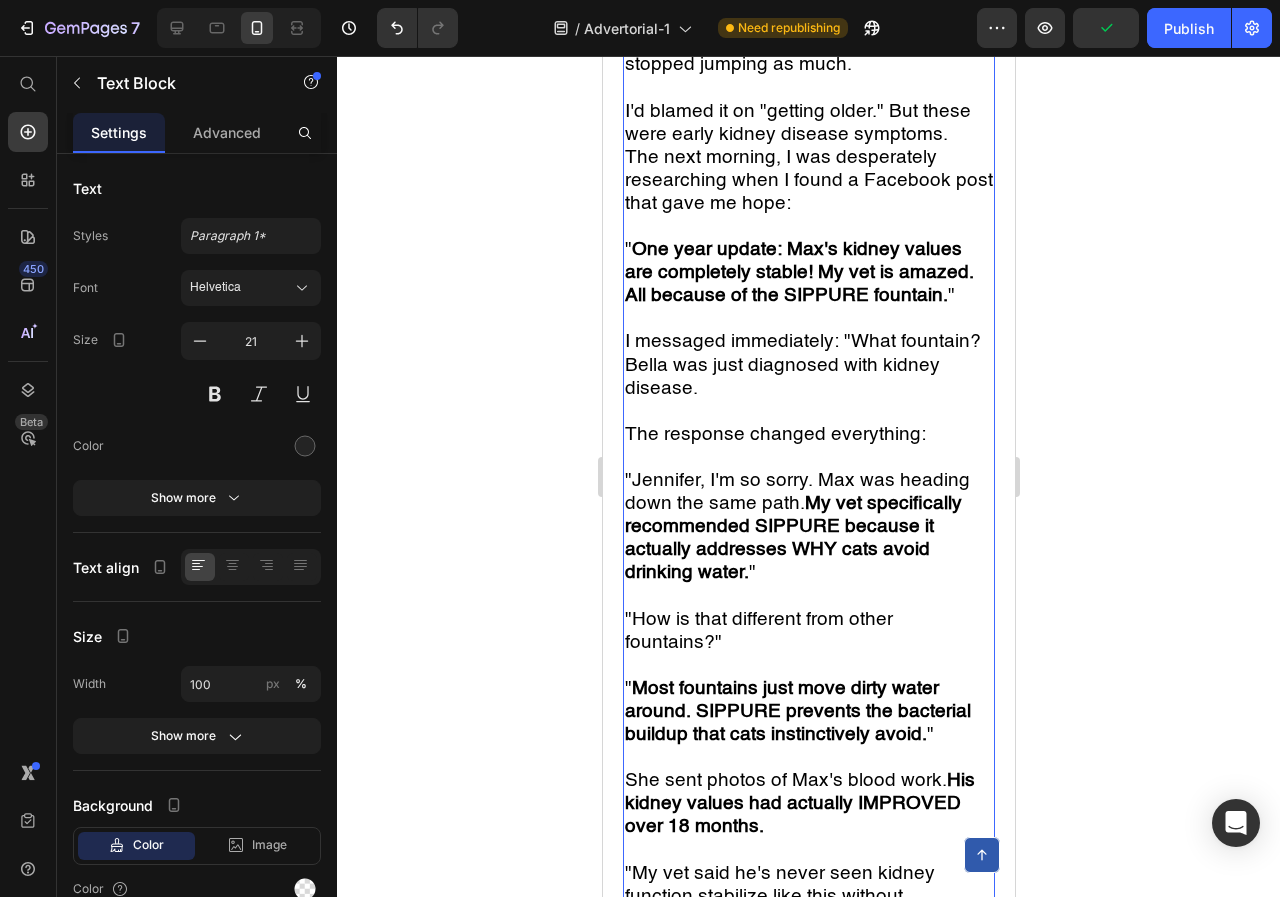 click at bounding box center [808, 318] 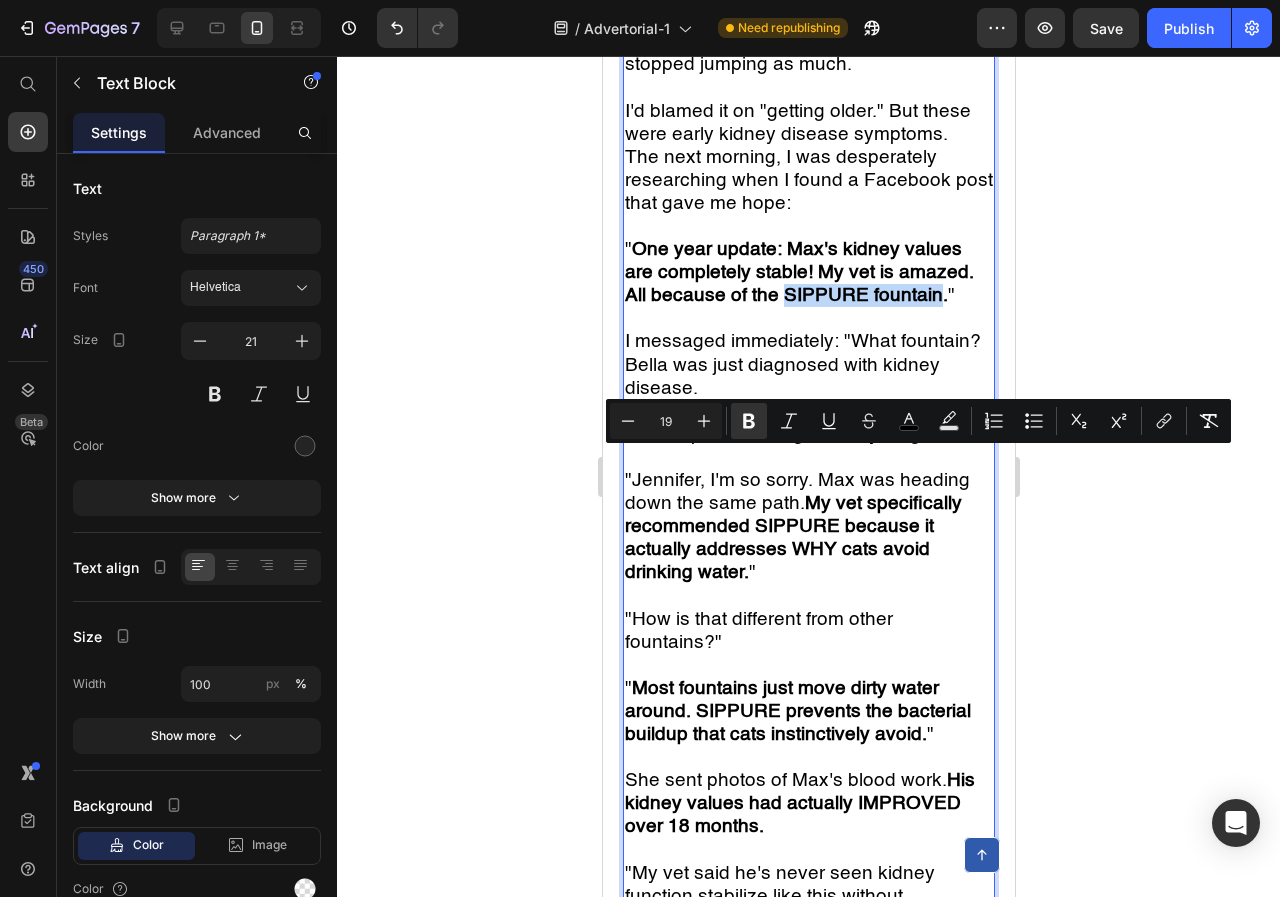 drag, startPoint x: 778, startPoint y: 456, endPoint x: 934, endPoint y: 465, distance: 156.2594 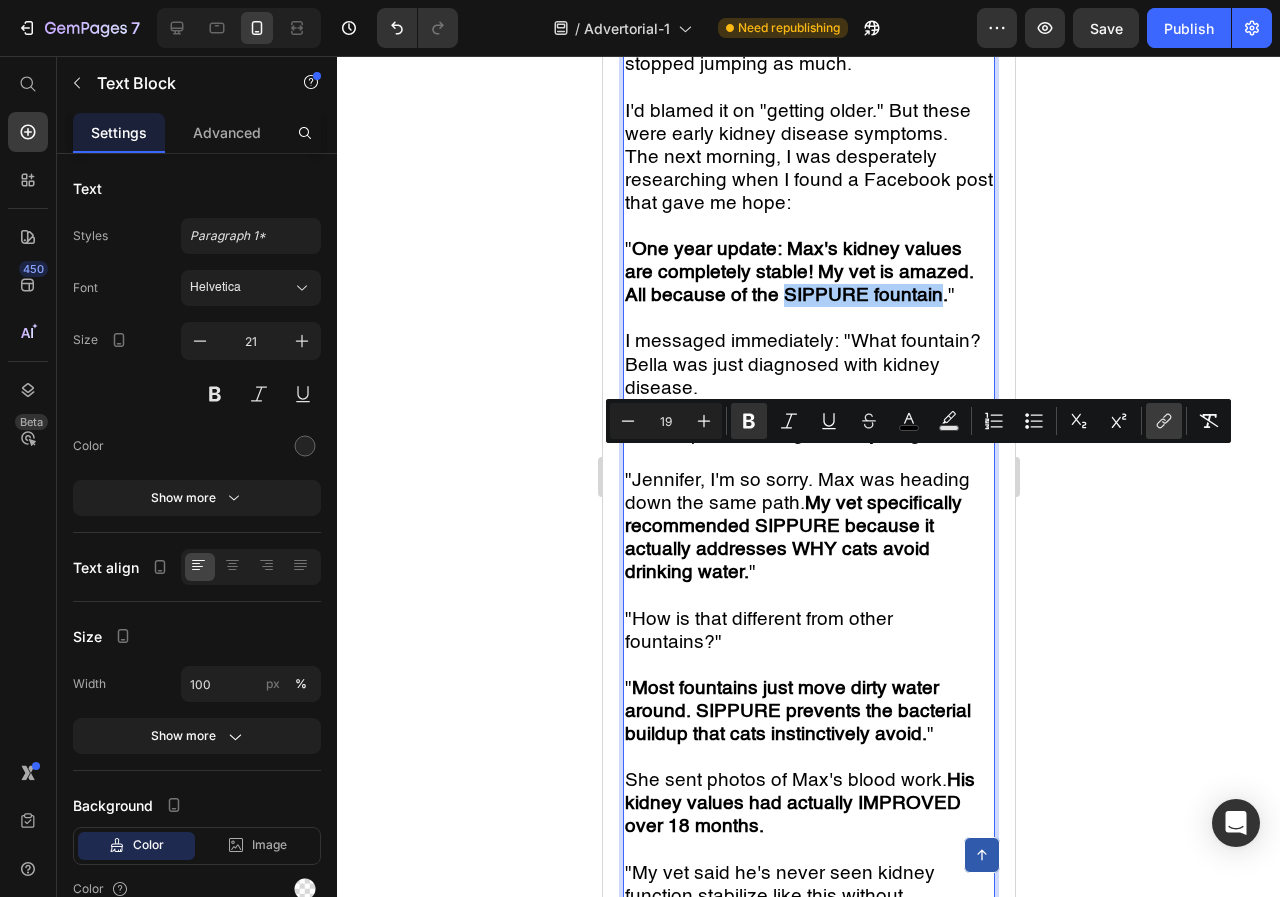 click 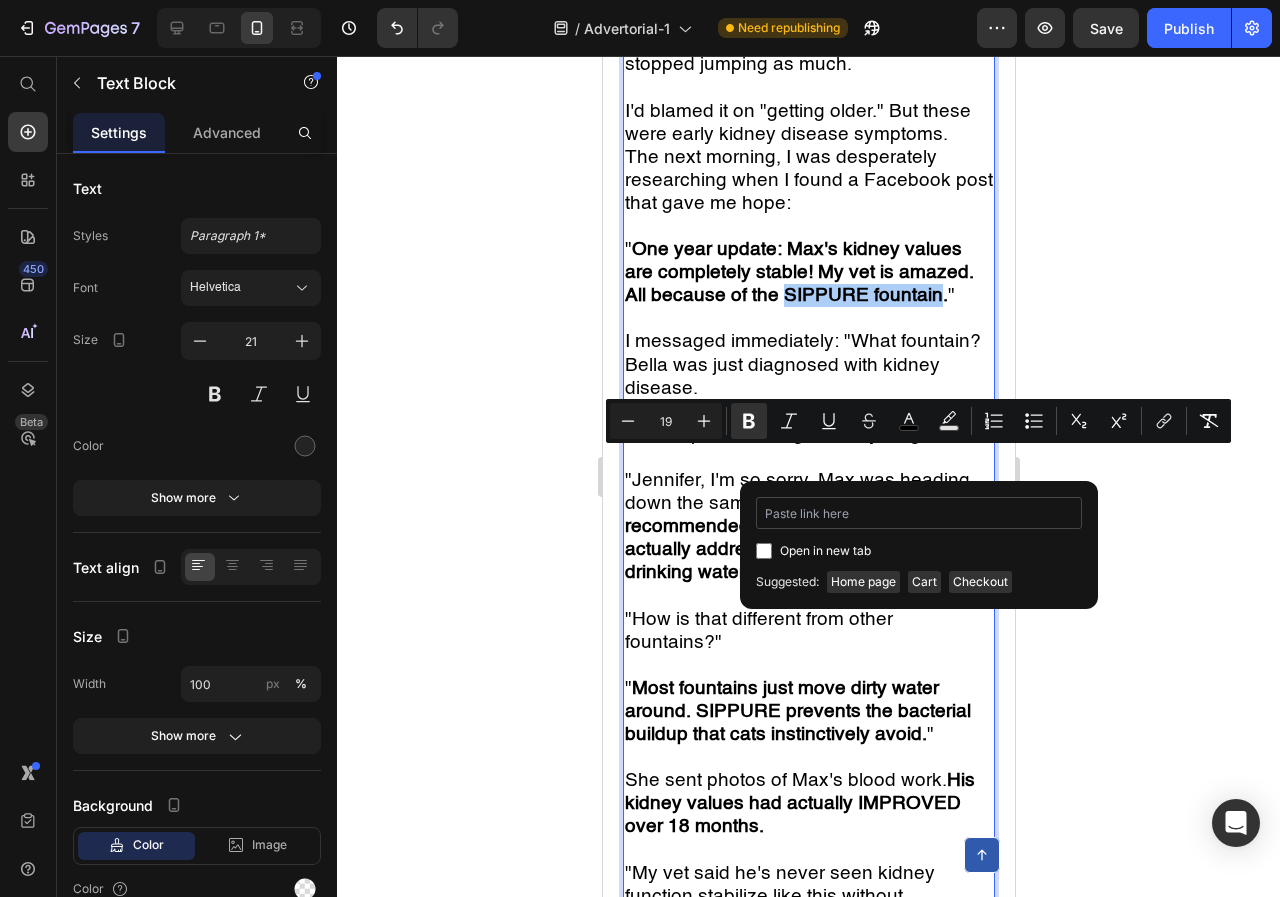 click at bounding box center [919, 513] 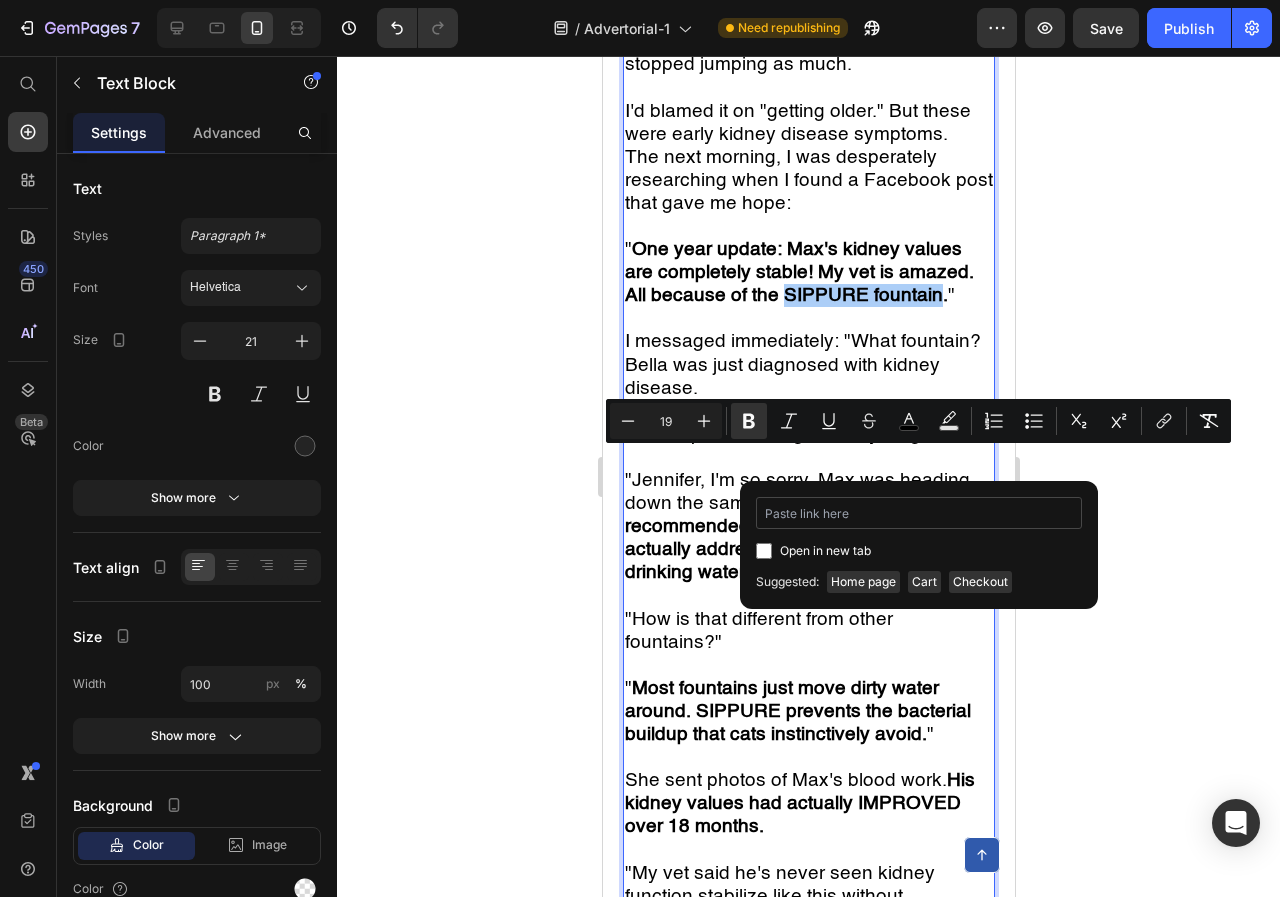 type on "https://trysippure.com/products/cat-water-fountain" 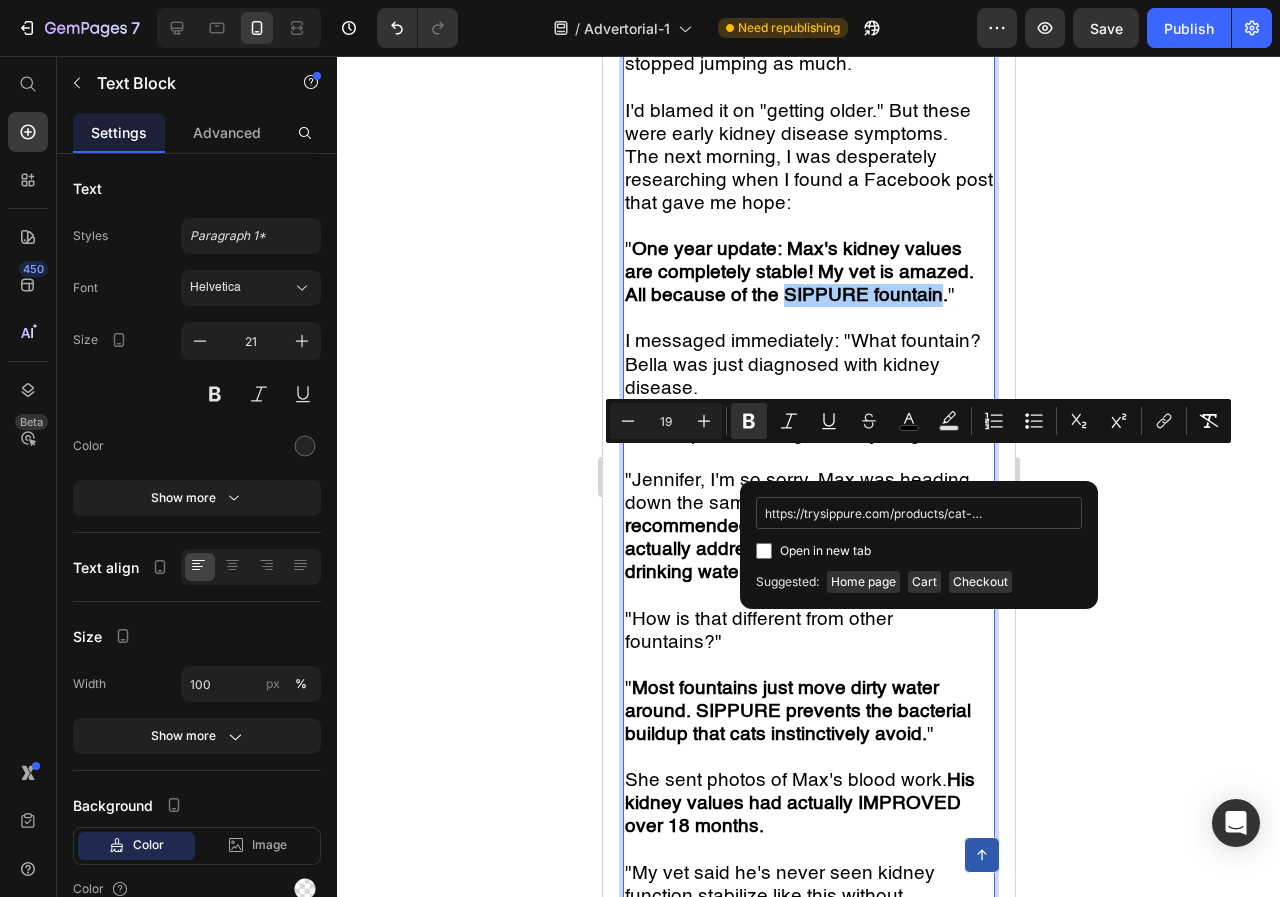 scroll, scrollTop: 0, scrollLeft: 67, axis: horizontal 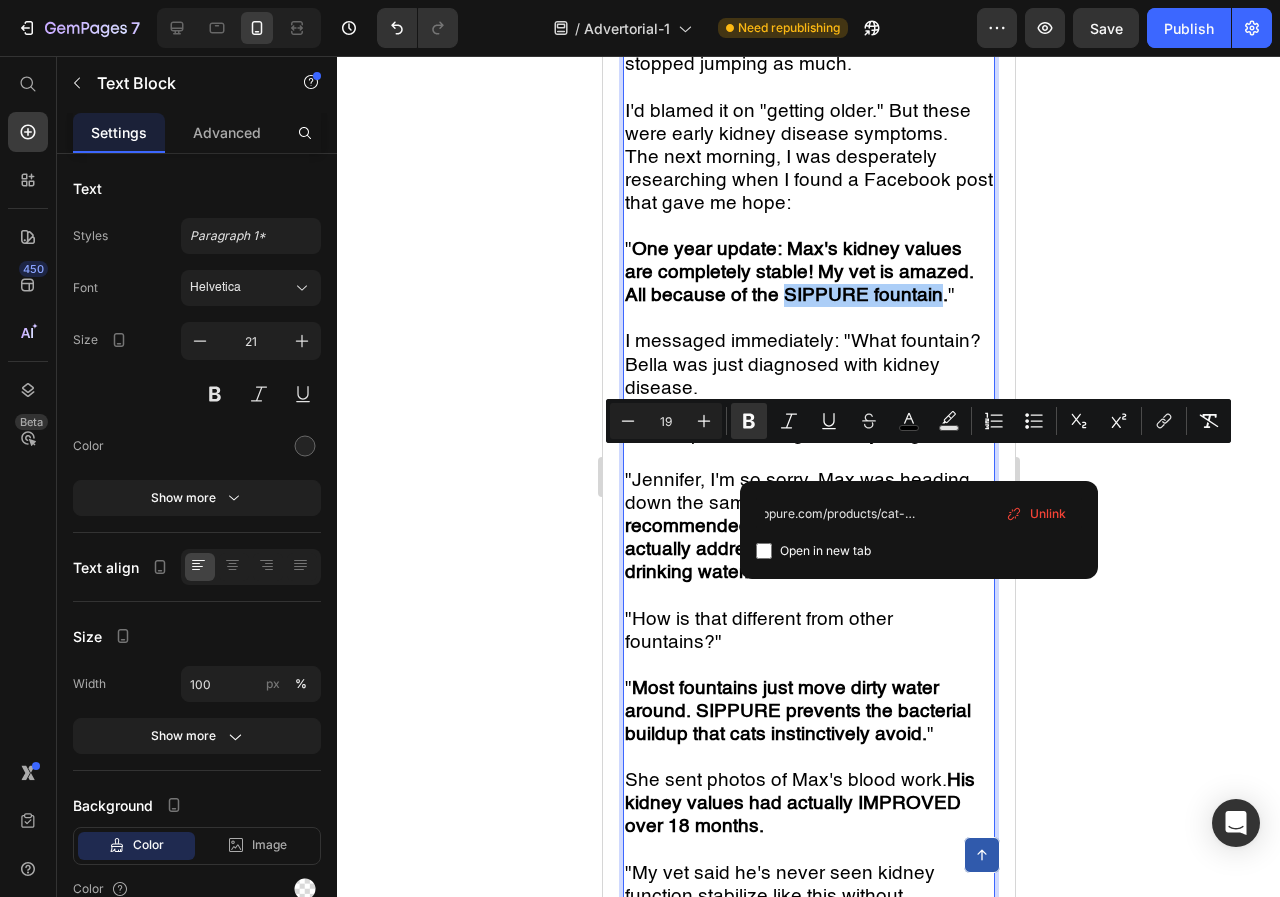 click 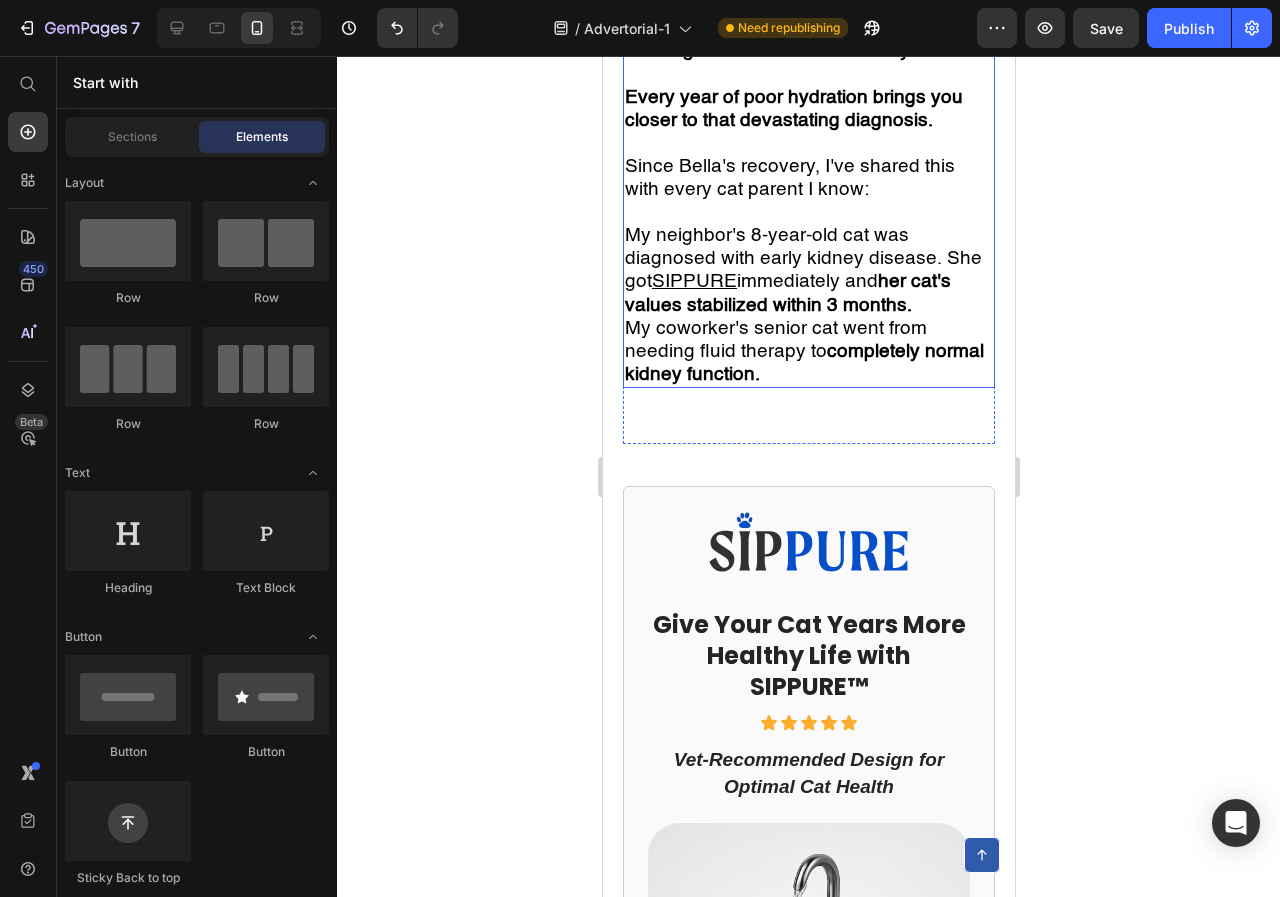 scroll, scrollTop: 7723, scrollLeft: 0, axis: vertical 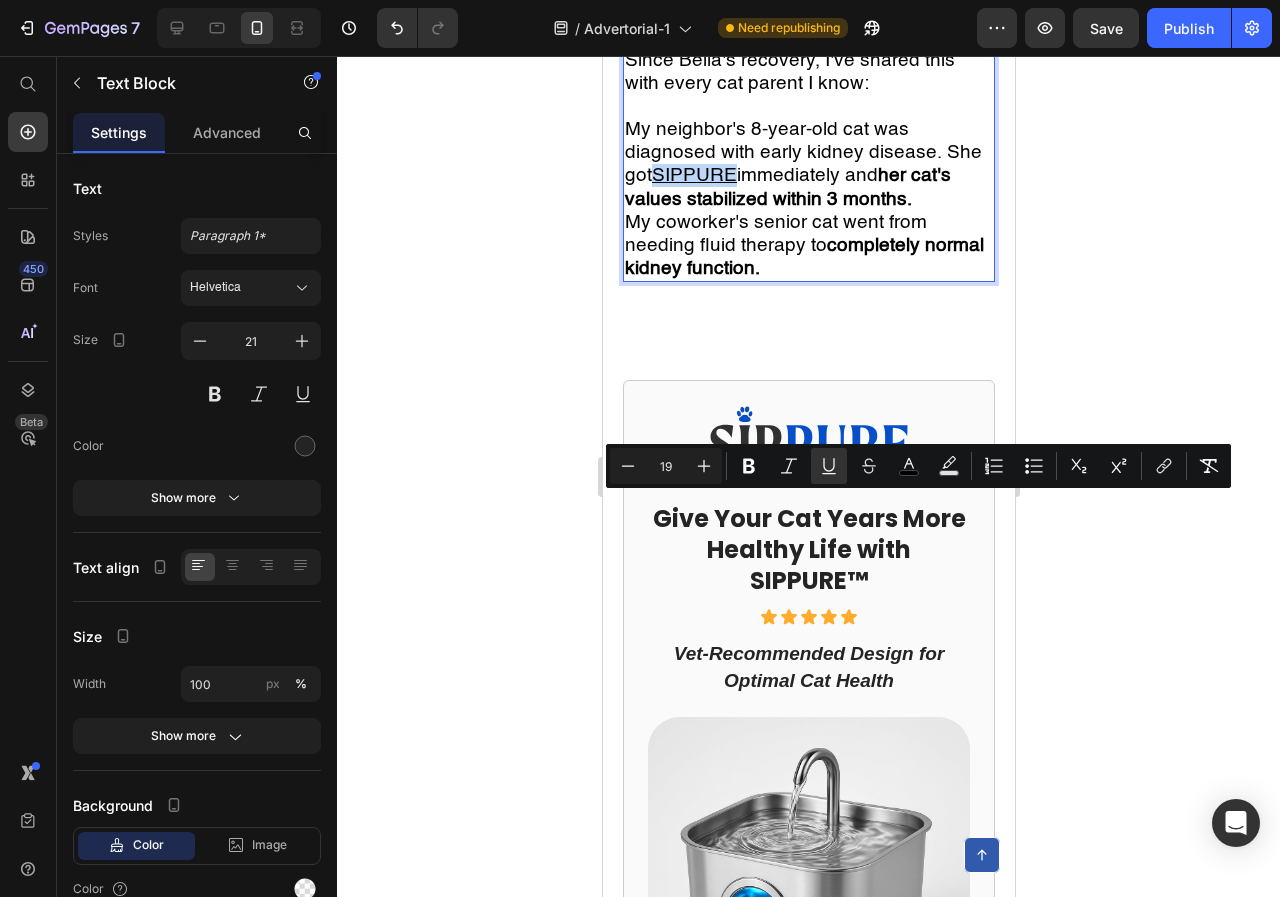 drag, startPoint x: 653, startPoint y: 508, endPoint x: 740, endPoint y: 514, distance: 87.20665 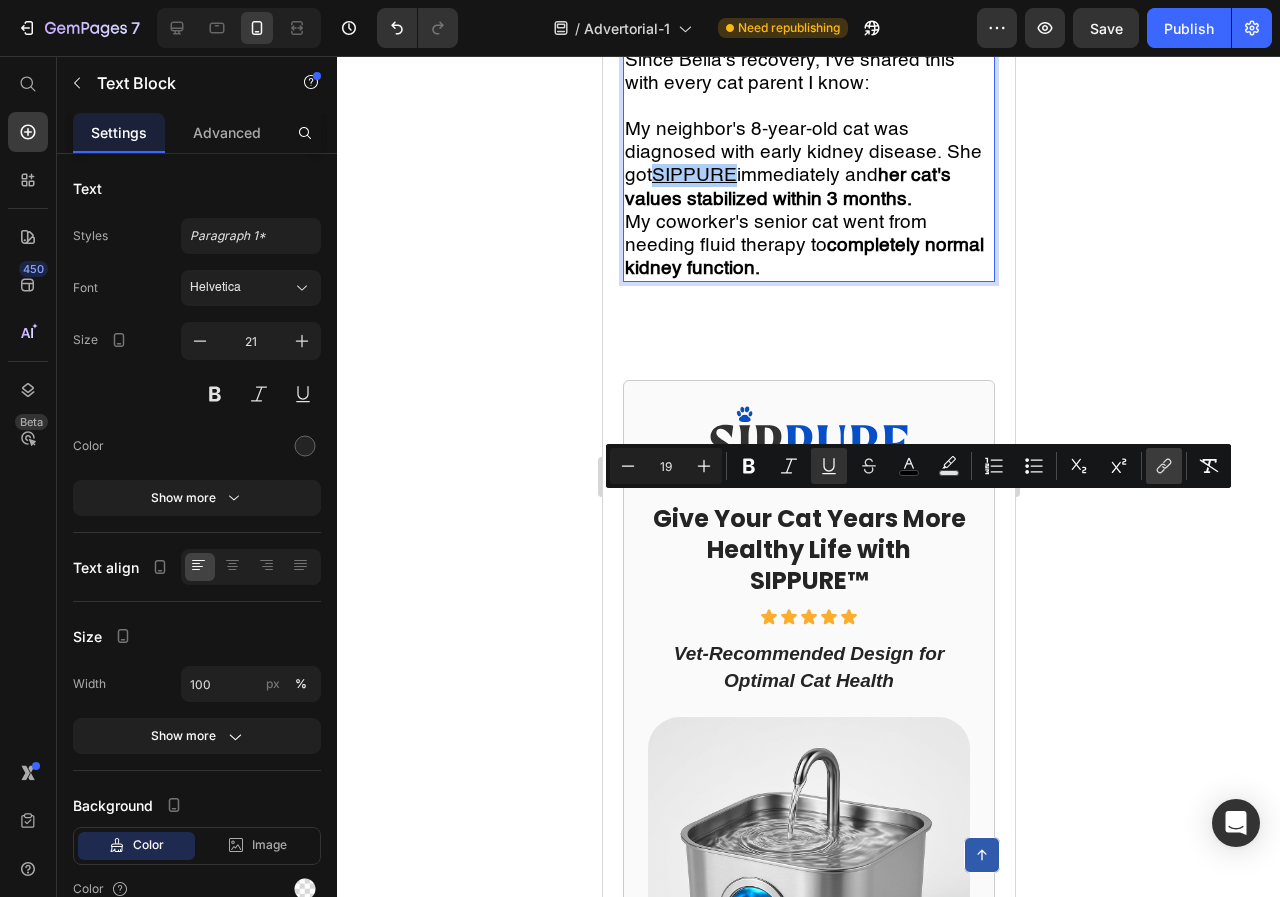 click 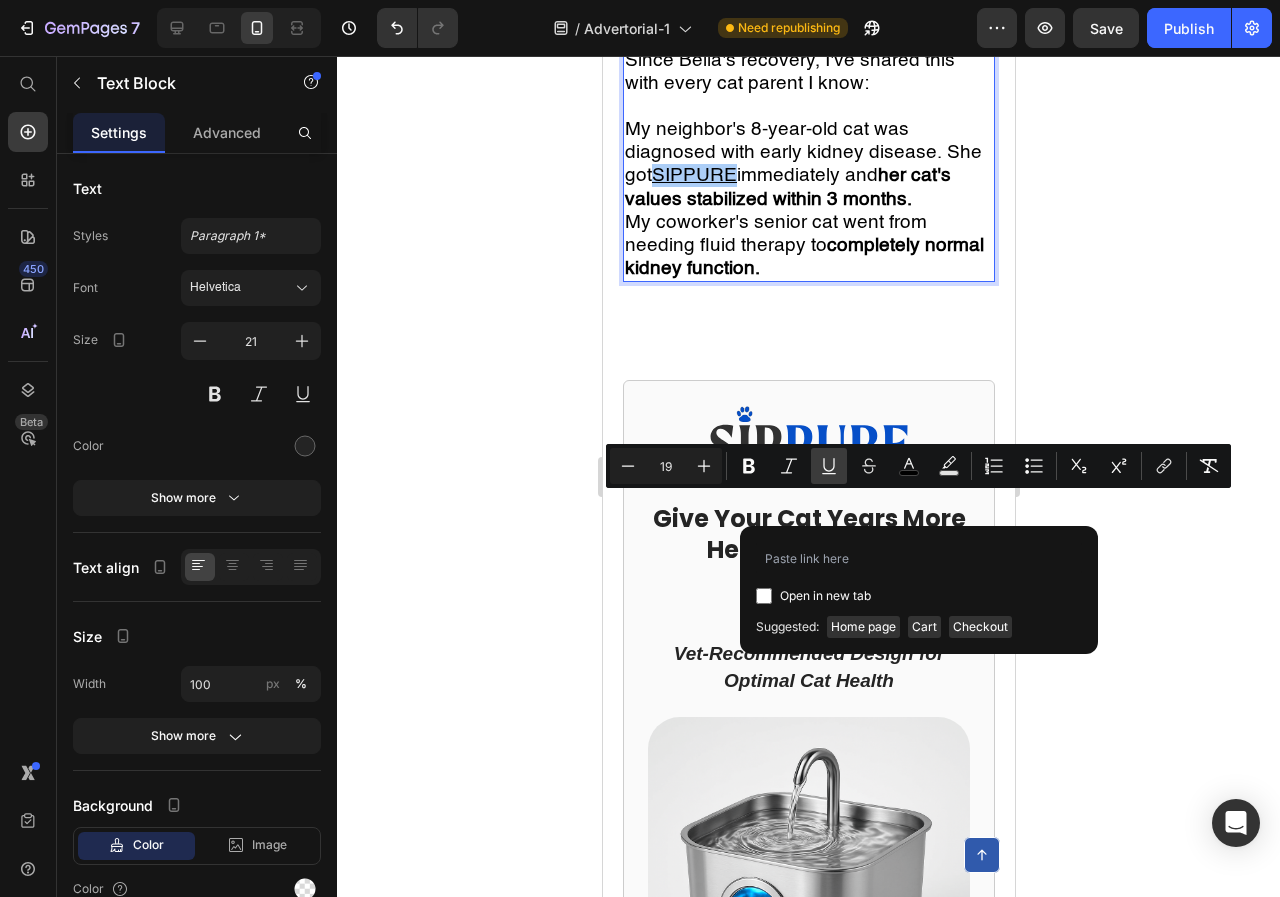 click 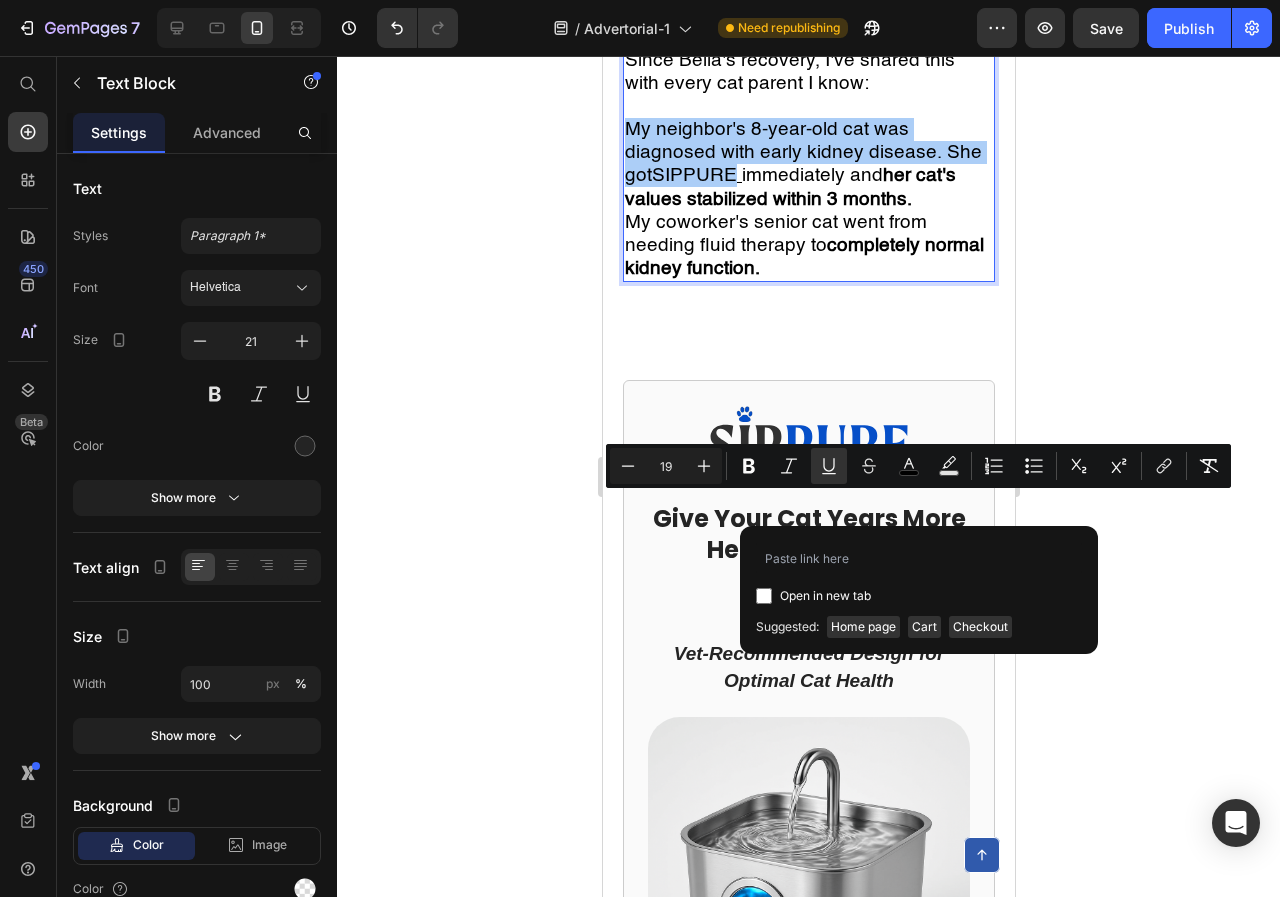 click 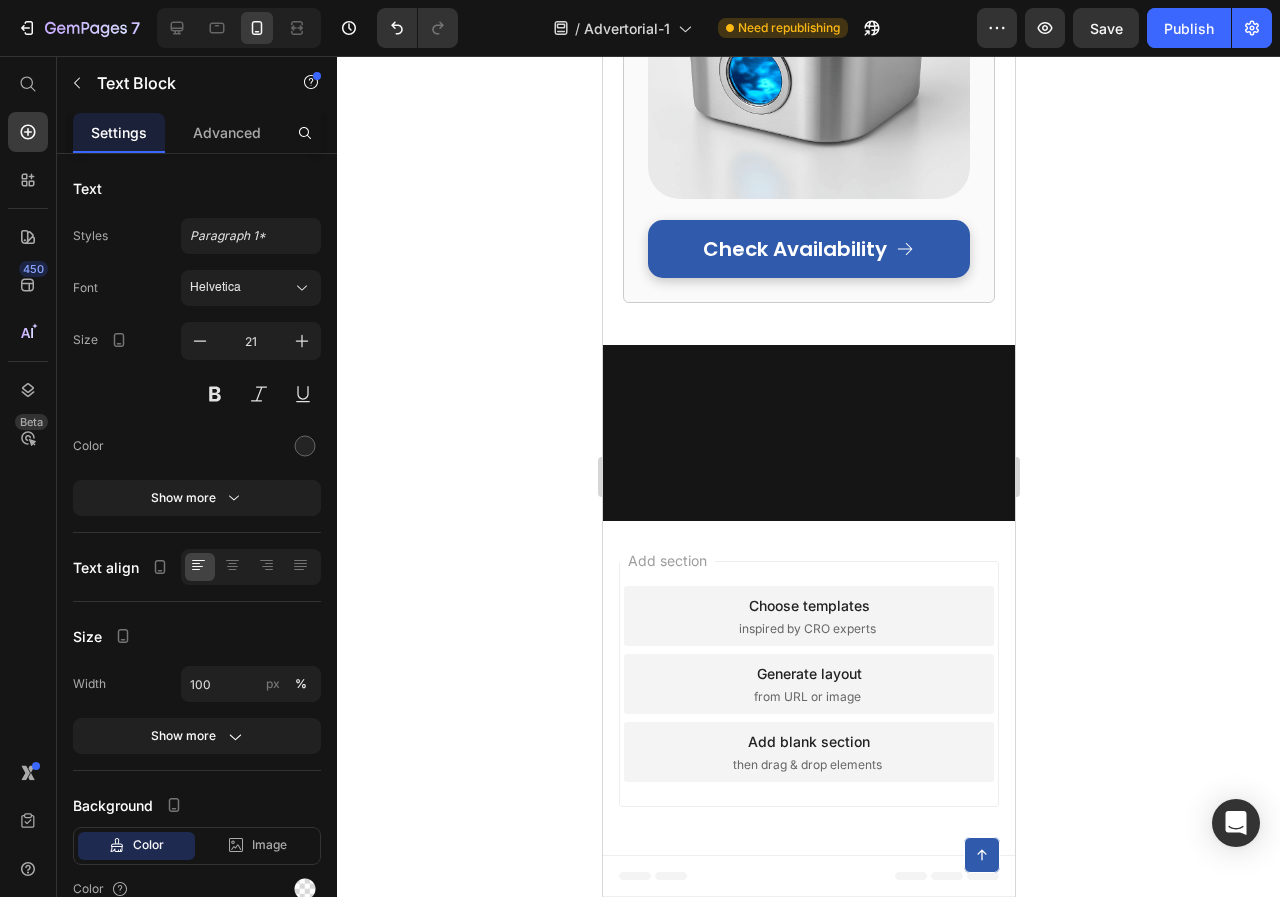 scroll, scrollTop: 9038, scrollLeft: 0, axis: vertical 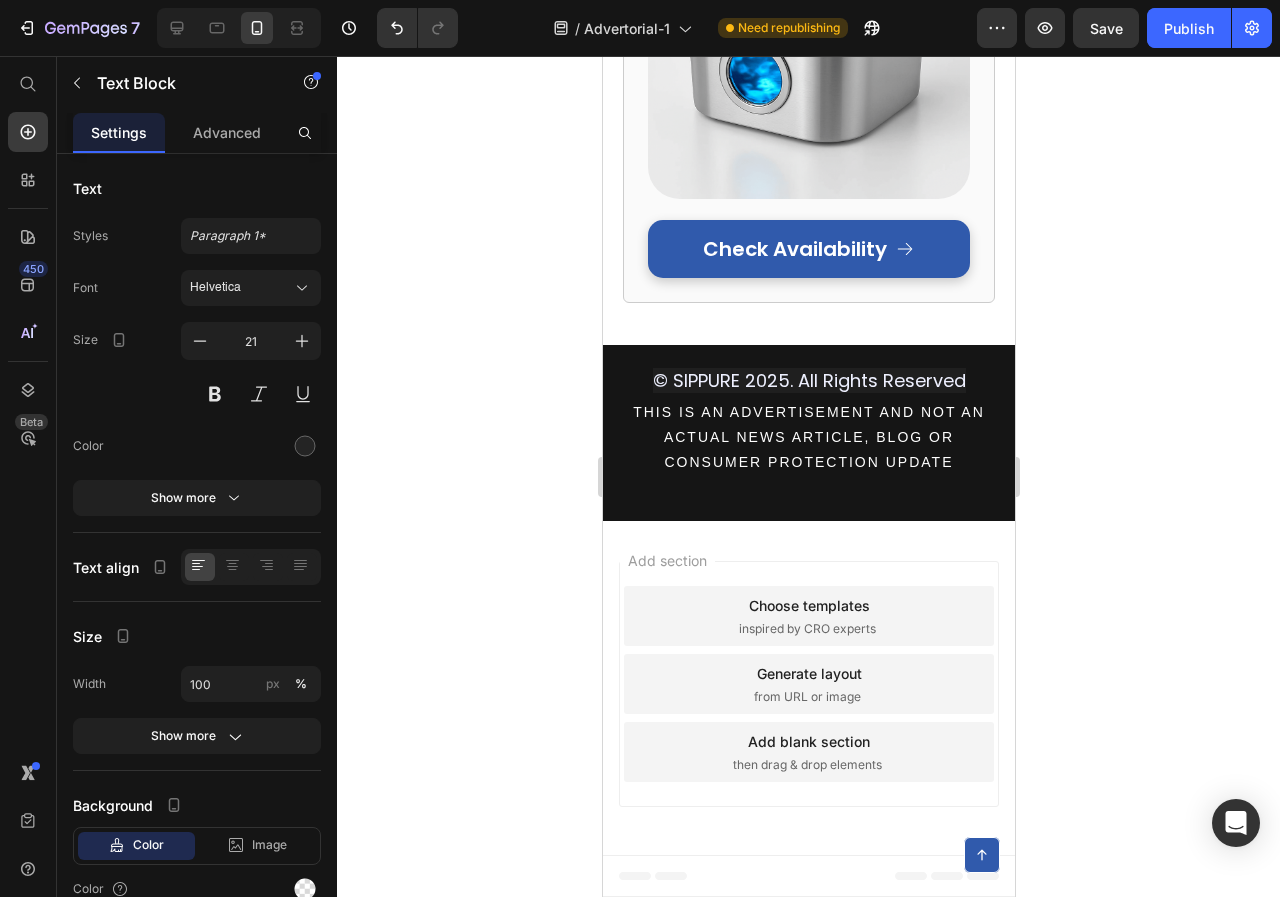 click 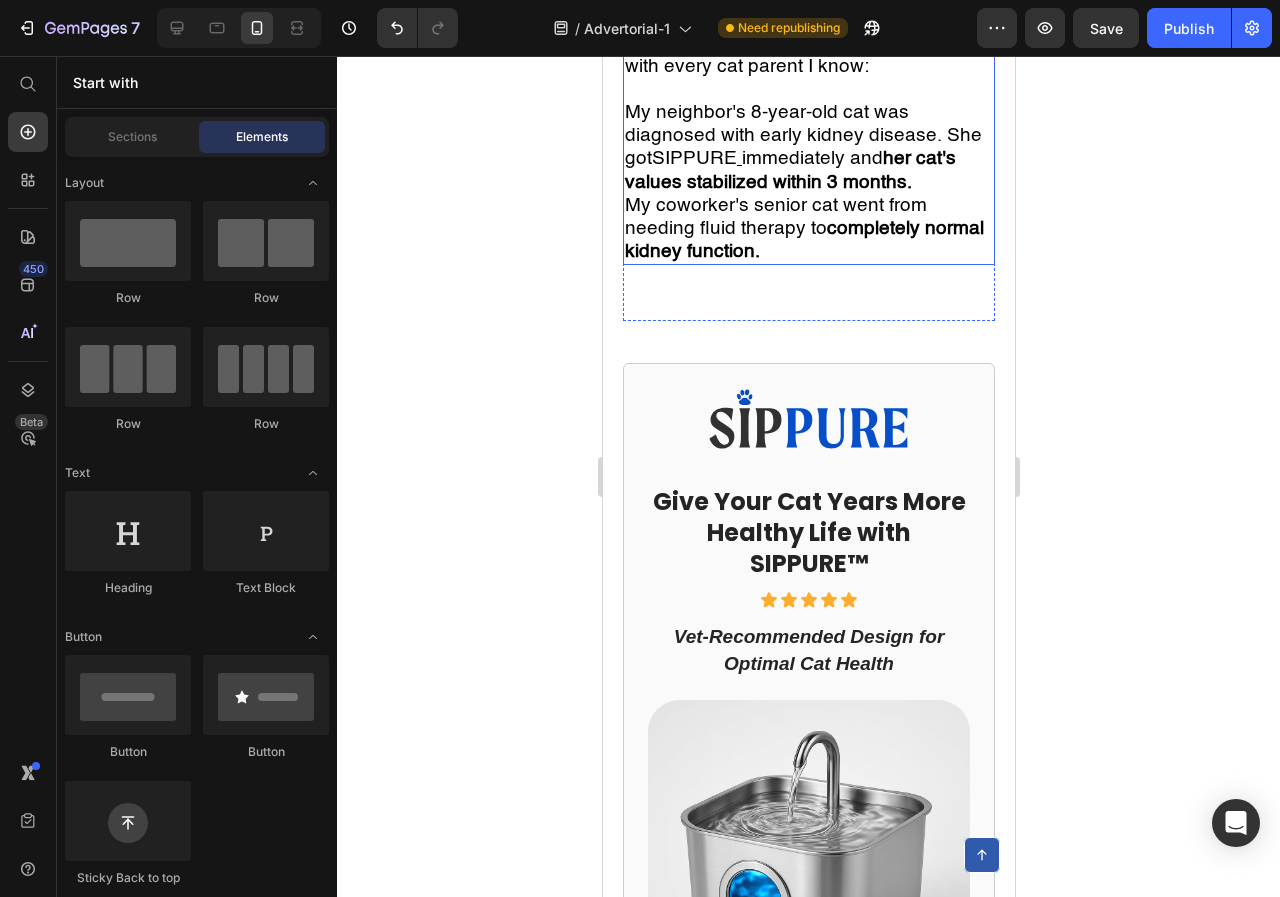 scroll, scrollTop: 7838, scrollLeft: 0, axis: vertical 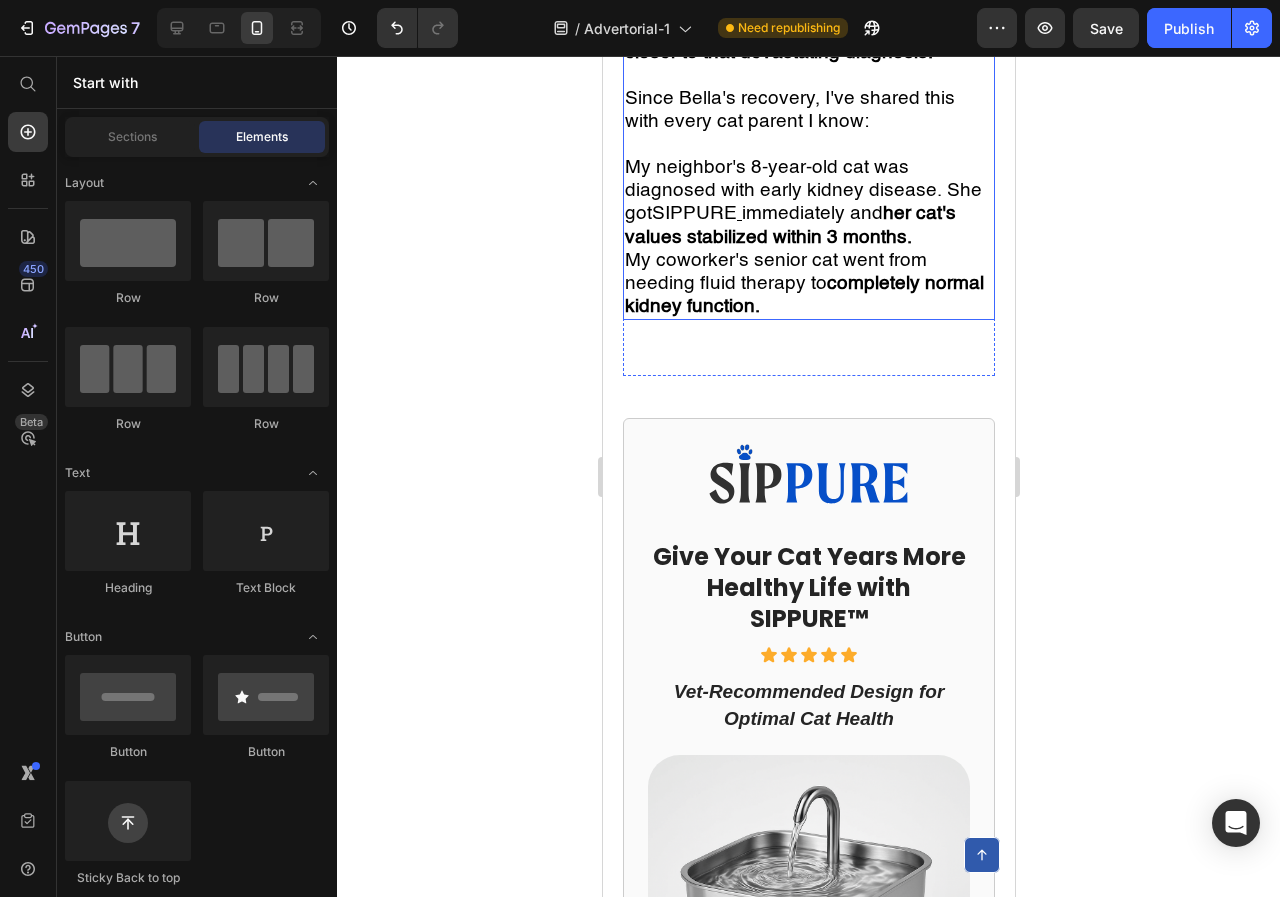 click on "My neighbor's 8-year-old cat was diagnosed with early kidney disease. She got" at bounding box center [802, 190] 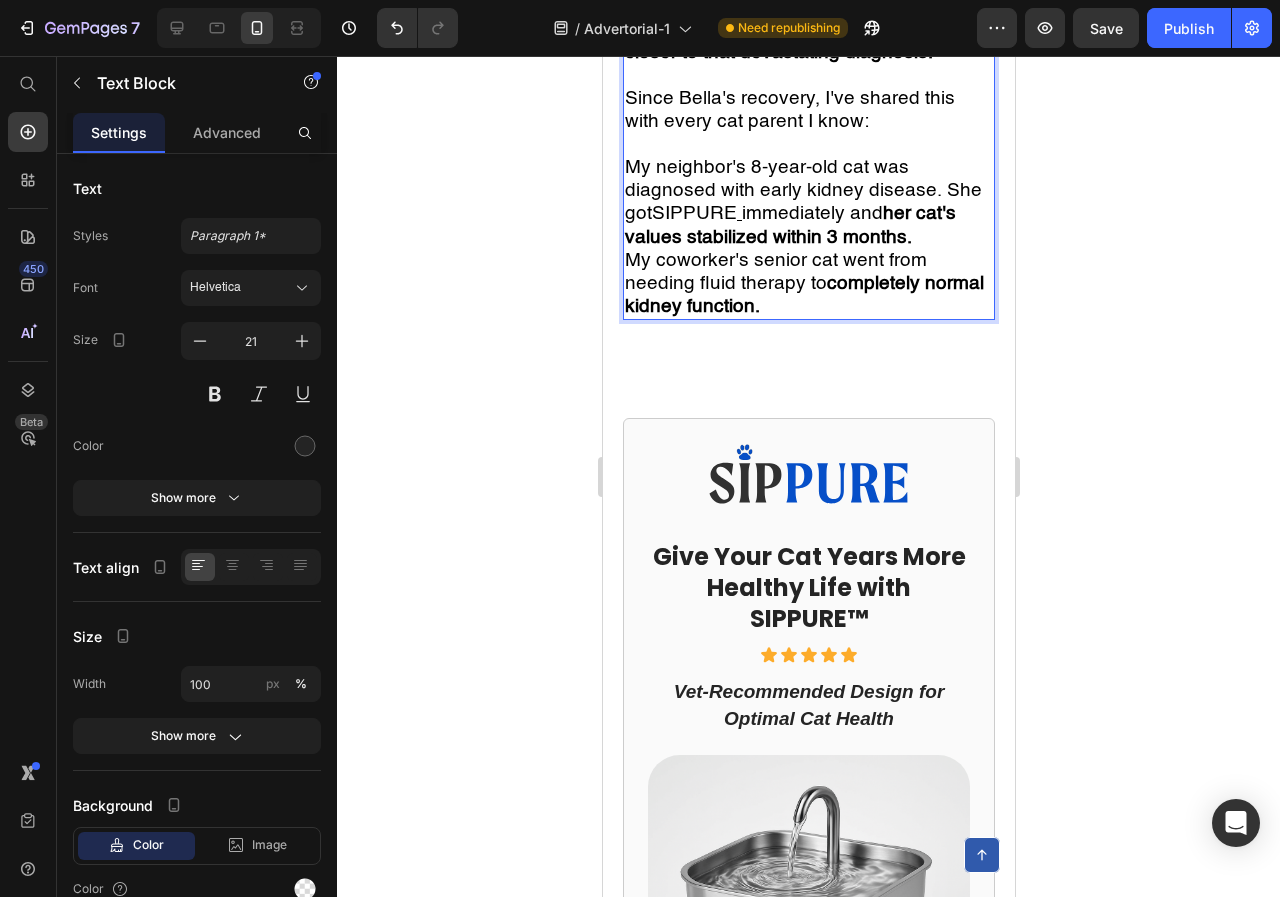 click on "My neighbor's 8-year-old cat was diagnosed with early kidney disease. She got" at bounding box center (802, 190) 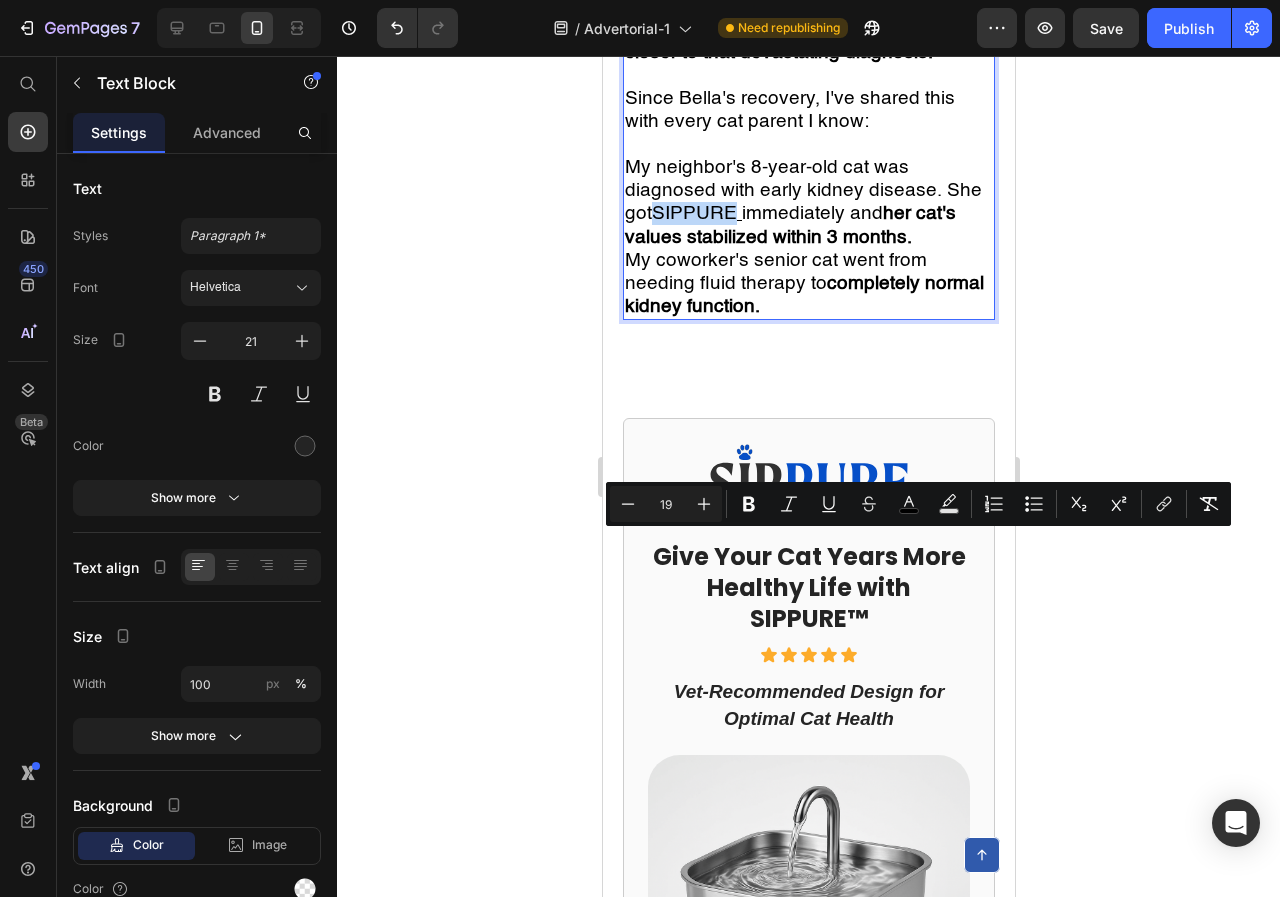 drag, startPoint x: 653, startPoint y: 547, endPoint x: 741, endPoint y: 556, distance: 88.45903 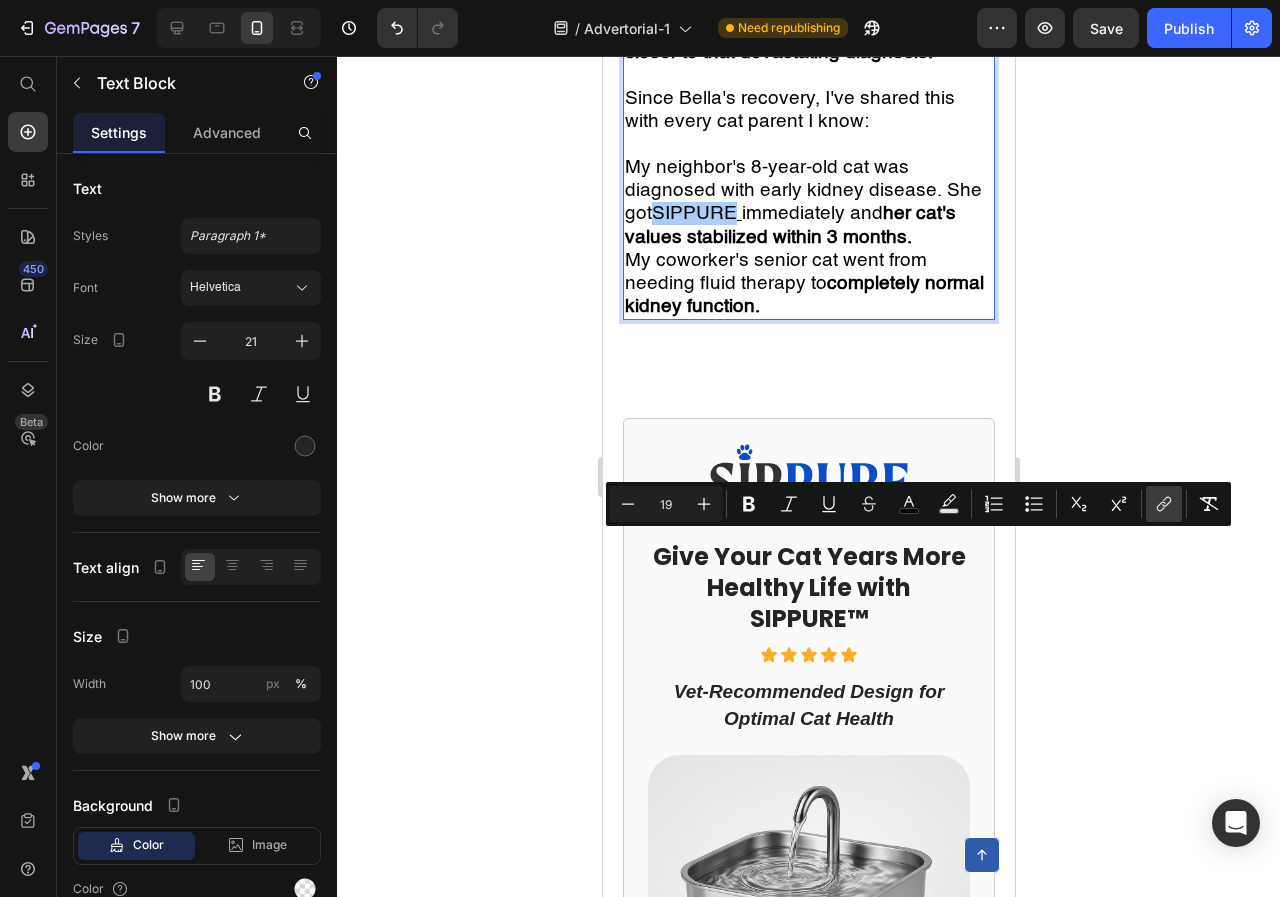 click 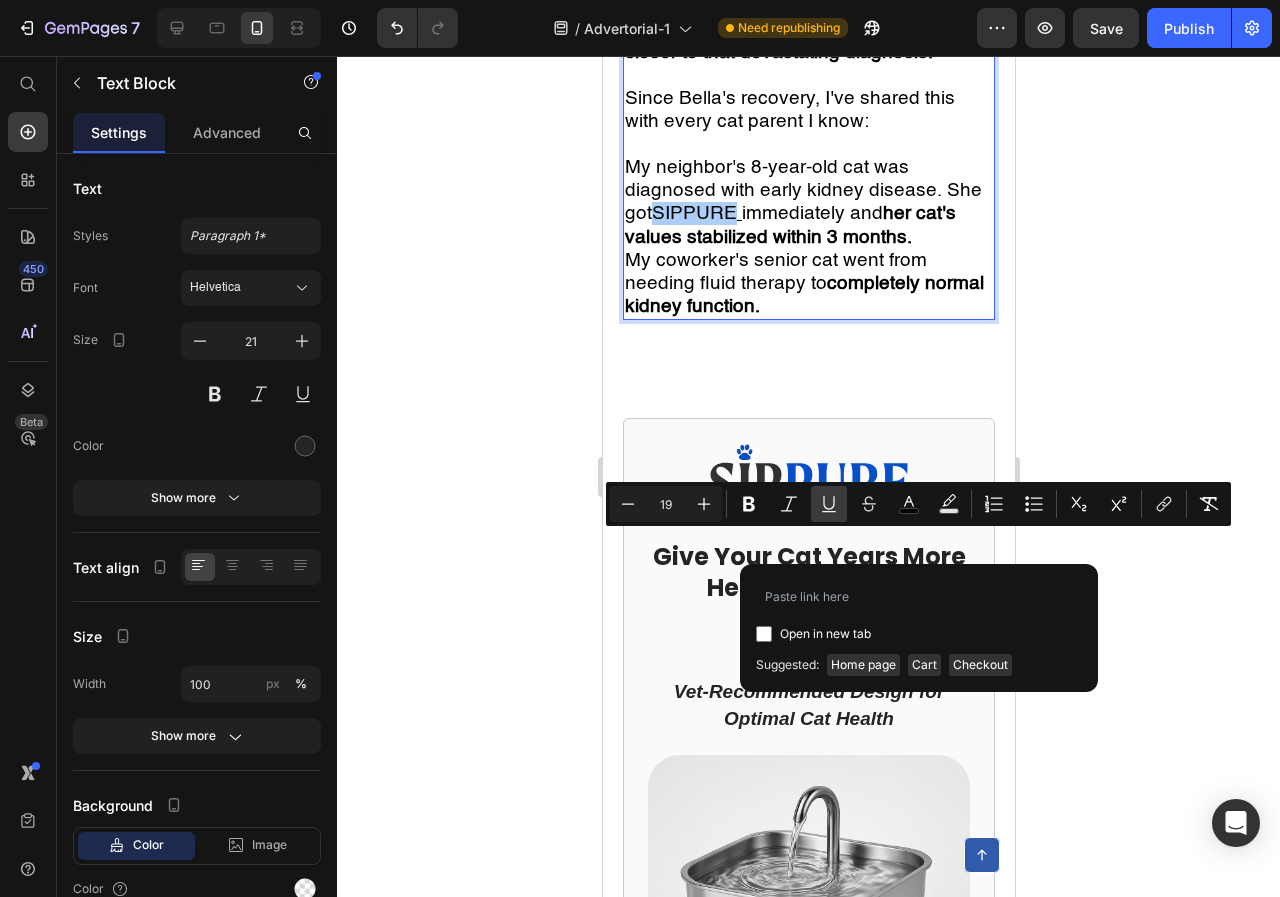 click 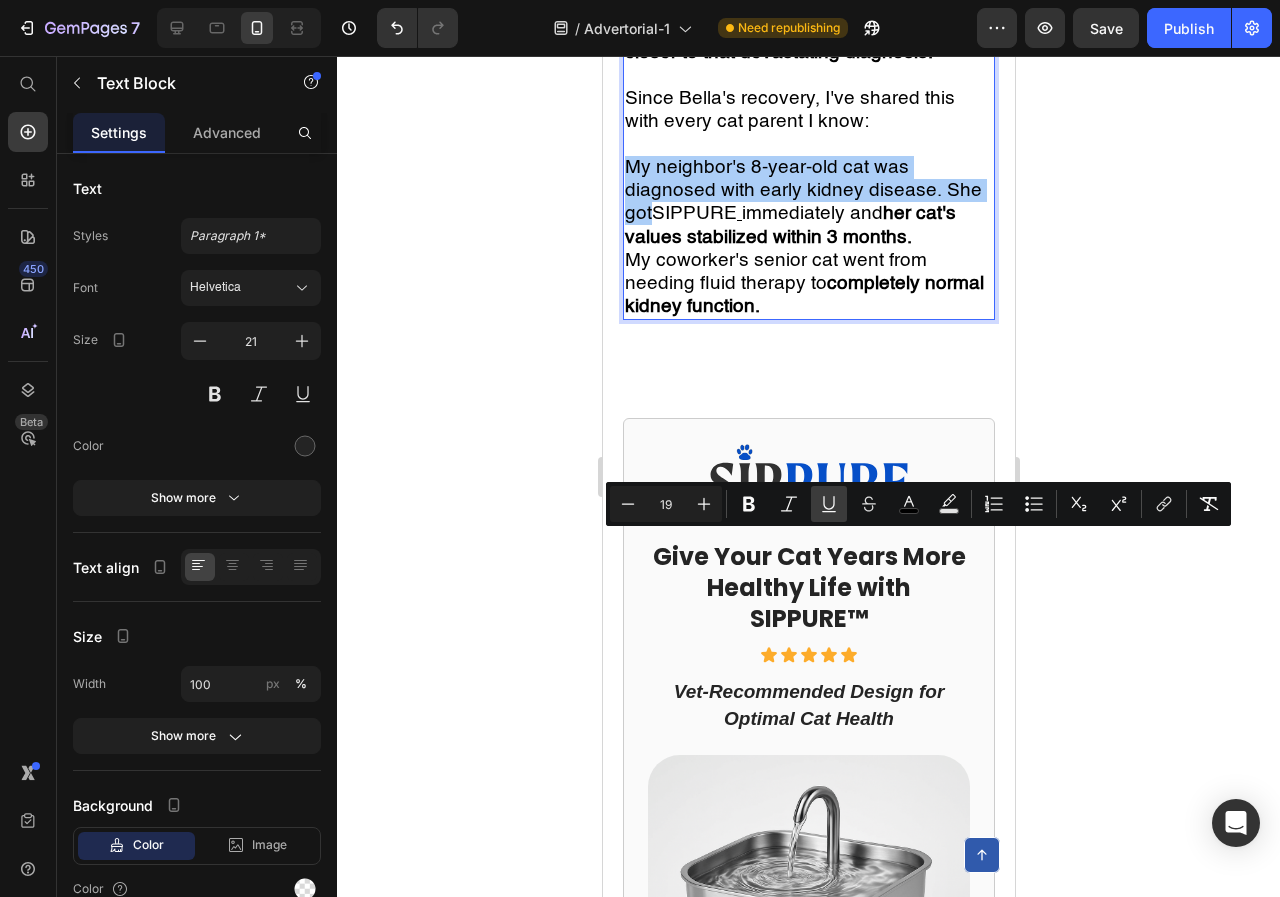 click 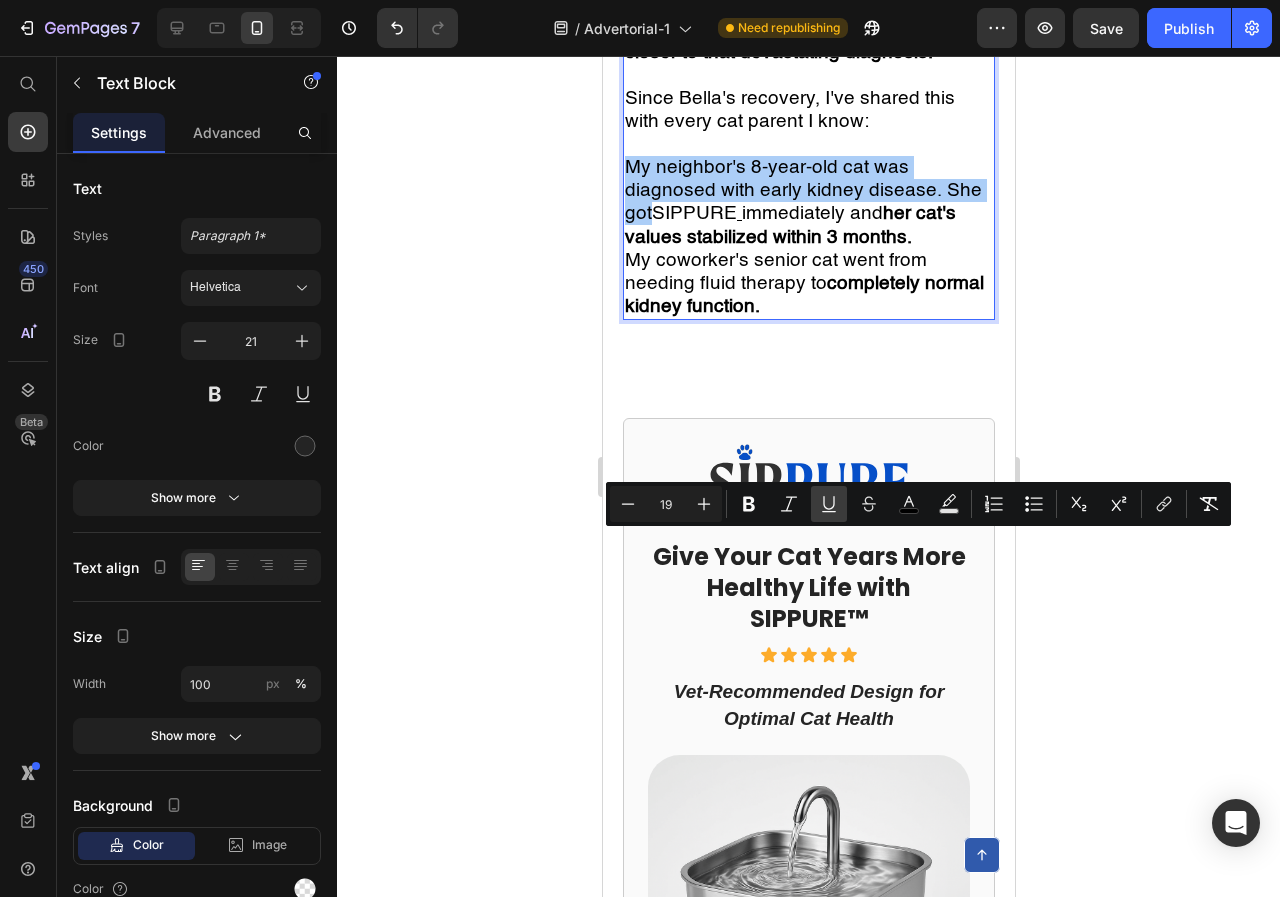 click 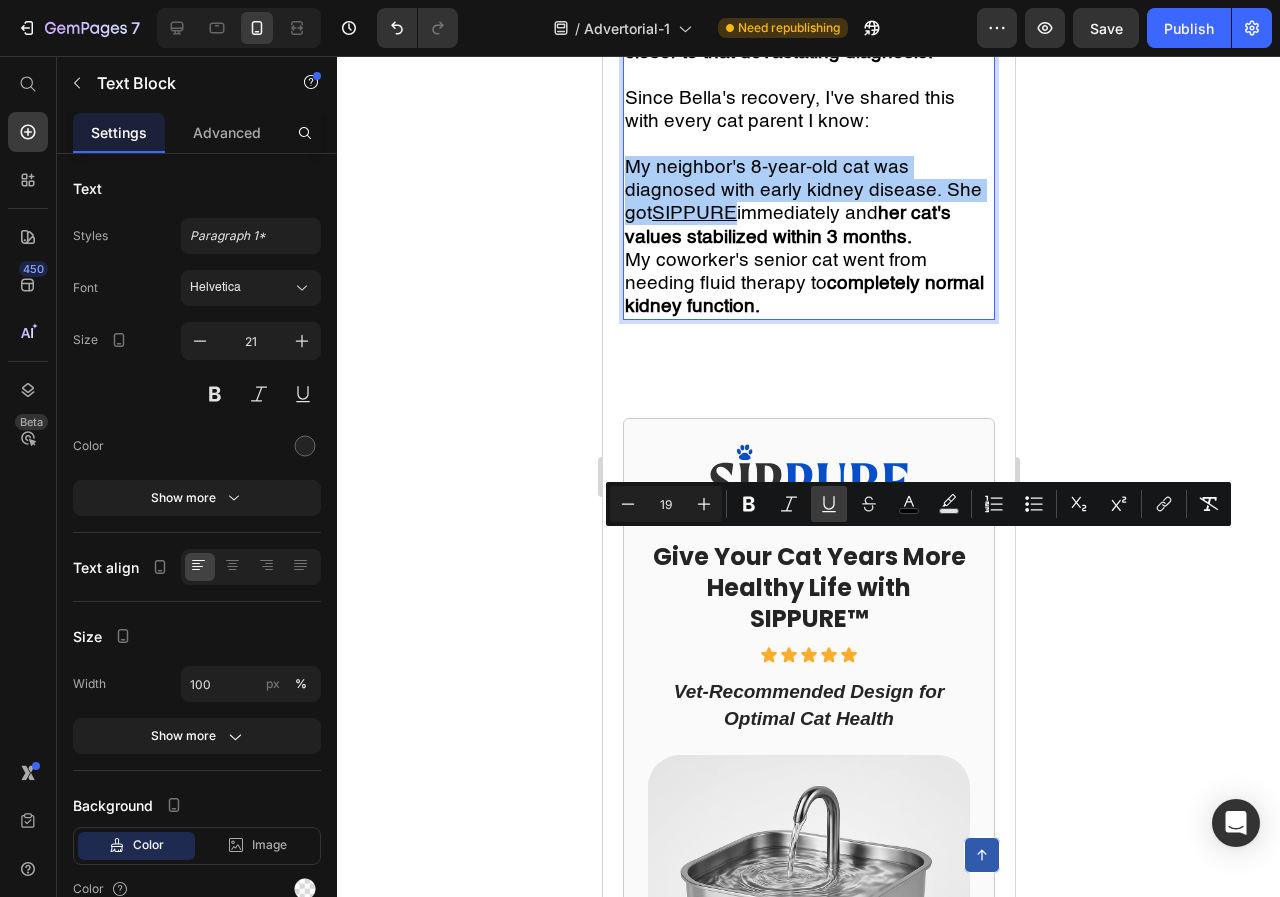 click 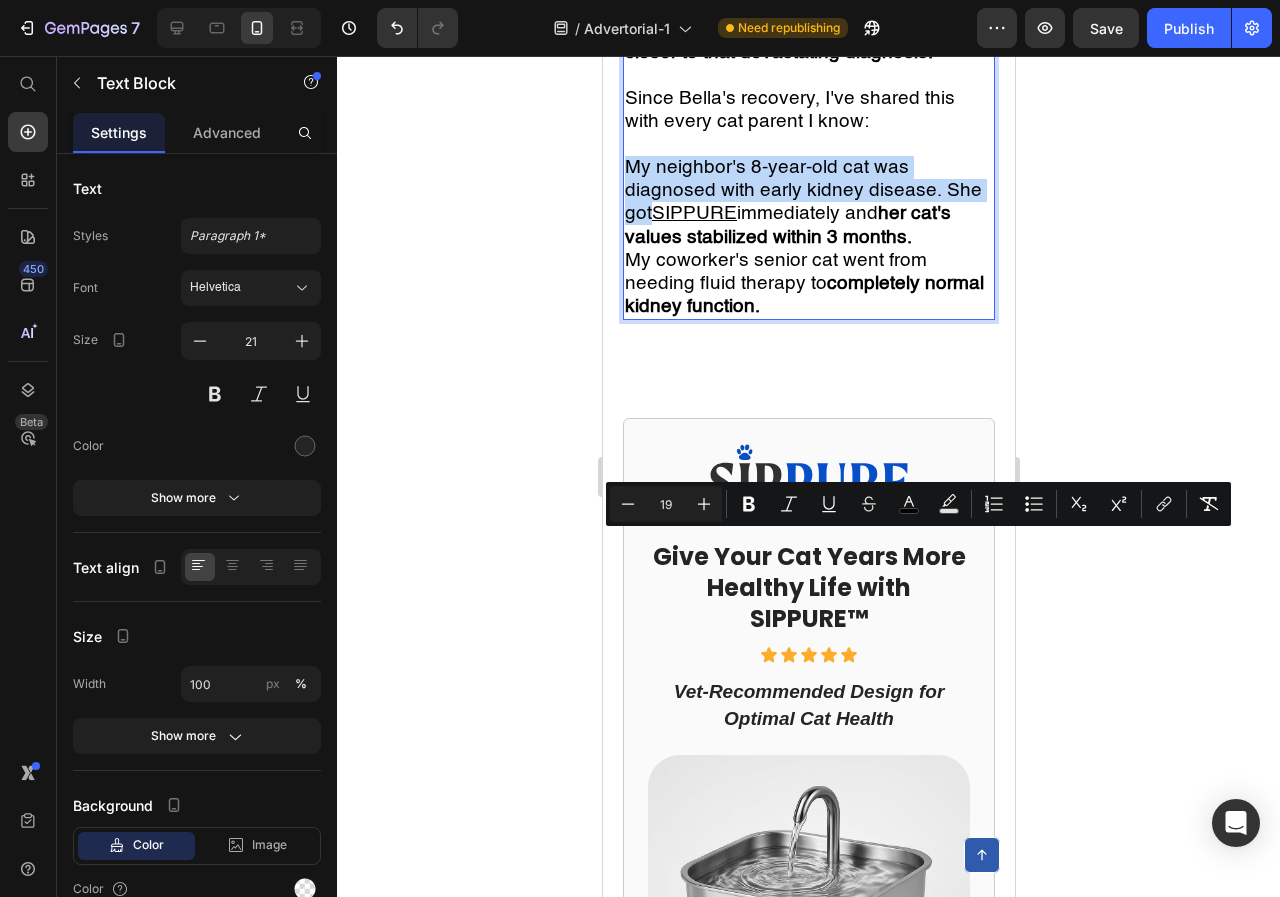 click on "My coworker's senior cat went from needing fluid therapy to  completely normal kidney function." at bounding box center [808, 283] 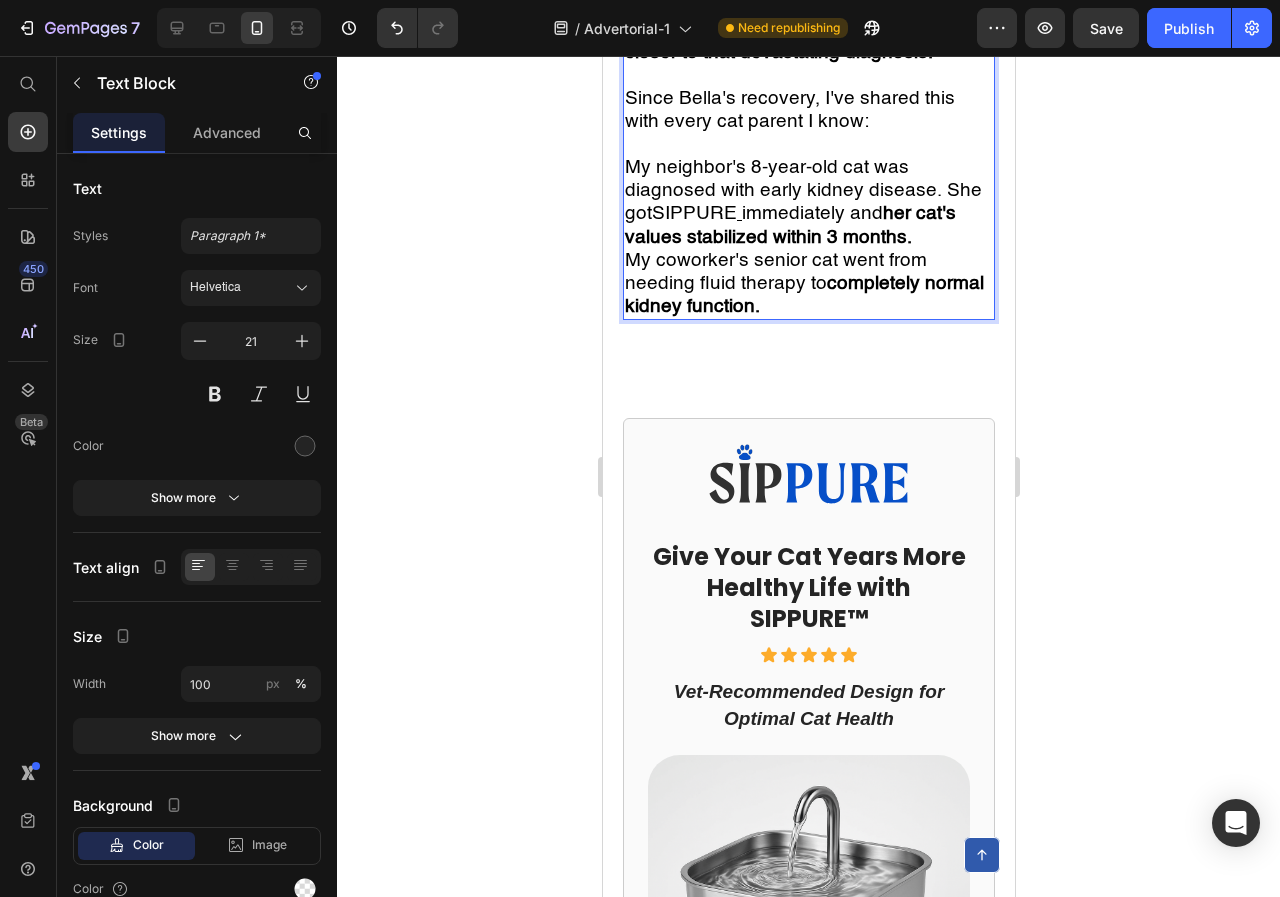 click at bounding box center (738, 213) 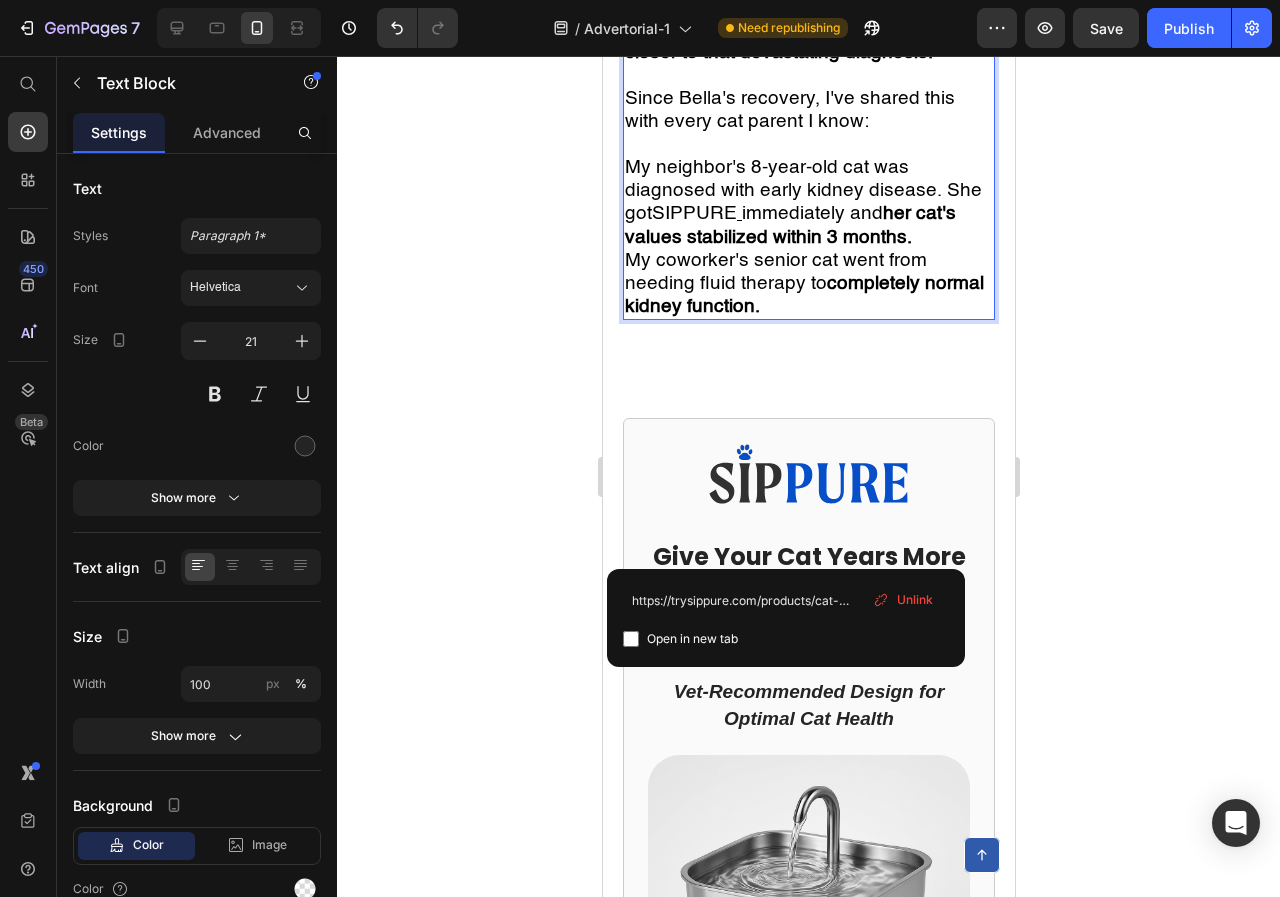 click on "Unlink" at bounding box center (903, 600) 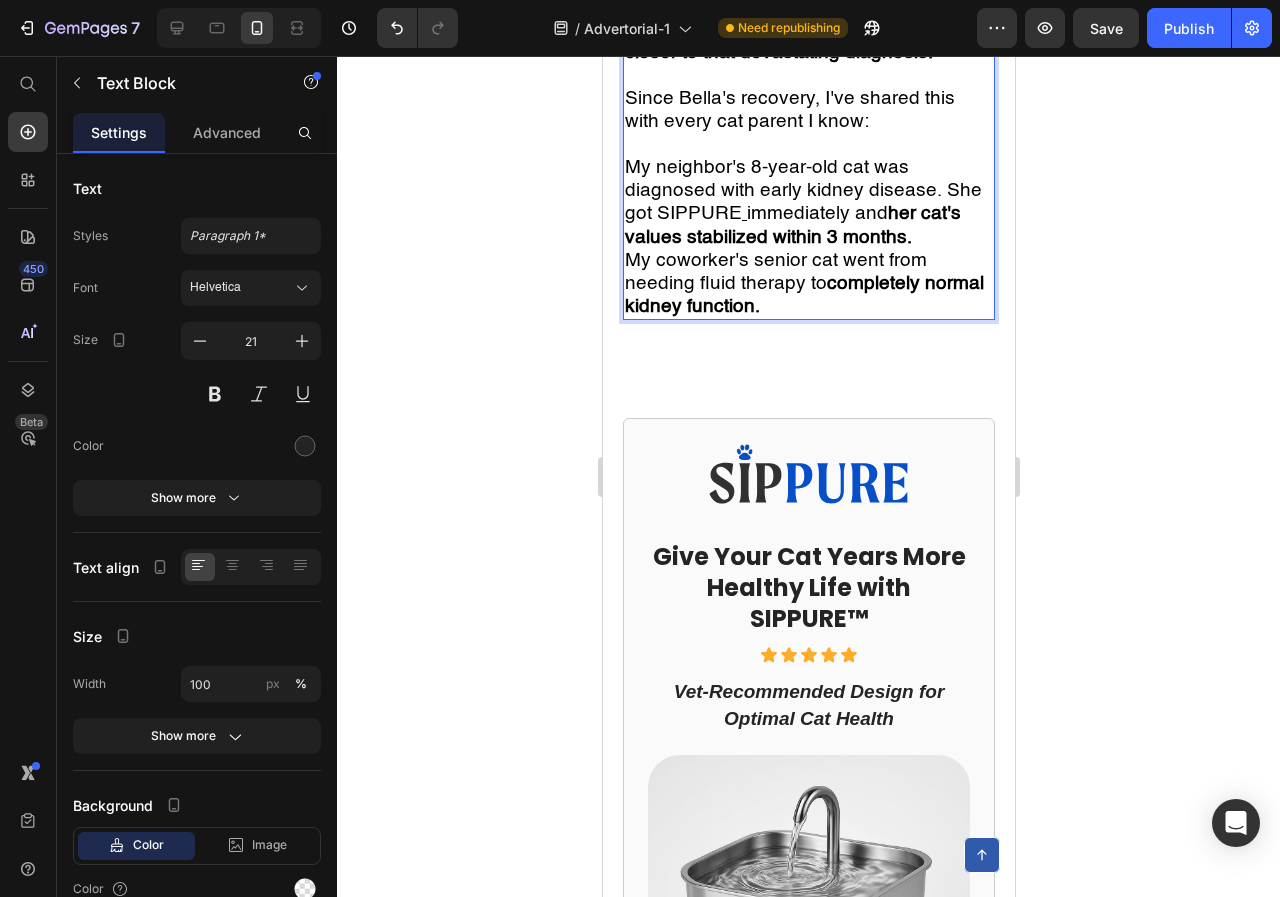 click on "My neighbor's 8-year-old cat was diagnosed with early kidney disease. She got SIPPURE   immediately and  her cat's values stabilized within 3 months." at bounding box center (802, 202) 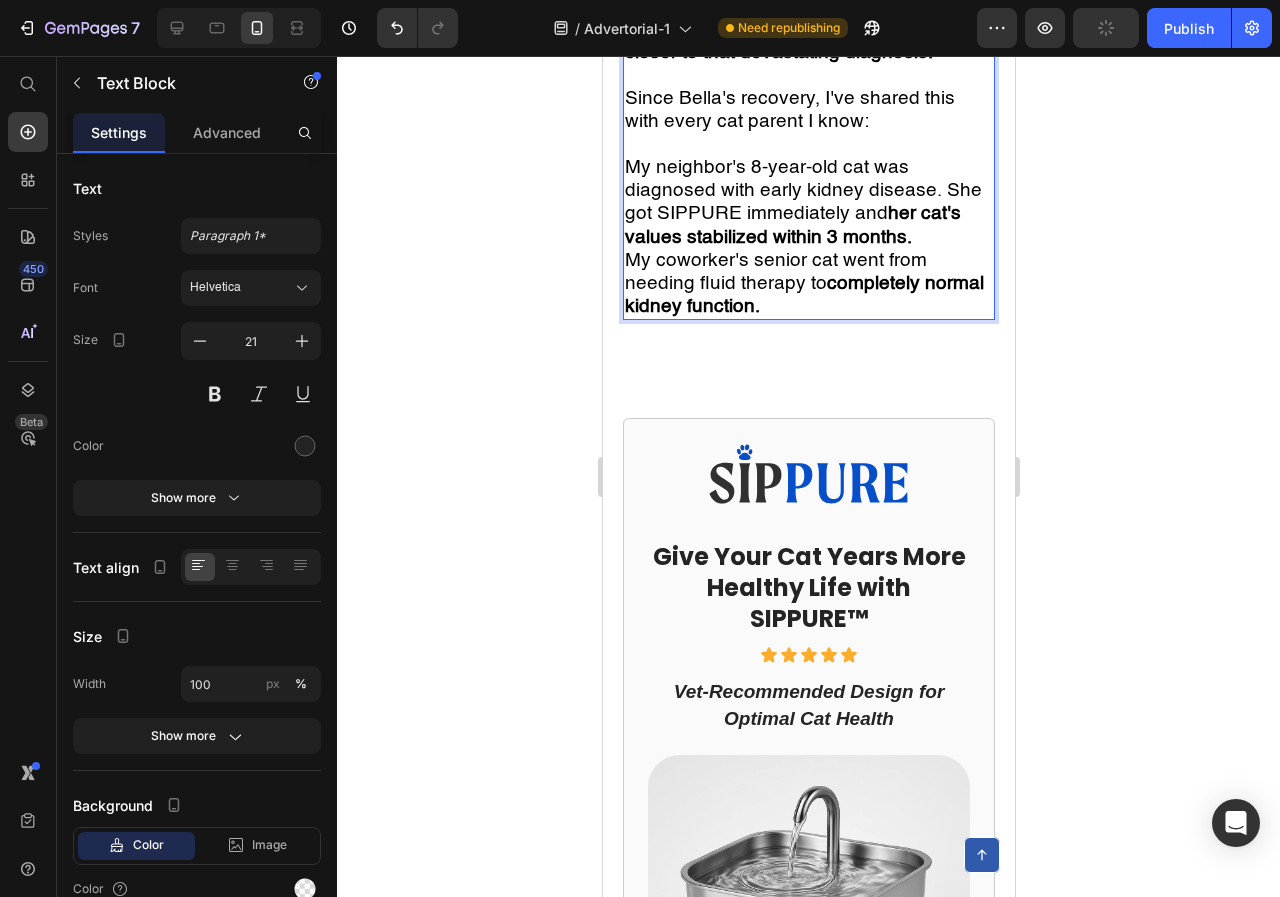 click on "My coworker's senior cat went from needing fluid therapy to  completely normal kidney function." at bounding box center [808, 283] 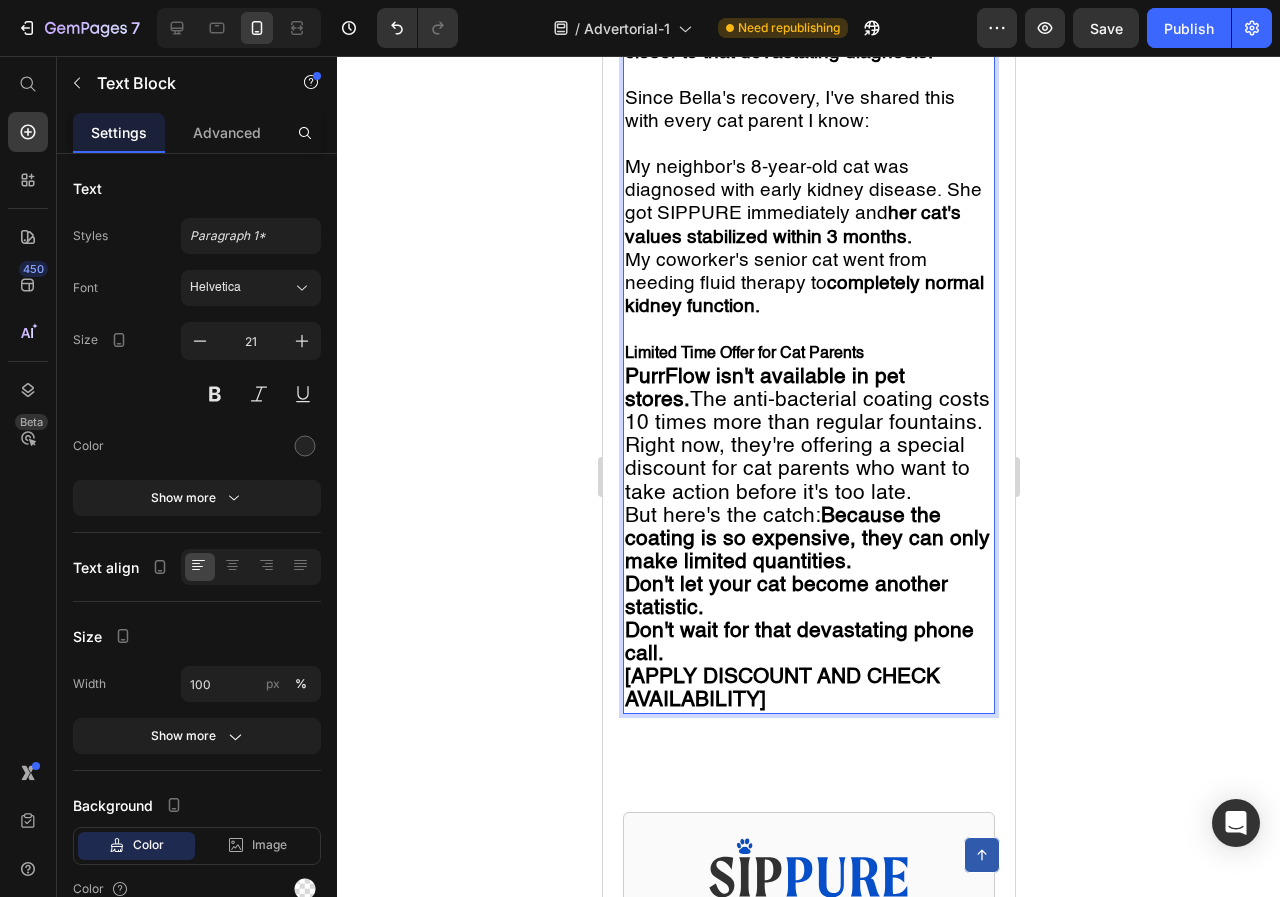 scroll, scrollTop: 7850, scrollLeft: 0, axis: vertical 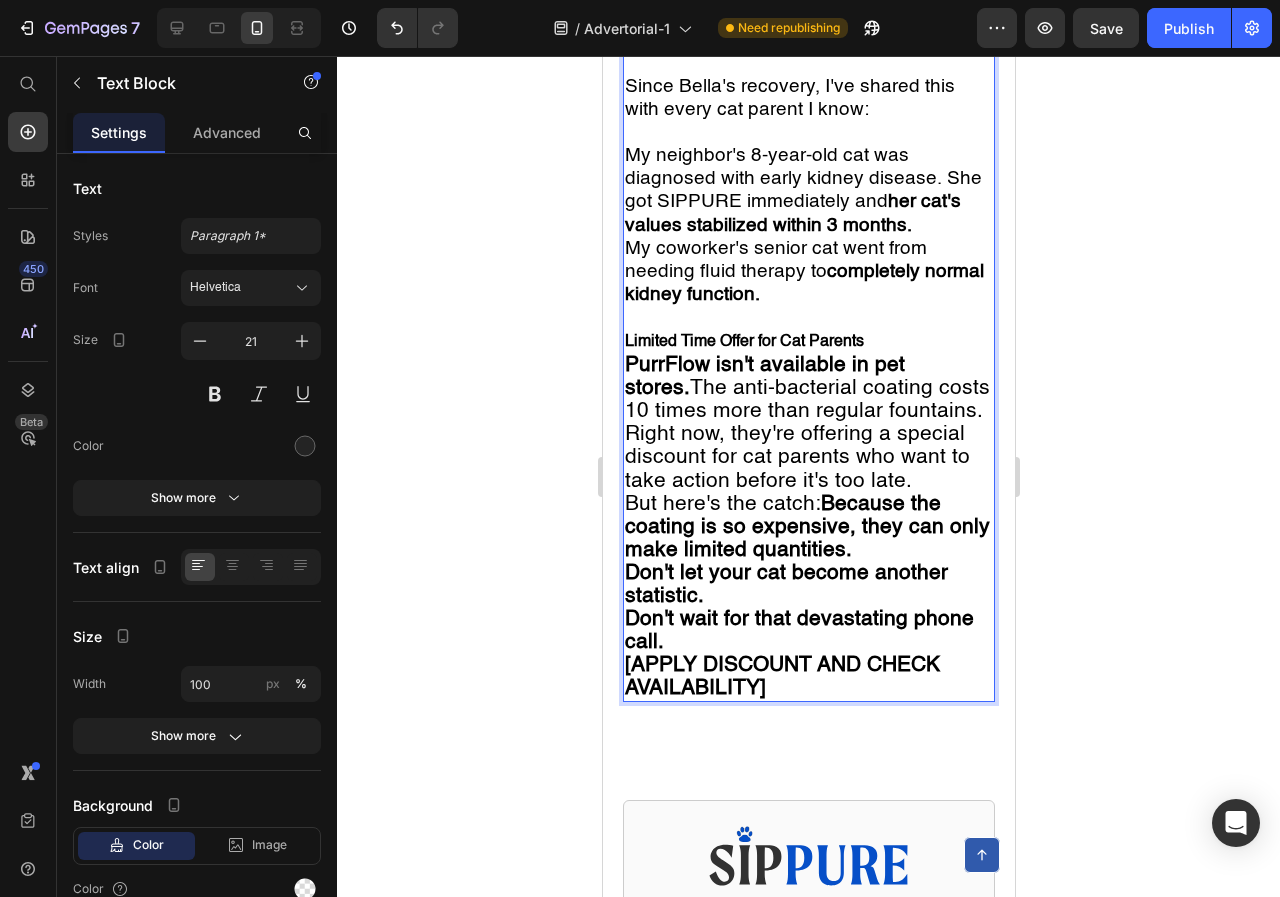 click on "Limited Time Offer for Cat Parents" at bounding box center [808, 341] 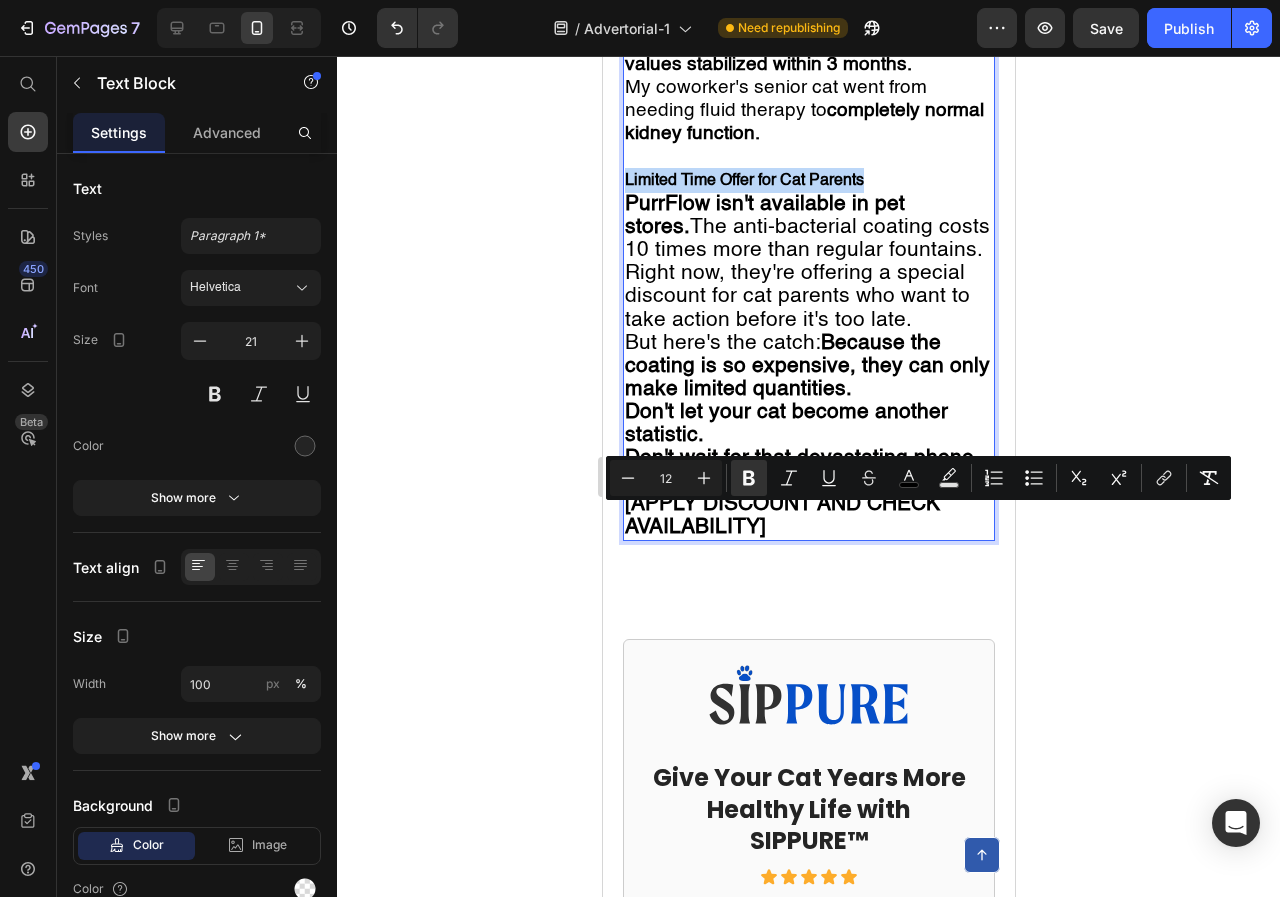 drag, startPoint x: 876, startPoint y: 513, endPoint x: 626, endPoint y: 509, distance: 250.032 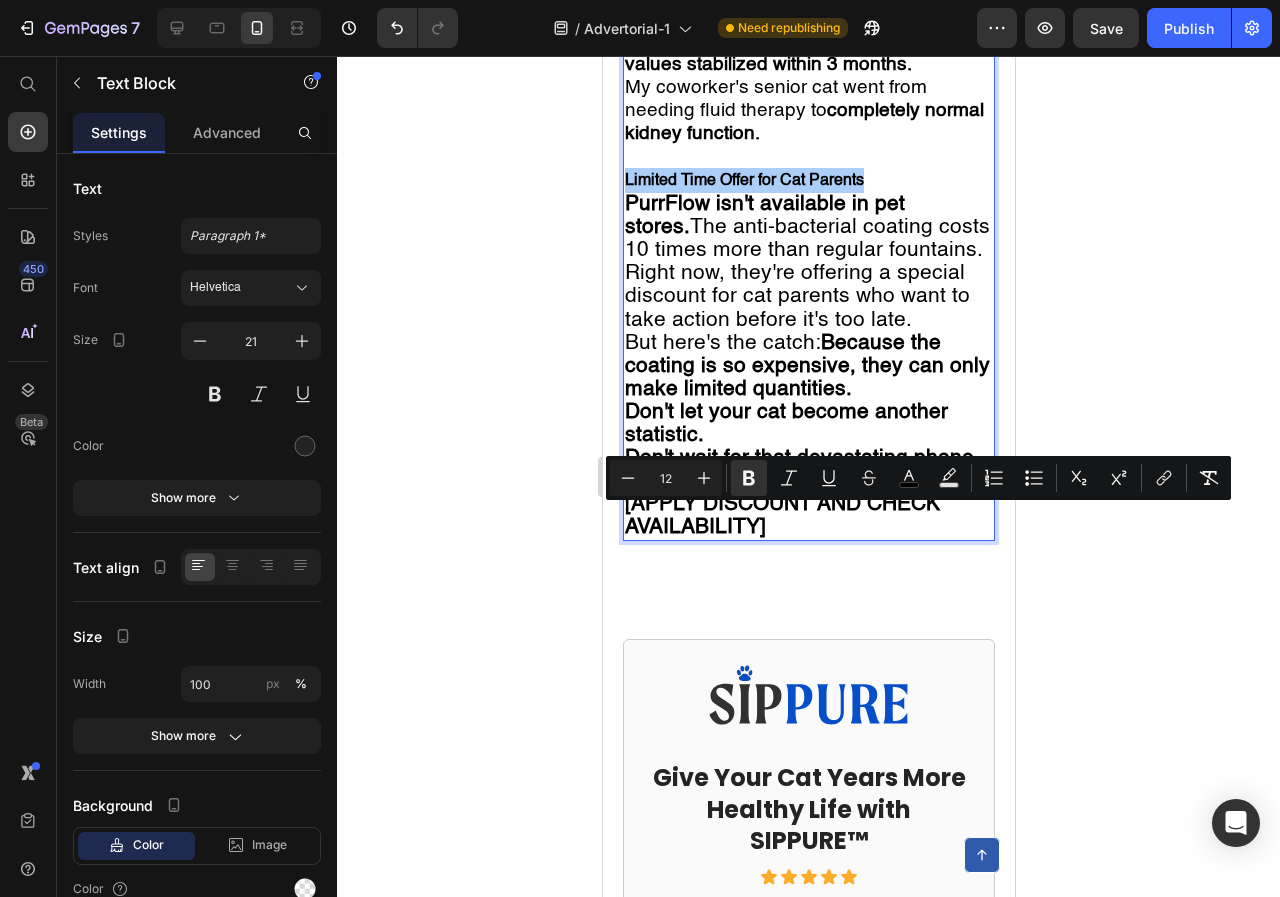 click on "12" at bounding box center (666, 478) 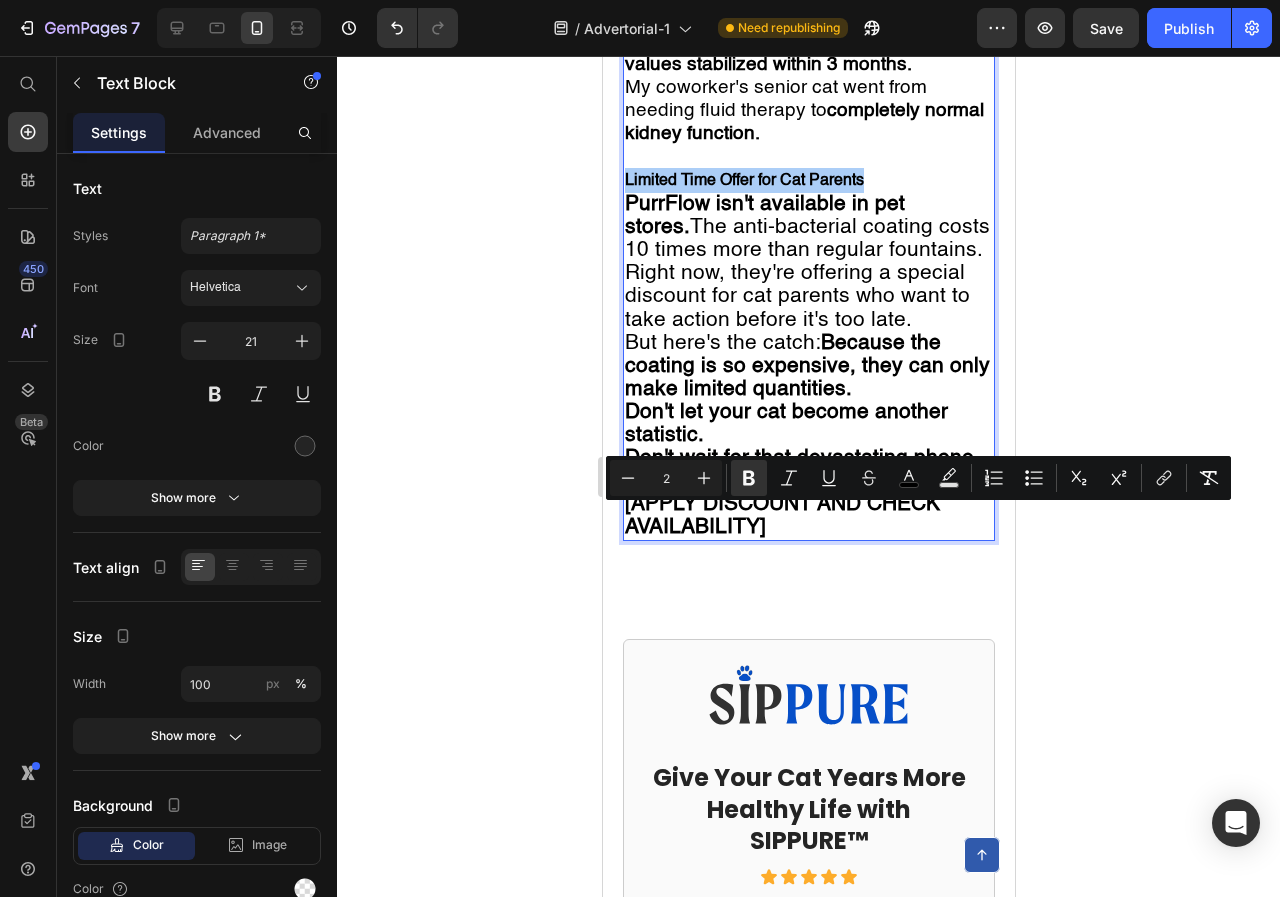 type on "2" 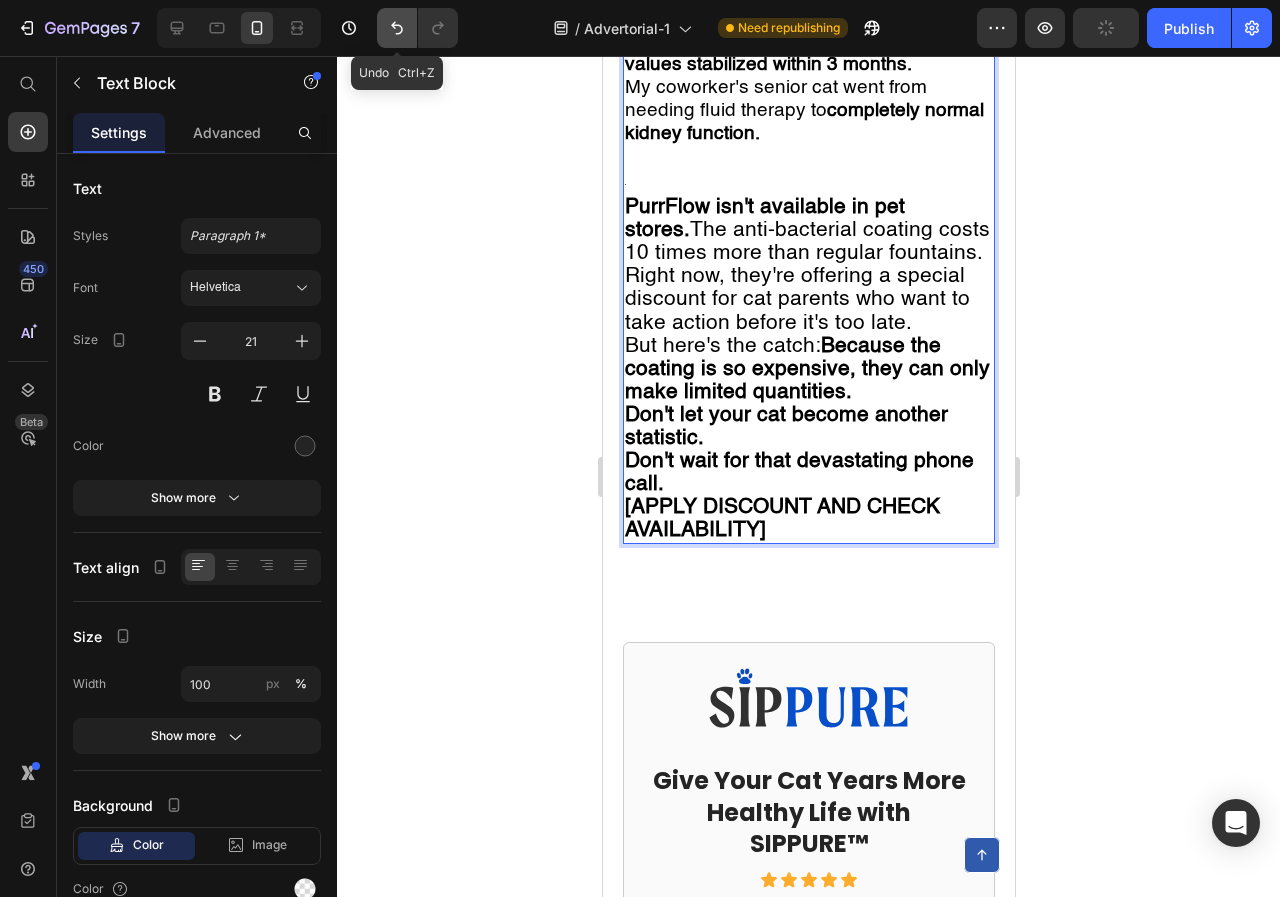 click 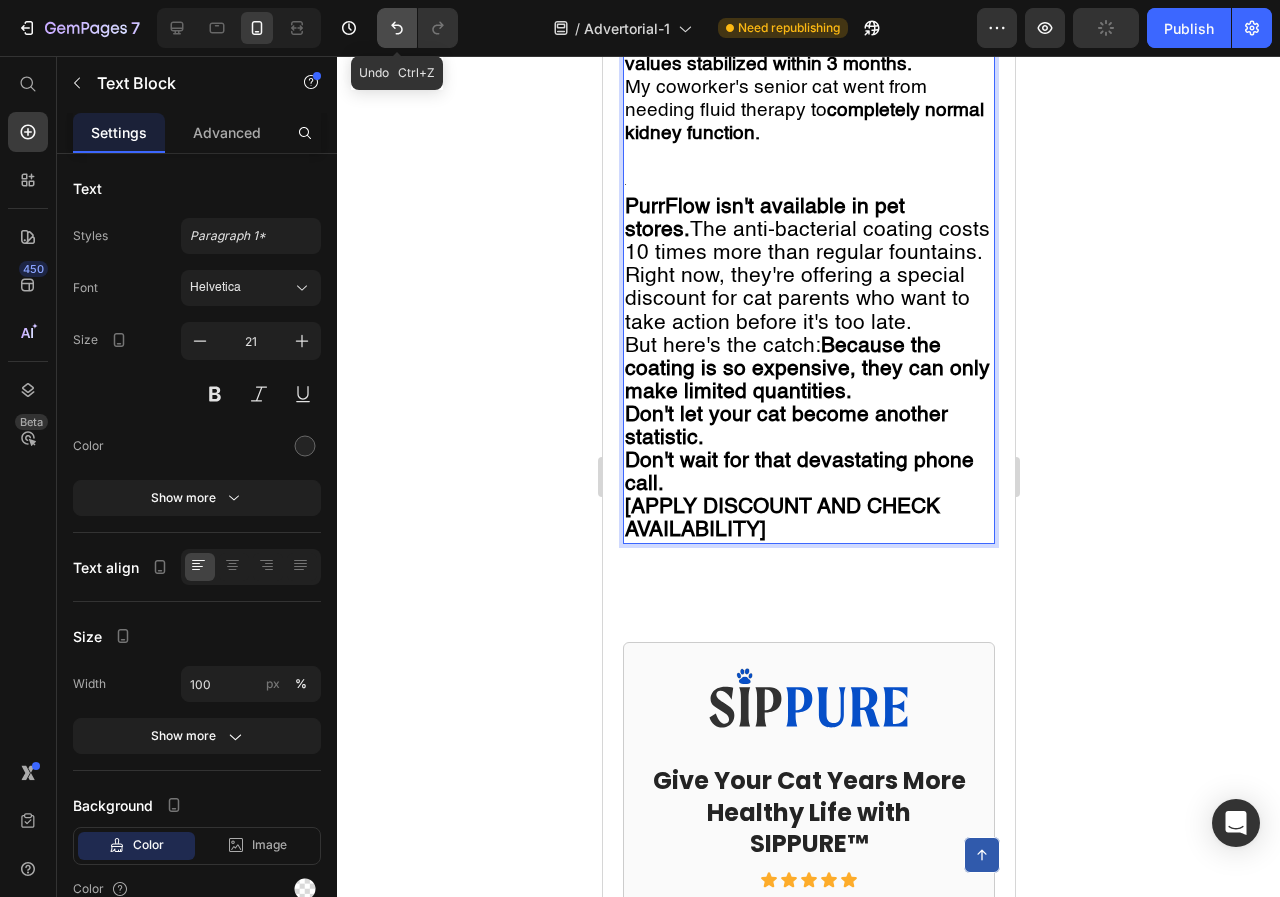 click 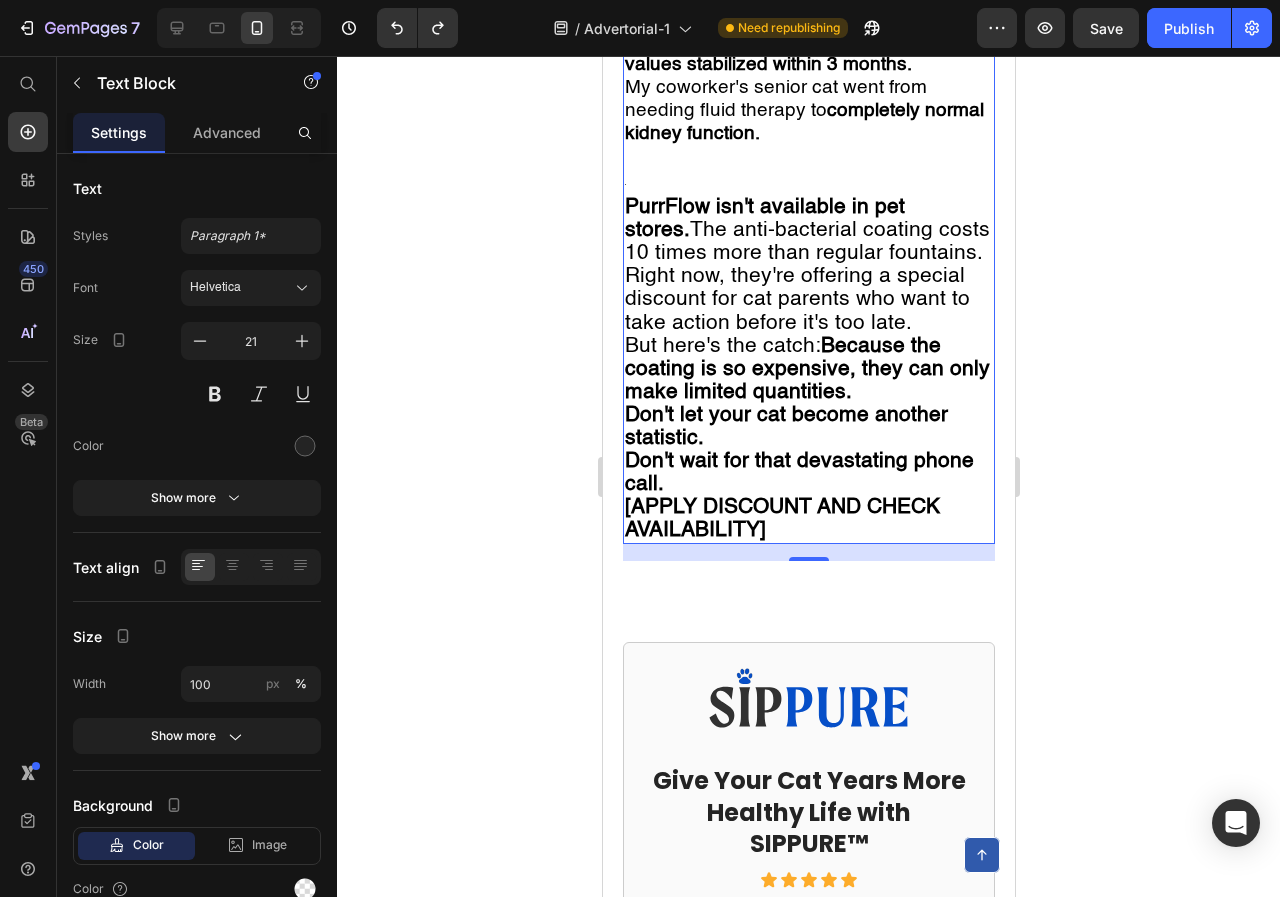 type 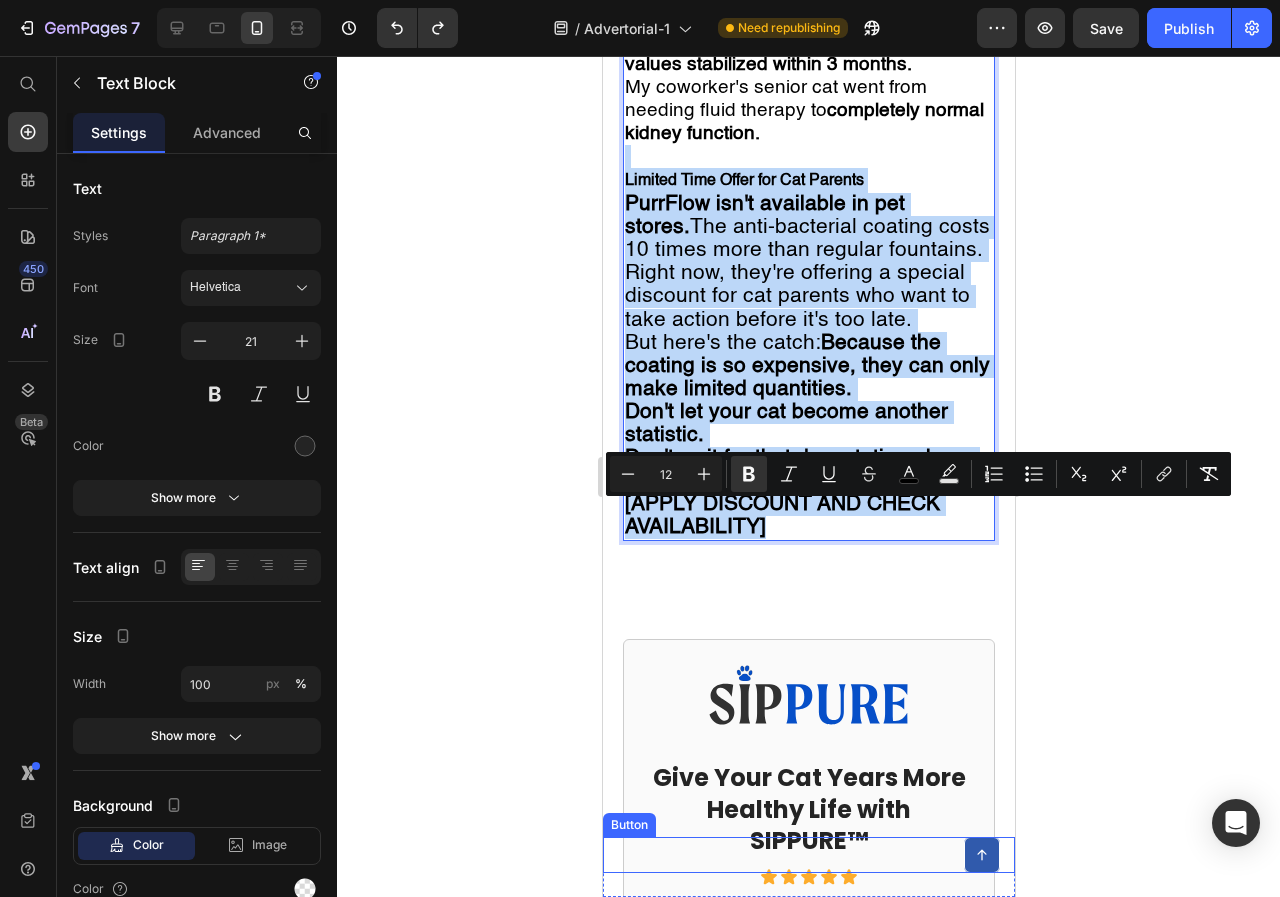 drag, startPoint x: 630, startPoint y: 502, endPoint x: 856, endPoint y: 853, distance: 417.46497 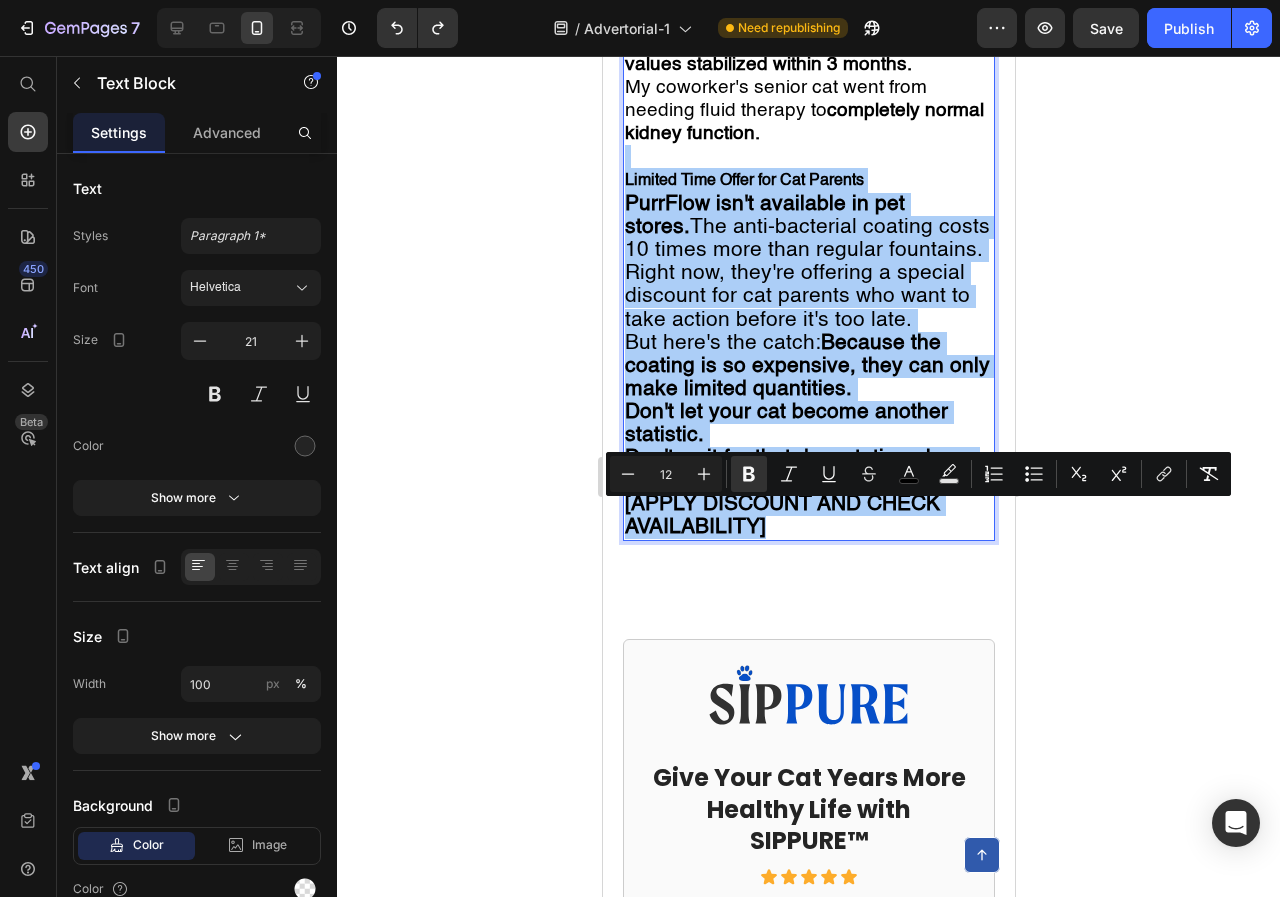 click on "12" at bounding box center (666, 474) 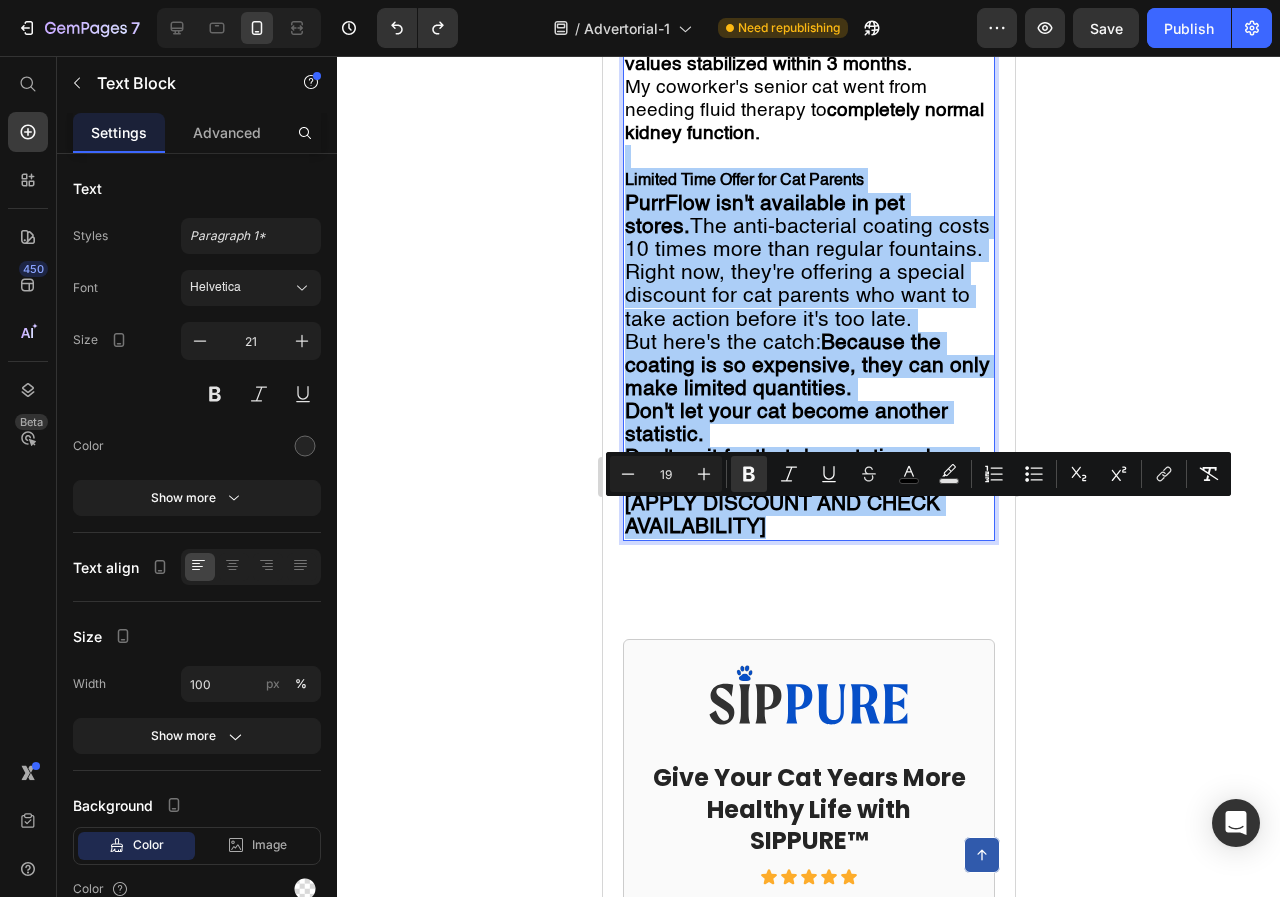 type on "19" 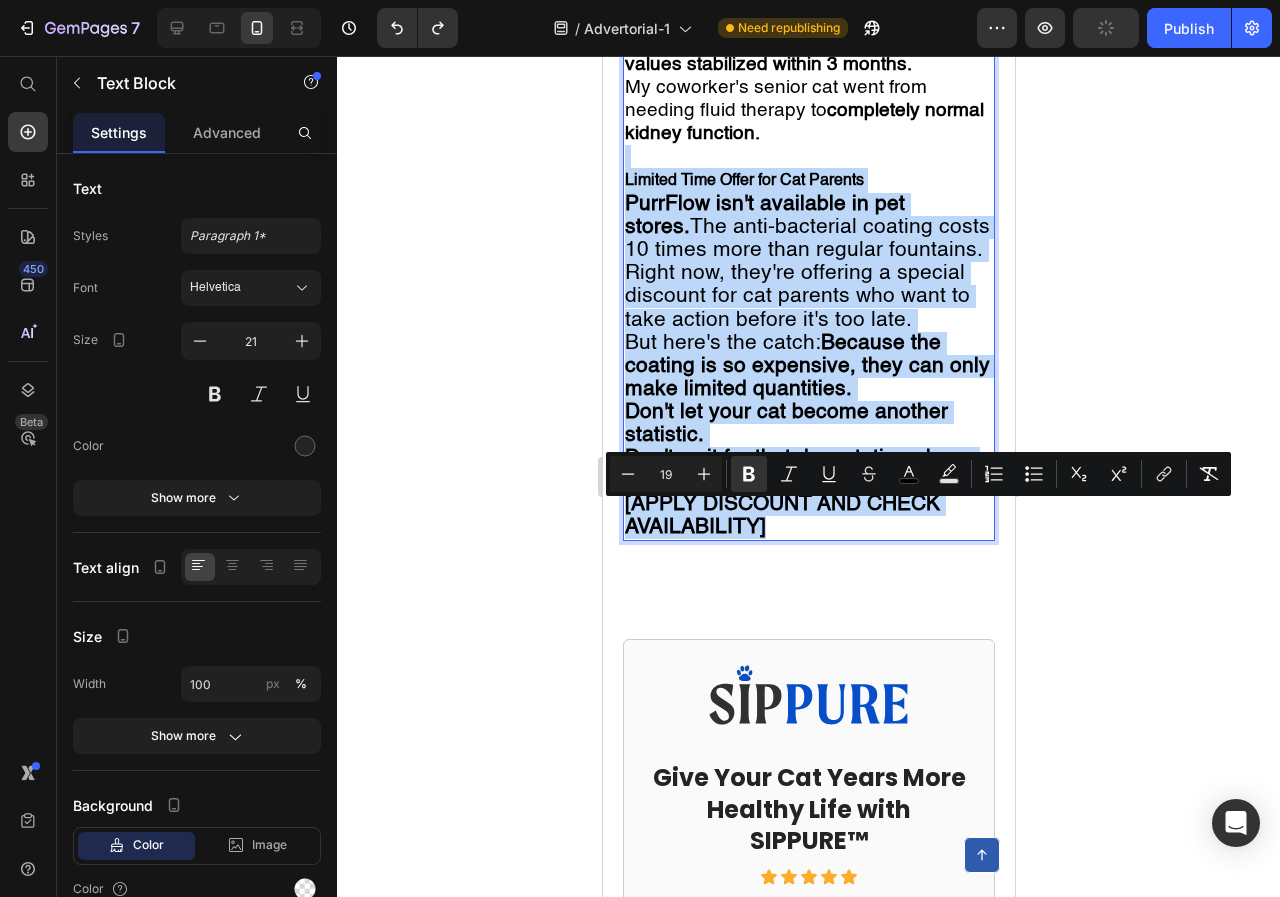 click on "Limited Time Offer for Cat Parents" at bounding box center (808, 180) 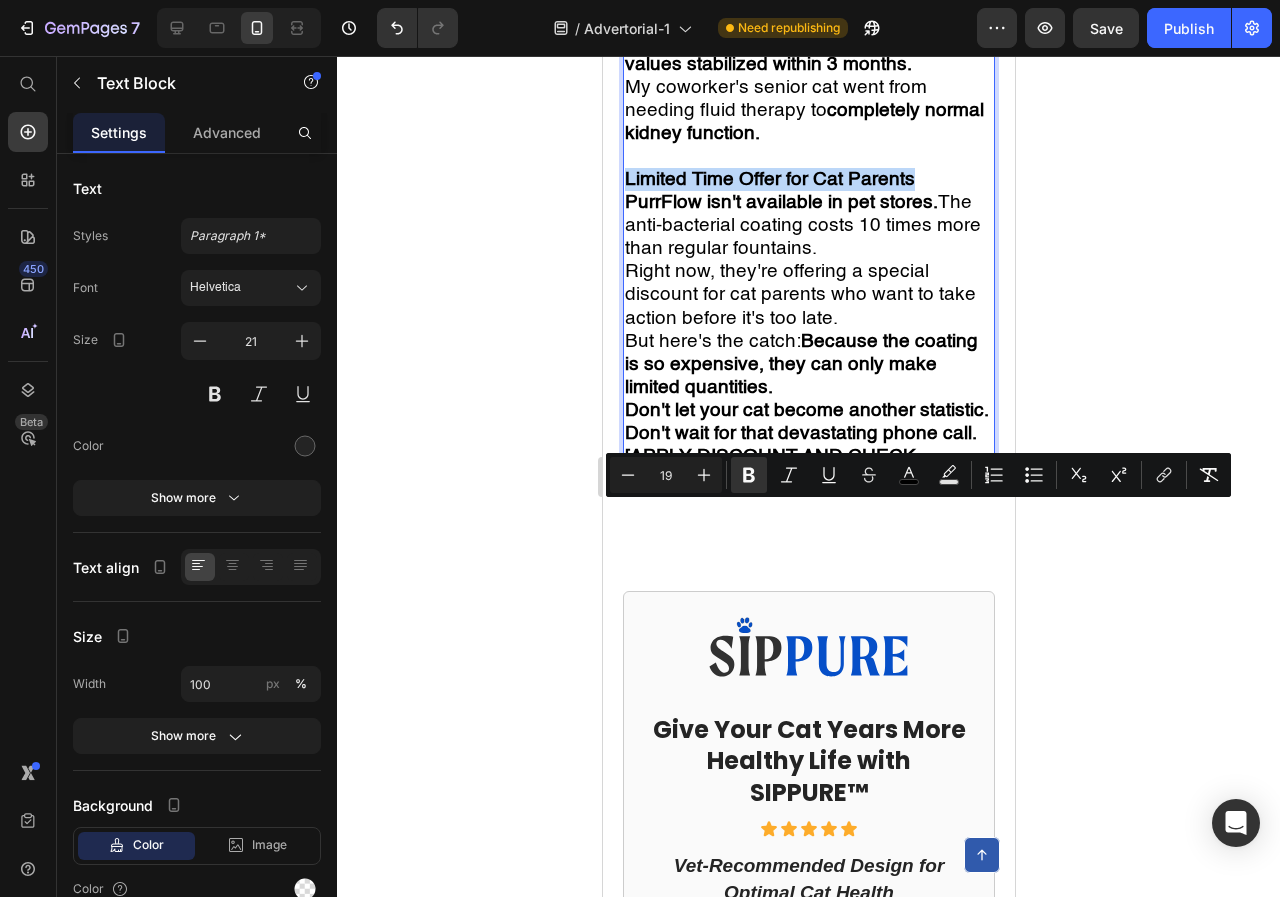 drag, startPoint x: 925, startPoint y: 520, endPoint x: 628, endPoint y: 506, distance: 297.32977 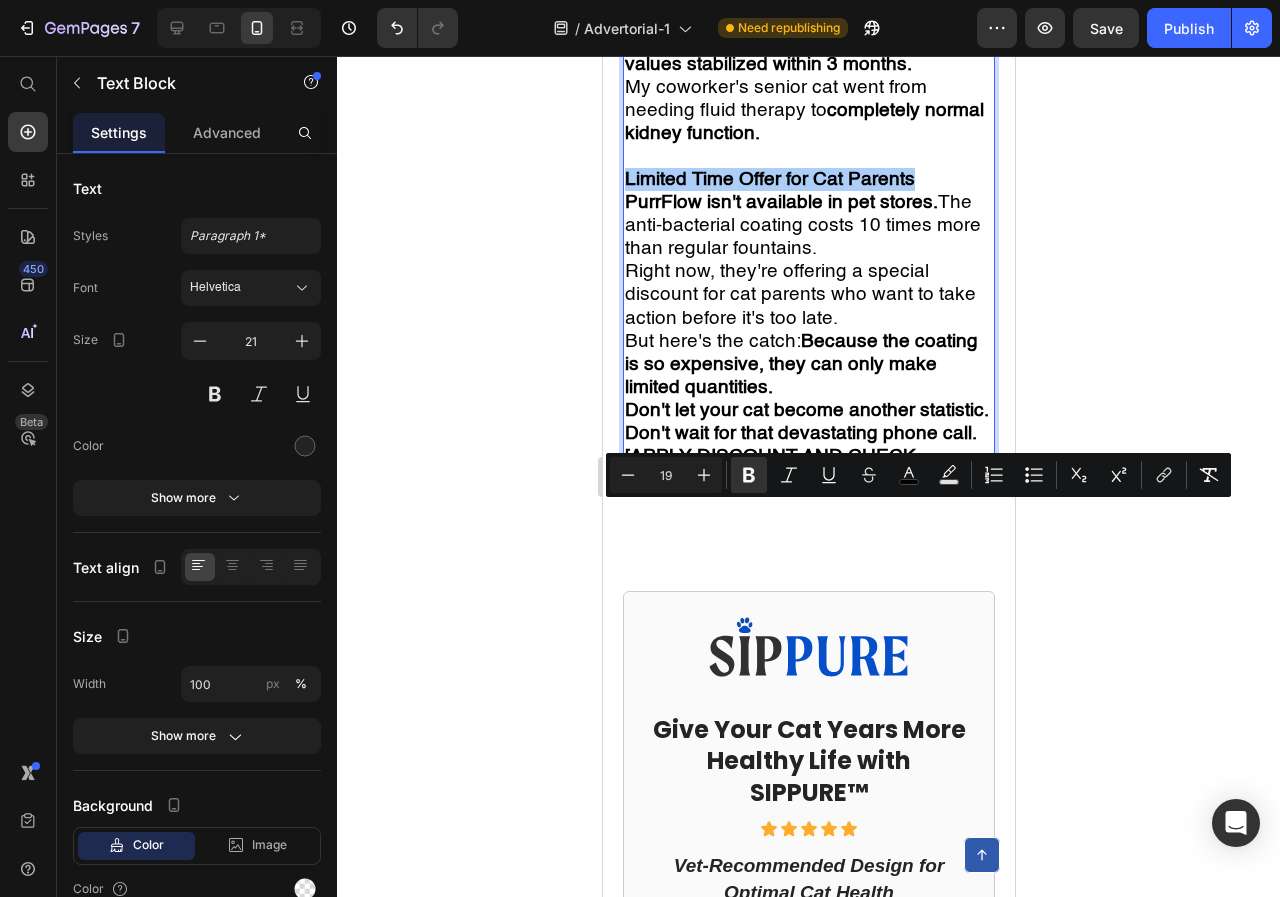 click on "19" at bounding box center (666, 475) 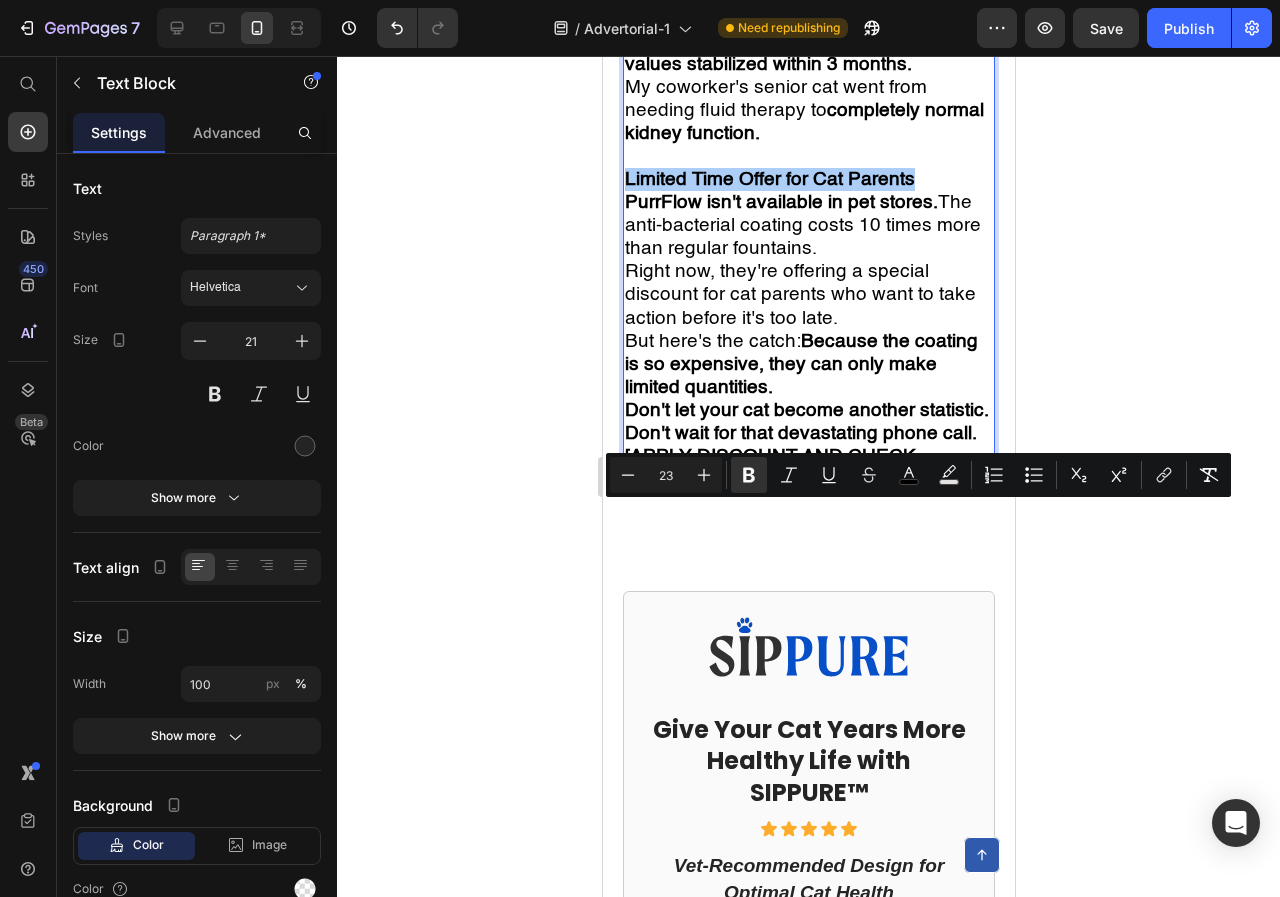 type on "23" 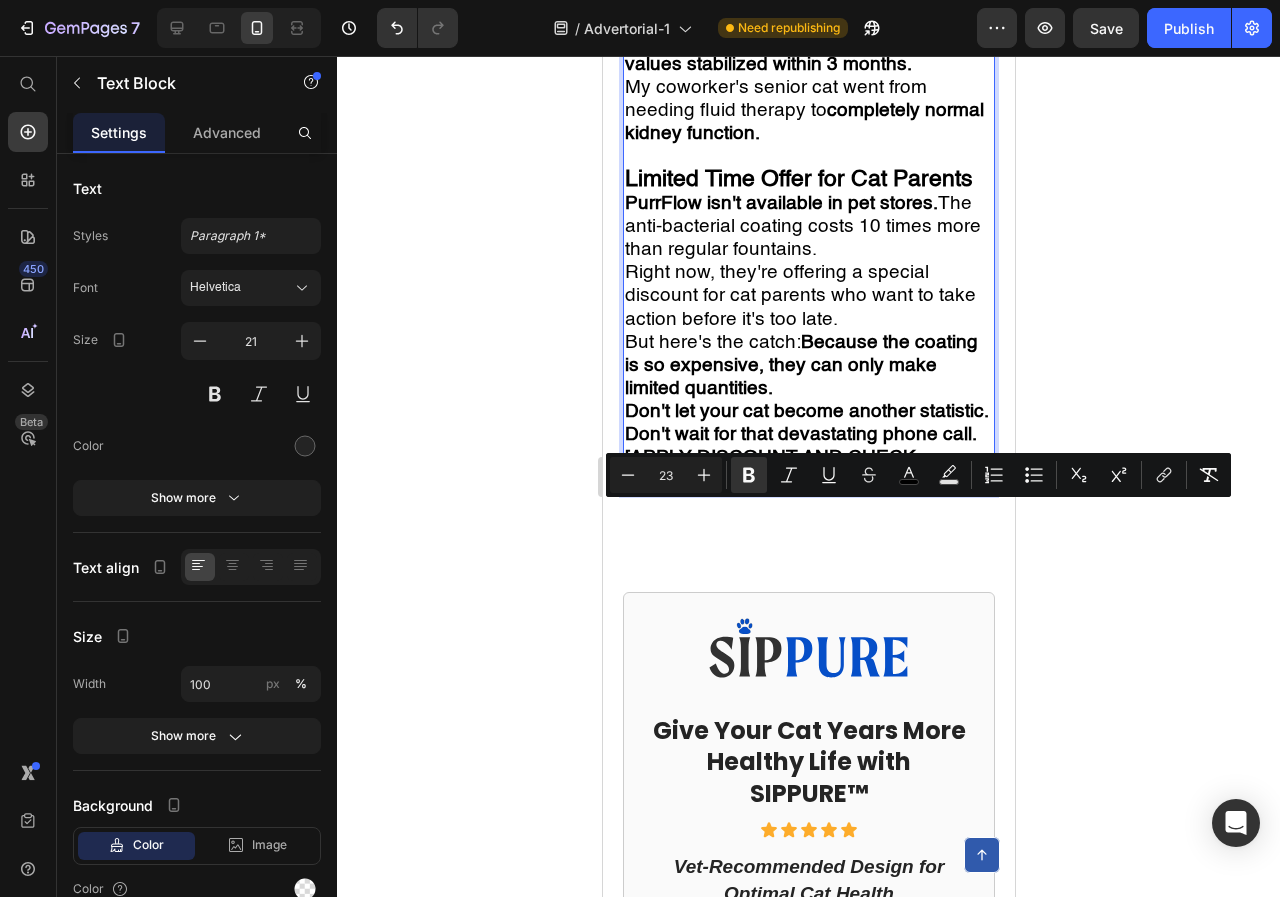 click on "PurrFlow isn't available in pet stores.  The anti-bacterial coating costs 10 times more than regular fountains." at bounding box center [802, 226] 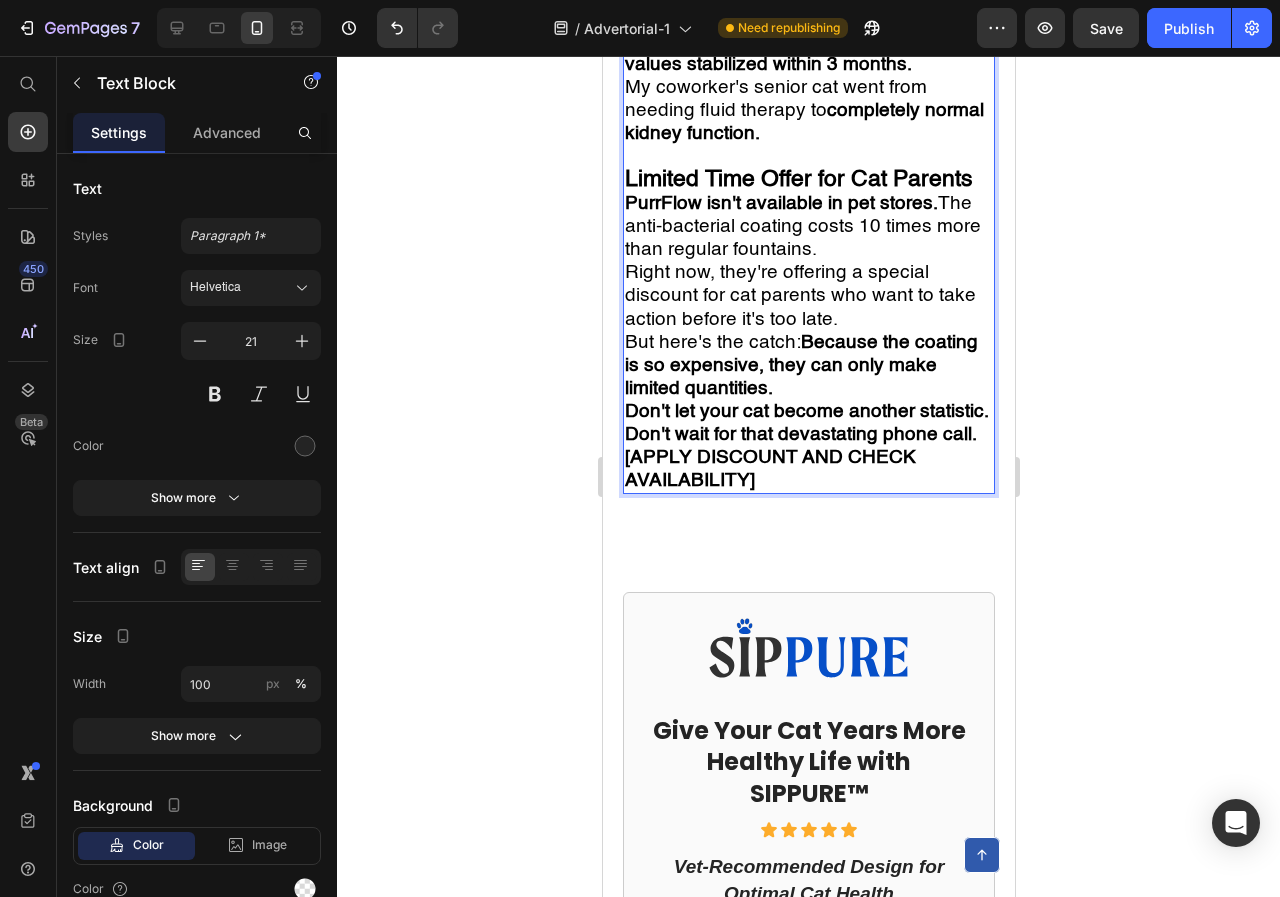 click on "Limited Time Offer for Cat Parents" at bounding box center [798, 179] 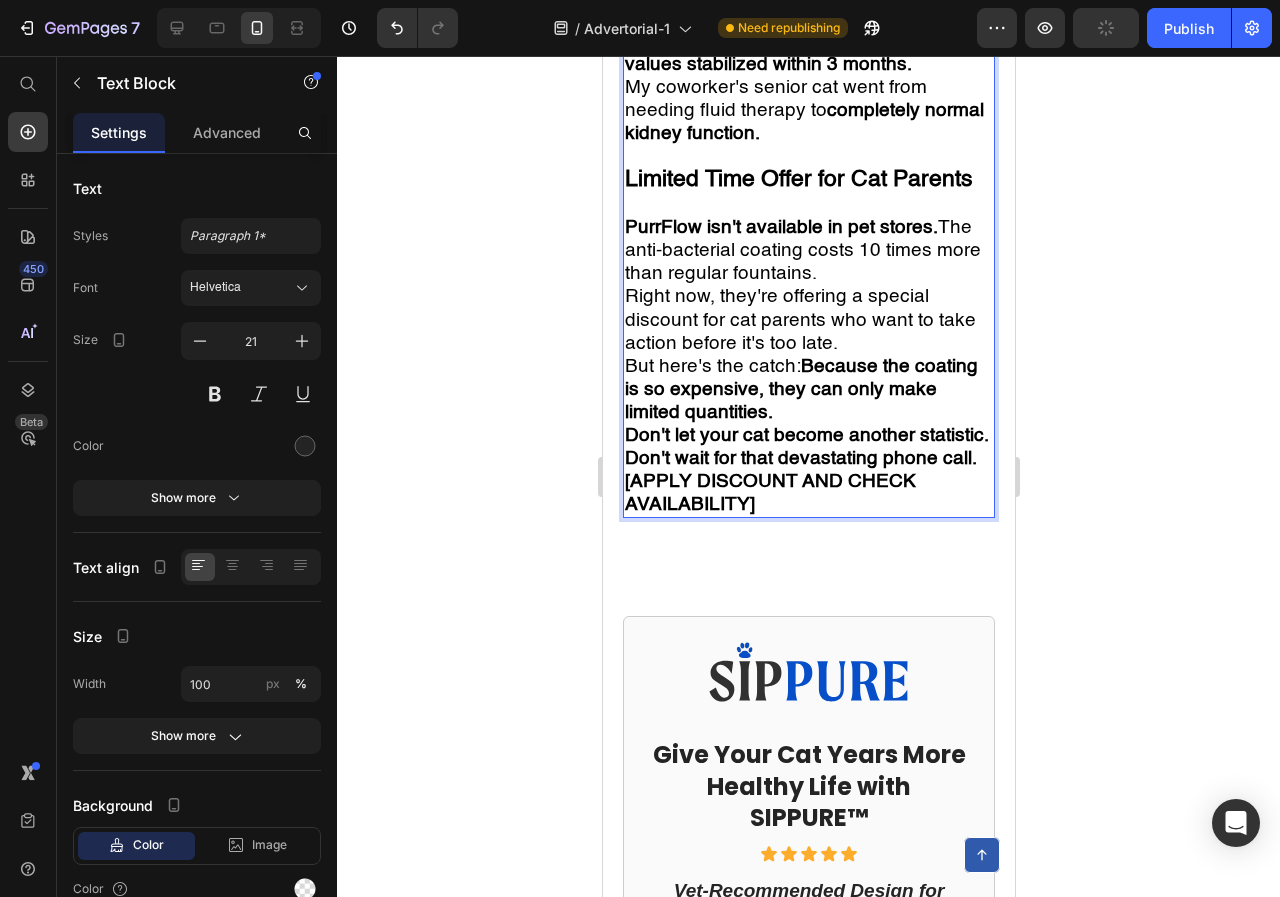 click on "PurrFlow isn't available in pet stores." at bounding box center (780, 227) 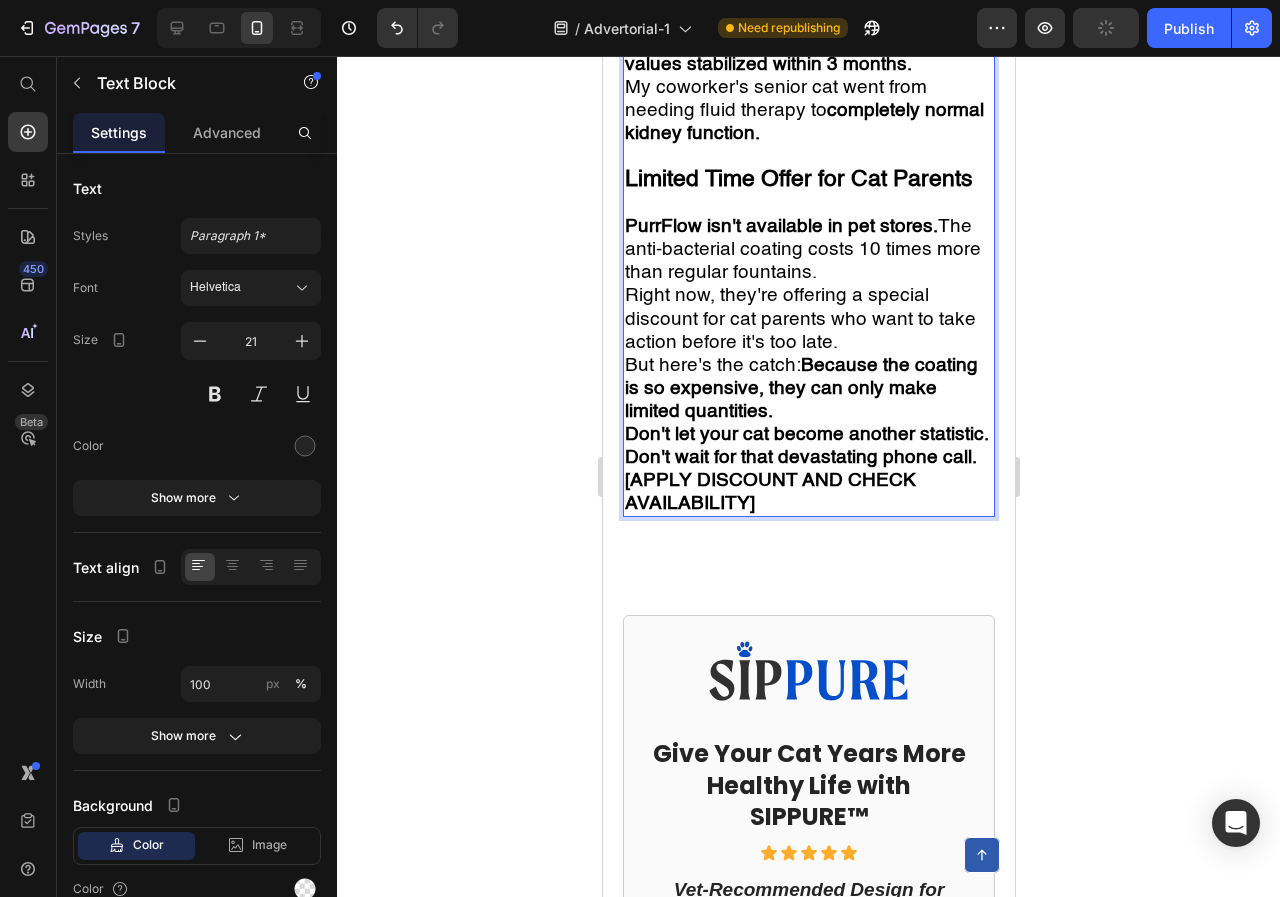click on "PurrFlow isn't available in pet stores." at bounding box center [780, 226] 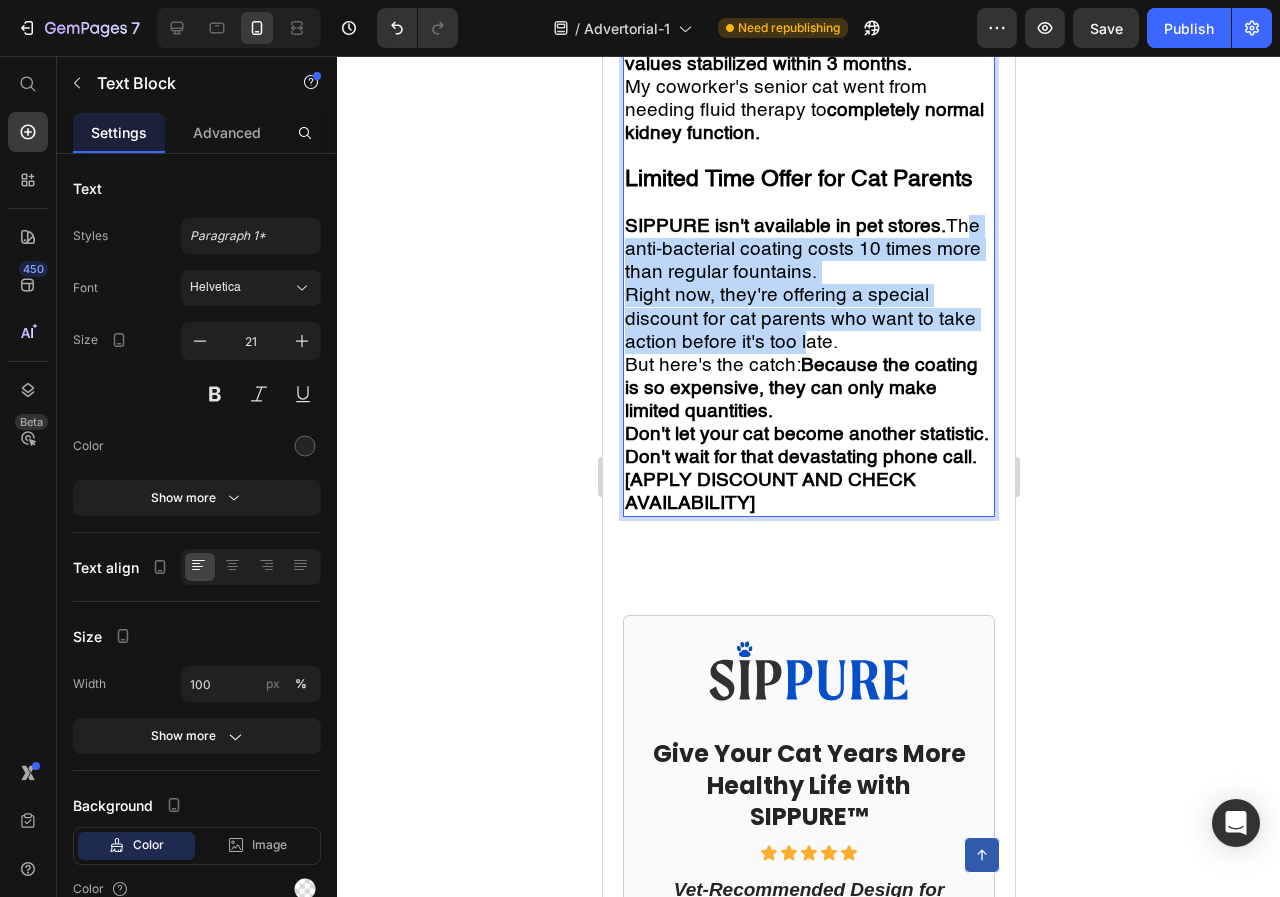 drag, startPoint x: 629, startPoint y: 586, endPoint x: 801, endPoint y: 679, distance: 195.53261 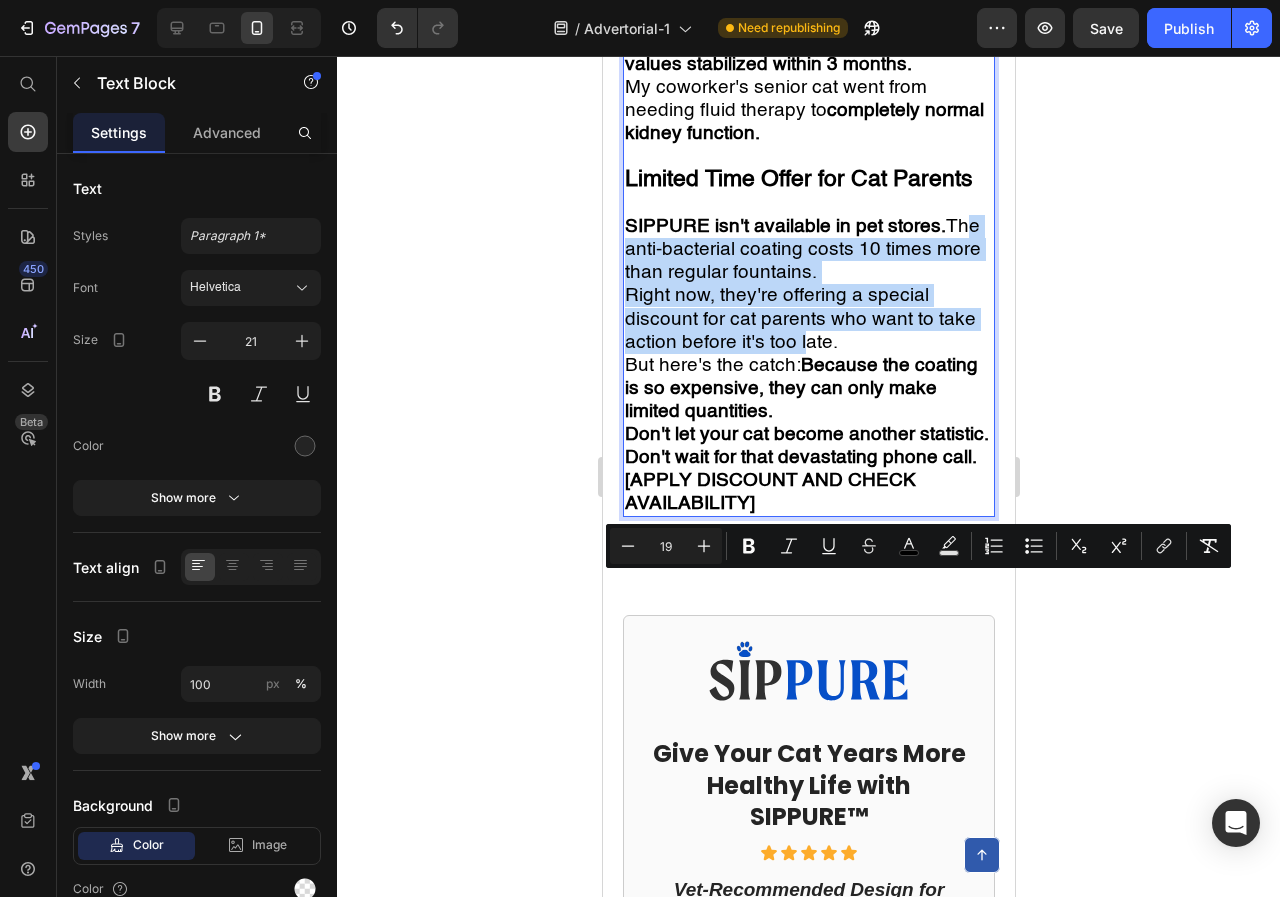 click on "Right now, they're offering a special discount for cat parents who want to take action before it's too late." at bounding box center (808, 318) 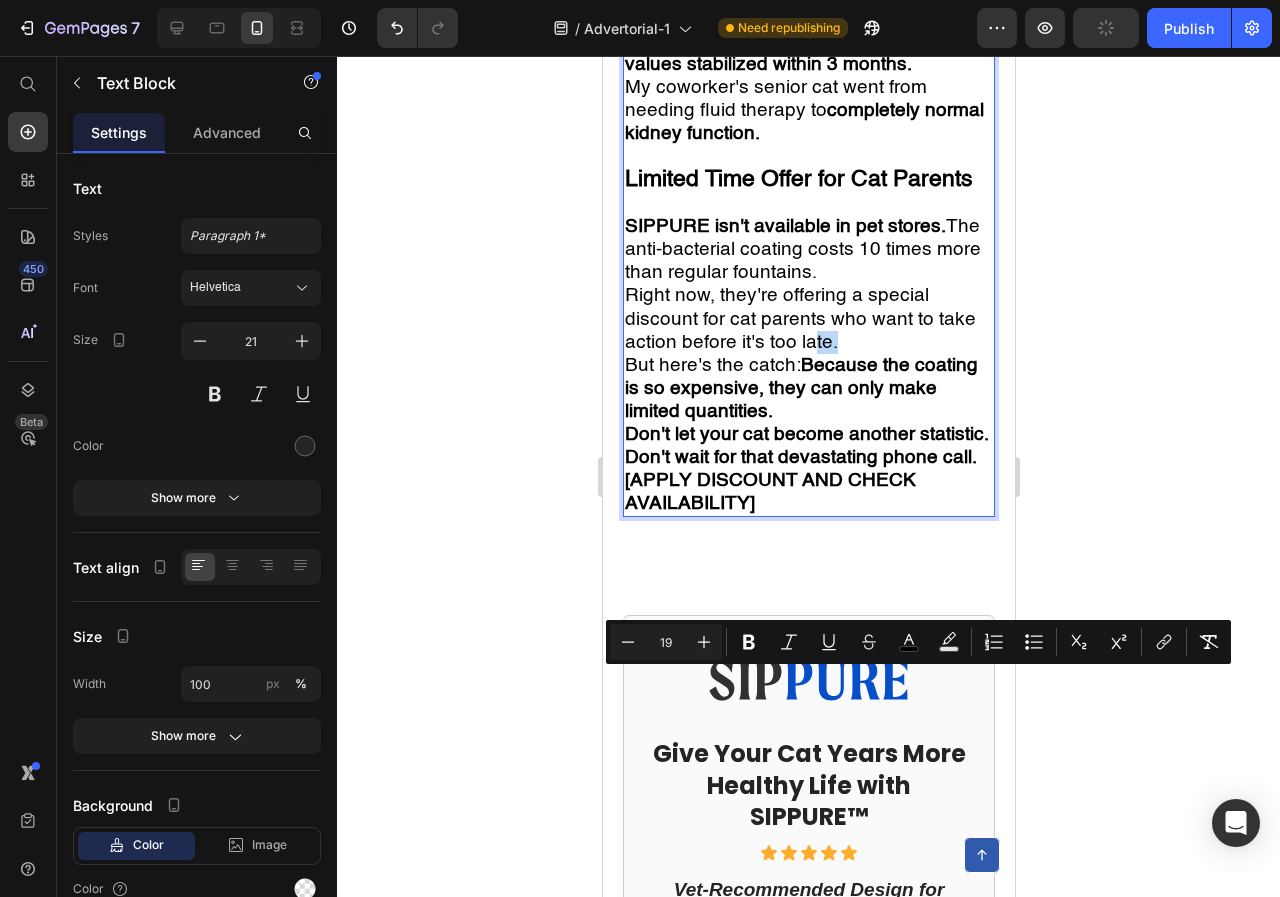 drag, startPoint x: 846, startPoint y: 684, endPoint x: 810, endPoint y: 685, distance: 36.013885 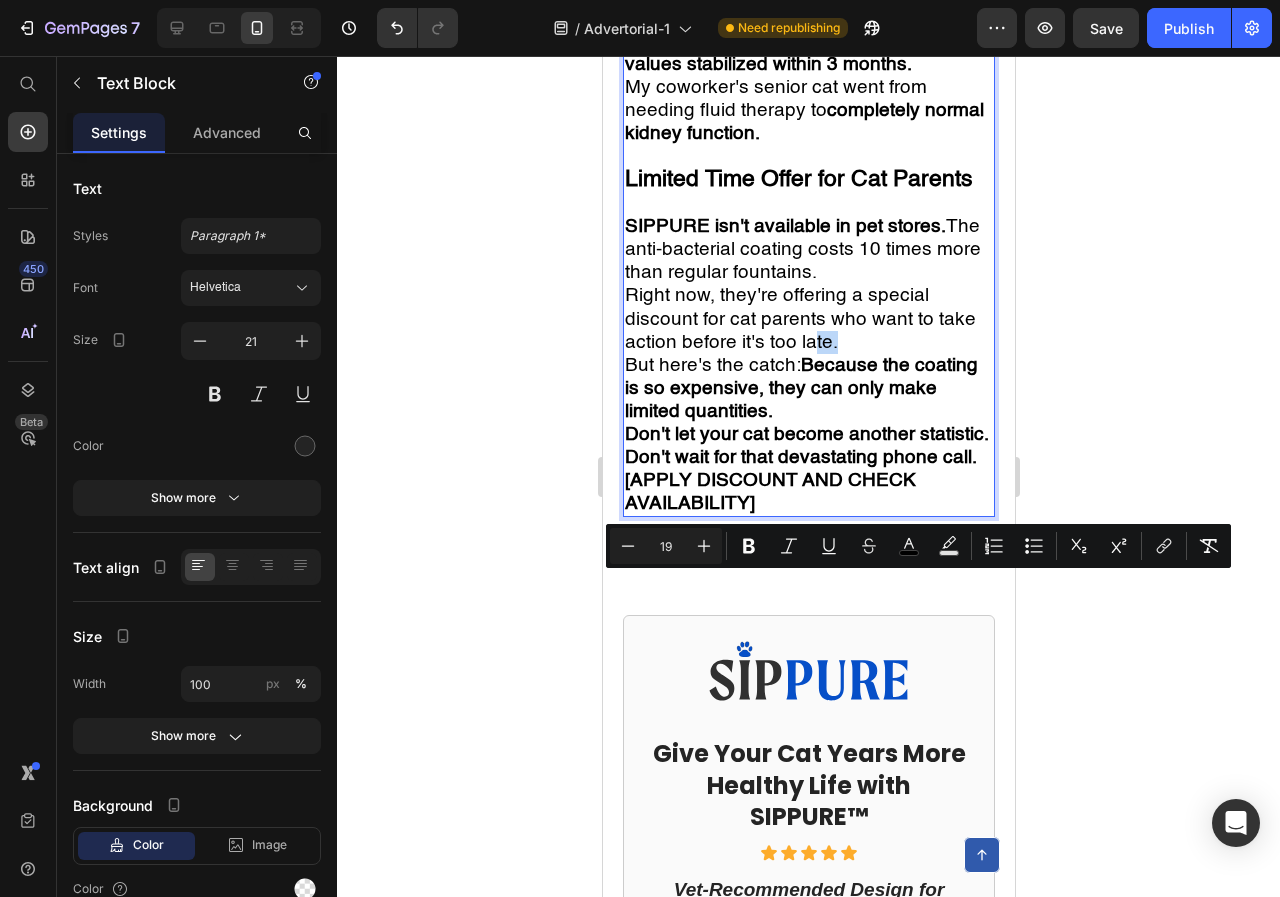 drag, startPoint x: 878, startPoint y: 604, endPoint x: 622, endPoint y: 584, distance: 256.78006 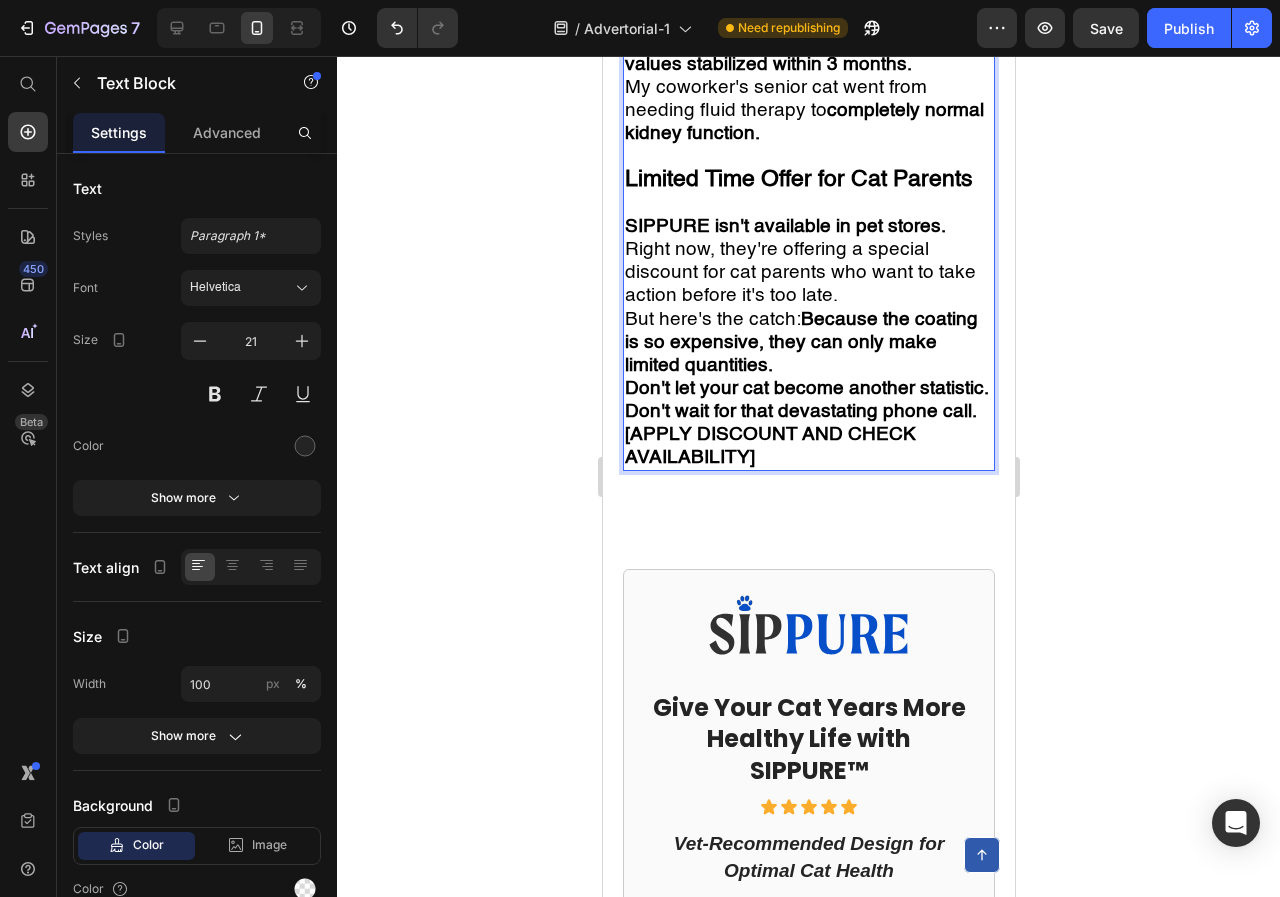 click on "Right now, they're offering a special discount for cat parents who want to take action before it's too late." at bounding box center (799, 272) 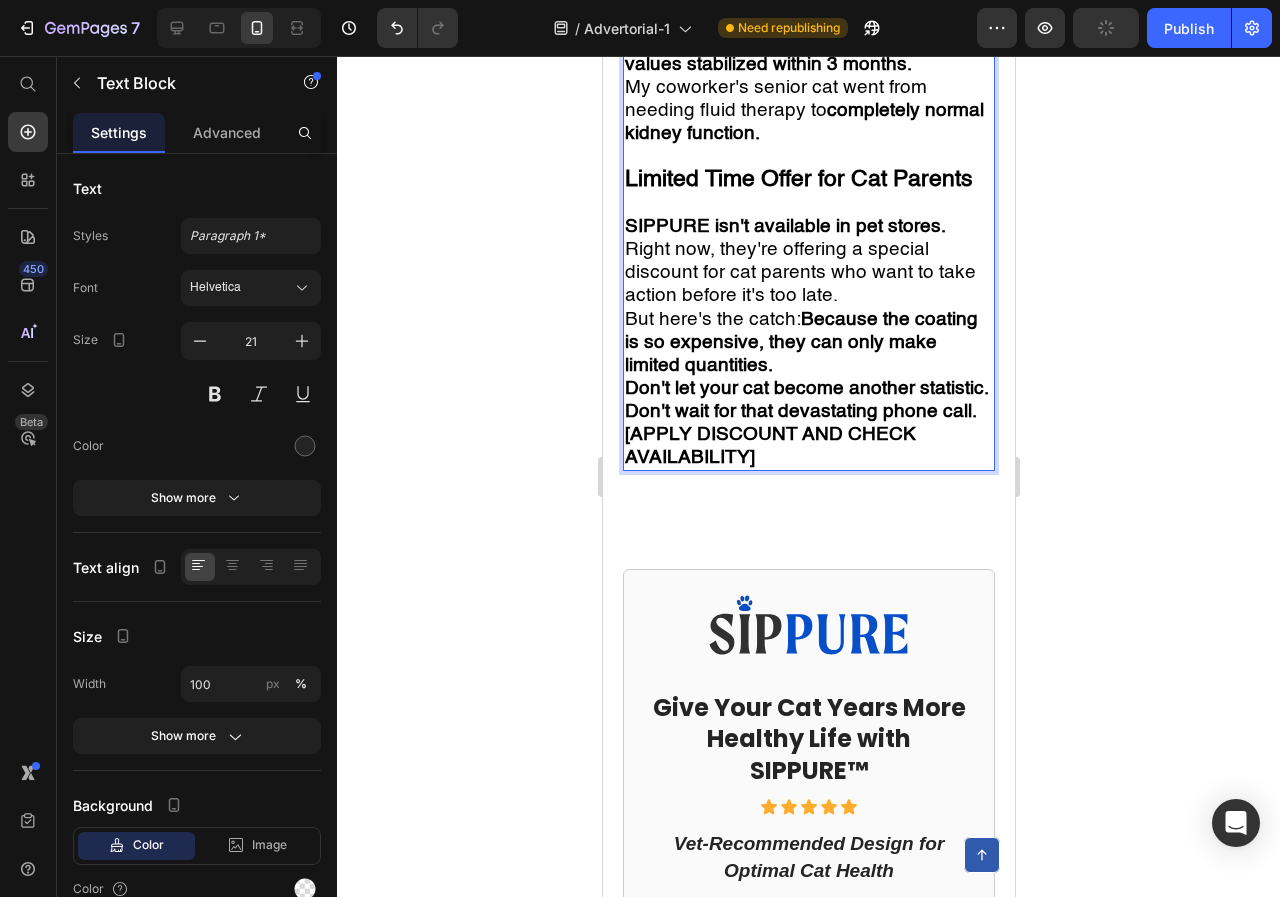 click on "Right now, they're offering a special discount for cat parents who want to take action before it's too late." at bounding box center [808, 272] 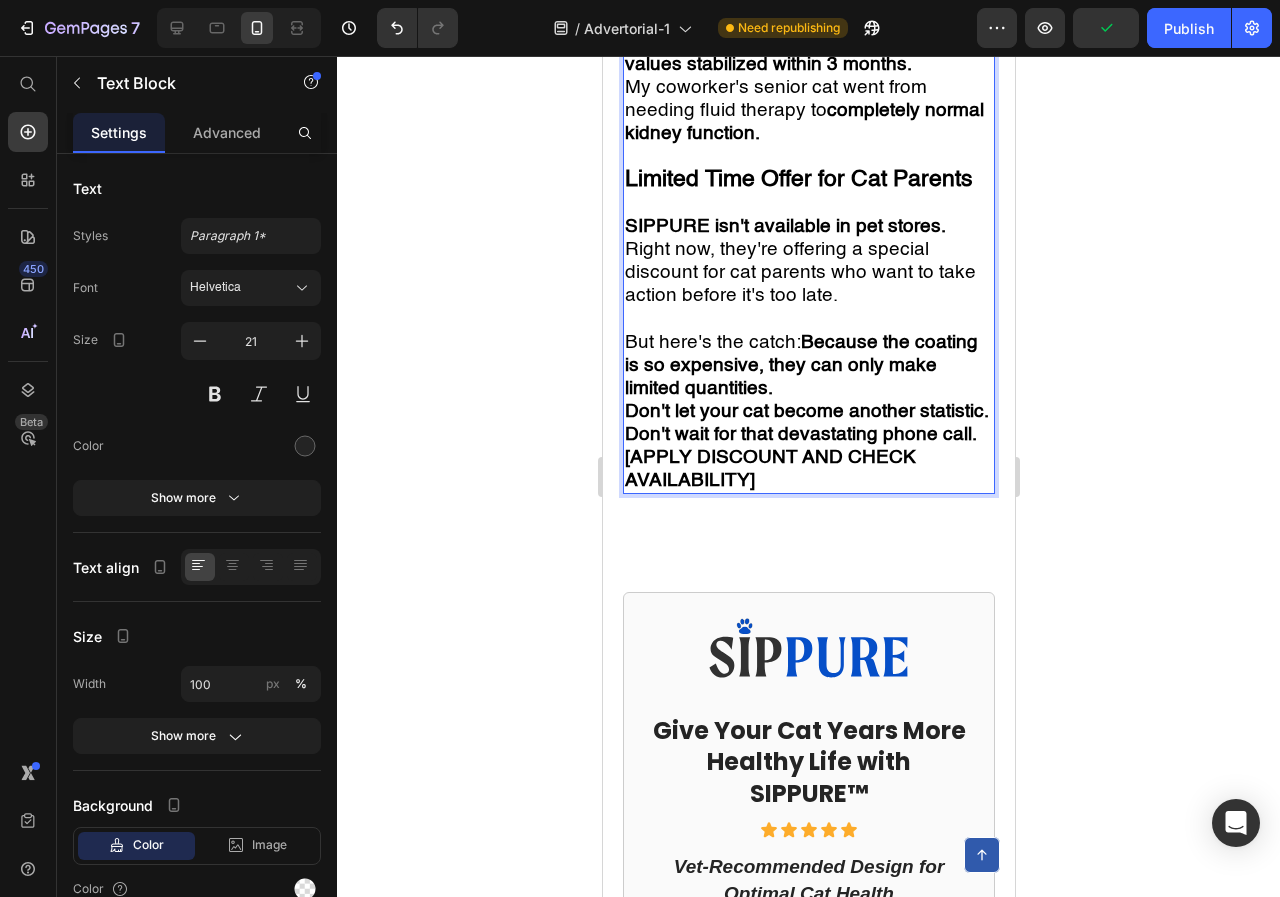 click on "But here's the catch:  Because the coating is so expensive, they can only make limited quantities." at bounding box center (808, 365) 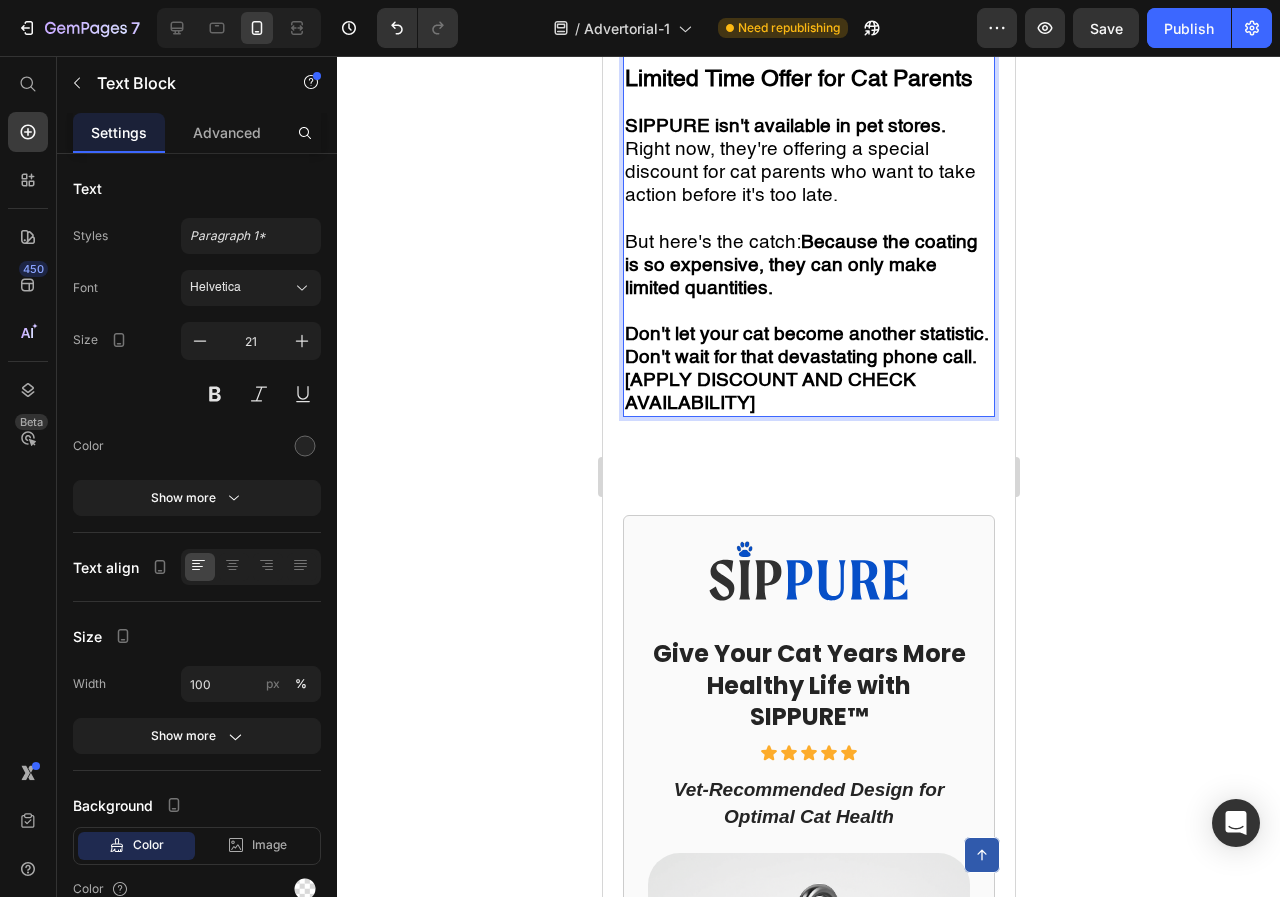 click on "Don't let your cat become another statistic." at bounding box center [808, 334] 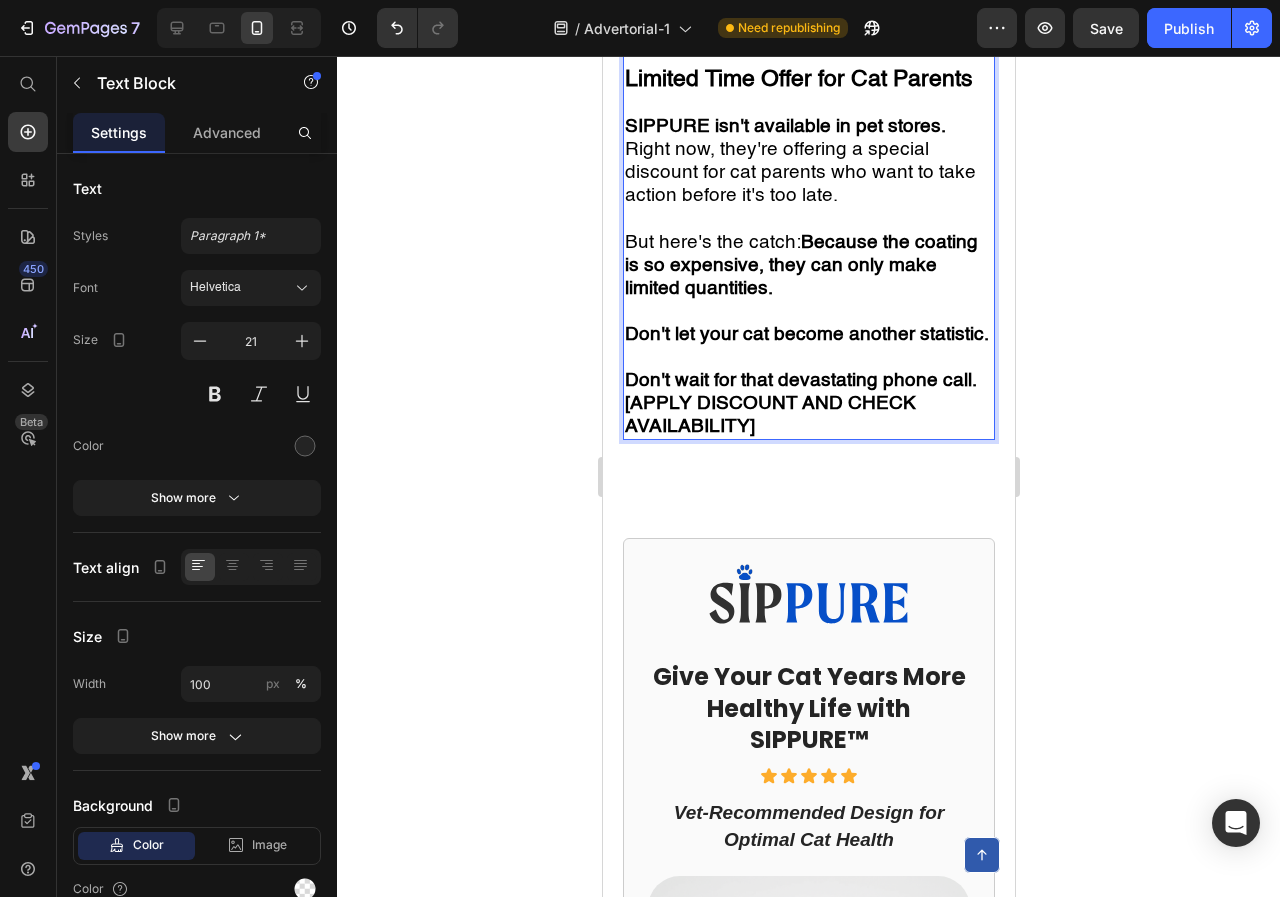 click on "Don't wait for that devastating phone call." at bounding box center [808, 380] 